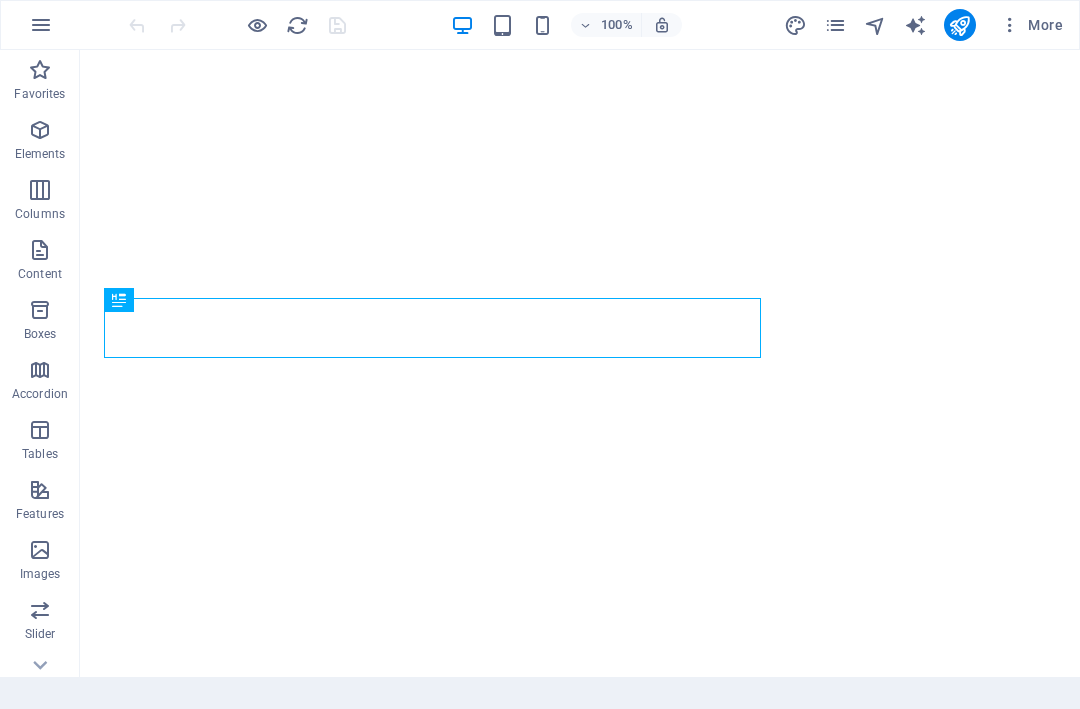 scroll, scrollTop: 0, scrollLeft: 0, axis: both 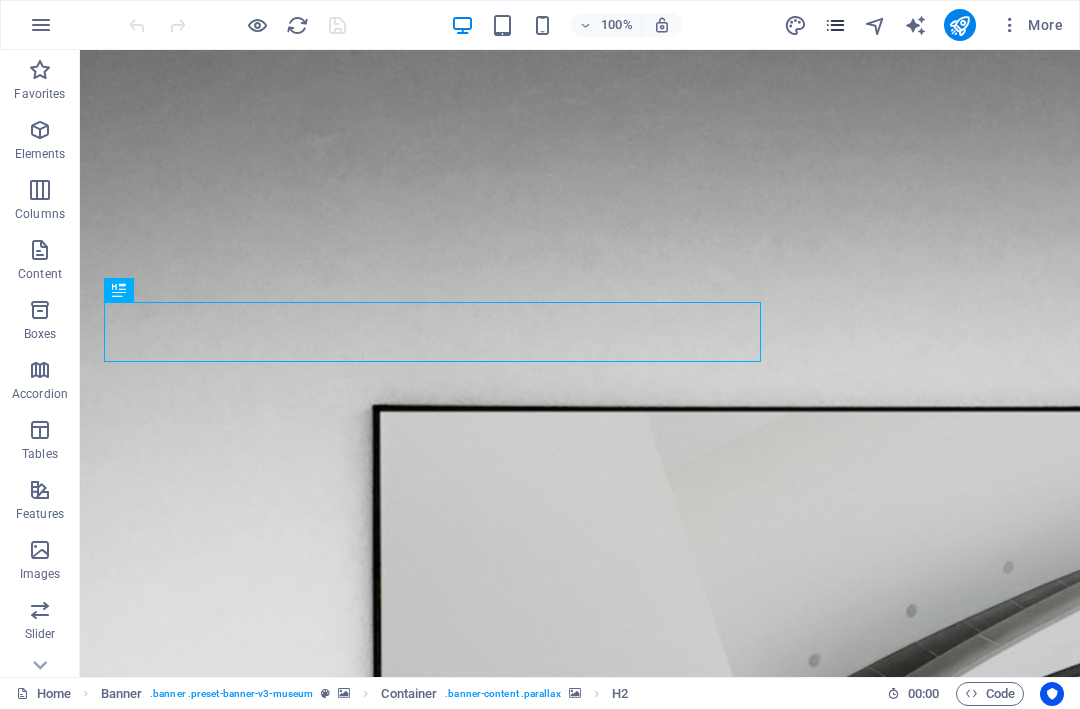 click at bounding box center [835, 25] 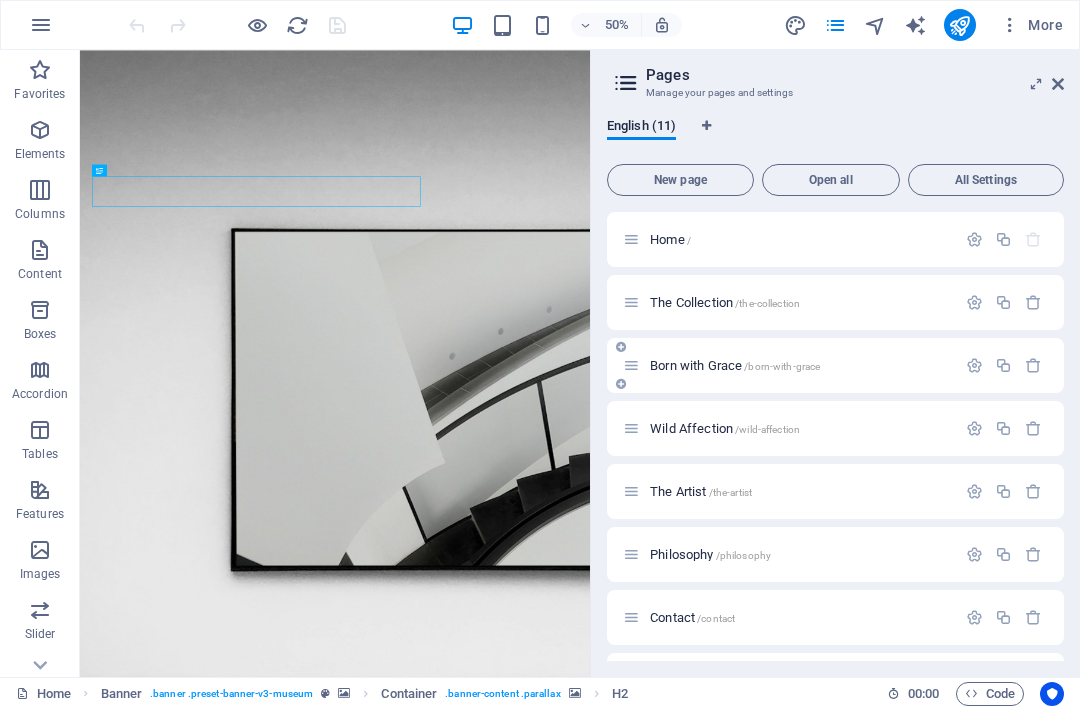 click on "Born with Grace /born-with-grace" at bounding box center [789, 365] 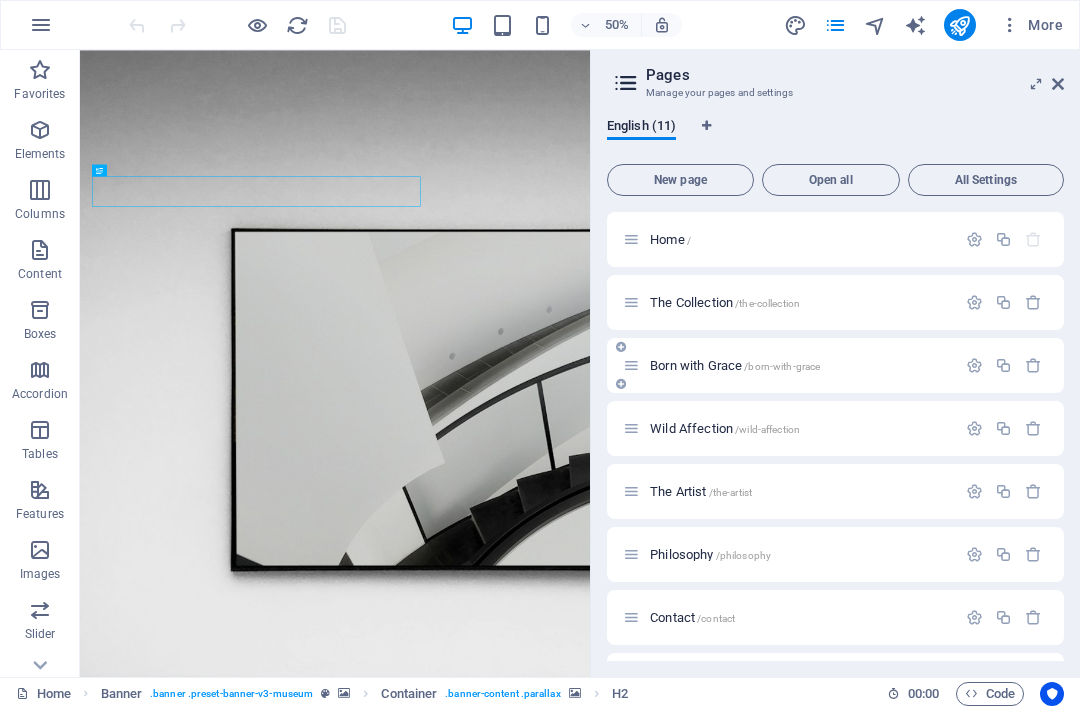 click on "Born with Grace /born-with-grace" at bounding box center [735, 365] 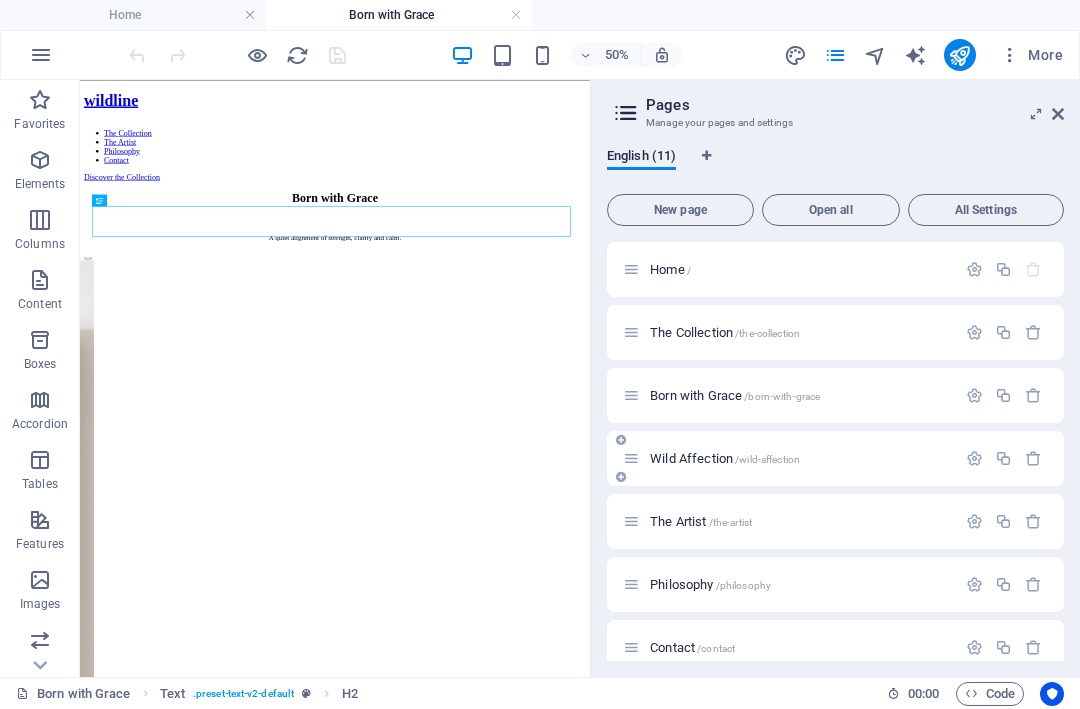 scroll, scrollTop: 0, scrollLeft: 0, axis: both 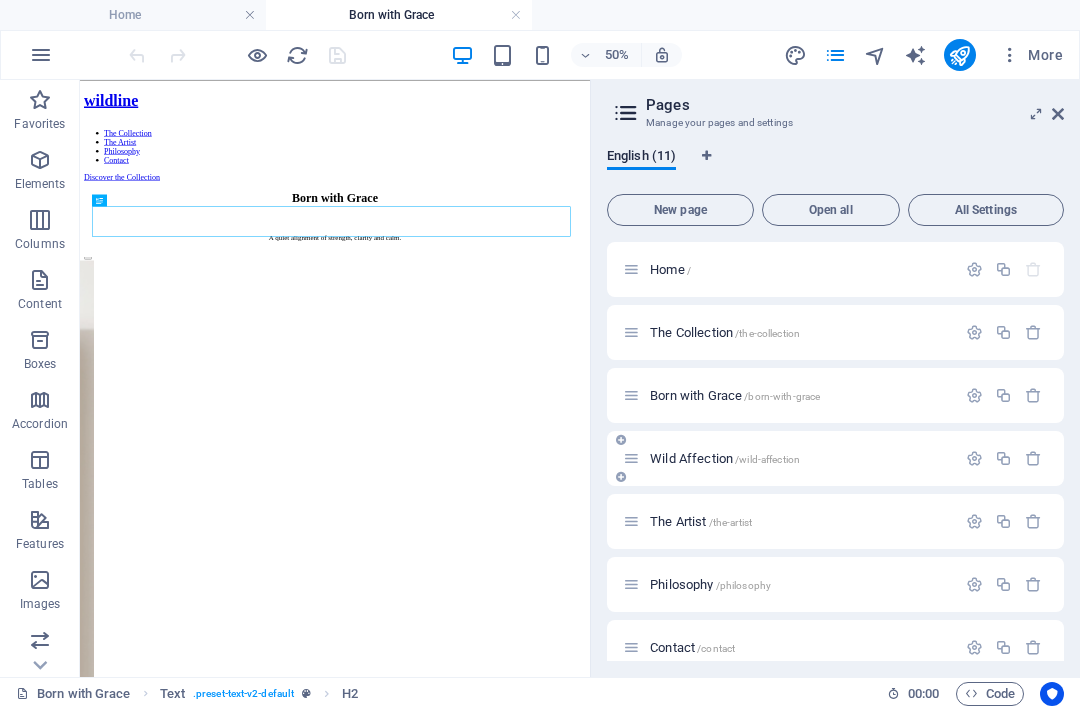 click on "Wild Affection /wild-affection" at bounding box center (725, 458) 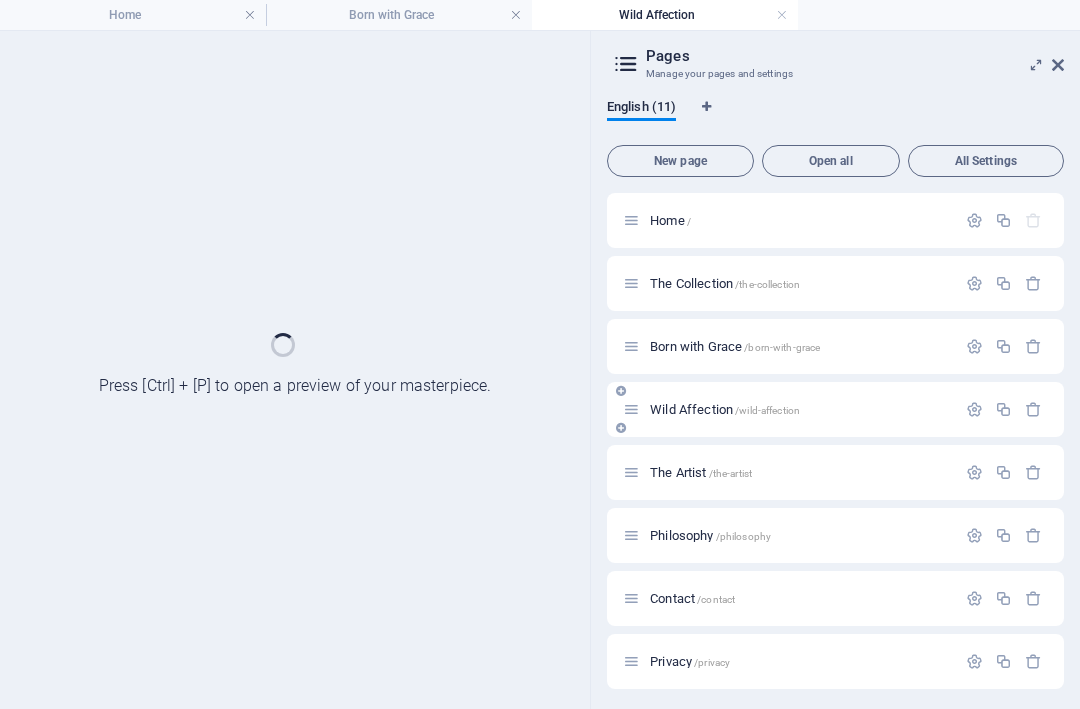 click on "The Artist /the-artist" at bounding box center (835, 472) 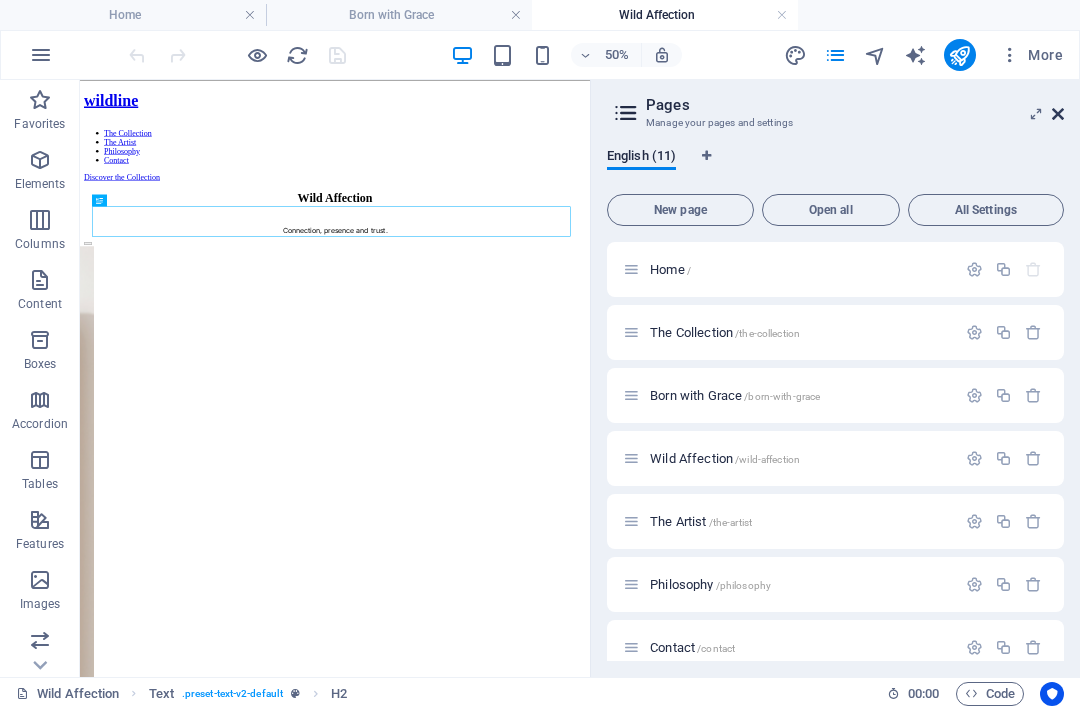 scroll, scrollTop: 0, scrollLeft: 0, axis: both 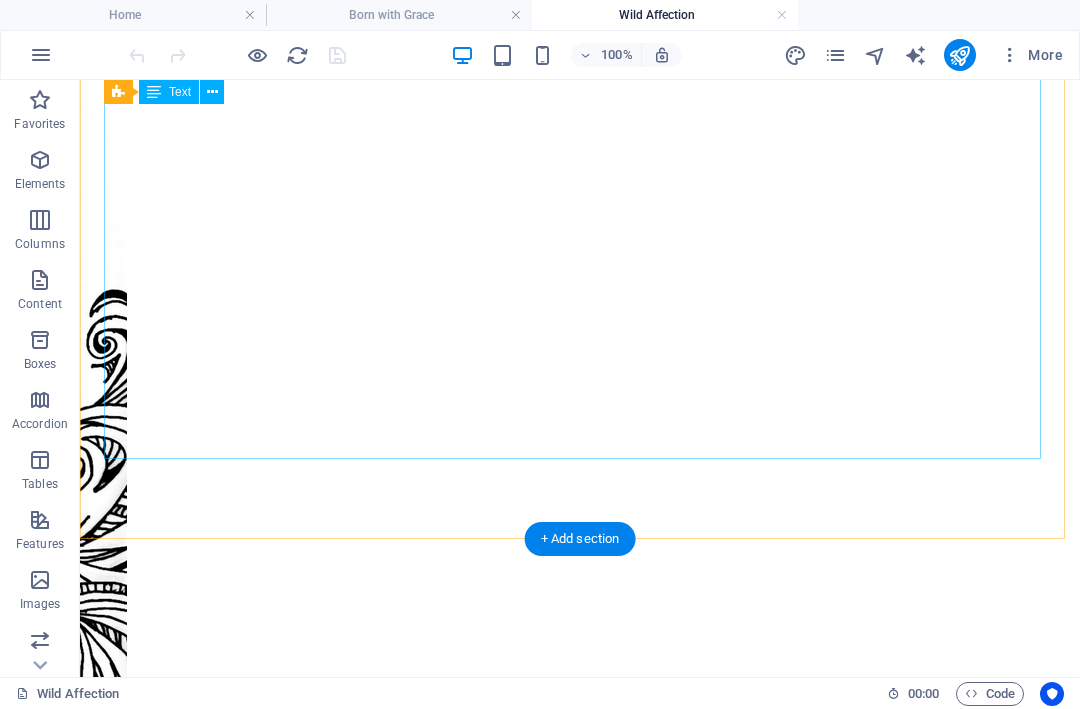 click on "Original artwork : [SIZE] Medium : Ink on fine art paper Year : [YEAR] Certificate : Signed and certified Limited Edition Giclée Prints : [NUMBER] prints + [NUMBER] Artist Proofs (not for sale) Print type : Archival pigment (Giclée) on museum-grade fine art paper Available sizes: [SIZE] – [NUMBER] prints [SIZE] – [NUMBER] prints [SIZE] – [NUMBER] prints Signature : Hand-signed and numbered in the white border beneath the image Certificate : Each print includes a signed Certificate of Authenticity Framing : Unframed Once all pieces are acquired, this edition will be permanently closed." at bounding box center (580, 4278) 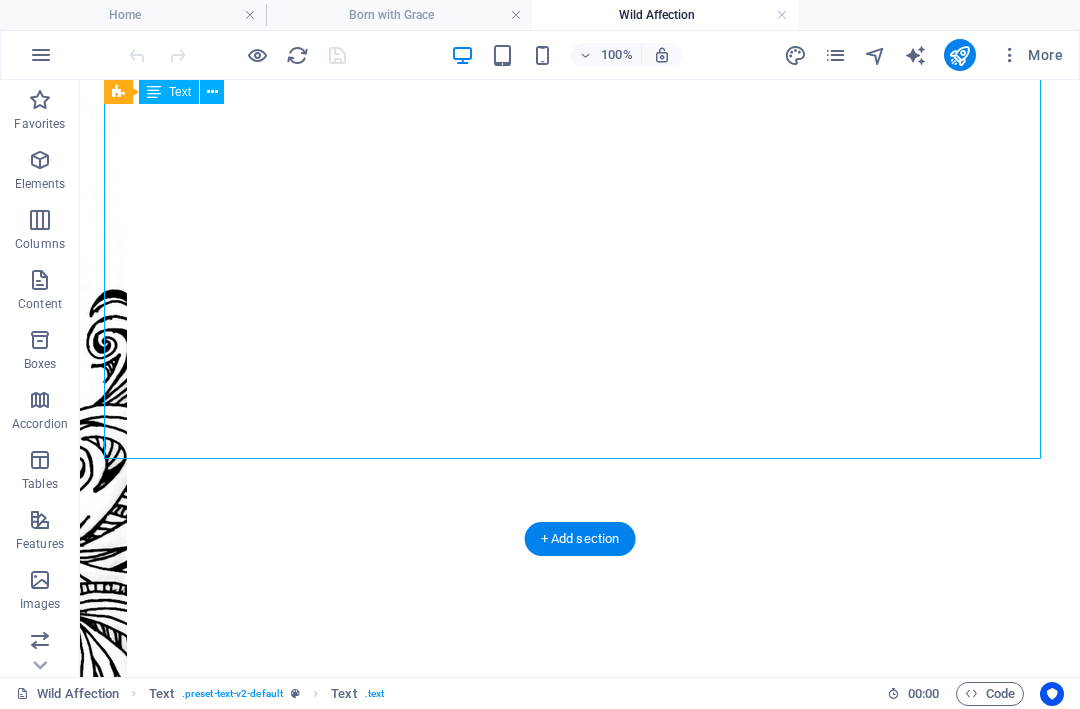 click on "Original artwork : [SIZE] Medium : Ink on fine art paper Year : [YEAR] Certificate : Signed and certified Limited Edition Giclée Prints : [NUMBER] prints + [NUMBER] Artist Proofs (not for sale) Print type : Archival pigment (Giclée) on museum-grade fine art paper Available sizes: [SIZE] – [NUMBER] prints [SIZE] – [NUMBER] prints [SIZE] – [NUMBER] prints Signature : Hand-signed and numbered in the white border beneath the image Certificate : Each print includes a signed Certificate of Authenticity Framing : Unframed Once all pieces are acquired, this edition will be permanently closed." at bounding box center (580, 4278) 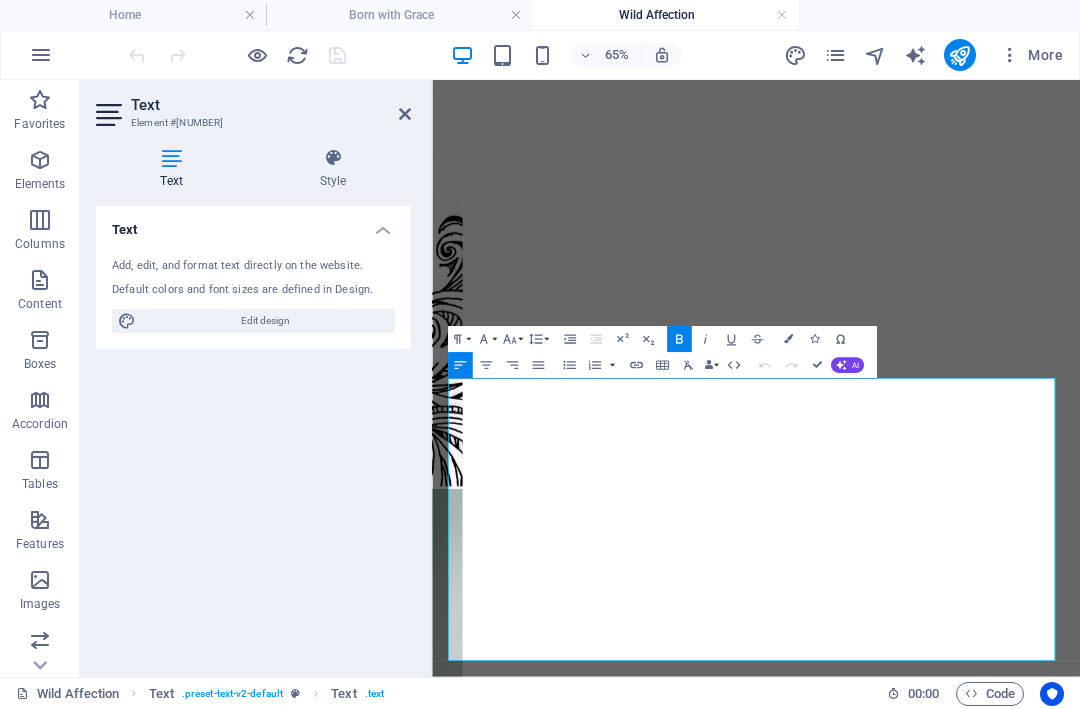scroll, scrollTop: 1241, scrollLeft: 0, axis: vertical 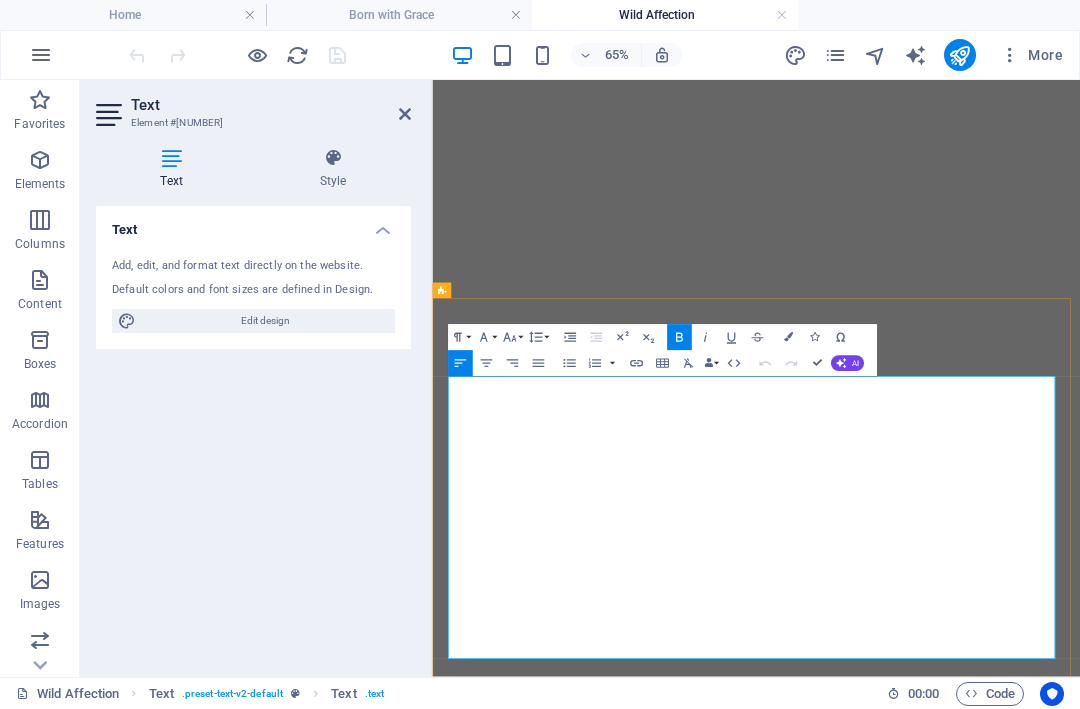 click on "Certificate : Each print includes a signed Certificate of Authenticity" at bounding box center [657, 4956] 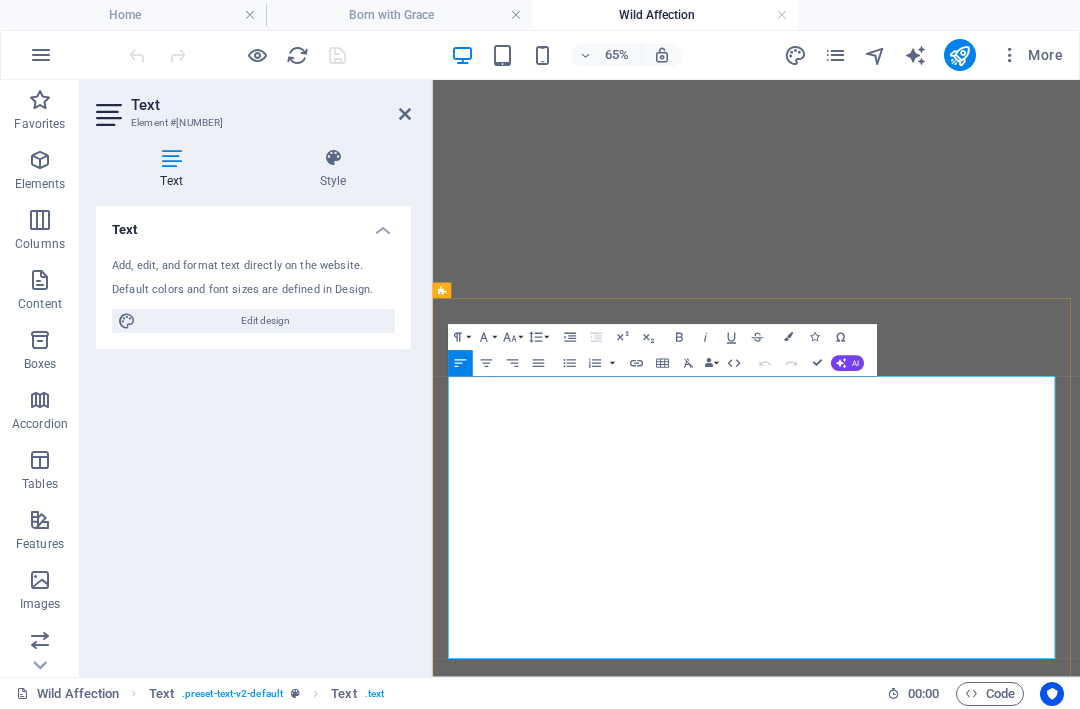 click on "Certificate : Each print includes a signed Certificate of Authenticity" at bounding box center [657, 4956] 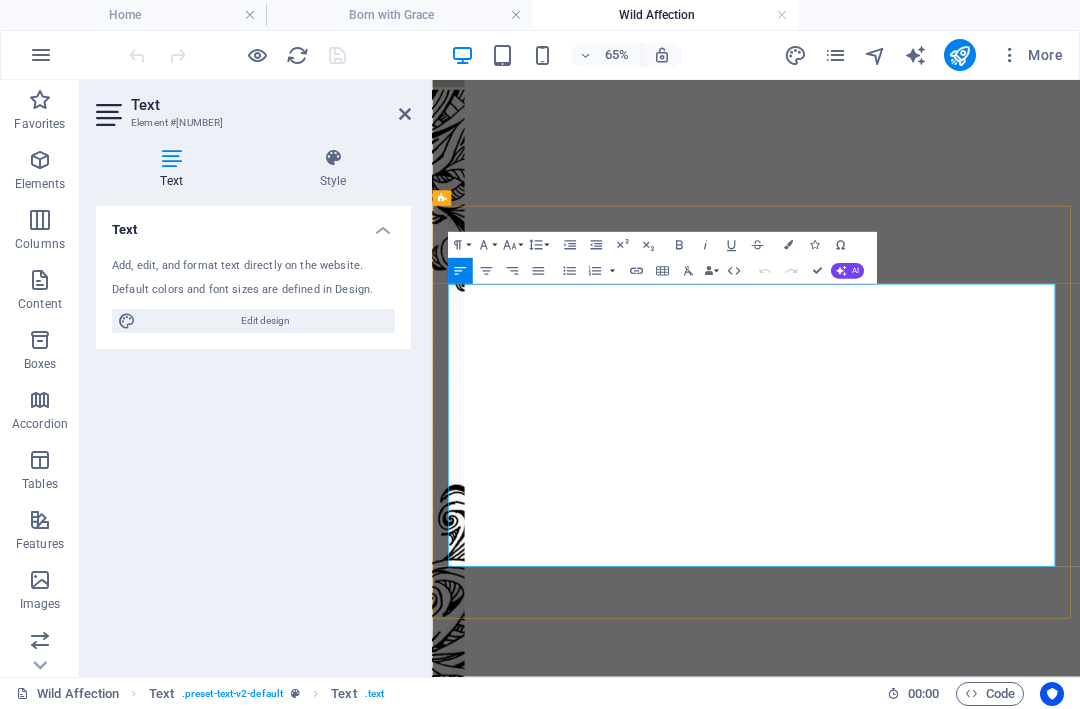 scroll, scrollTop: 1383, scrollLeft: 0, axis: vertical 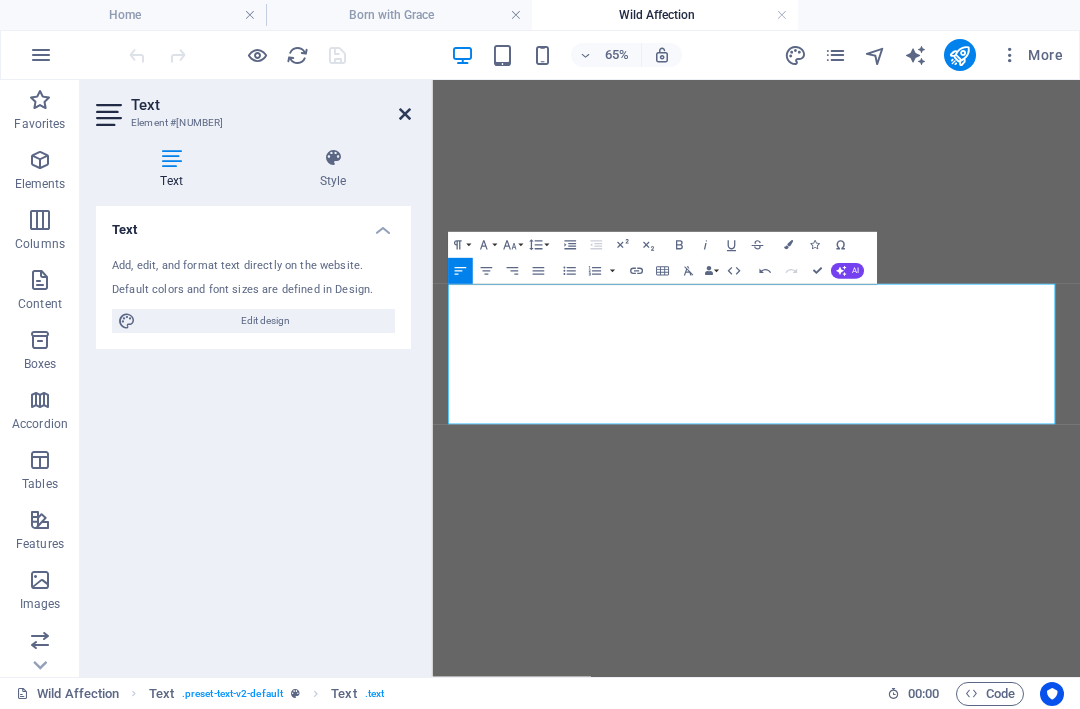 click at bounding box center [405, 114] 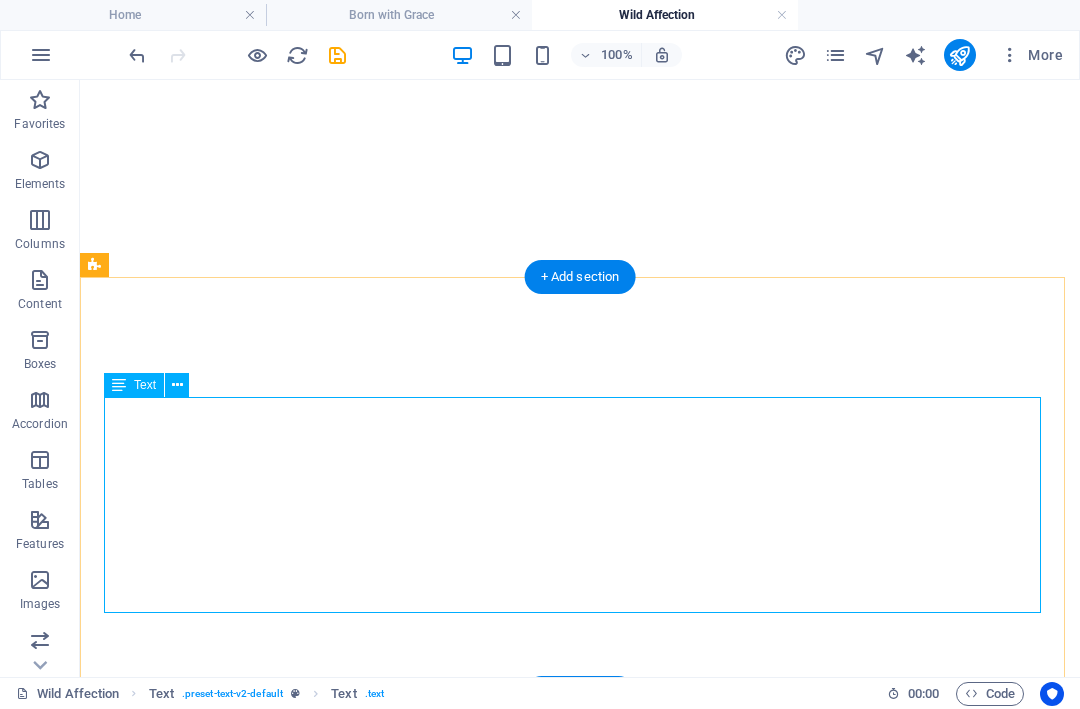 click on "Original artwork : 20 x 20 cm Medium : Ink on fine art paper Year : [YEAR] Certificate : Signed and certified Limited Edition Giclée Prints :Not released for this work Once all pieces are acquired, this edition will be permanently closed." at bounding box center [580, 4507] 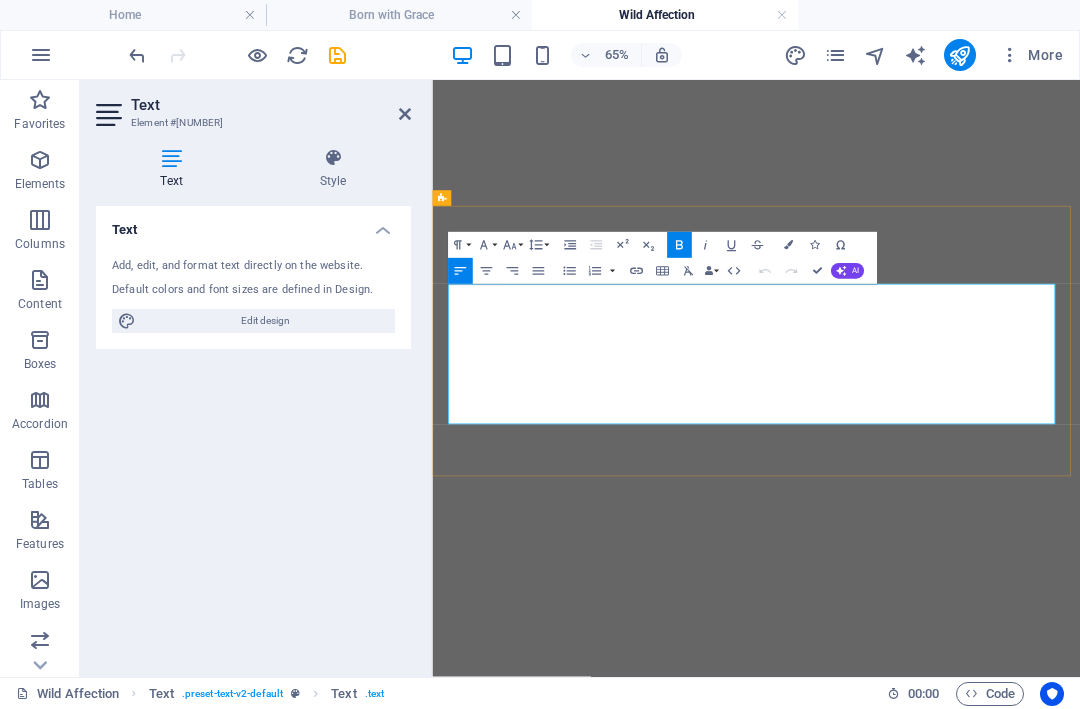 click on "Limited Edition Giclée Prints :Not released for this work" at bounding box center (623, 4566) 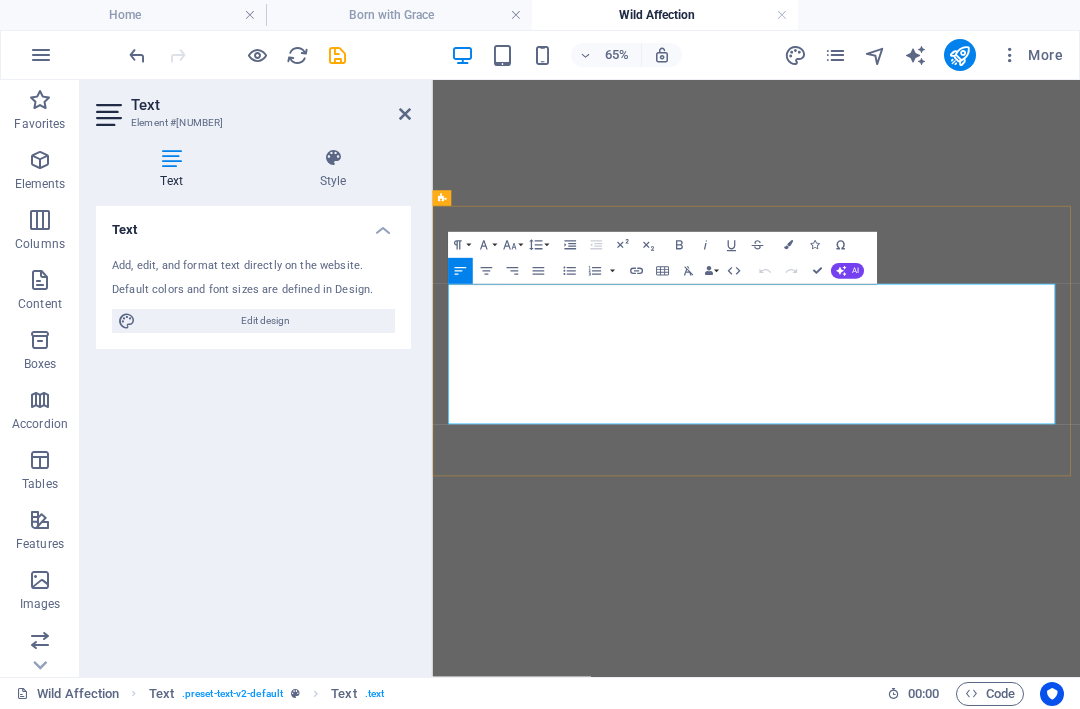 type 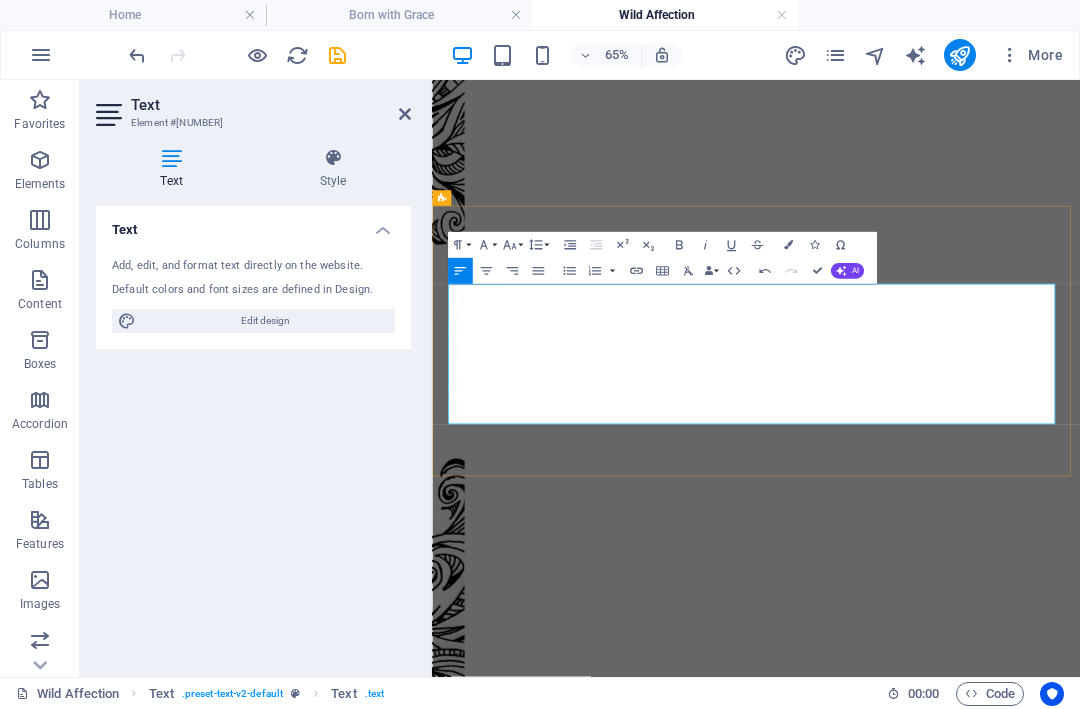 click at bounding box center [930, 4607] 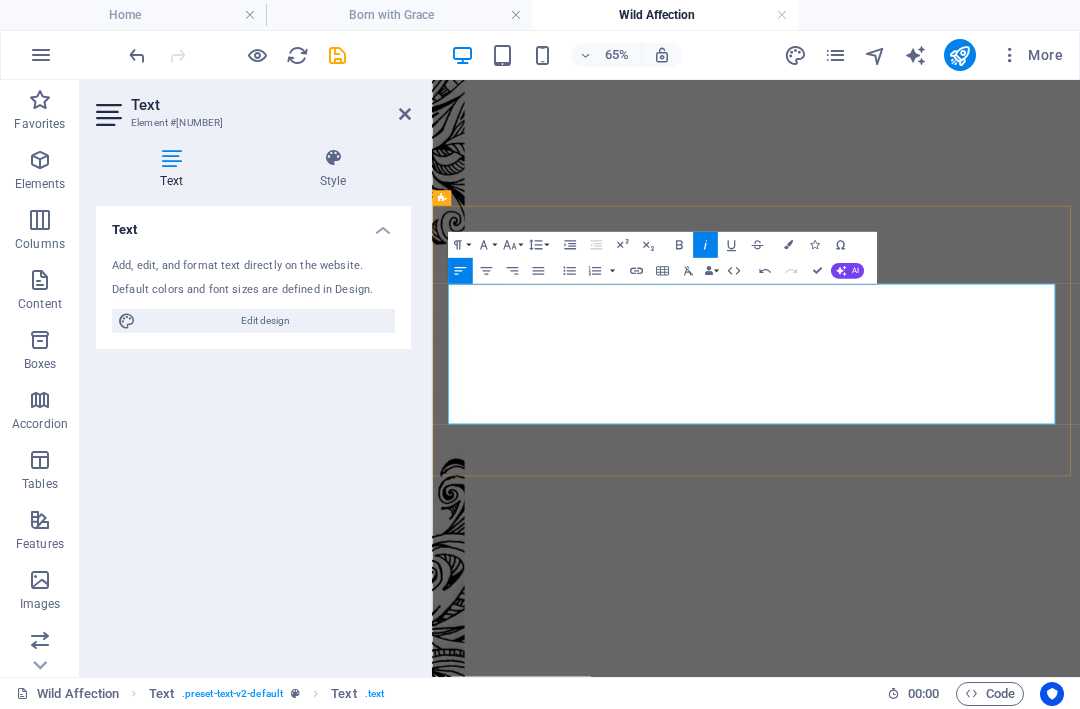 click on "Once all pieces are acquired, this edition will be permanently closed." at bounding box center (664, 4646) 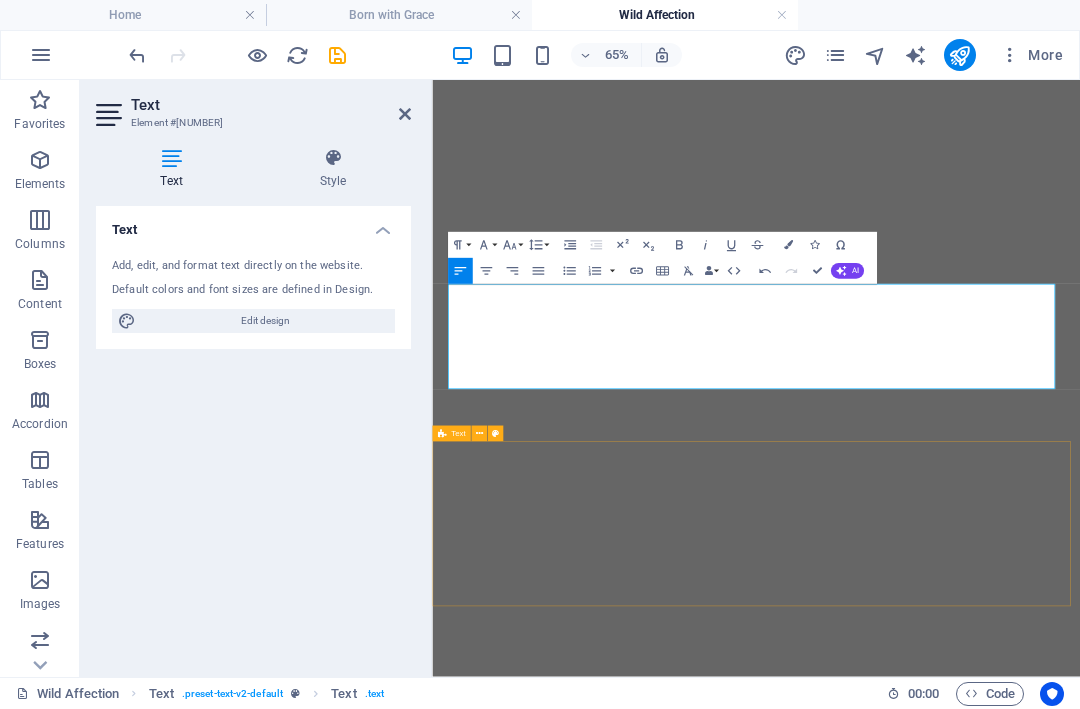 click on "Shipping Prints are shipped flat (not rolled), with protective packaging and insurance. Worldwide delivery available." at bounding box center (930, 4658) 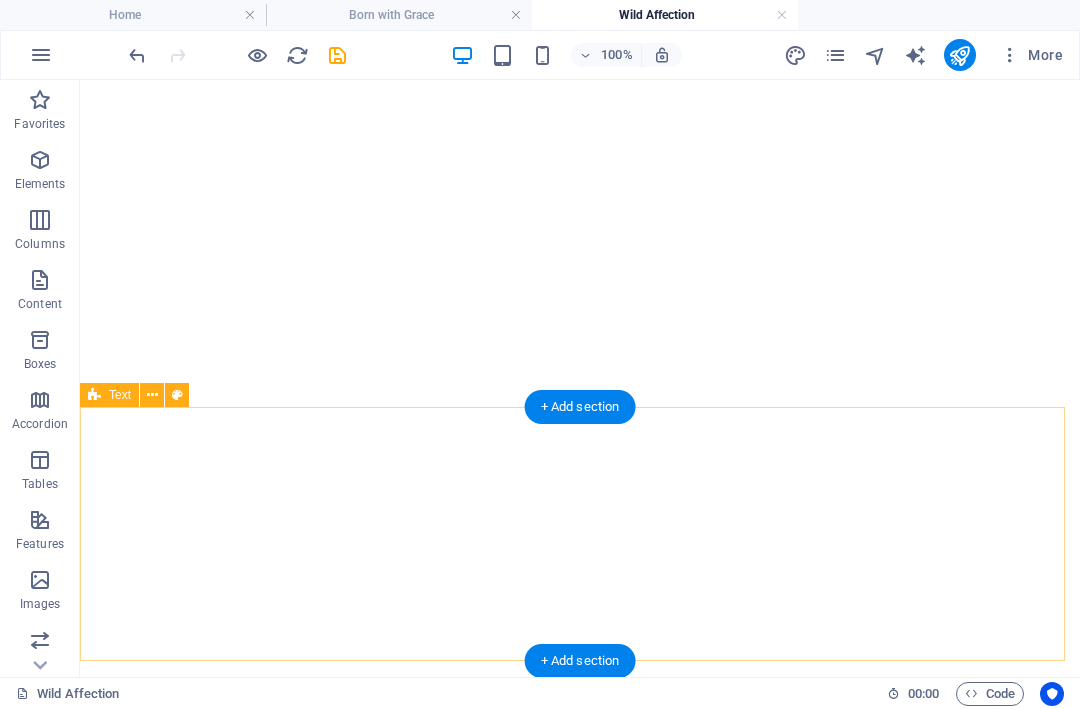 scroll, scrollTop: 1641, scrollLeft: 0, axis: vertical 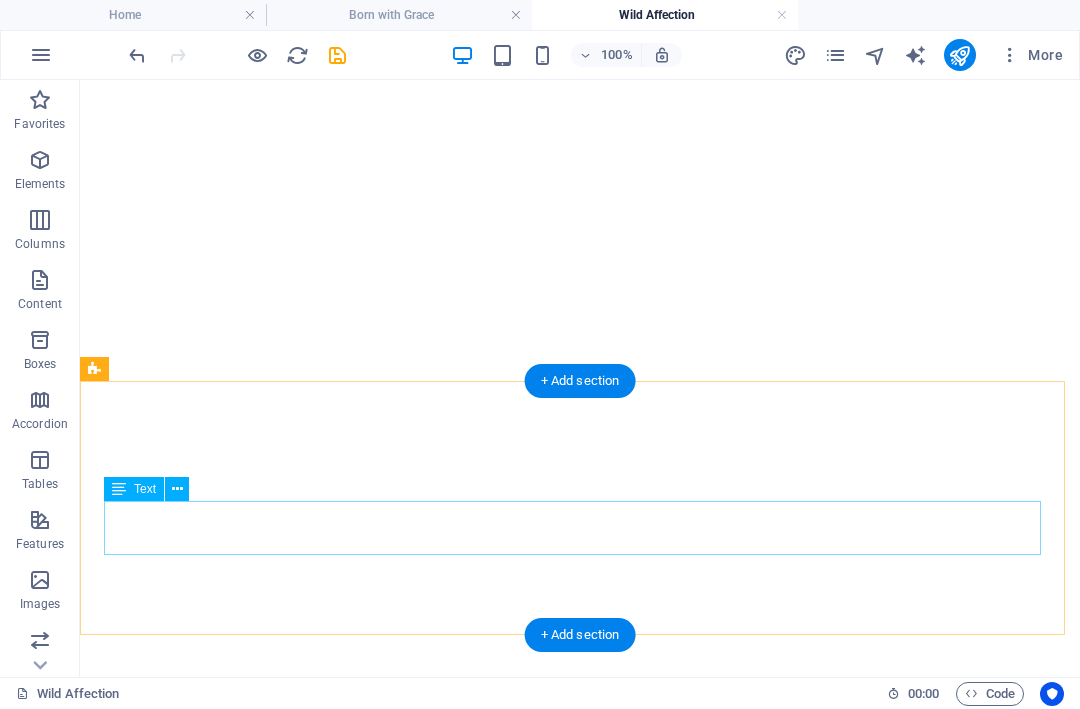 click on "Prints are shipped flat (not rolled), with protective packaging and insurance. Worldwide delivery available." at bounding box center (580, 4437) 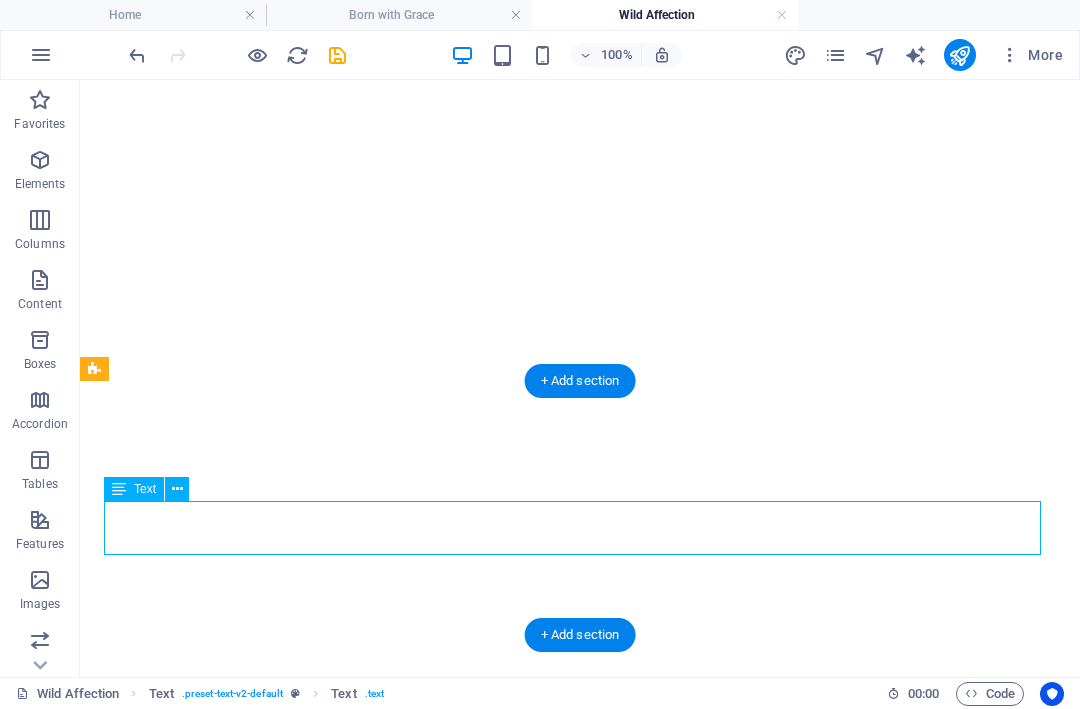 click on "Prints are shipped flat (not rolled), with protective packaging and insurance. Worldwide delivery available." at bounding box center [580, 4437] 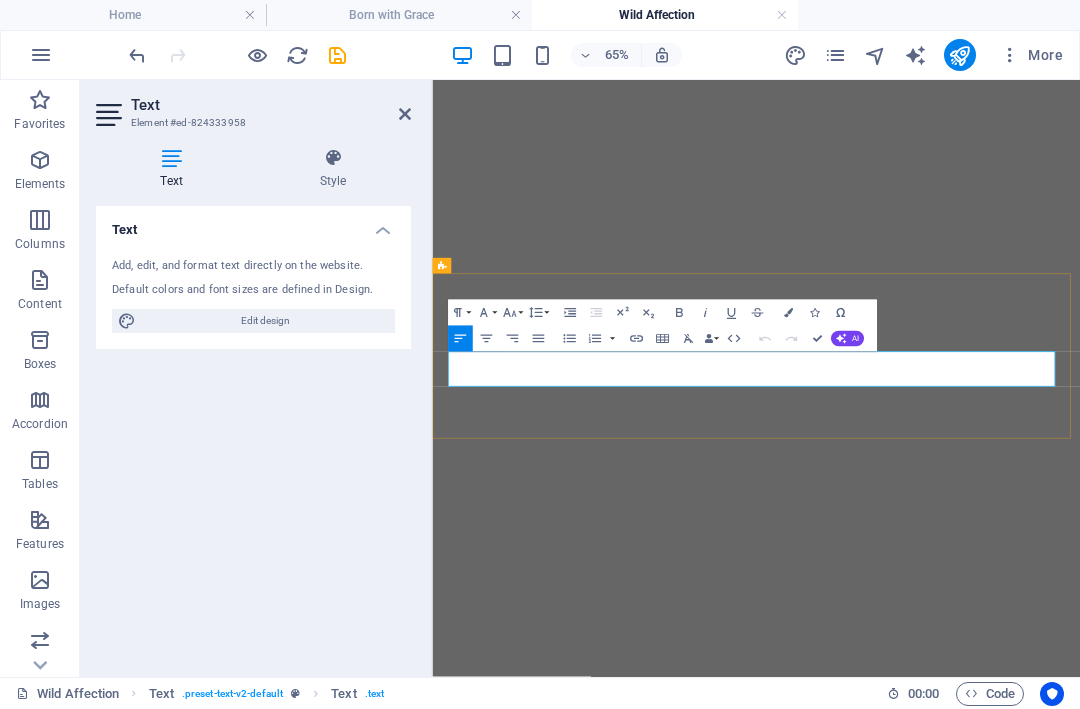 drag, startPoint x: 666, startPoint y: 539, endPoint x: 460, endPoint y: 514, distance: 207.51144 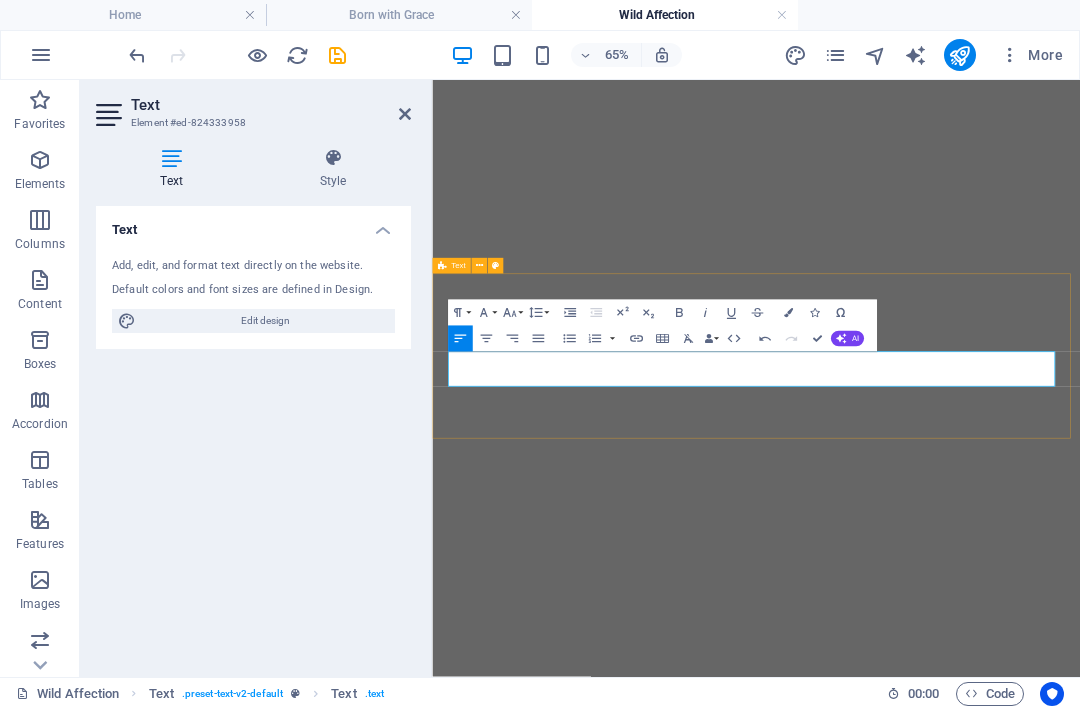 click on "Shipping Live flat and fully insured. Worldwide delivery available. Each artwork is handled with care and packaged to museum-grade standards." at bounding box center (930, 4388) 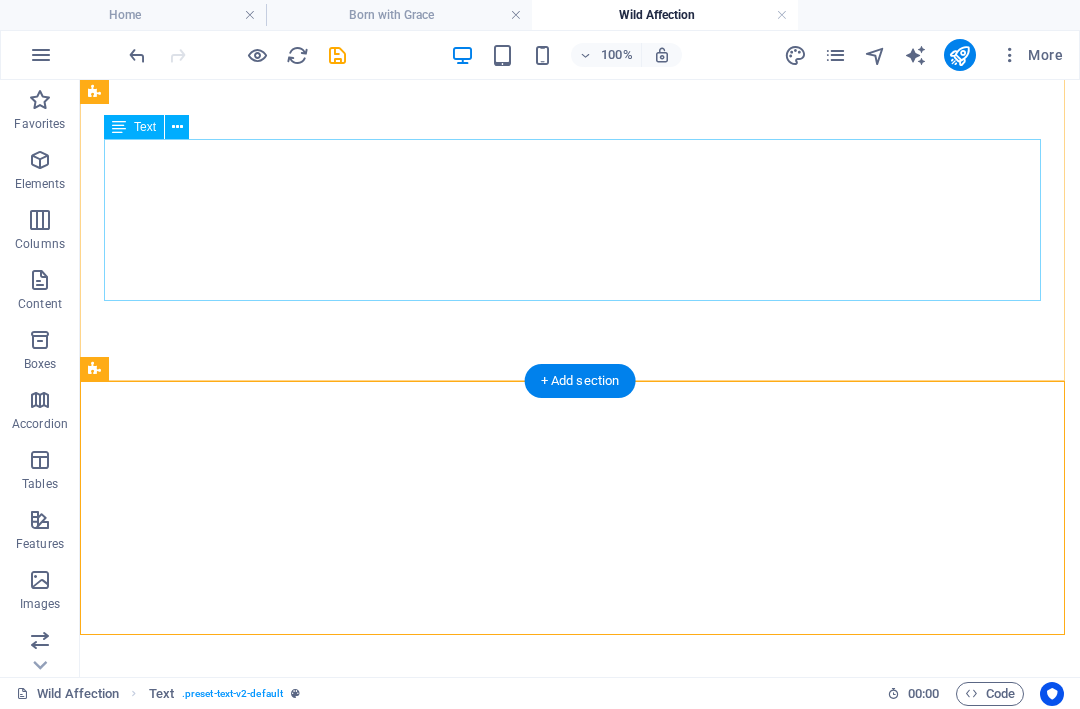 click on "Original artwork : [SIZE] Medium : Ink on fine art paper Year : [YEAR] Certificate : Signed and certified Limited Edition Giclée Prints : Not released for this work" at bounding box center (580, 4209) 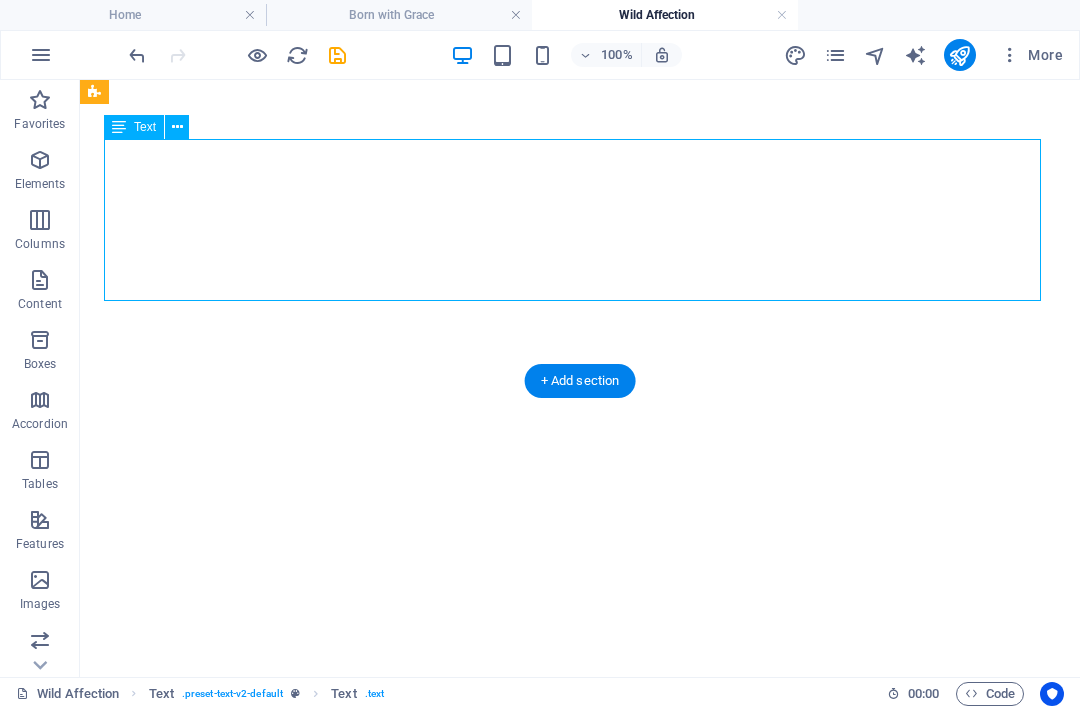 click on "Original artwork : [SIZE] Medium : Ink on fine art paper Year : [YEAR] Certificate : Signed and certified Limited Edition Giclée Prints : Not released for this work" at bounding box center [580, 4209] 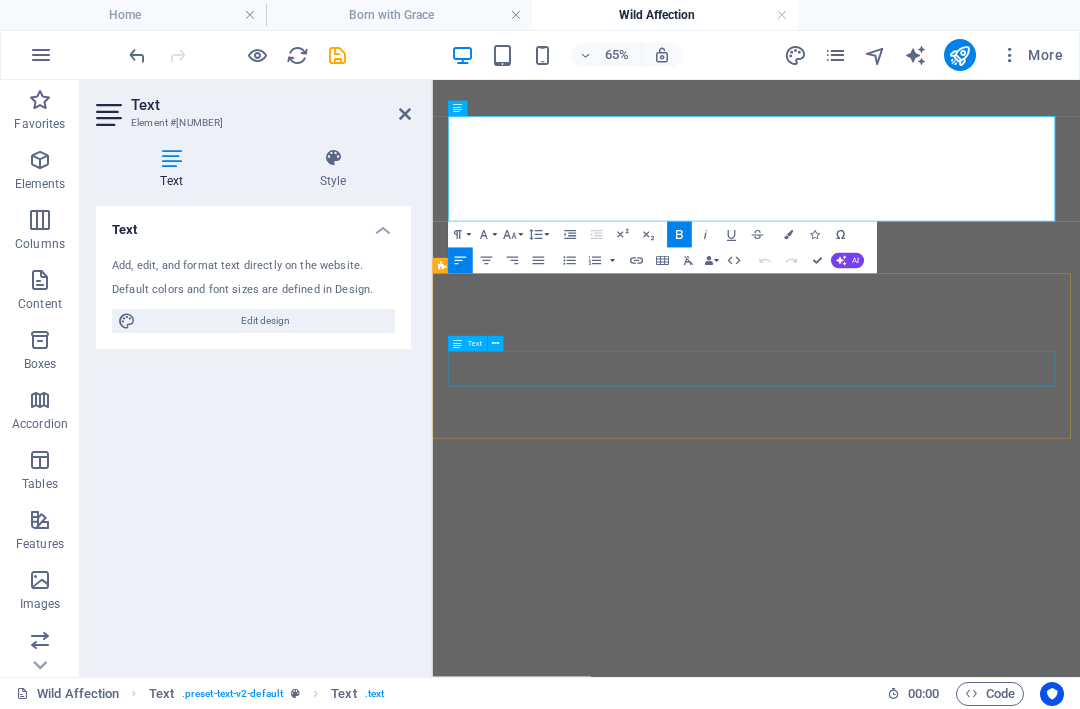 click on "Live flat and fully insured. Worldwide delivery available. Each artwork is handled with care and packaged to museum-grade standards." at bounding box center (930, 4425) 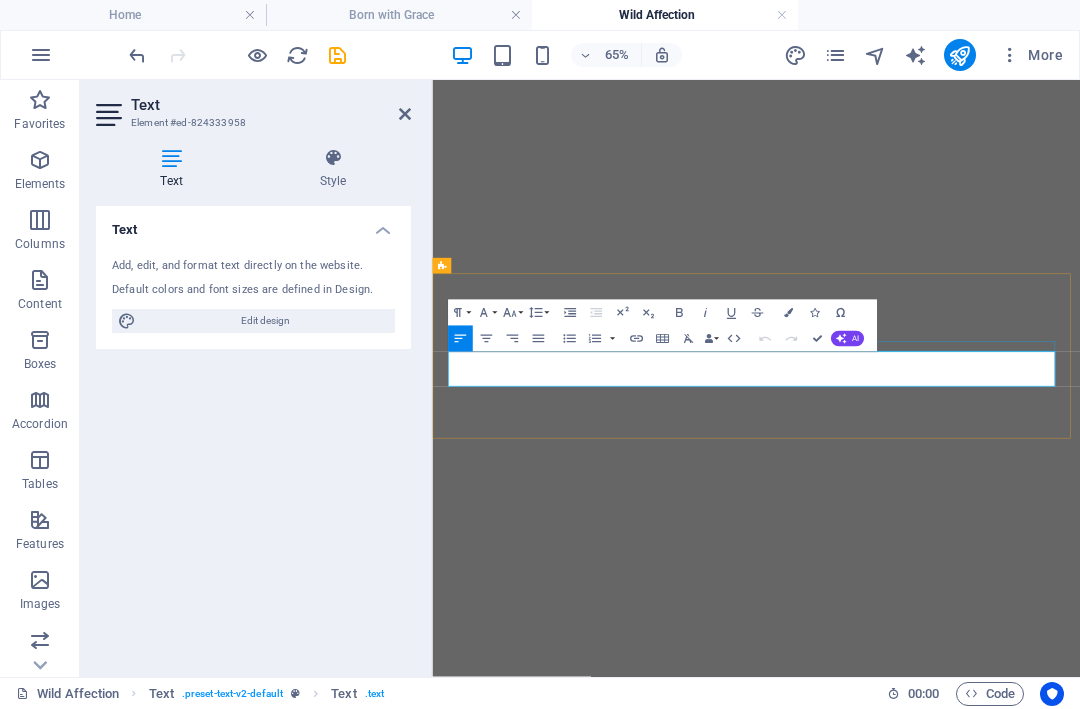 drag, startPoint x: 580, startPoint y: 545, endPoint x: 401, endPoint y: 471, distance: 193.69305 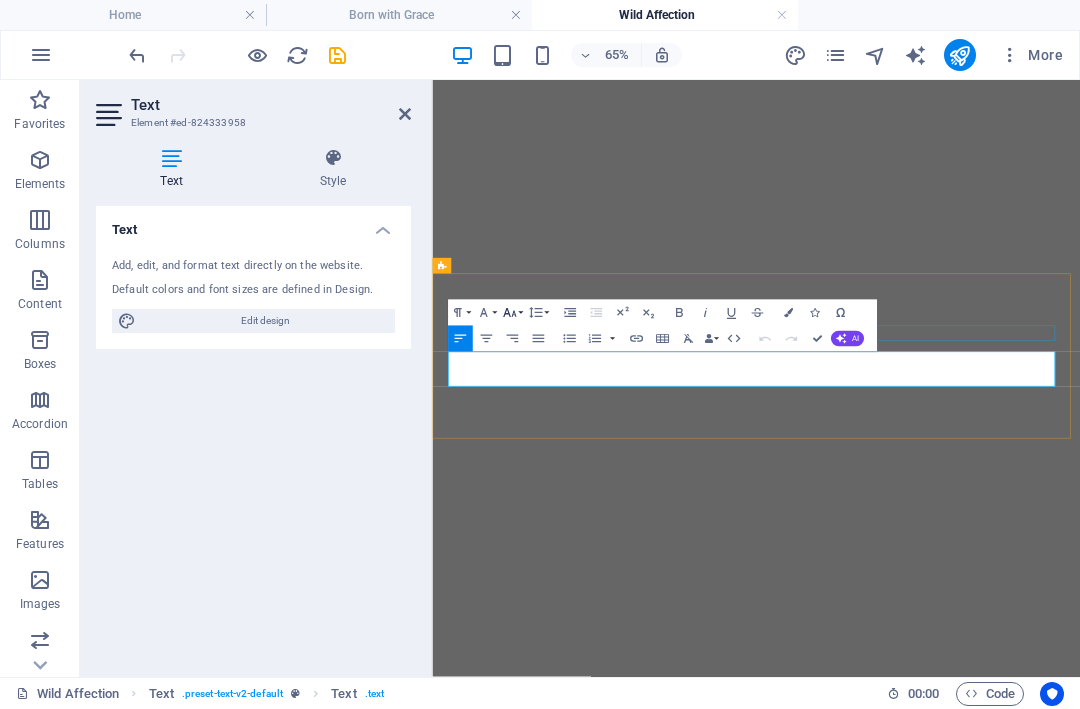 click 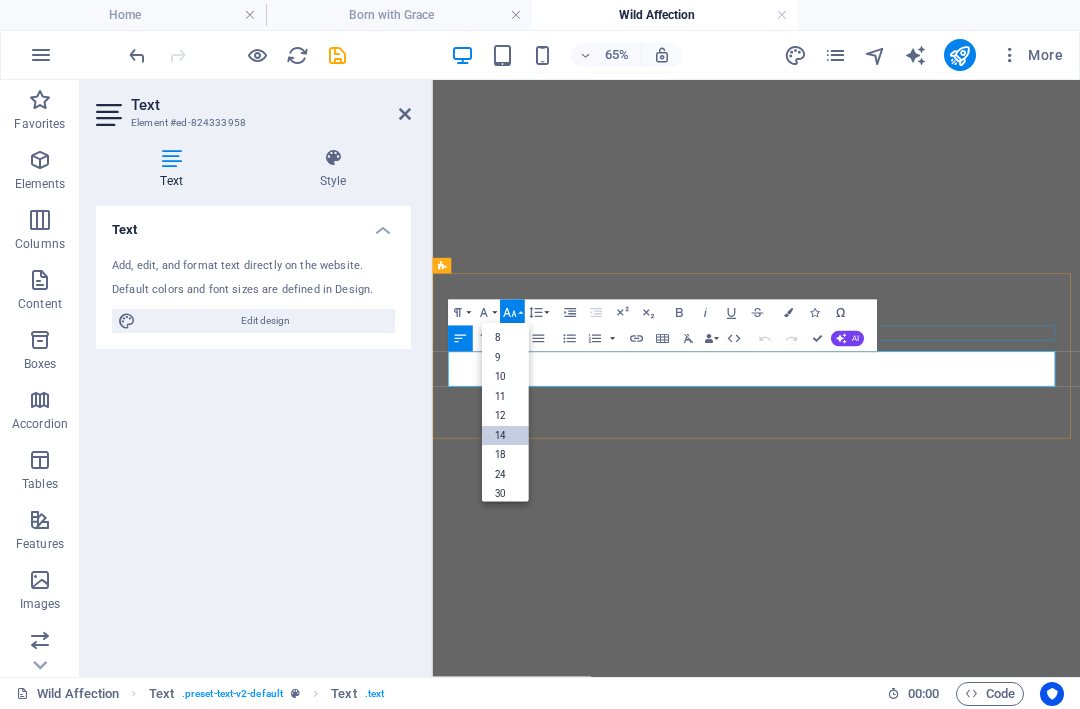click on "14" at bounding box center (504, 436) 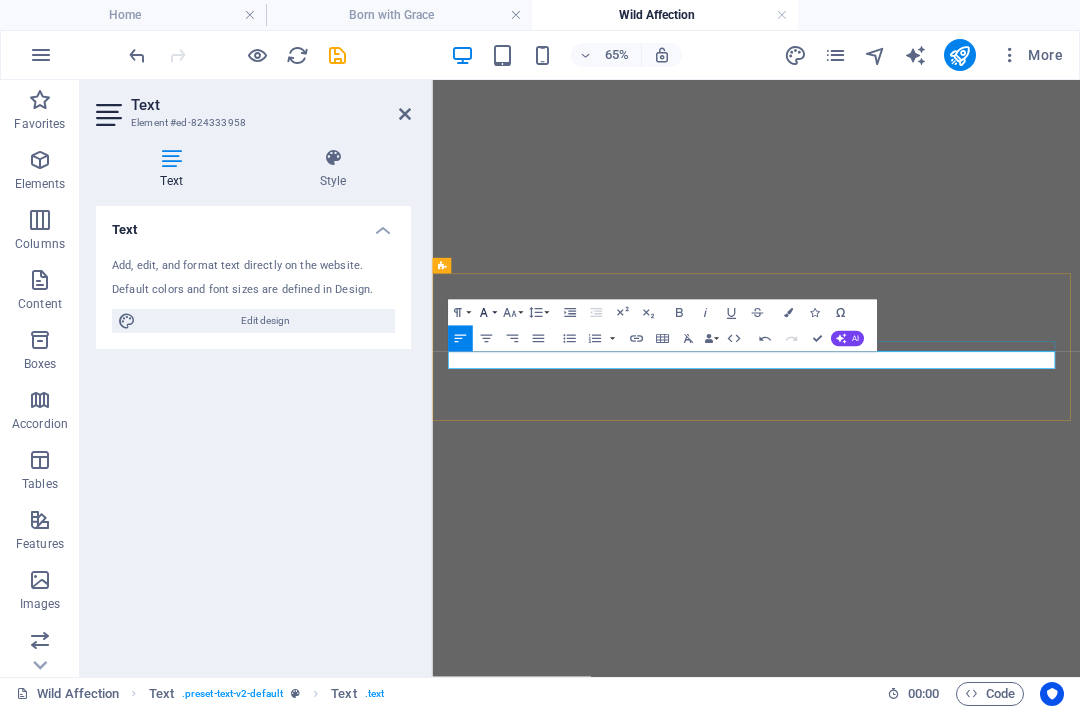 click 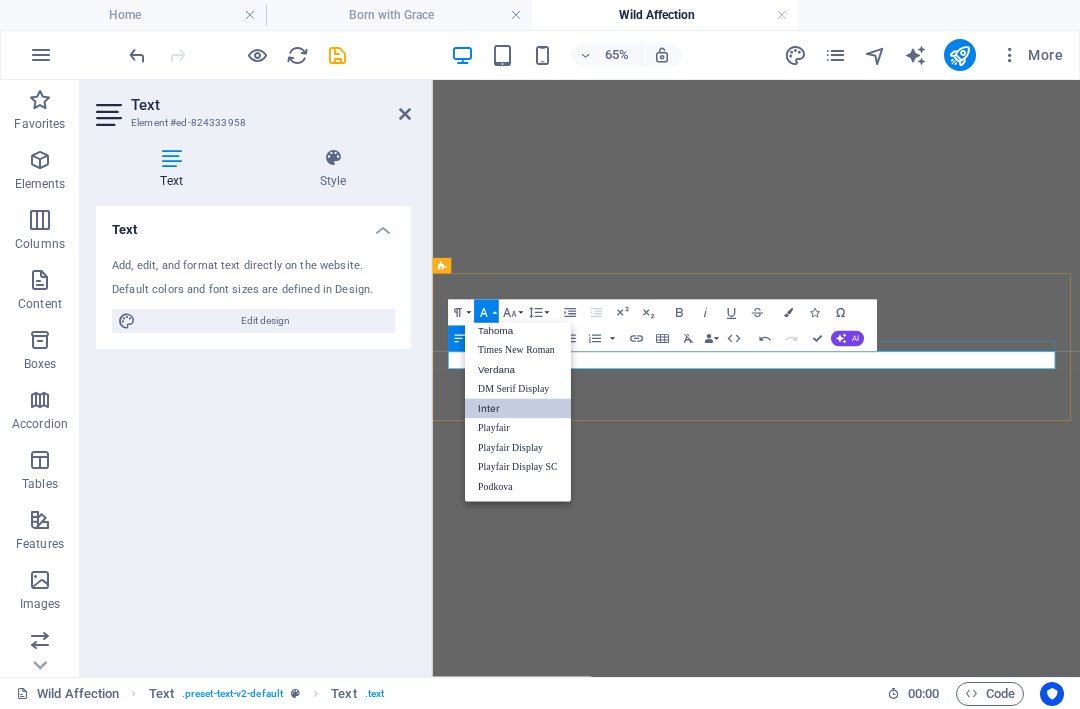 scroll, scrollTop: 101, scrollLeft: 0, axis: vertical 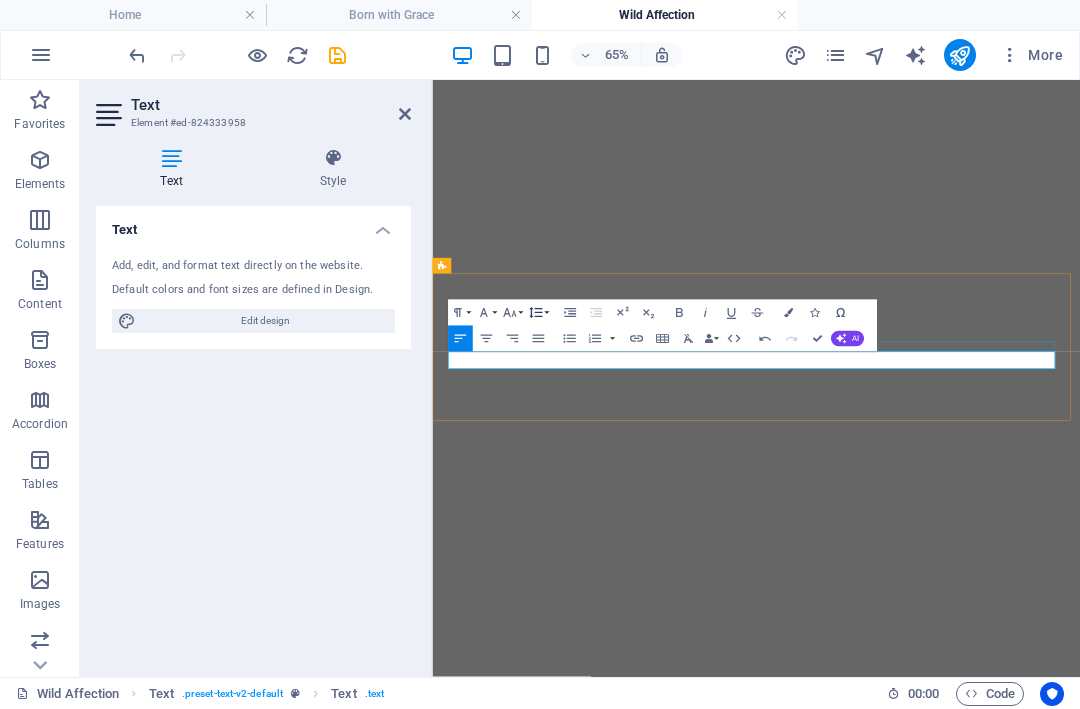click 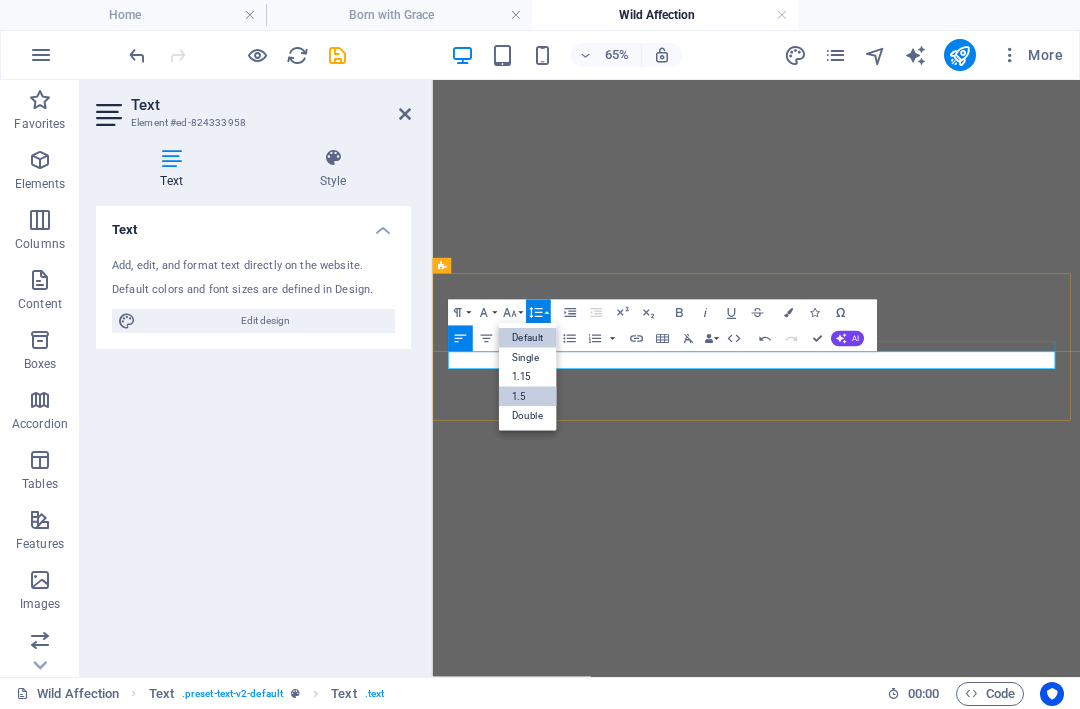 scroll, scrollTop: 0, scrollLeft: 0, axis: both 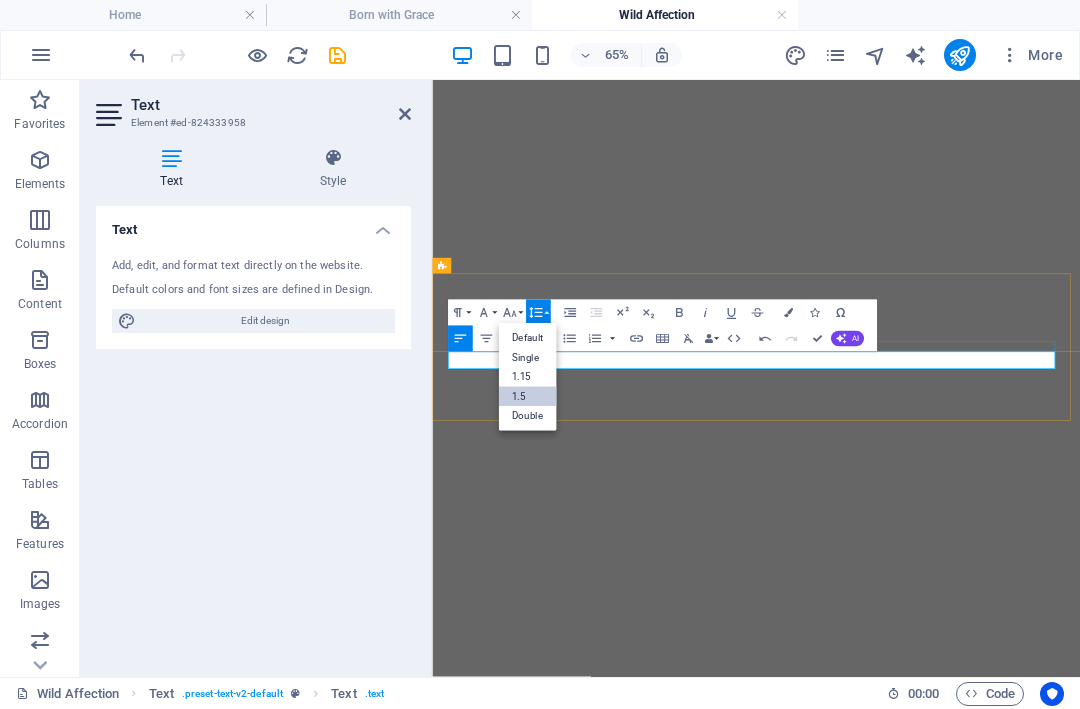 click on "1.5" at bounding box center [527, 397] 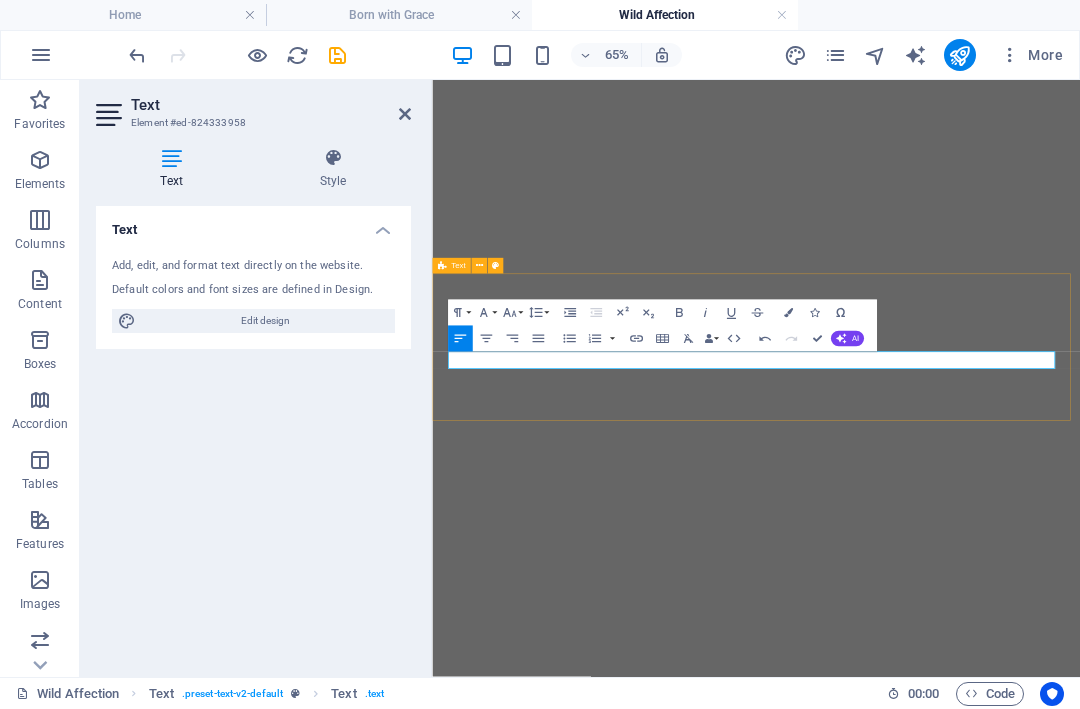 click on "Shipping Live flat and fully insured. Worldwide delivery available. Each artwork is handled with care and packaged to museum-grade standards." at bounding box center [930, 4388] 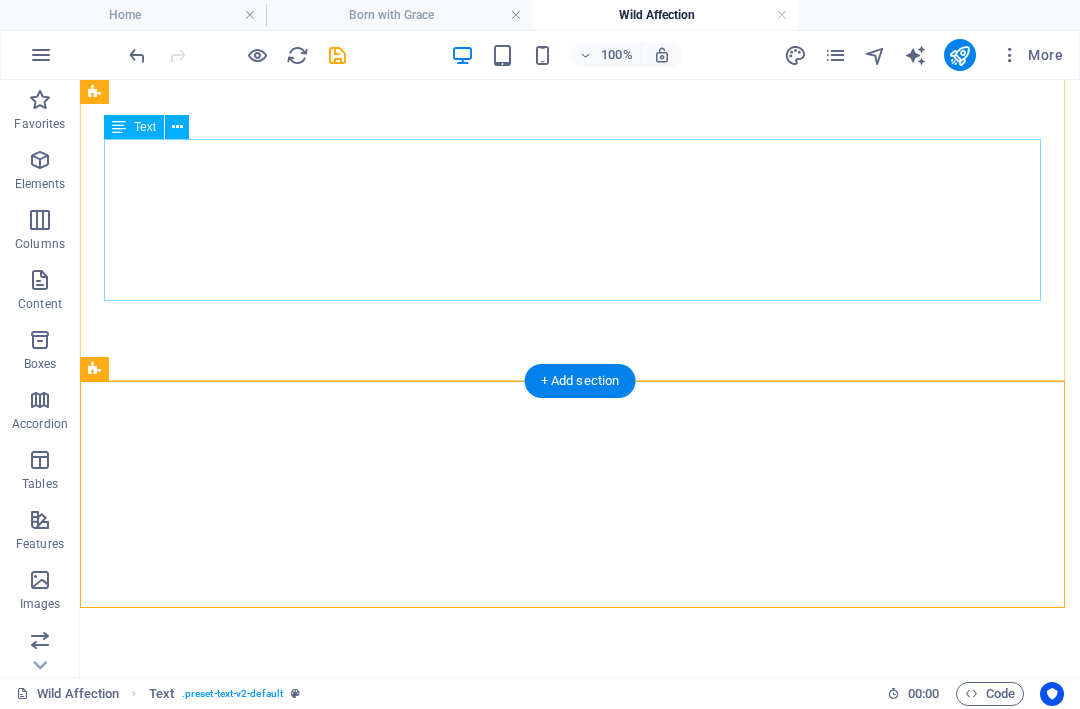 click on "Original artwork : [SIZE] Medium : Ink on fine art paper Year : [YEAR] Certificate : Signed and certified Limited Edition Giclée Prints : Not released for this work" at bounding box center [580, 4209] 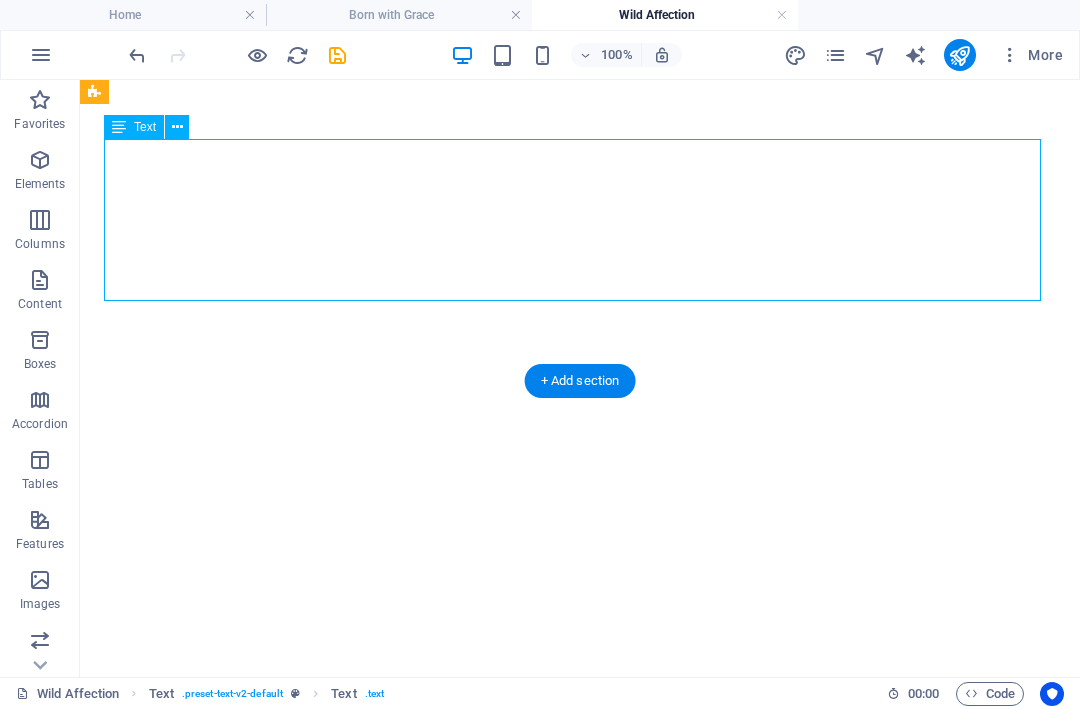 click on "Original artwork : [SIZE] Medium : Ink on fine art paper Year : [YEAR] Certificate : Signed and certified Limited Edition Giclée Prints : Not released for this work" at bounding box center [580, 4209] 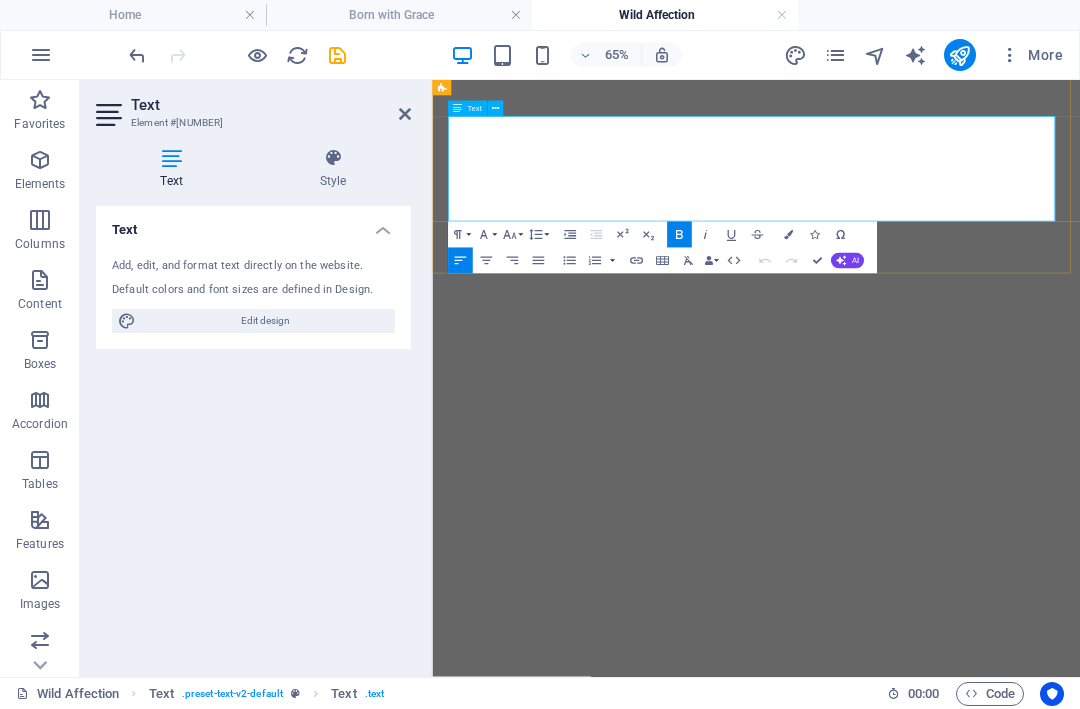 click on "Limited Edition Giclée Prints : Not released for this work" at bounding box center [625, 4308] 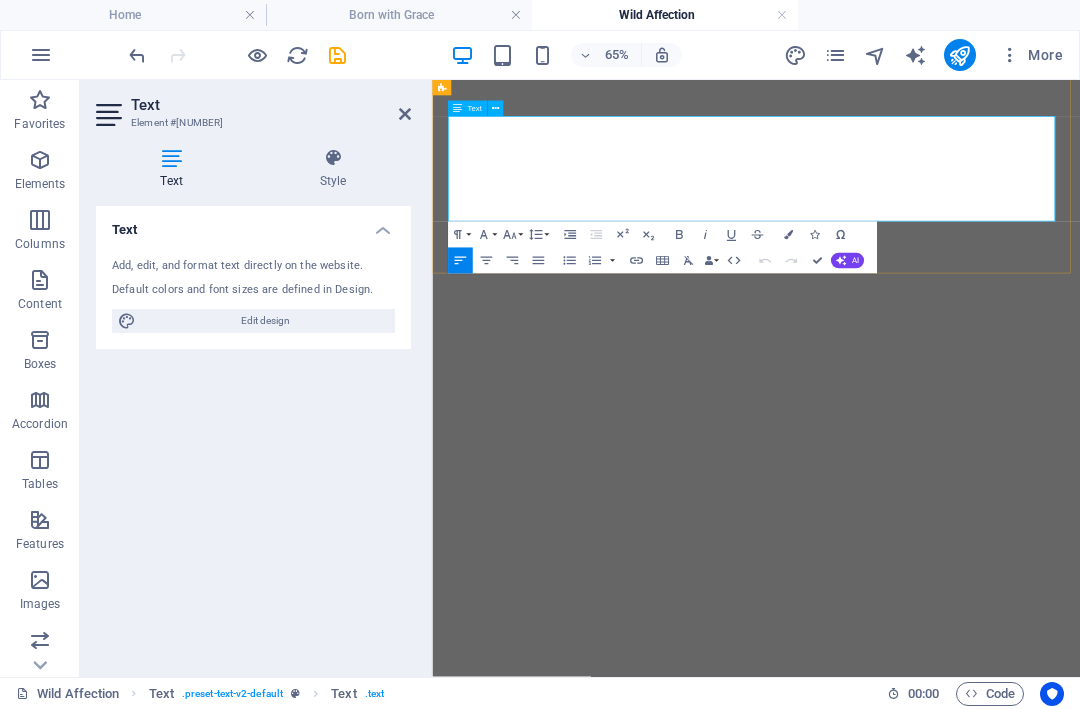 click on "Limited Edition Giclée Prints : Not released for this work" at bounding box center [625, 4308] 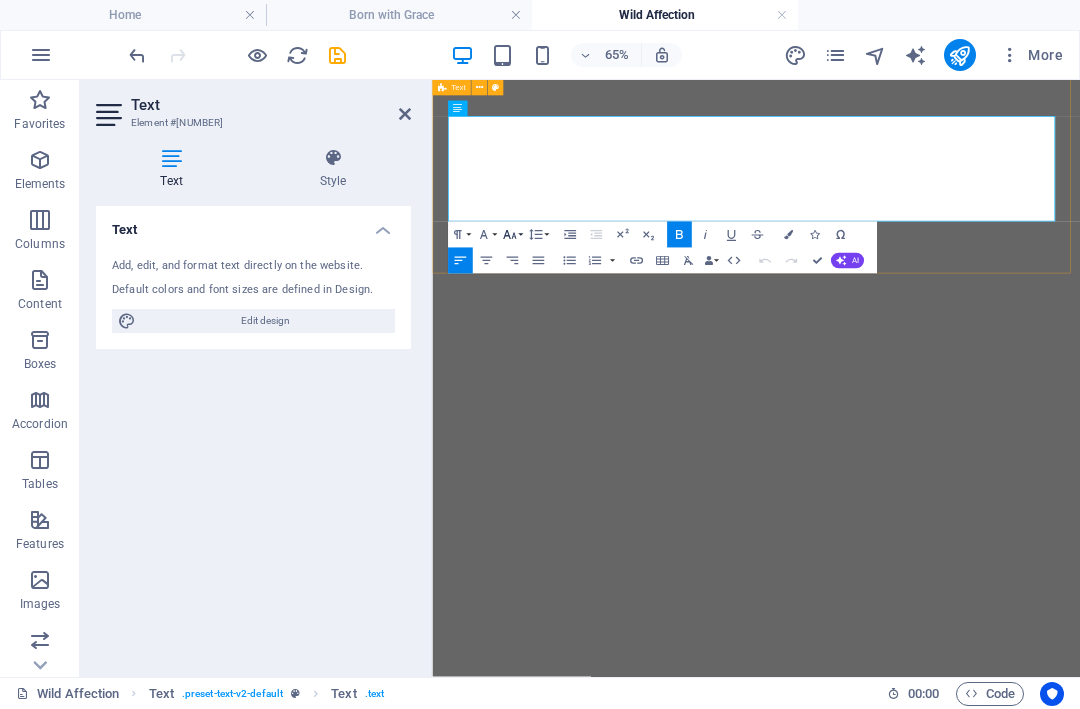 click 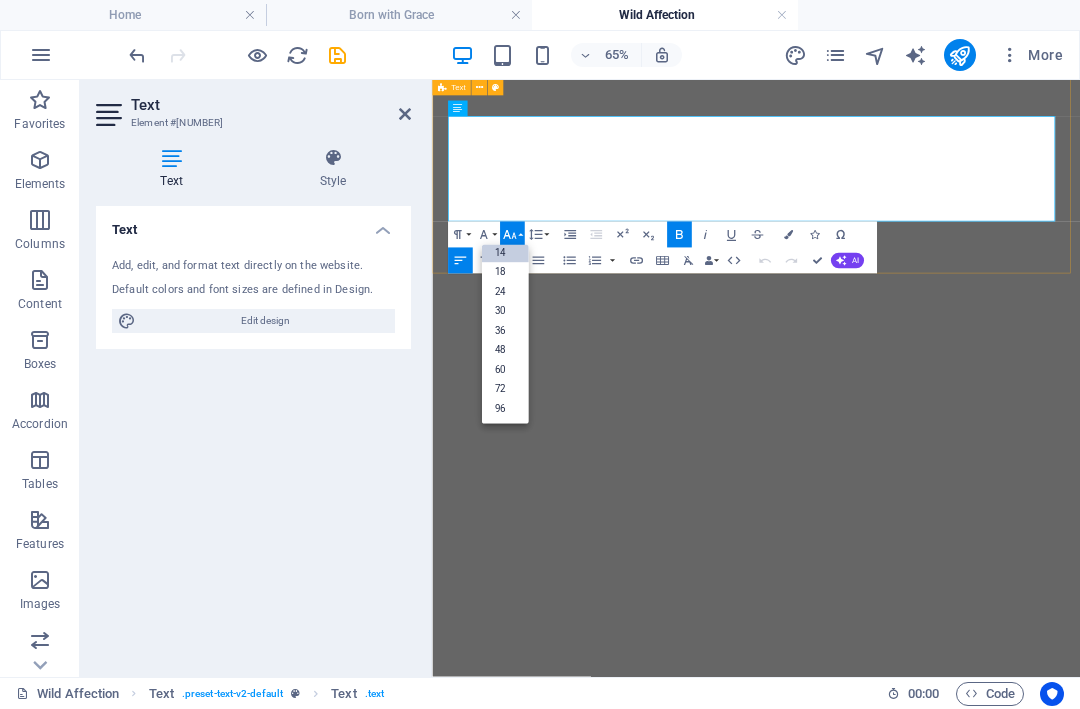 scroll, scrollTop: 161, scrollLeft: 0, axis: vertical 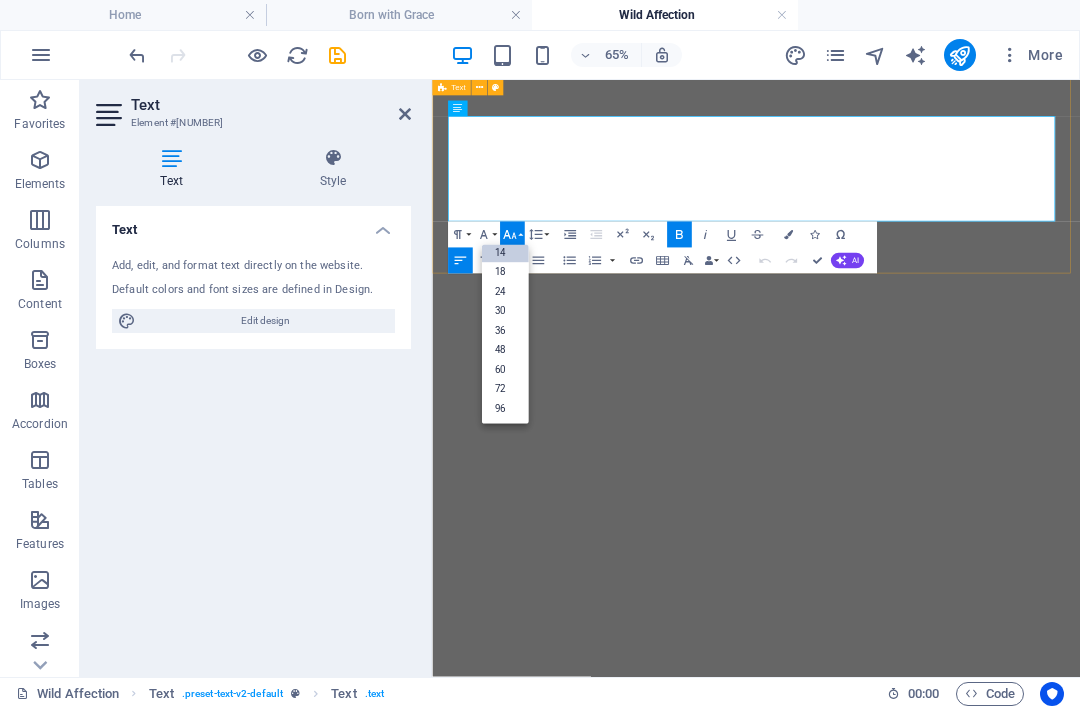 click on "14" at bounding box center [504, 253] 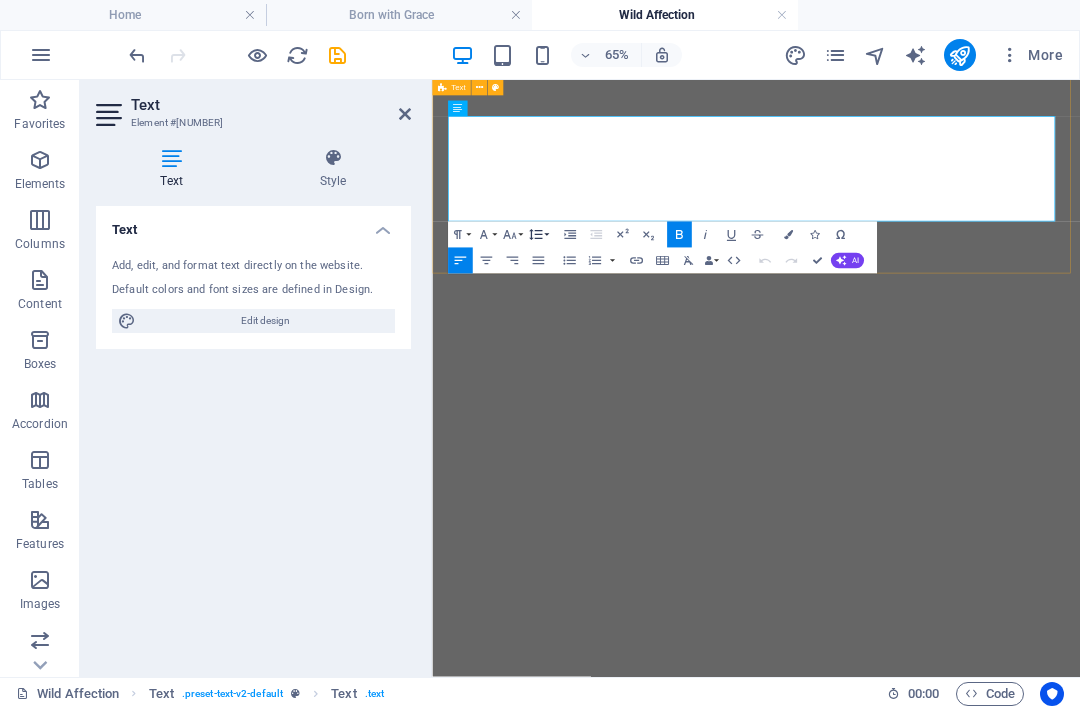 click 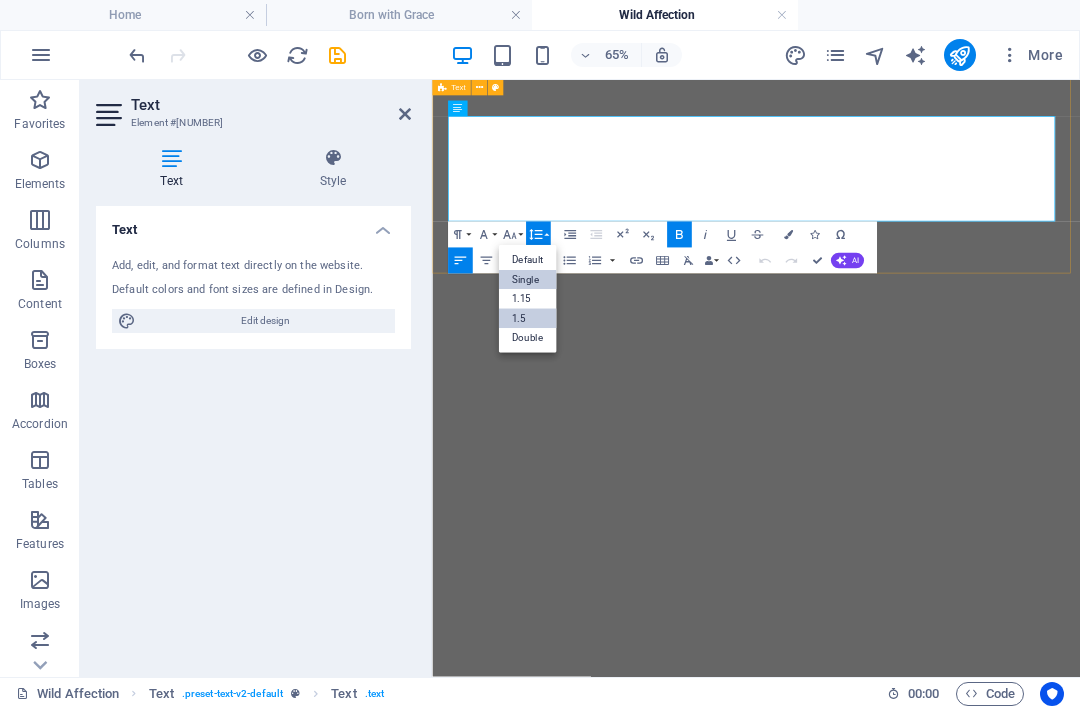 scroll, scrollTop: 0, scrollLeft: 0, axis: both 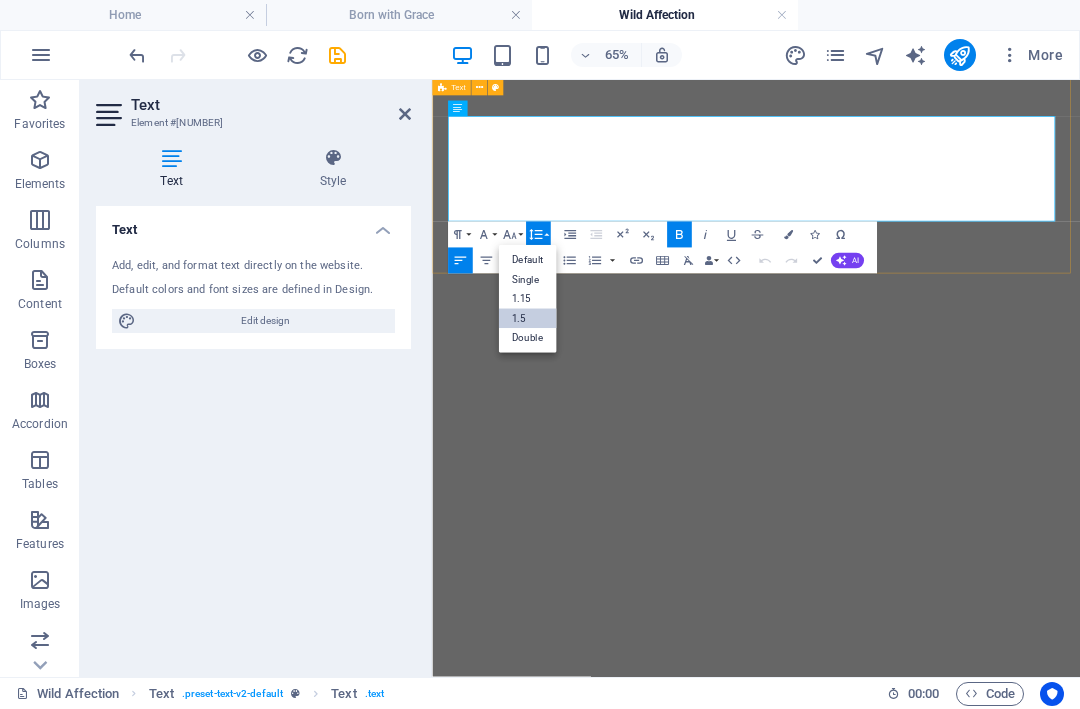 click on "1.5" at bounding box center (527, 319) 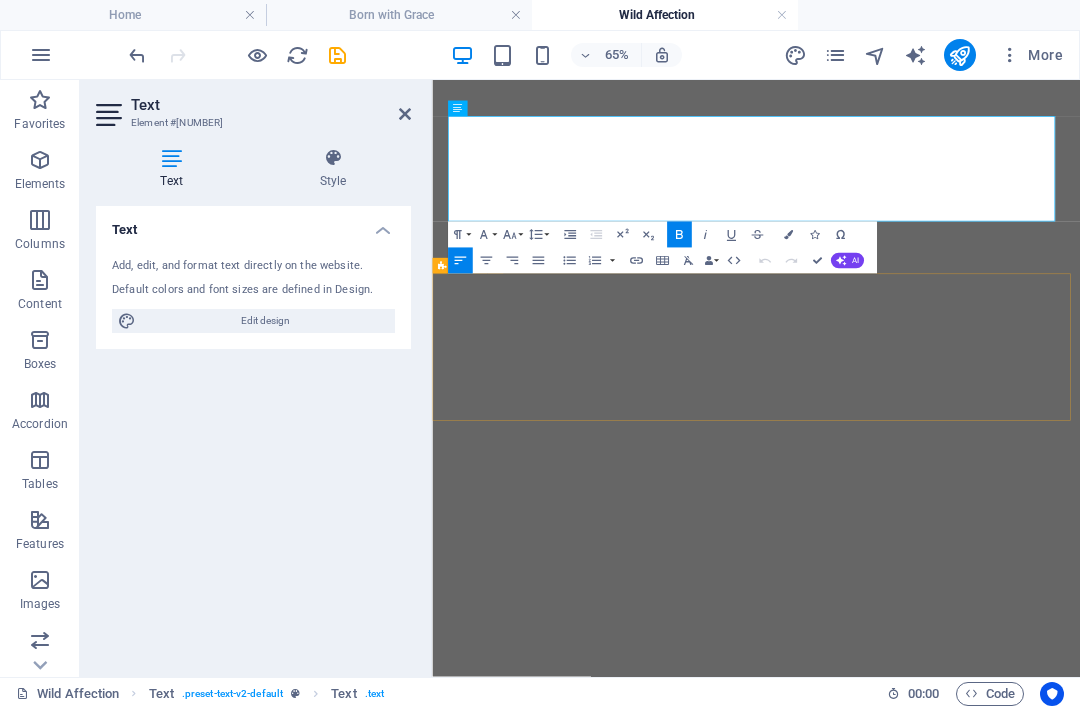 click on "Shipping Live flat and fully insured. Worldwide delivery available. Each artwork is handled with care and packaged to museum-grade standards." at bounding box center (930, 4388) 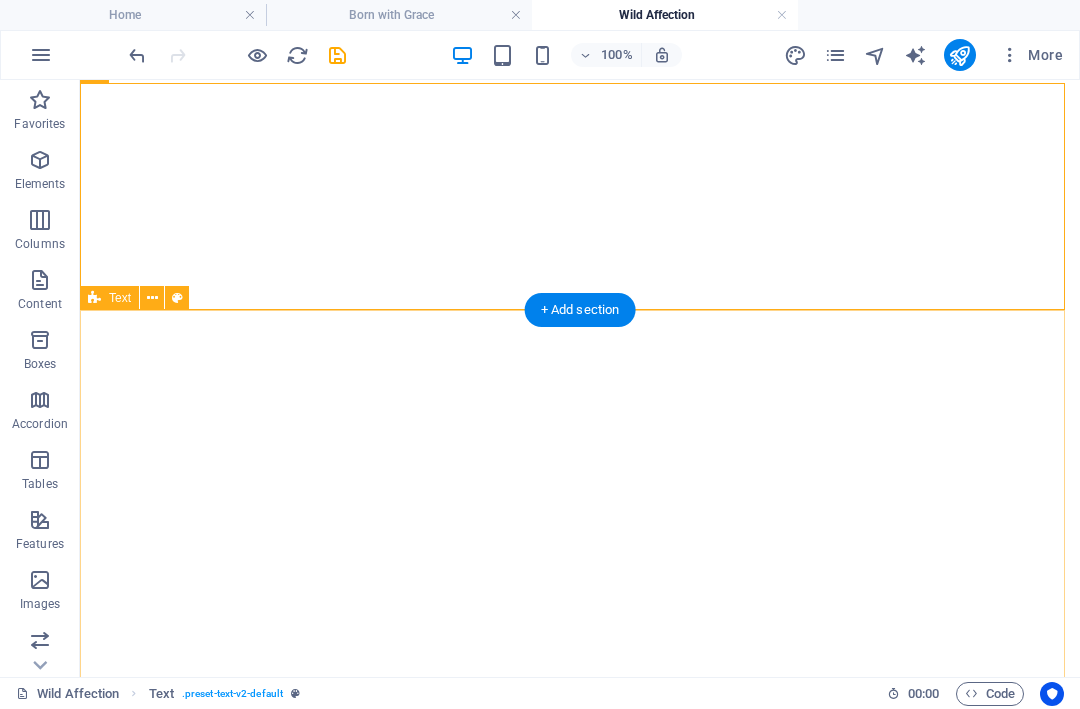 scroll, scrollTop: 1967, scrollLeft: 0, axis: vertical 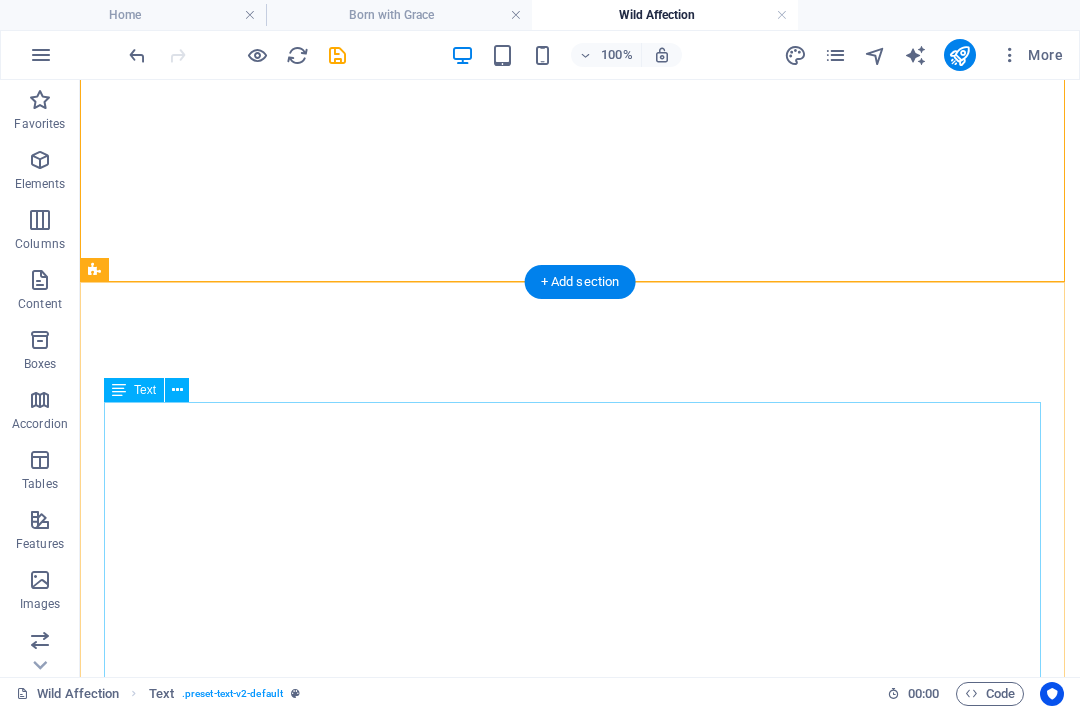 click on "Original artwork: Collected 3 prints – 50 x 50 cm — €950 5 prints – 70 x 70 cm — €1,200 2 prints – 90 x 90 cm — €1,600 Edition limited to 10 + 2 Artist Proofs (not for sale). All prints are hand-signed, numbered, and accompanied by a Certificate of Authenticity. Once the edition is sold out, no further prints will be produced. All three works in the Spirit of the Wild inaugural series are released at special collector pricing, as a gesture of gratitude marking the foundation of Wildline. Future collections will reflect full value-based pricing for each individual piece." at bounding box center (580, 4407) 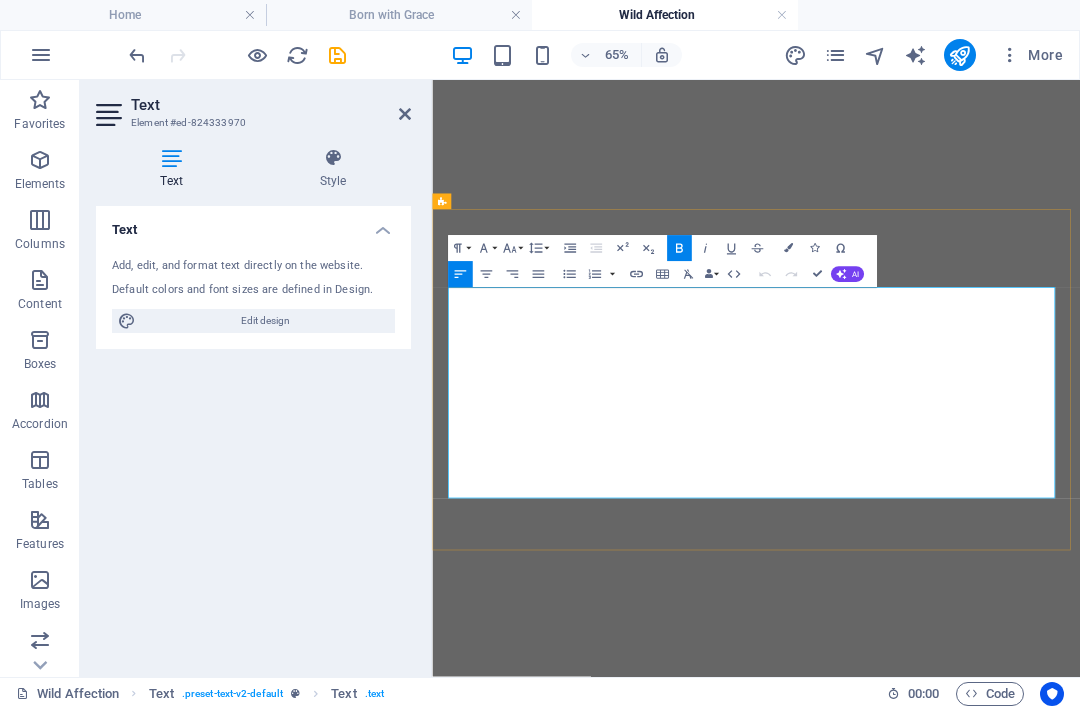 drag, startPoint x: 1130, startPoint y: 692, endPoint x: 550, endPoint y: 582, distance: 590.33887 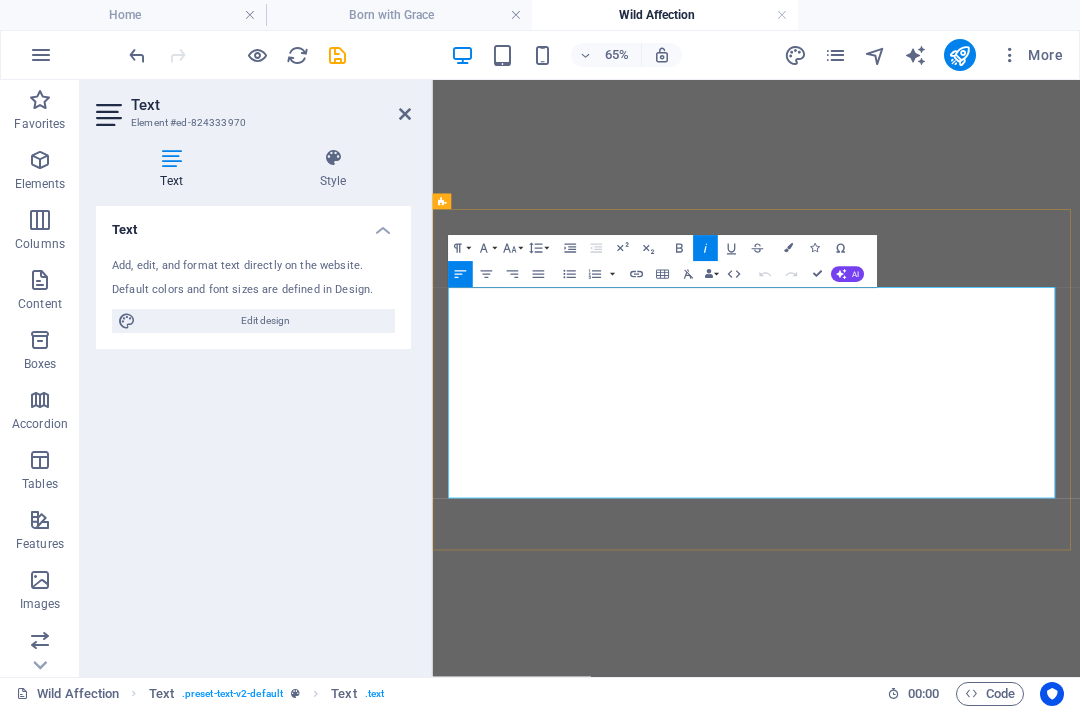 drag, startPoint x: 550, startPoint y: 582, endPoint x: 489, endPoint y: 542, distance: 72.94518 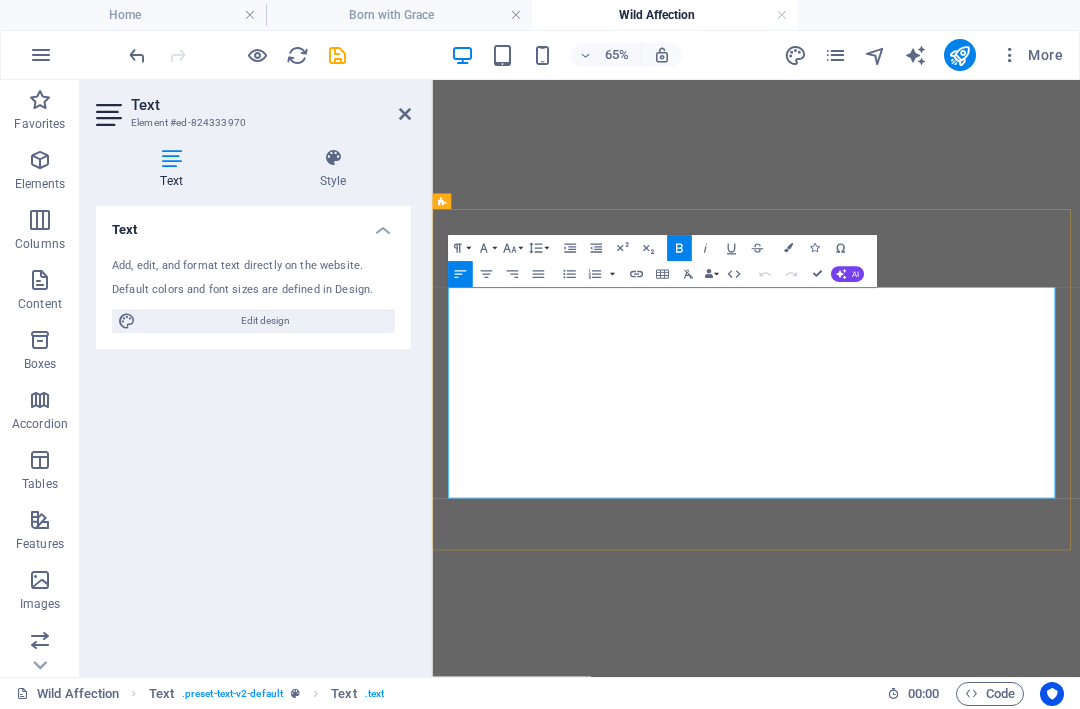 scroll, scrollTop: 2182, scrollLeft: 6, axis: both 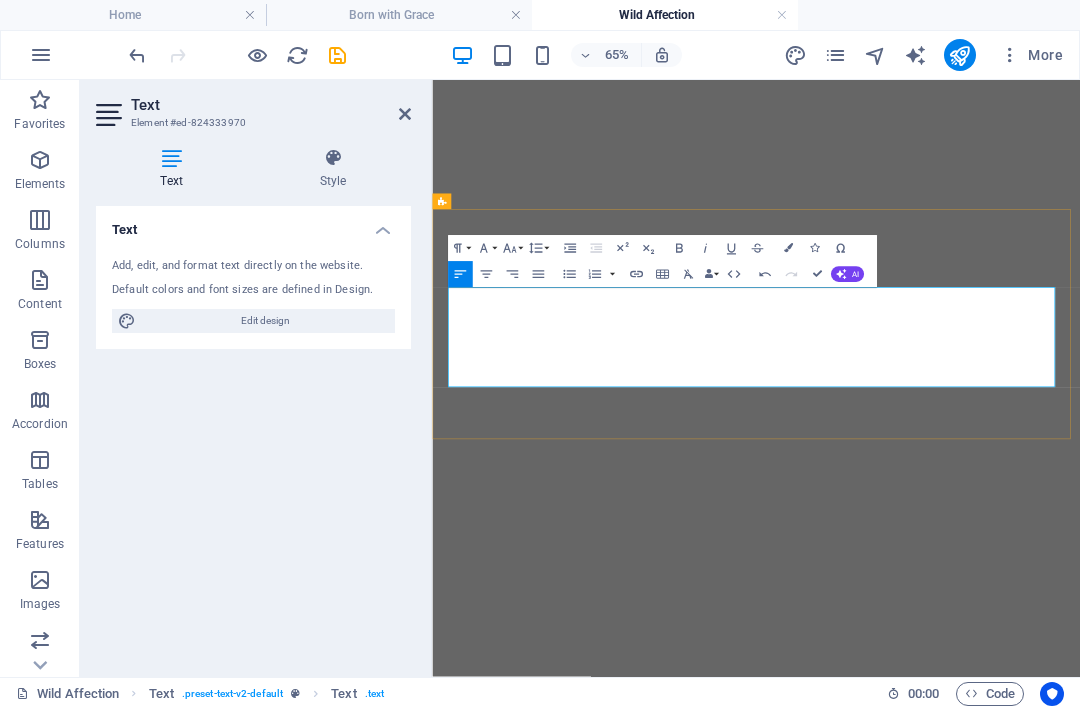 click on "Original artwork: Collected" at bounding box center (930, 4291) 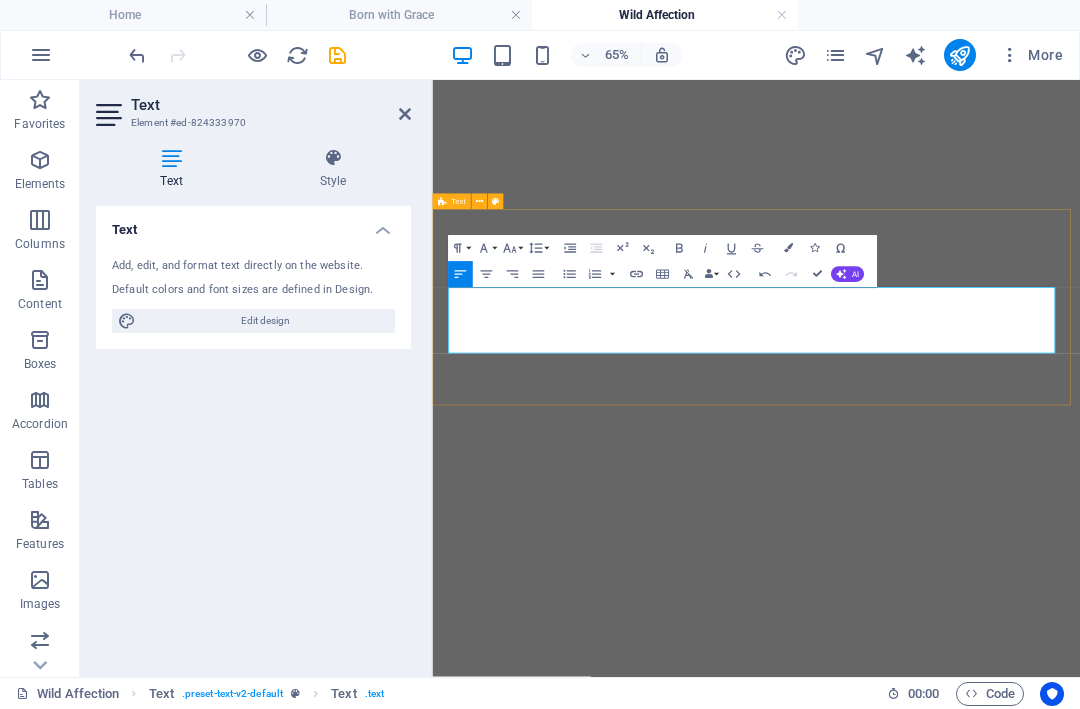 click on "Shipping Live flat and fully insured. Worldwide delivery available. Each artwork is handled with care and packaged to museum-grade standards." at bounding box center (930, 4062) 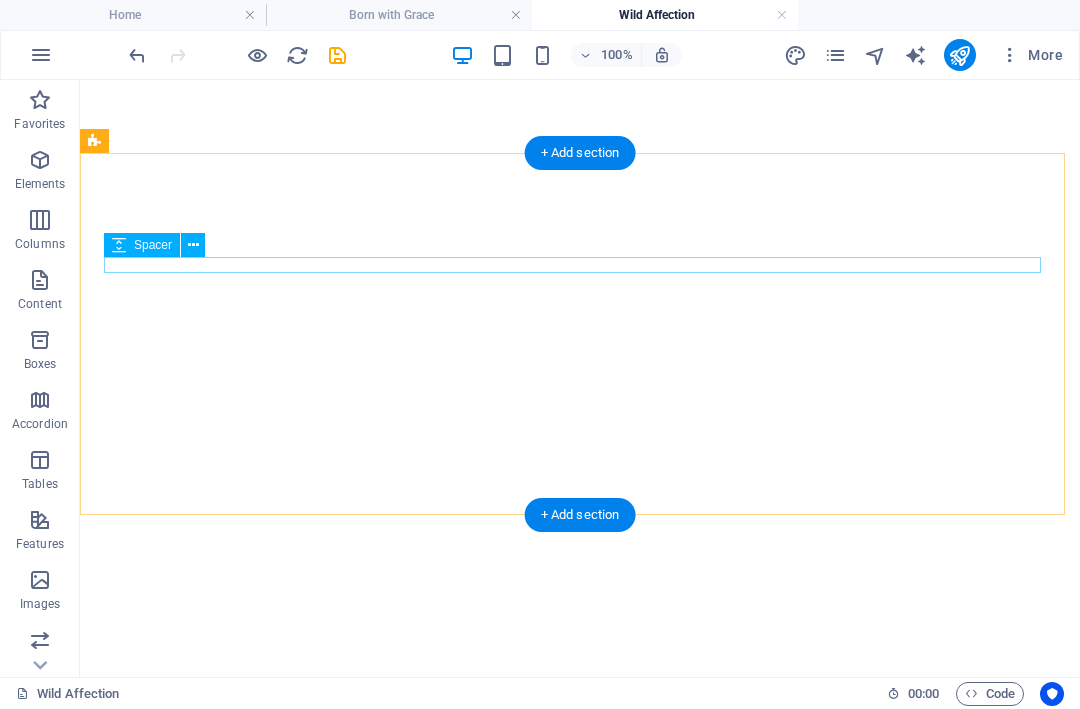 scroll, scrollTop: 1600, scrollLeft: 0, axis: vertical 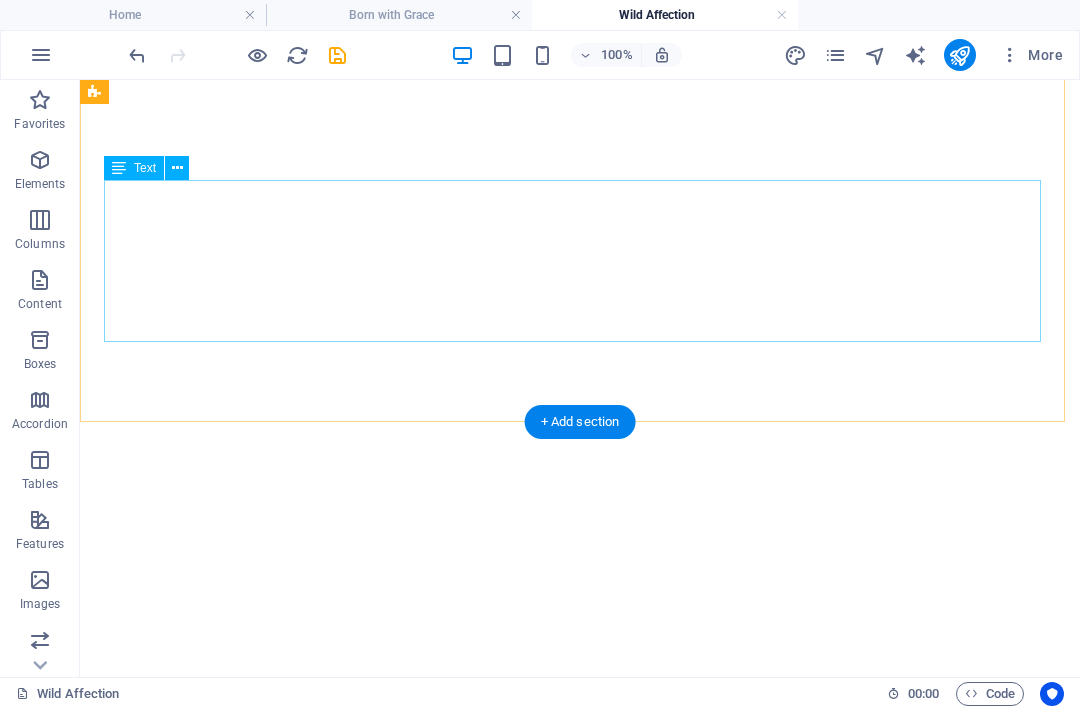 click on "Original artwork : [SIZE] Medium : Ink on fine art paper Year : [YEAR] Certificate : Signed and certified Limited Edition Giclée Prints : Not released for this work" at bounding box center (580, 4250) 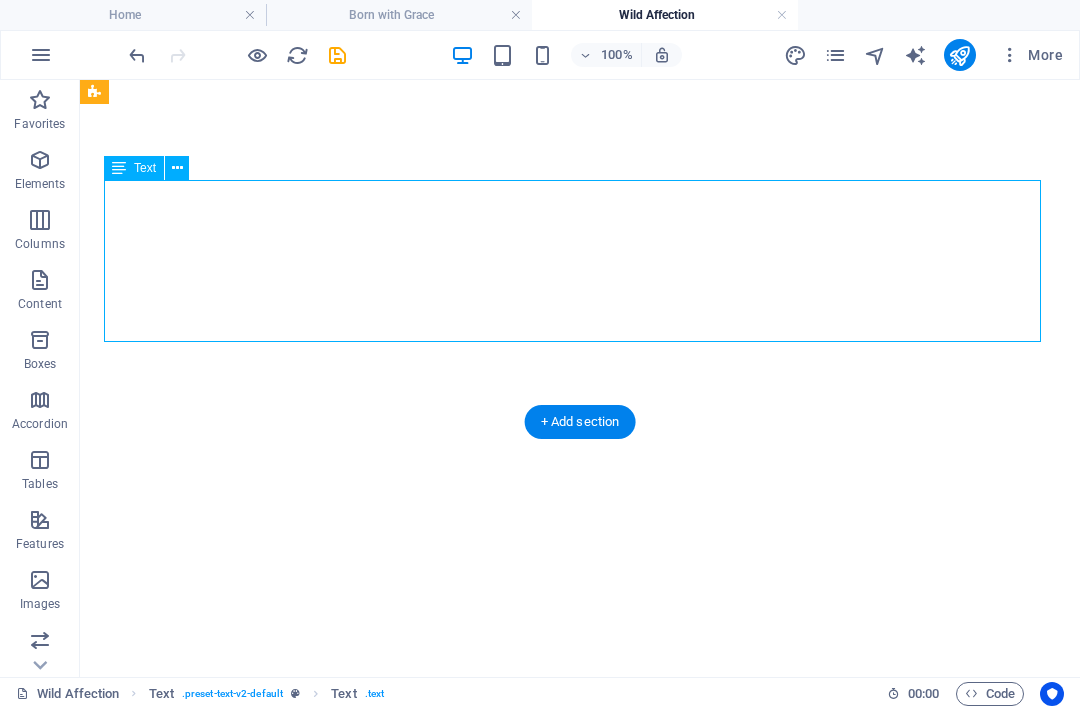click on "Original artwork : [SIZE] Medium : Ink on fine art paper Year : [YEAR] Certificate : Signed and certified Limited Edition Giclée Prints : Not released for this work" at bounding box center (580, 4250) 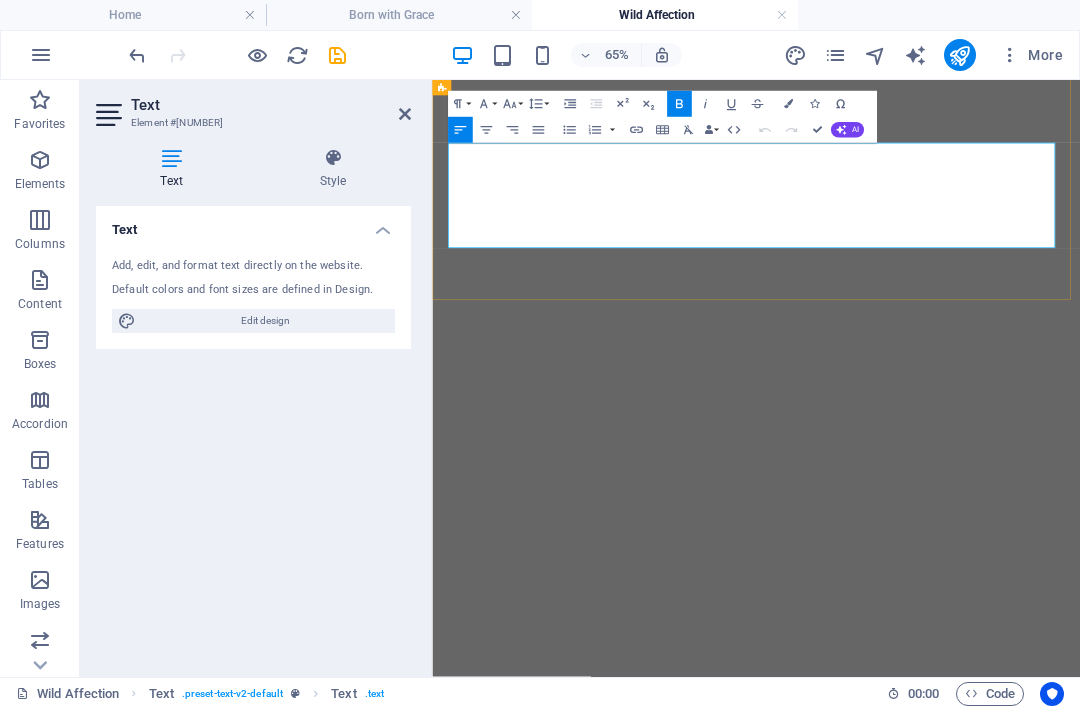 click on "Limited Edition Giclée Prints : Not released for this work" at bounding box center [625, 4349] 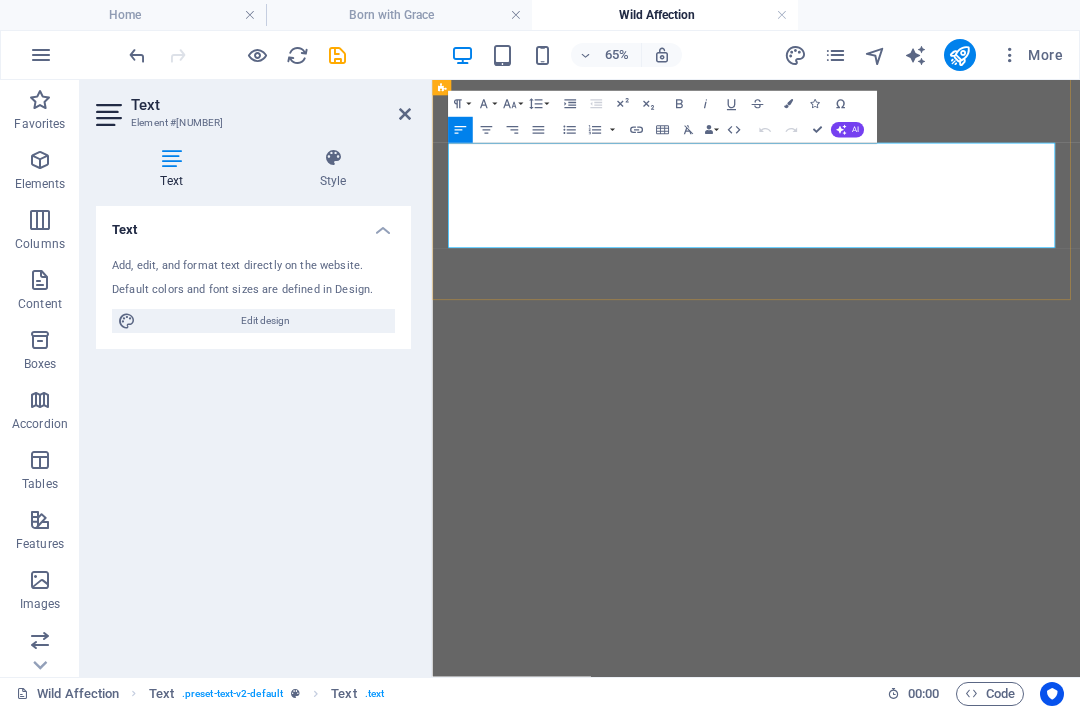 drag, startPoint x: 867, startPoint y: 329, endPoint x: 655, endPoint y: 329, distance: 212 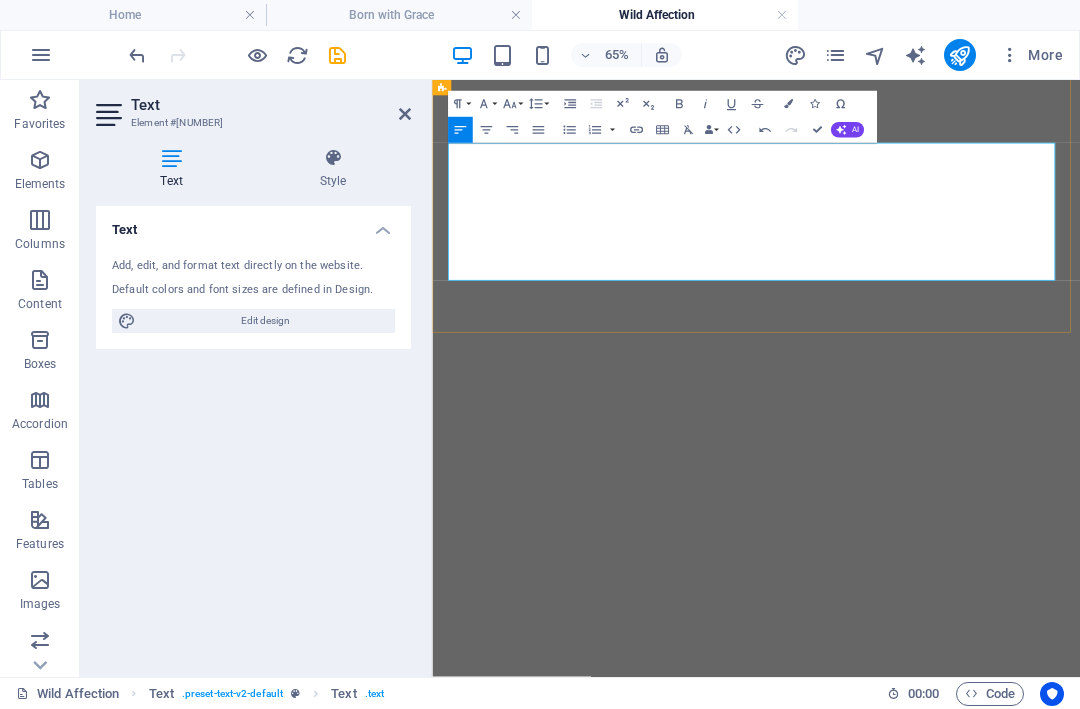 scroll, scrollTop: 407, scrollLeft: 5, axis: both 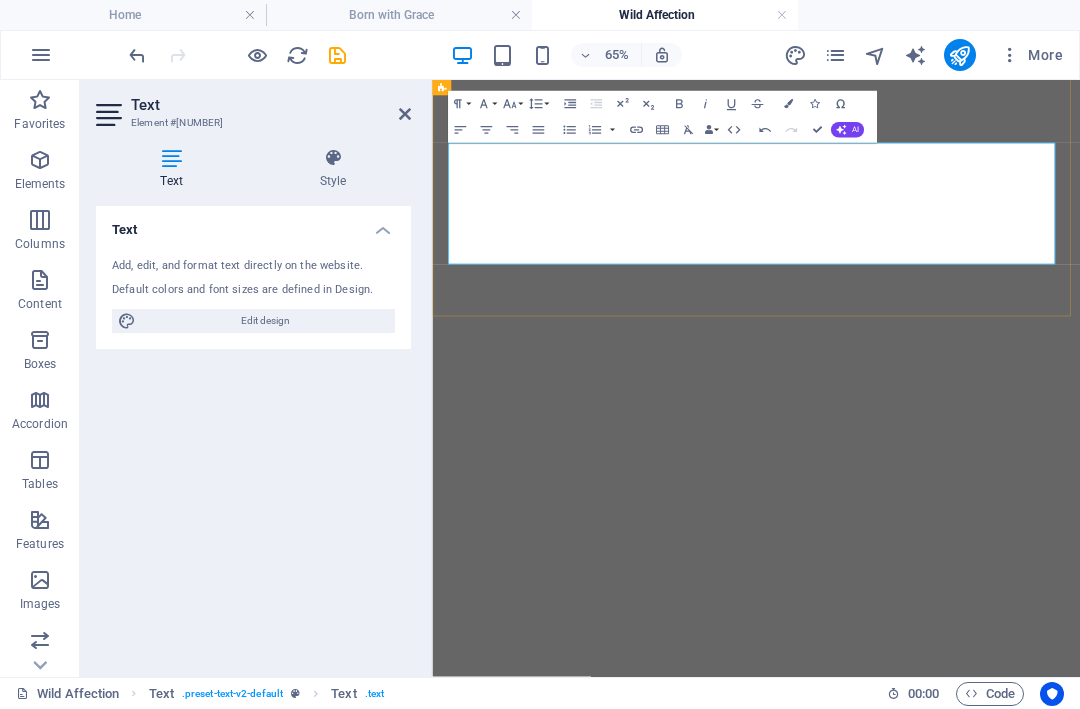 drag, startPoint x: 815, startPoint y: 348, endPoint x: 641, endPoint y: 323, distance: 175.7868 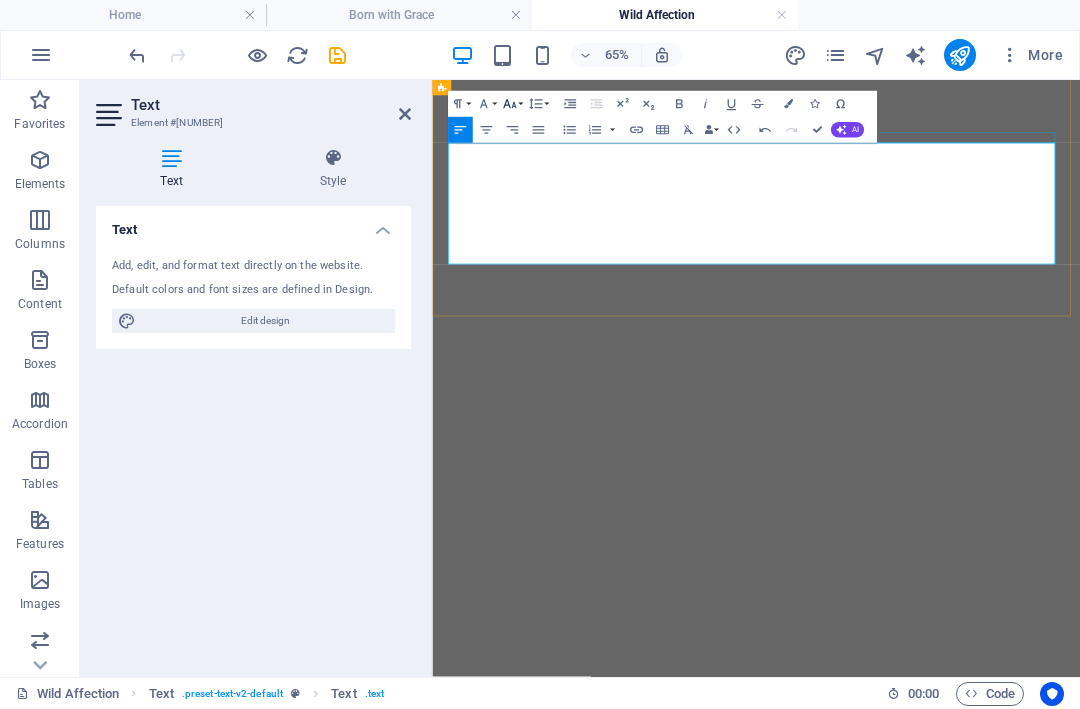 click 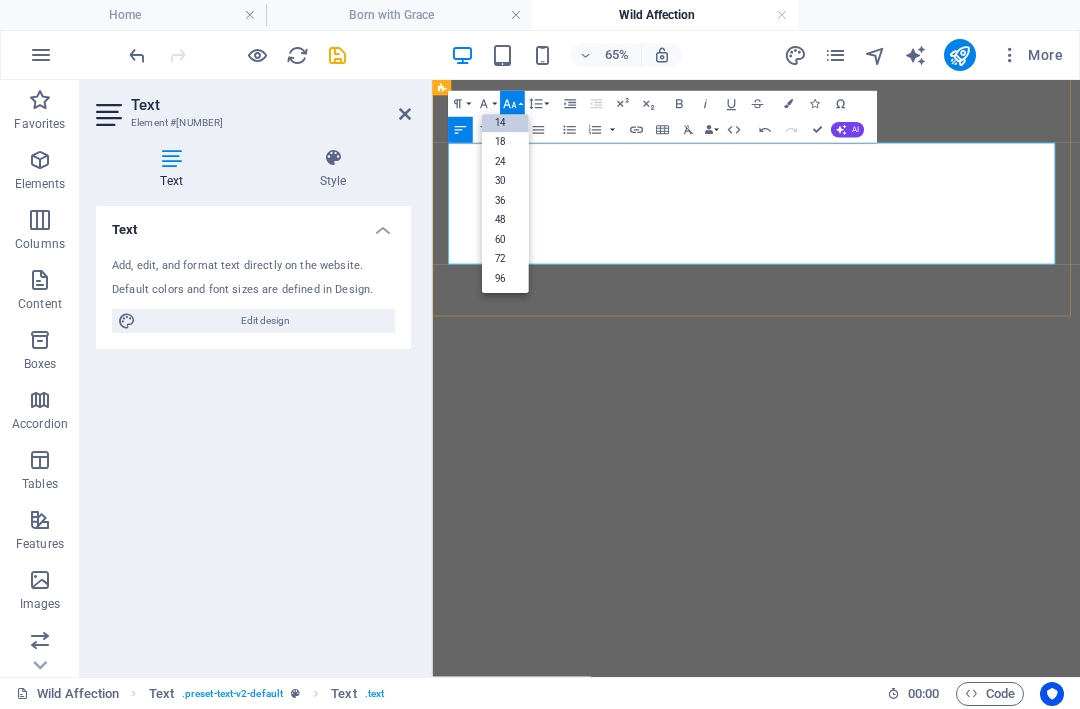 scroll, scrollTop: 161, scrollLeft: 0, axis: vertical 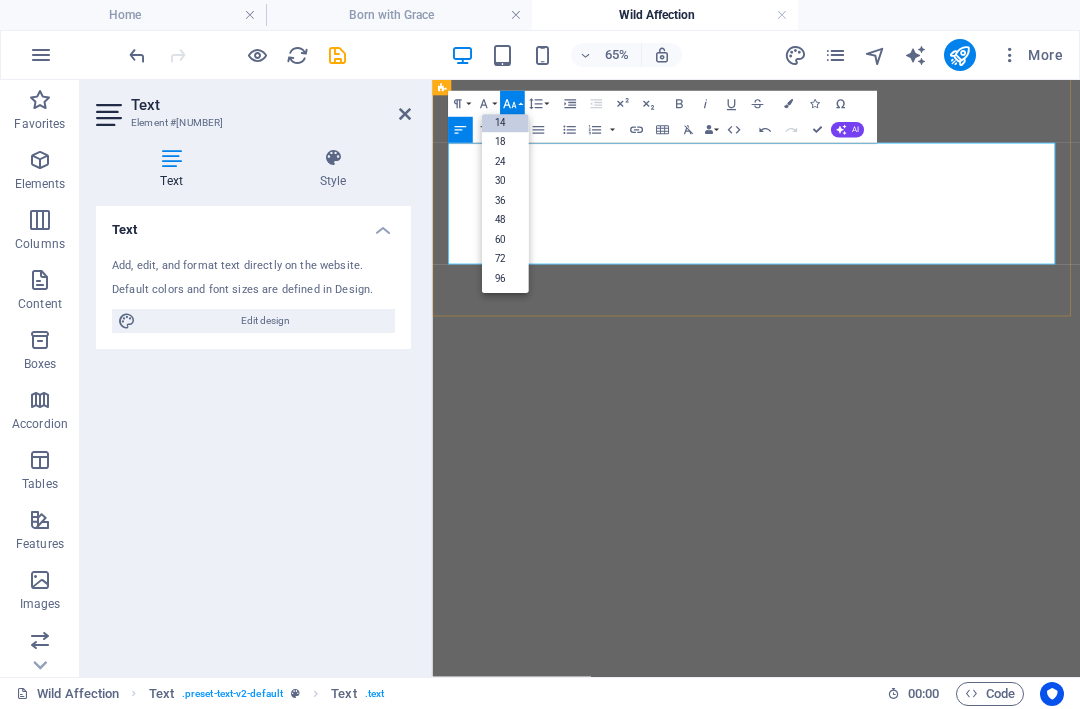 click on "14" at bounding box center (504, 123) 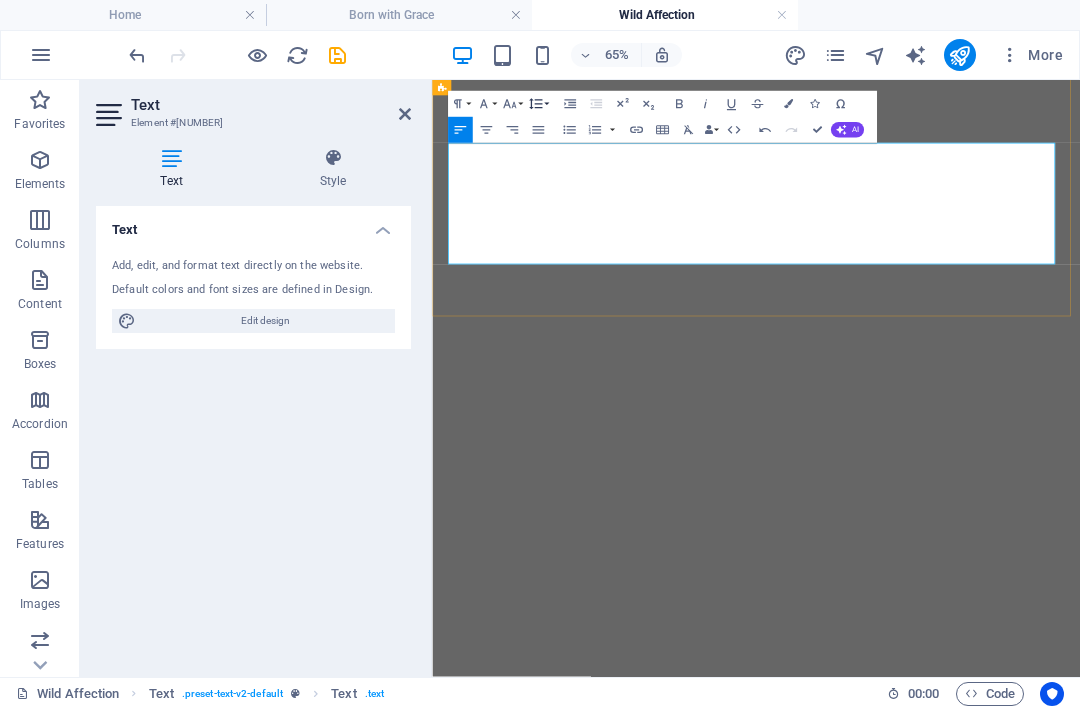 click 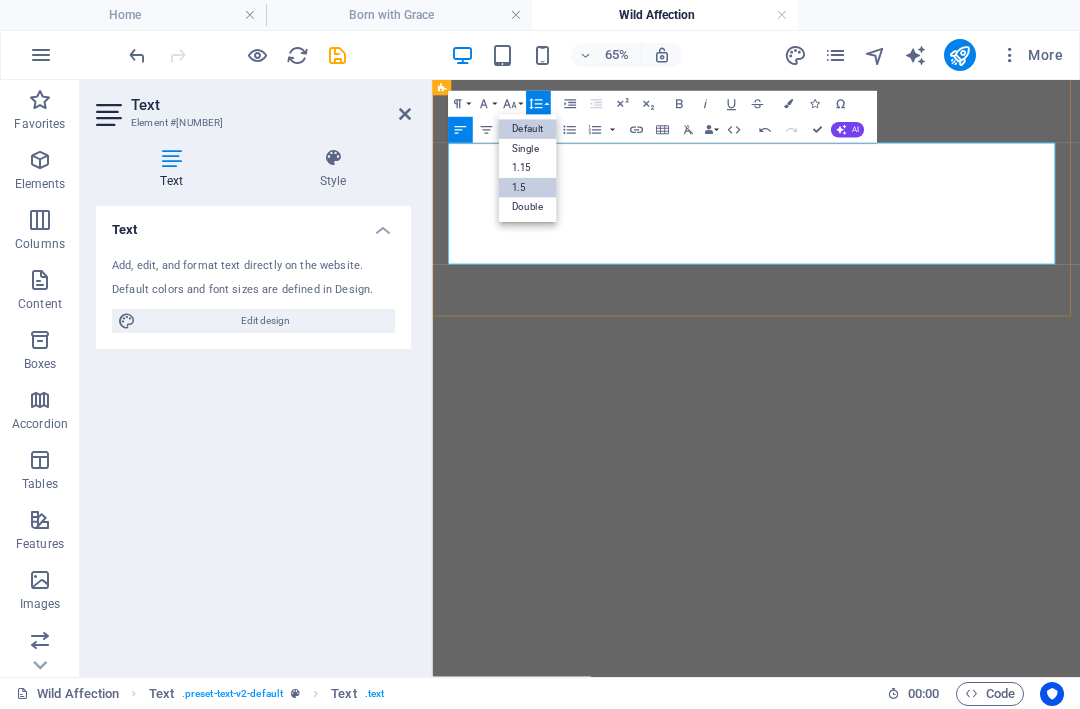scroll, scrollTop: 0, scrollLeft: 0, axis: both 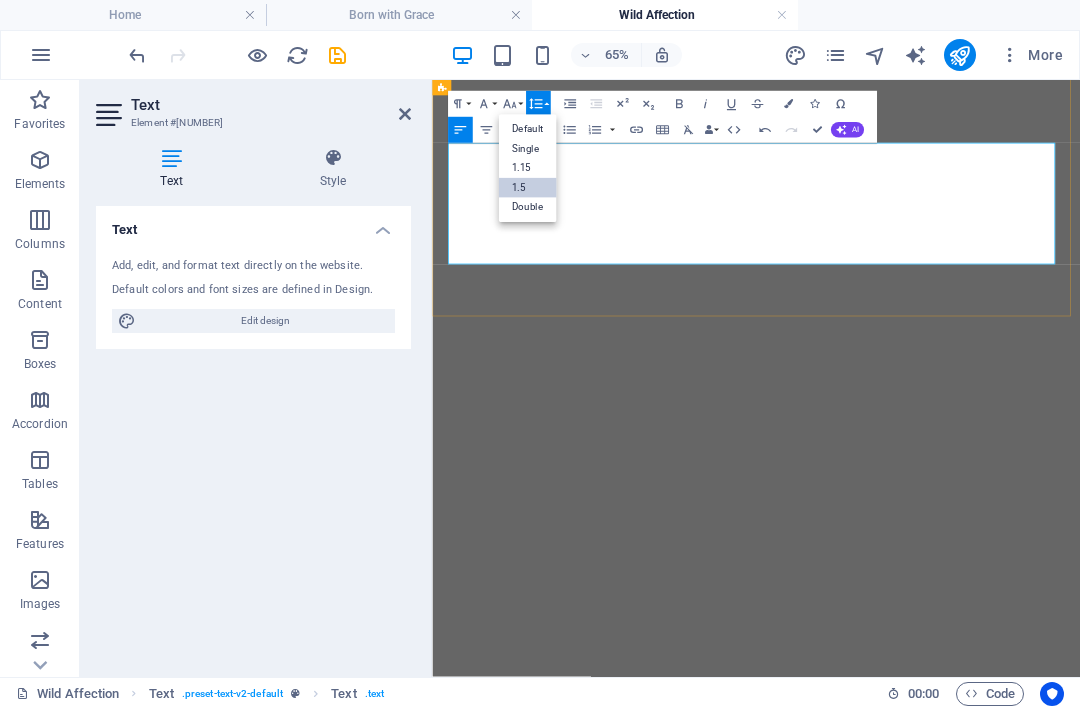 click on "1.5" at bounding box center [527, 188] 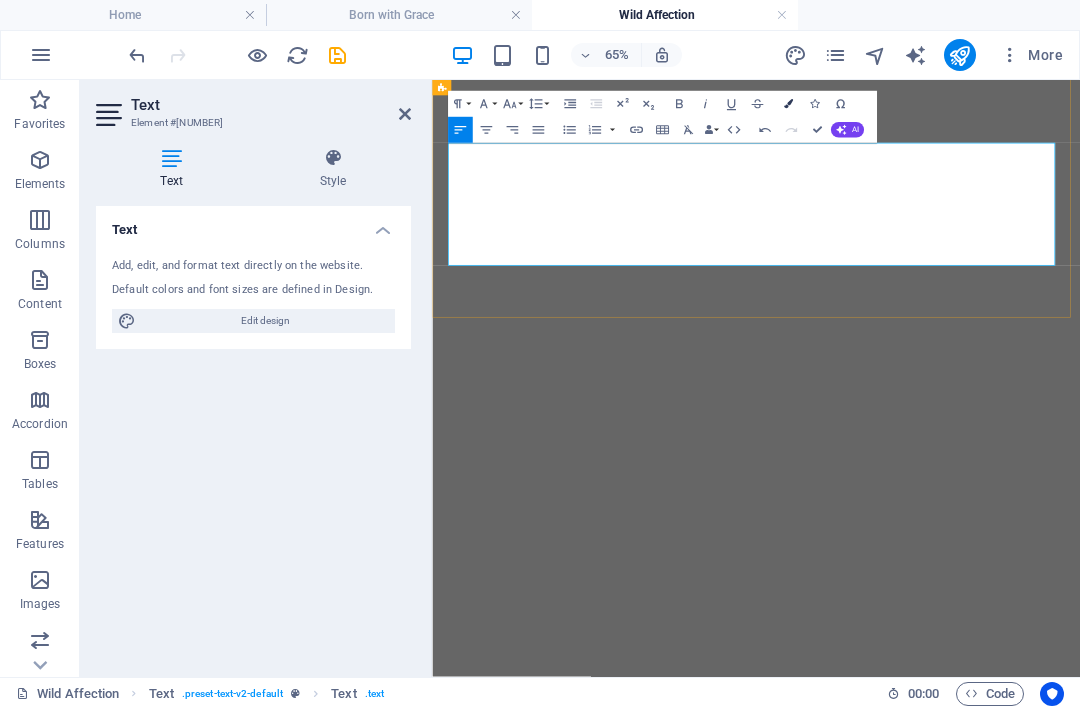 click on "Colors" at bounding box center (788, 104) 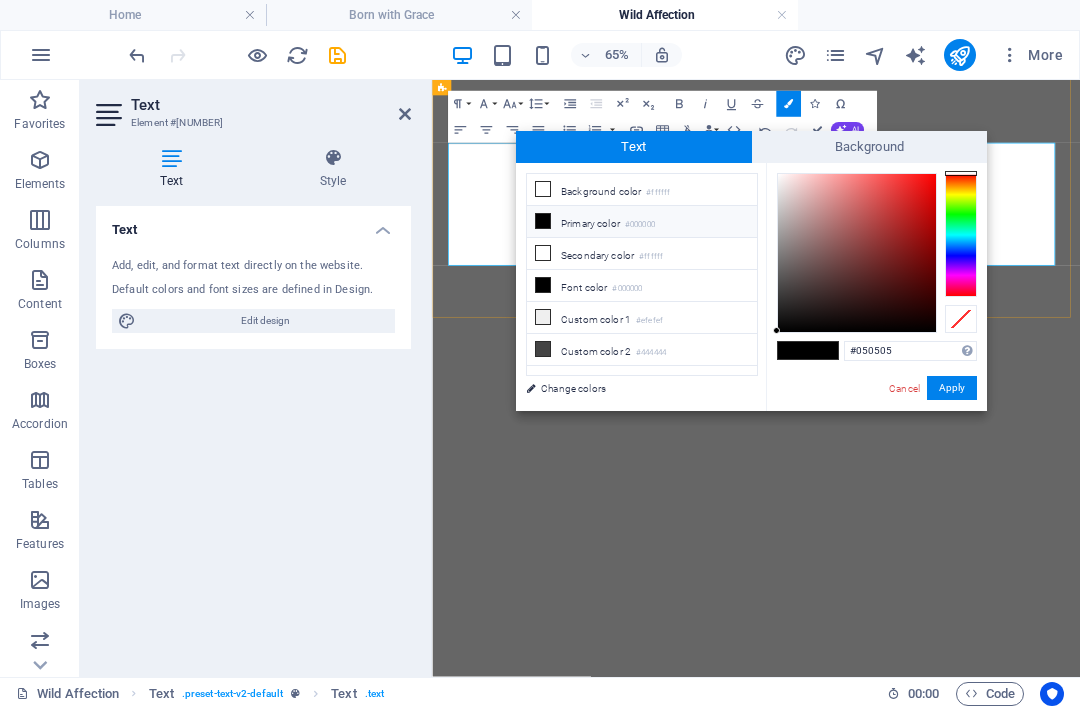 type on "#000000" 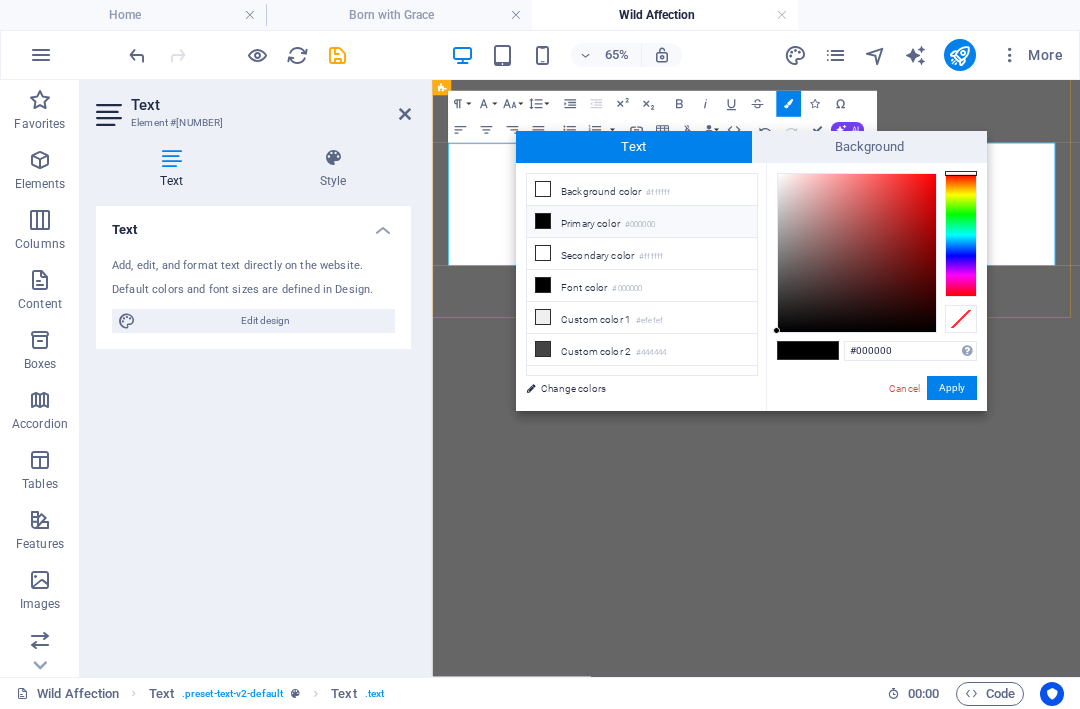 drag, startPoint x: 786, startPoint y: 323, endPoint x: 765, endPoint y: 346, distance: 31.144823 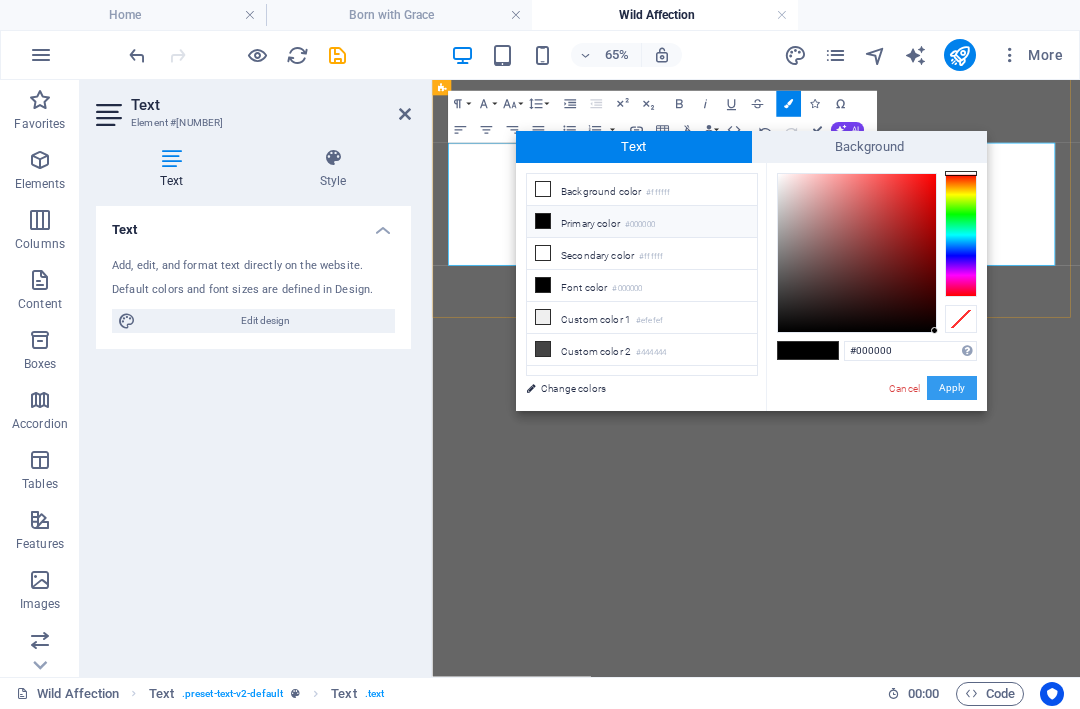 click on "Apply" at bounding box center [952, 388] 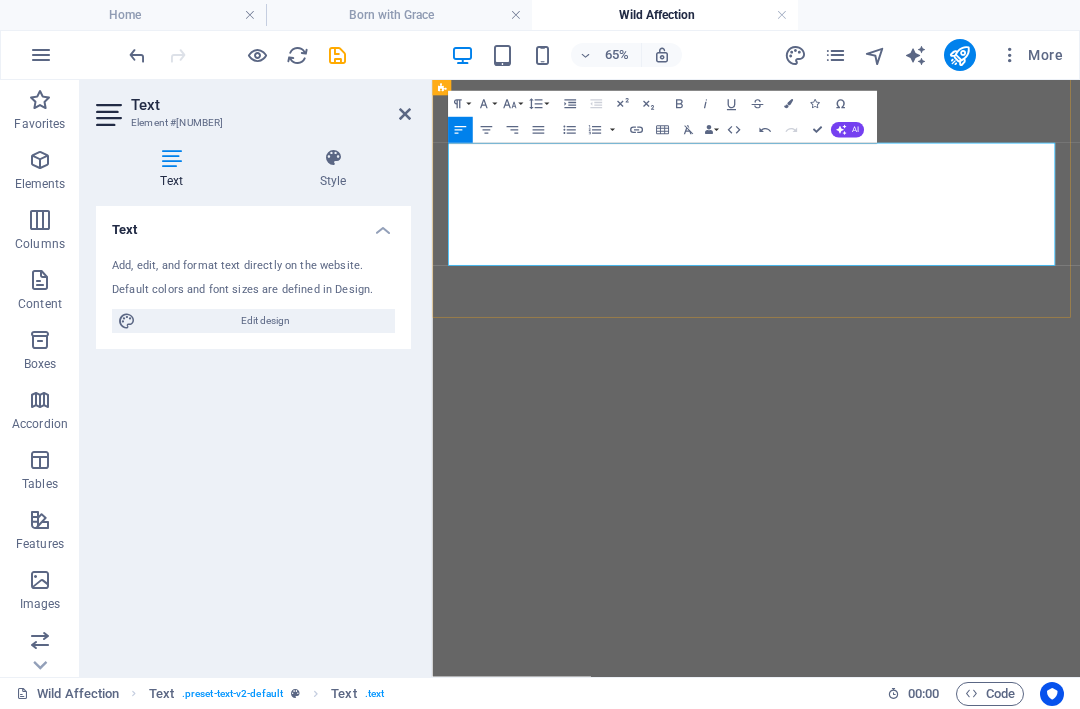 click on "Drag here to replace the existing content. Press “Ctrl” if you want to create a new element.
H2   Text   Reference   Image Slider   Image slider   Text   Text   Spacer   H3   Text   Spacer   H3   Text   Text   Spacer   H3   Text   Text Paragraph Format Normal Heading 1 Heading 2 Heading 3 Heading 4 Heading 5 Heading 6 Code Font Family Arial Georgia Impact Tahoma Times New Roman Verdana DM Serif Display Inter Playfair Playfair Display Playfair Display SC Podkova Font Size 8 9 10 11 12 14 18 24 30 36 48 60 72 96 Line Height Default Single 1.15 1.5 Double Increase Indent Decrease Indent Superscript Subscript Bold Italic Underline Strikethrough Colors Icons Special Characters Align Left Align Center Align Right Align Justify Unordered List   Default Circle Disc Square    Ordered List   Default Lower Alpha Lower Greek Lower Roman Upper Alpha Upper Roman    Insert Link Insert Table Clear Formatting Data Bindings Company First name Last name Street ZIP code City Email Phone Mobile Fax HTML AI" at bounding box center [756, 378] 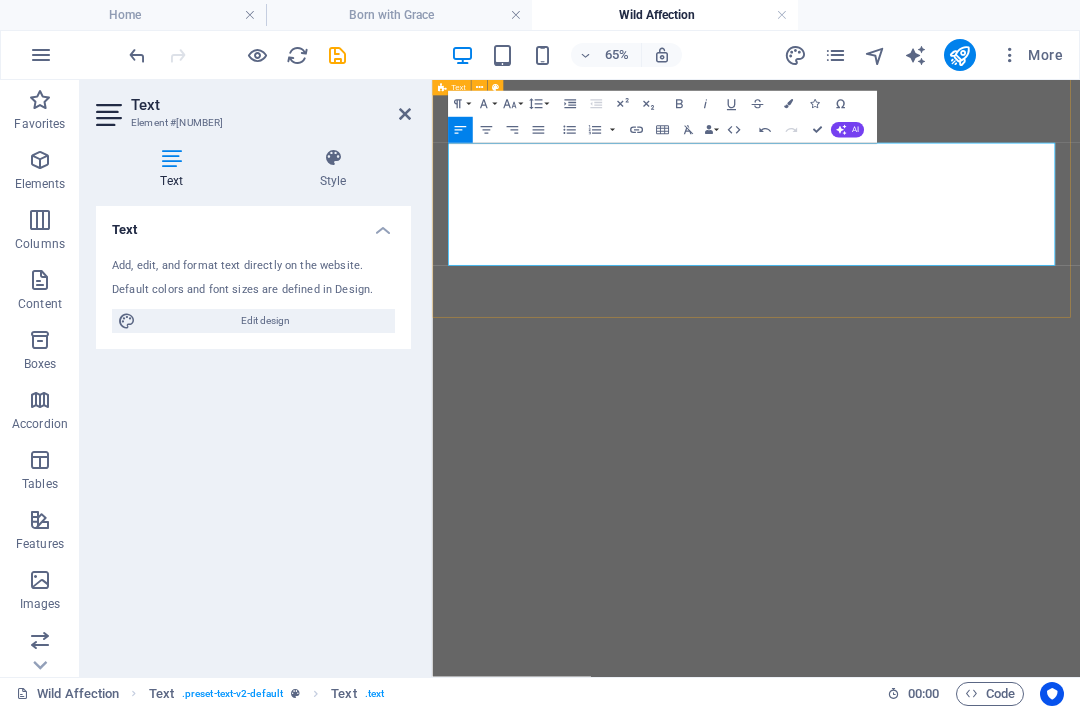 click on "Details Original artwork : 20 x 20 cm Medium : Ink on fine art paper Year : 2022 Certificate : Signed and certified Limited Edition Giclée Prints : 2  Artist Proofs (not for sale)   No numbered edition was released.   Artist Proofs (not for sale)   No numbered edition was released." at bounding box center [930, 4233] 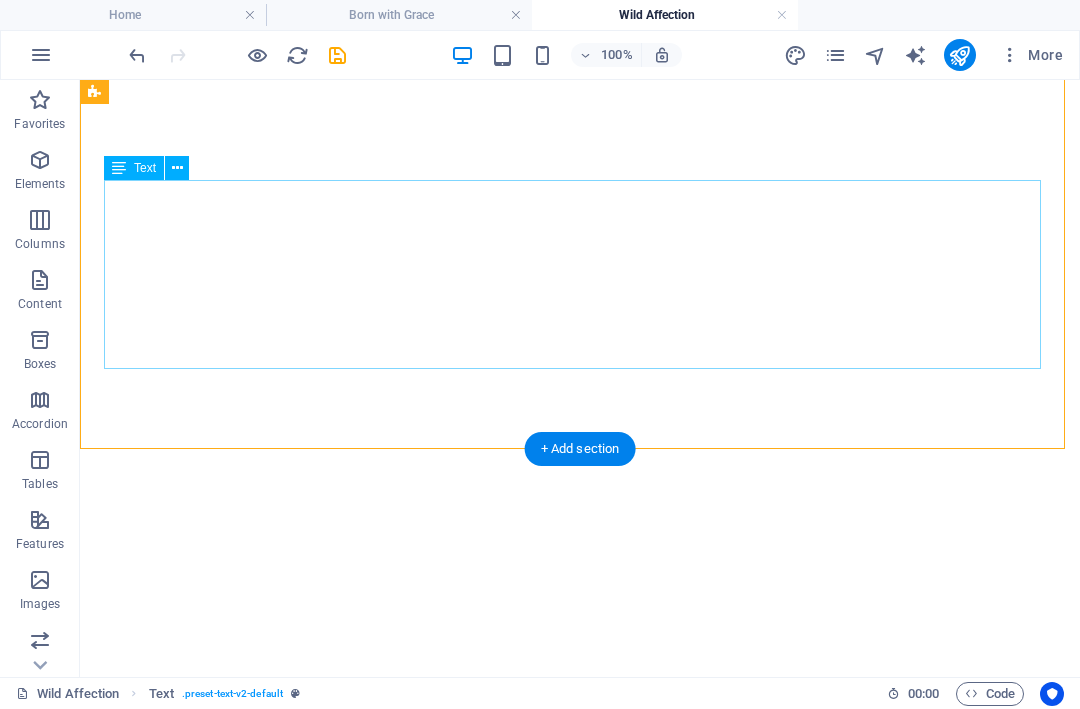 click on "Original artwork : 20 x 20 cm Medium : Ink on fine art paper Year : 2022 Certificate : Signed and certified Limited Edition Giclée Prints : 2  Artist Proofs (not for sale)   No numbered edition was released." at bounding box center (580, 4270) 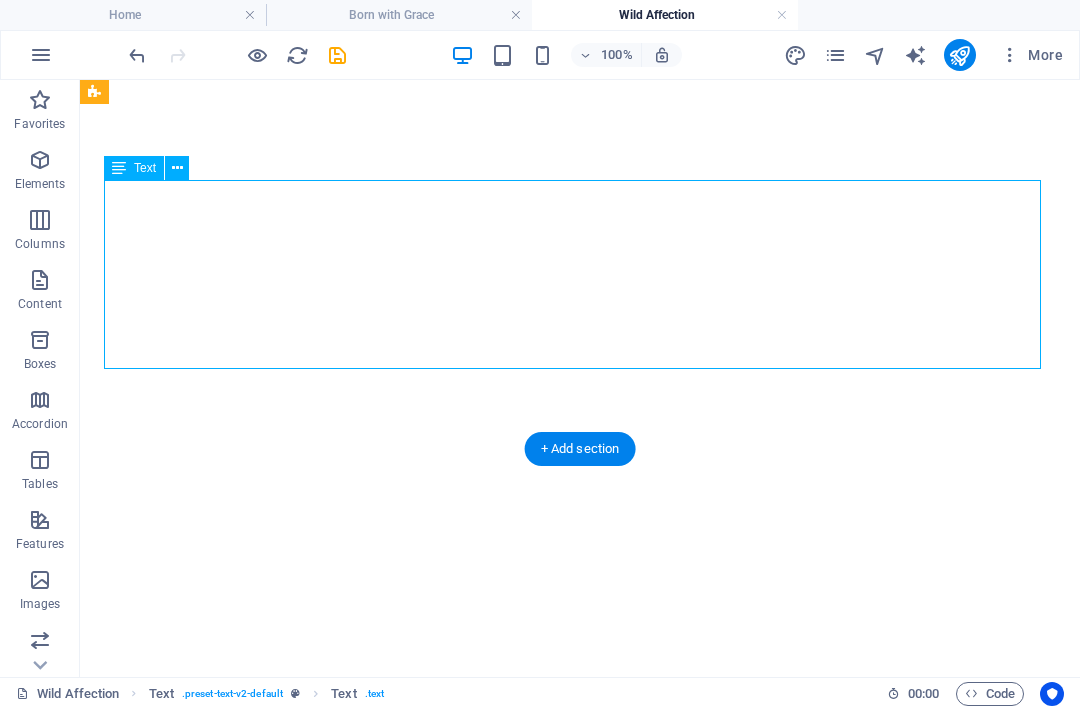 click on "Original artwork : 20 x 20 cm Medium : Ink on fine art paper Year : 2022 Certificate : Signed and certified Limited Edition Giclée Prints : 2  Artist Proofs (not for sale)   No numbered edition was released." at bounding box center [580, 4270] 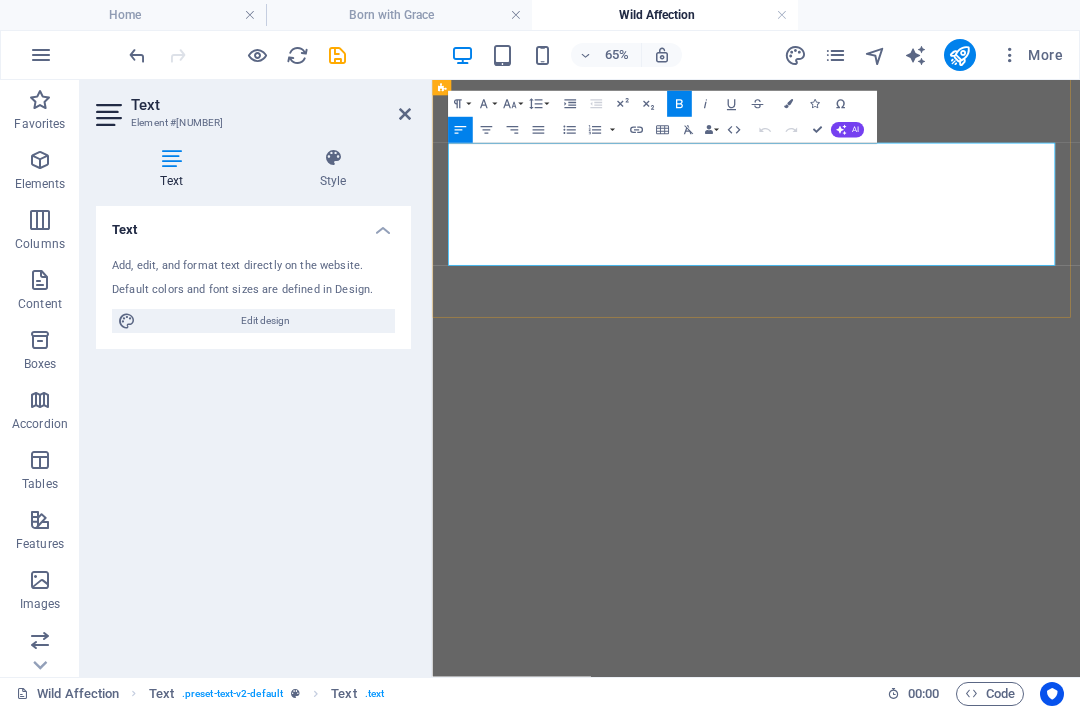 click on "Limited Edition Giclée Prints : [NUMBER] Artist Proofs (not for sale)" at bounding box center [930, 4350] 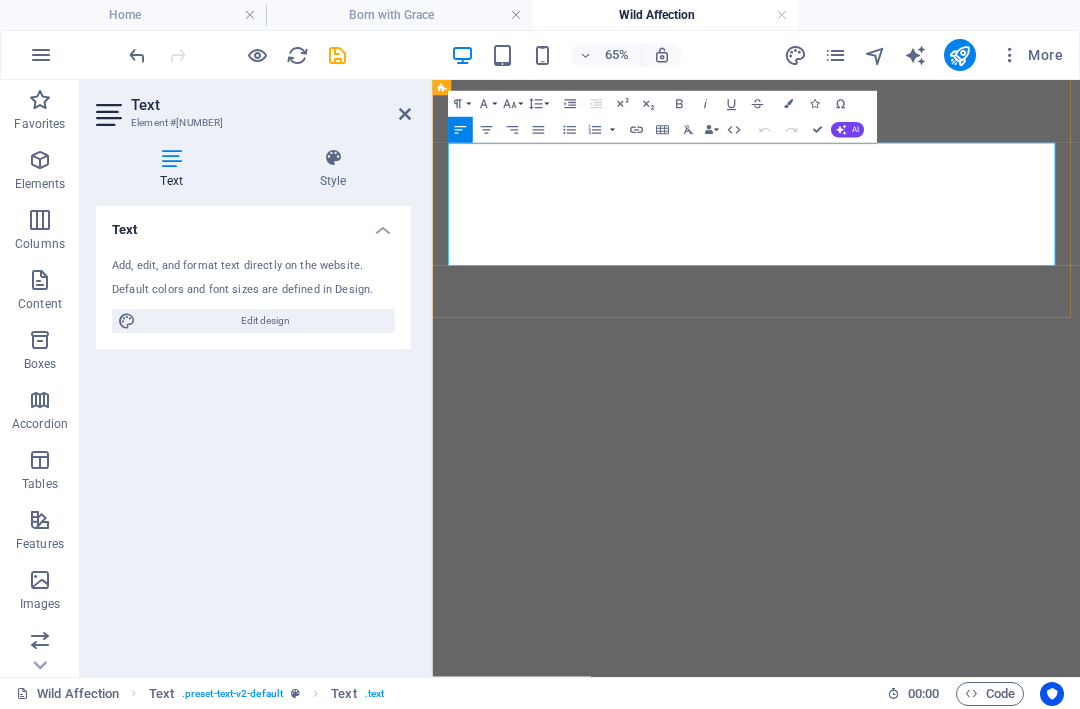 click on "No numbered edition was released." at bounding box center [538, 4390] 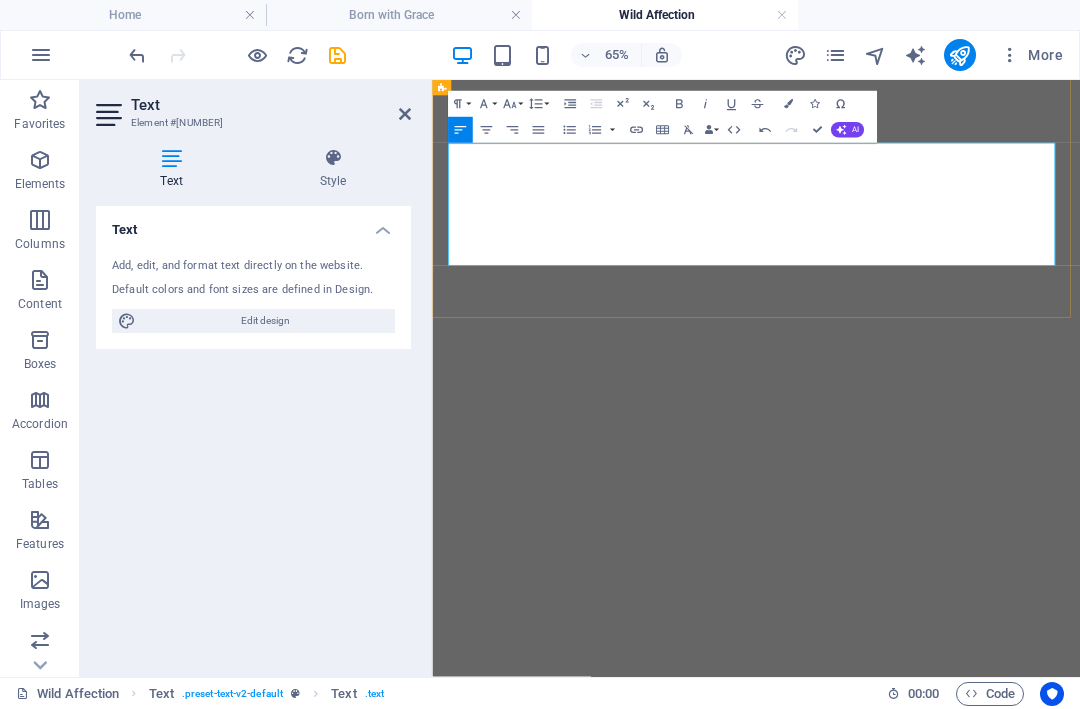 scroll, scrollTop: 0, scrollLeft: 5, axis: horizontal 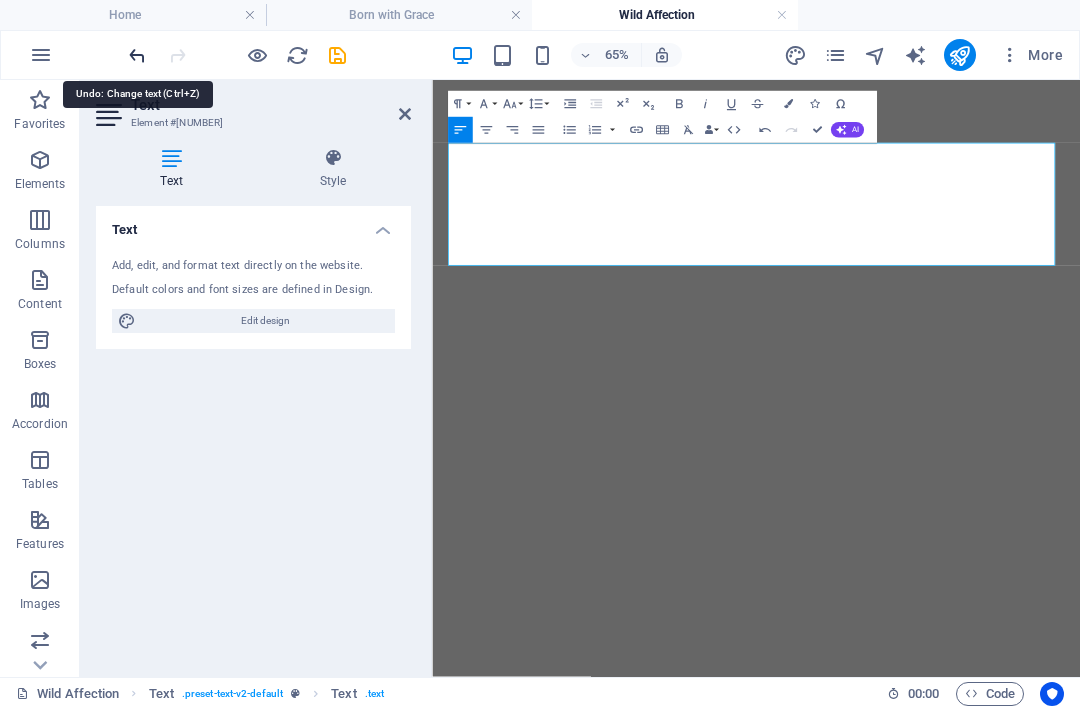 click at bounding box center [137, 55] 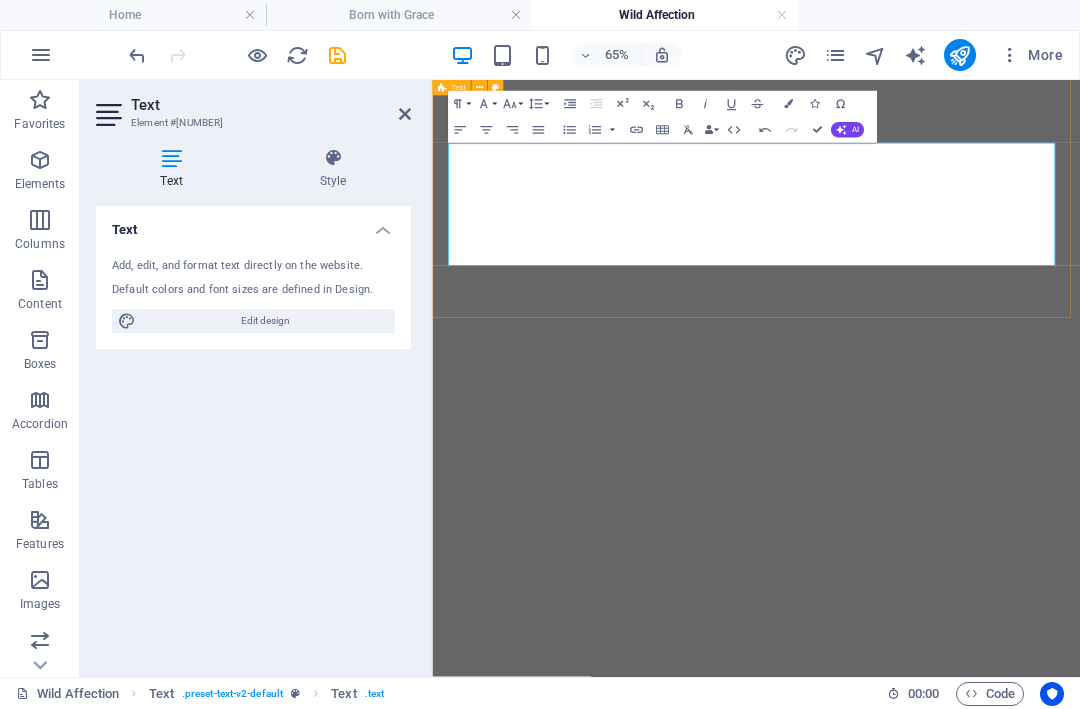 click on "Shipping Live flat and fully insured. Worldwide delivery available. Each artwork is handled with care and packaged to museum-grade standards." at bounding box center (930, 4469) 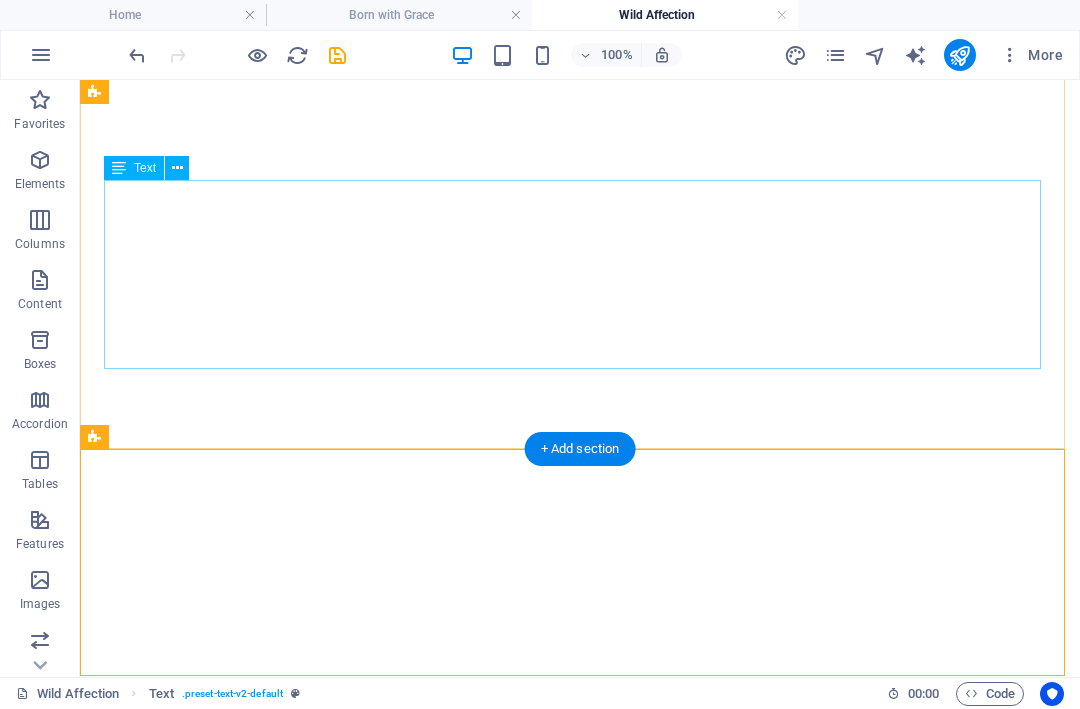 click on "Original artwork : 20 x 20 cm Medium : Ink on fine art paper Year : 2022 Certificate : Signed and certified Limited Edition Giclée Prints : 2  Artist Proofs (not for sale)   No numbered edition was released." at bounding box center (580, 4270) 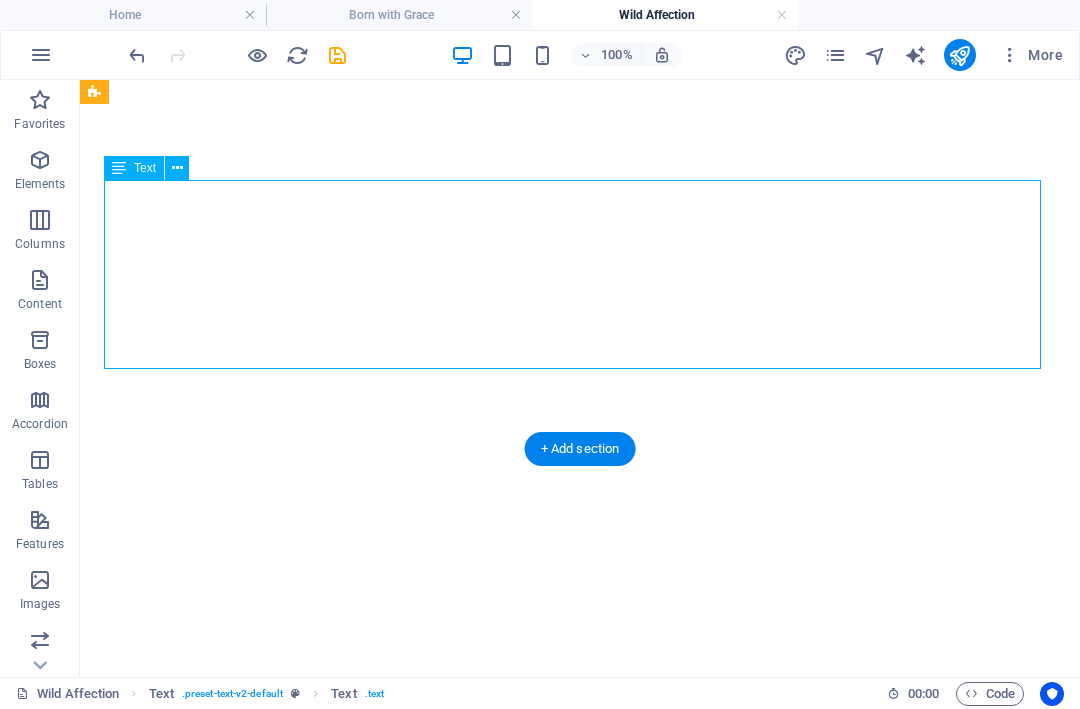 click on "Original artwork : 20 x 20 cm Medium : Ink on fine art paper Year : 2022 Certificate : Signed and certified Limited Edition Giclée Prints : 2  Artist Proofs (not for sale)   No numbered edition was released." at bounding box center (580, 4270) 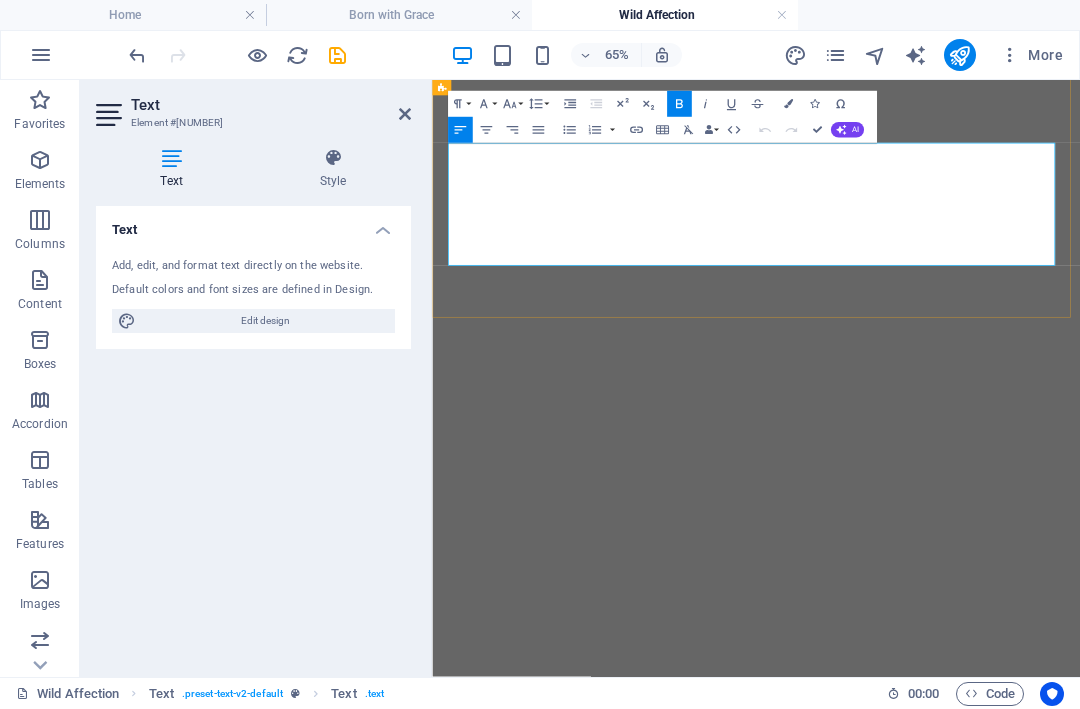 click on "Limited Edition Giclée Prints : [NUMBER] Artist Proofs (not for sale)" at bounding box center [930, 4350] 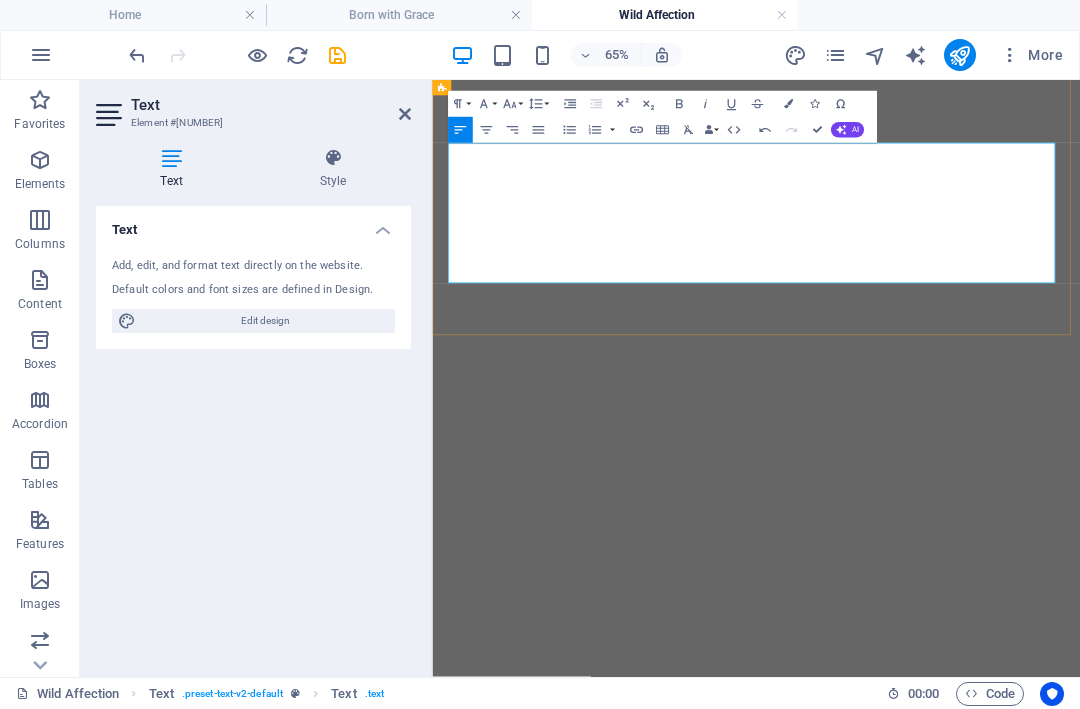 type 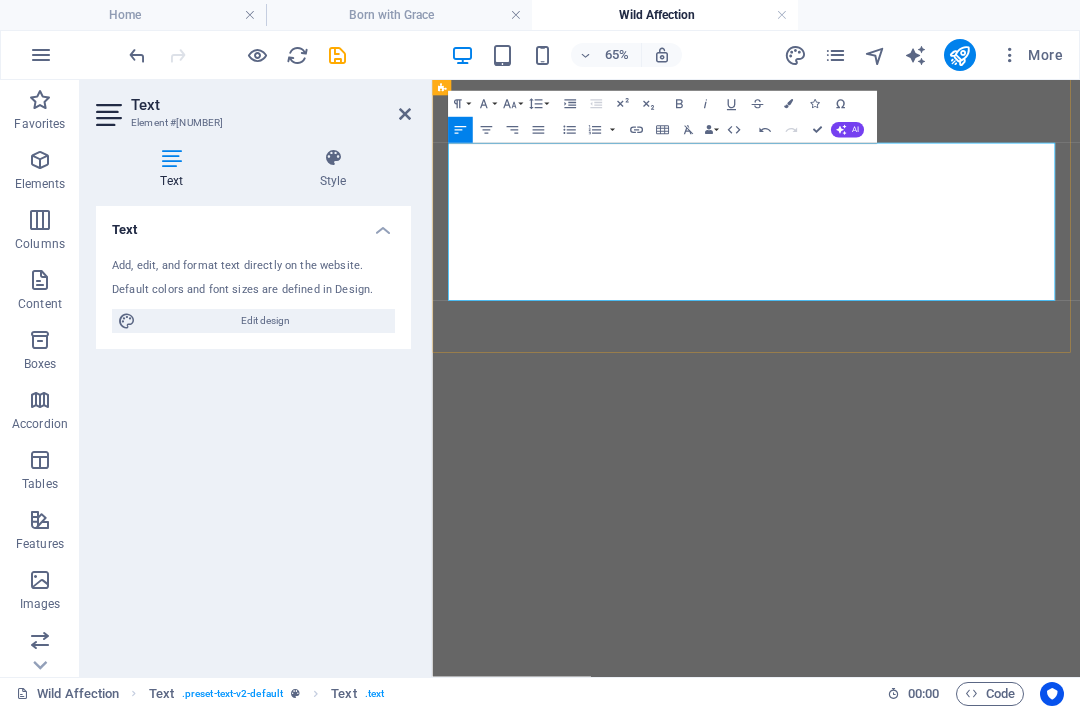 drag, startPoint x: 797, startPoint y: 402, endPoint x: 457, endPoint y: 382, distance: 340.58774 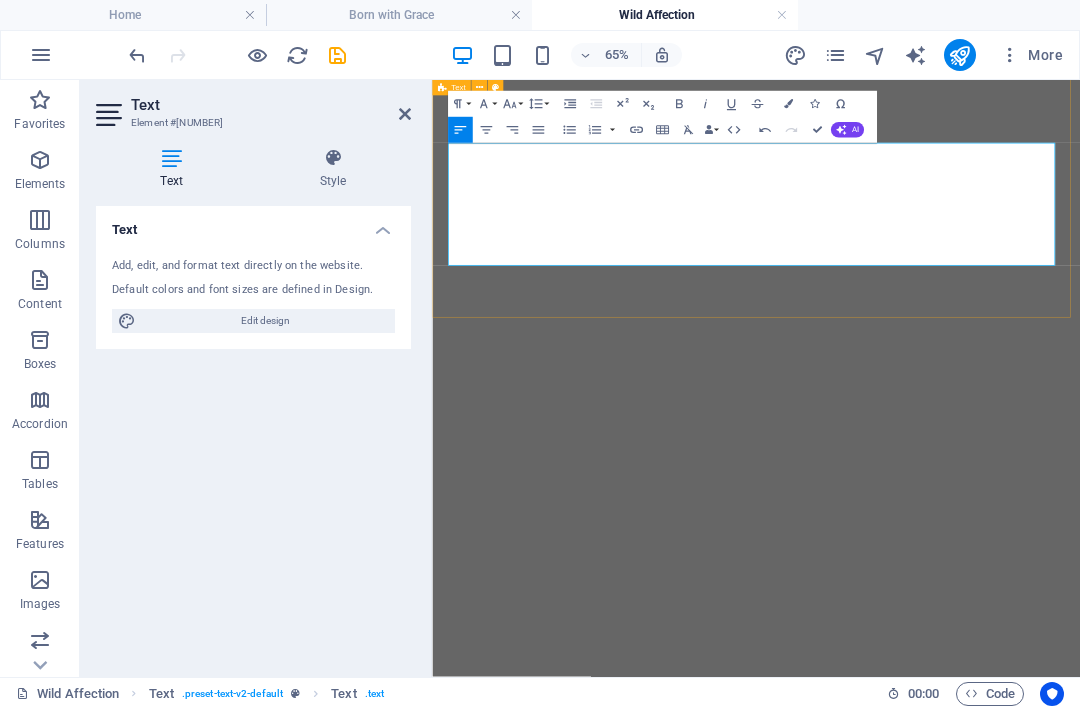 drag, startPoint x: 723, startPoint y: 360, endPoint x: 440, endPoint y: 306, distance: 288.1059 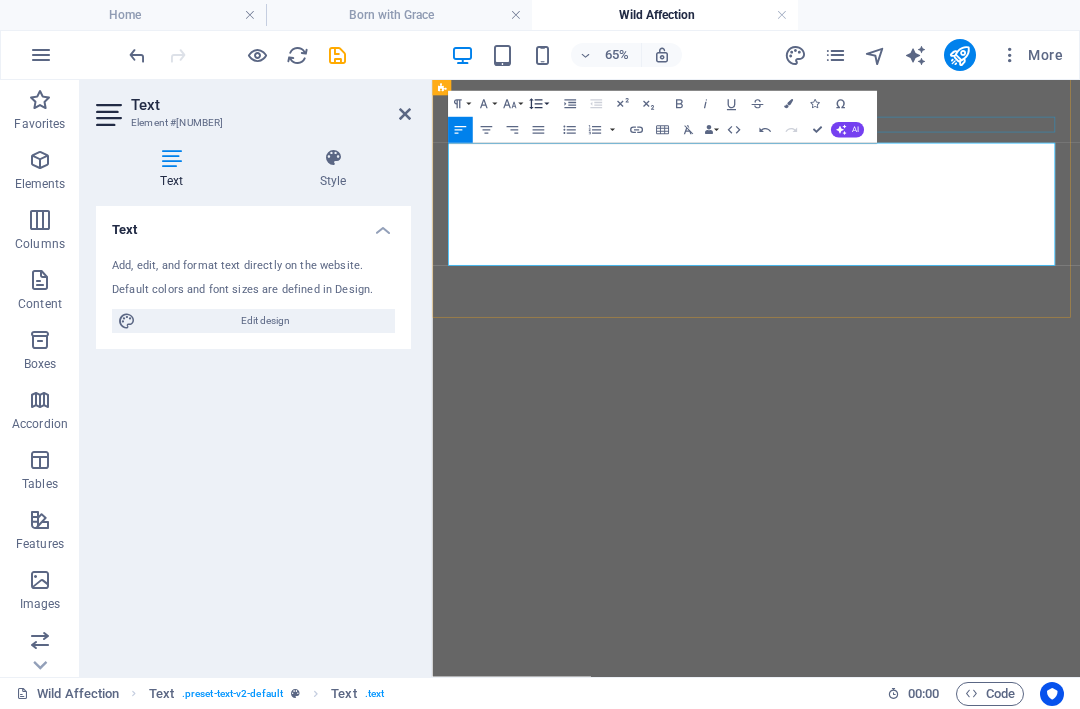 click on "Line Height" at bounding box center (538, 104) 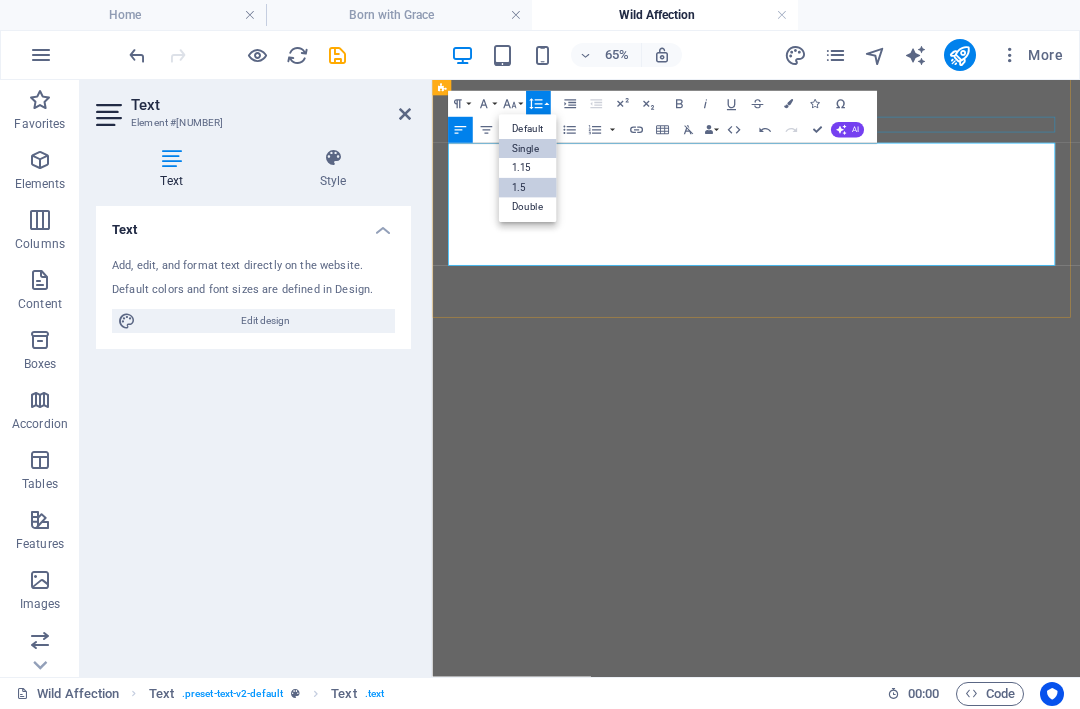 scroll, scrollTop: 0, scrollLeft: 0, axis: both 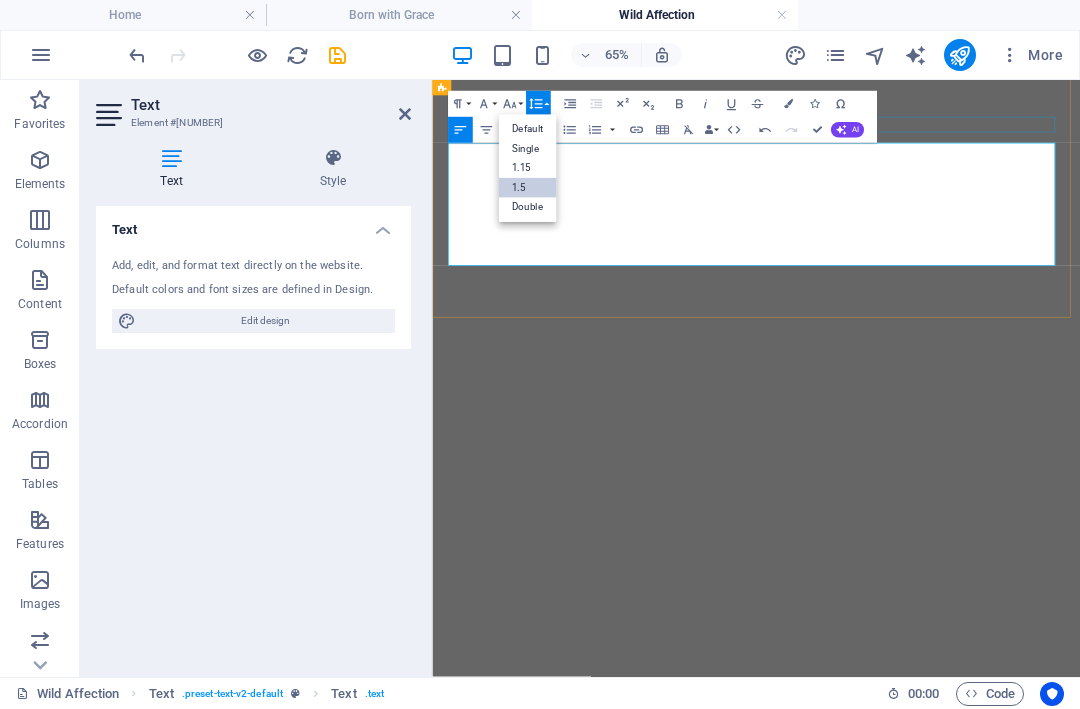 click on "1.5" at bounding box center (527, 188) 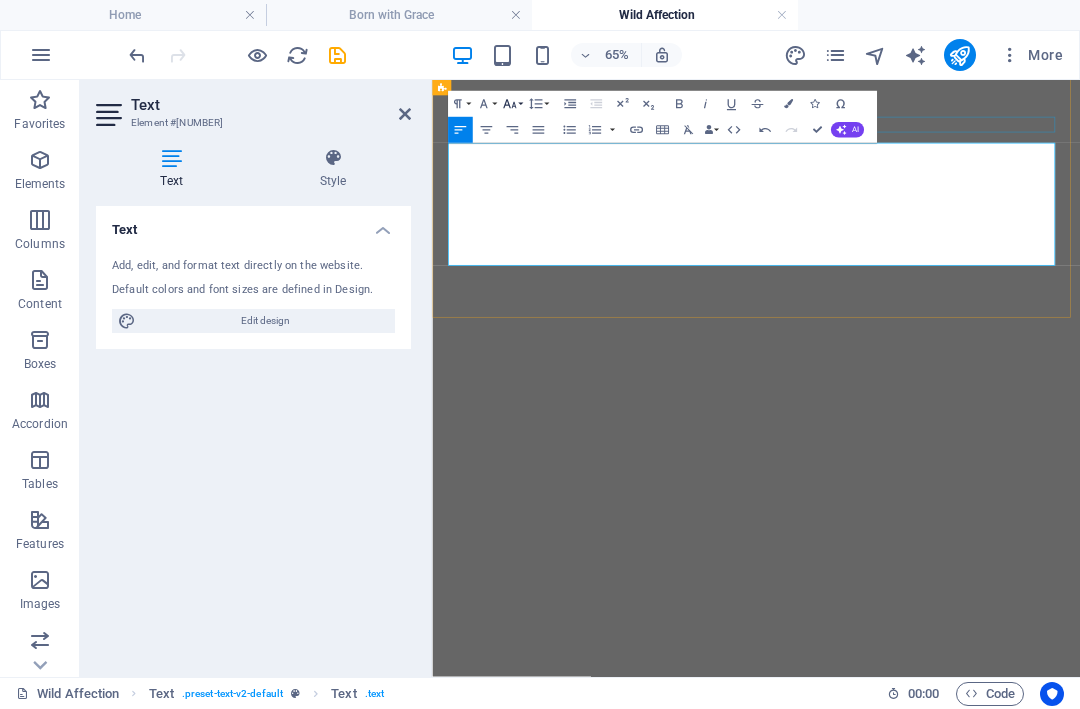 click 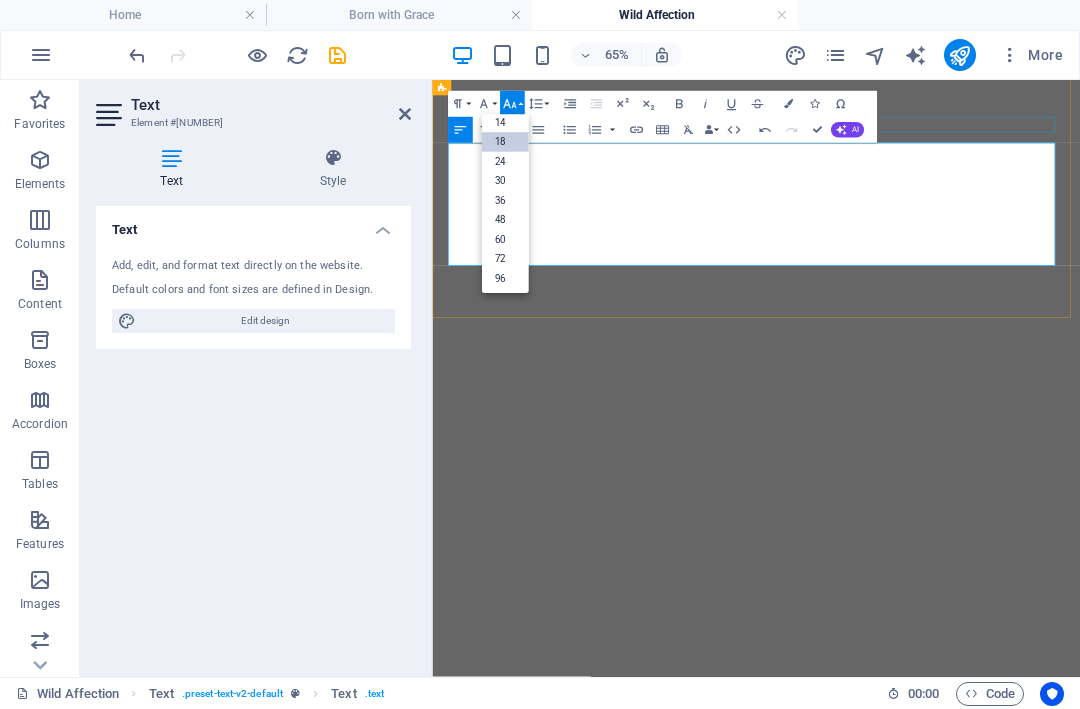 scroll, scrollTop: 161, scrollLeft: 0, axis: vertical 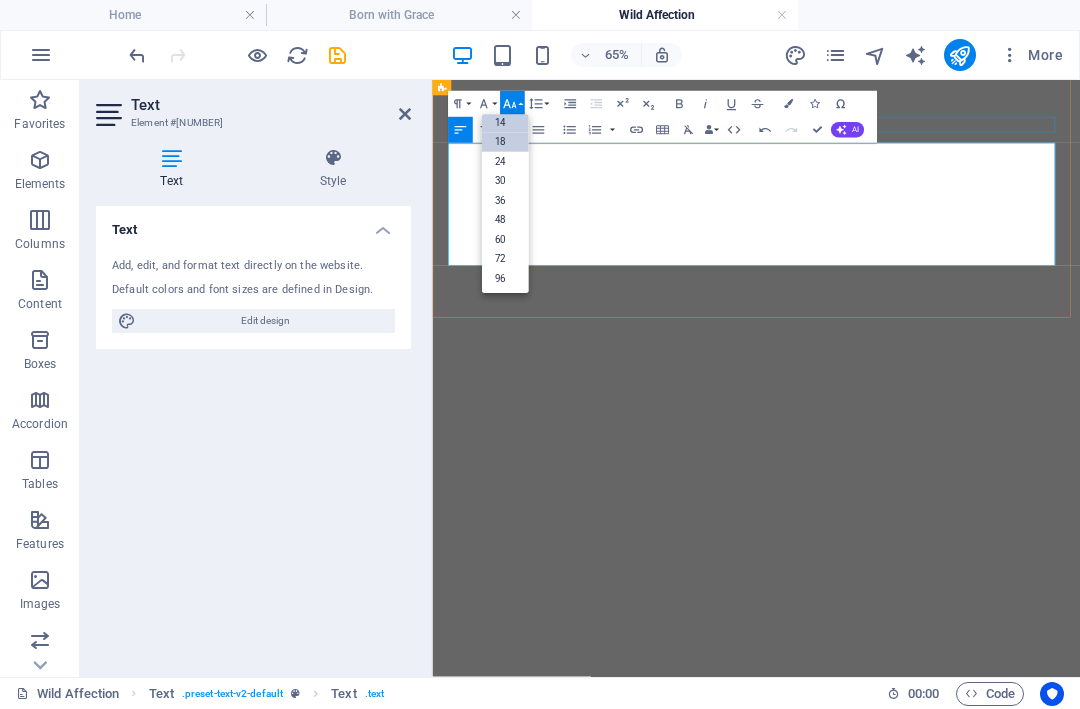 click on "14" at bounding box center [504, 123] 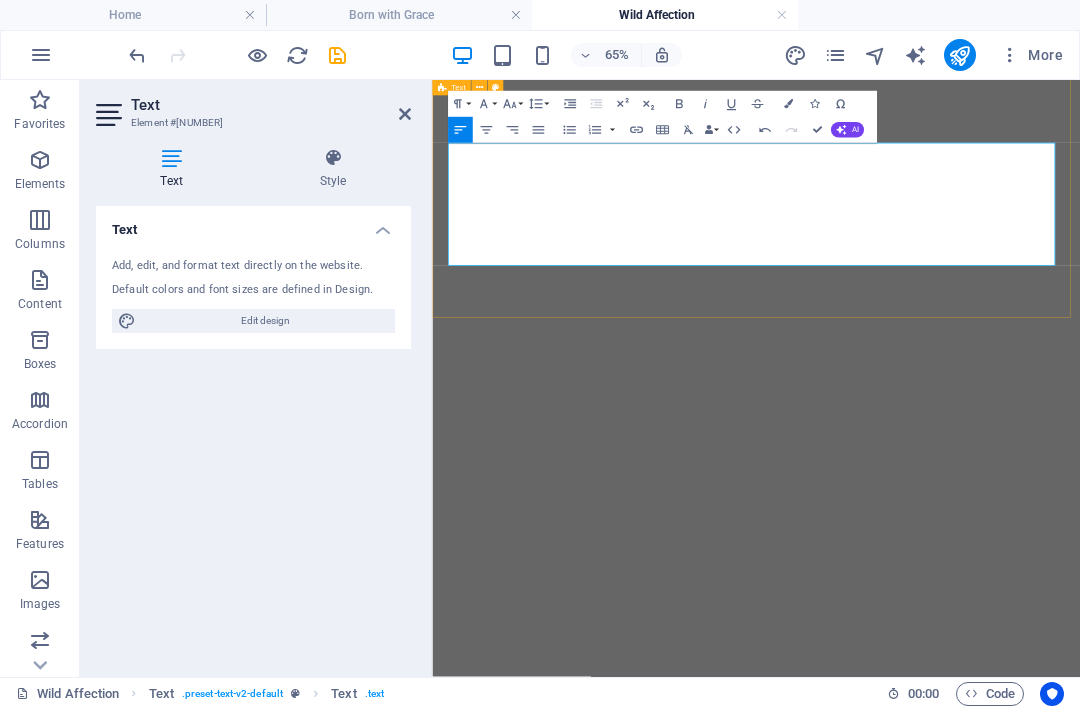 click on "Details Original artwork : 20 x 20 cm Medium : Ink on fine art paper Year : 2022 Certificate : Signed and certified No numbered edition was released Limited Edition Giclée Prints : 2  Artist Proofs (not for sale) No numbered edition was released." at bounding box center (930, 4233) 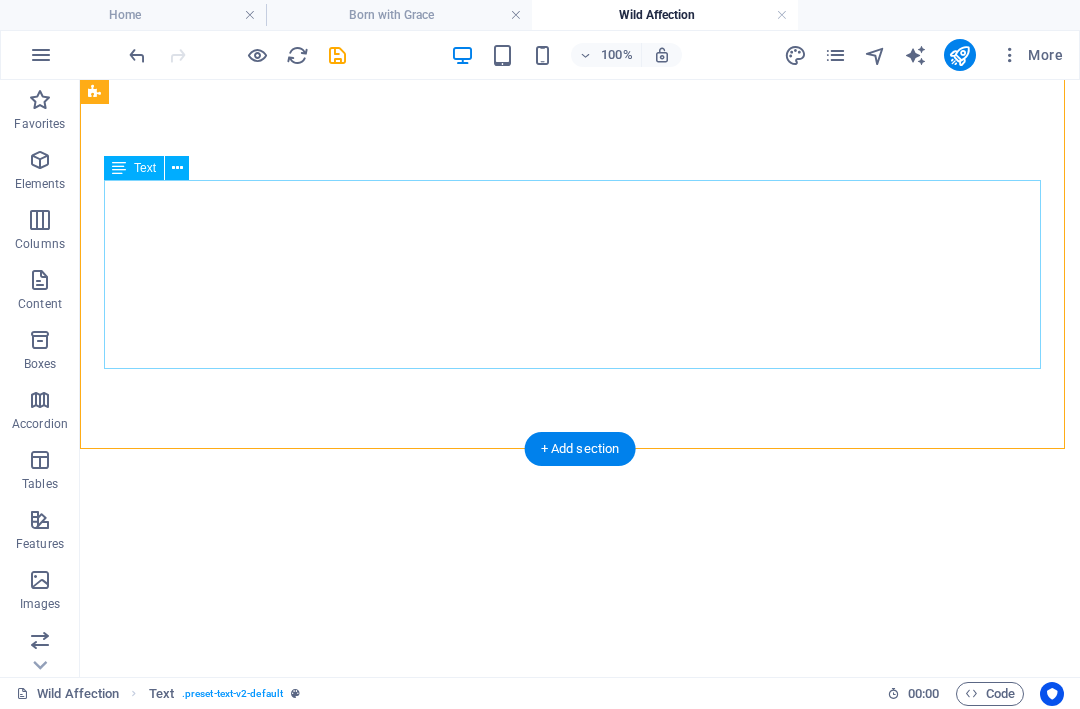 click on "Original artwork : 20 x 20 cm Medium : Ink on fine art paper Year : 2022 Certificate : Signed and certified Limited Edition Giclée Prints : 2  Artist Proofs (not for sale) No numbered edition was released." at bounding box center (580, 4270) 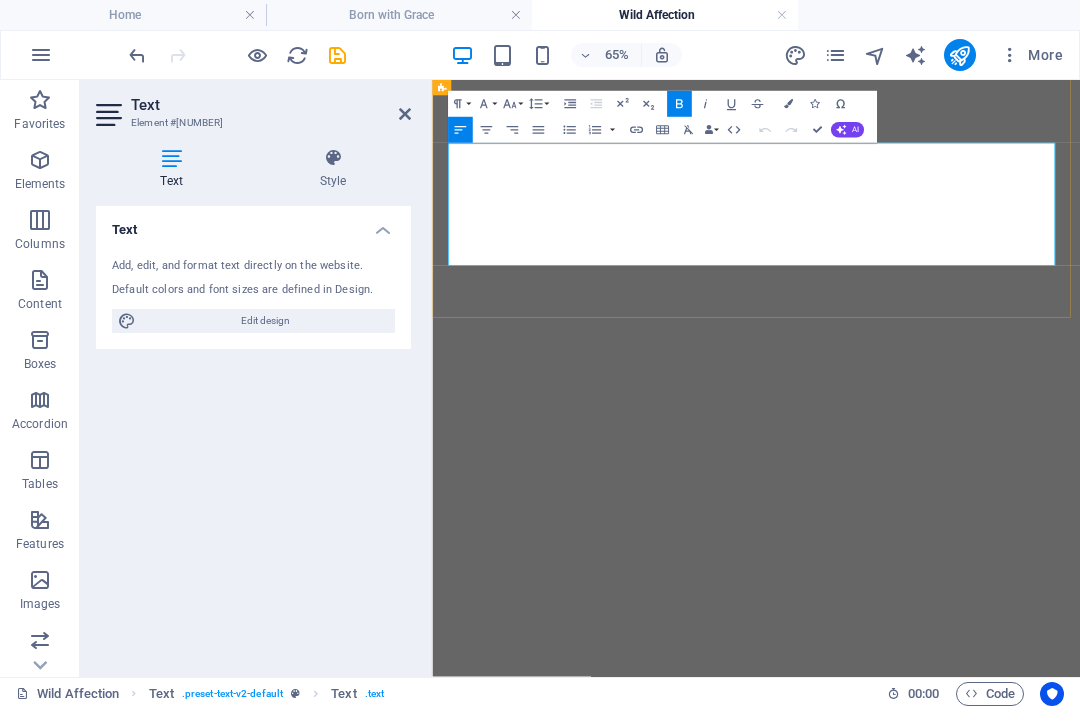 click on "Certificate : Signed and certified" at bounding box center (930, 4270) 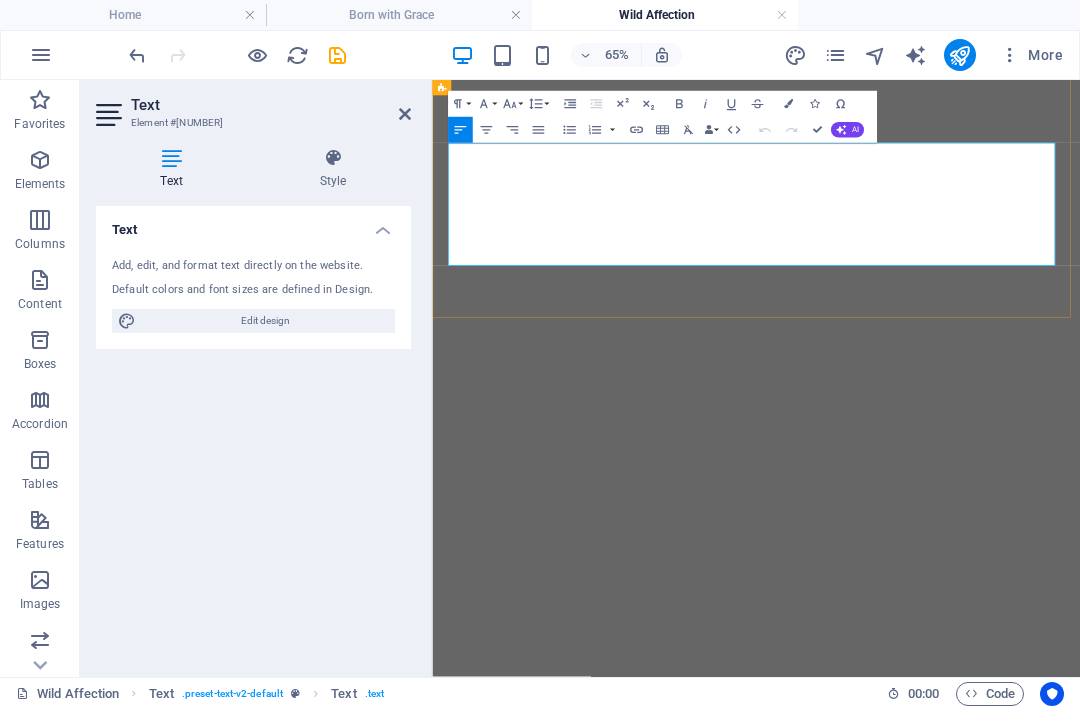 type 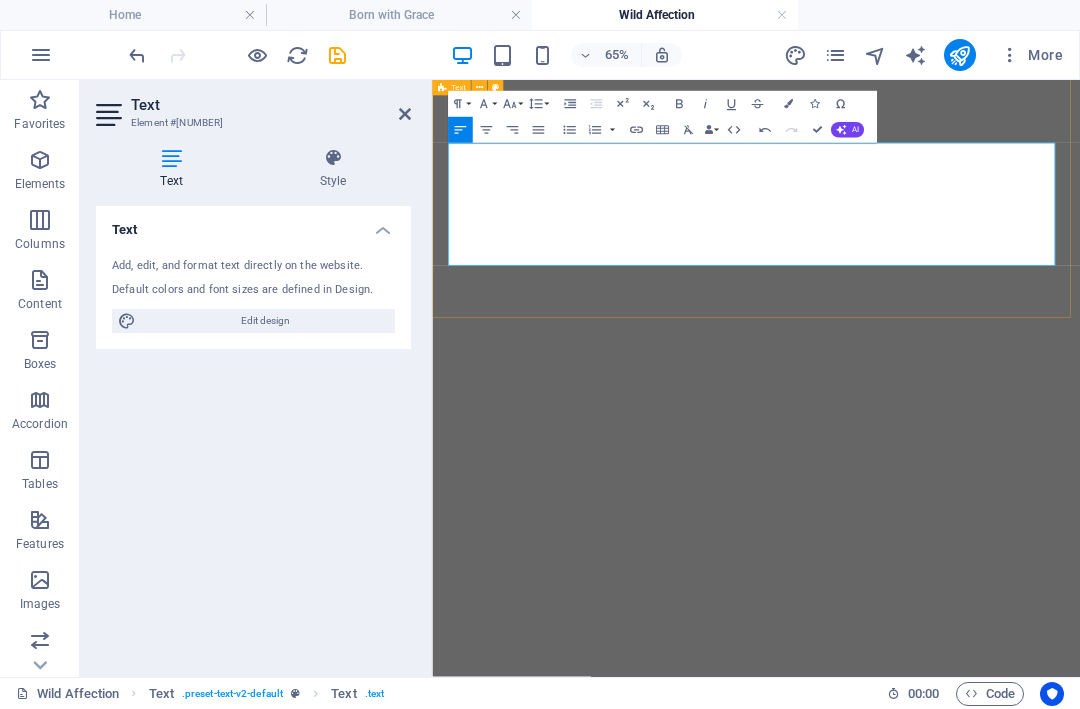 click on "Details Original artwork : 20 x 20 cm Medium : Ink on fine art paper Year : 2022 Certificate : Signed and certified No numbered edition was released Limited Edition Giclée Prints : 2  Artist Proofs (not for sale) No numbered edition was released." at bounding box center [930, 4233] 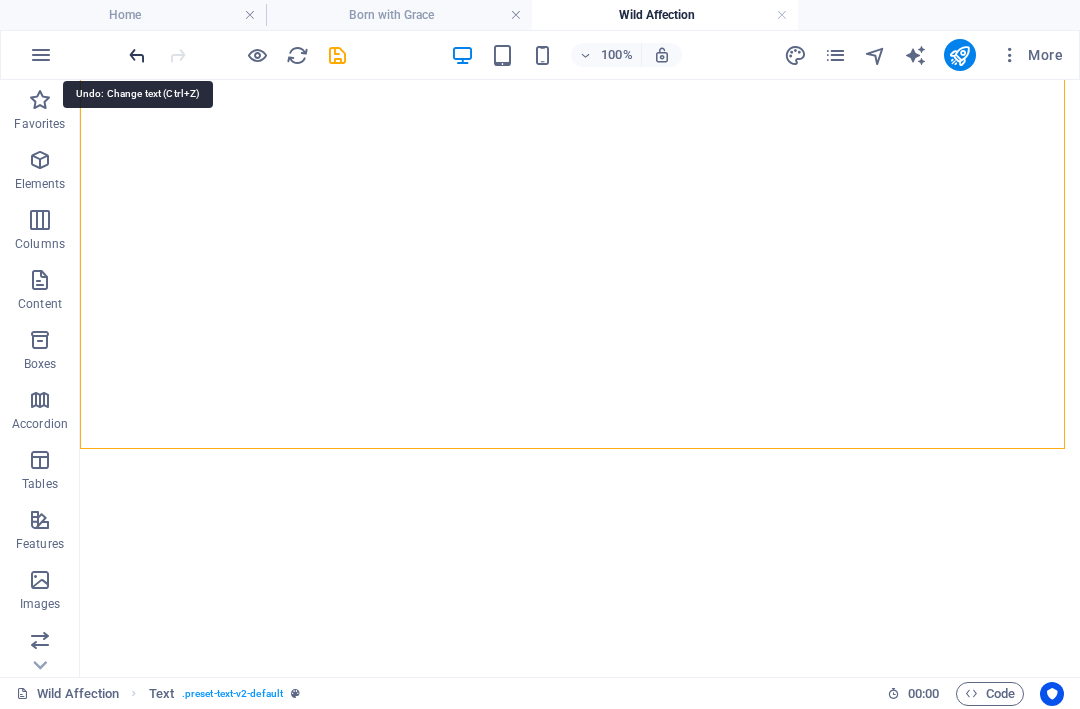 click at bounding box center [137, 55] 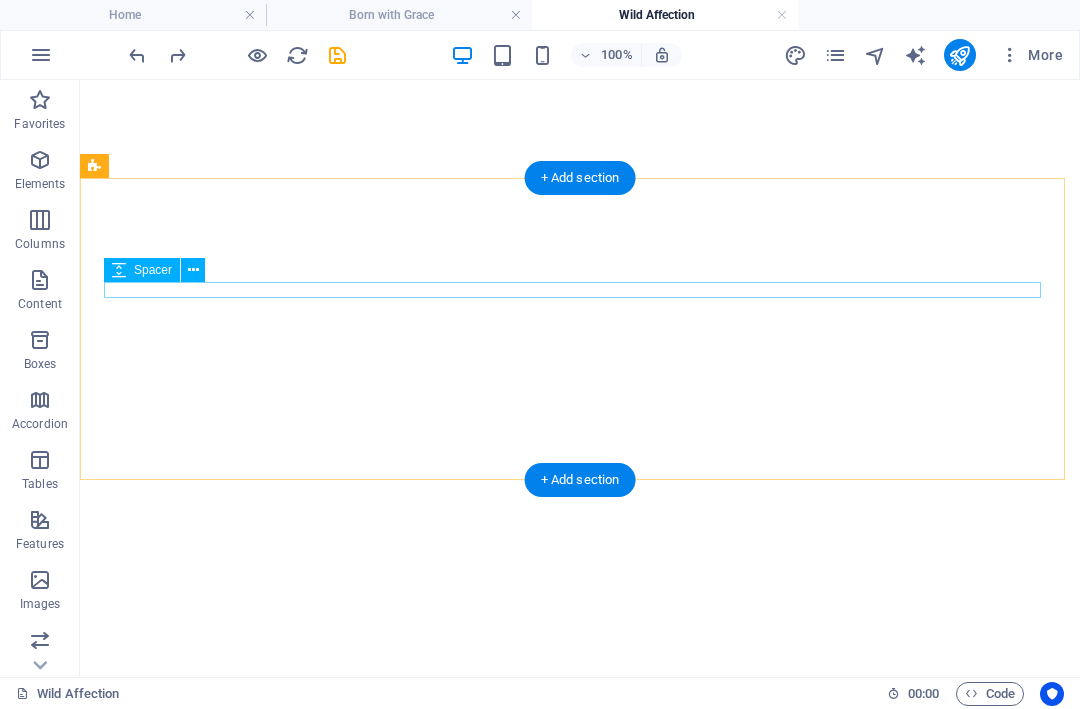 scroll, scrollTop: 2119, scrollLeft: 0, axis: vertical 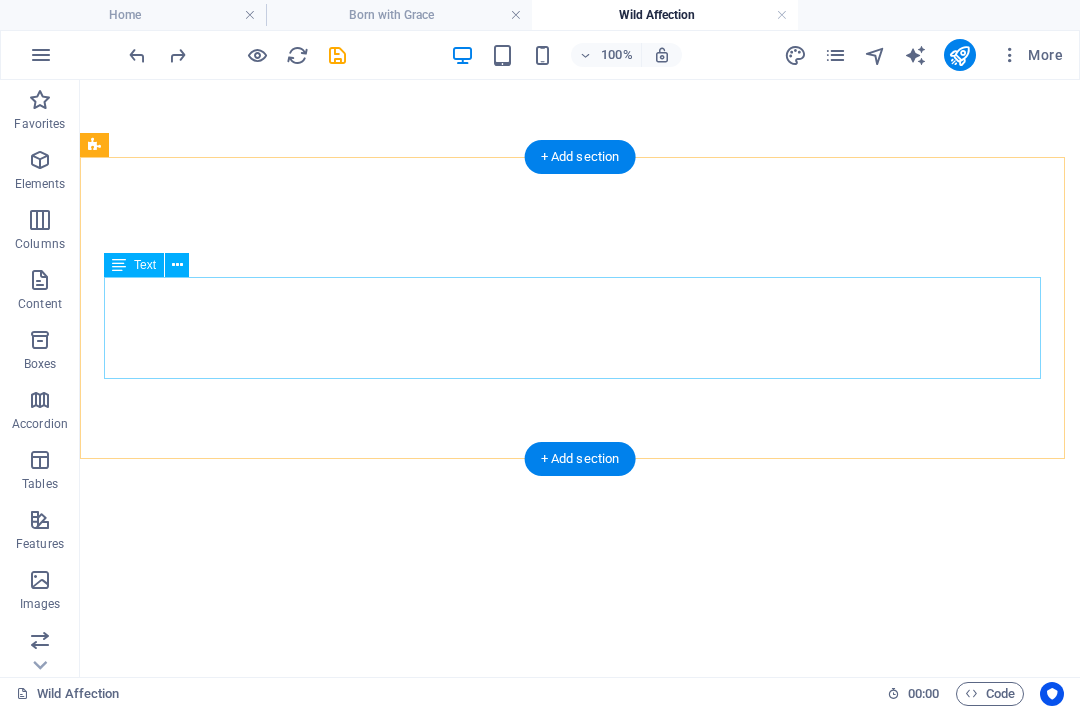 click on "Original artwork: Collected This piece is held in a private collection and was never released as a print. The edition remains permanently closed." at bounding box center [580, 4153] 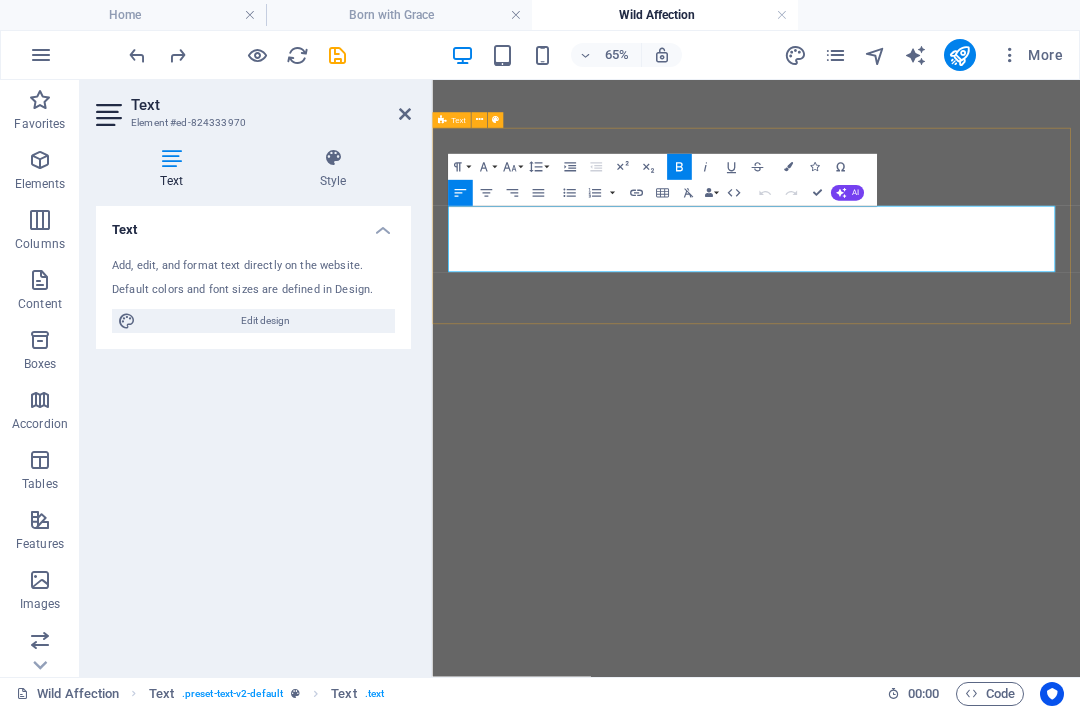 drag, startPoint x: 460, startPoint y: 319, endPoint x: 977, endPoint y: 408, distance: 524.6046 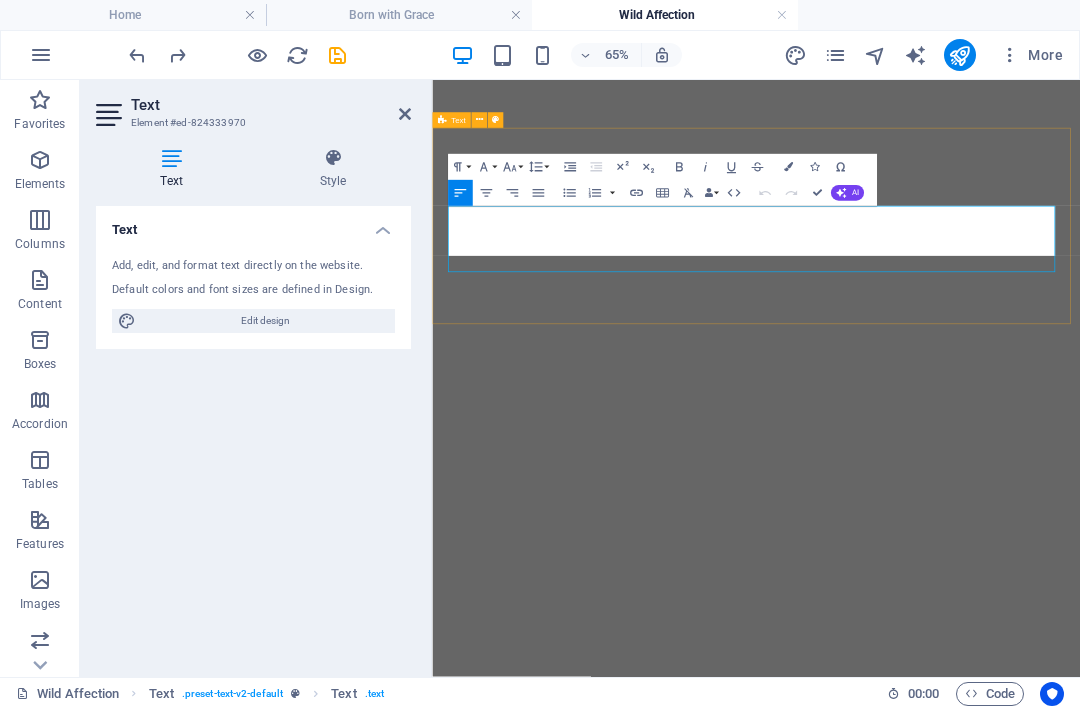 scroll, scrollTop: 0, scrollLeft: 5, axis: horizontal 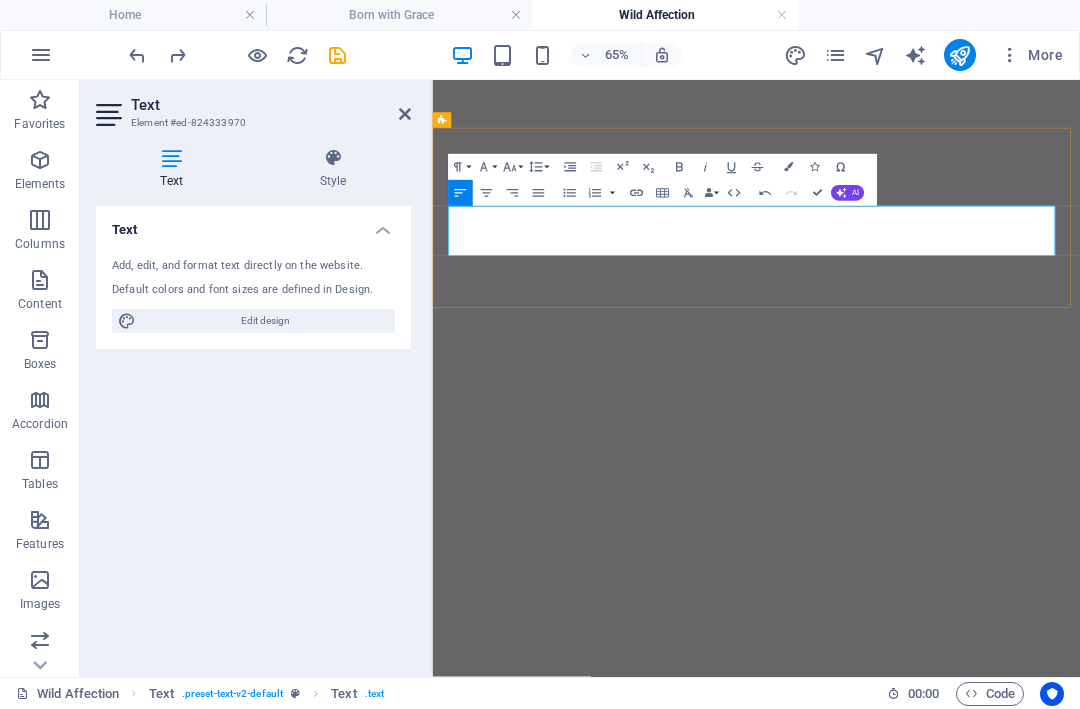click on "No numbered edition was released." at bounding box center [930, 4139] 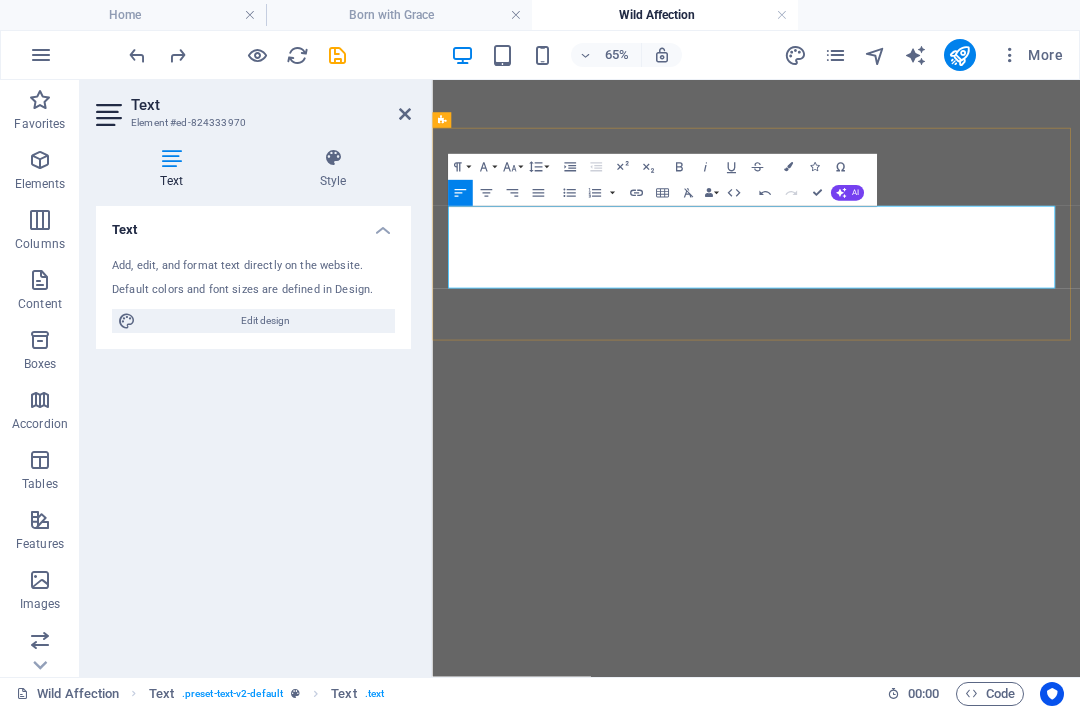 scroll, scrollTop: 2732, scrollLeft: 5, axis: both 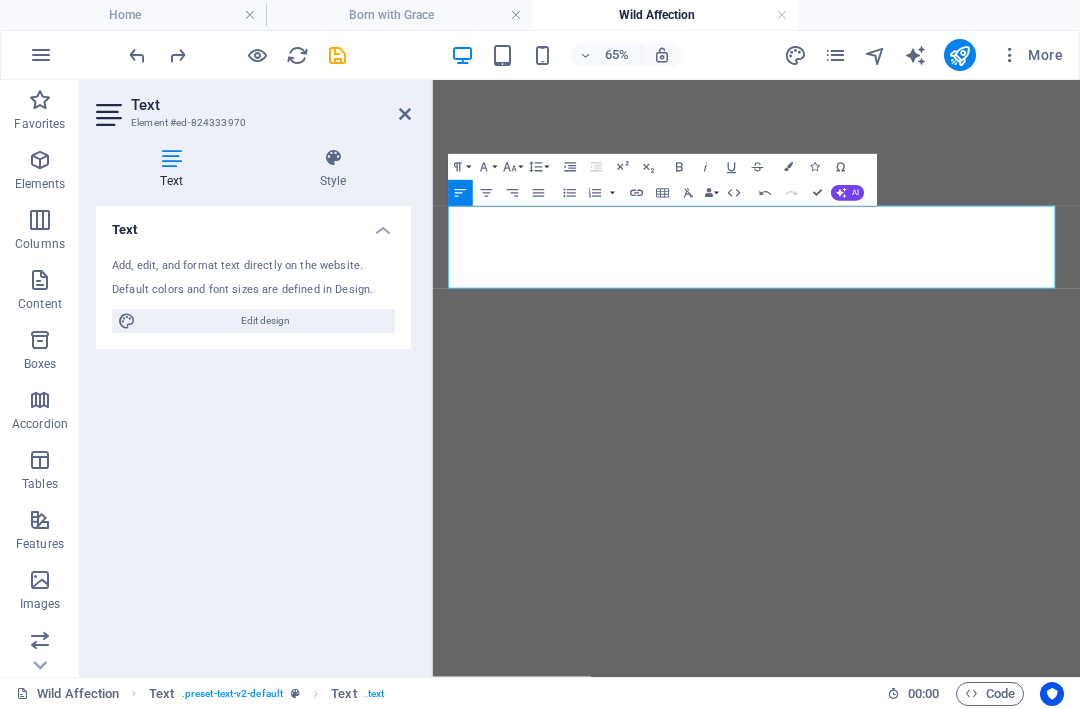 drag, startPoint x: 1090, startPoint y: 374, endPoint x: 403, endPoint y: 294, distance: 691.6423 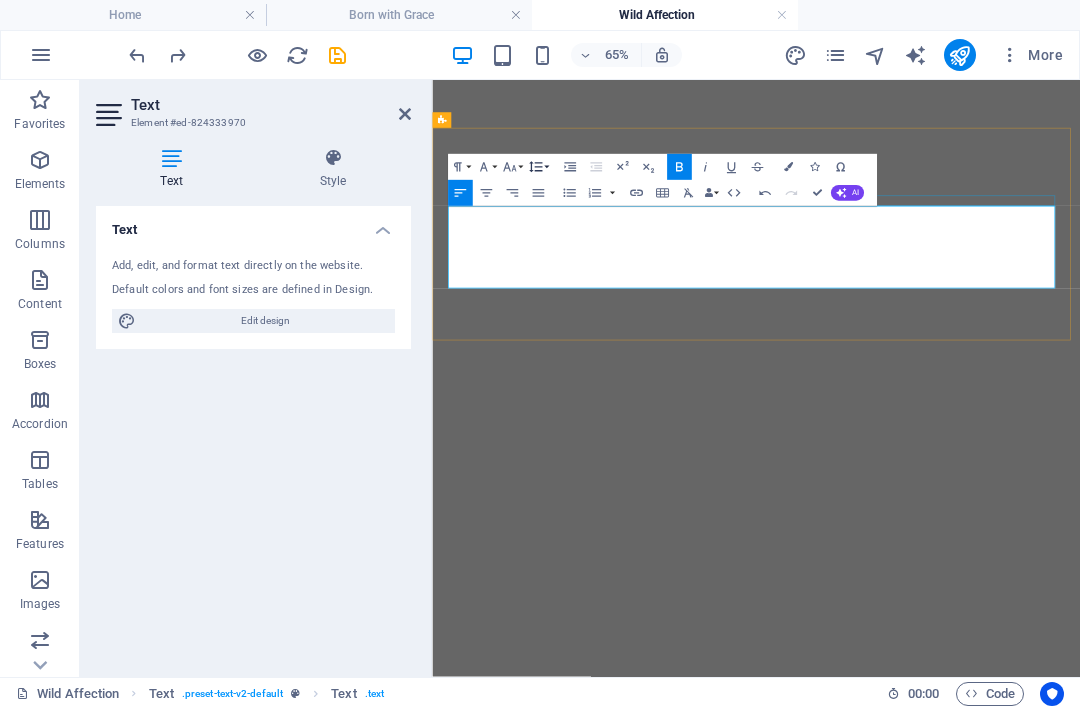 click on "Line Height" at bounding box center [538, 167] 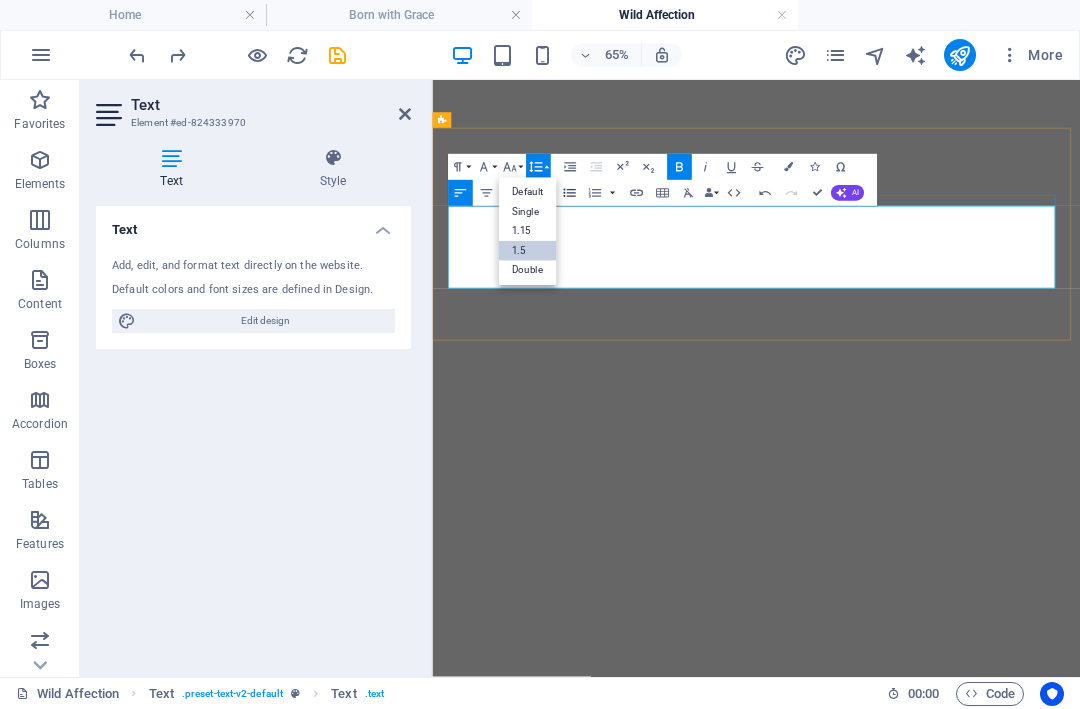 scroll, scrollTop: 0, scrollLeft: 0, axis: both 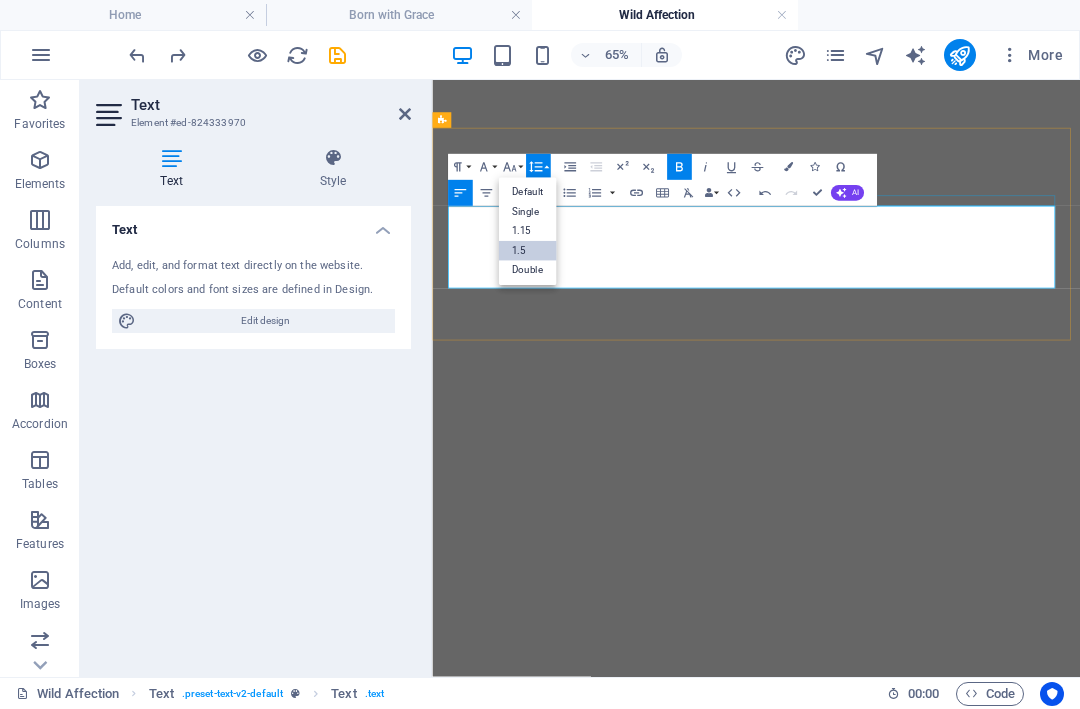 click on "1.5" at bounding box center (527, 251) 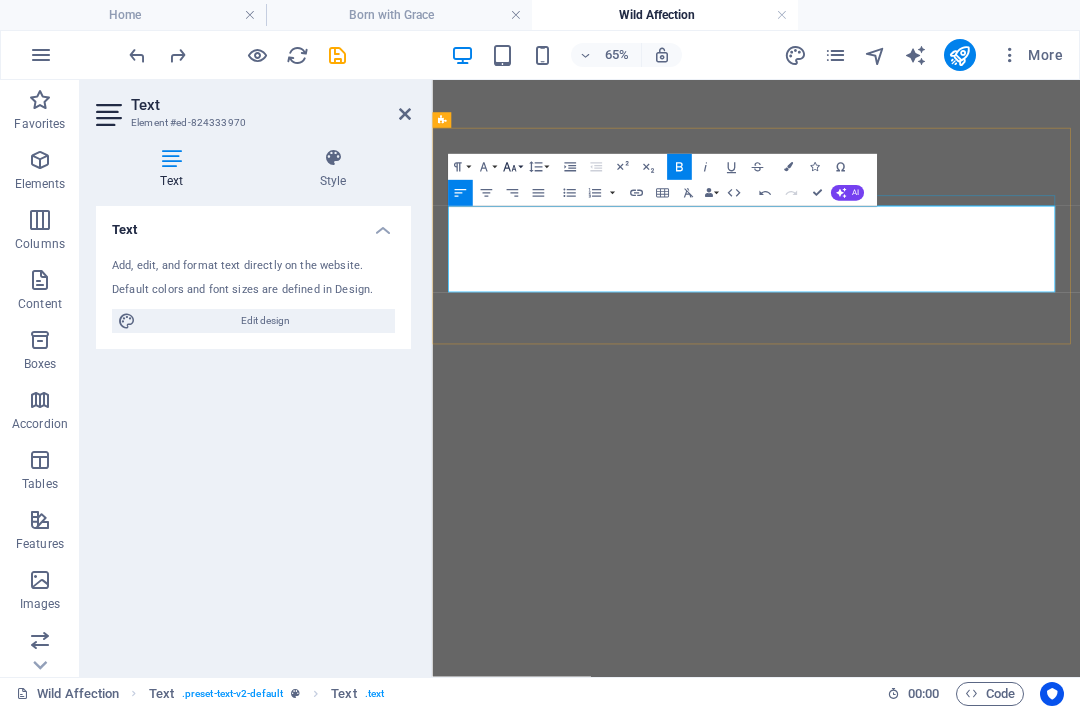 click 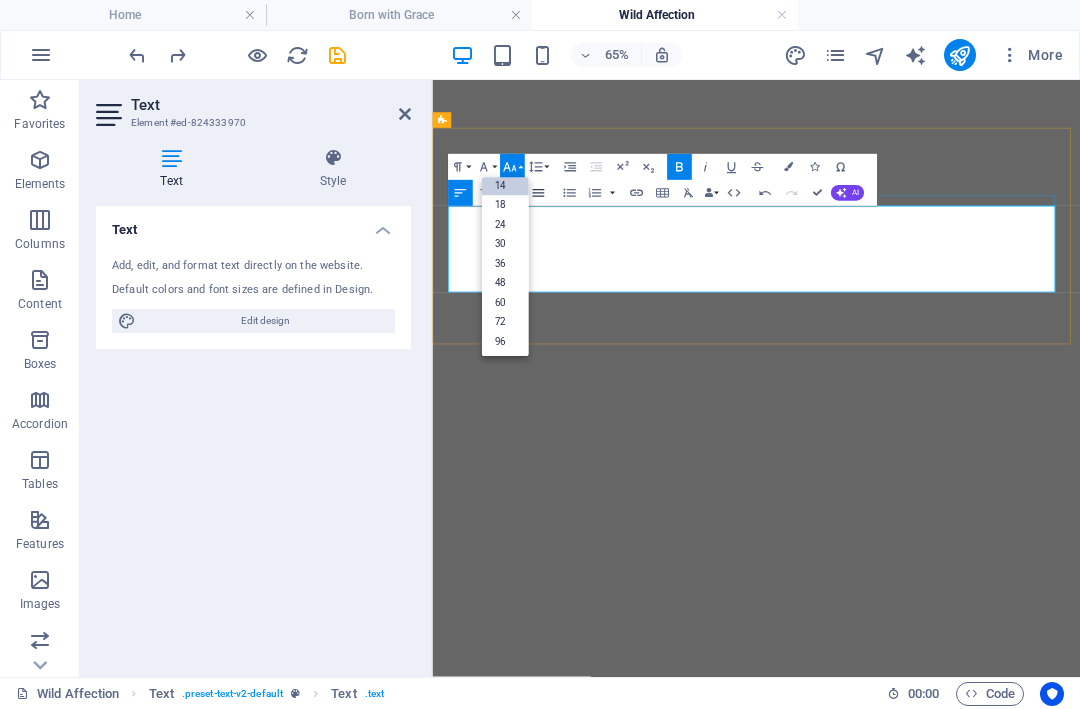scroll, scrollTop: 161, scrollLeft: 0, axis: vertical 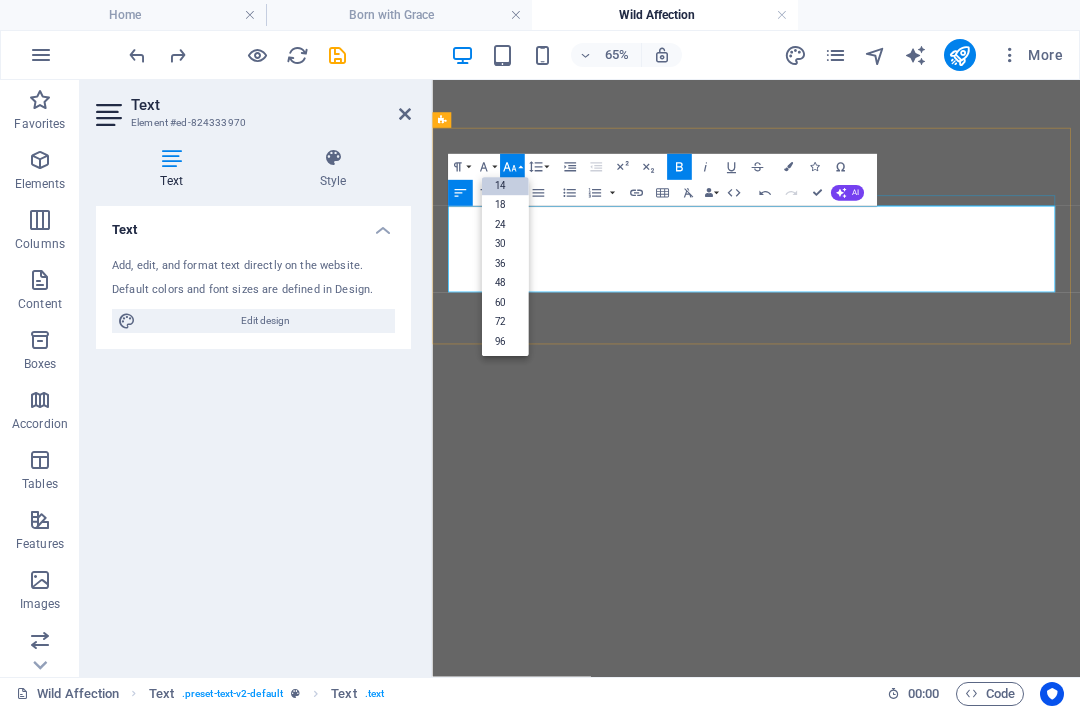 click on "14" at bounding box center (504, 186) 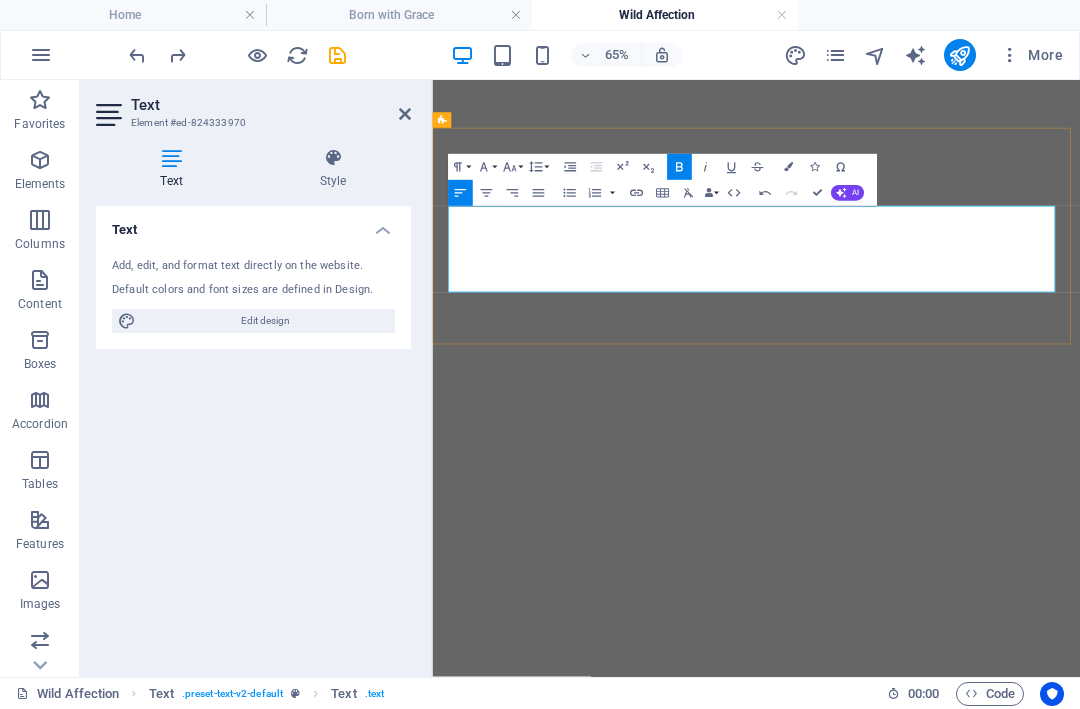 click on "Limited edition prints: Not available for acquisition" at bounding box center [930, 4142] 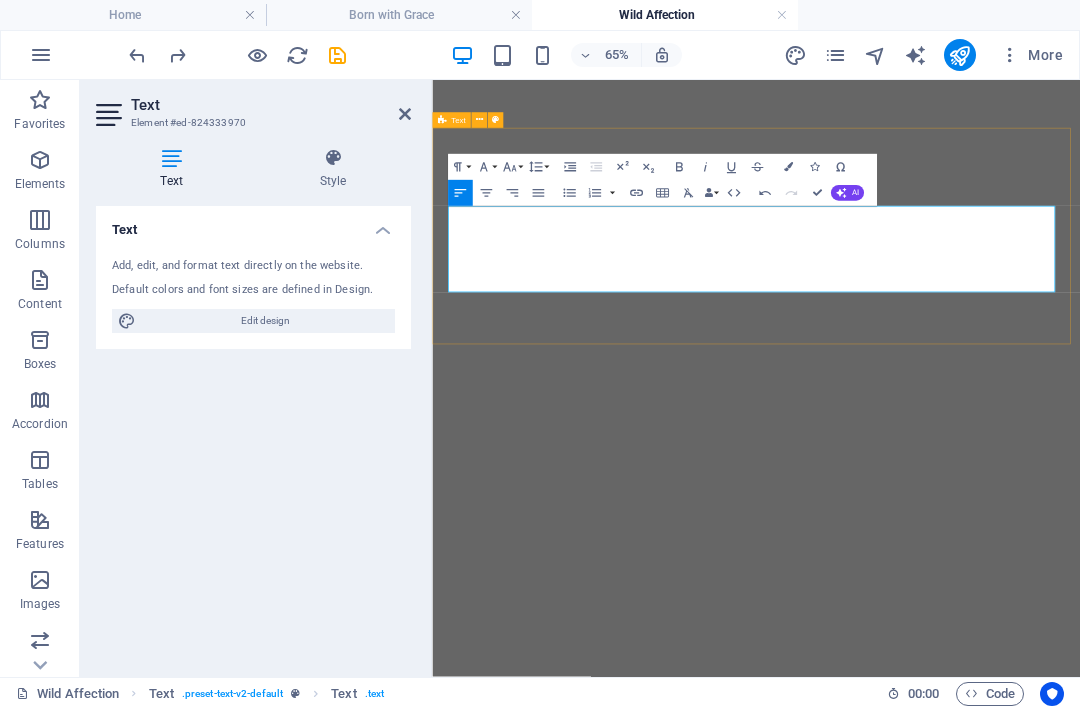 click on "Availability & Pricing Original artwork: Collected Limited edition prints: Not available for acquisition This work was never released as a print edition. Only [NUMBER] Artist Proofs exist and remain outside of public circulation. Limited edition prints: Not available for acquisition This work was never released as a print edition. Only [NUMBER] Artist Proofs exist and remain outside of public circulation." at bounding box center (930, 4142) 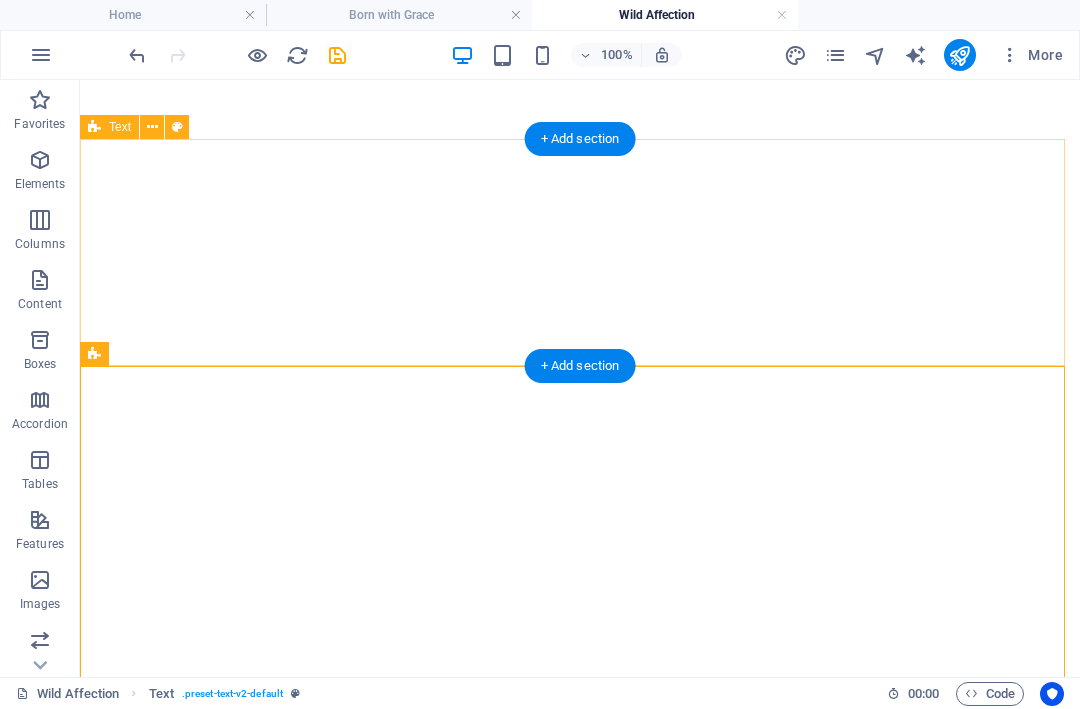 scroll, scrollTop: 1929, scrollLeft: 0, axis: vertical 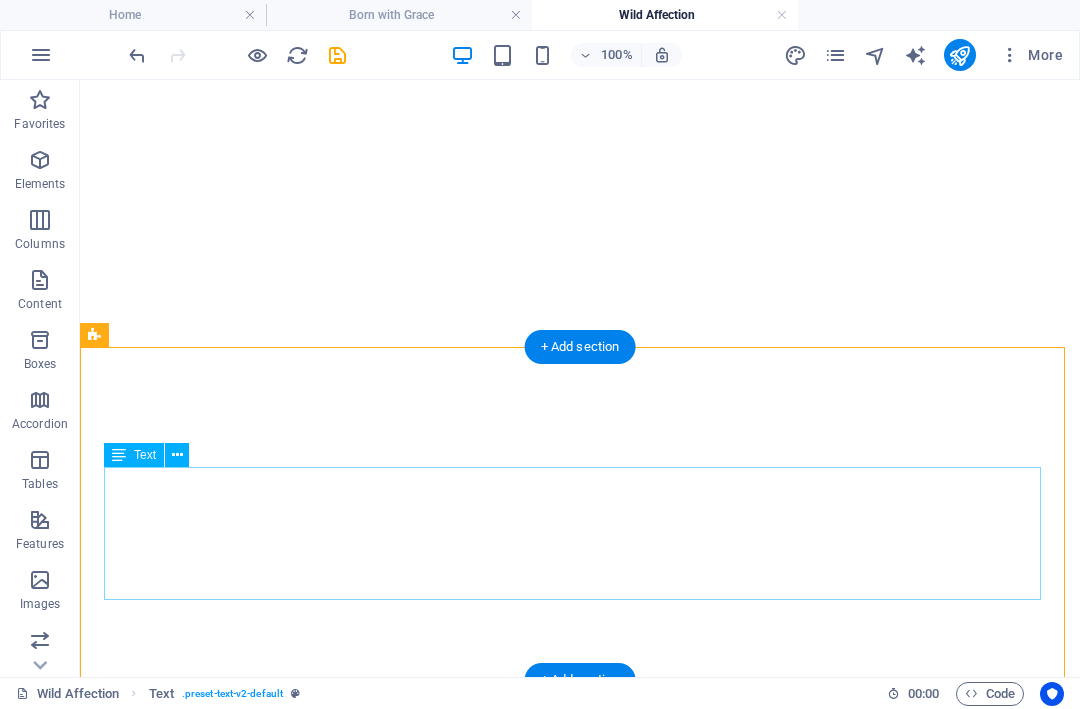click on "Original artwork: Collected   Limited edition prints: Not available for acquisition   This work was never released as a print edition.   Only 3 Artist Proofs exist and remain outside of public circulation." at bounding box center (580, 4369) 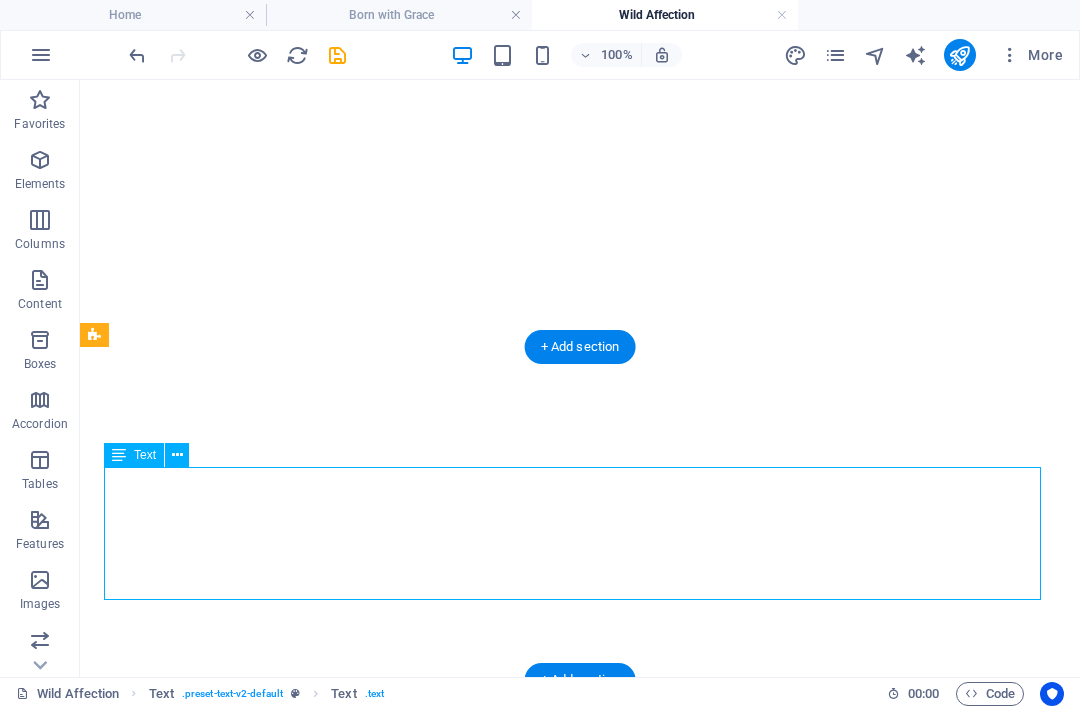 click on "Original artwork: Collected   Limited edition prints: Not available for acquisition   This work was never released as a print edition.   Only 3 Artist Proofs exist and remain outside of public circulation." at bounding box center [580, 4369] 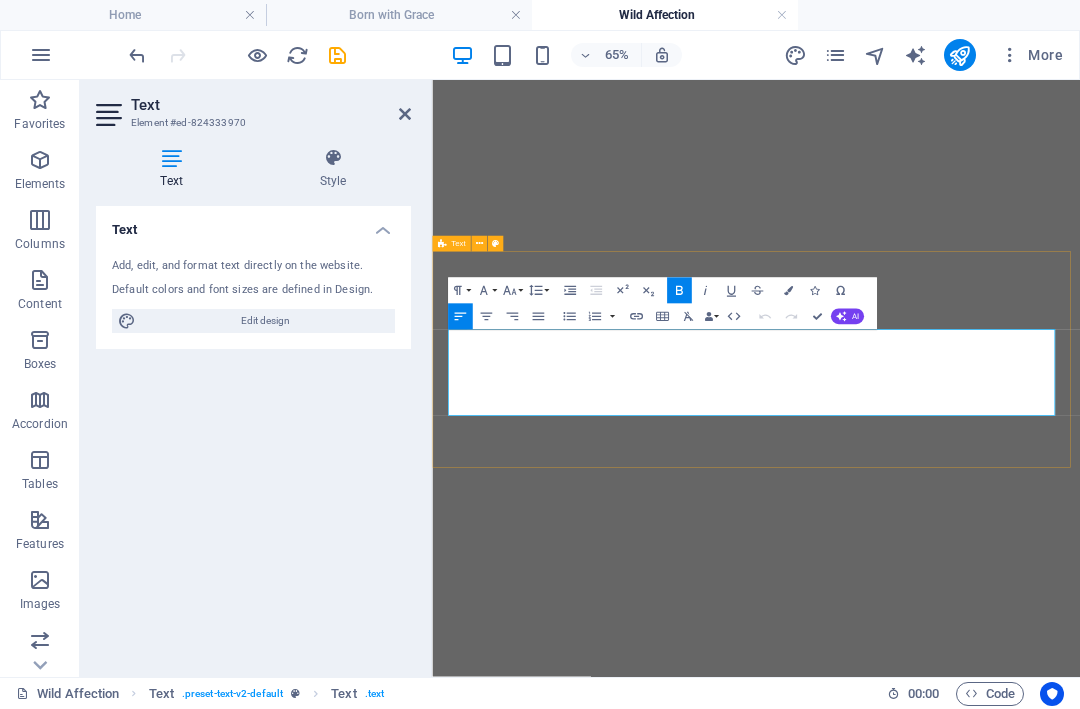 drag, startPoint x: 958, startPoint y: 569, endPoint x: 444, endPoint y: 508, distance: 517.607 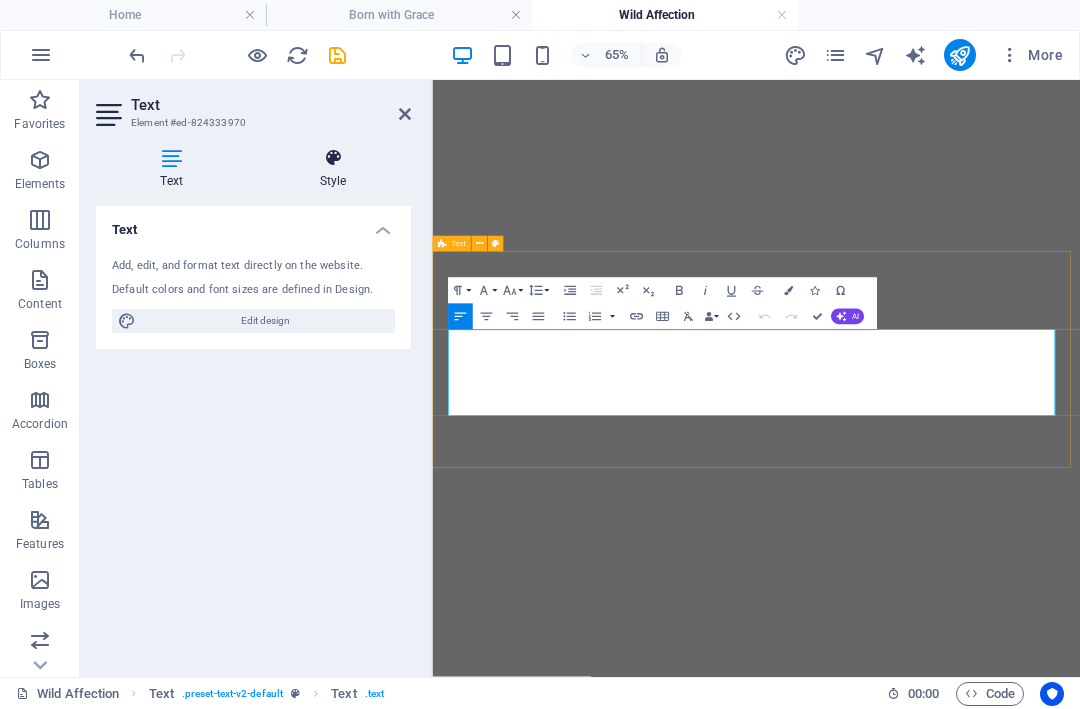 copy on "Limited edition prints: Not available for acquisition   This work was never released as a print edition.   Only 3 Artist Proofs exist and remain outside of public circulation." 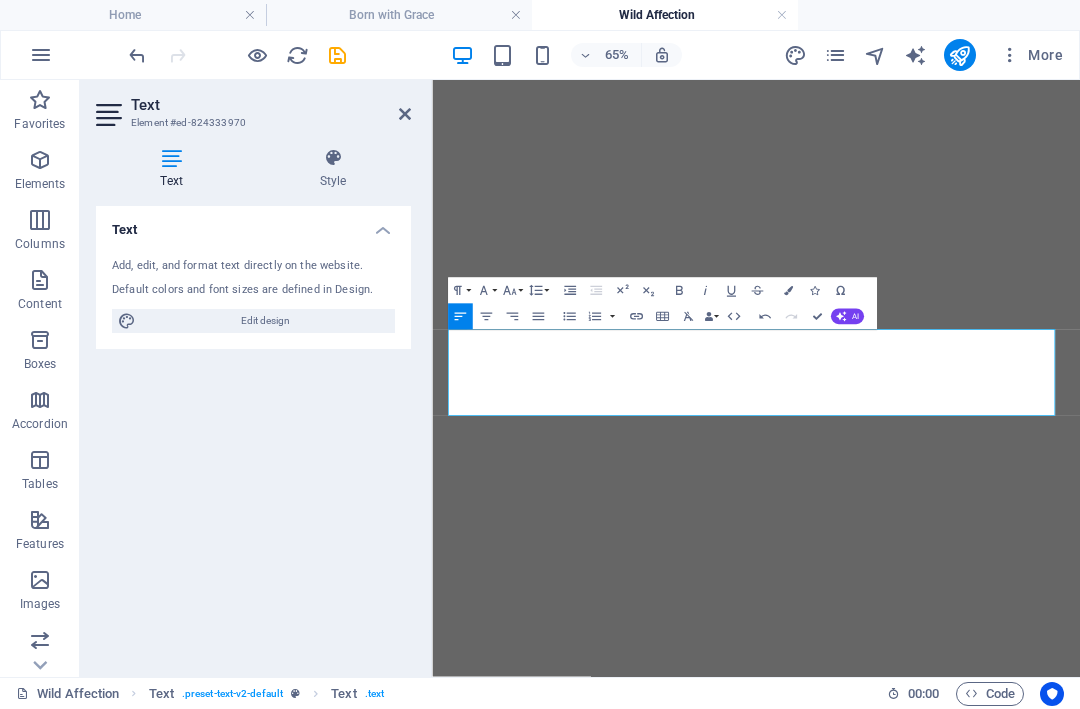 drag, startPoint x: 960, startPoint y: 568, endPoint x: 855, endPoint y: 432, distance: 171.81676 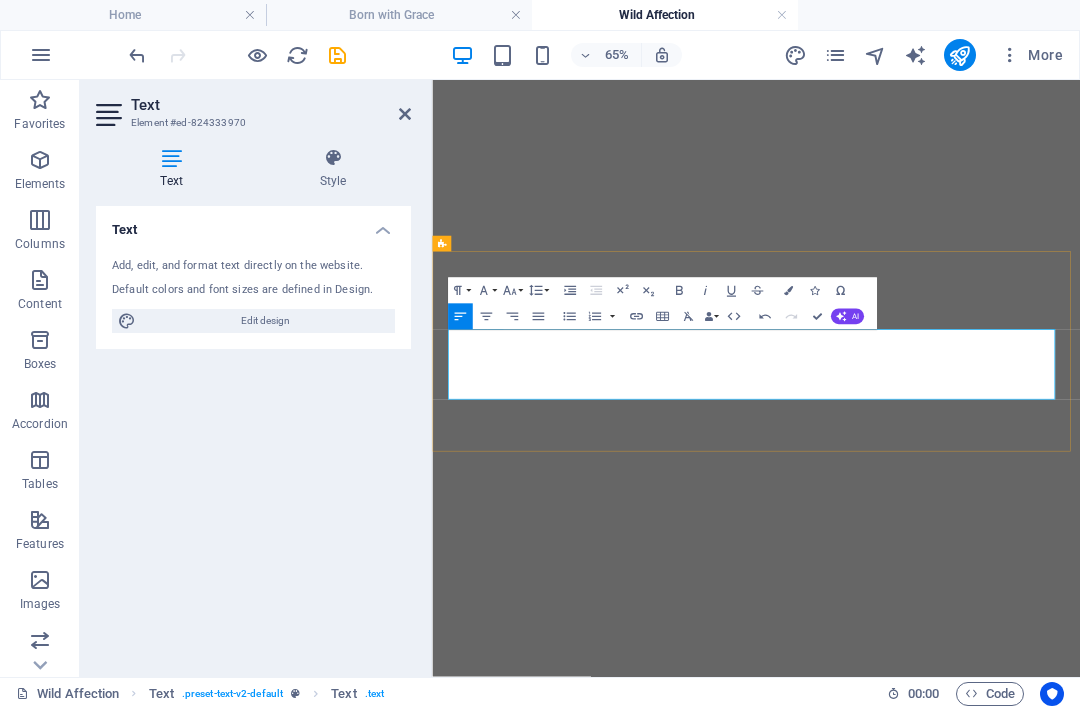 drag, startPoint x: 997, startPoint y: 566, endPoint x: 490, endPoint y: 480, distance: 514.2422 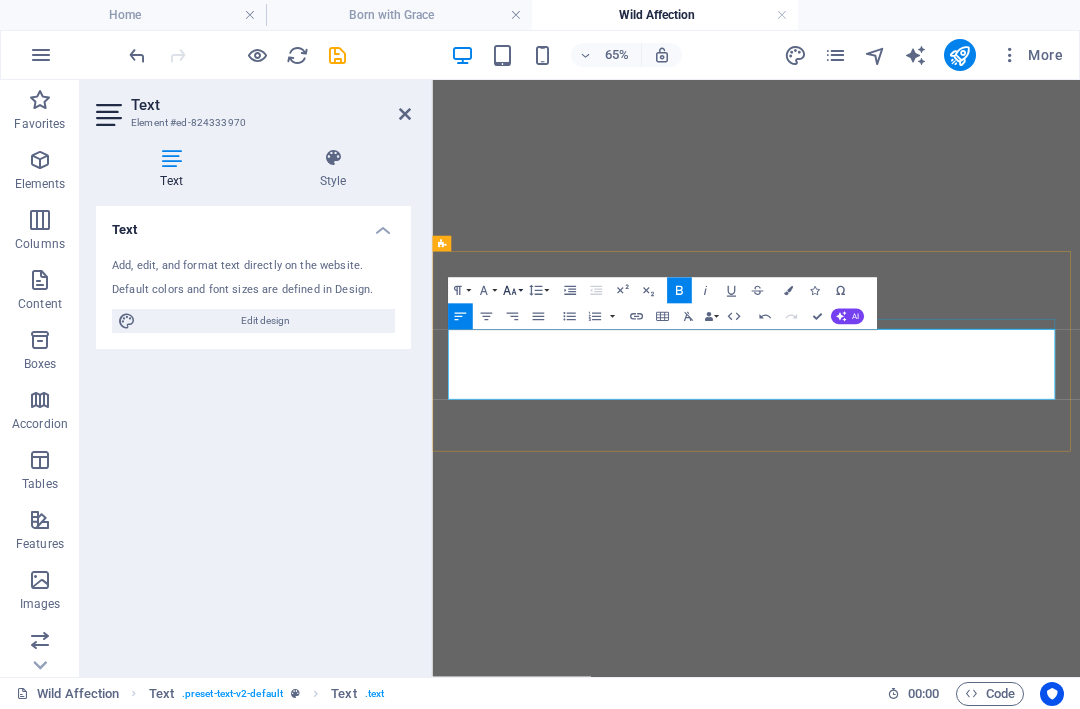 click 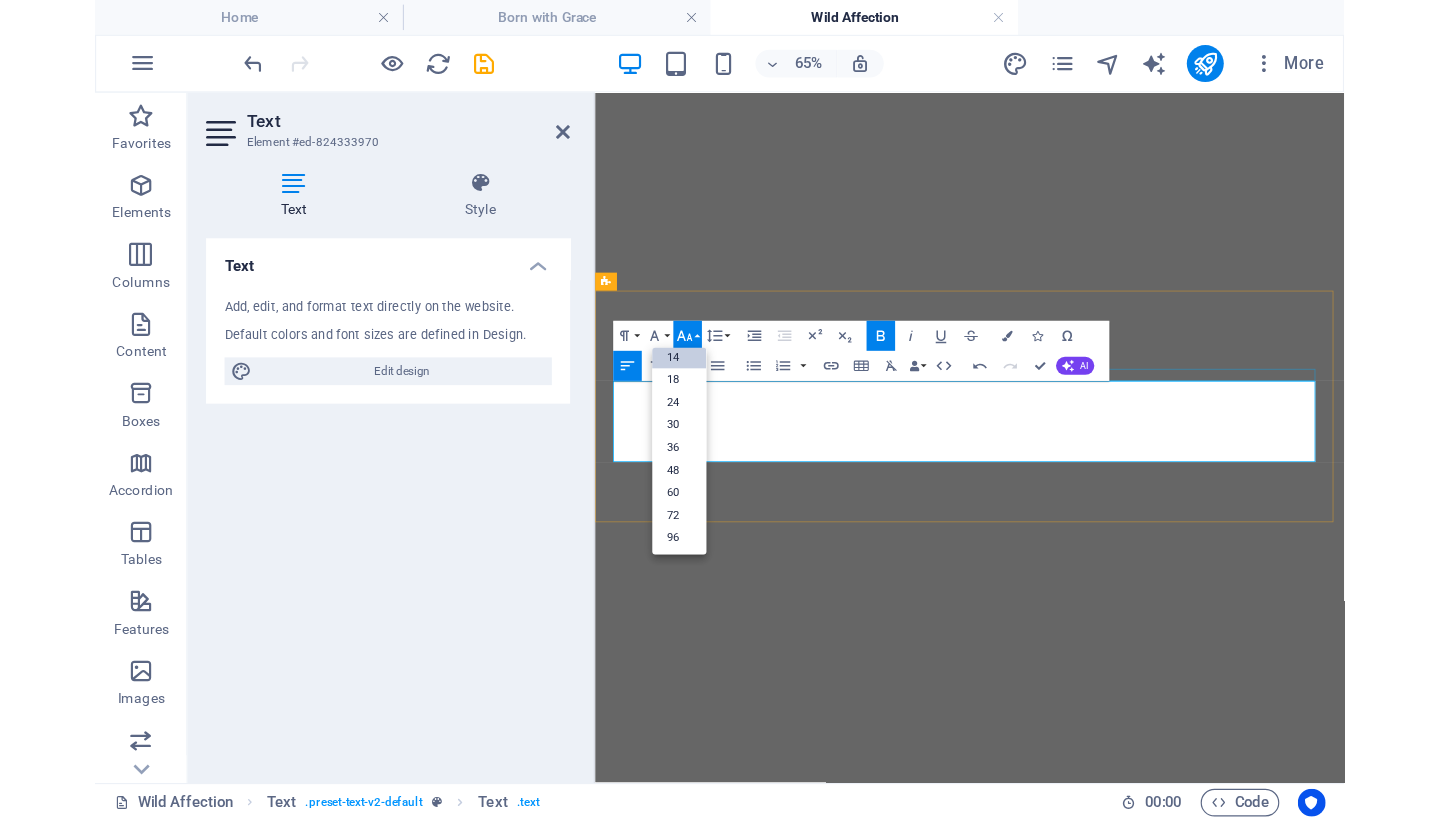 scroll, scrollTop: 161, scrollLeft: 0, axis: vertical 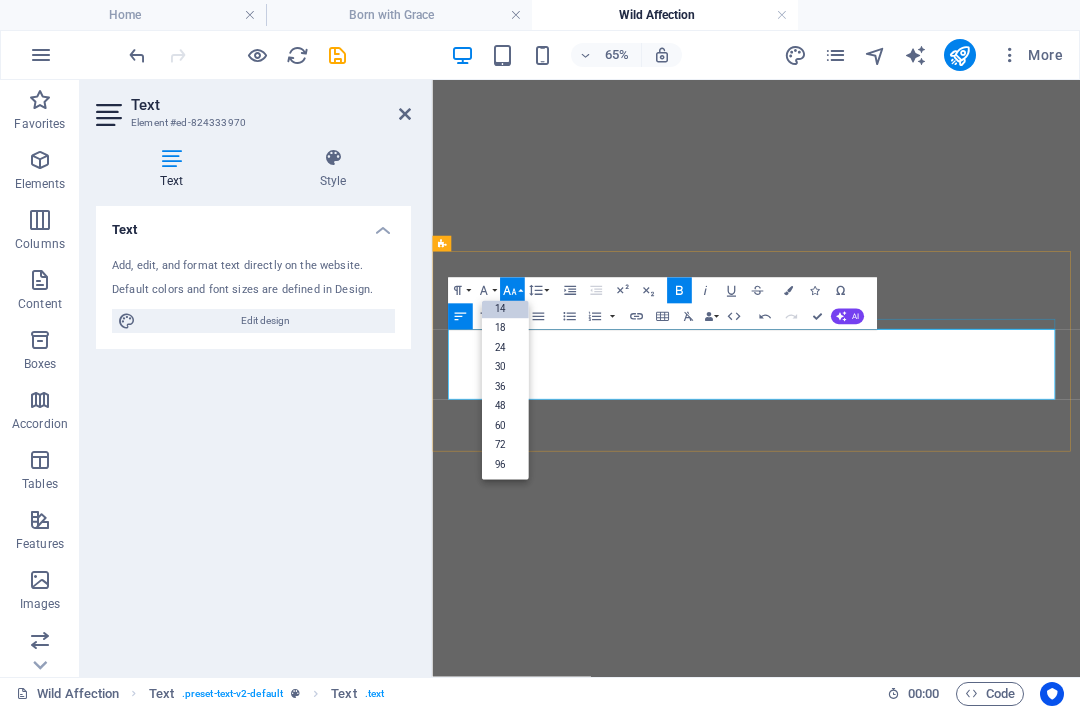 click on "14" at bounding box center [504, 309] 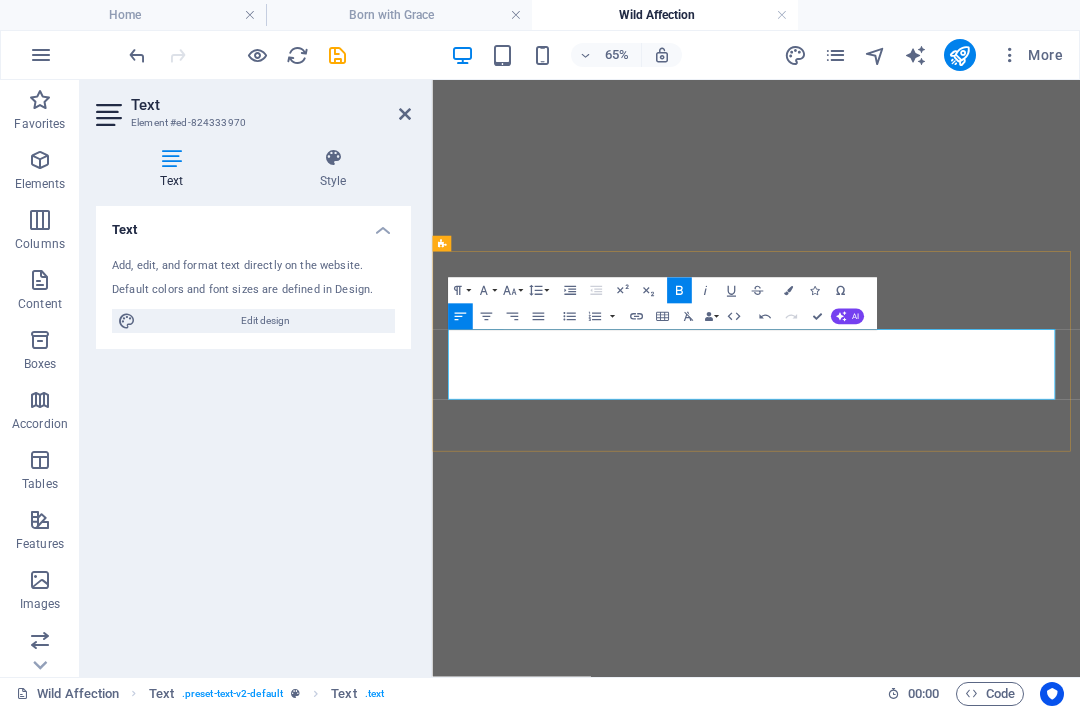 click on "Only 3 Artist Proofs exist and remain outside of public circulation." at bounding box center [627, 4412] 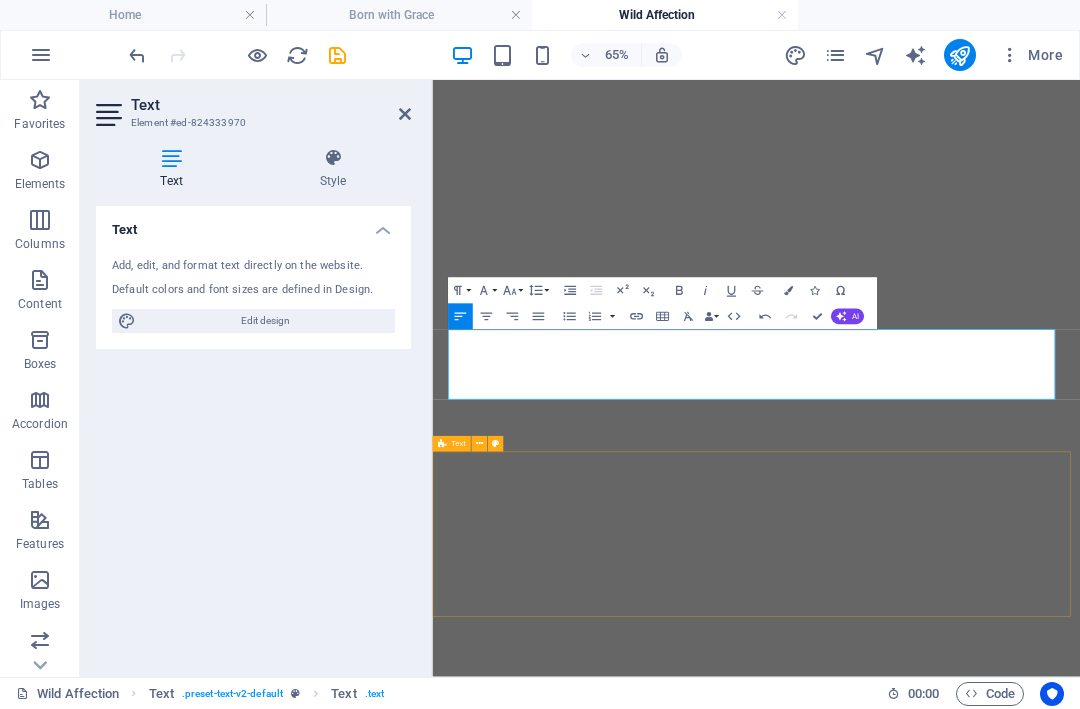 click on "Acquisition inquiries Please use the form below to request your preferred size. We’ll get back to you with availability, pricing confirmation, and delivery options." at bounding box center [930, 4503] 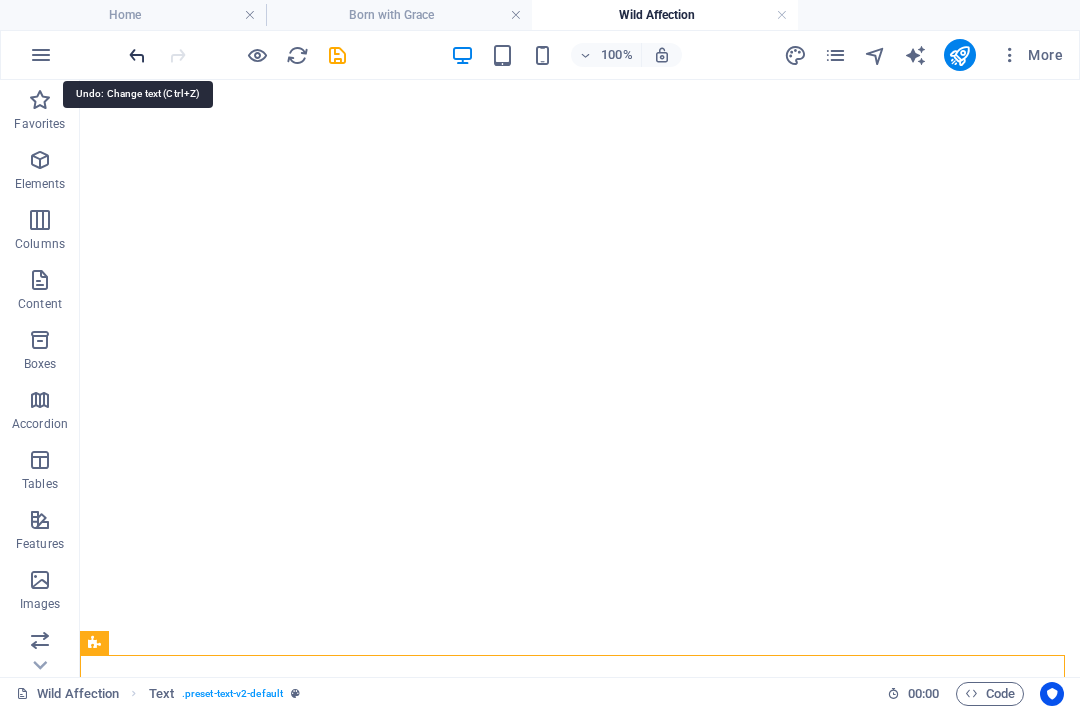 click at bounding box center [137, 55] 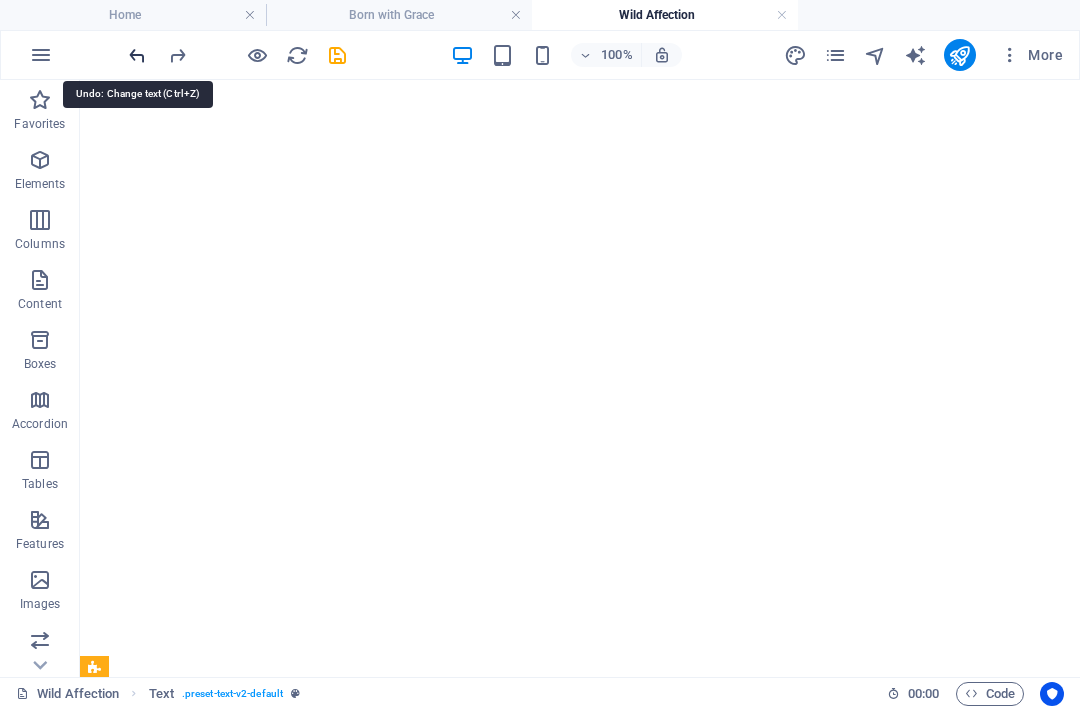 click at bounding box center [137, 55] 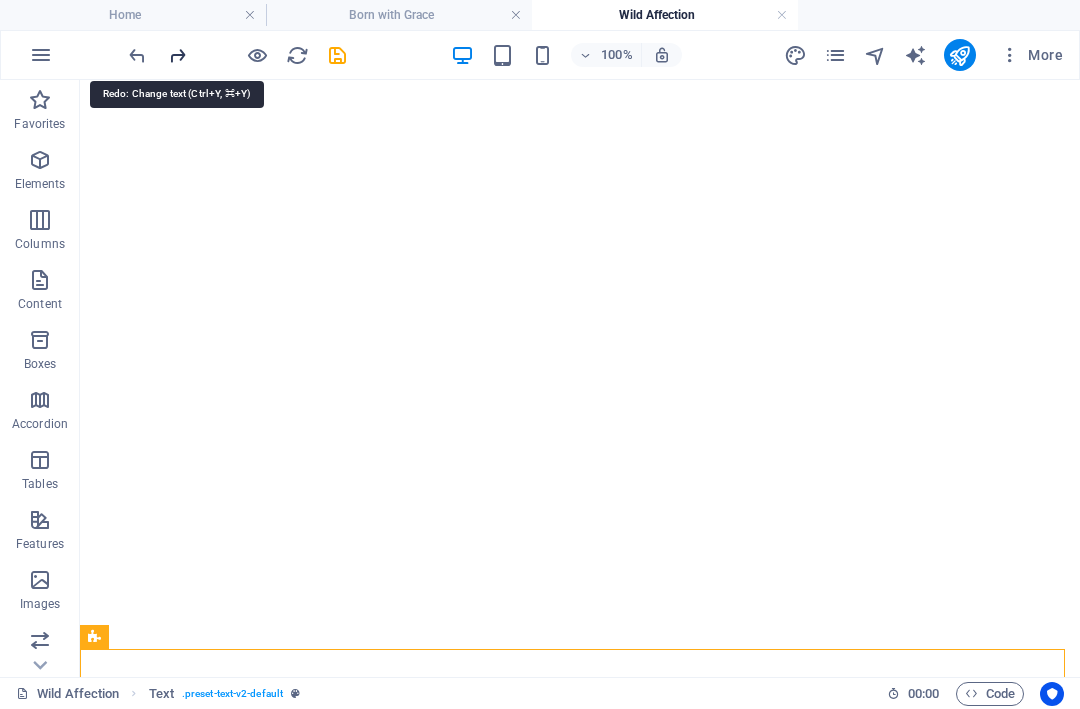 click at bounding box center [177, 55] 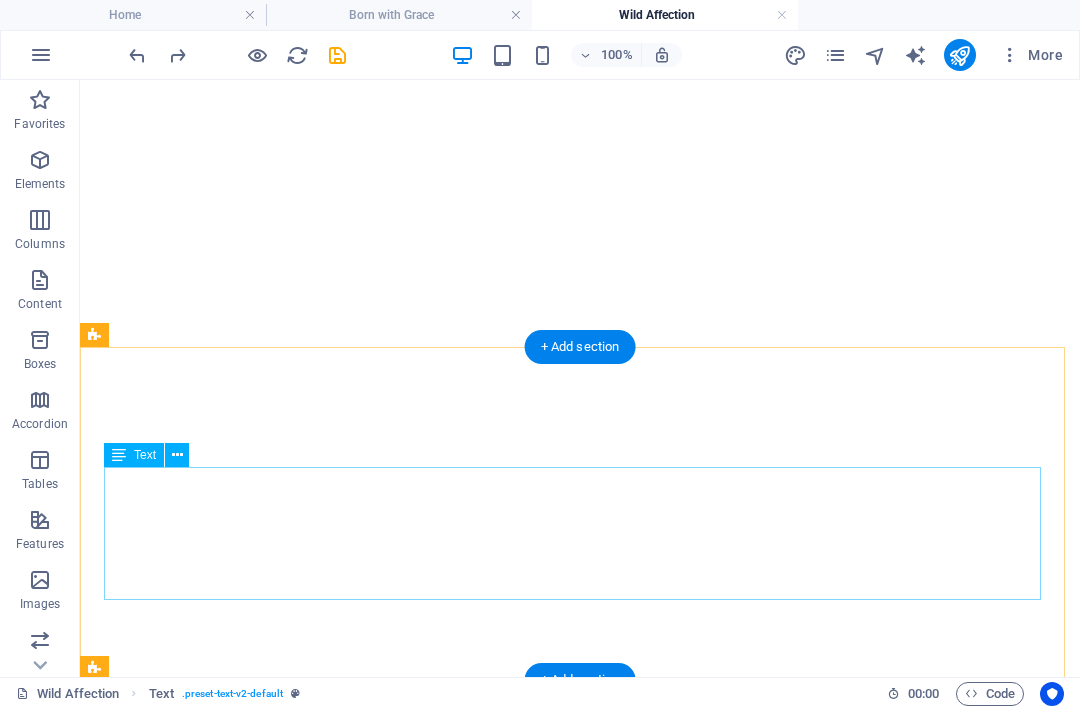 click on "Original artwork: Collected   Limited edition prints: Not available for acquisition   This work was never released as a print edition.   Only 3 Artist Proofs exist and remain outside of public circulation." at bounding box center (580, 4369) 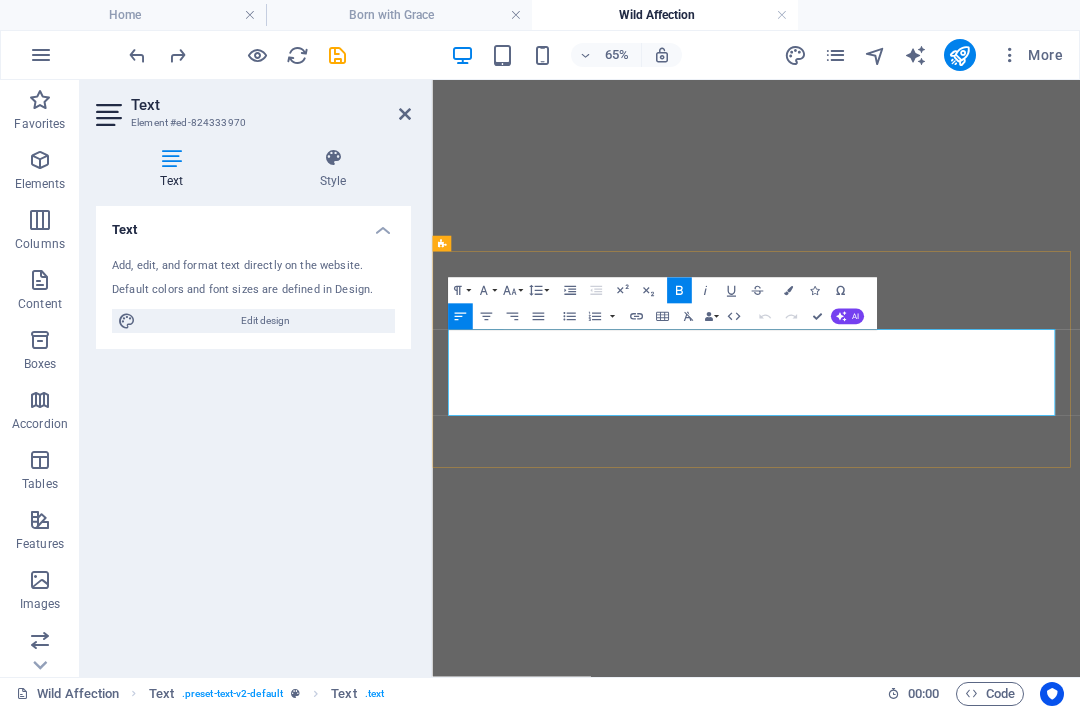 drag, startPoint x: 955, startPoint y: 571, endPoint x: 632, endPoint y: 489, distance: 333.24615 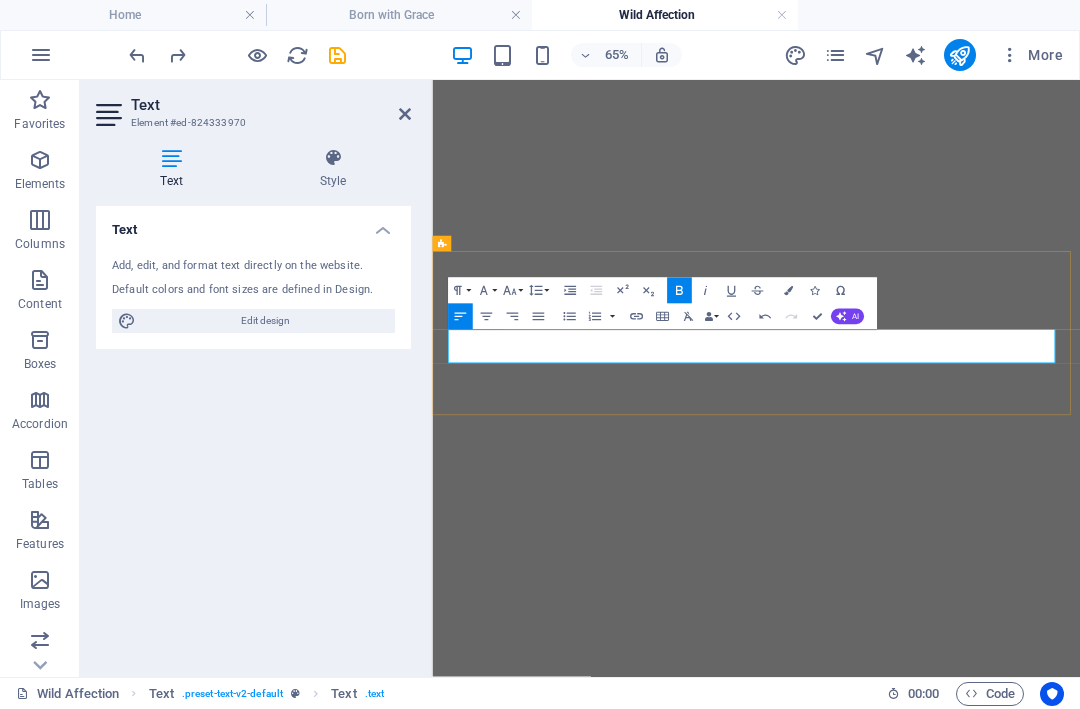 click at bounding box center [930, 4329] 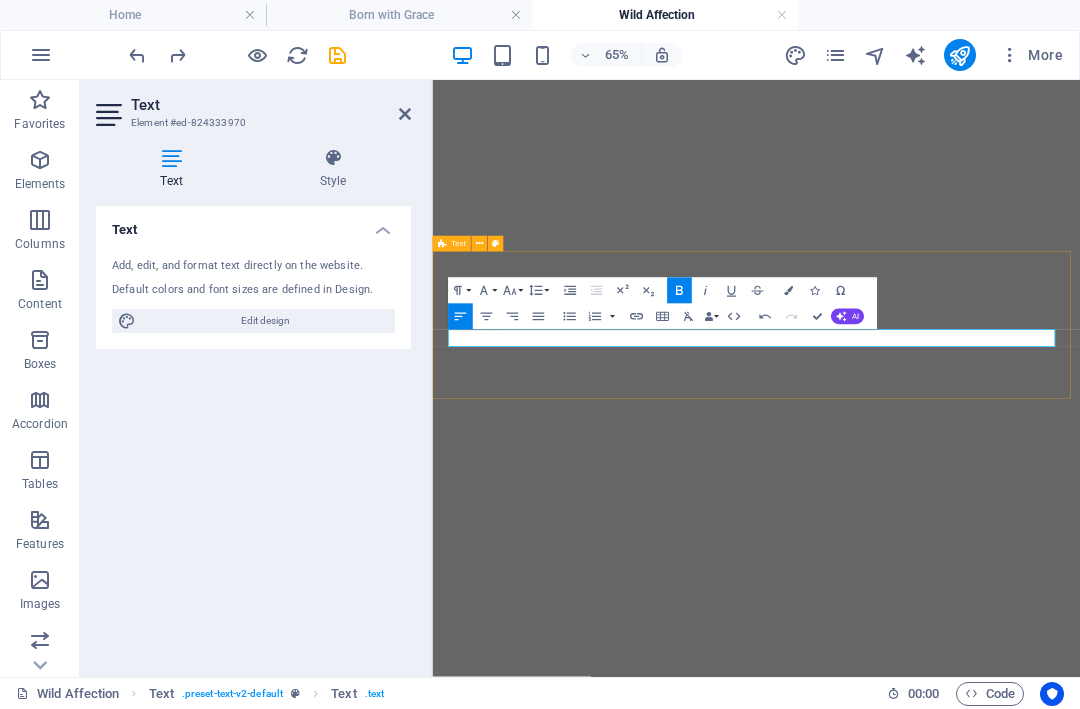 type 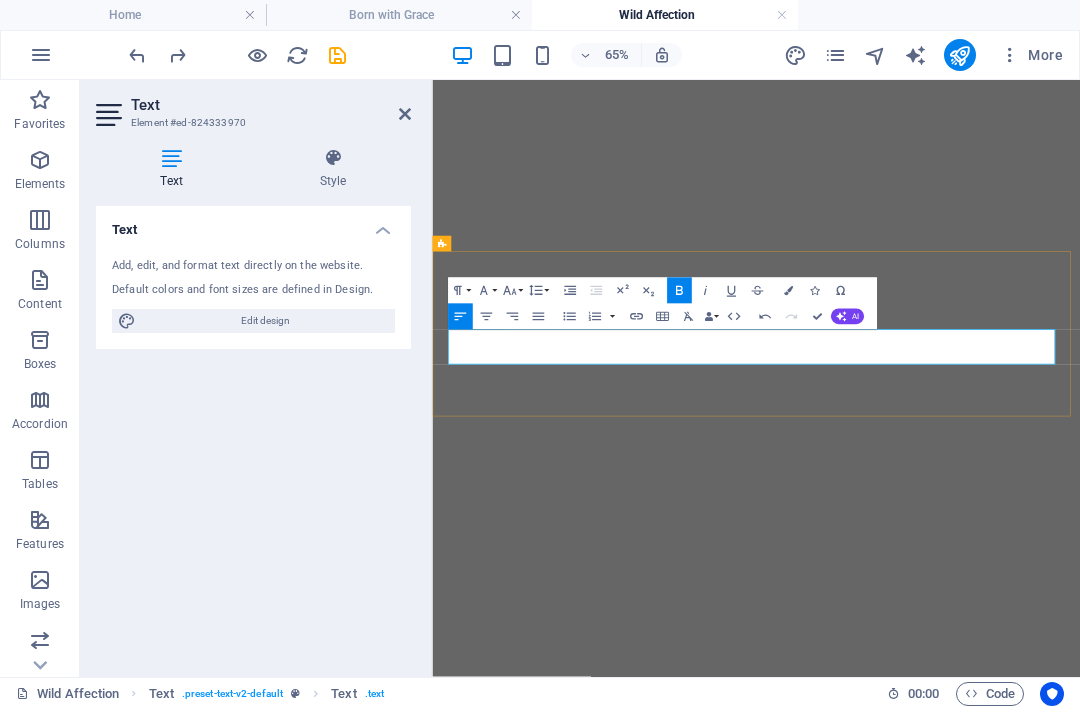 click on "ggg" at bounding box center [930, 4332] 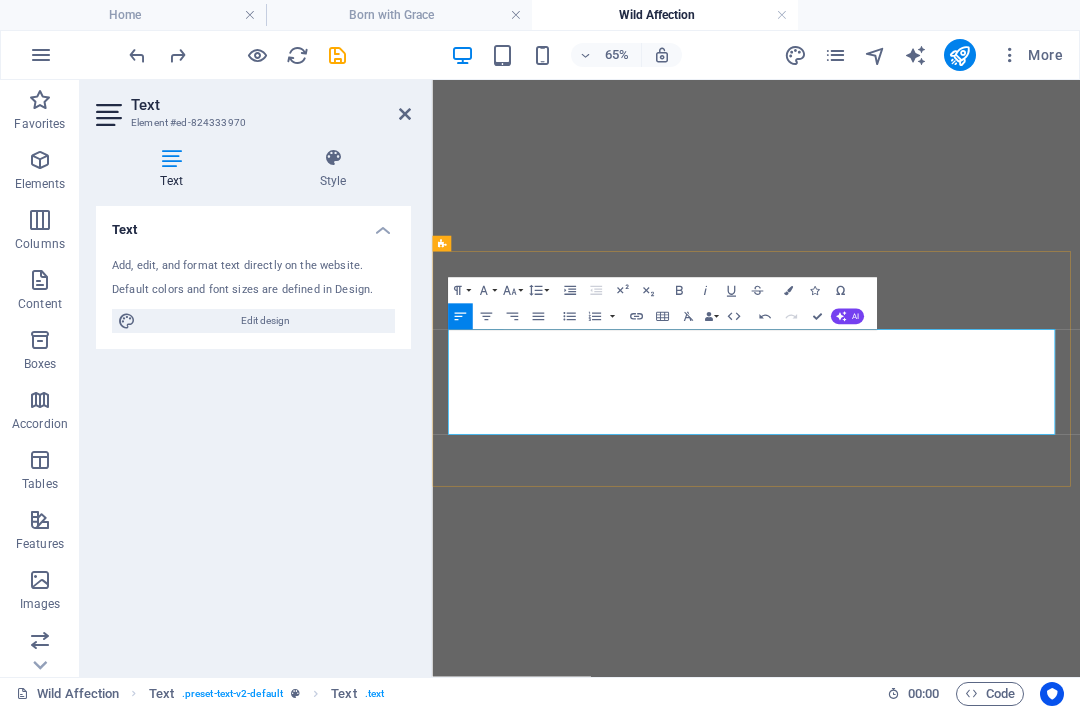 click on "ggg" at bounding box center [453, 4331] 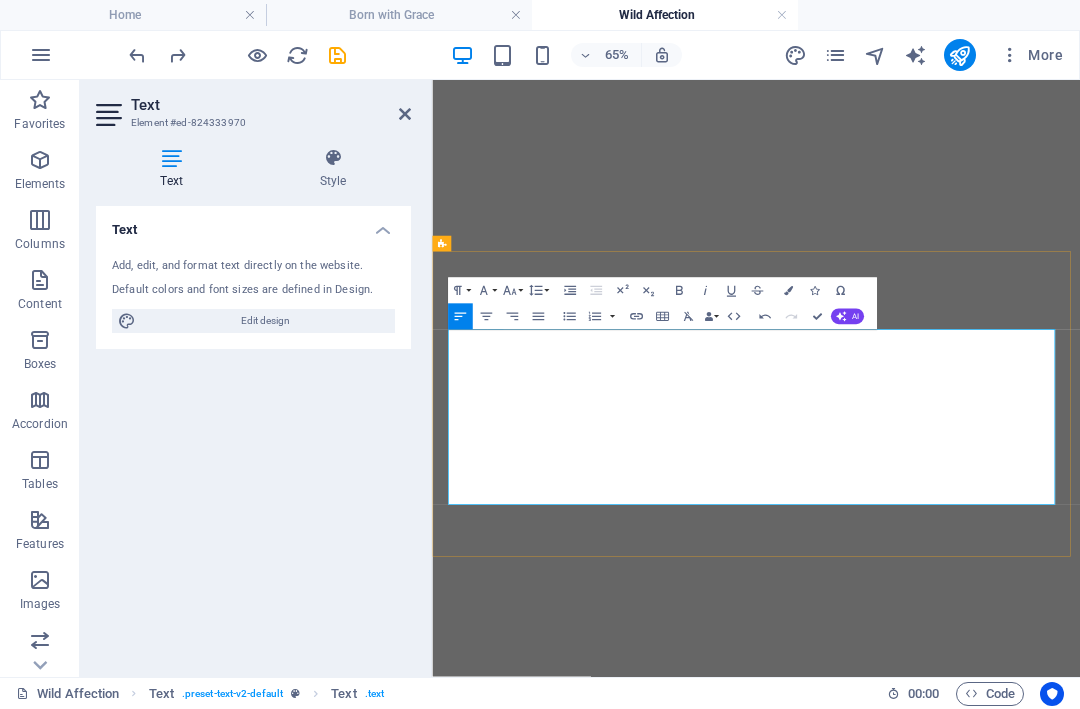 click on "gg" at bounding box center (930, 4332) 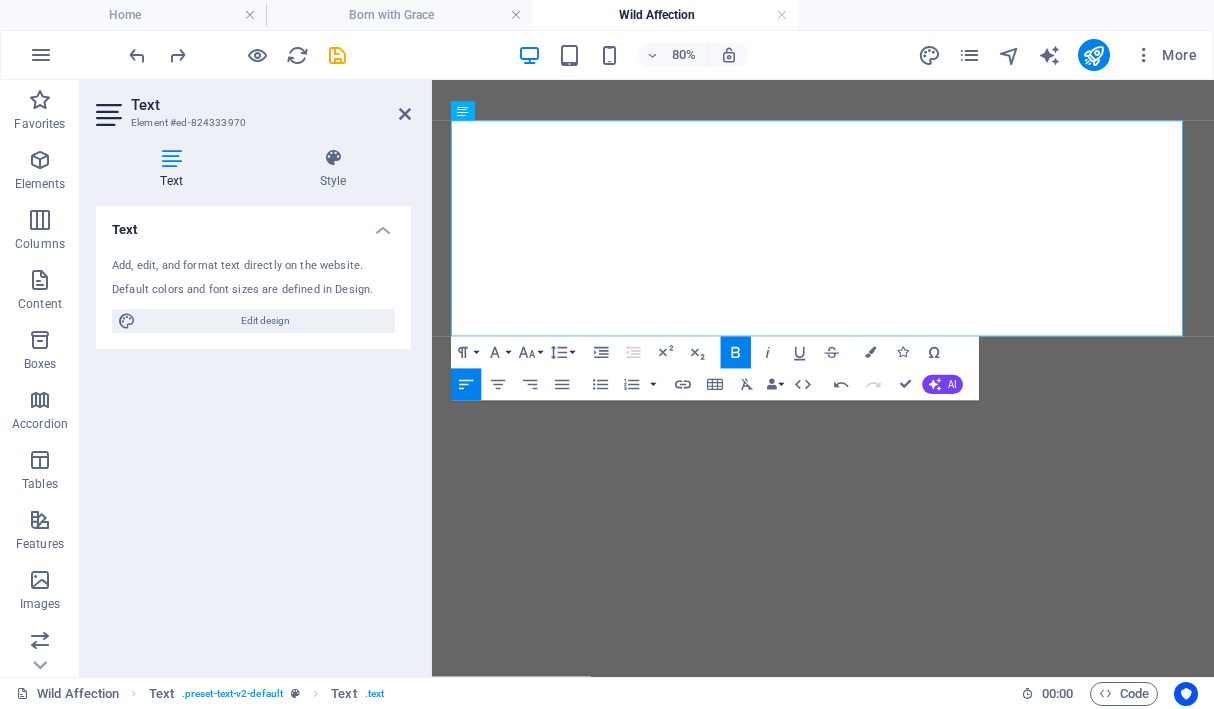 click on "Wild Affection Text . preset-text-v2-default Text . text [TIME]" at bounding box center [607, 693] 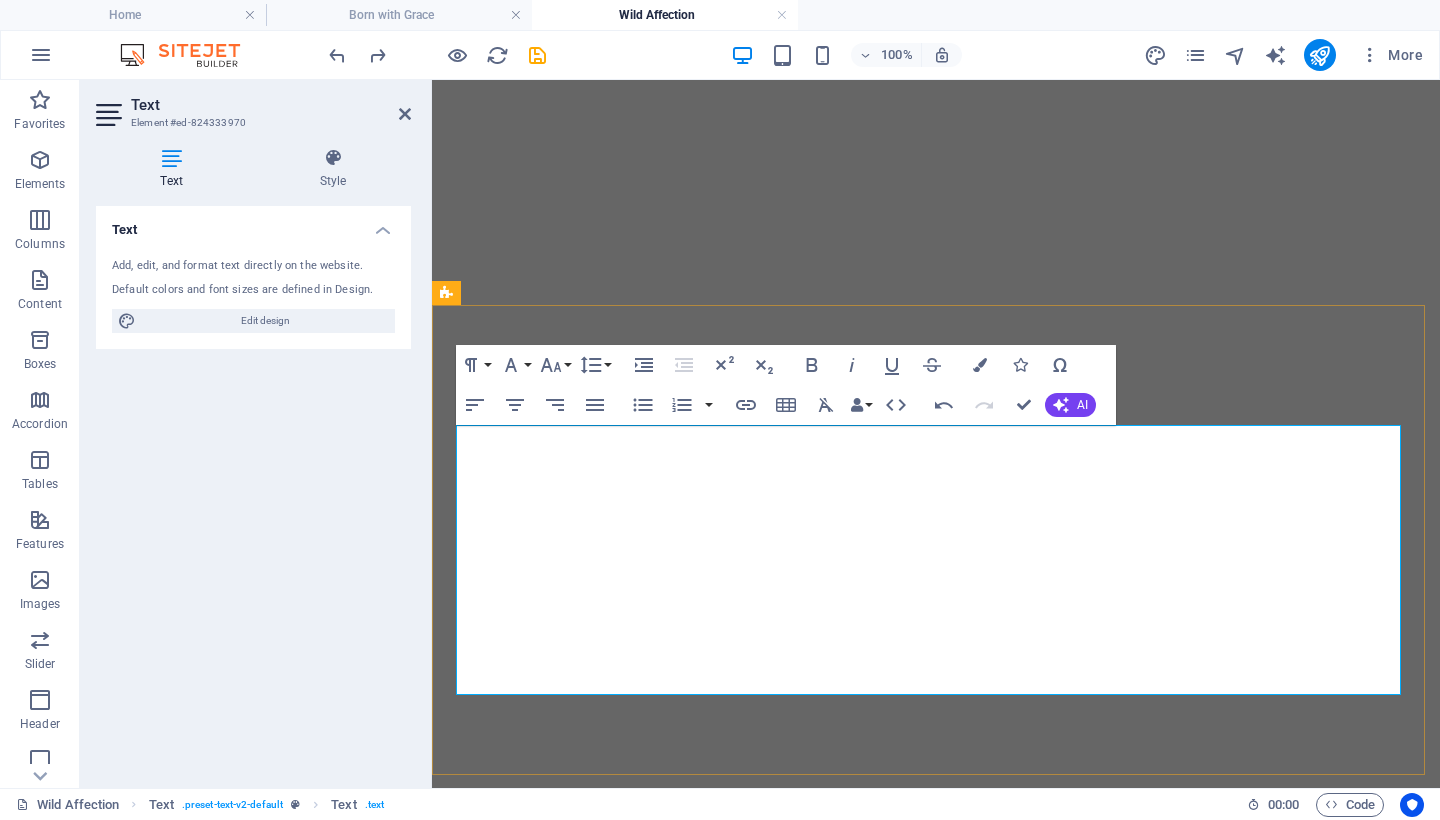 scroll, scrollTop: 2058, scrollLeft: 0, axis: vertical 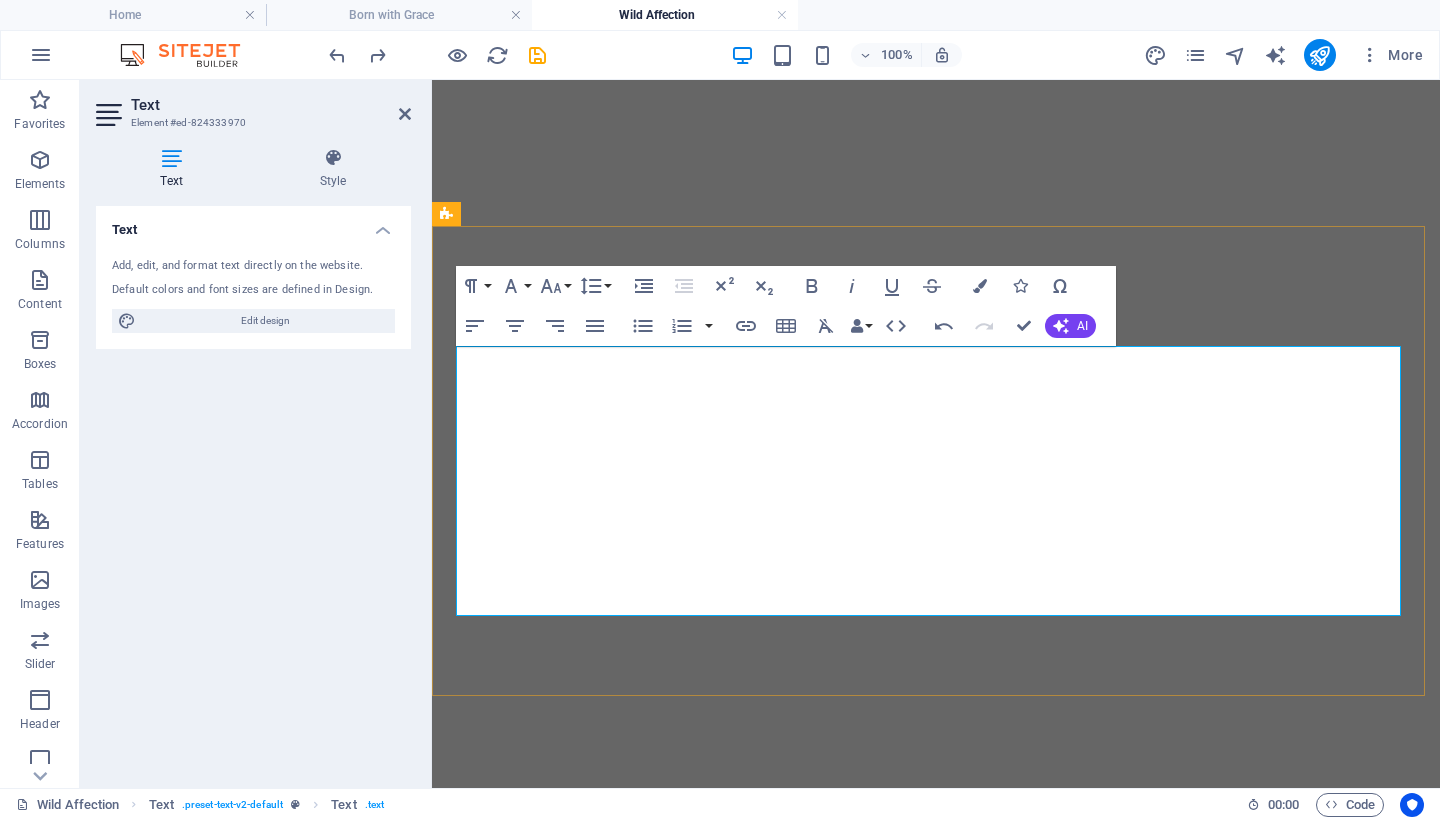 click on "gg" at bounding box center (936, 4203) 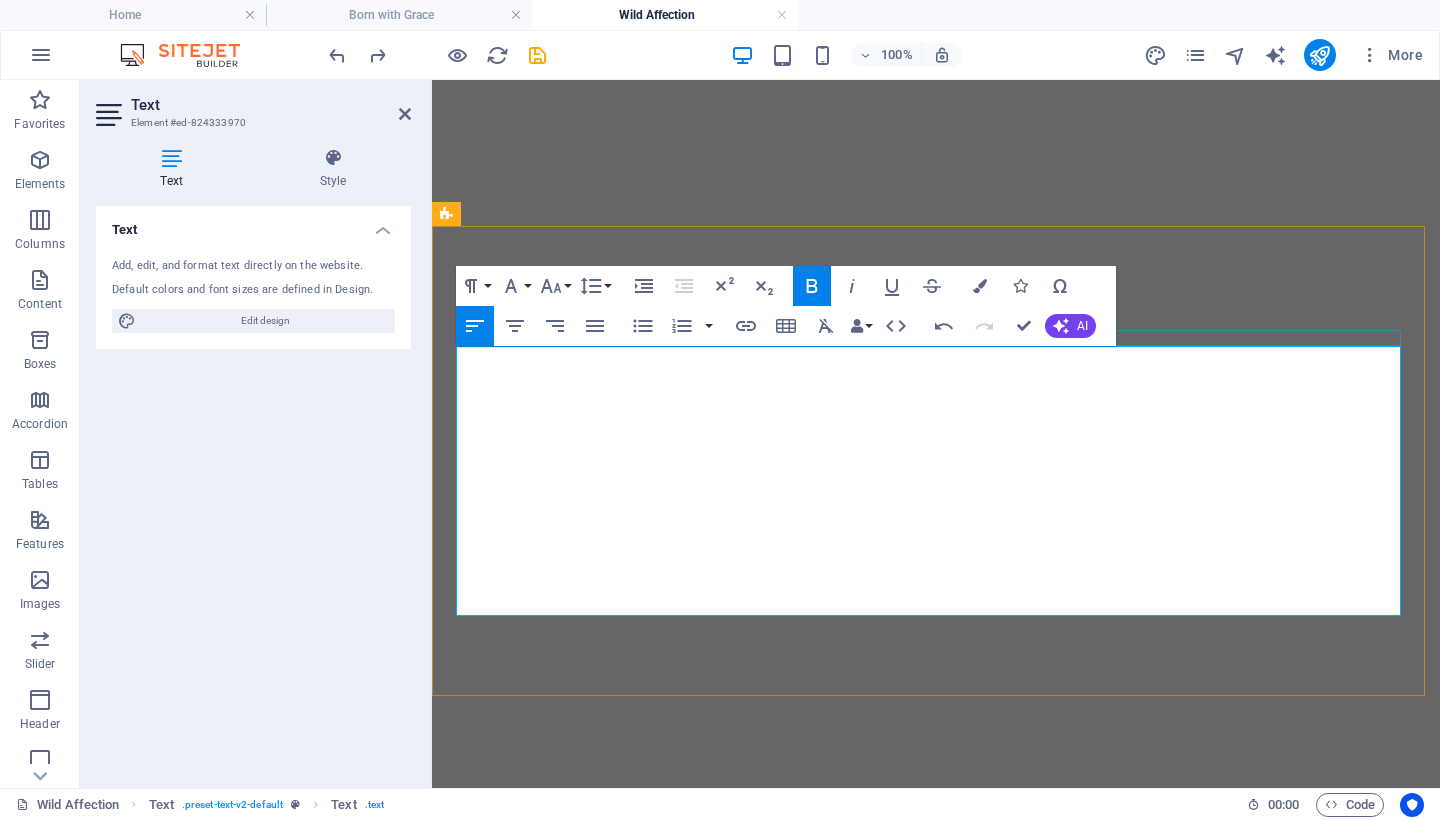 click 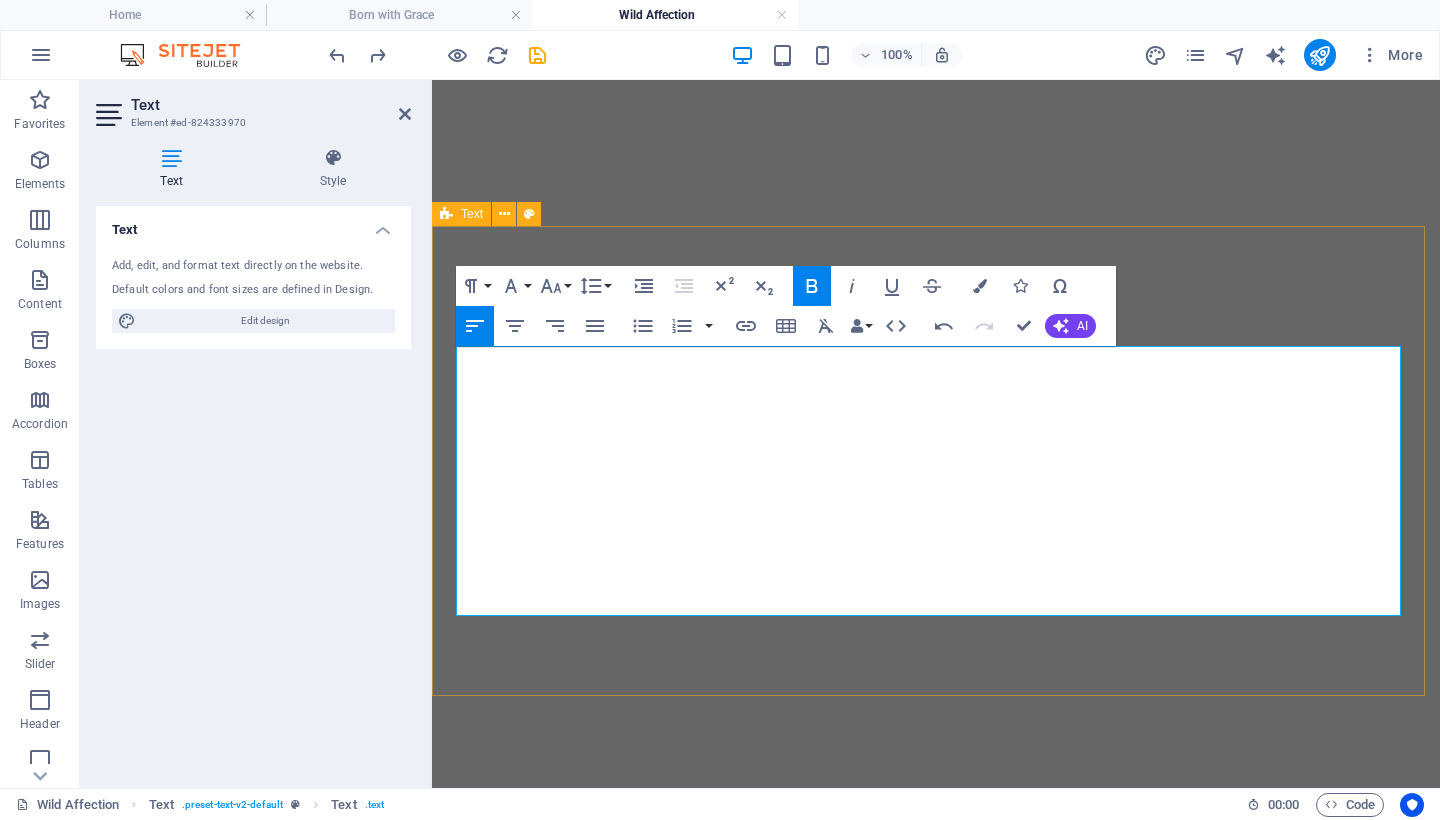 click 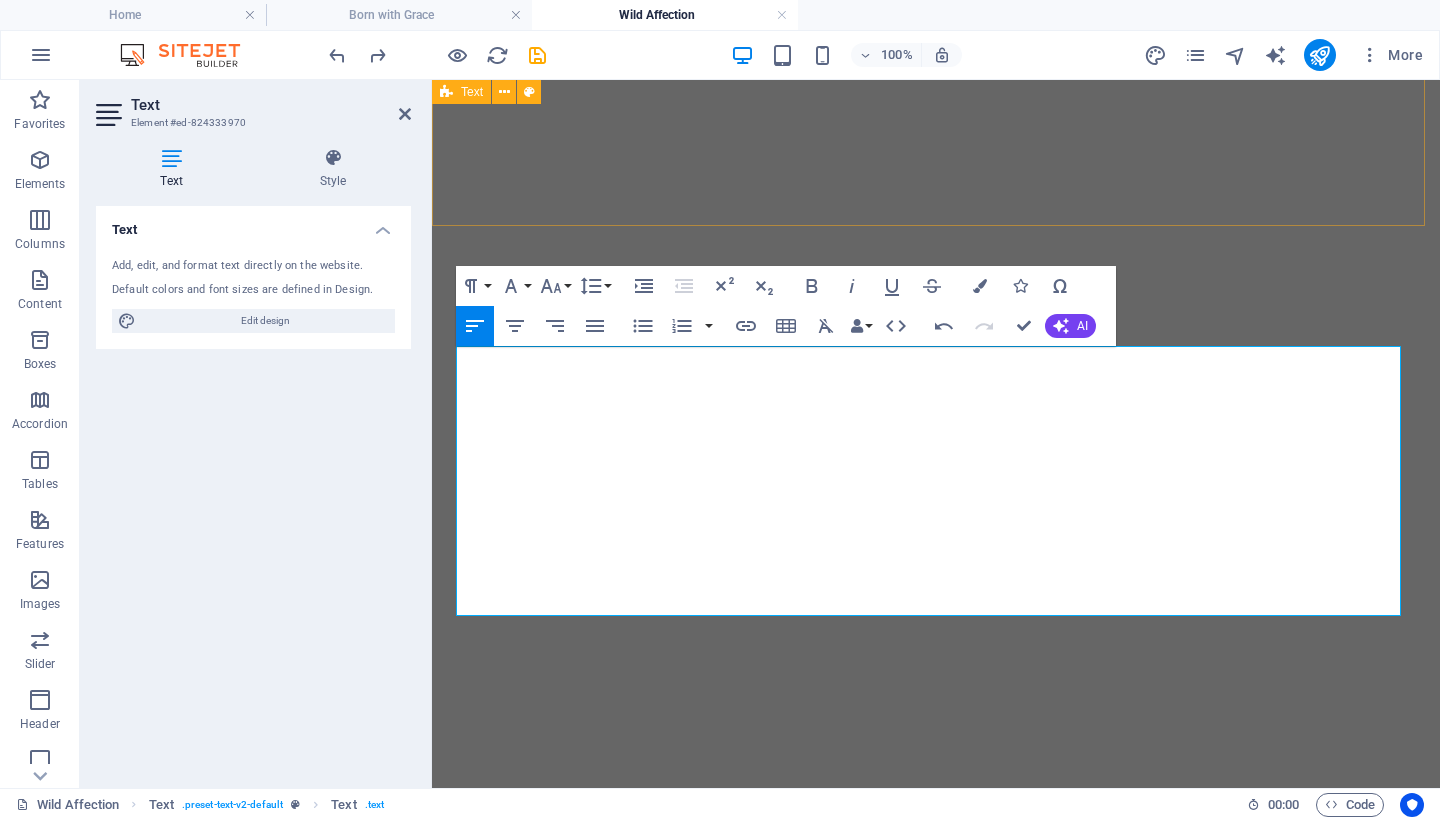 click on "Shipping Live flat and fully insured. Worldwide delivery available. Each artwork is handled with care and packaged to museum-grade standards." at bounding box center (936, 4011) 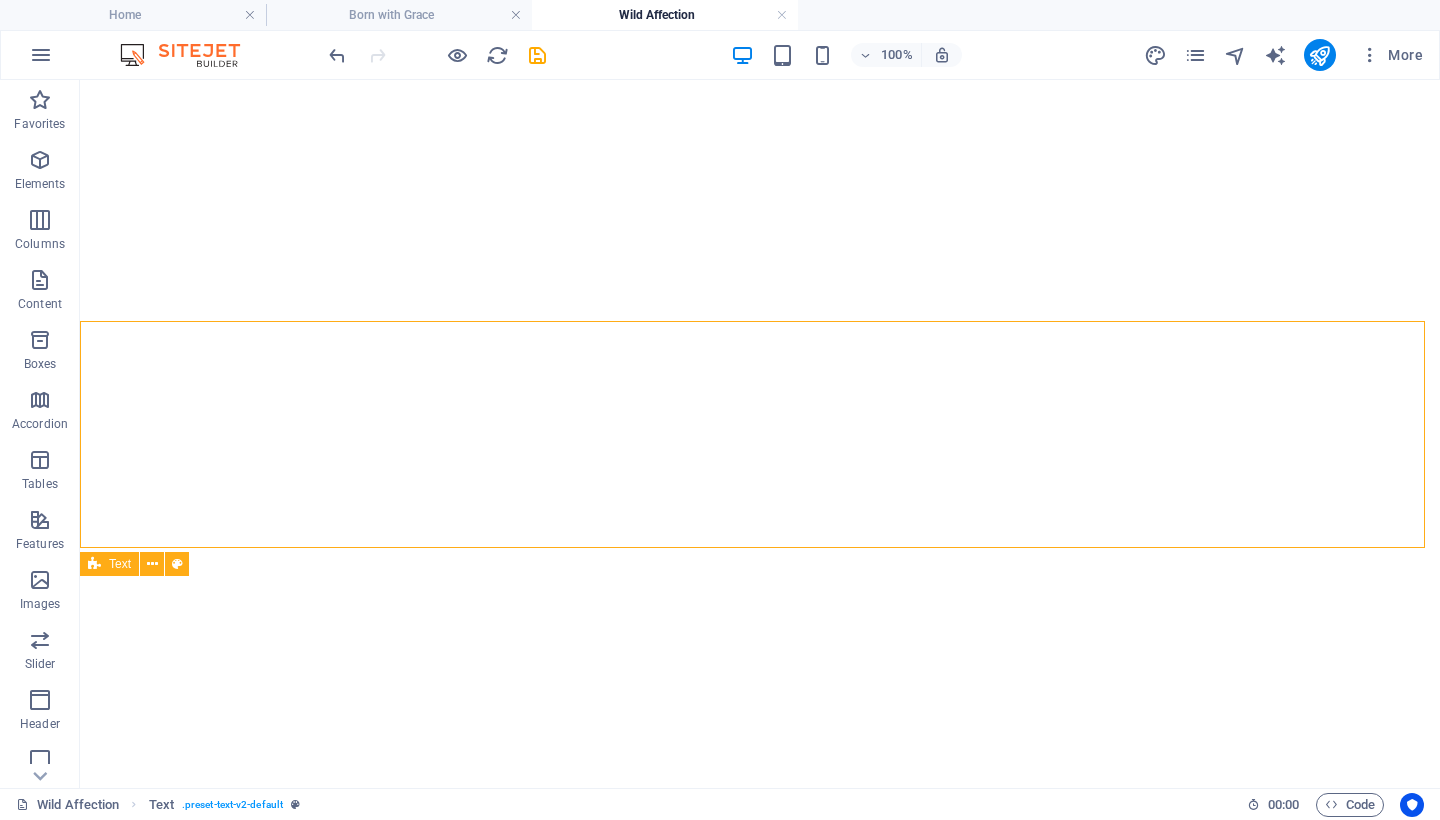 scroll, scrollTop: 1732, scrollLeft: 0, axis: vertical 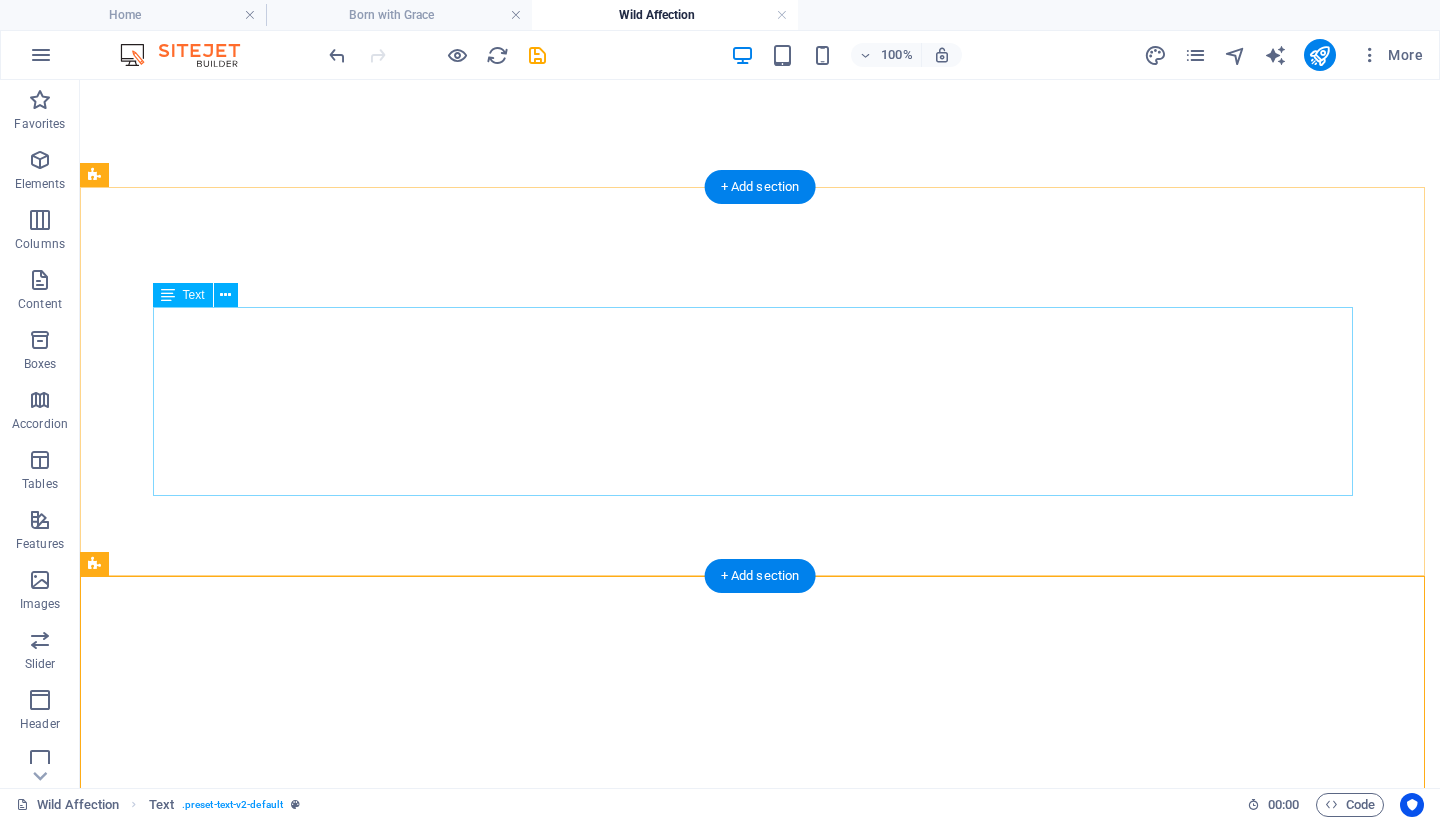 click on "Original artwork : 20 x 20 cm Medium : Ink on fine art paper Year : 2022 Certificate : Signed and certified Limited Edition Giclée Prints : 2  Artist Proofs (not for sale) No numbered edition was released." at bounding box center [760, 4138] 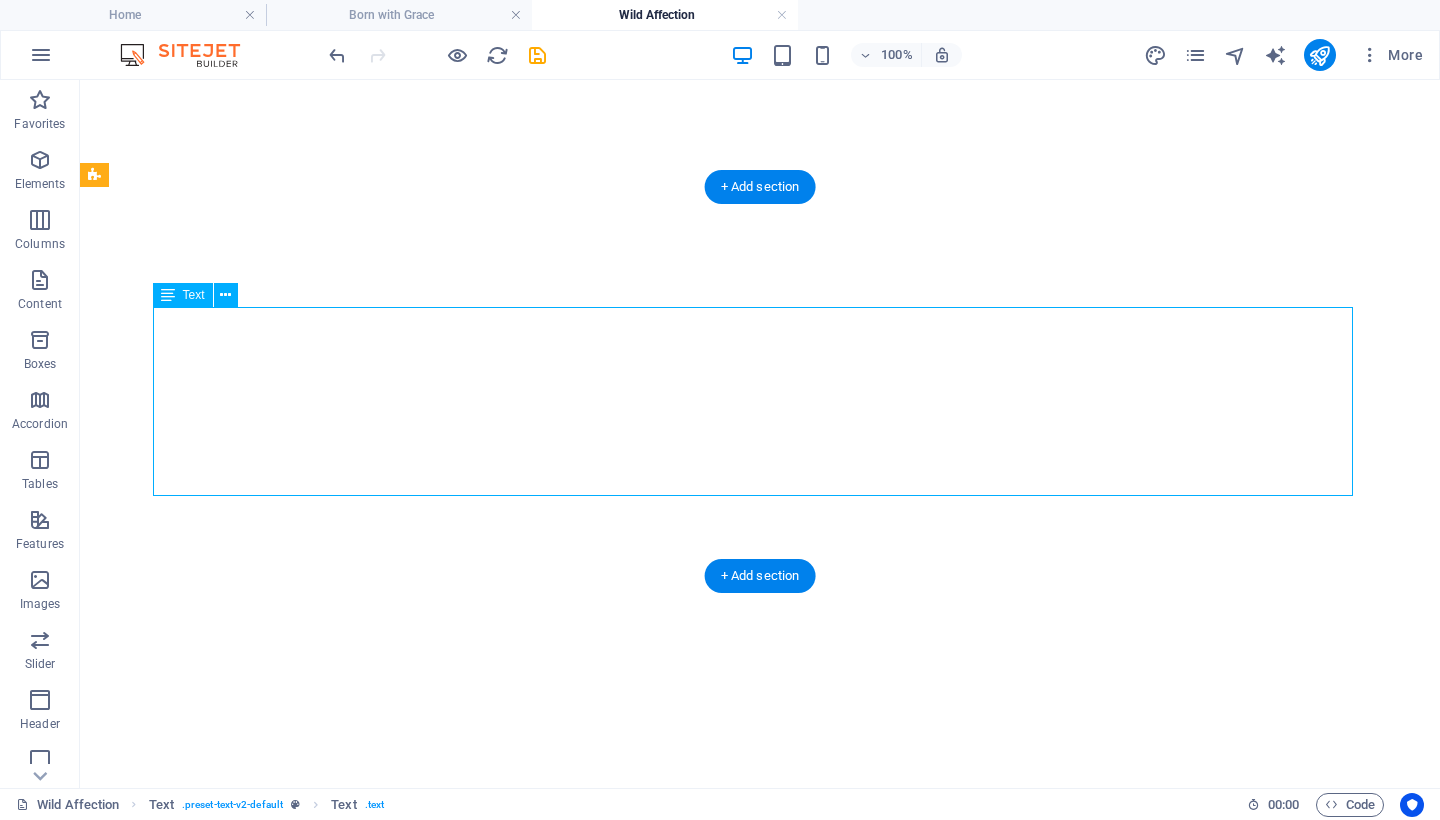 click on "Original artwork : 20 x 20 cm Medium : Ink on fine art paper Year : 2022 Certificate : Signed and certified Limited Edition Giclée Prints : 2  Artist Proofs (not for sale) No numbered edition was released." at bounding box center [760, 4138] 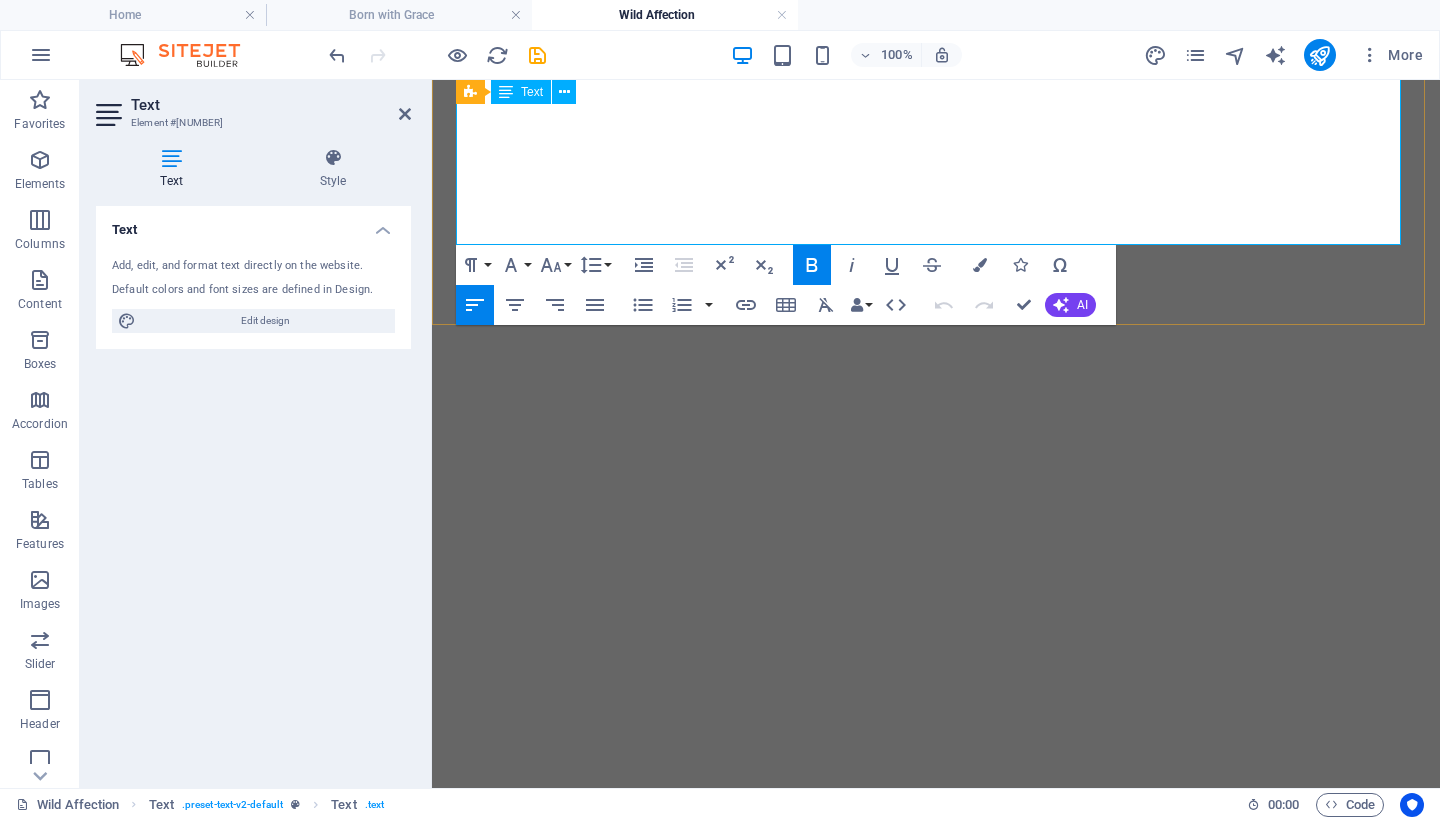 drag, startPoint x: 670, startPoint y: 154, endPoint x: 614, endPoint y: 159, distance: 56.22277 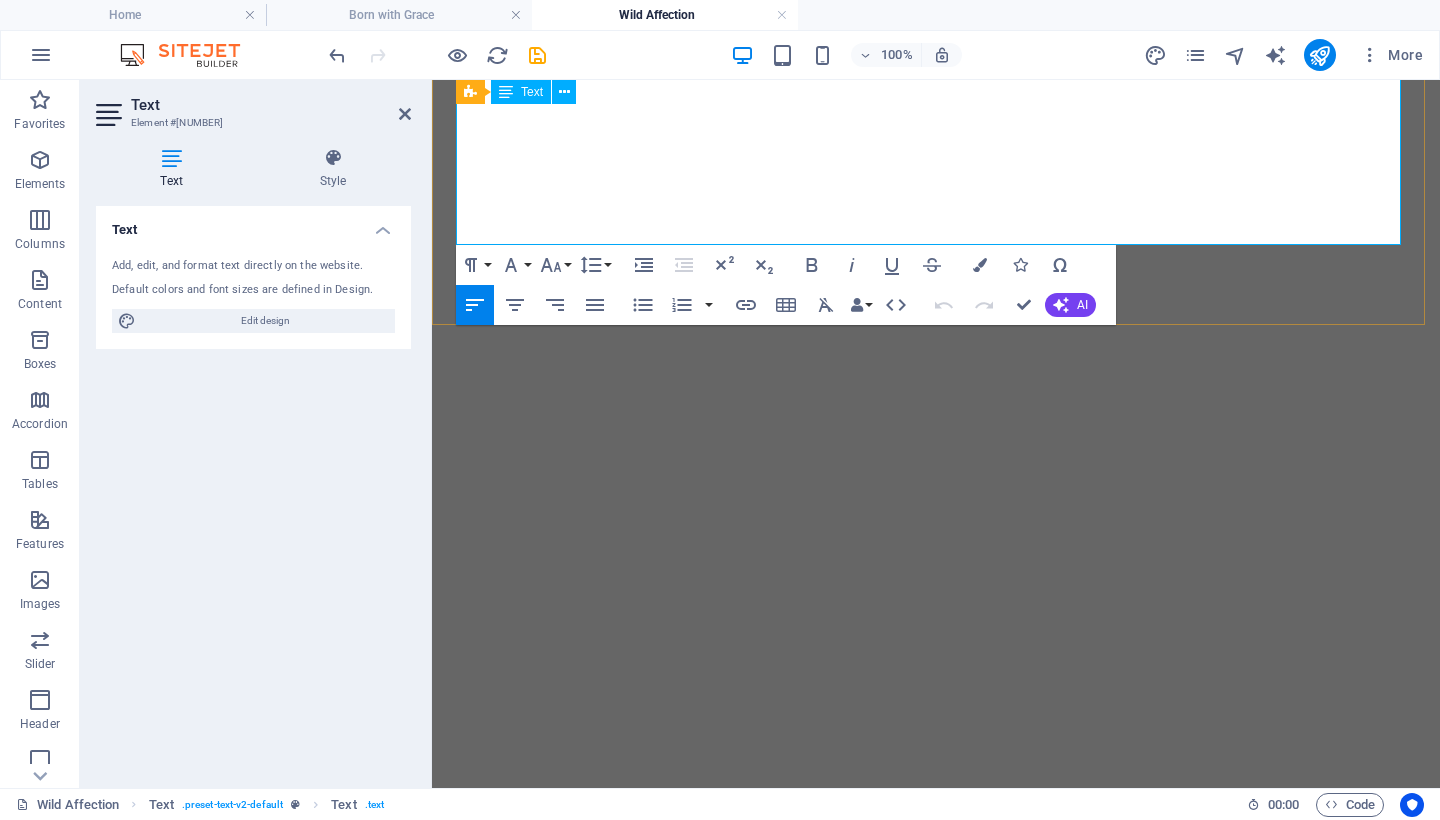 copy on "certified" 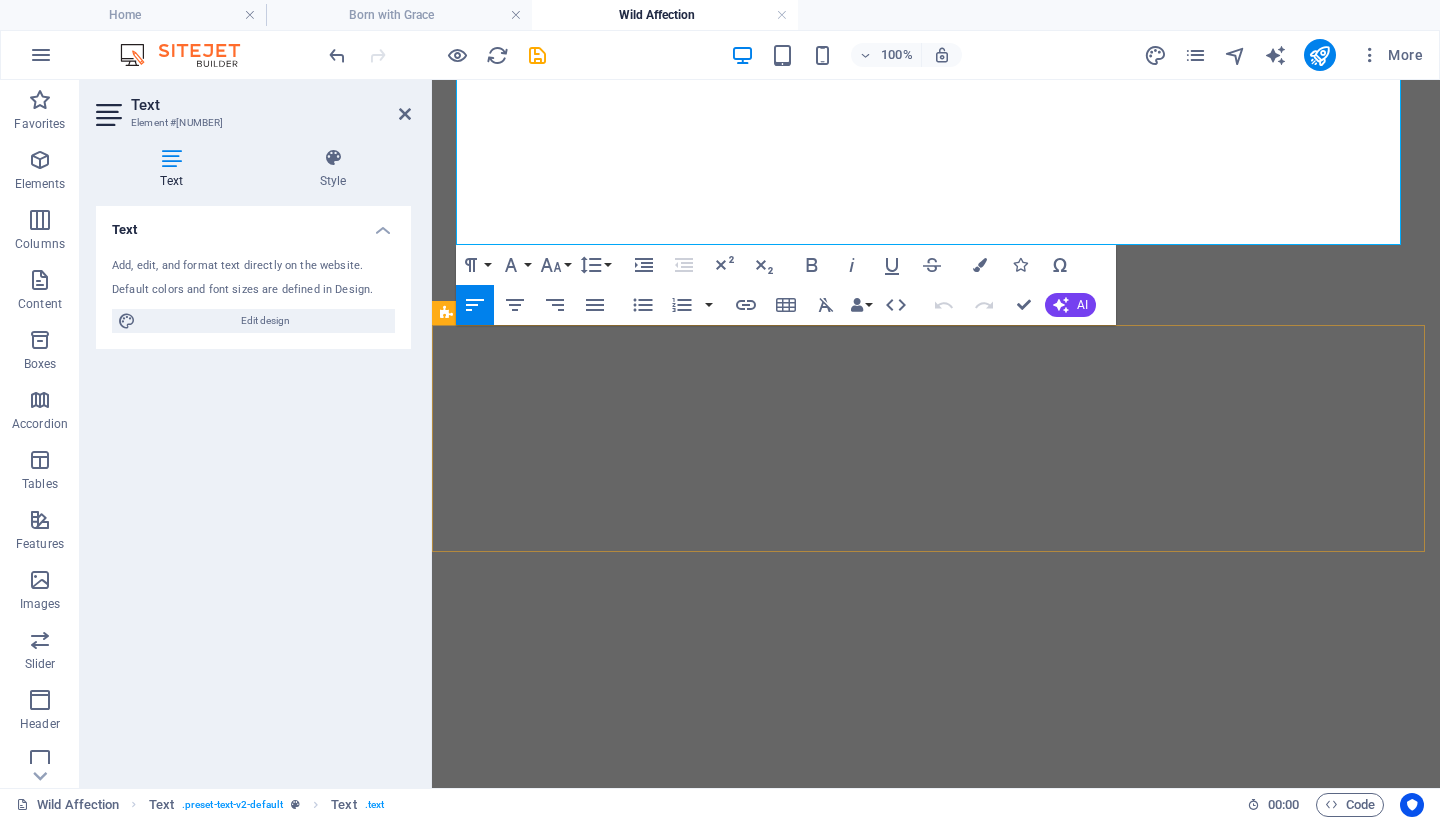 click on "Live flat and fully insured. Worldwide delivery available. Each artwork is handled with care and packaged to museum-grade standards." at bounding box center [936, 4374] 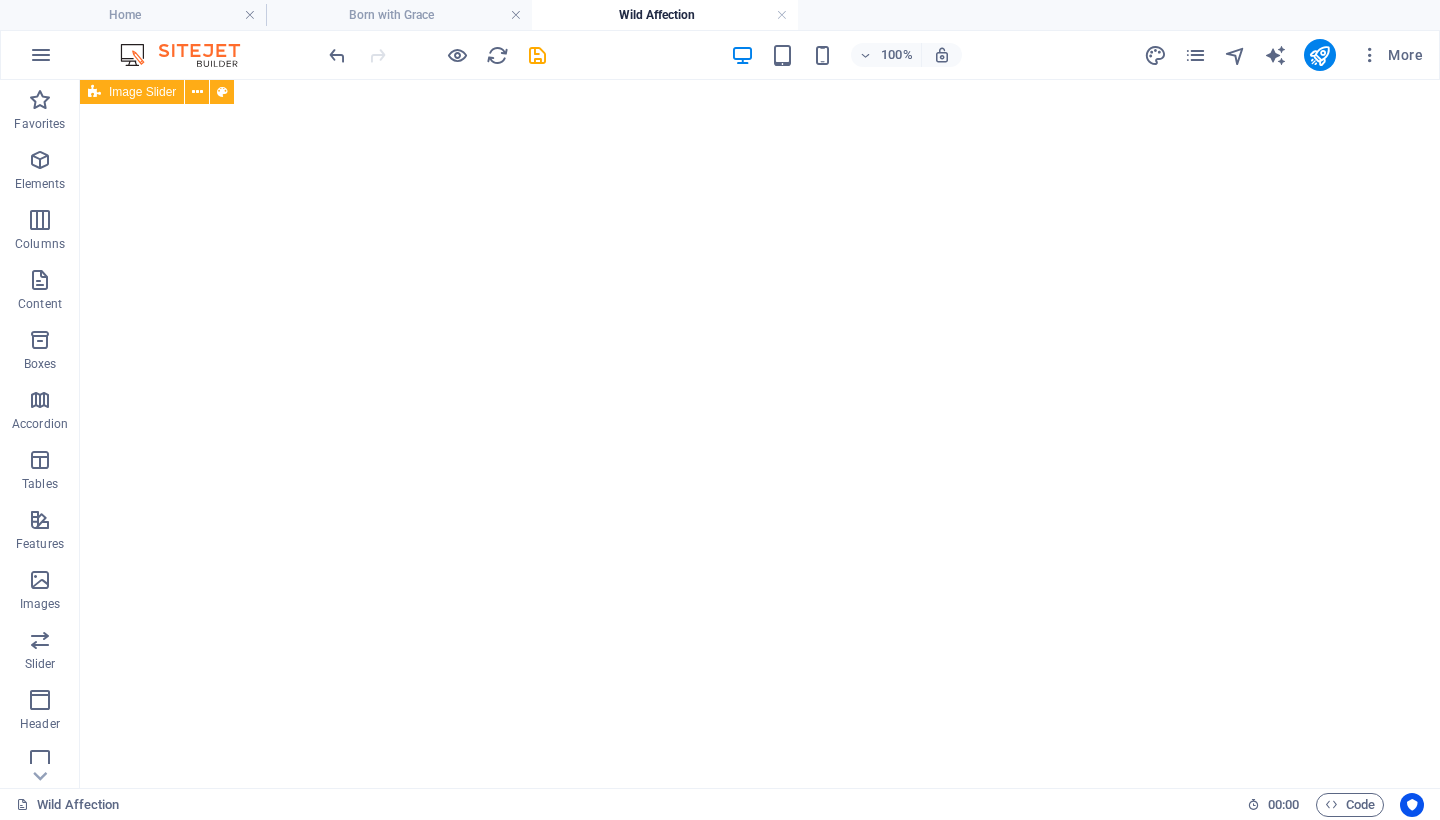 scroll, scrollTop: 2206, scrollLeft: 0, axis: vertical 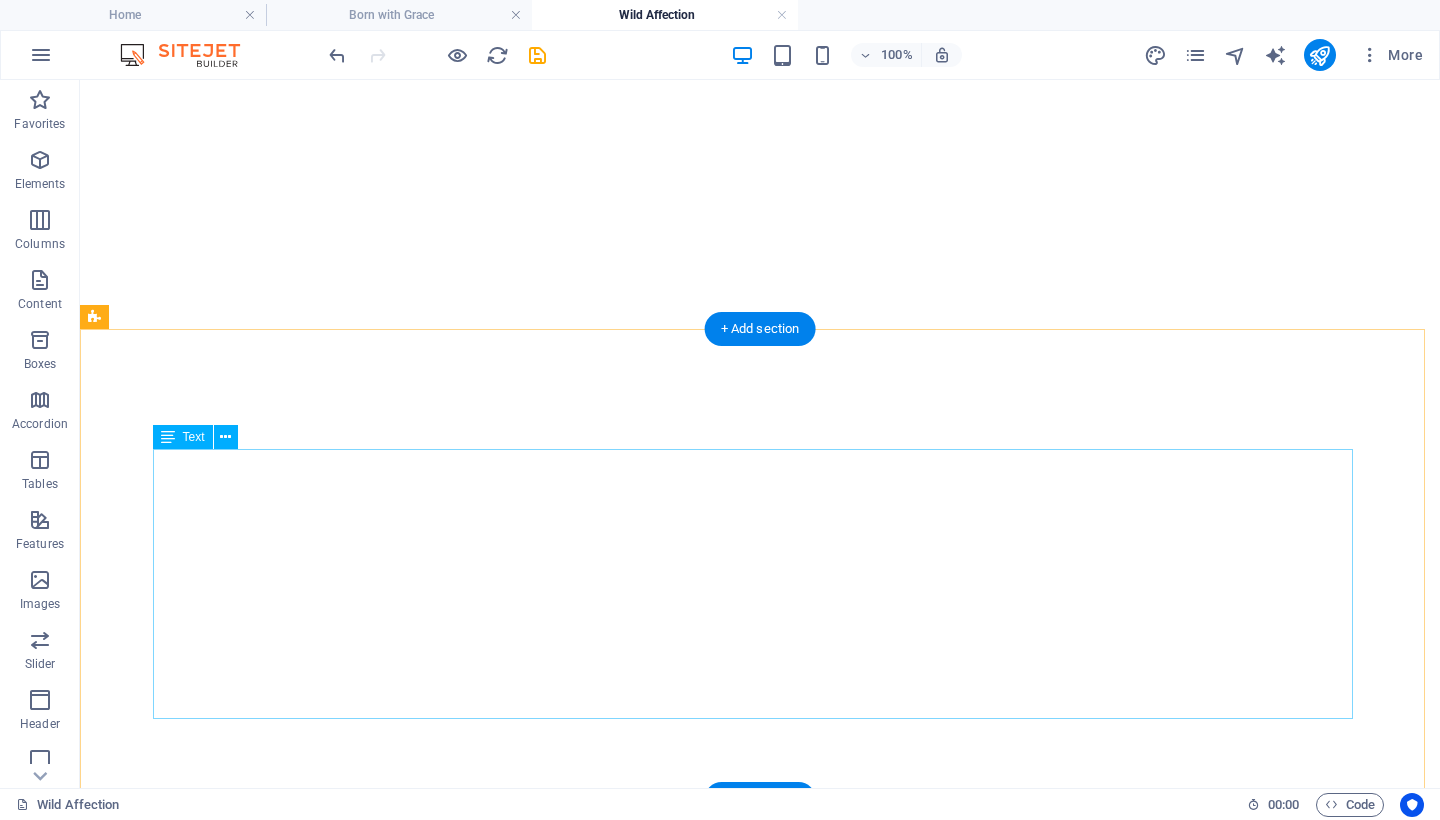 click on "Original artwork: Collected ggLimited L Limited edition prints: Not available for acquisition This work was never released as a print edition. Only [NUMBER] Artist Proofs exist and remain outside of public circulation. g Limited edition prints: Not available for acquisition This work was never released as a print edition. Only [NUMBER] Artist Proofs exist and remain outside of public circulation." at bounding box center (760, 4195) 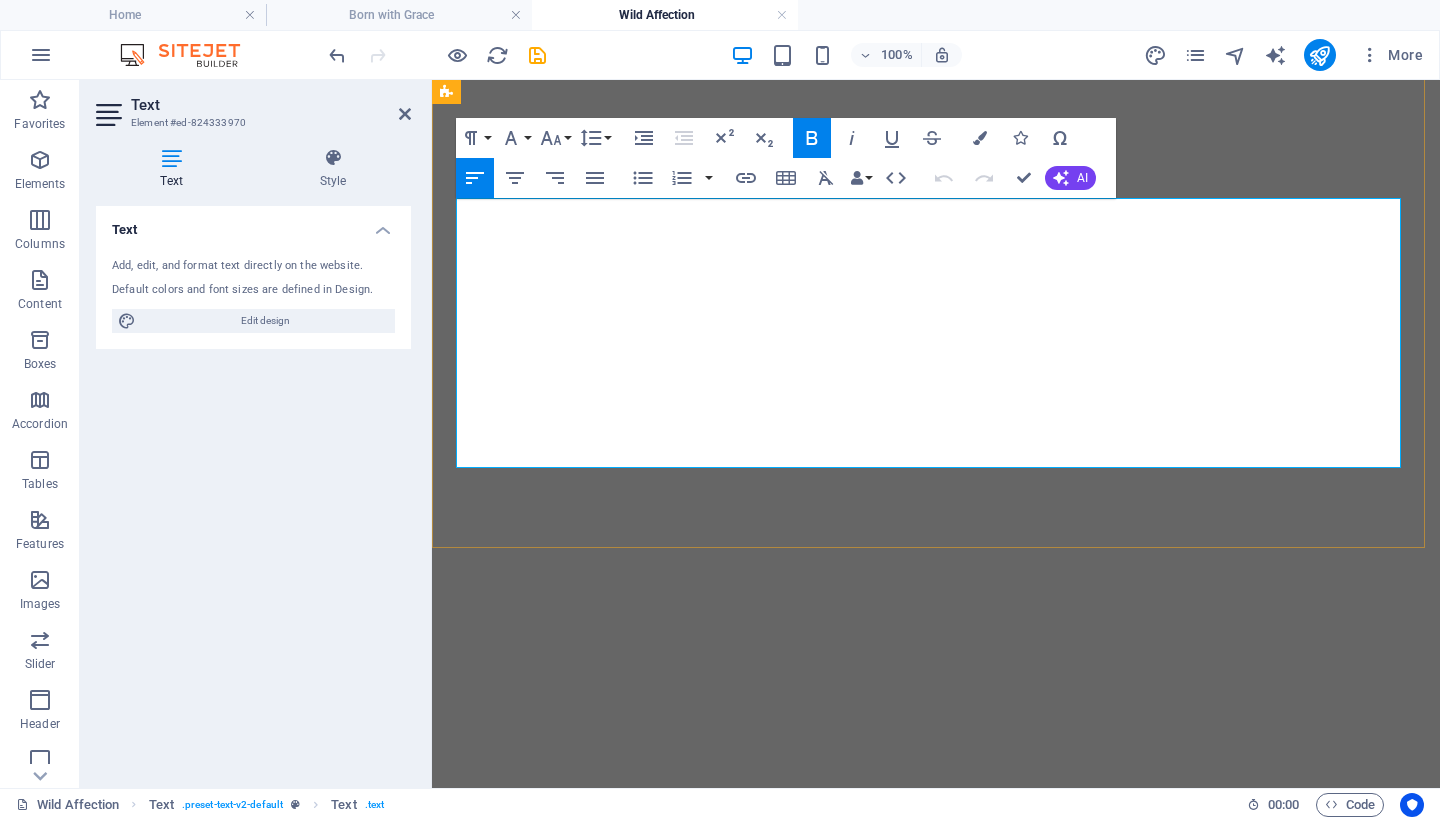 click on "ggLimited L" at bounding box center [480, 4054] 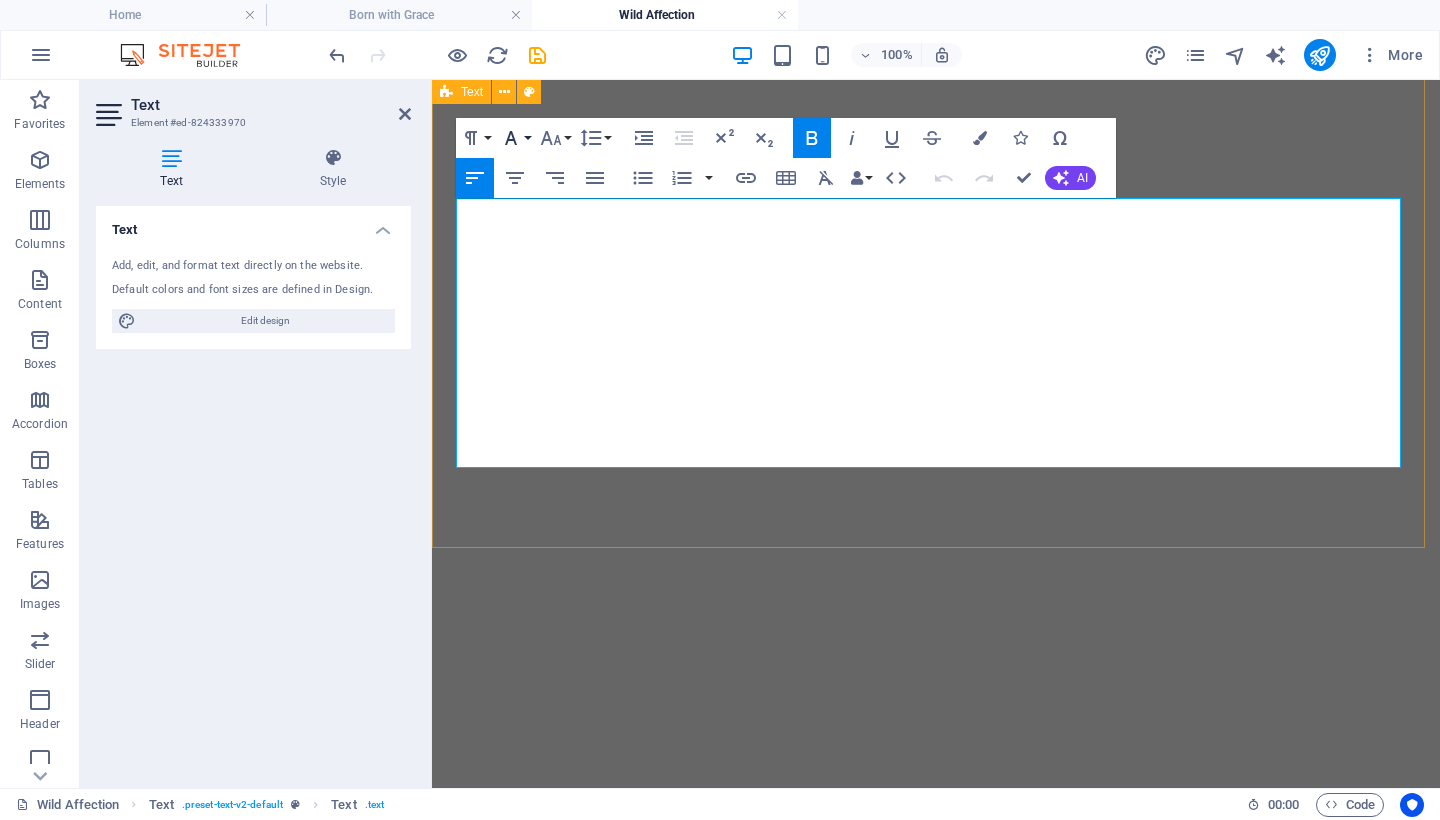 click on "Font Family" at bounding box center [515, 138] 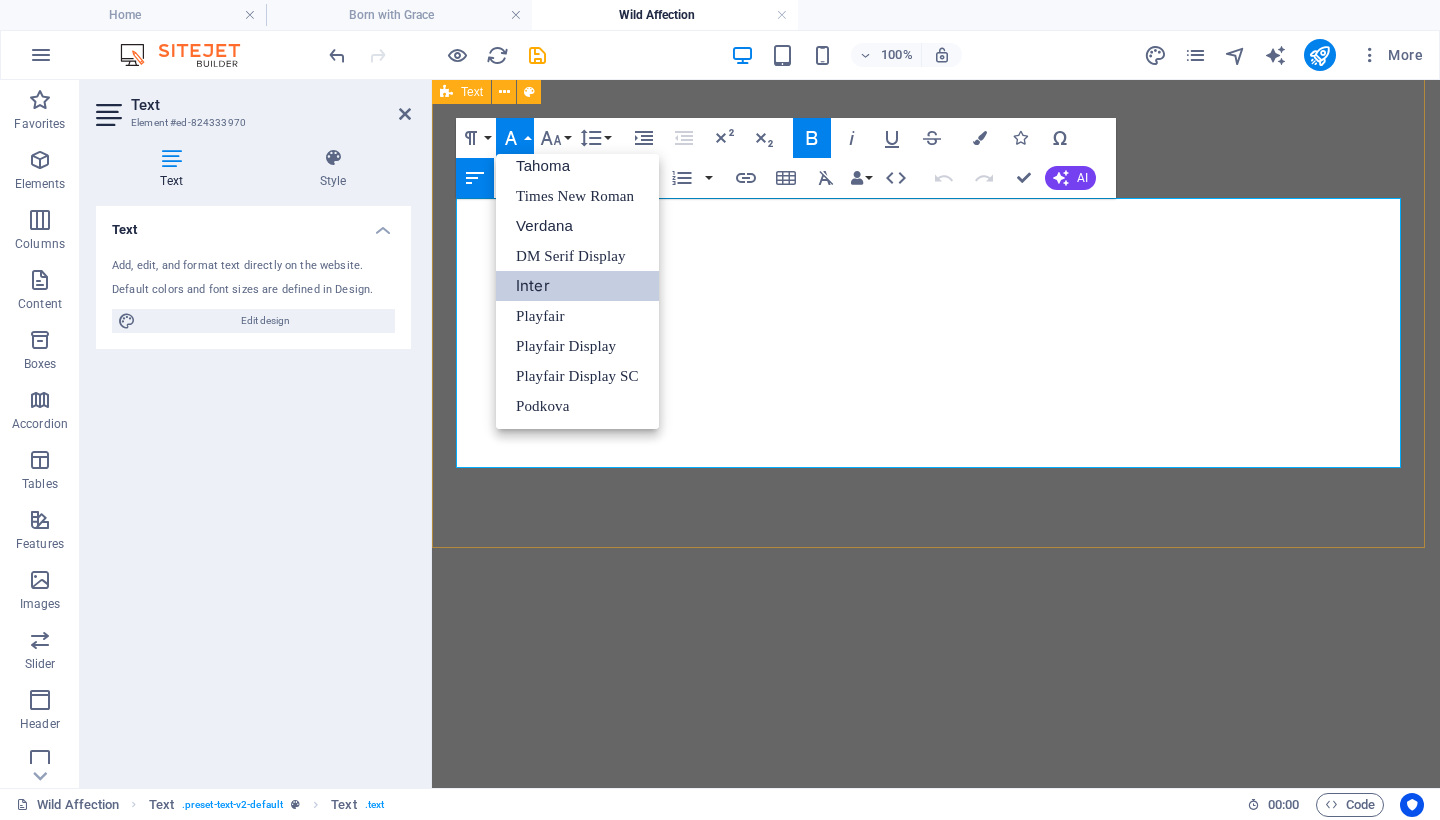 scroll, scrollTop: 101, scrollLeft: 0, axis: vertical 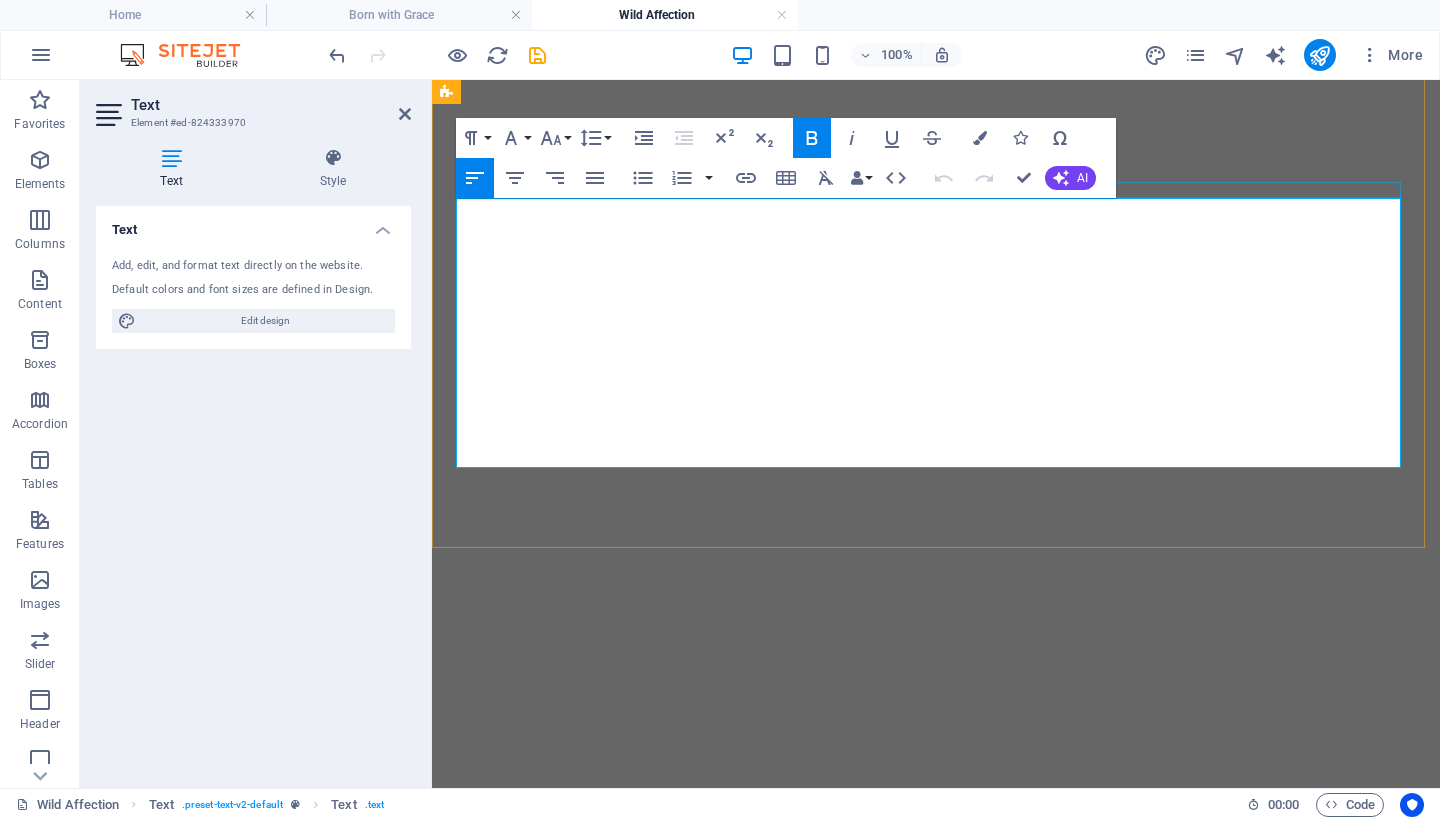 click 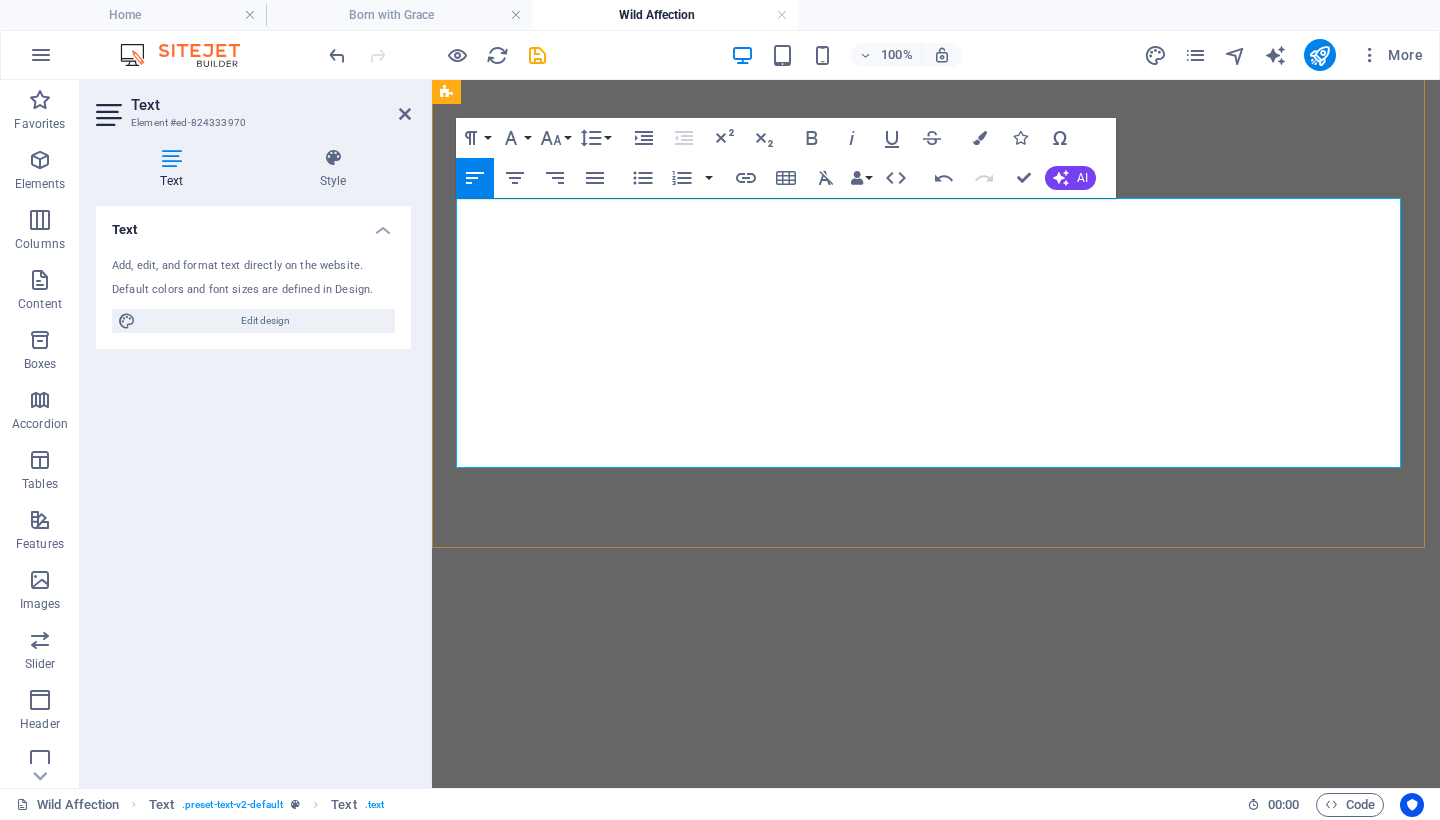 drag, startPoint x: 461, startPoint y: 270, endPoint x: 982, endPoint y: 257, distance: 521.1622 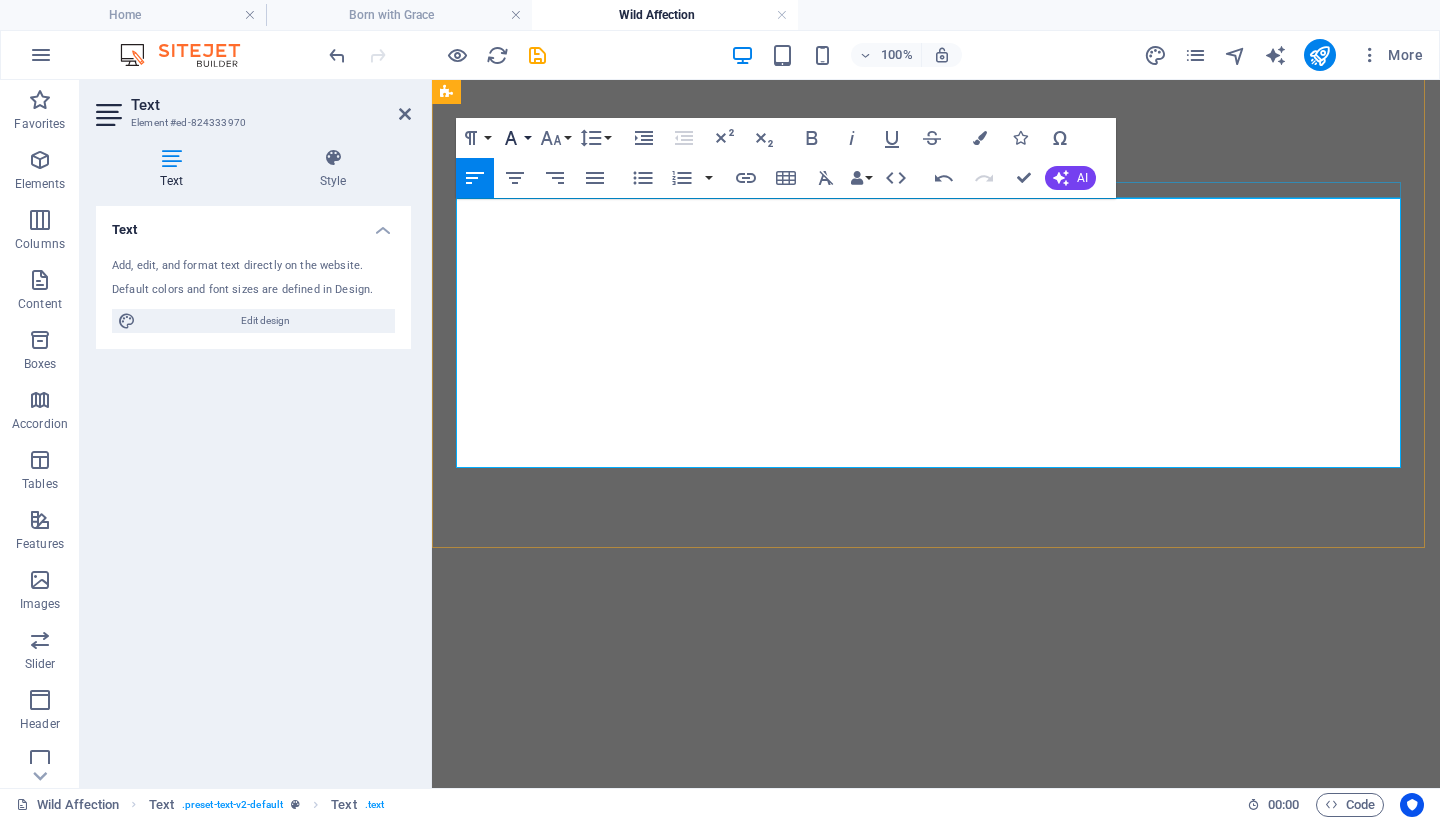 click 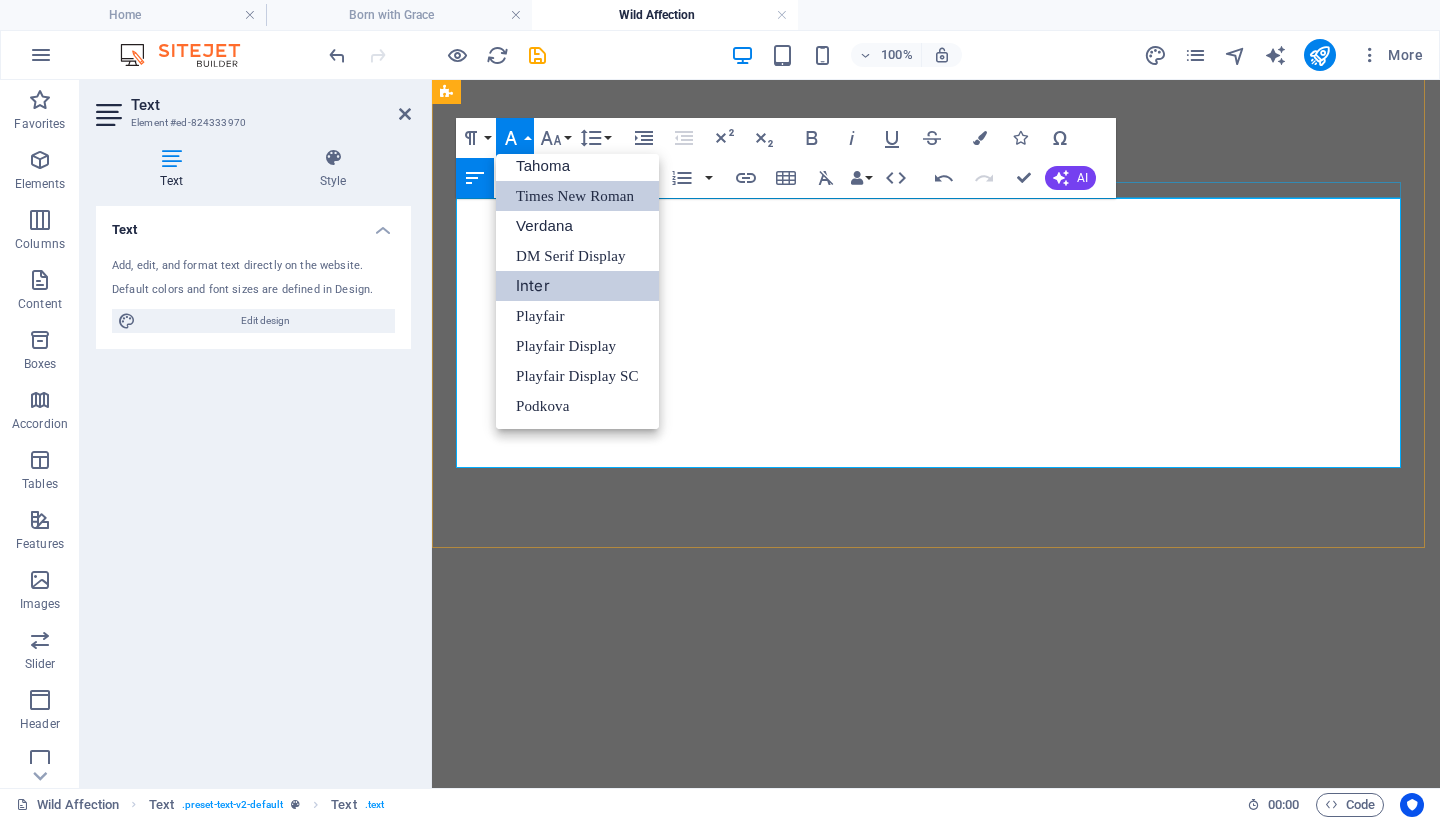 scroll, scrollTop: 101, scrollLeft: 0, axis: vertical 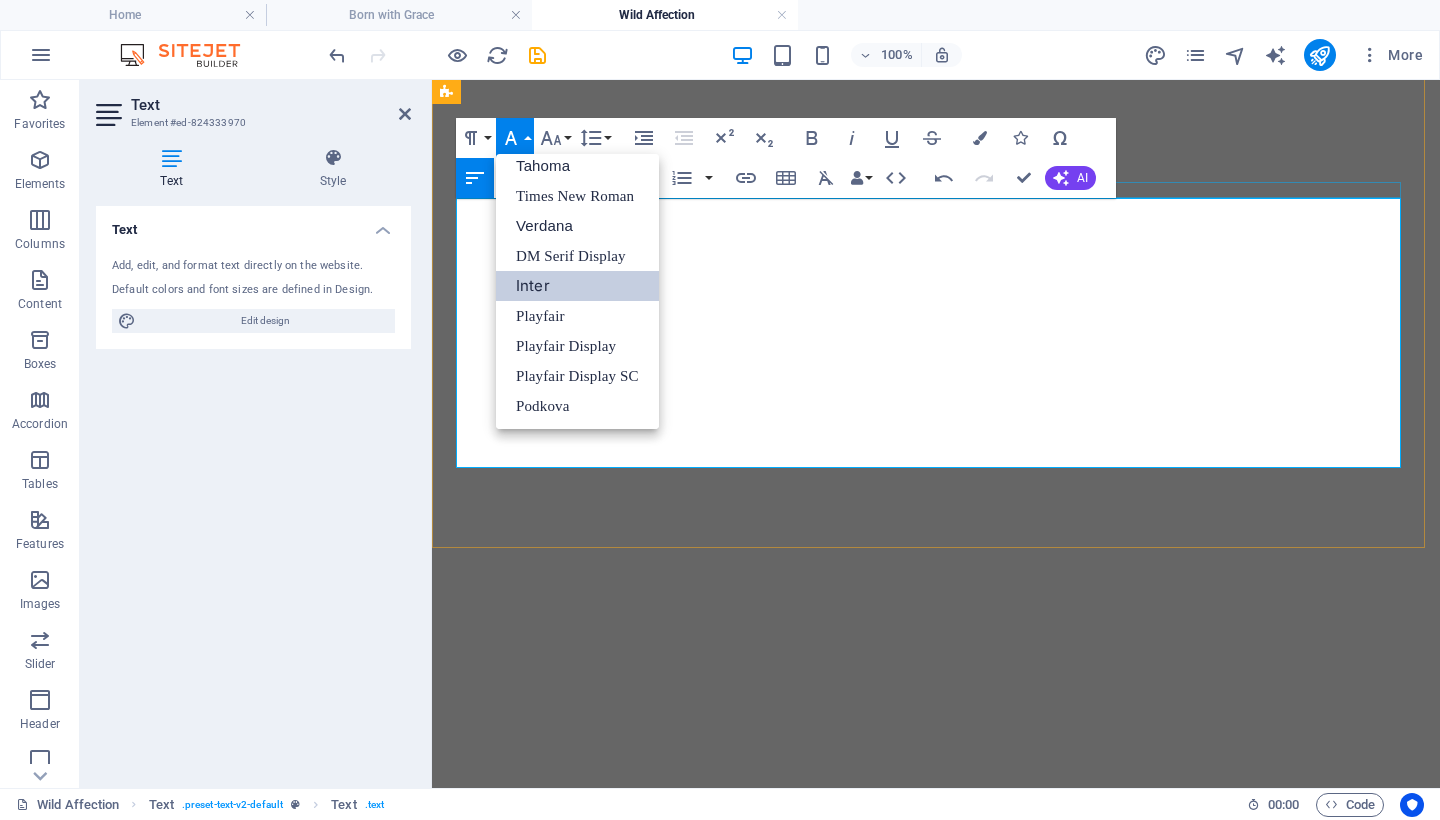 click on "Inter" at bounding box center [577, 286] 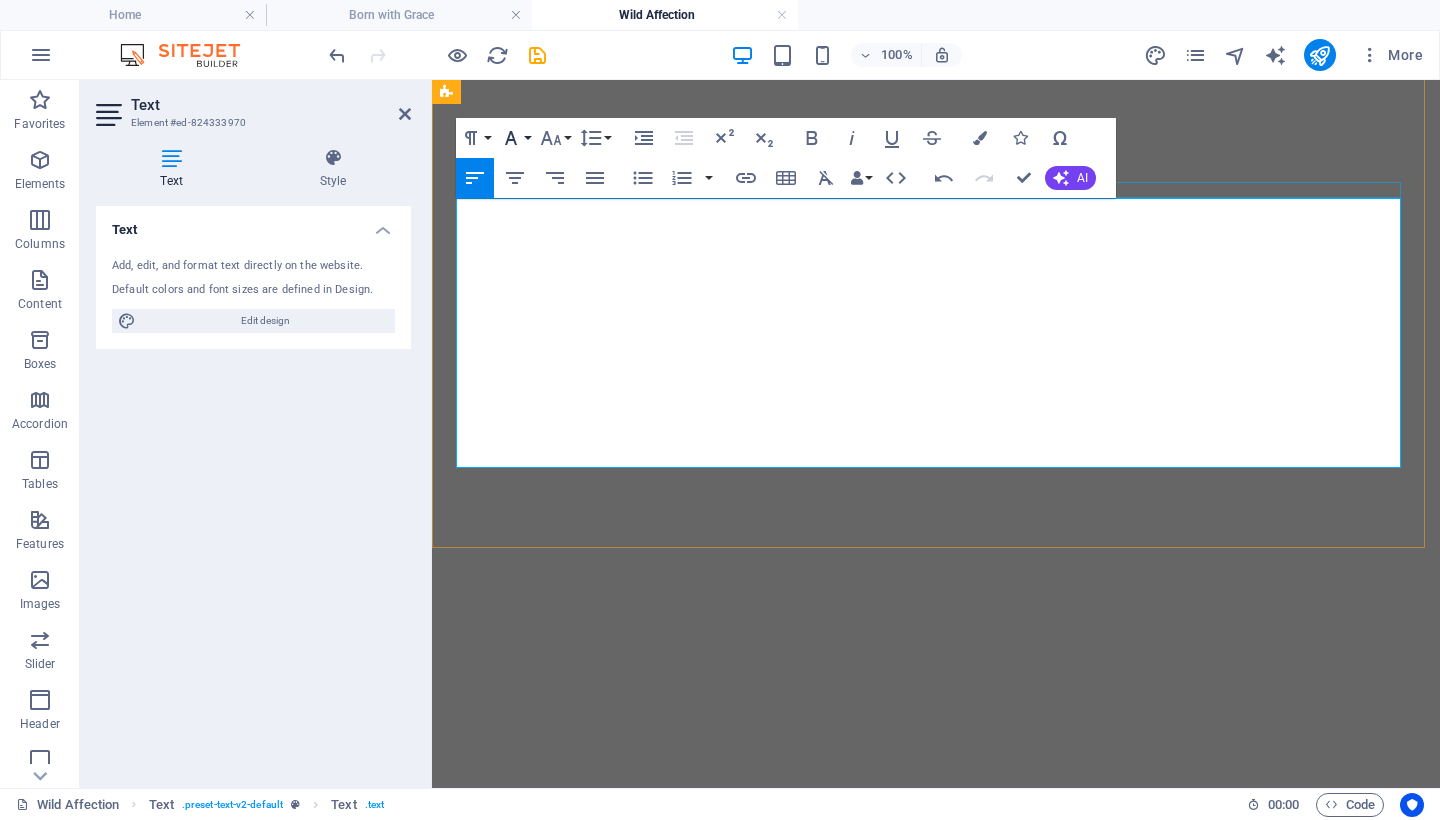 click on "Font Family" at bounding box center [515, 138] 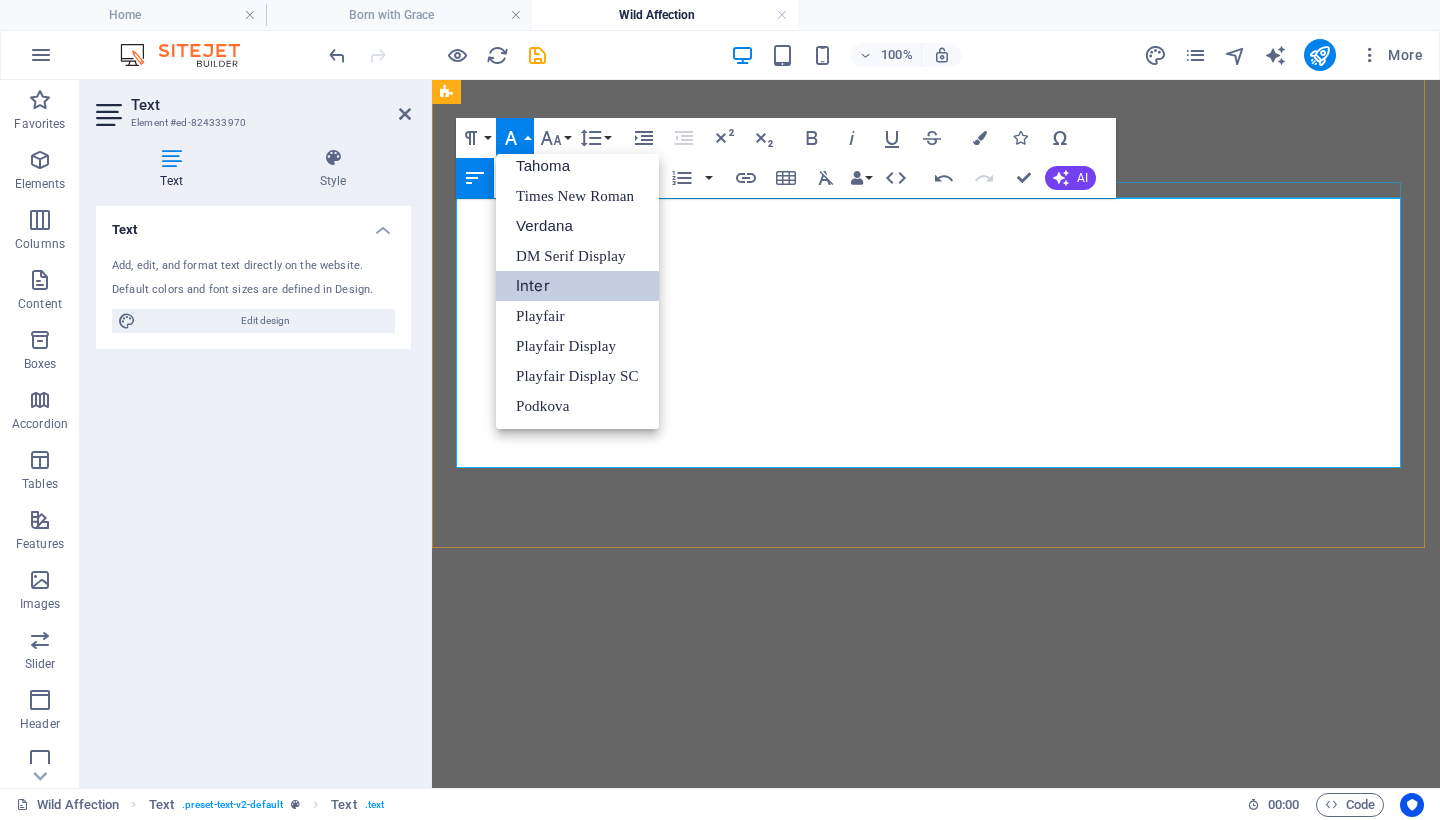 scroll, scrollTop: 101, scrollLeft: 0, axis: vertical 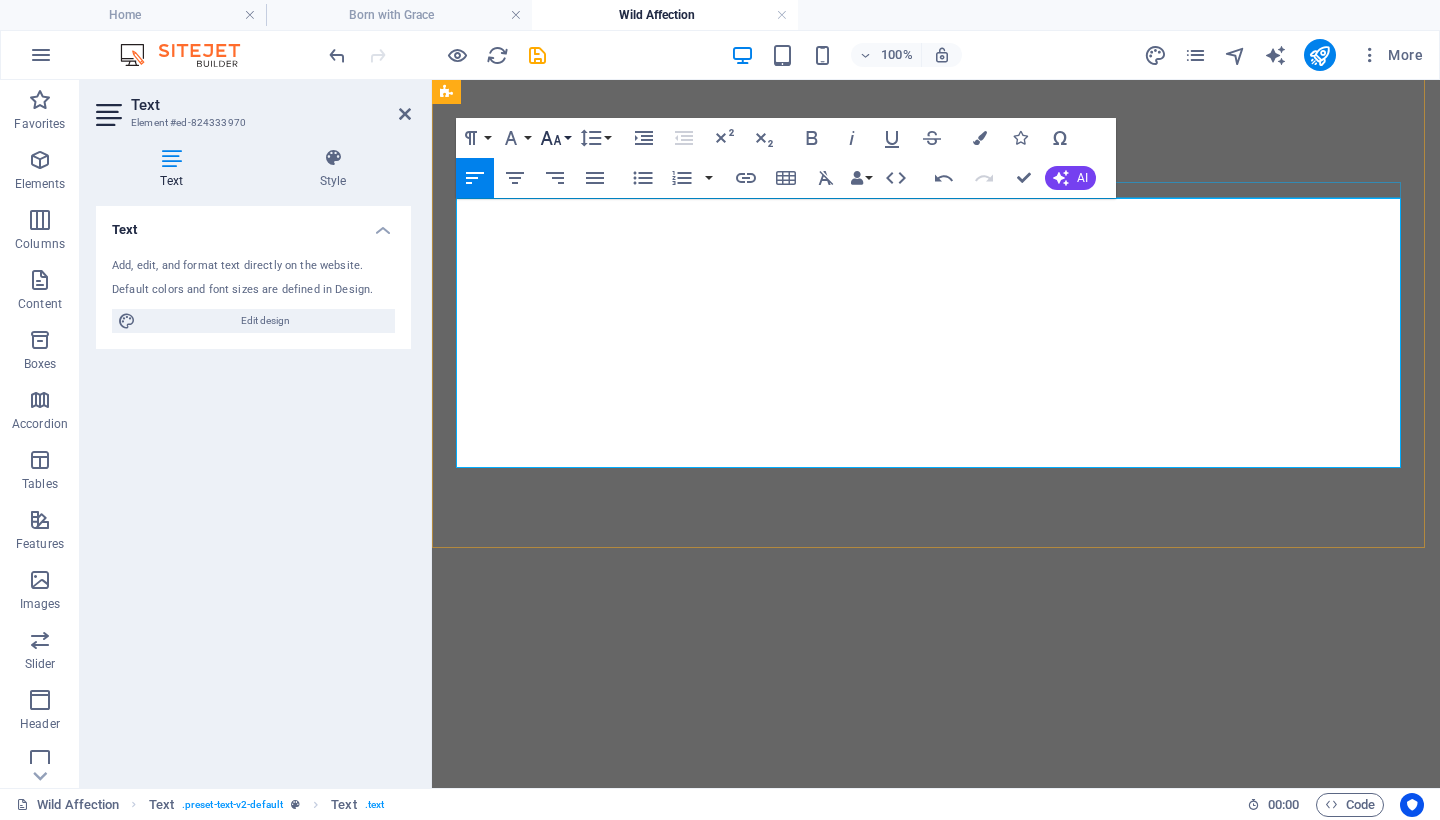 click 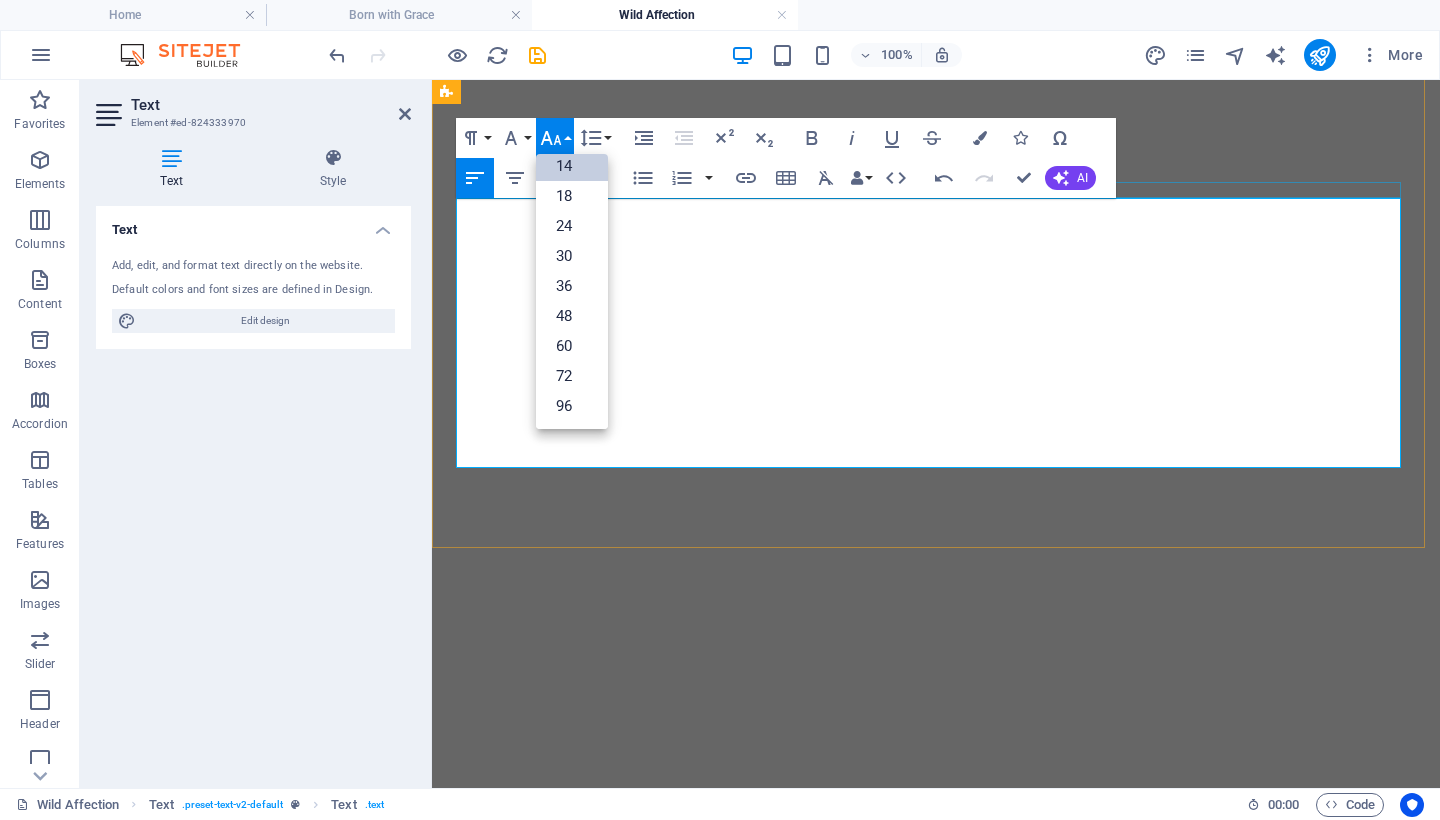 scroll, scrollTop: 161, scrollLeft: 0, axis: vertical 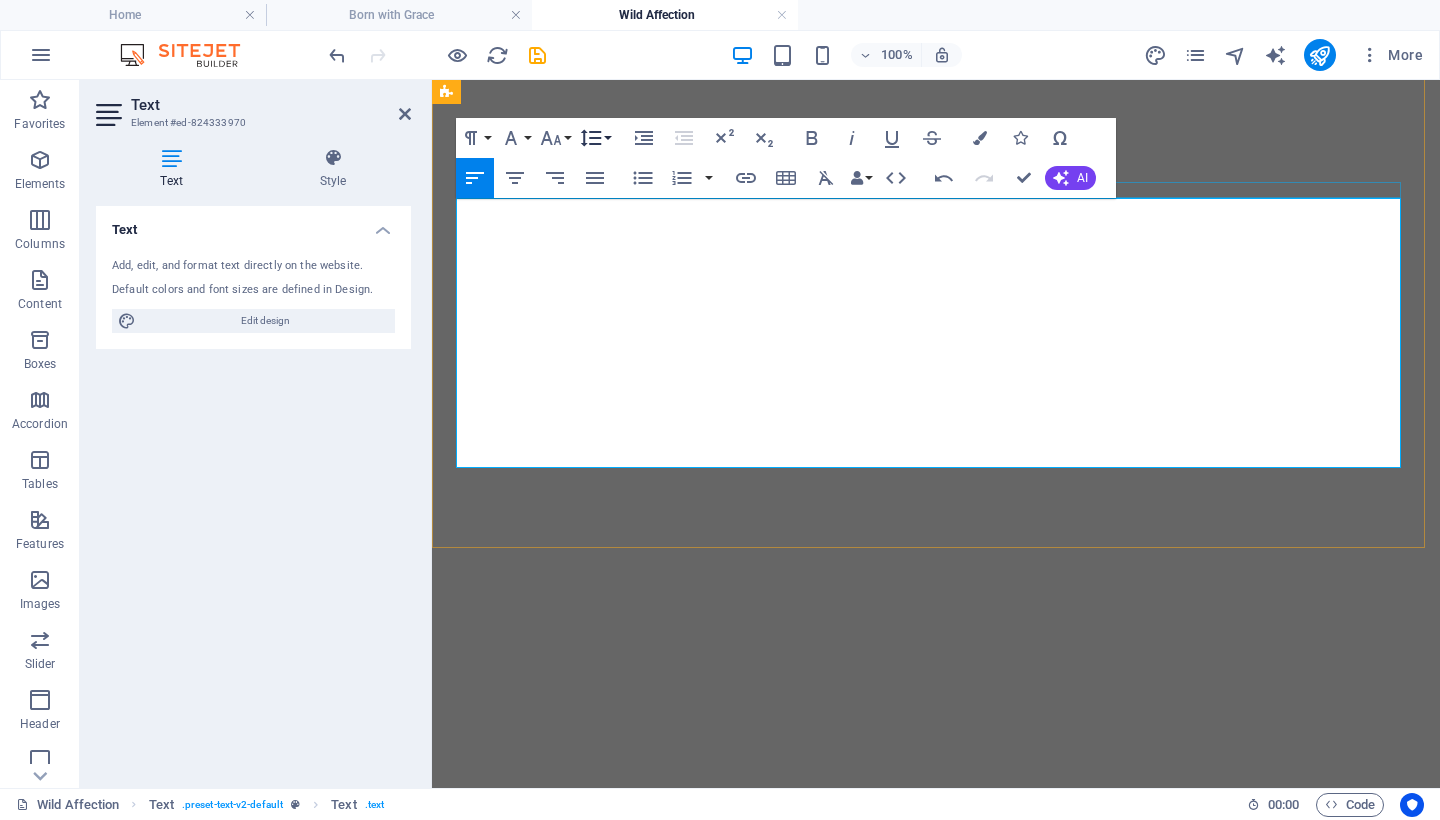 click 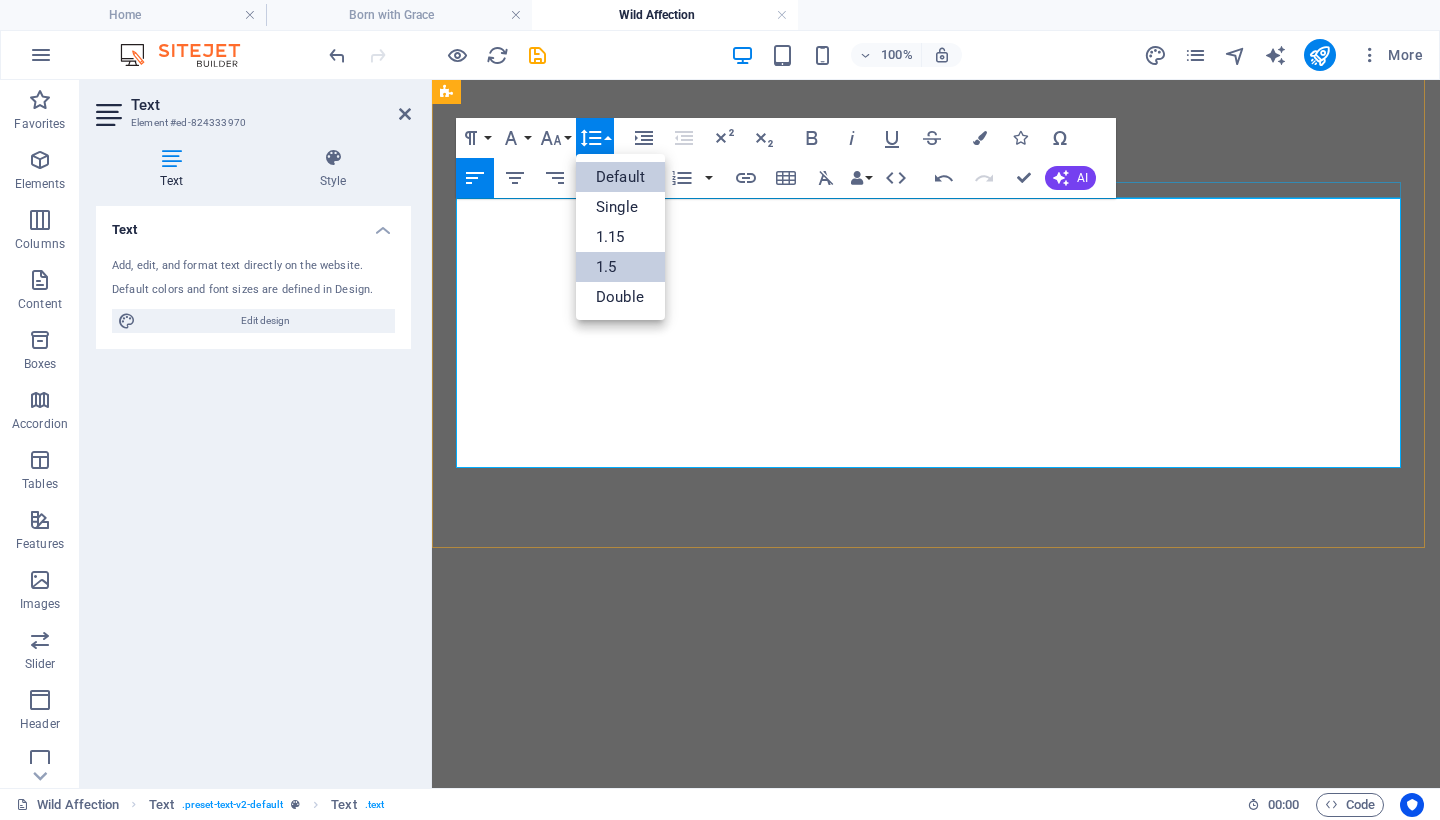 scroll, scrollTop: 0, scrollLeft: 0, axis: both 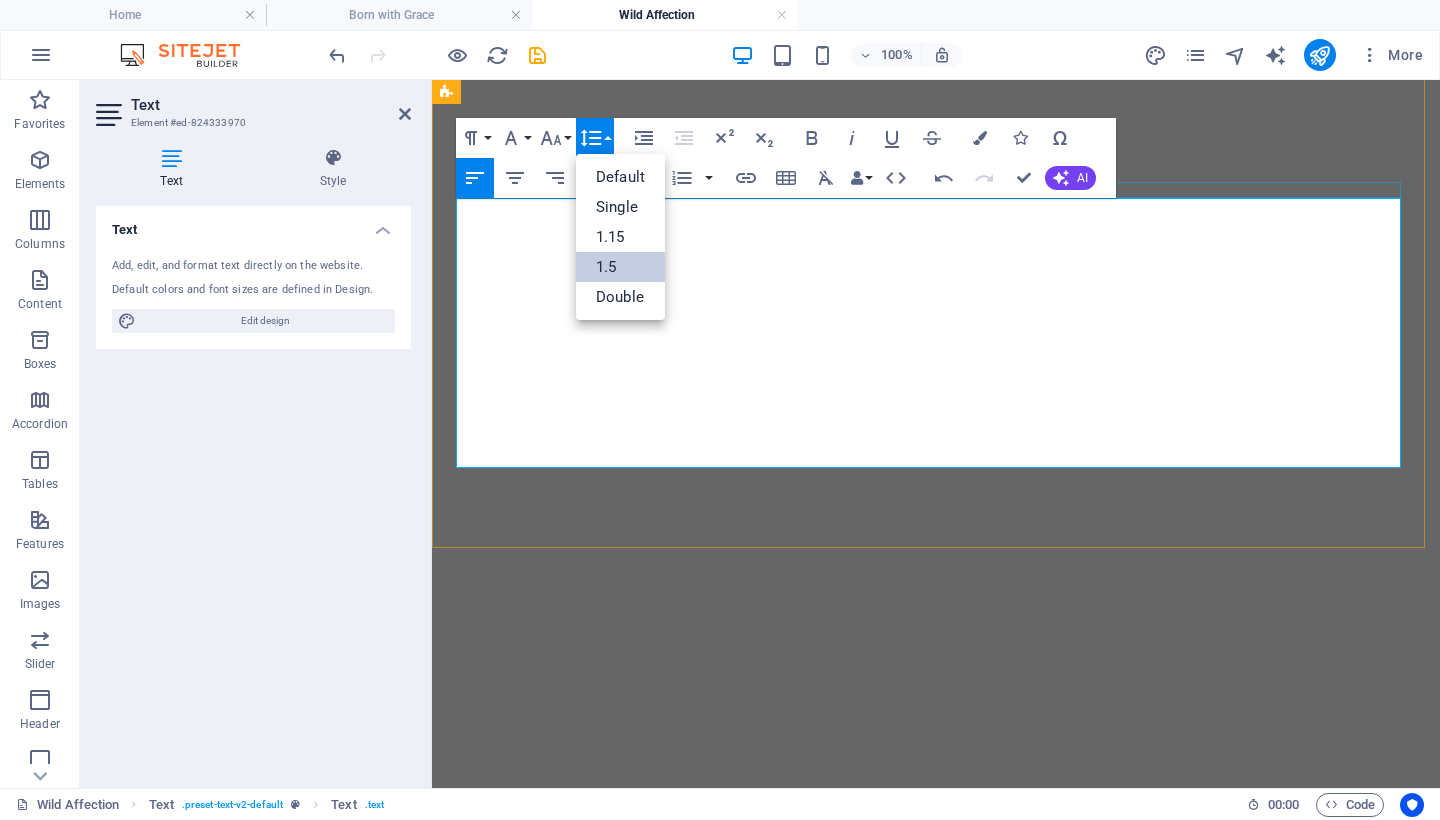 click on "1.5" at bounding box center (620, 267) 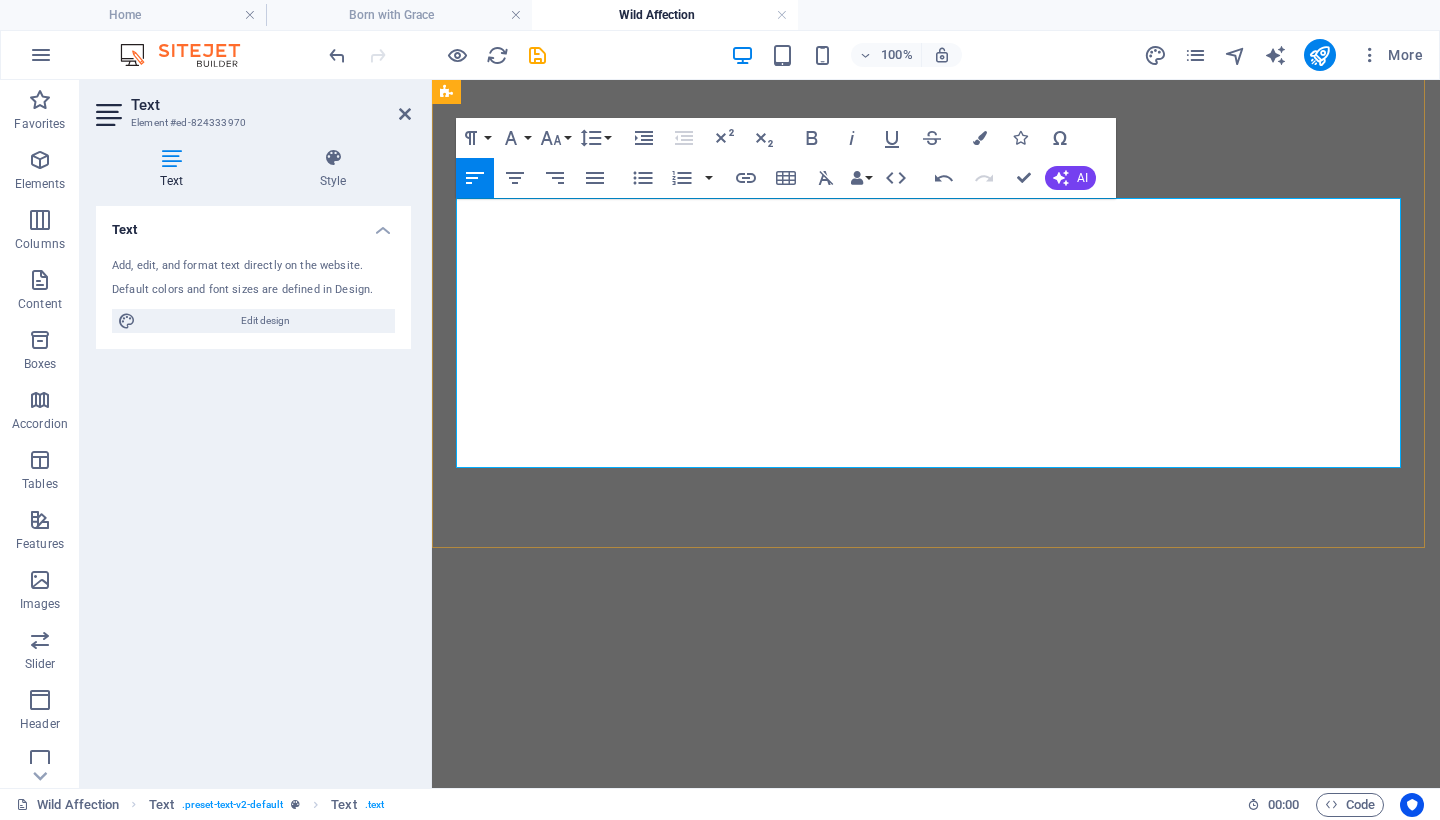 click on "g" at bounding box center (936, 4215) 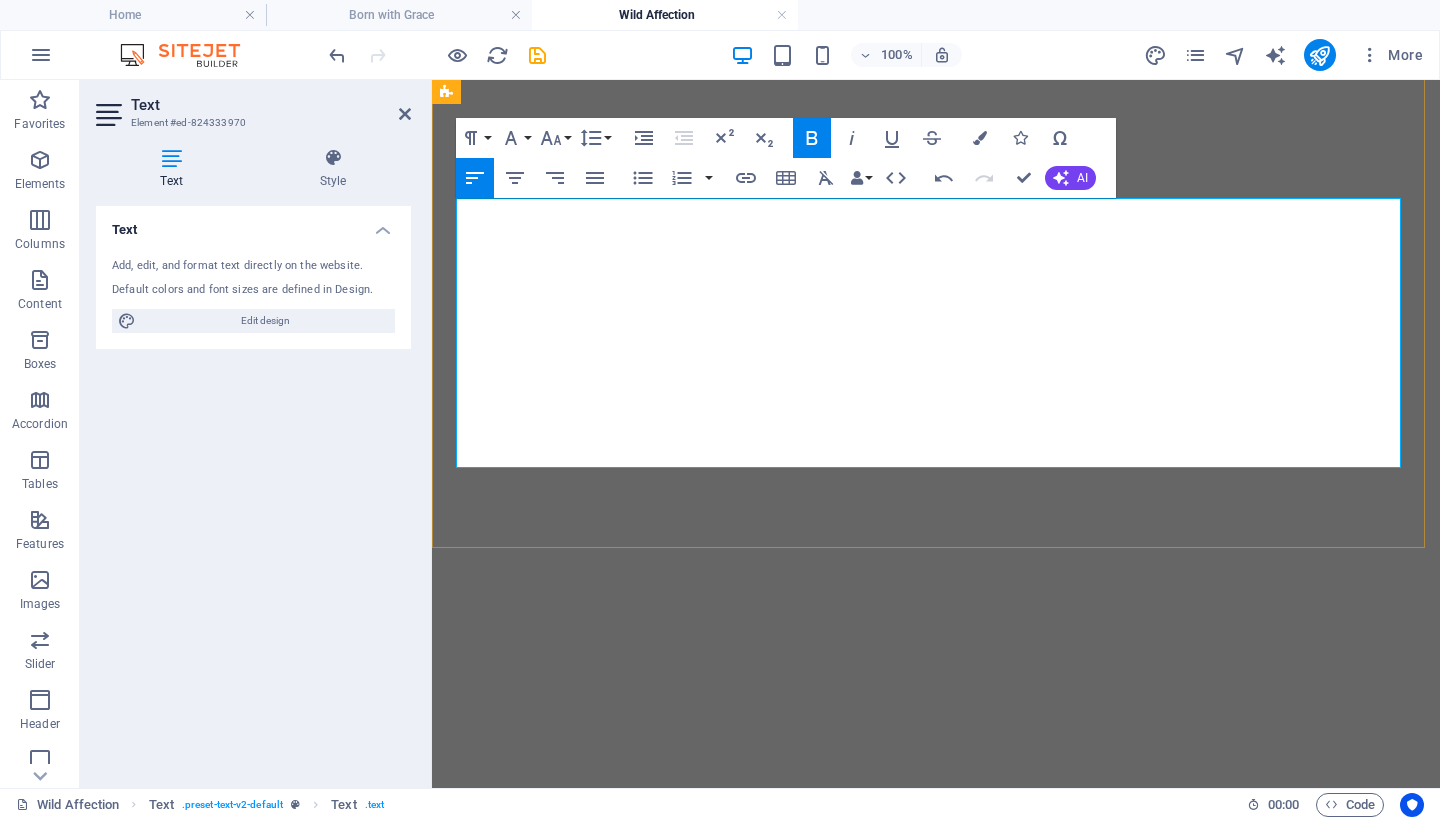 click on "ggLimited L" at bounding box center [936, 4055] 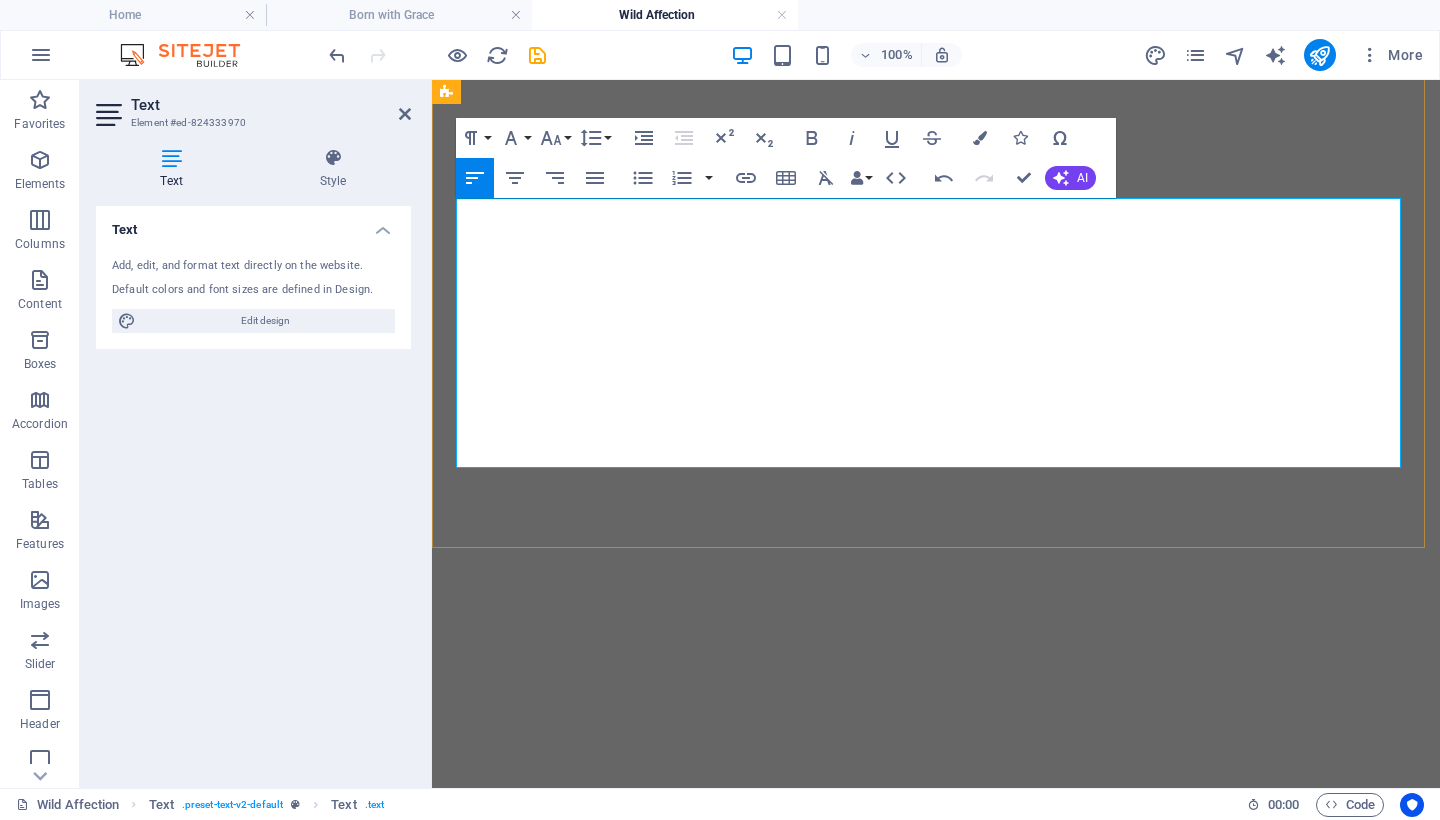 click on "ggLimited L" at bounding box center [479, 4054] 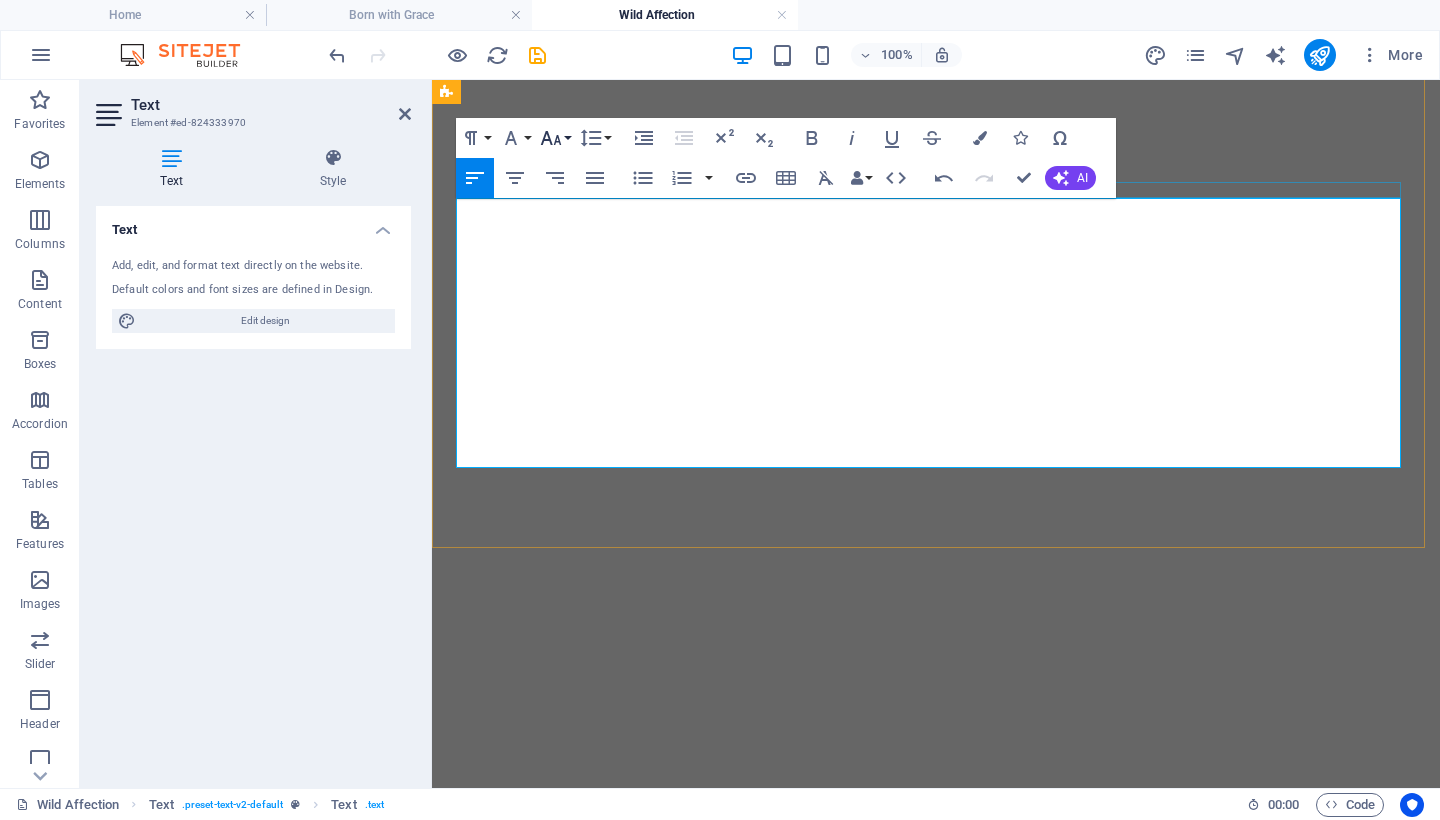 click on "Font Size" at bounding box center (555, 138) 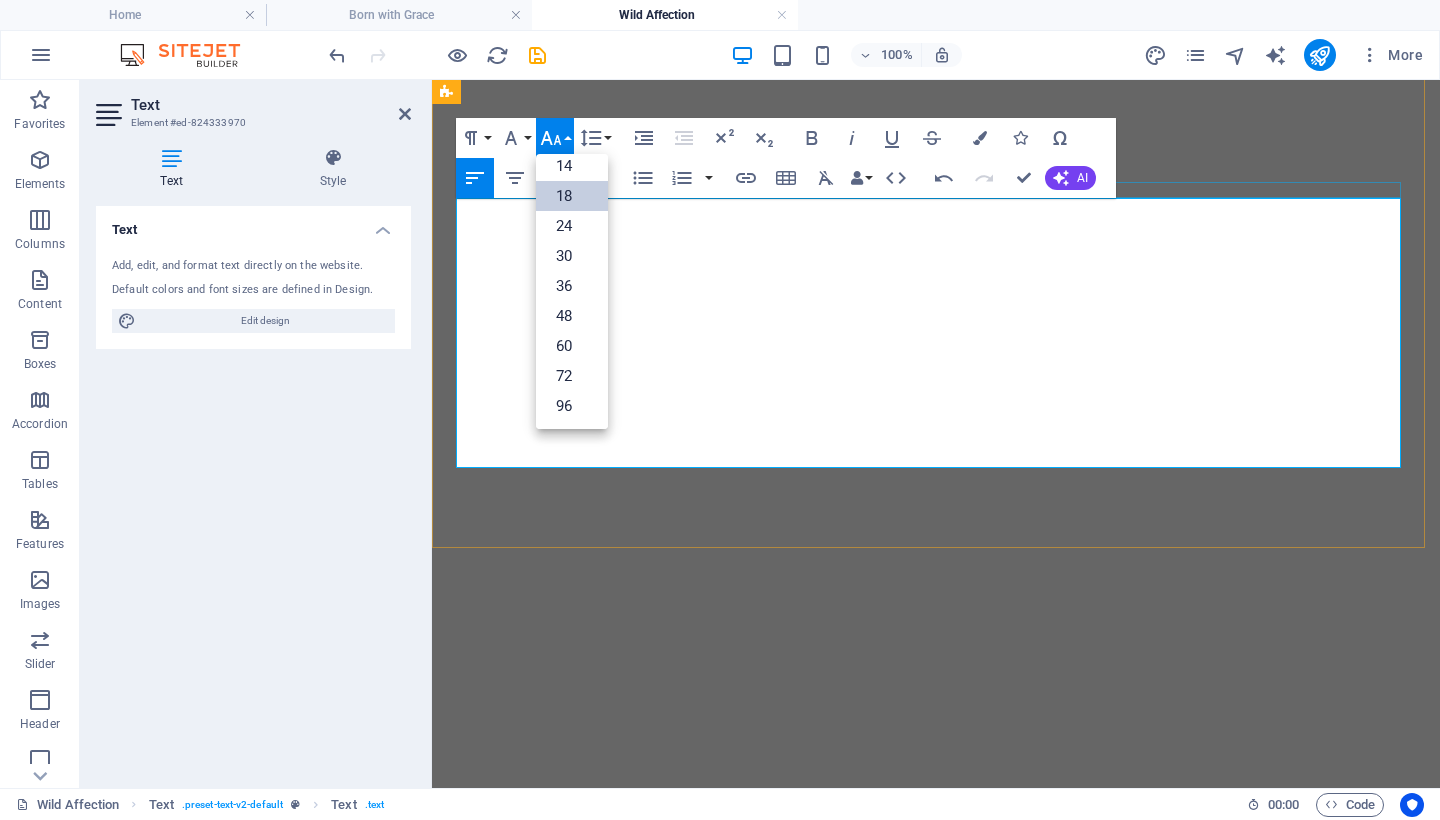 scroll, scrollTop: 161, scrollLeft: 0, axis: vertical 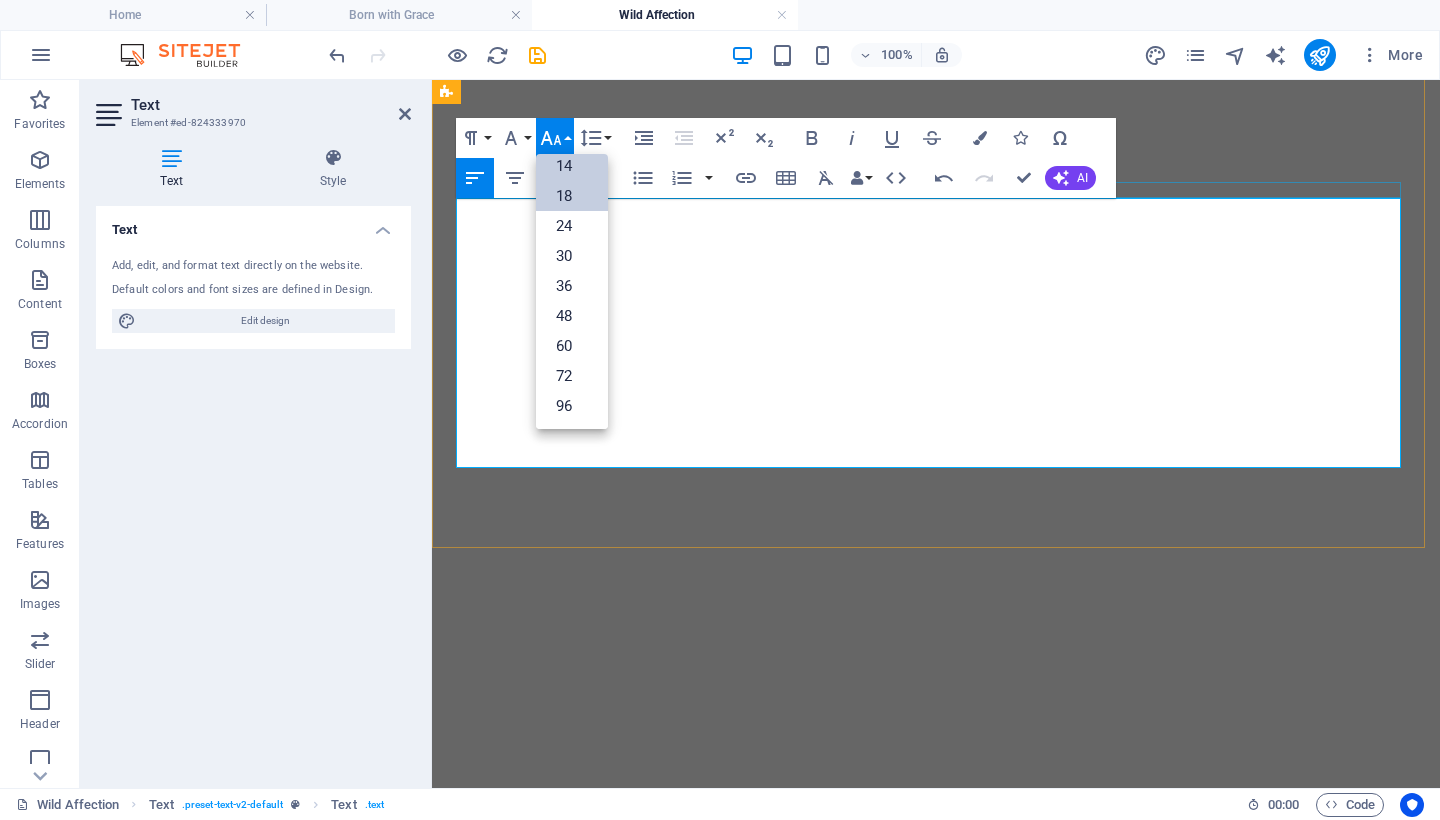 click on "14" at bounding box center [572, 166] 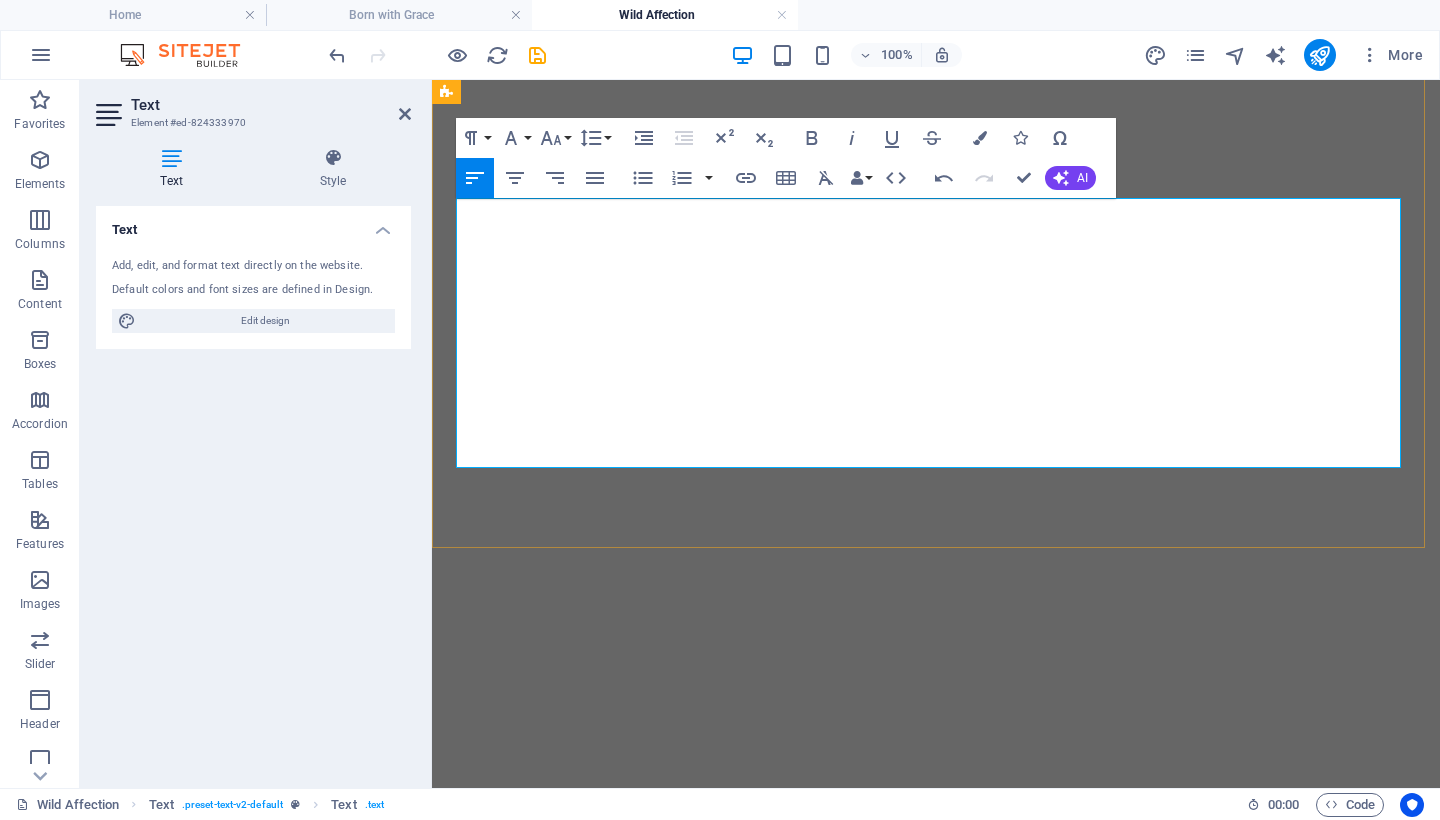 click on "Limi" at bounding box center [936, 4055] 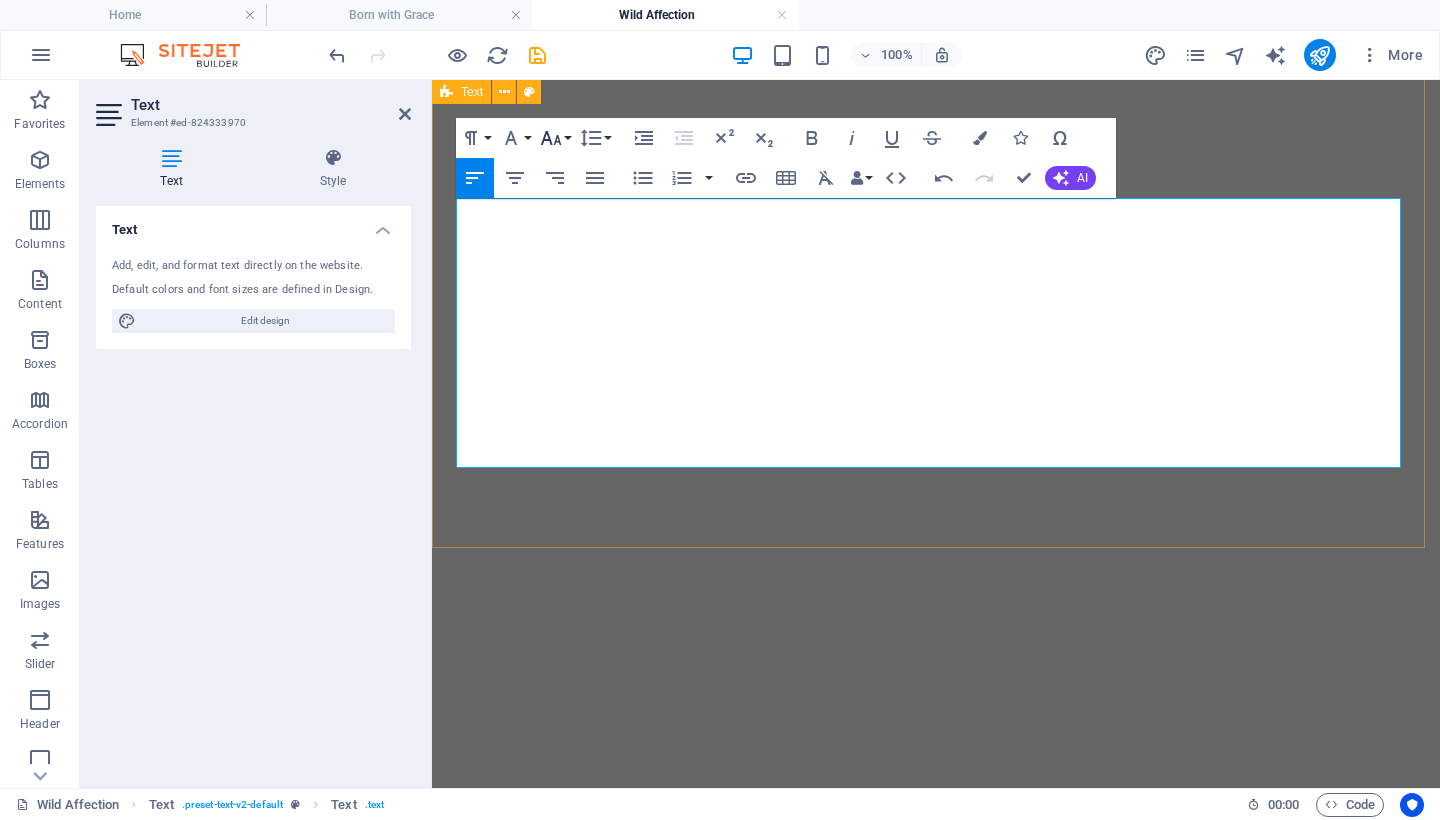 click 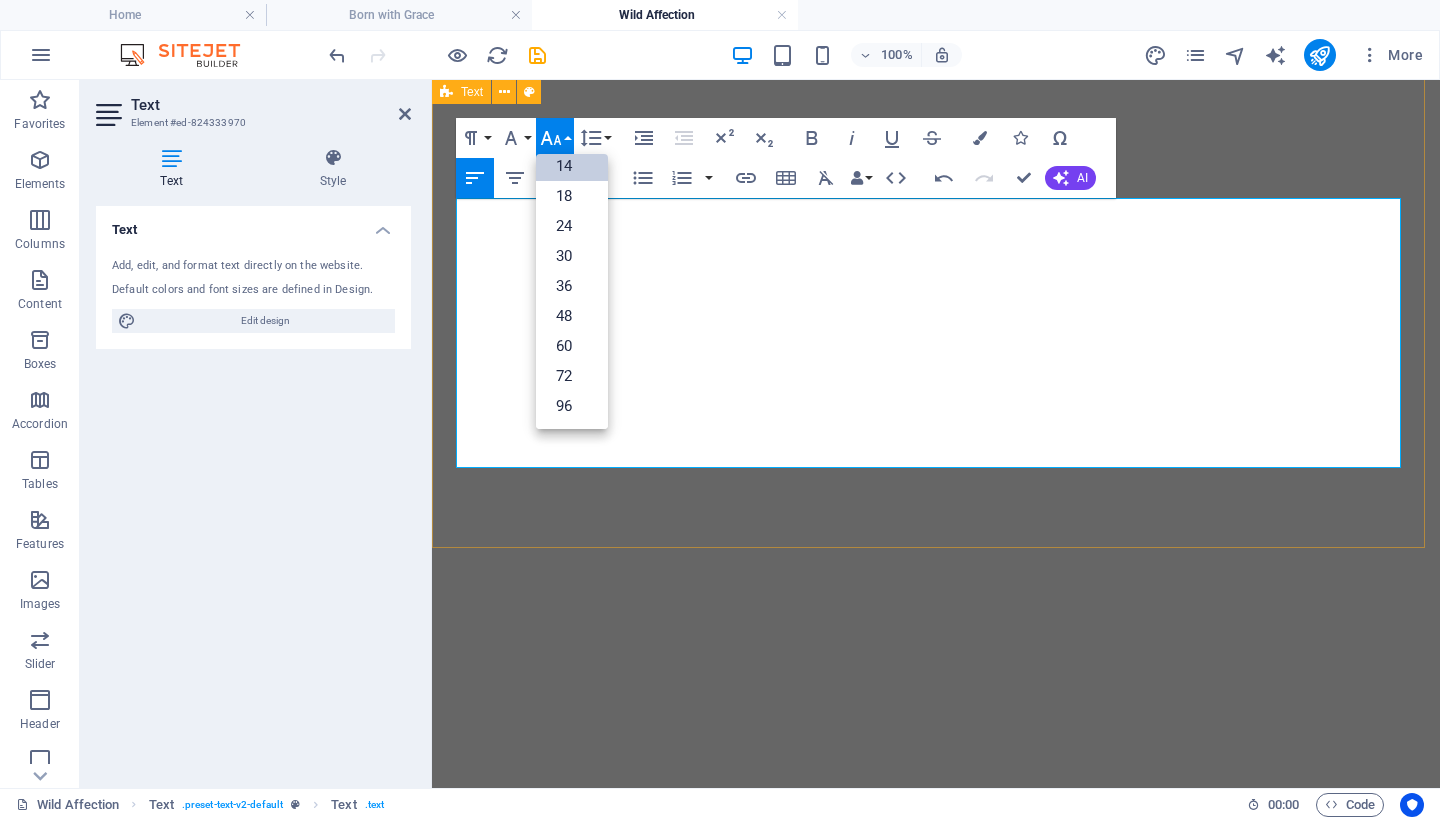 click 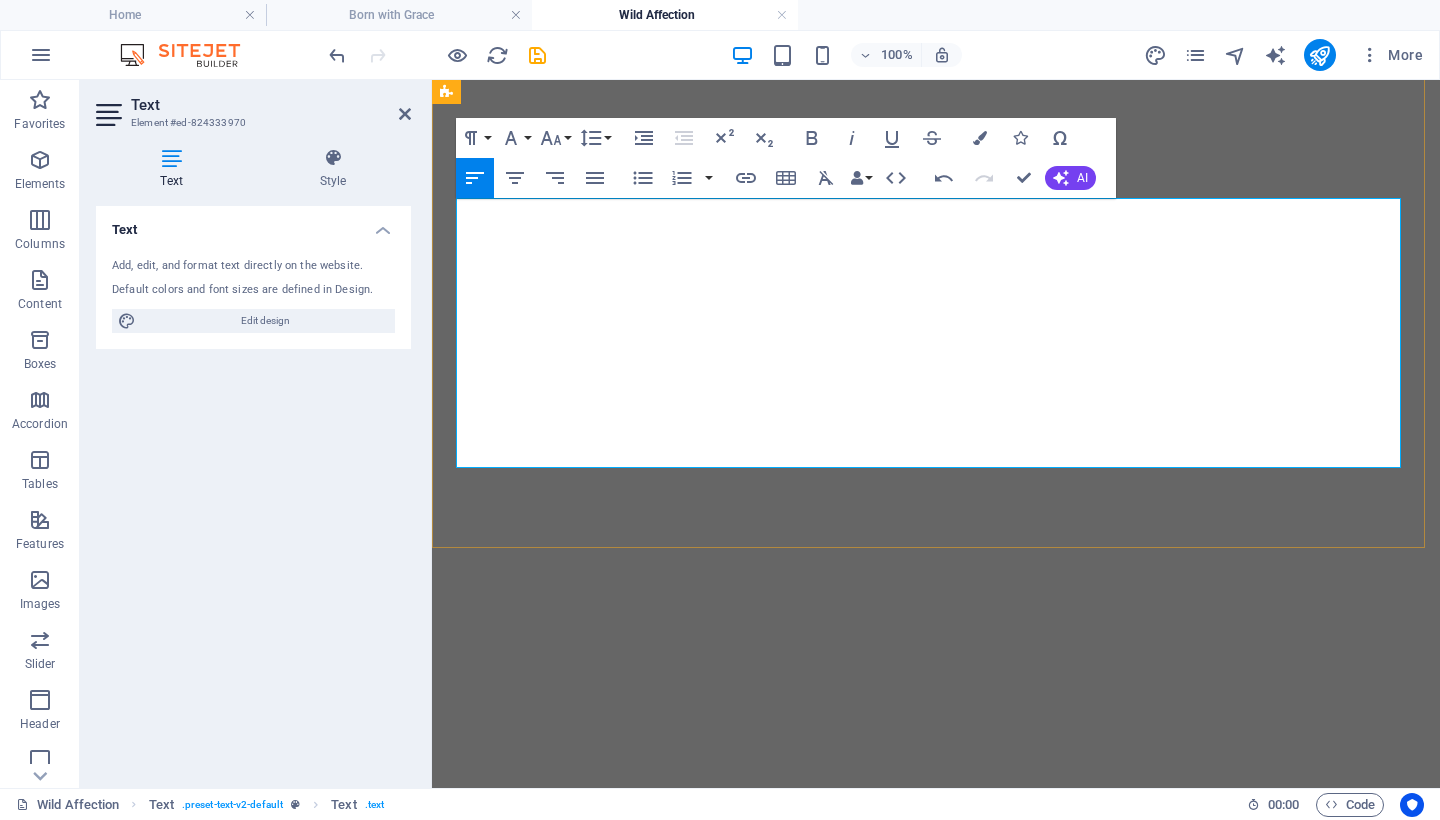 click on "Limited edition prints:" at bounding box center [936, 4055] 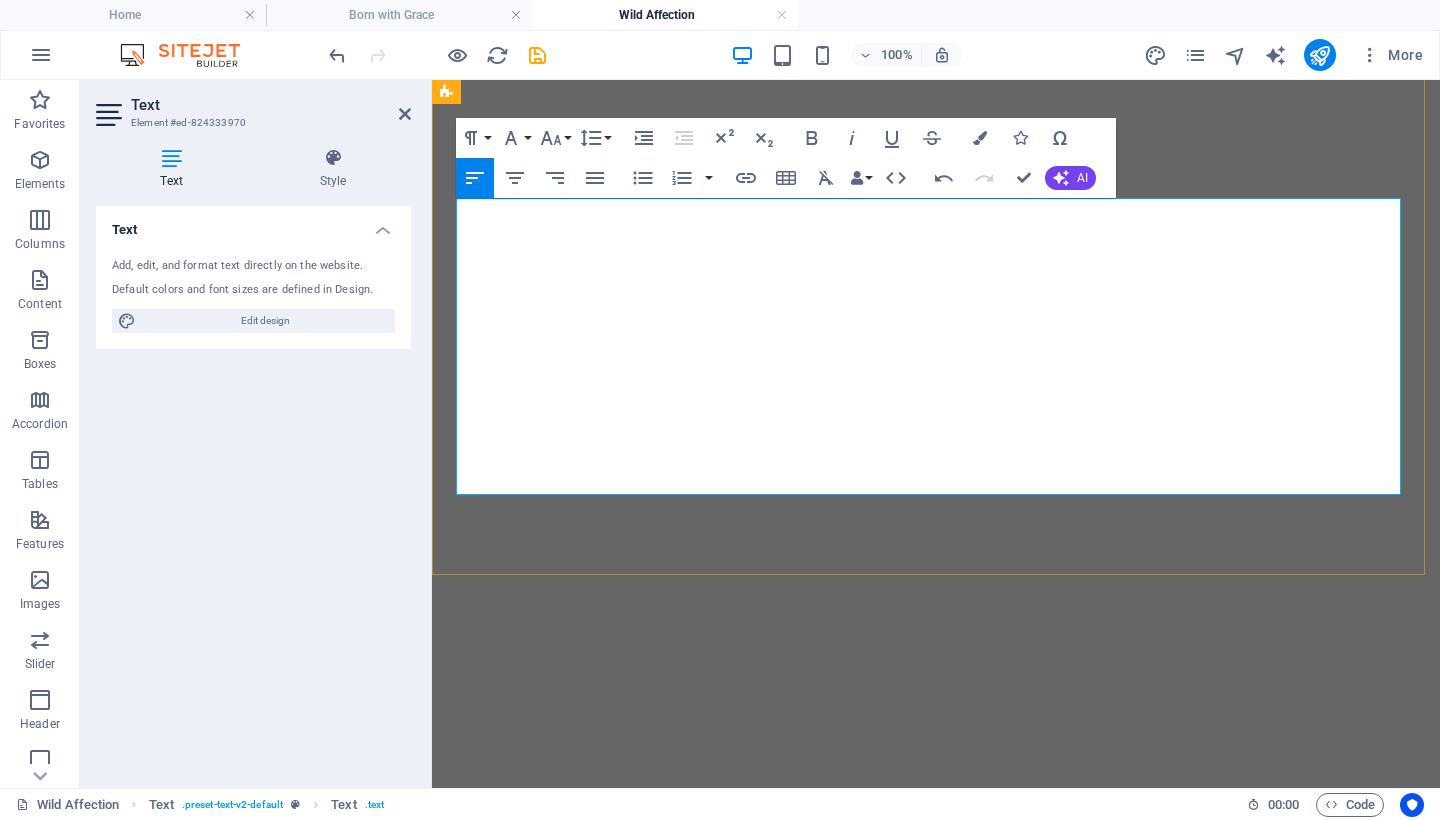click at bounding box center [936, 4095] 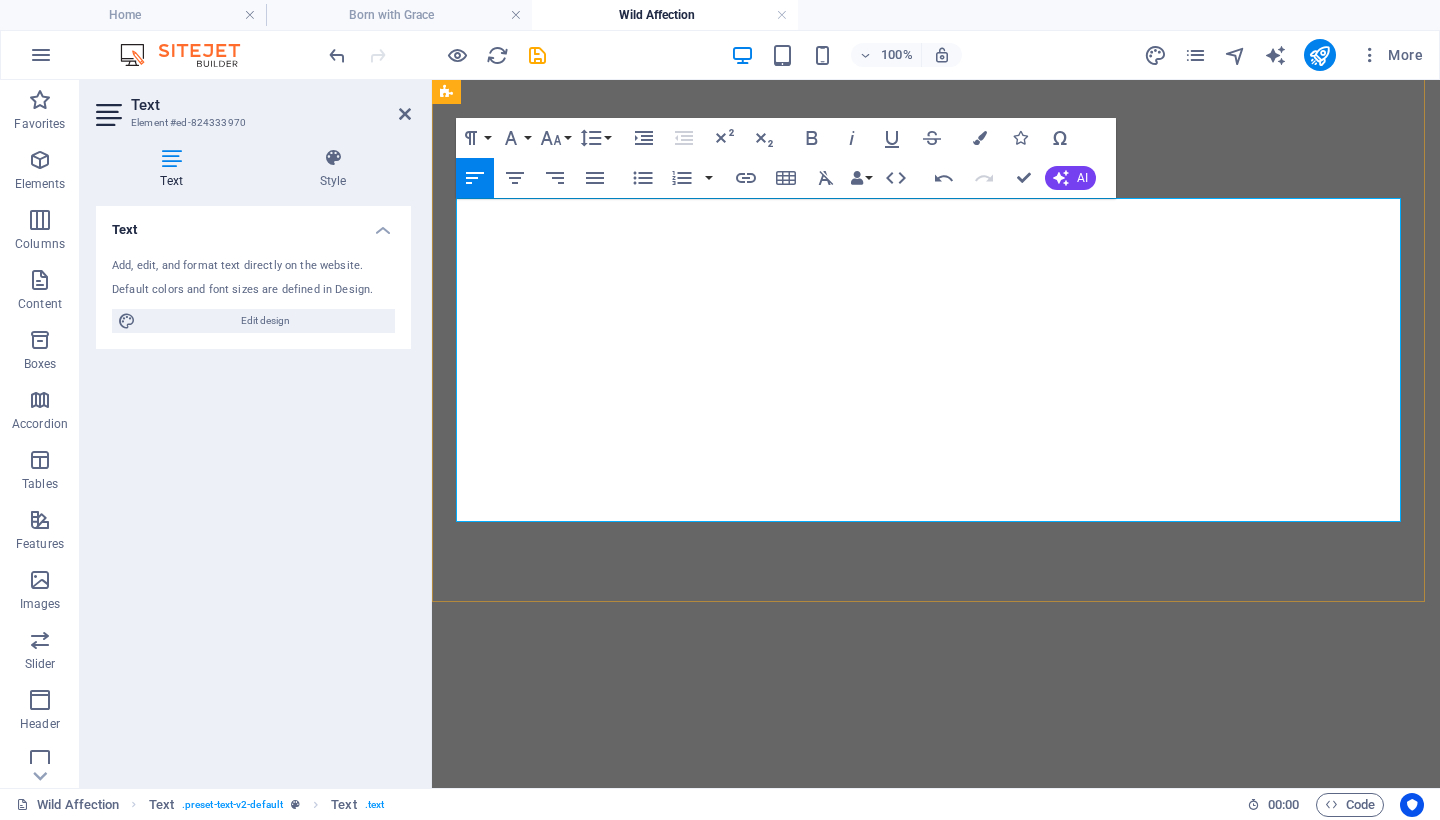 drag, startPoint x: 945, startPoint y: 482, endPoint x: 460, endPoint y: 391, distance: 493.46326 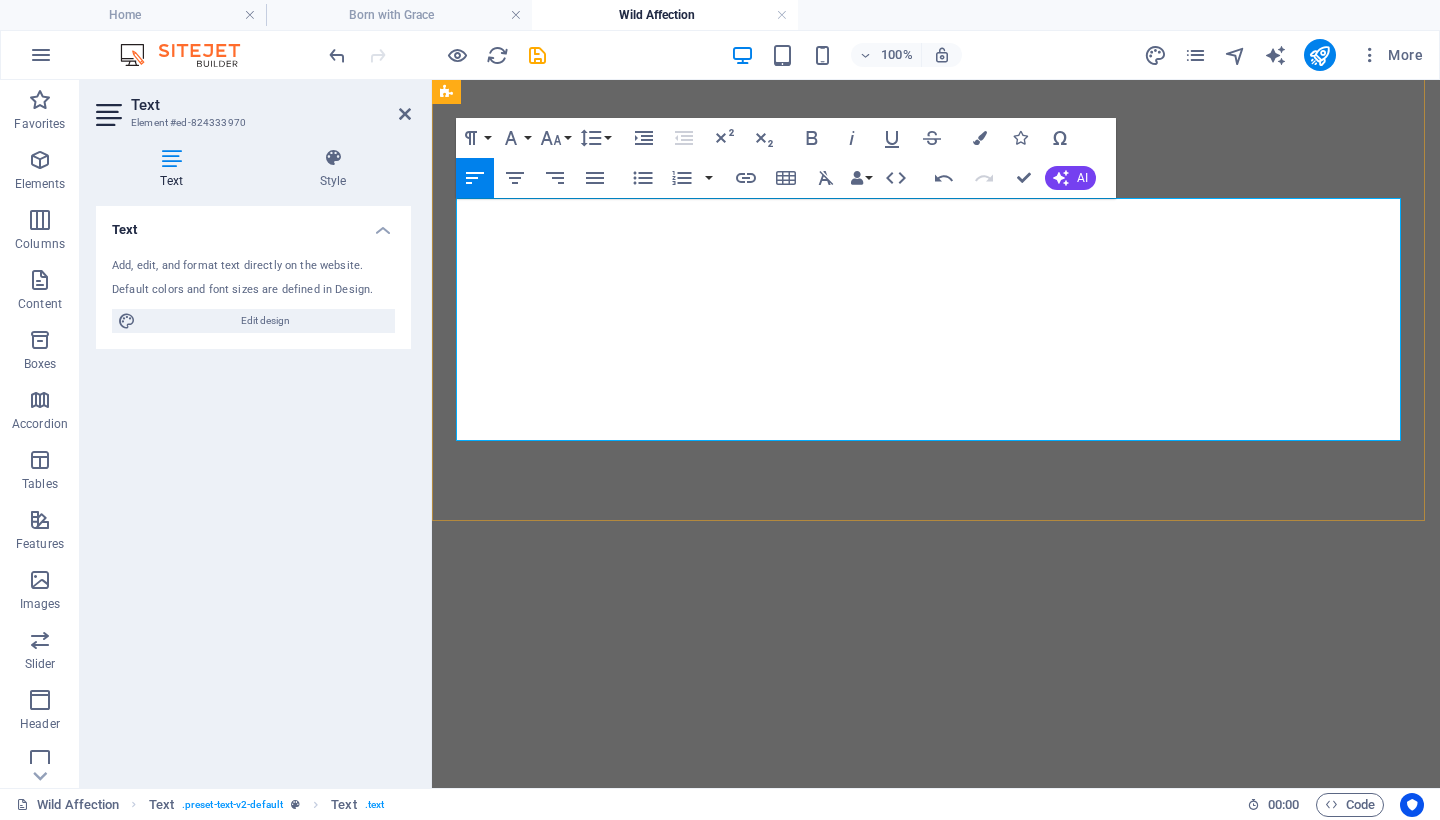 click on "Only 3 Artist Proofs exist and remain outside of public circulation." at bounding box center [936, 4255] 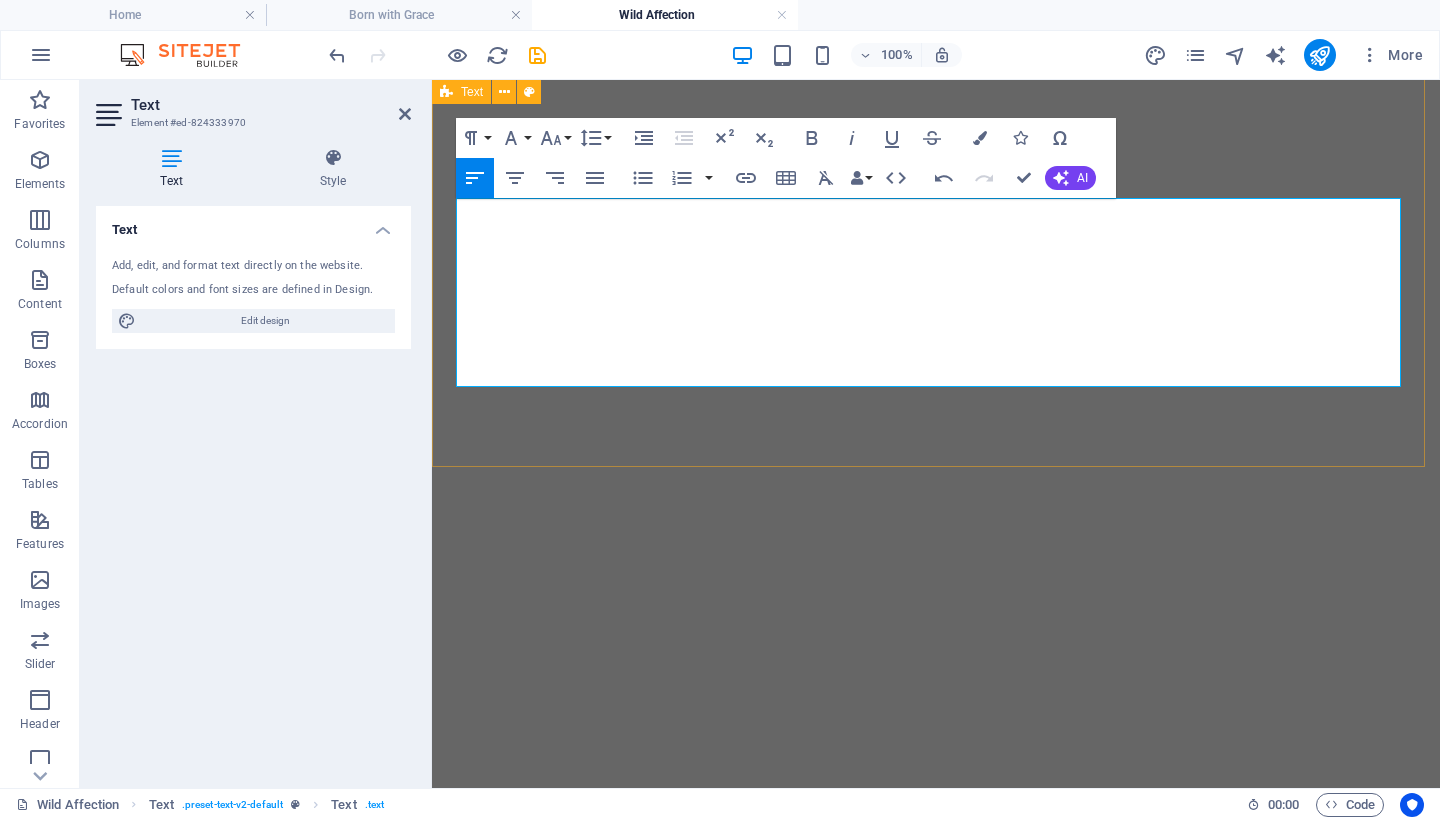 drag, startPoint x: 479, startPoint y: 364, endPoint x: 444, endPoint y: 309, distance: 65.192024 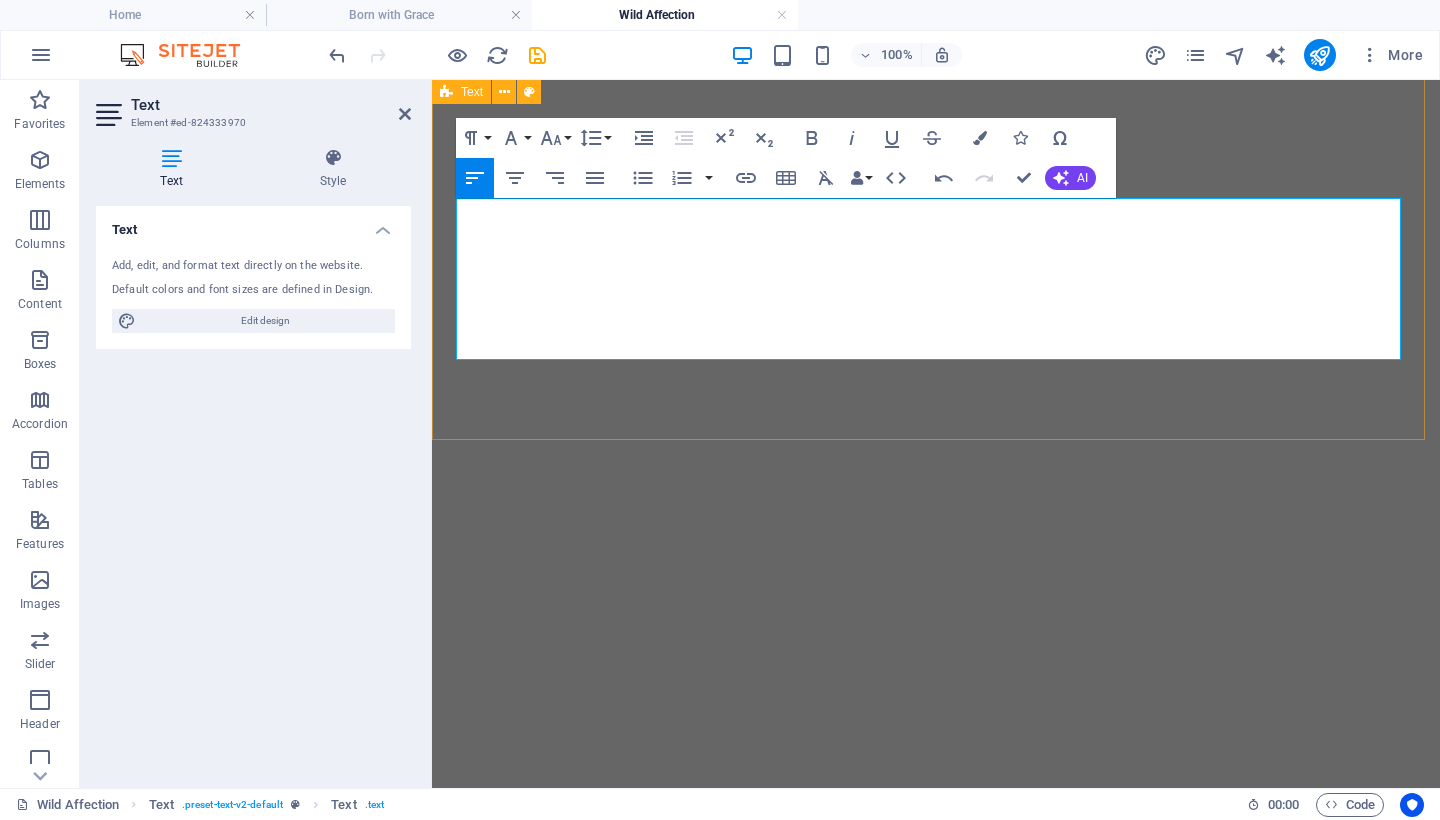 drag, startPoint x: 469, startPoint y: 340, endPoint x: 442, endPoint y: 308, distance: 41.868843 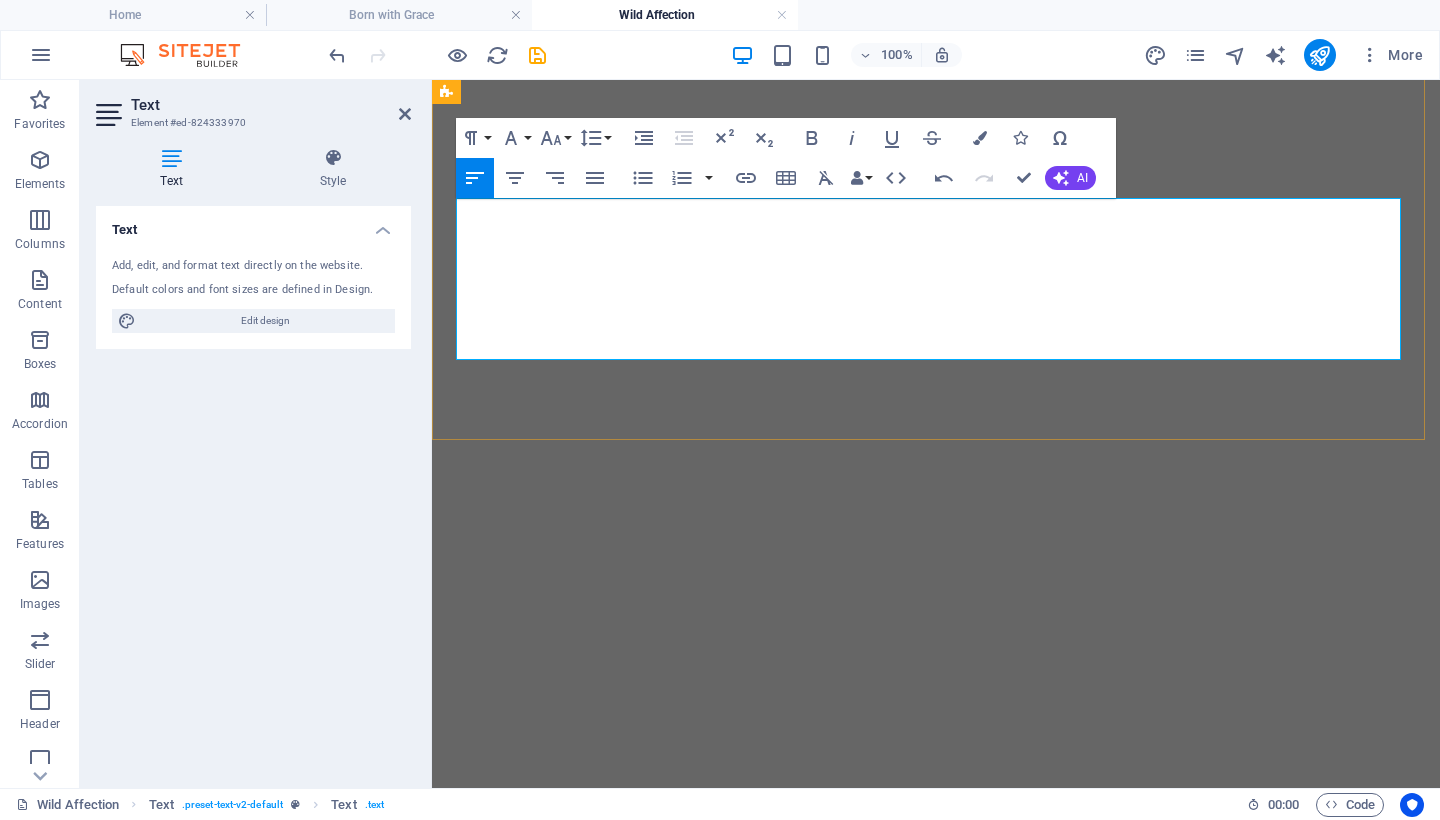 click at bounding box center [936, 4215] 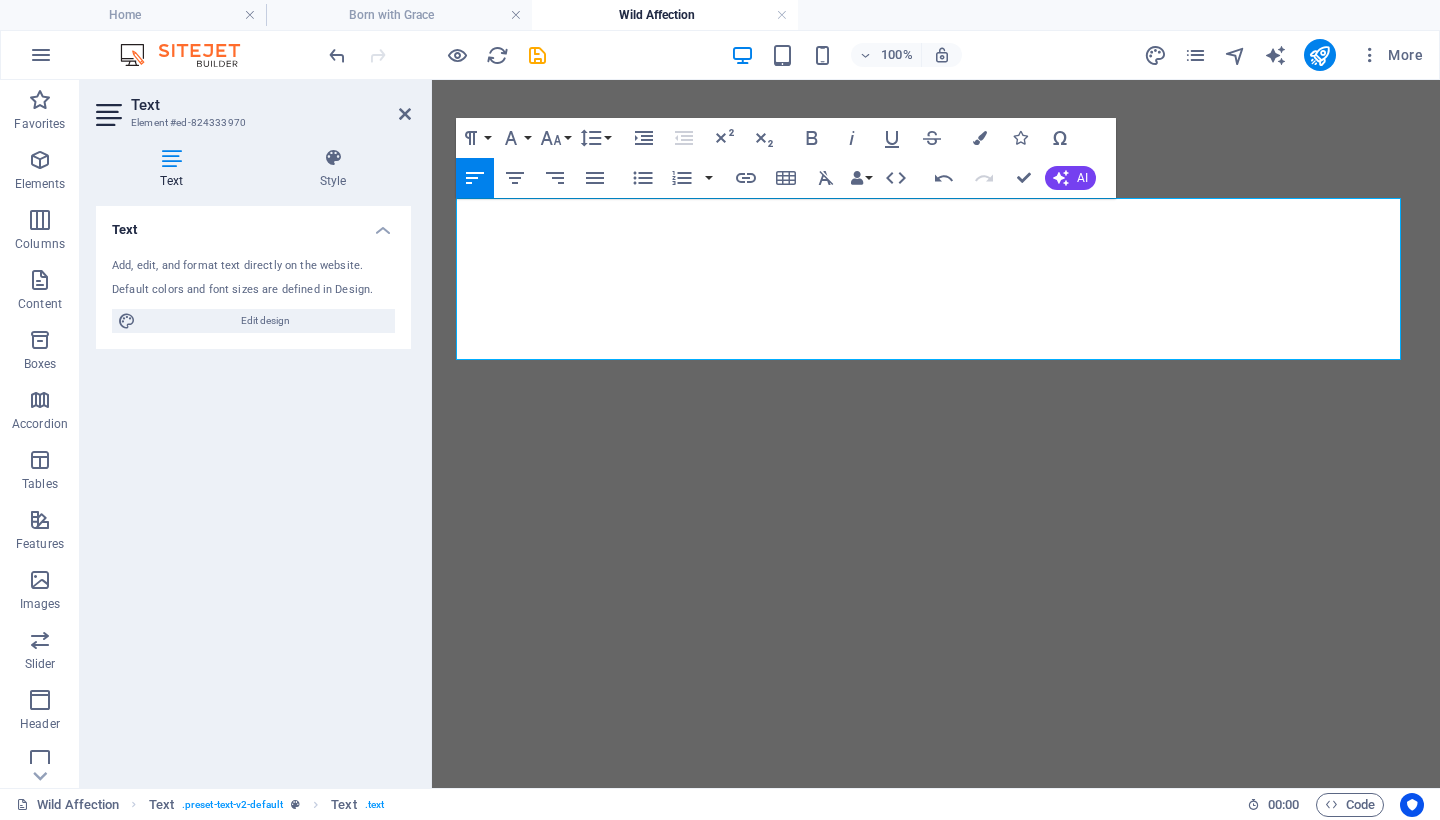 drag, startPoint x: 508, startPoint y: 342, endPoint x: 424, endPoint y: 316, distance: 87.93179 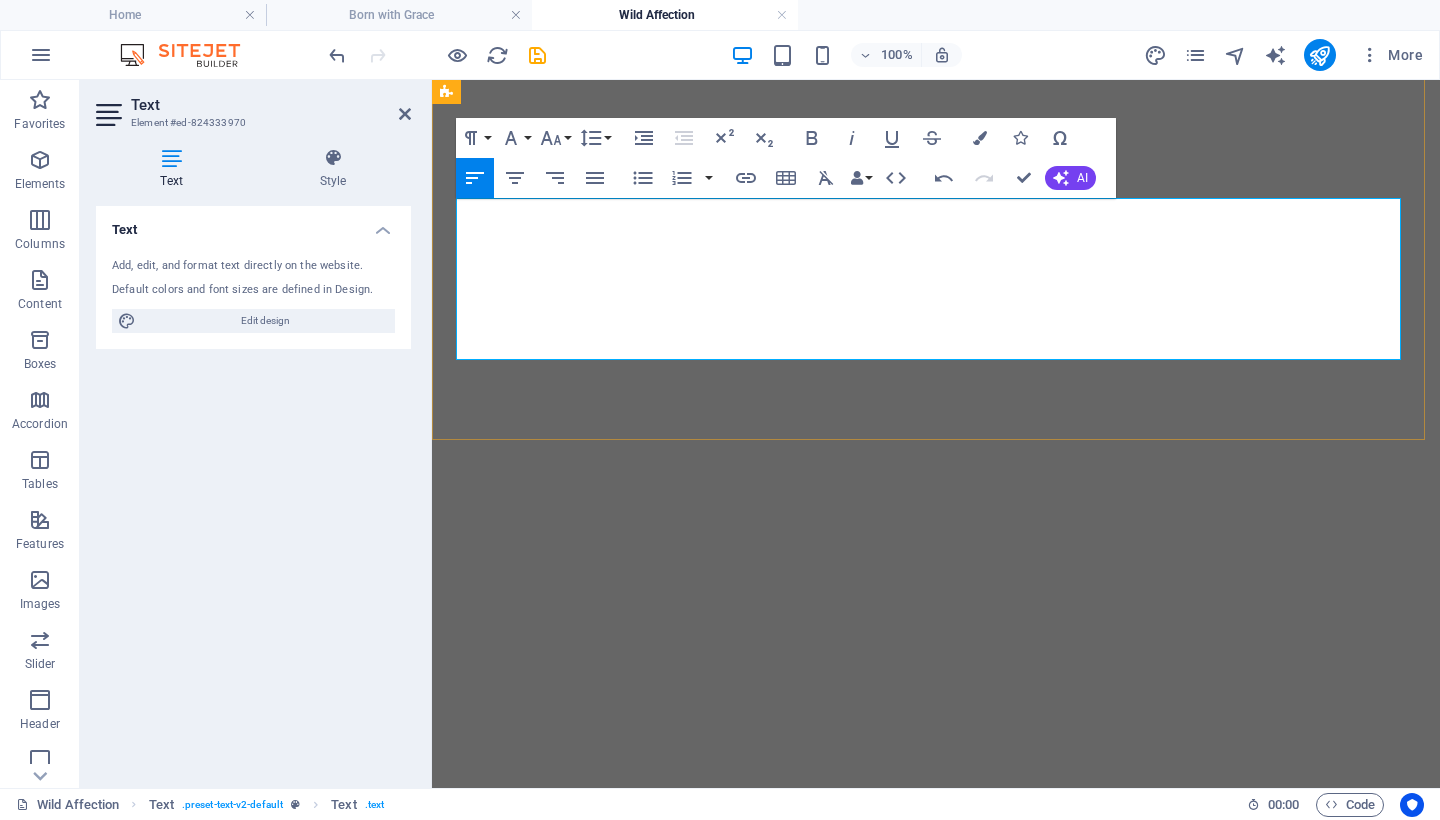 click at bounding box center [936, 4175] 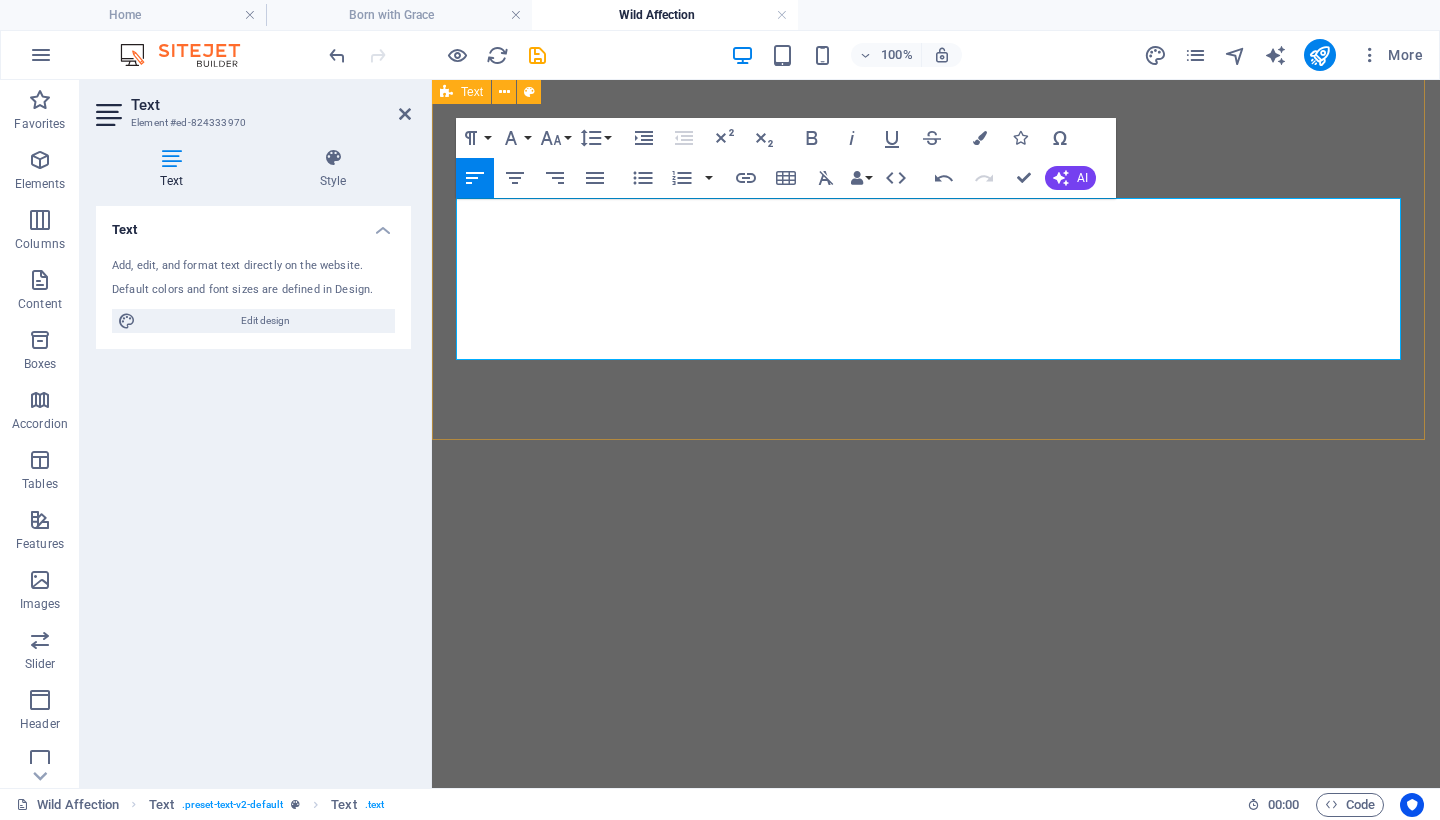 drag, startPoint x: 542, startPoint y: 441, endPoint x: 974, endPoint y: 520, distance: 439.16397 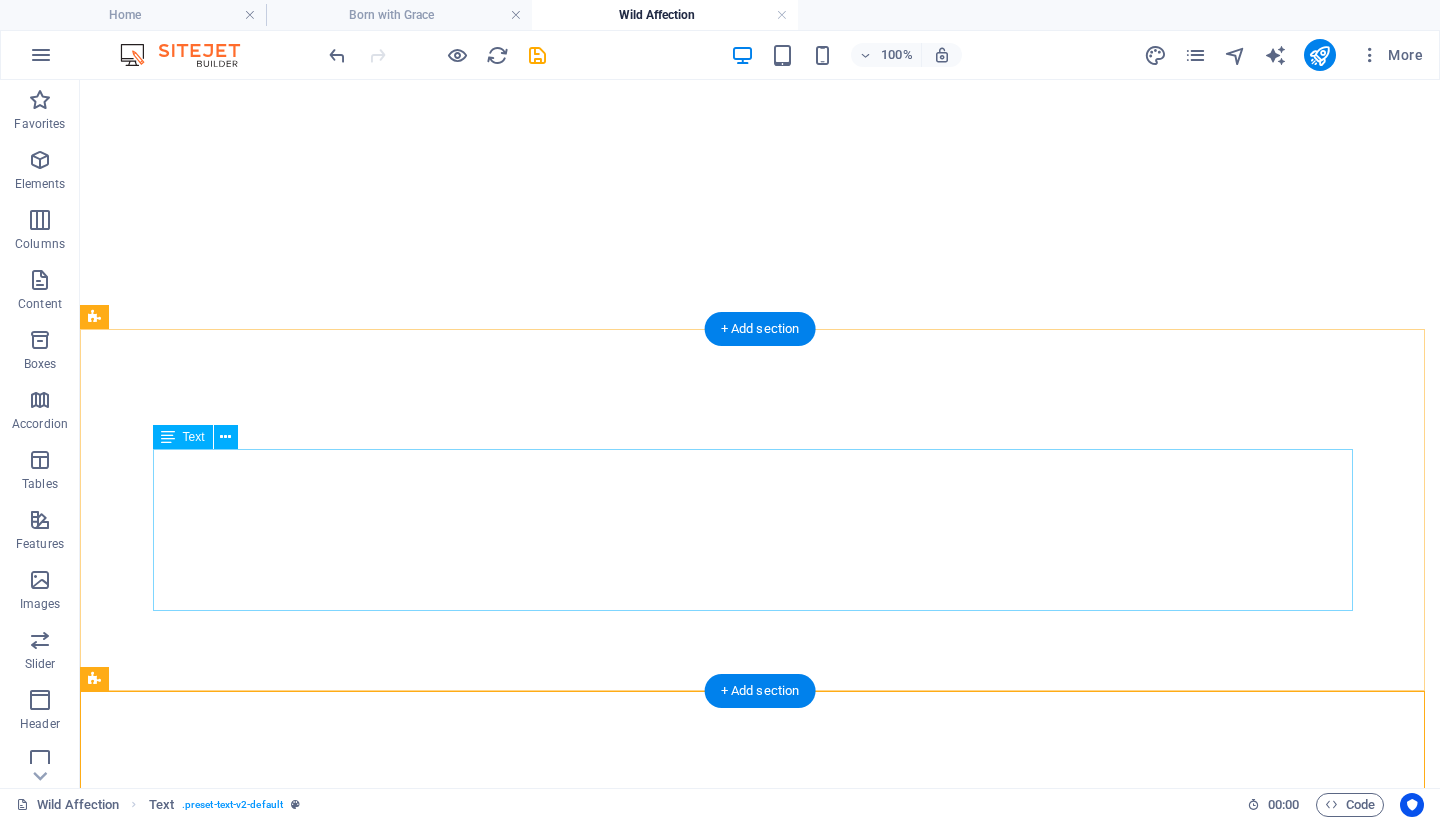 click on "Original artwork: Collected Limited edition prints: Not available for acquisition. This work was never released as a print edition. Only 2 Artist Proofs exist and remain outside of public circulation." at bounding box center [760, 4115] 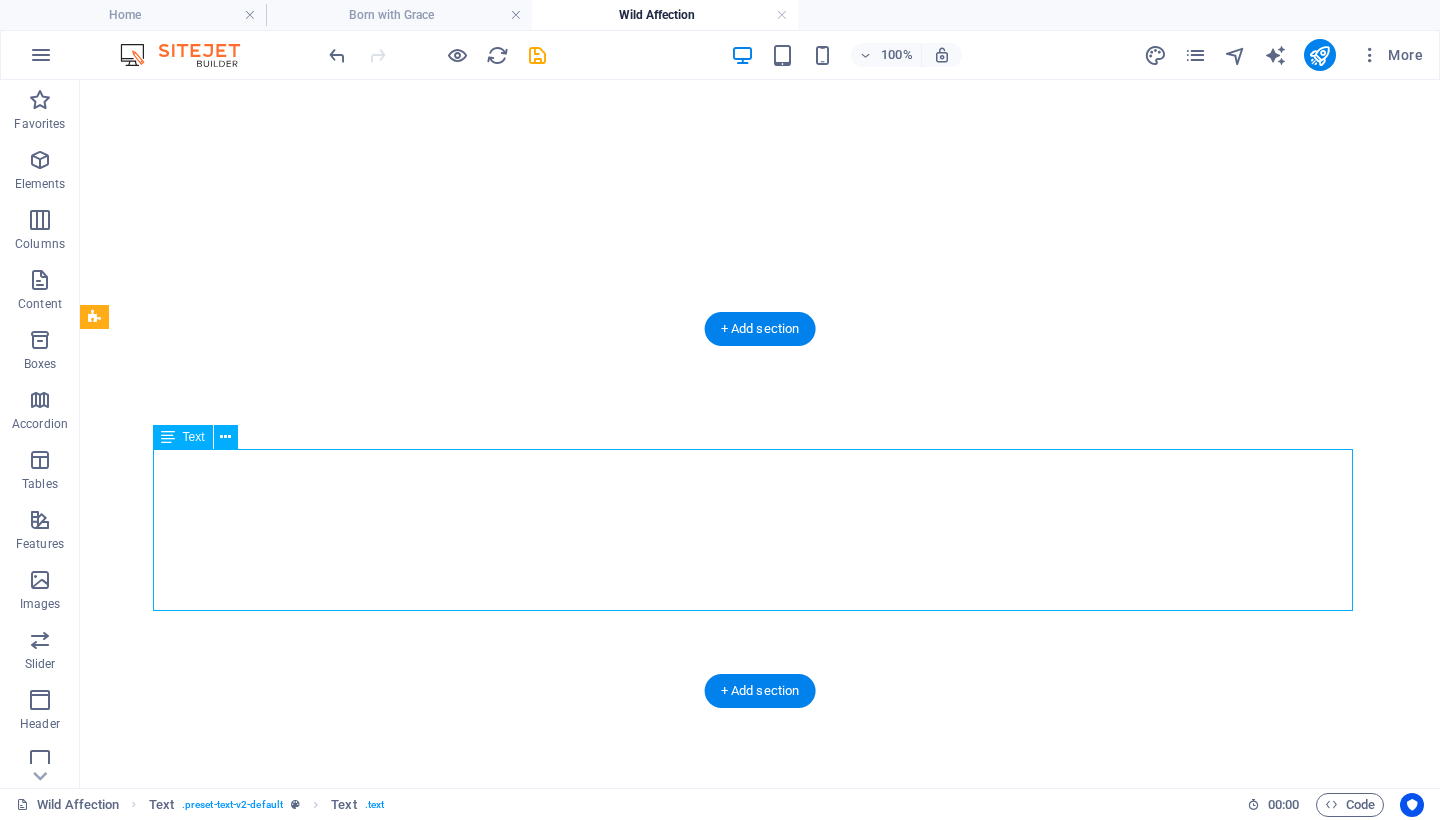 click on "Original artwork: Collected Limited edition prints: Not available for acquisition. This work was never released as a print edition. Only 2 Artist Proofs exist and remain outside of public circulation." at bounding box center [760, 4115] 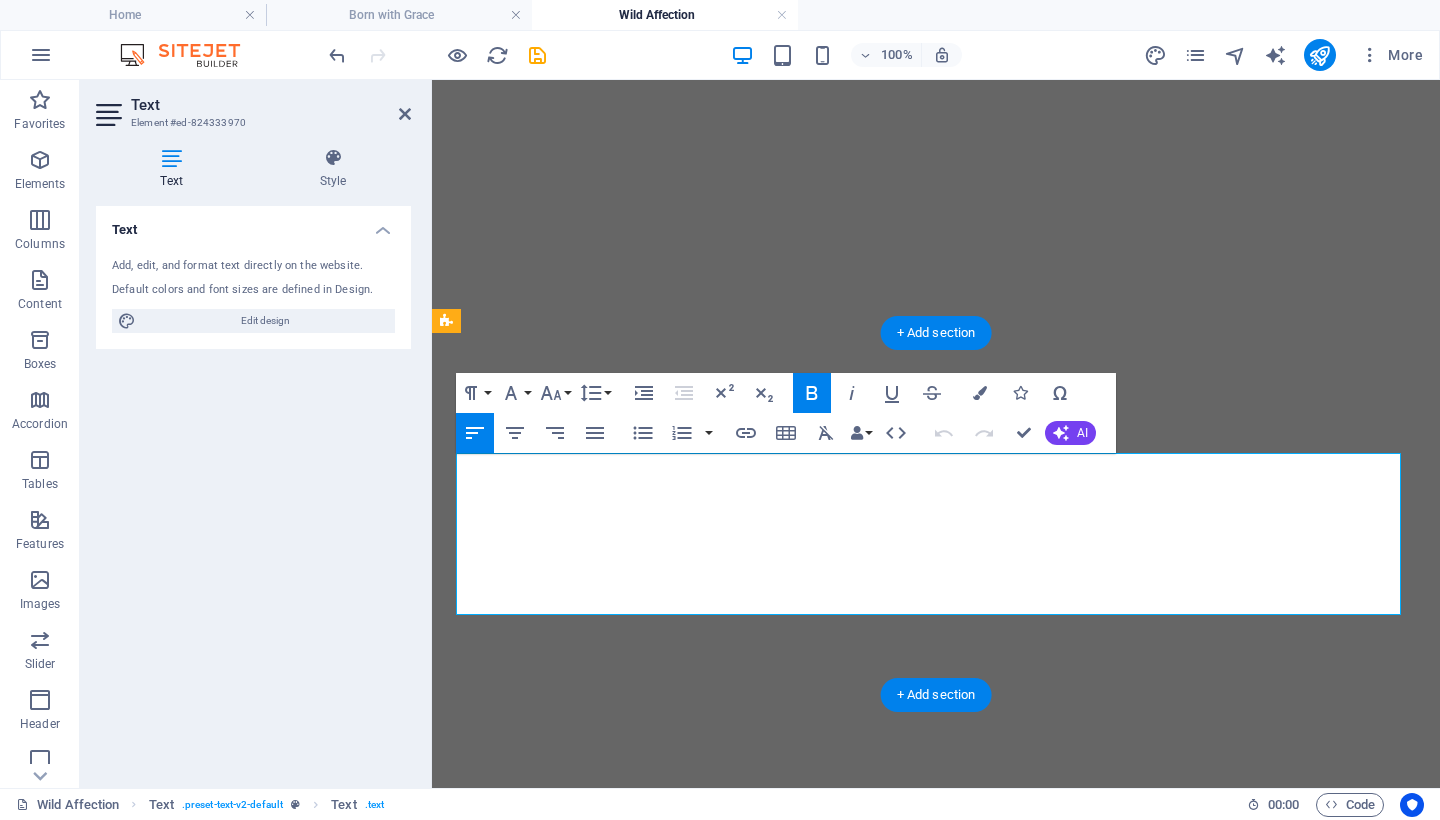 click on "Text Add, edit, and format text directly on the website. Default colors and font sizes are defined in Design. Edit design Alignment Left aligned Centered Right aligned" at bounding box center (253, 489) 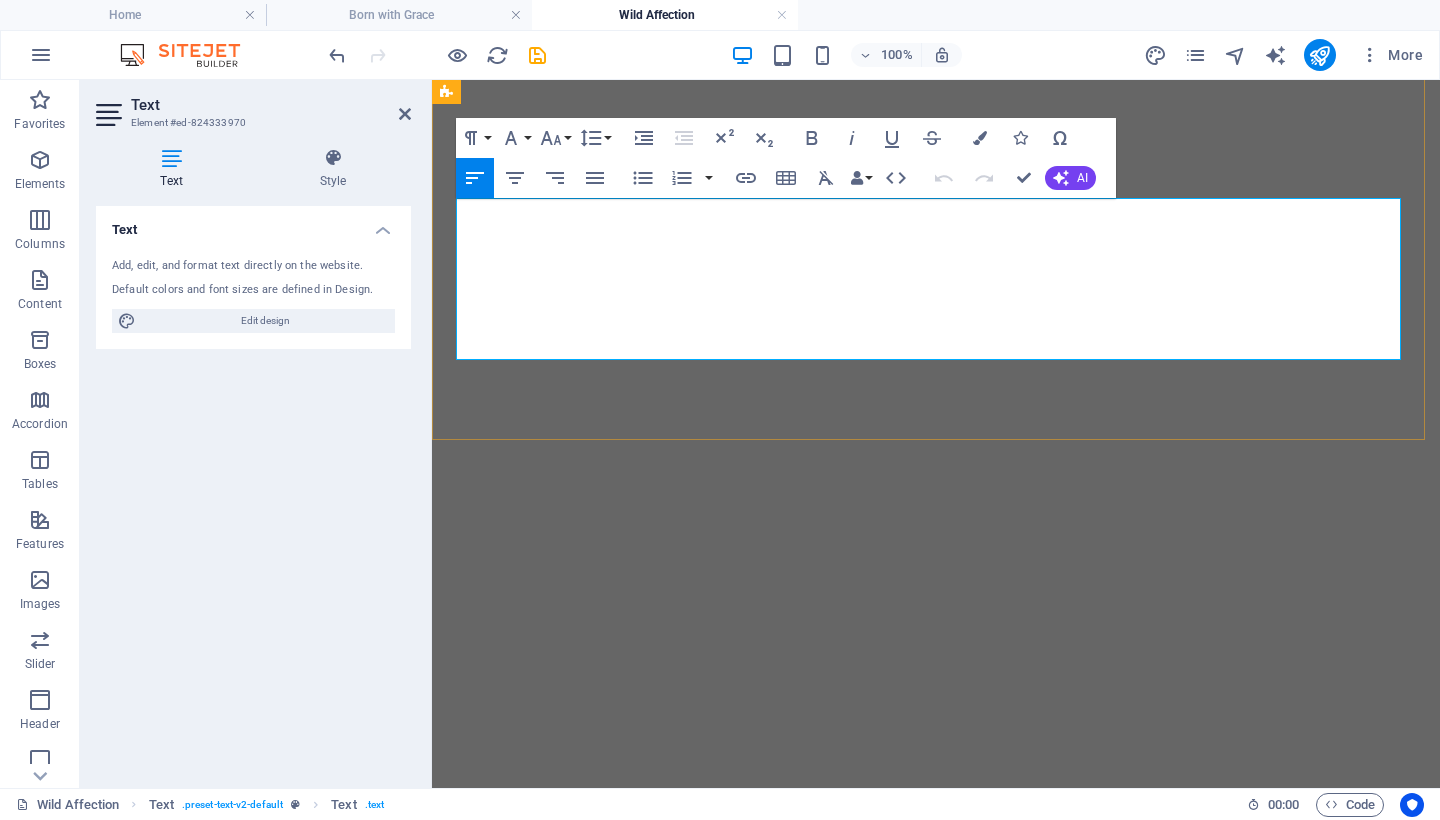 click at bounding box center (936, 4215) 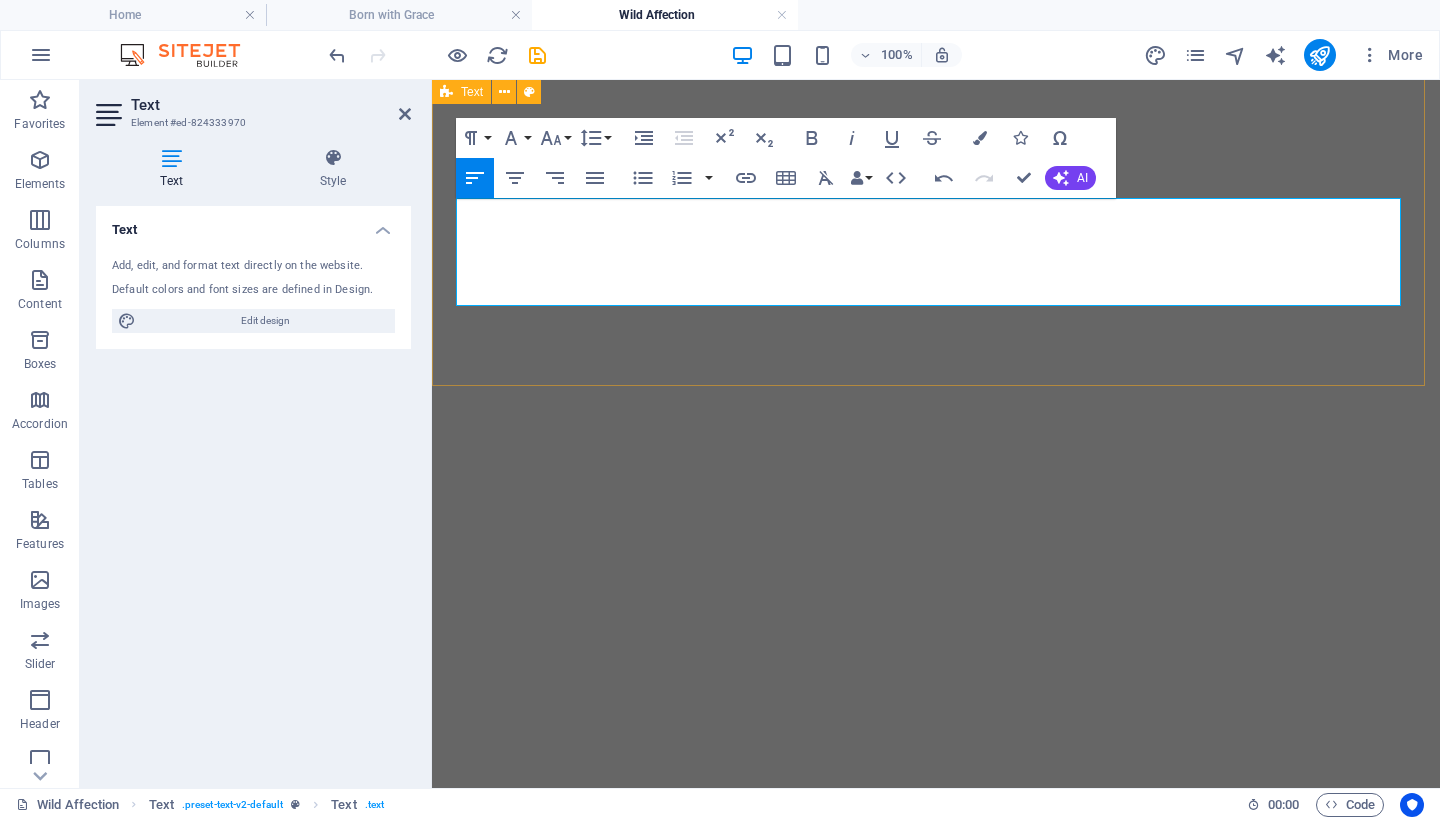 click on "Availability & Pricing Original artwork: Collected Limited edition prints: Not available for acquisition. This work was never released as a print edition. Only 2 Artist Proofs exist and remain outside of public circulation." at bounding box center (936, 4038) 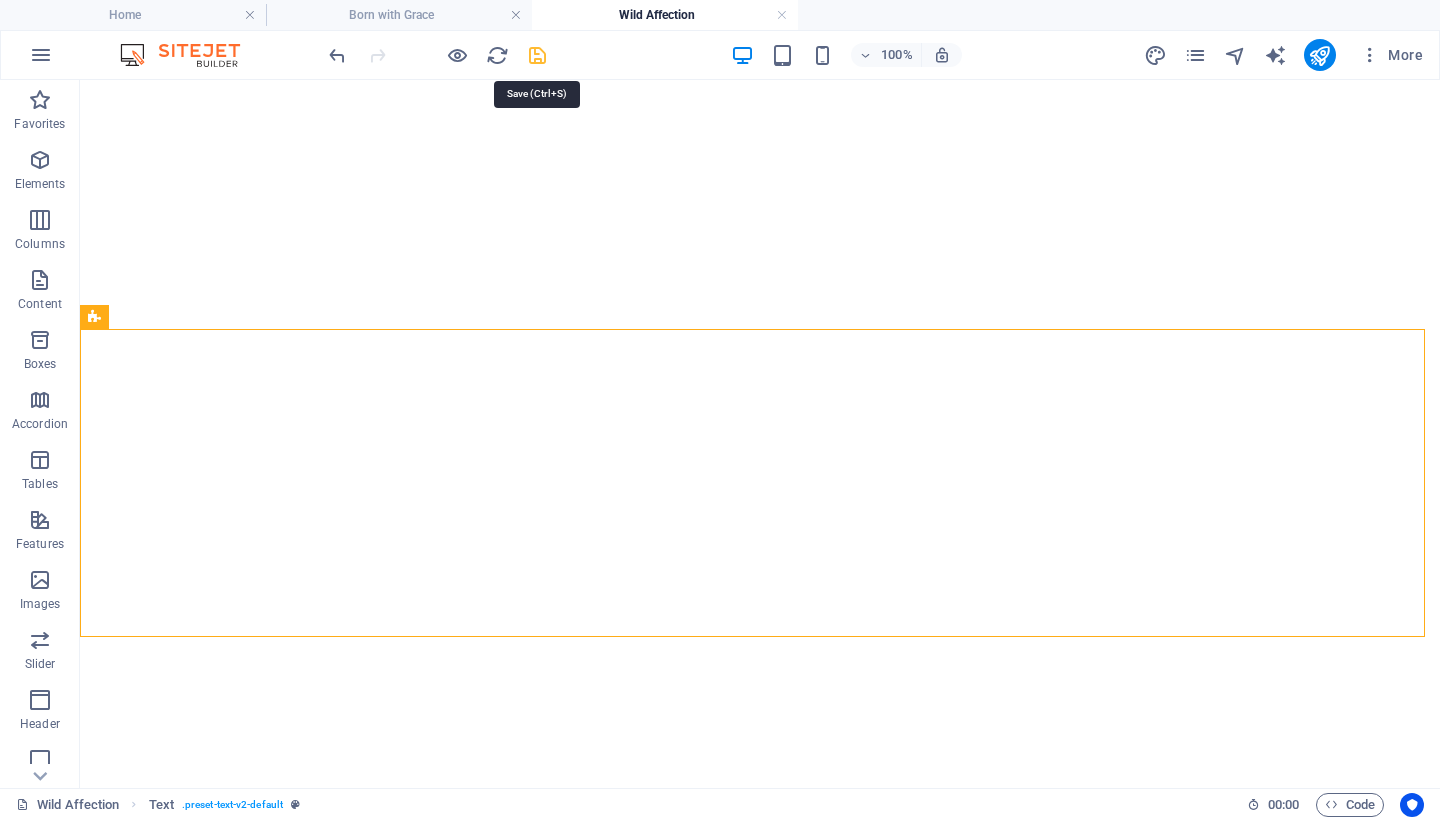 click at bounding box center [537, 55] 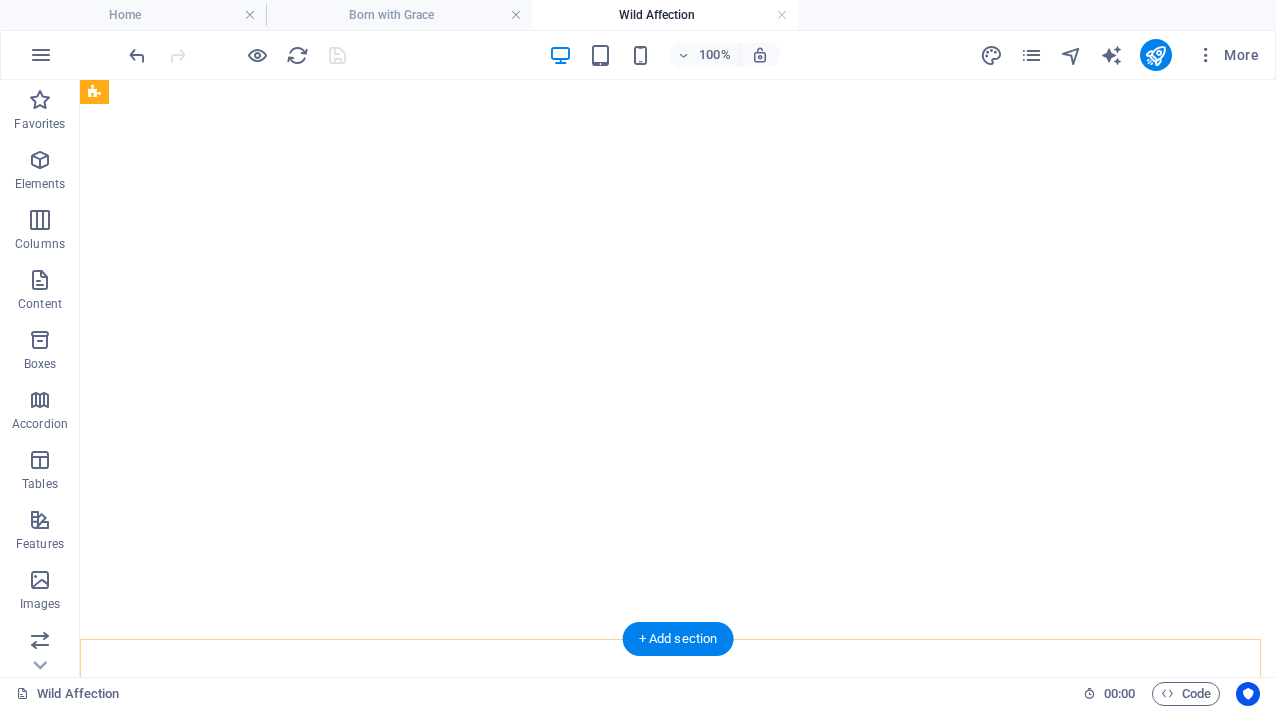 scroll, scrollTop: 2391, scrollLeft: 0, axis: vertical 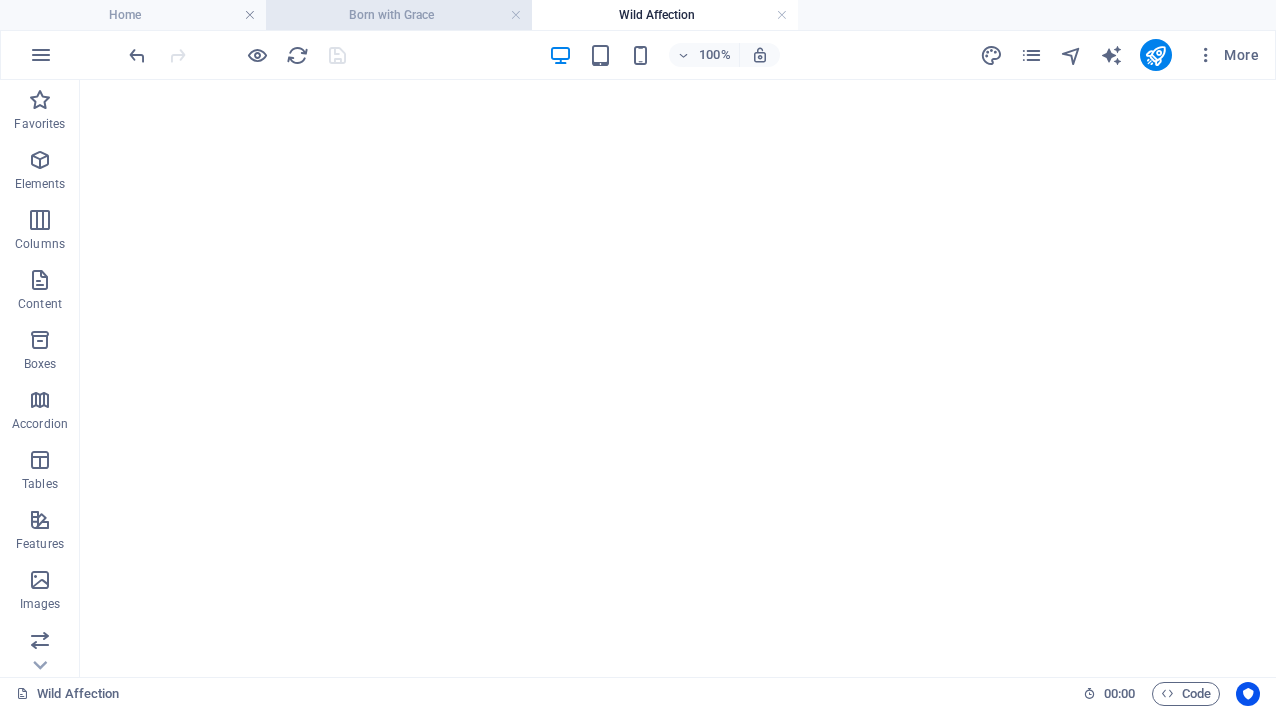 click on "Born with Grace" at bounding box center [399, 15] 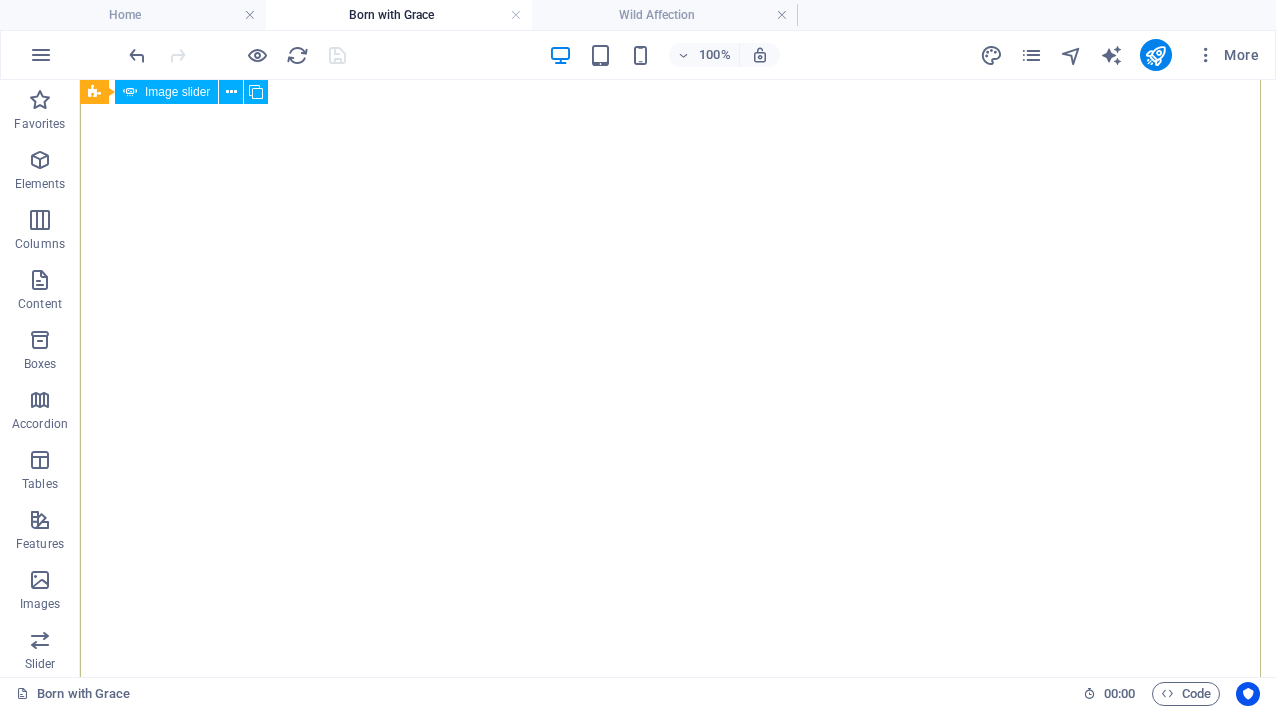 scroll, scrollTop: 1652, scrollLeft: 0, axis: vertical 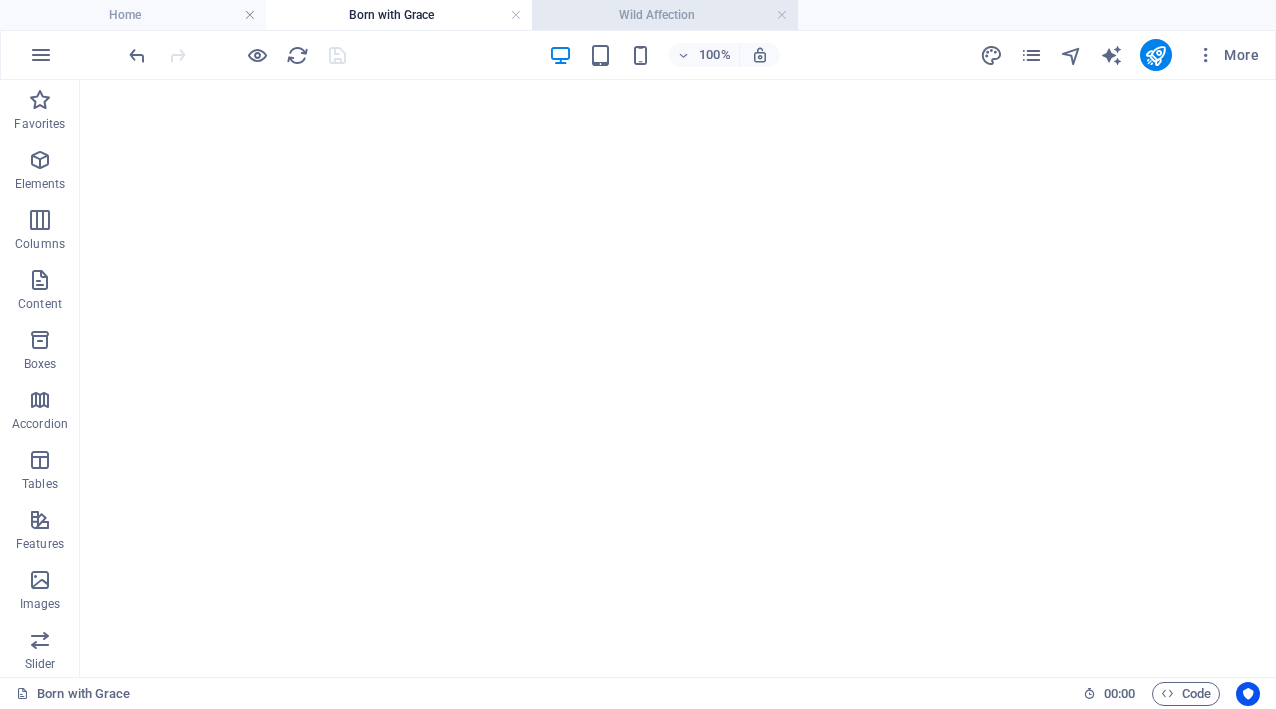 click on "Wild Affection" at bounding box center (665, 15) 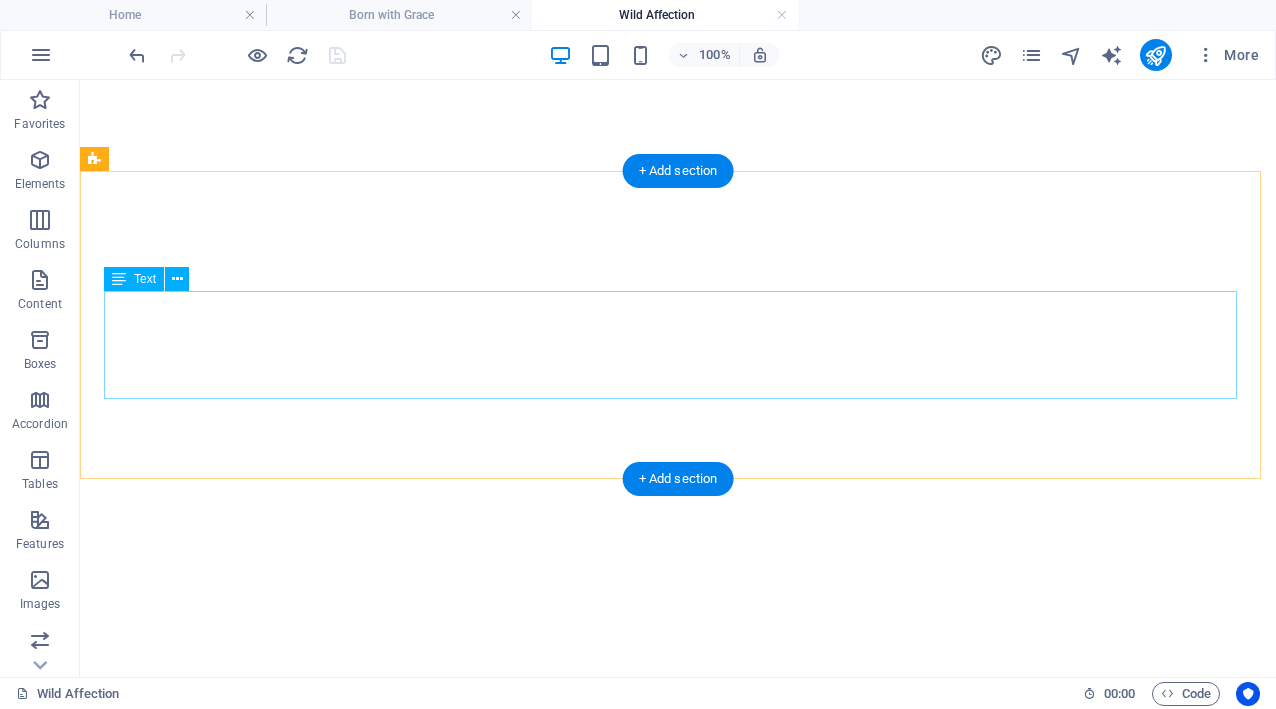 scroll, scrollTop: 2572, scrollLeft: 0, axis: vertical 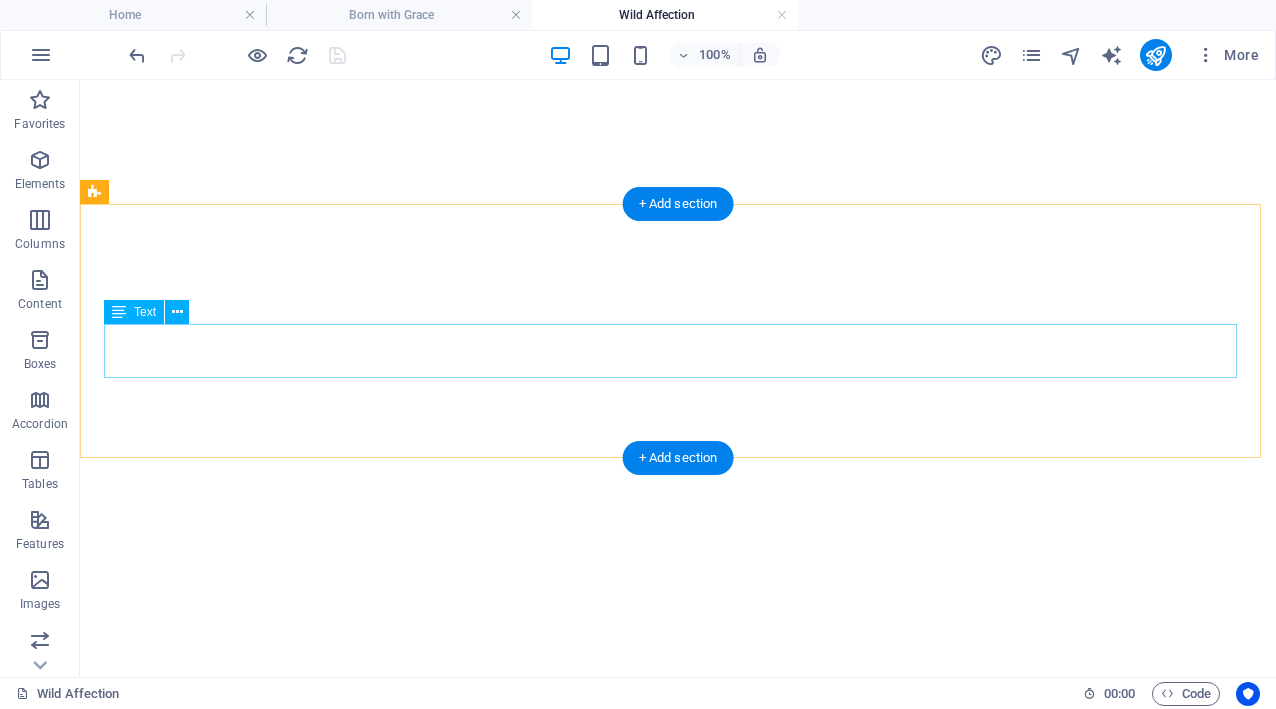 click on "Please use the form below to request your preferred size. We’ll get back to you with availability, pricing confirmation, and delivery options." at bounding box center [678, 3896] 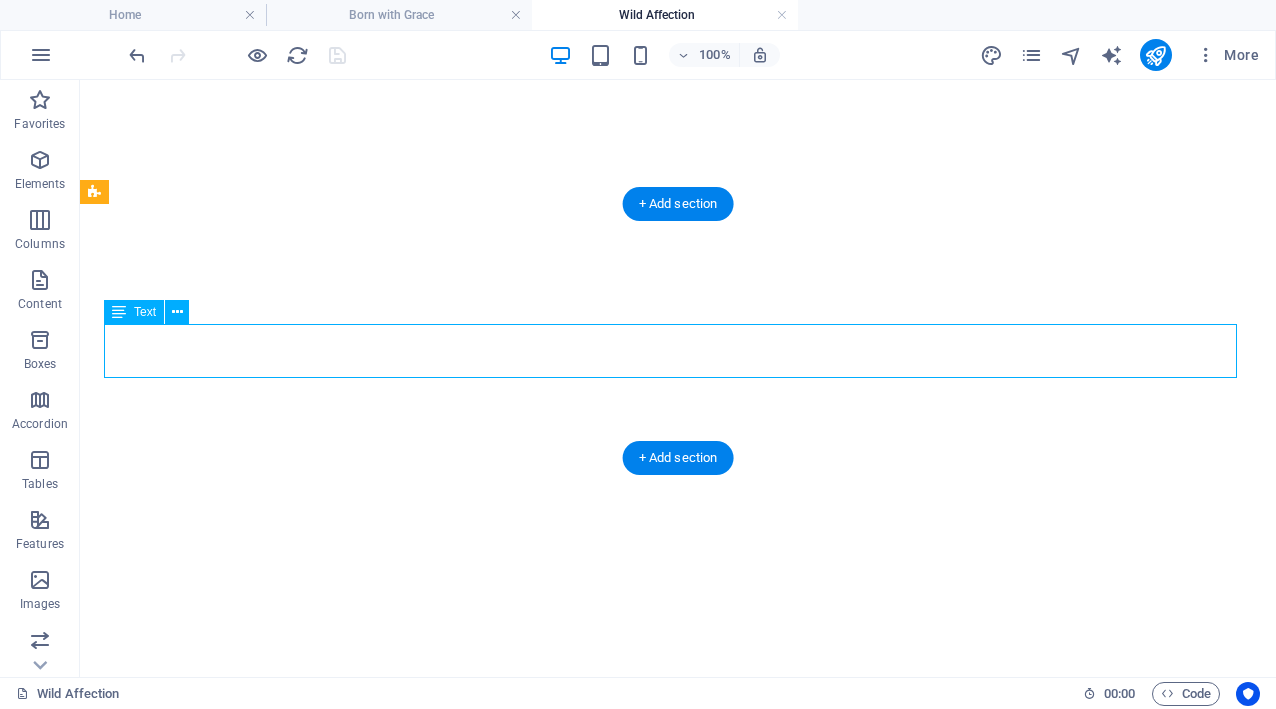 click on "Please use the form below to request your preferred size. We’ll get back to you with availability, pricing confirmation, and delivery options." at bounding box center (678, 3896) 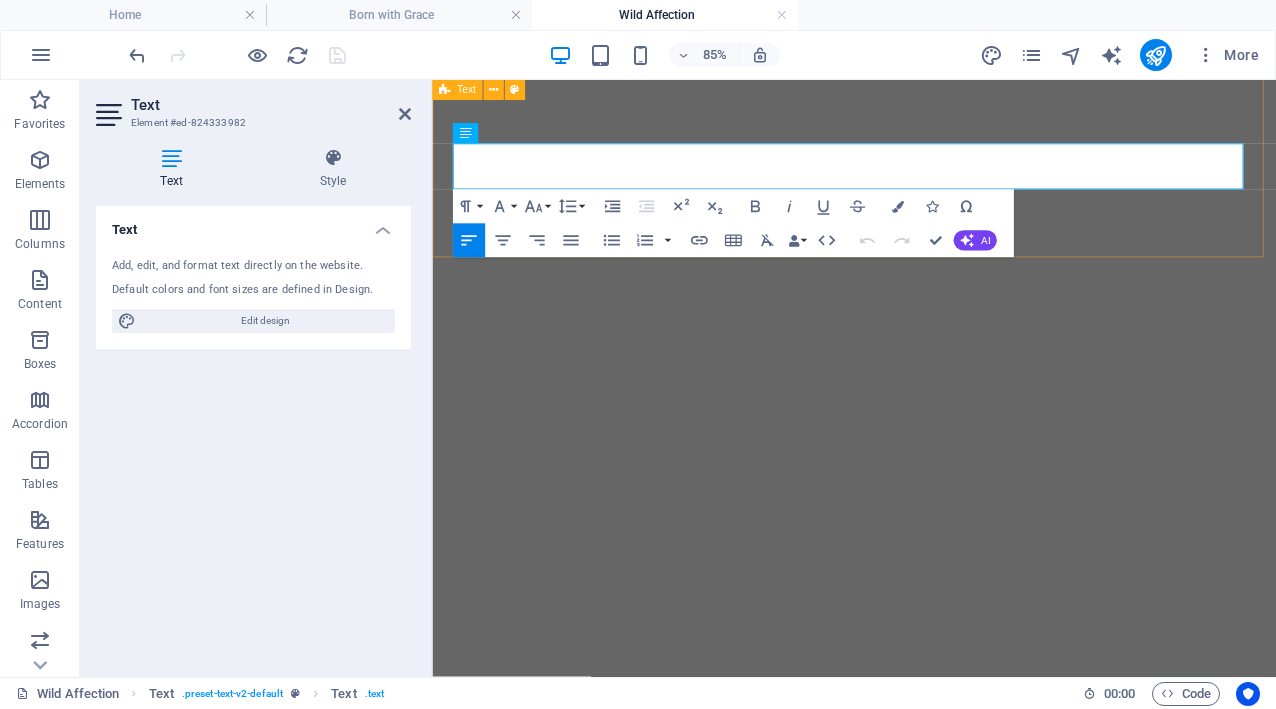 scroll, scrollTop: 2510, scrollLeft: 0, axis: vertical 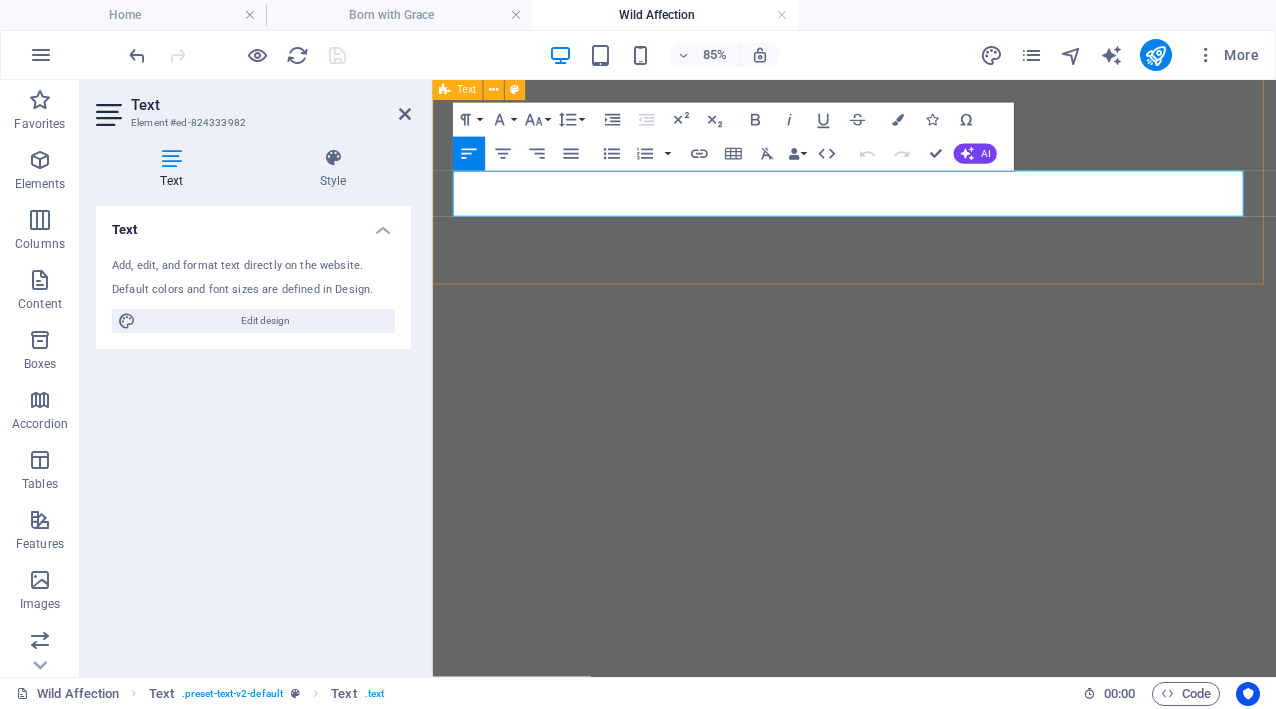click on "Acquisition inquiries Please use the form below to request your preferred size. We’ll get back to you with availability, pricing confirmation, and delivery options." at bounding box center [928, 3922] 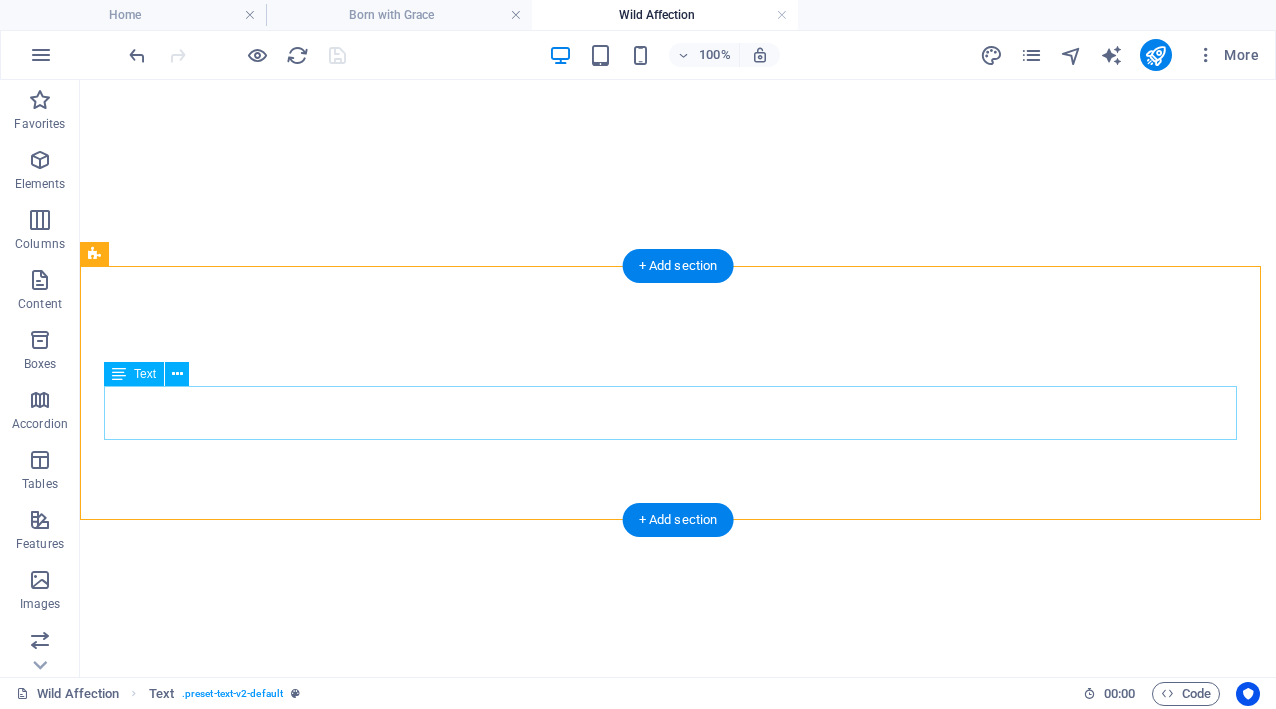 click on "Please use the form below to request your preferred size. We’ll get back to you with availability, pricing confirmation, and delivery options." at bounding box center (678, 3958) 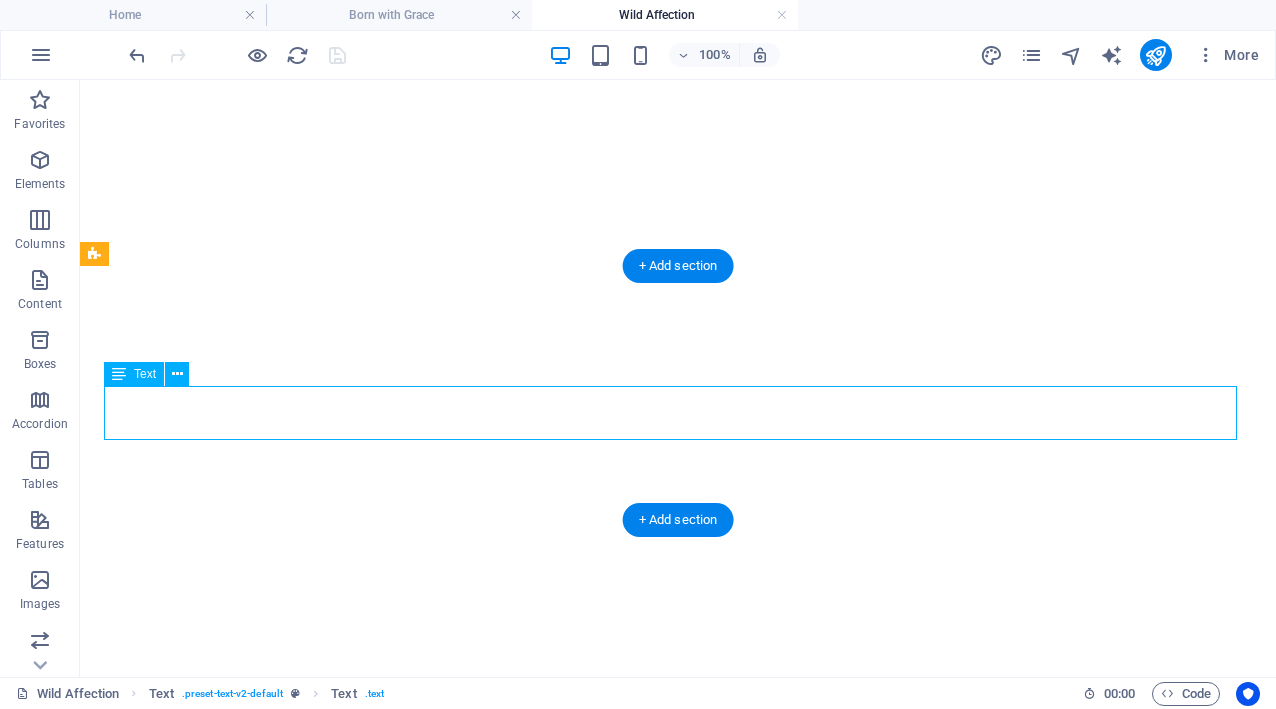 click on "Please use the form below to request your preferred size. We’ll get back to you with availability, pricing confirmation, and delivery options." at bounding box center [678, 3958] 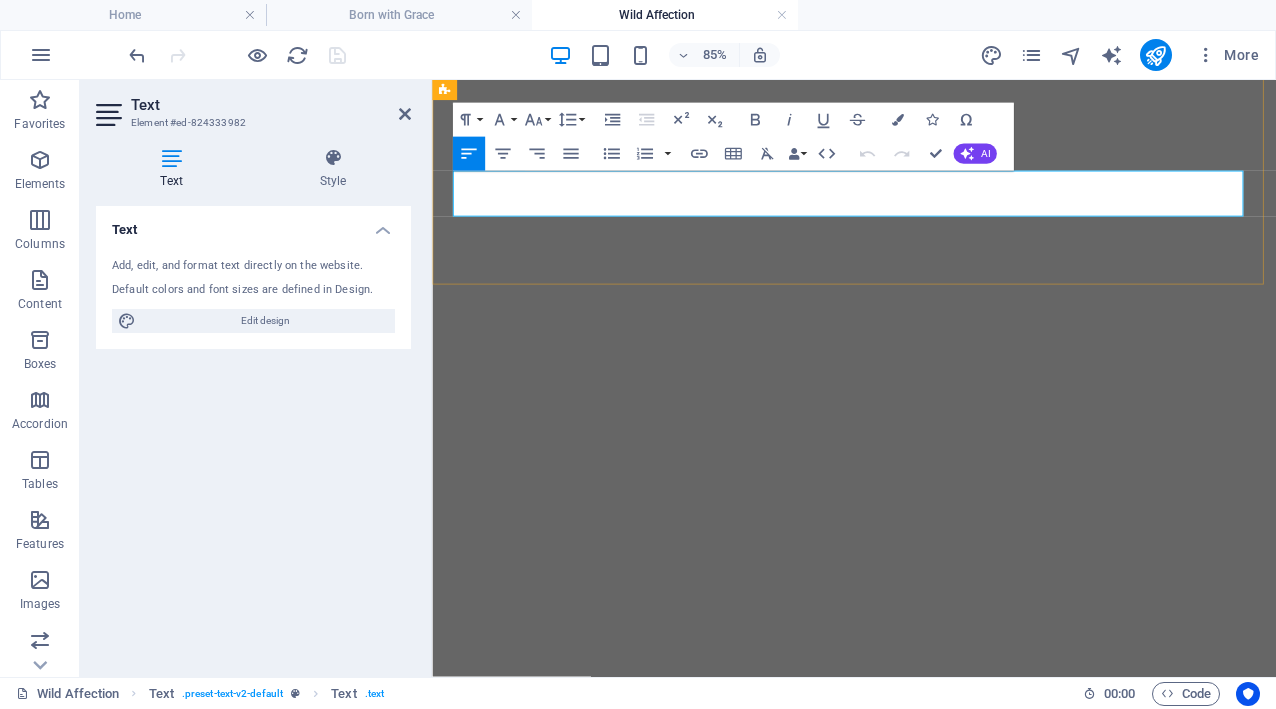click on "We’ll get back to you with availability, pricing confirmation, and delivery options." at bounding box center (702, 3969) 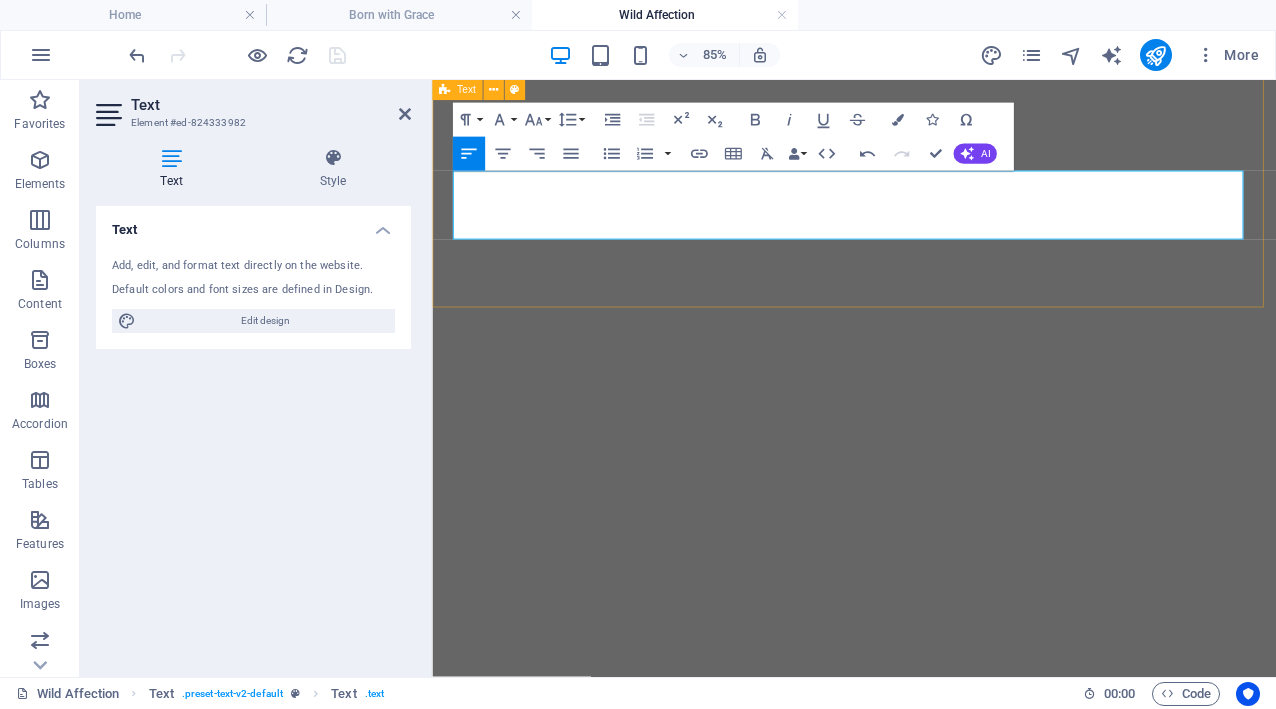 drag, startPoint x: 1034, startPoint y: 255, endPoint x: 434, endPoint y: 226, distance: 600.70044 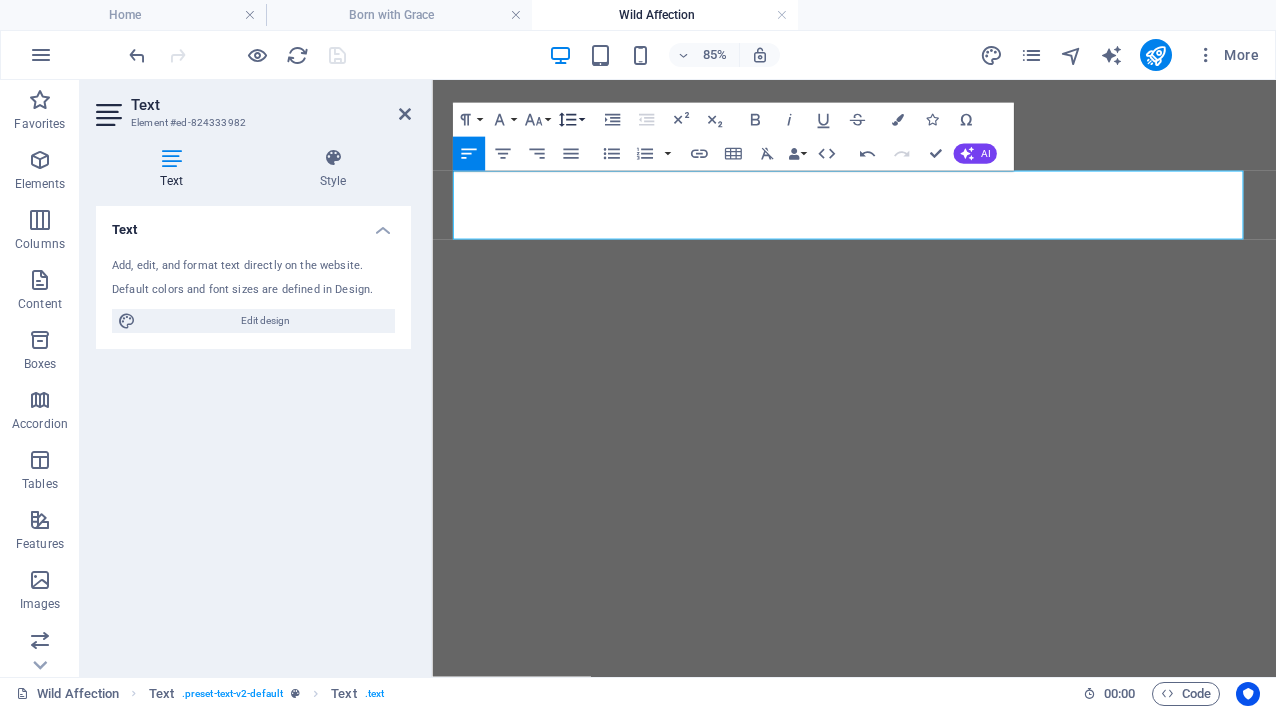 click 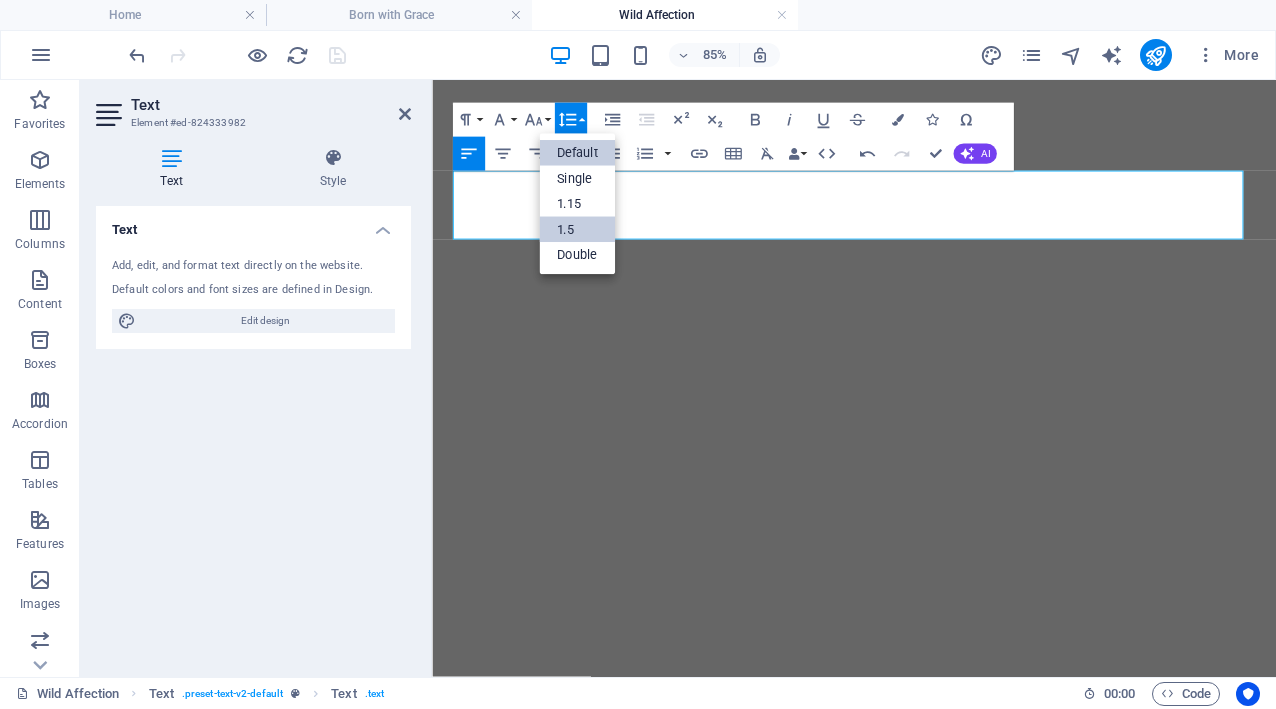 scroll, scrollTop: 0, scrollLeft: 0, axis: both 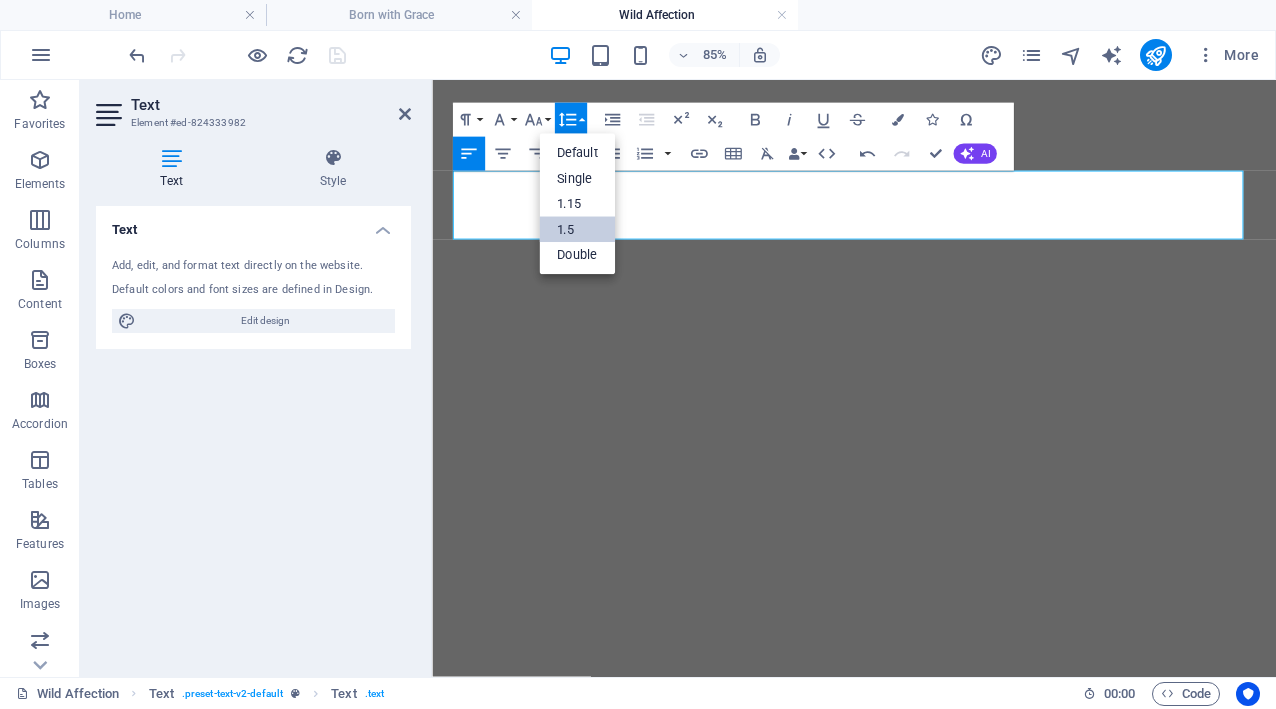 click on "1.5" at bounding box center [577, 230] 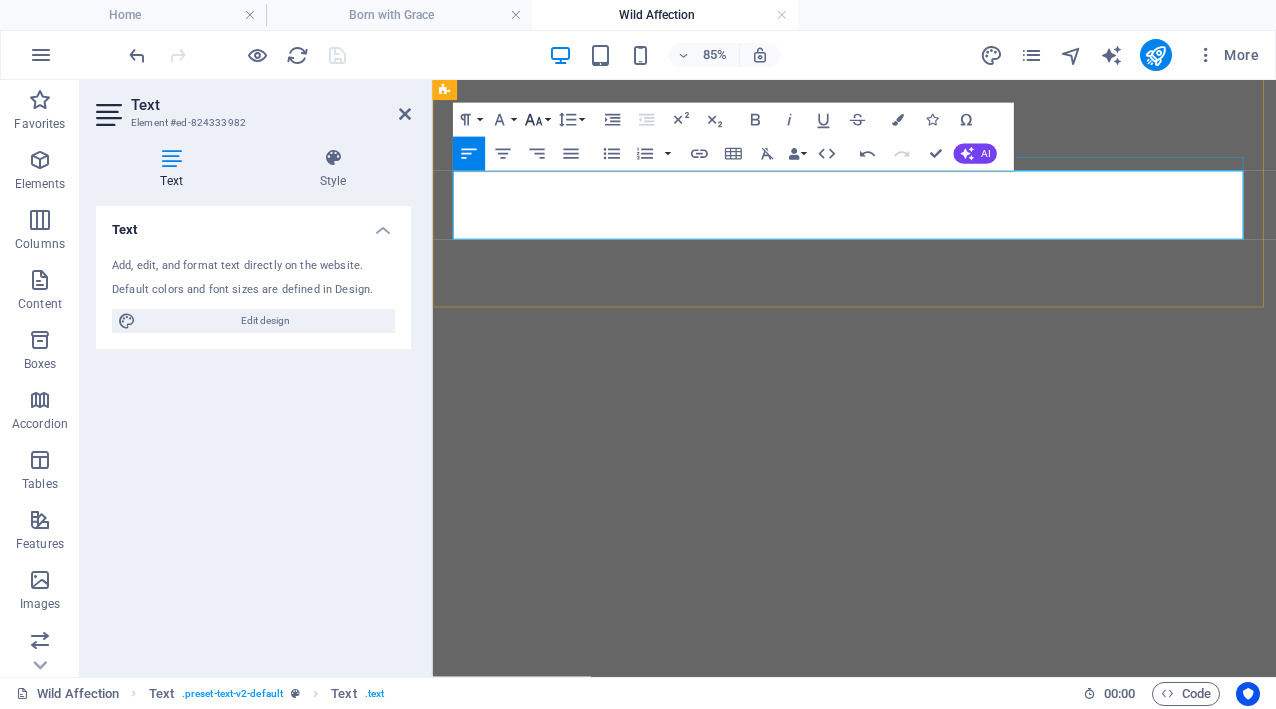 click on "Font Size" at bounding box center [536, 120] 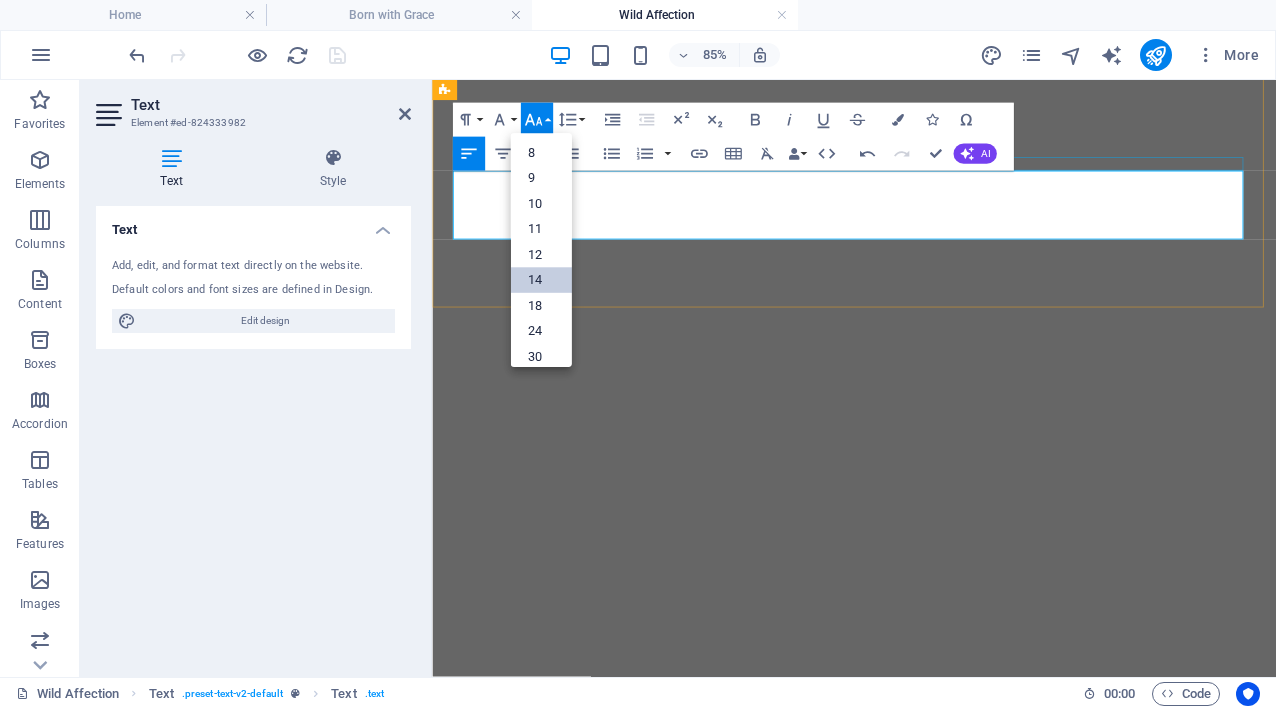 click on "14" at bounding box center [540, 281] 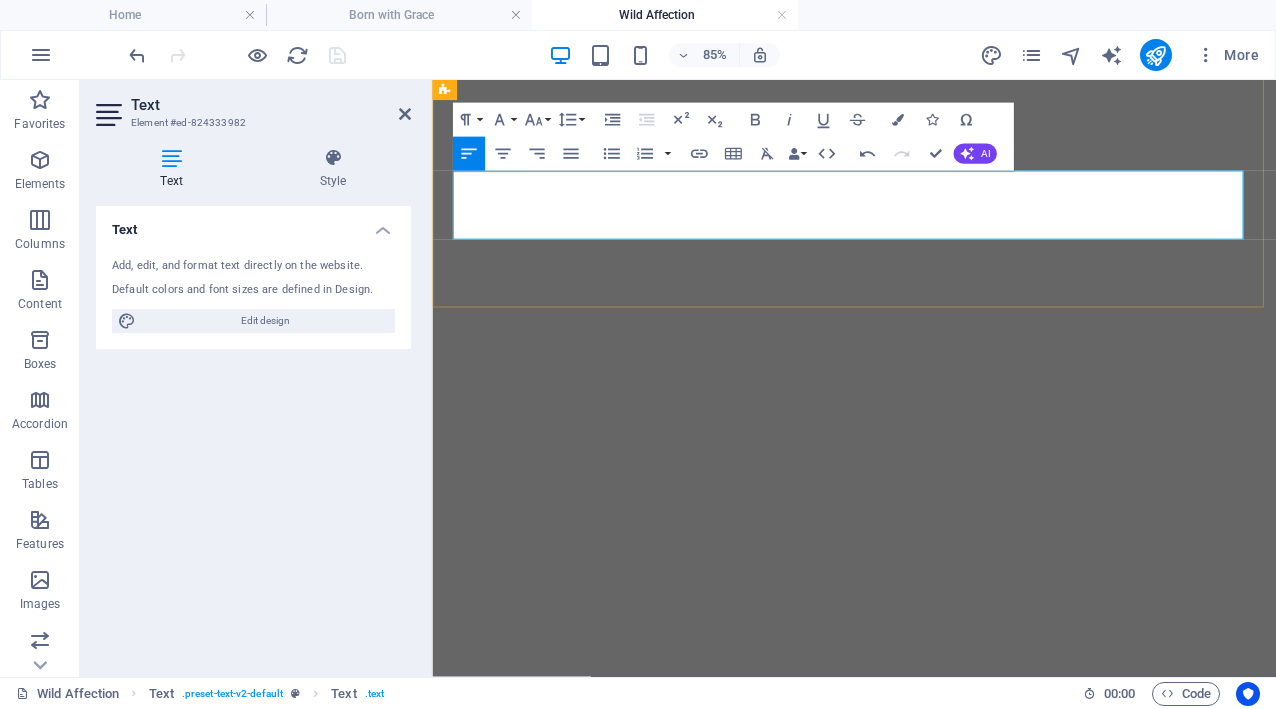 click on "Please use the form below to request your preferred size." at bounding box center [628, 3945] 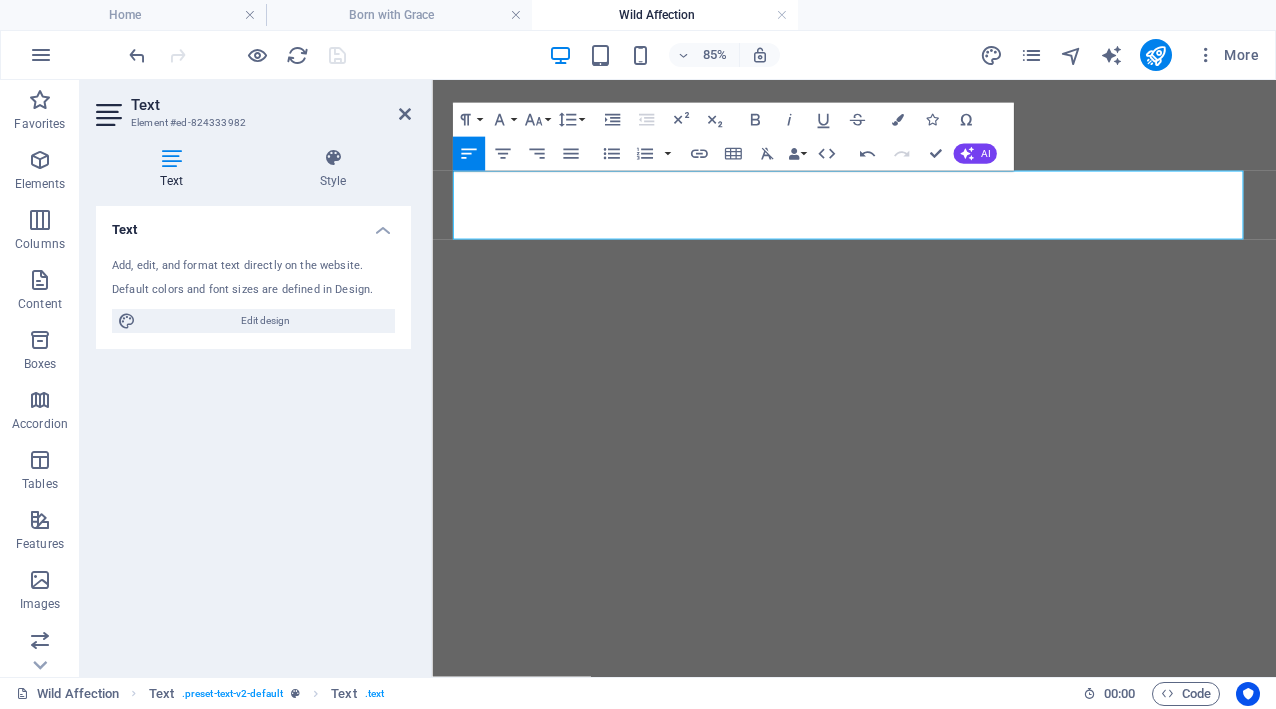 drag, startPoint x: 851, startPoint y: 200, endPoint x: 405, endPoint y: 205, distance: 446.028 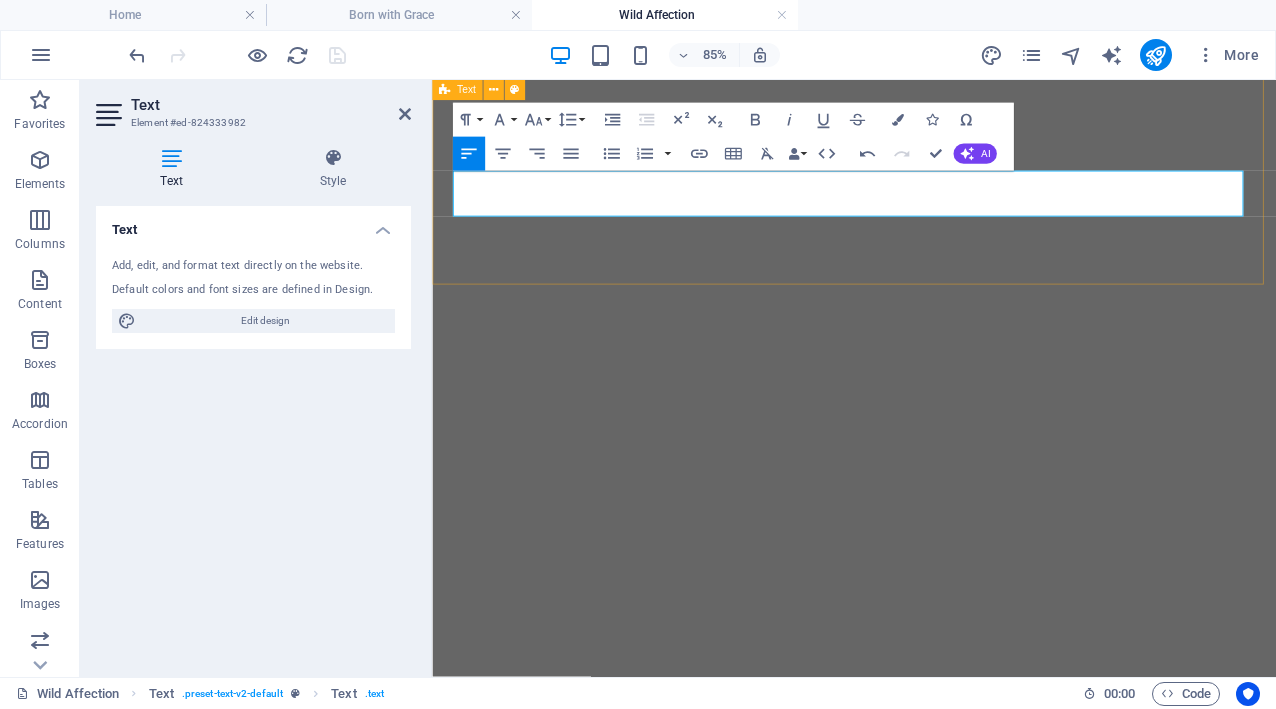 click on "Acquisition inquiries This piece is held in a private collection and is no longer available. No edition was released, and only [NUMBER] Artist Proofs exist in the artist’s archive." at bounding box center (928, 3922) 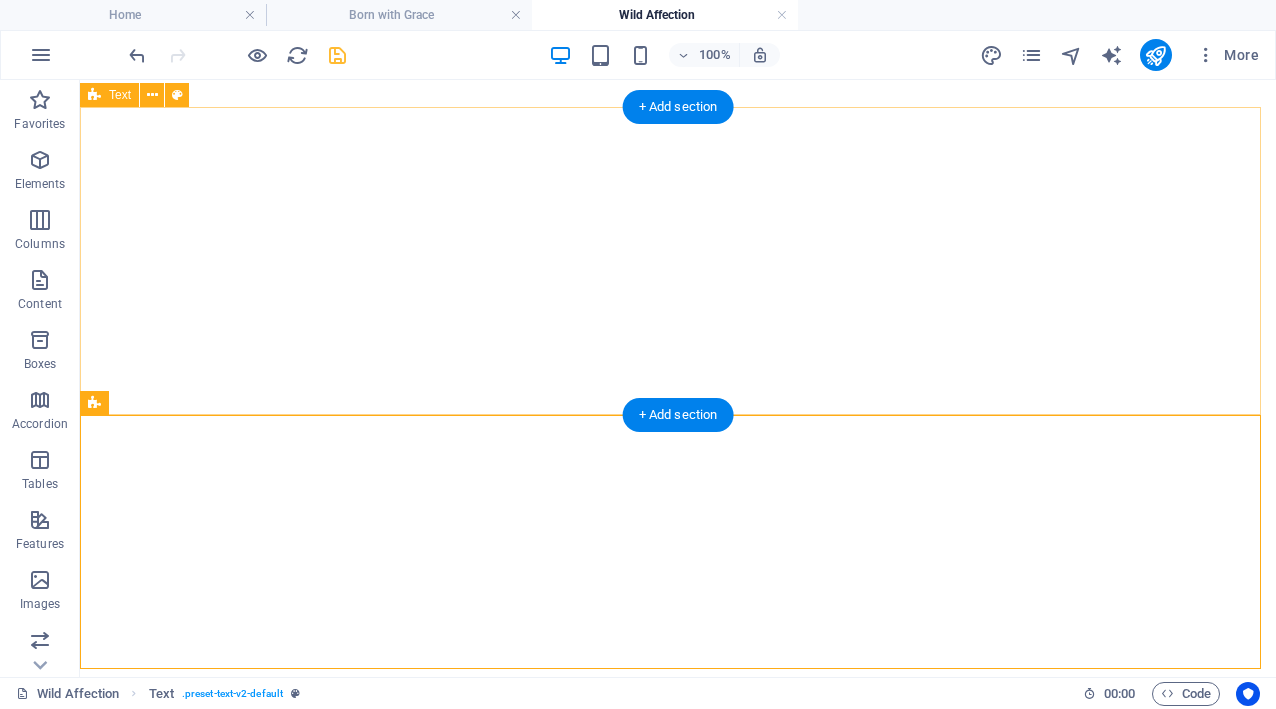 scroll, scrollTop: 2361, scrollLeft: 0, axis: vertical 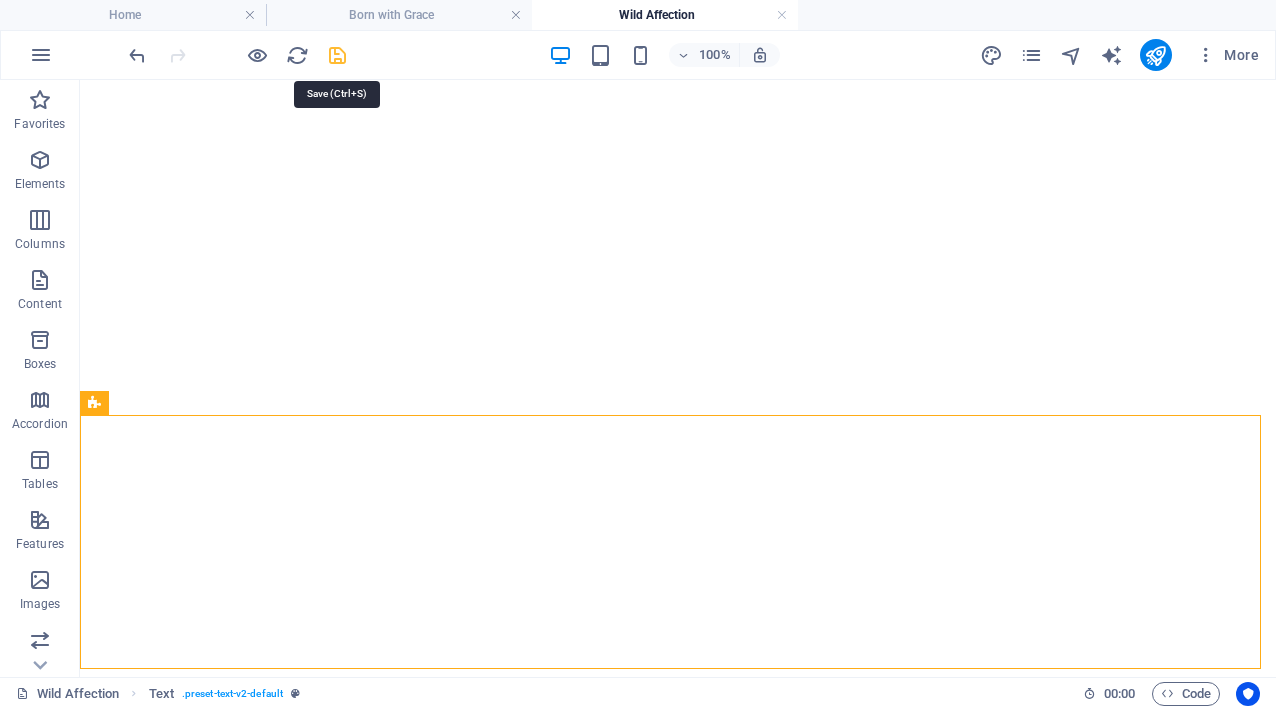 click at bounding box center (337, 55) 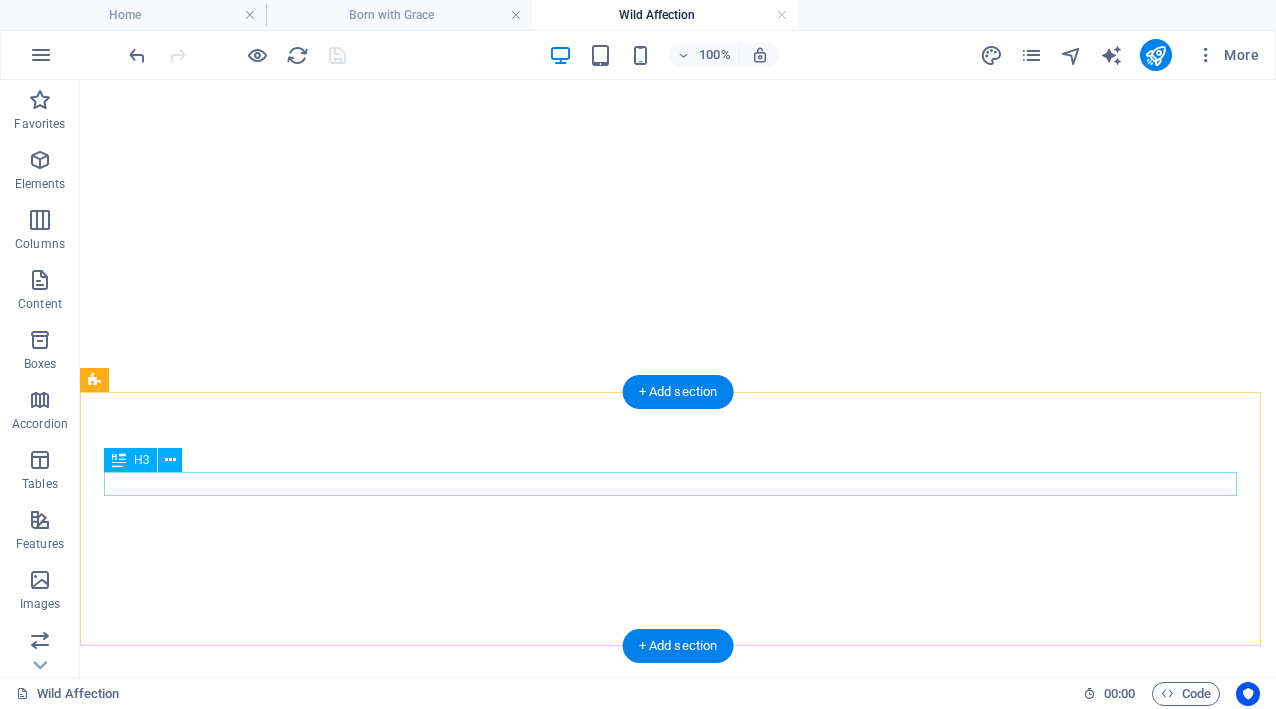 scroll, scrollTop: 2798, scrollLeft: 0, axis: vertical 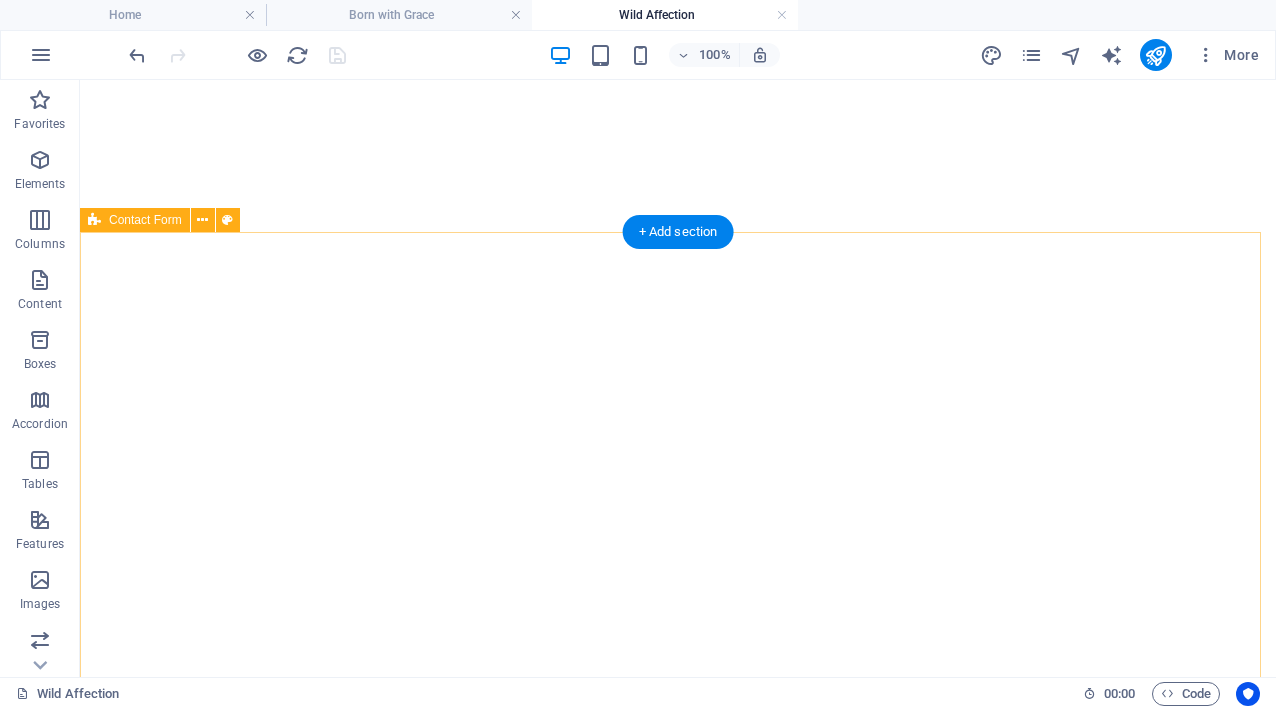 click on "Request this Artwork Name   I have read and understand the  privacy policy . Unreadable? Load new Submit Request" at bounding box center (678, 3947) 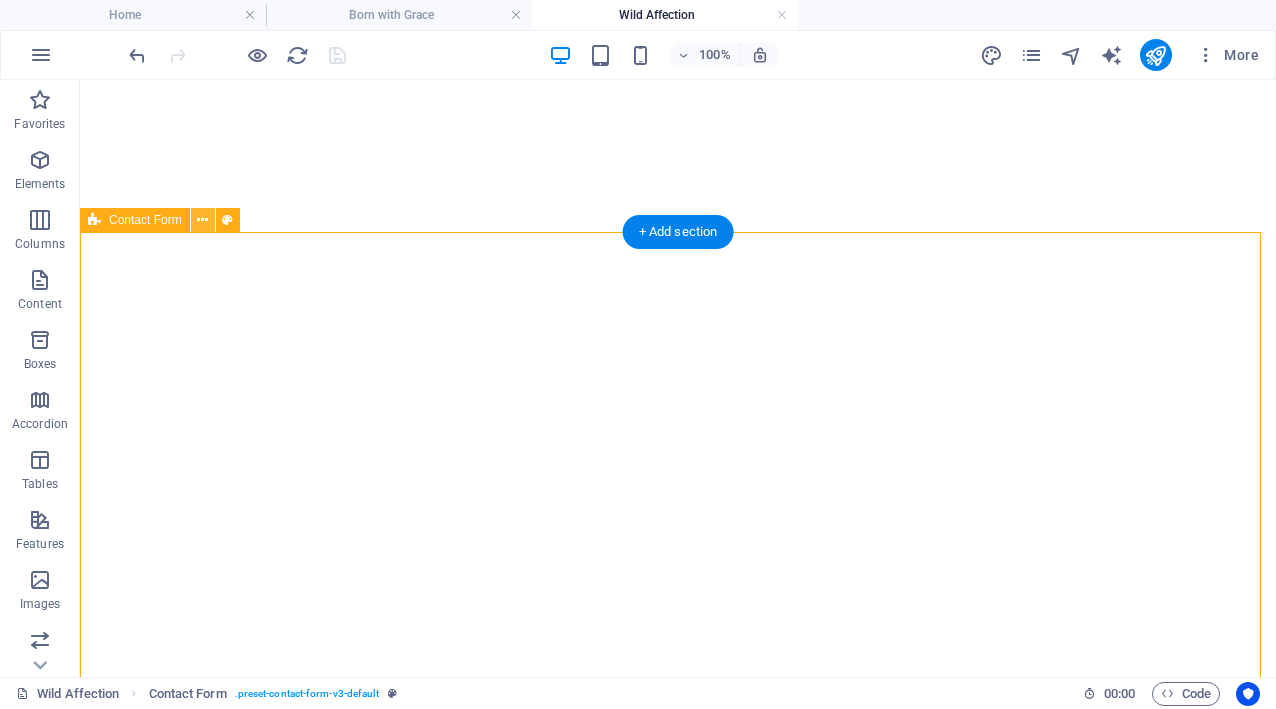 click at bounding box center [202, 220] 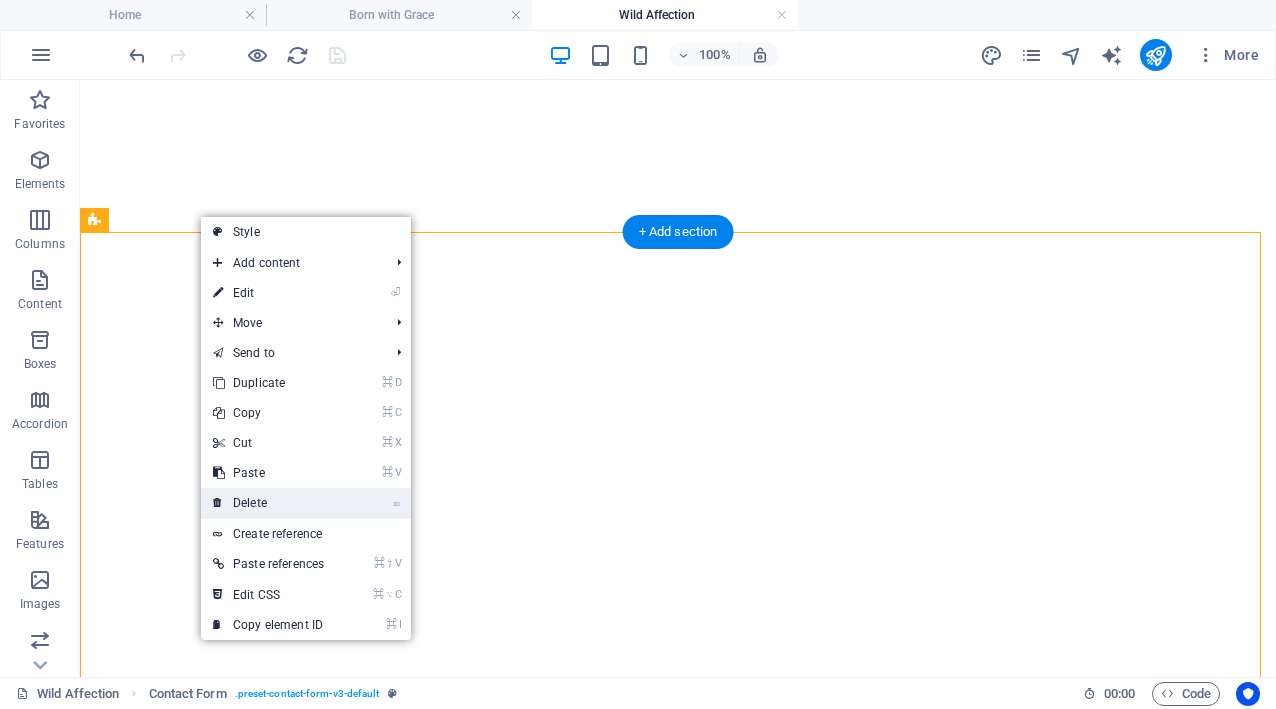 click on "⌦  Delete" at bounding box center [268, 503] 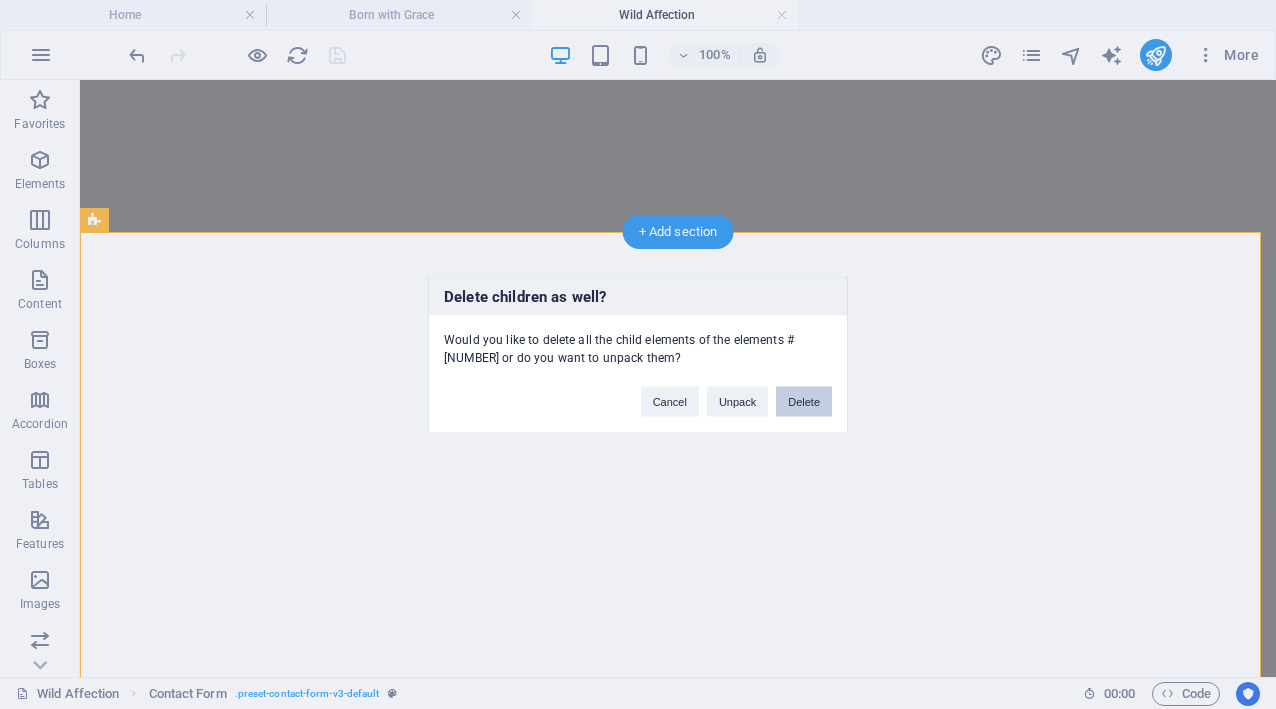click on "Delete" at bounding box center (804, 401) 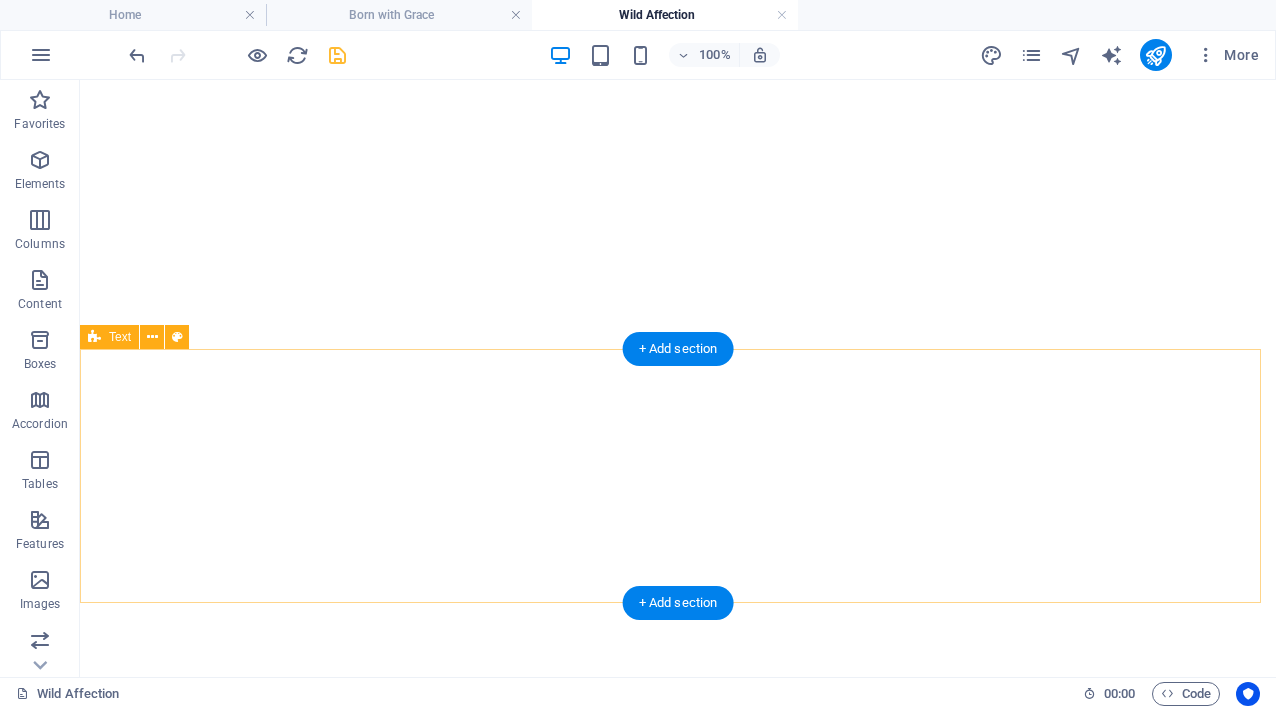 scroll, scrollTop: 2468, scrollLeft: 0, axis: vertical 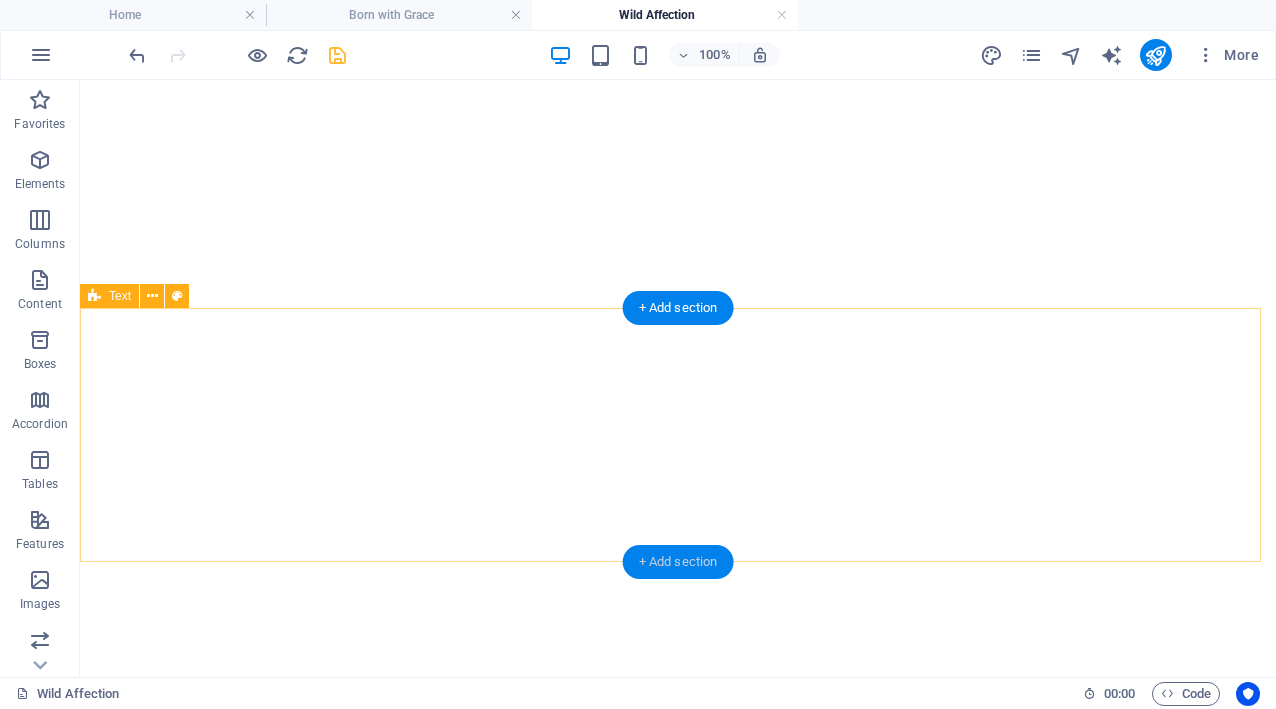 click on "+ Add section" at bounding box center [678, 562] 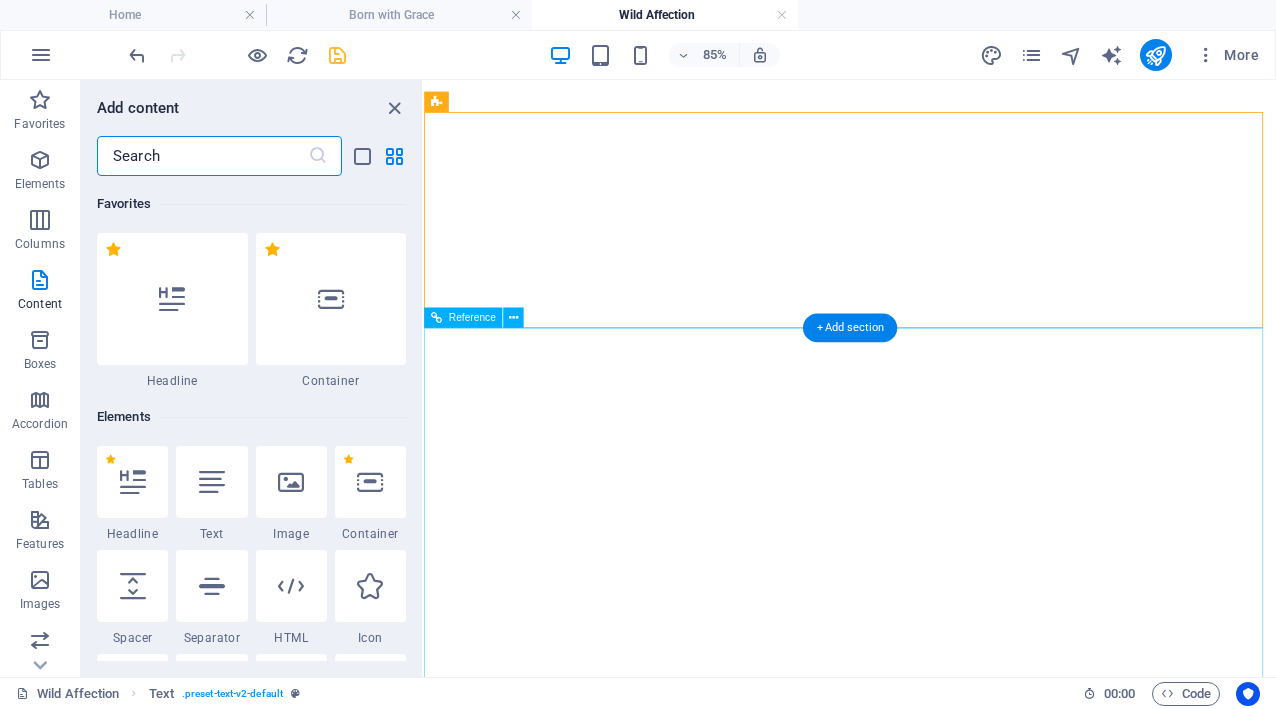 scroll, scrollTop: 3499, scrollLeft: 0, axis: vertical 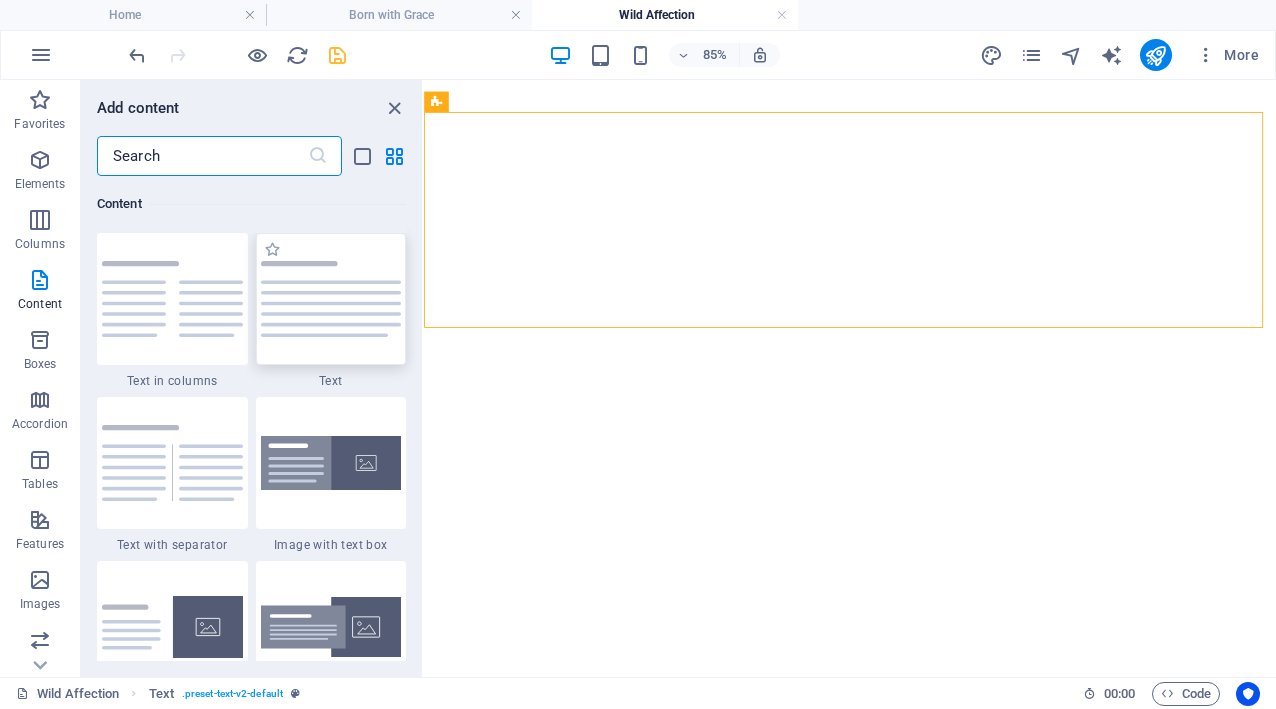 click at bounding box center (331, 298) 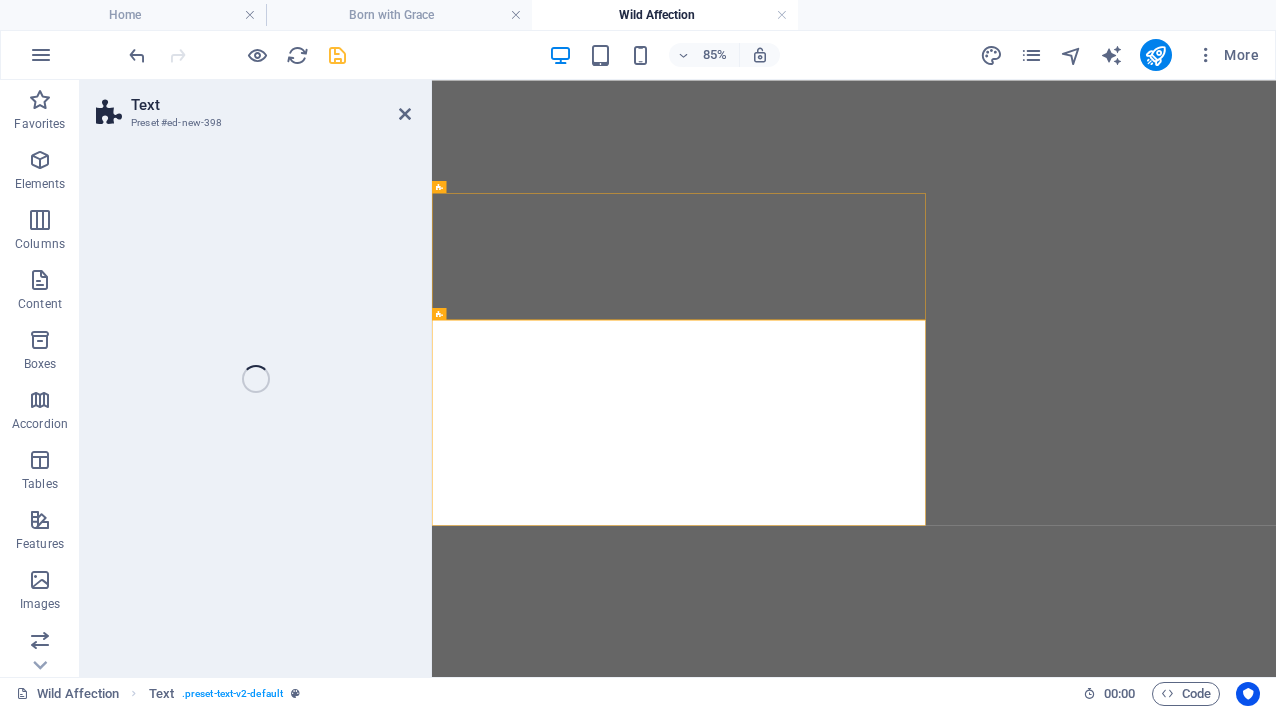 click on "Text Preset #ed-new-398
Drag here to replace the existing content. Press “Ctrl” if you want to create a new element.
H2   Text   Reference   Image Slider   Image Slider   Image slider   Text   Text   Text   Spacer   H3   Text   Spacer   H3   Text   Text   Spacer   H3   Text   Text   Text   Spacer   H3   Contact Form   Input   Form   Spacer   H3   Form   Input   Input   Input   Reference   Text" at bounding box center [678, 378] 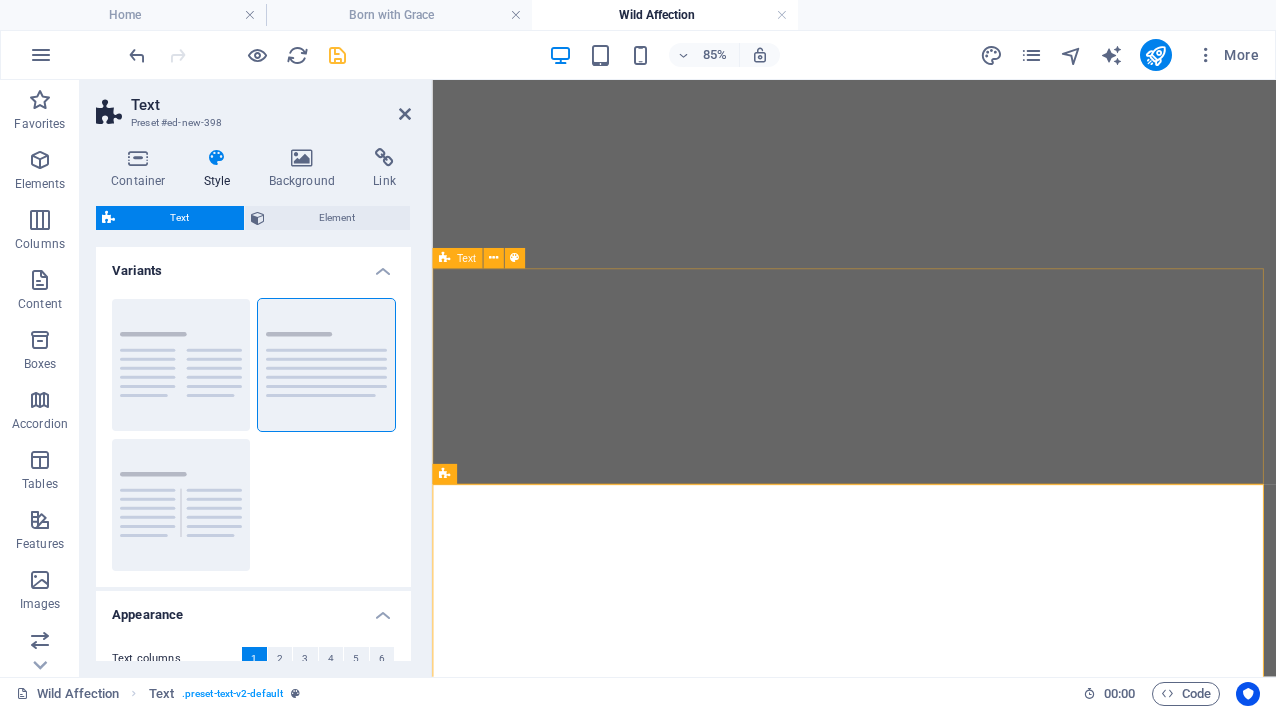 scroll, scrollTop: 2467, scrollLeft: 0, axis: vertical 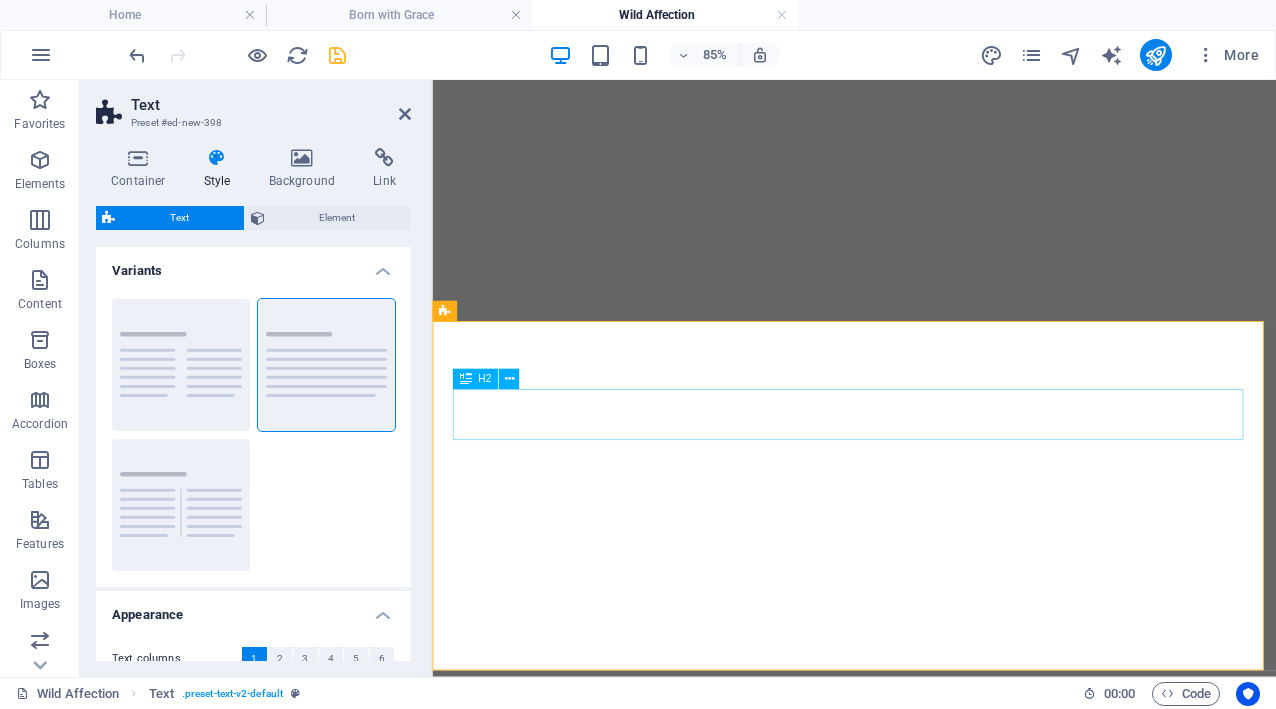 click on "Headline" at bounding box center [928, 4058] 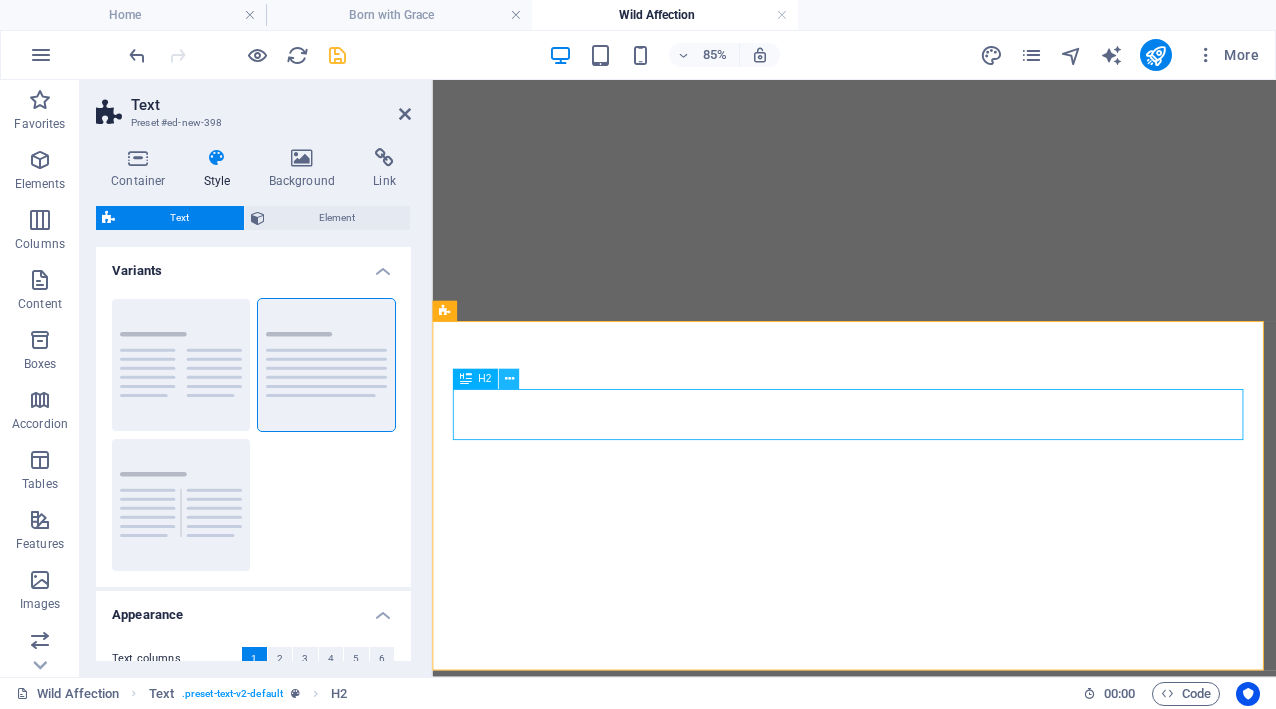 click at bounding box center (508, 379) 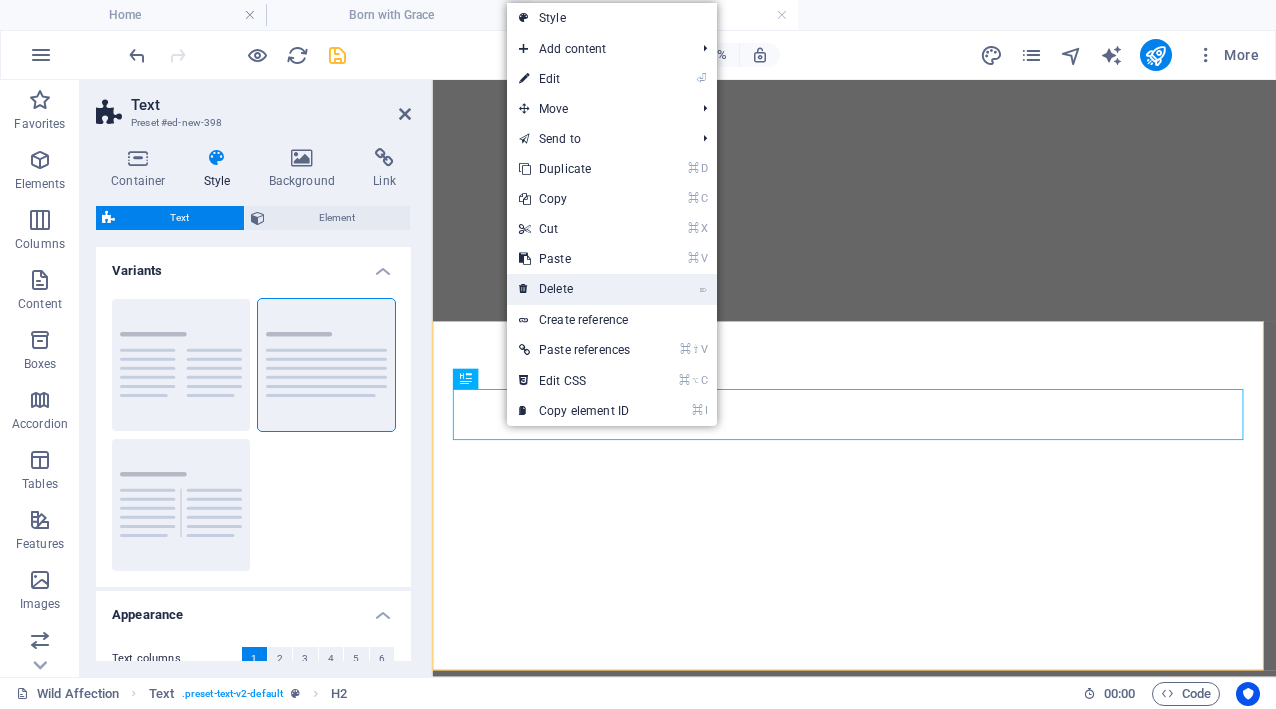click on "⌦  Delete" at bounding box center (574, 289) 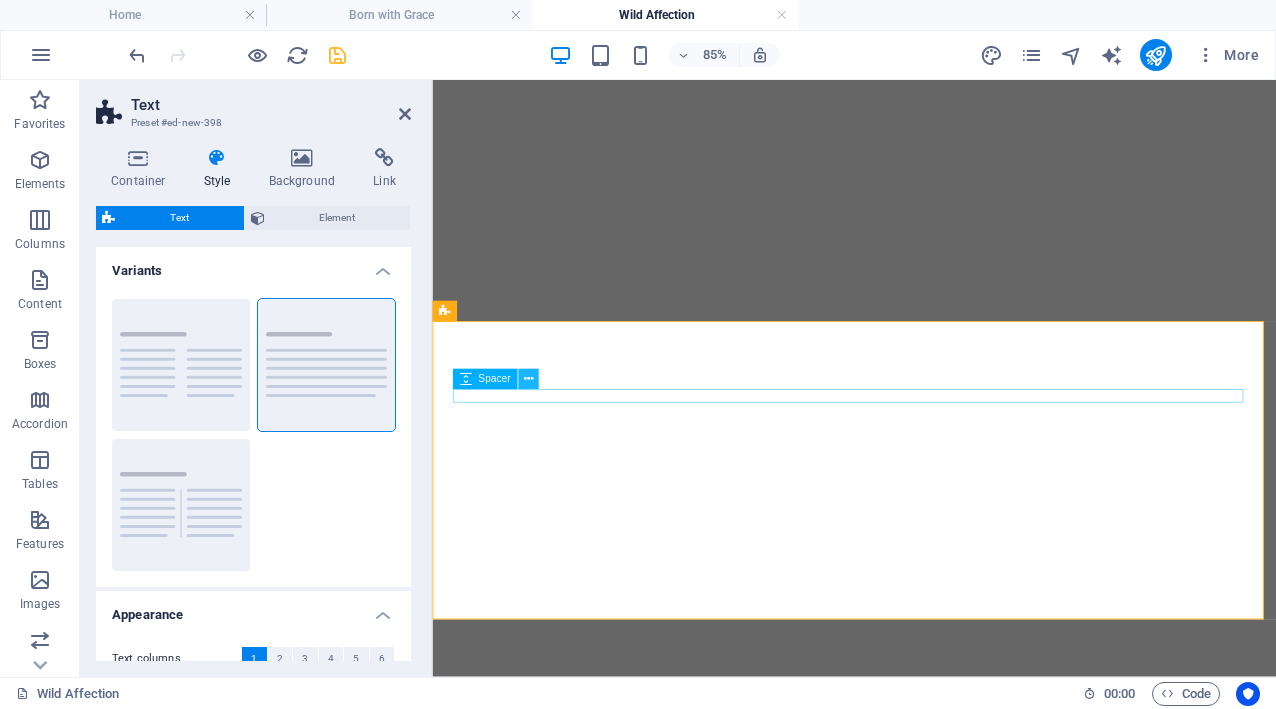 click at bounding box center (528, 379) 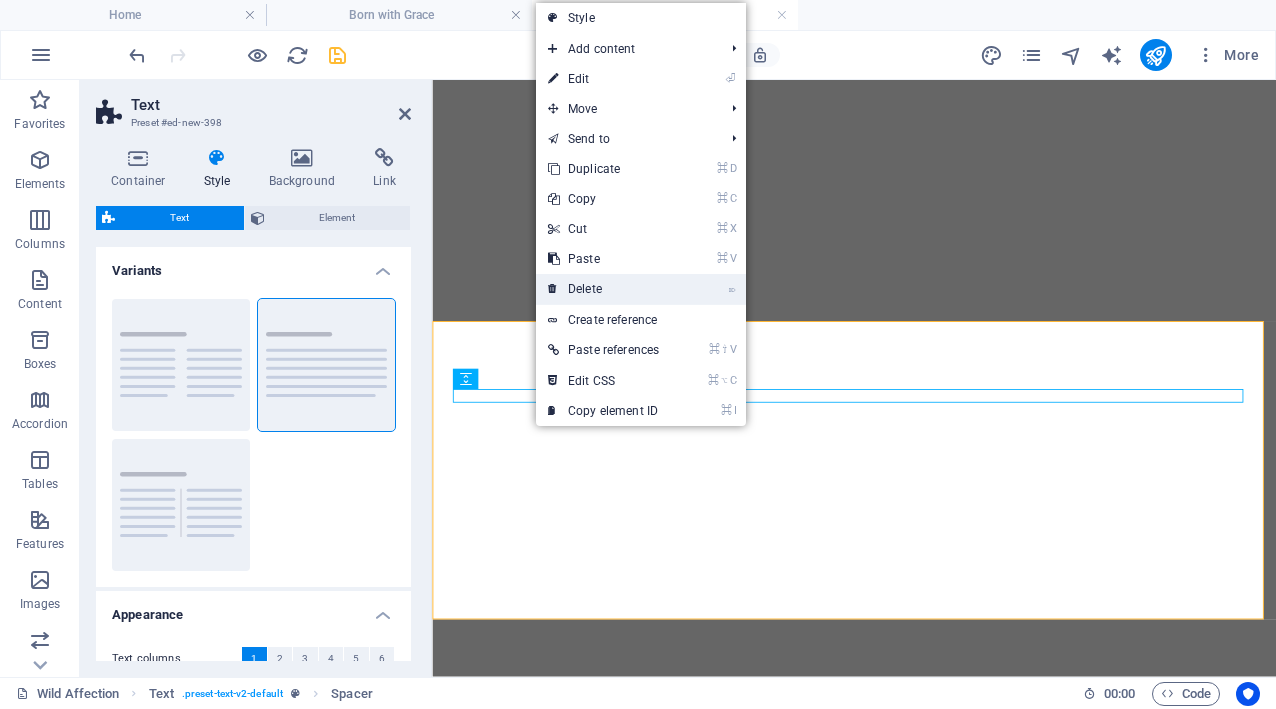 click on "⌦  Delete" at bounding box center (603, 289) 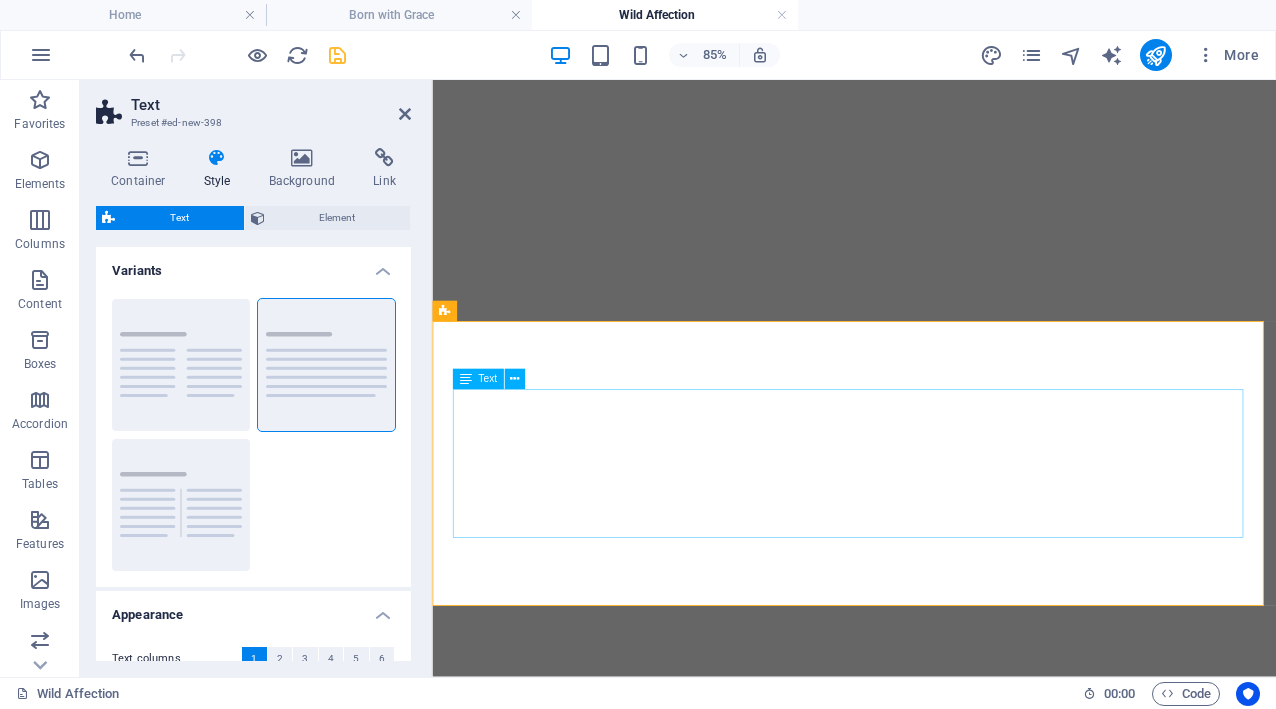 click on "Lorem ipsum dolor sitope amet, consectetur adipisicing elitip. Massumenda, dolore, cum vel modi asperiores consequatur suscipit quidem ducimus eveniet iure expedita consecteture odiogil voluptatum similique fugit voluptates atem accusamus quae quas dolorem tenetur facere tempora maiores adipisci reiciendis accusantium voluptatibus id voluptate tempore dolor harum nisi amet! Nobis, eaque. Aenean commodo ligula eget dolor. Lorem ipsum dolor sit amet, consectetuer adipiscing elit leget odiogil voluptatum similique fugit voluptates dolor. Libero assumenda, dolore, cum vel modi asperiores consequatur." at bounding box center [928, 4086] 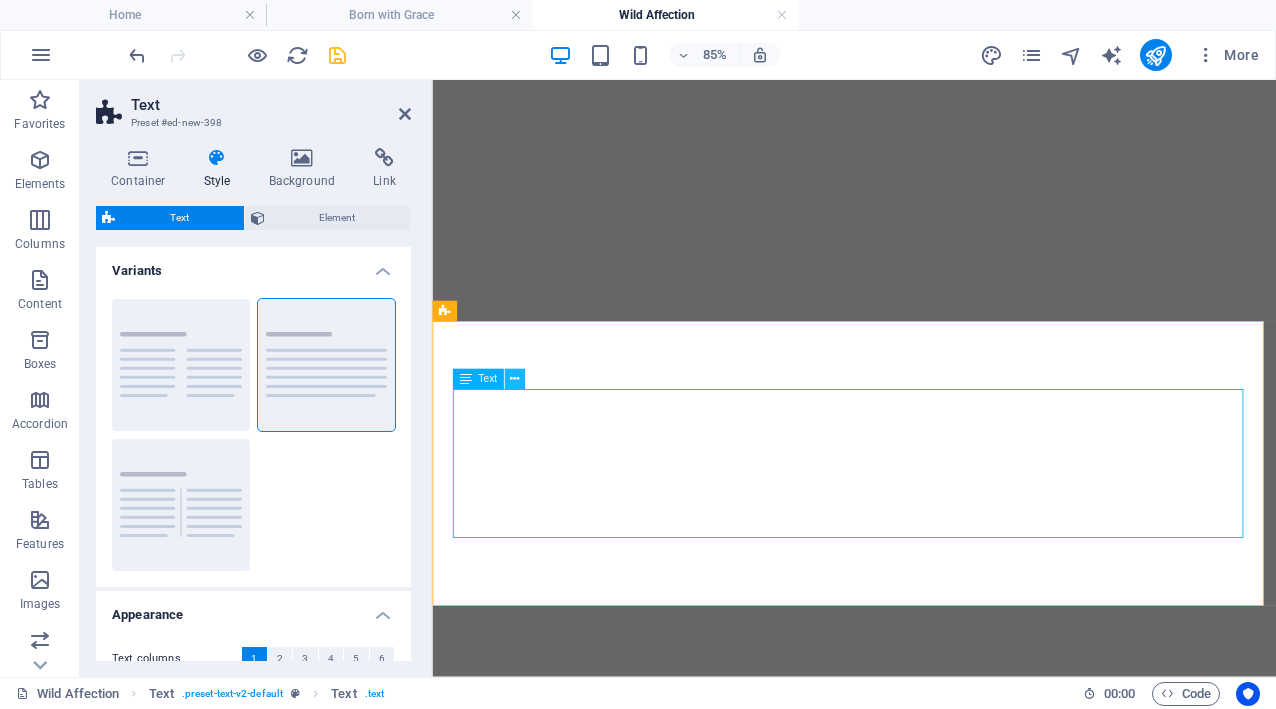click at bounding box center [514, 379] 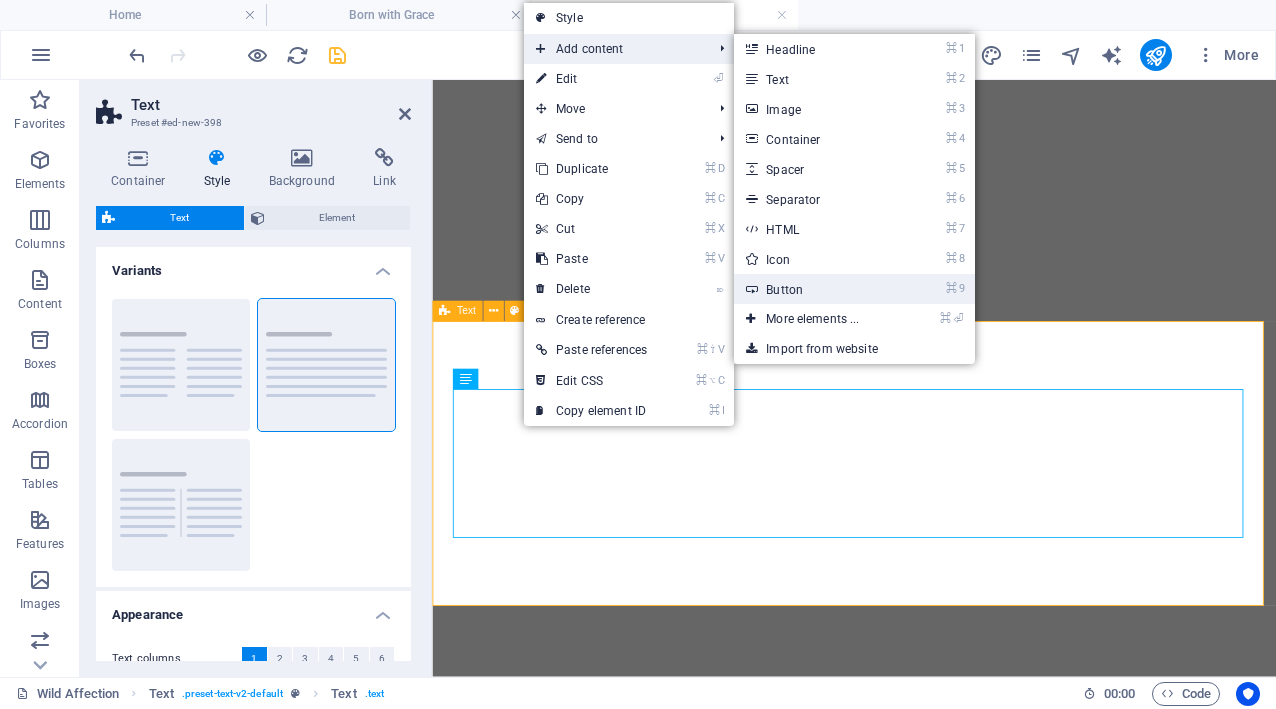 click on "⌘ 9  Button" at bounding box center (816, 289) 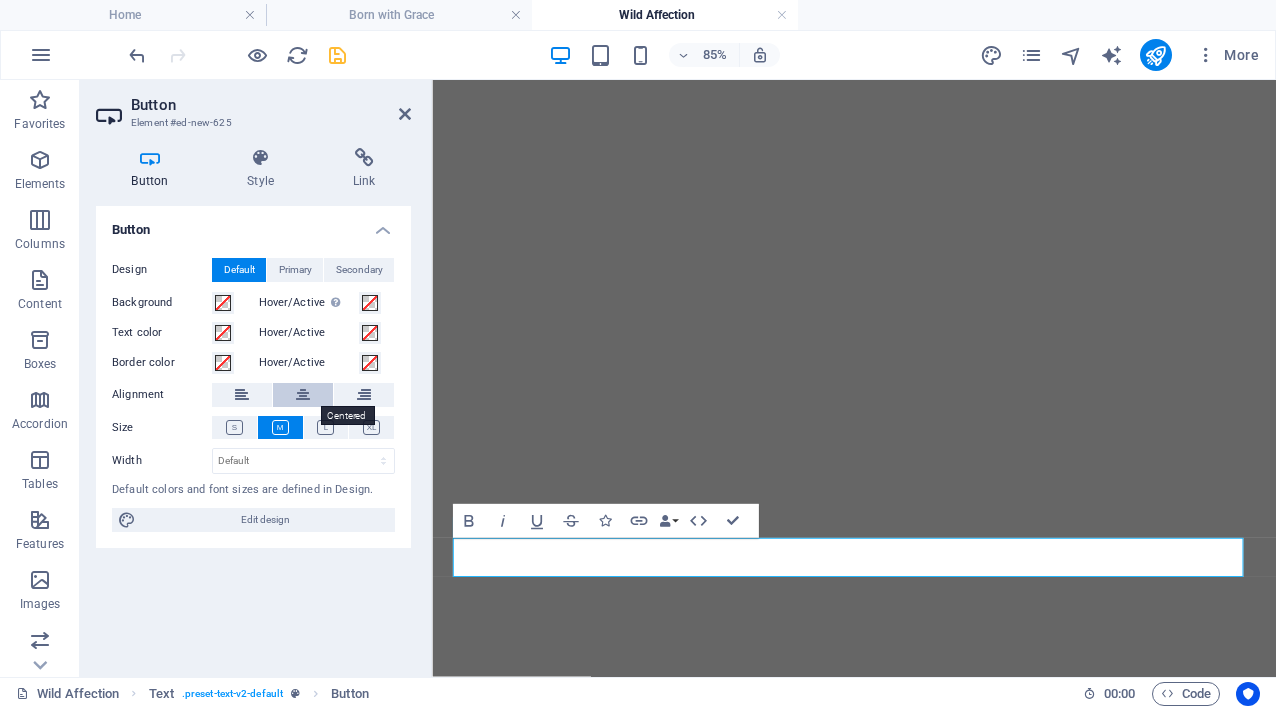 click at bounding box center [303, 395] 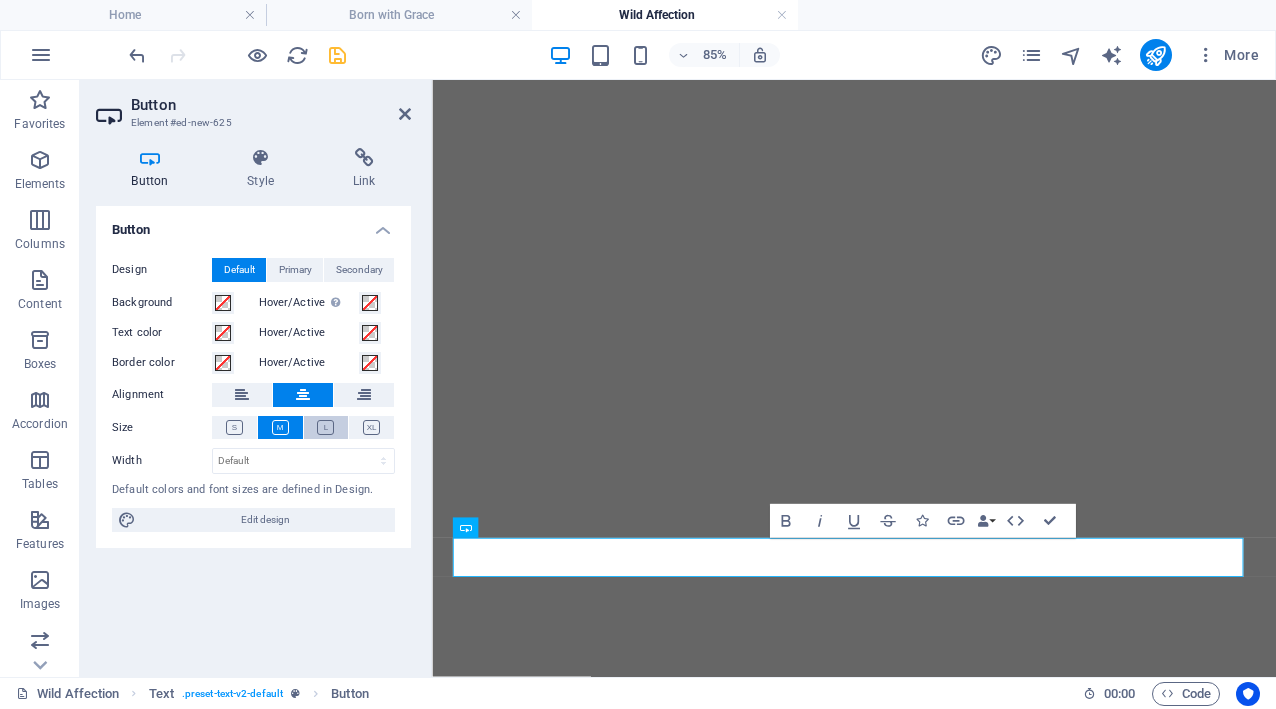 click at bounding box center (325, 427) 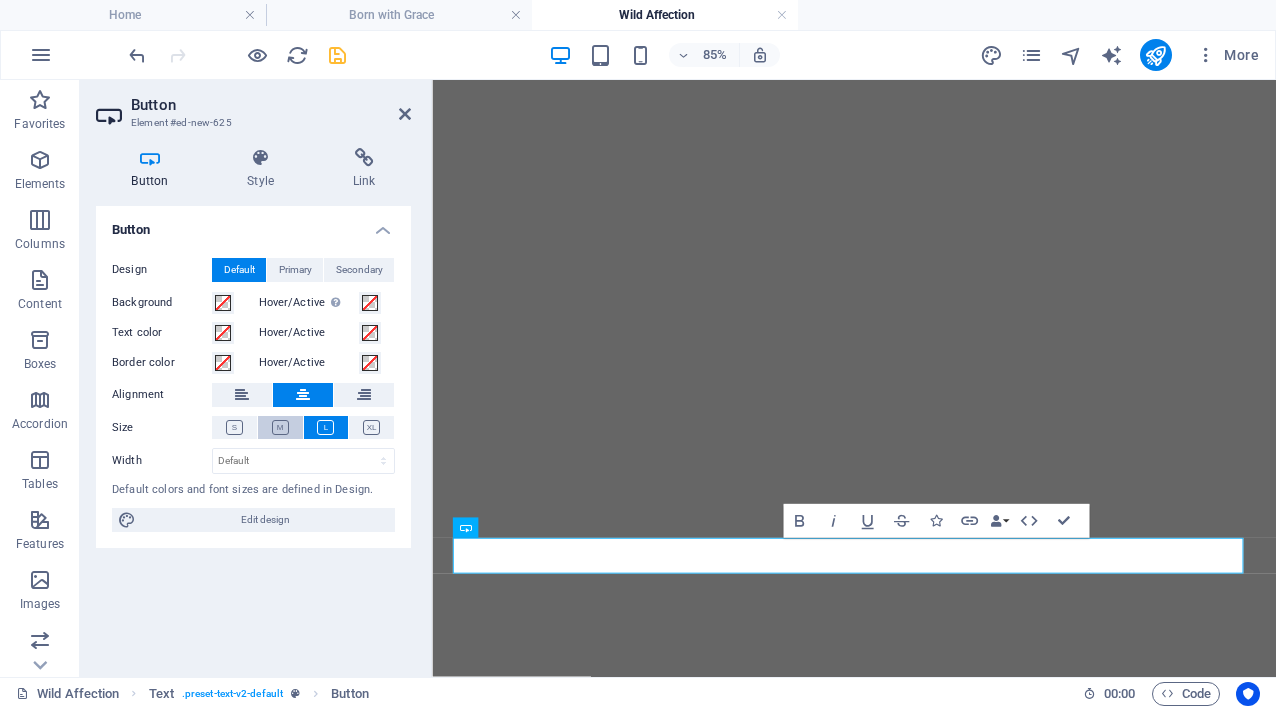 click at bounding box center [280, 427] 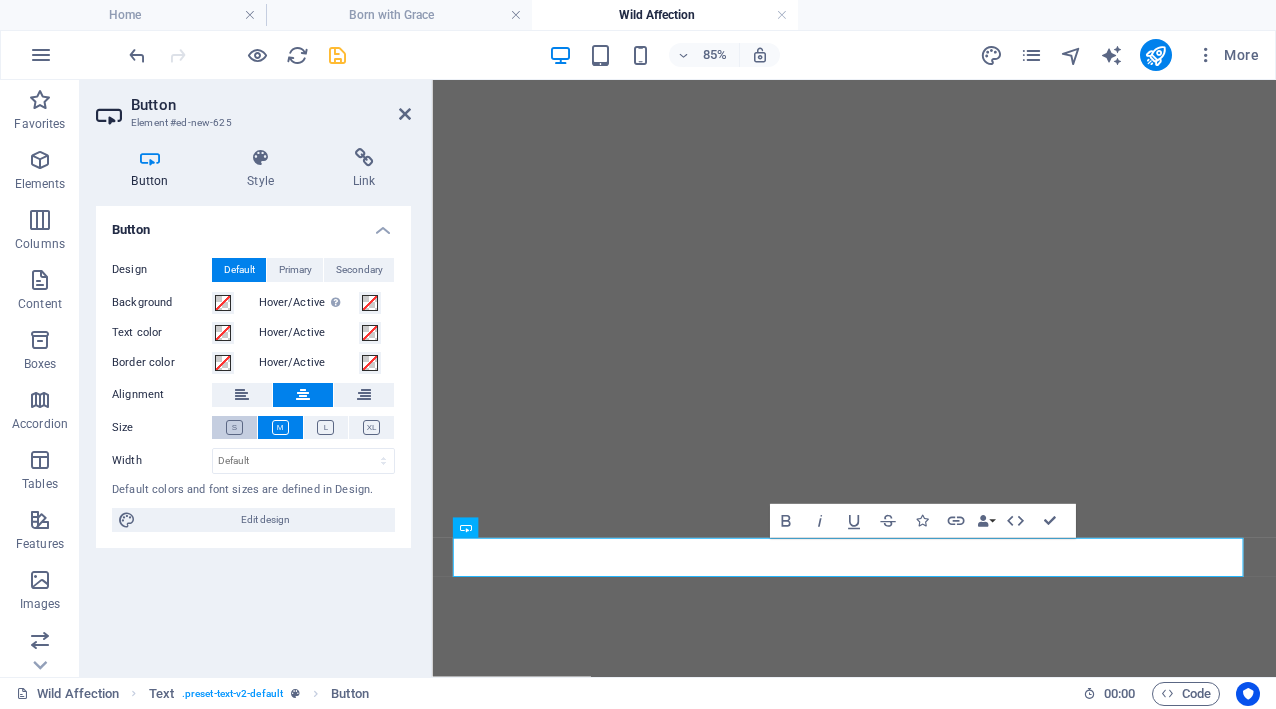 click at bounding box center (234, 427) 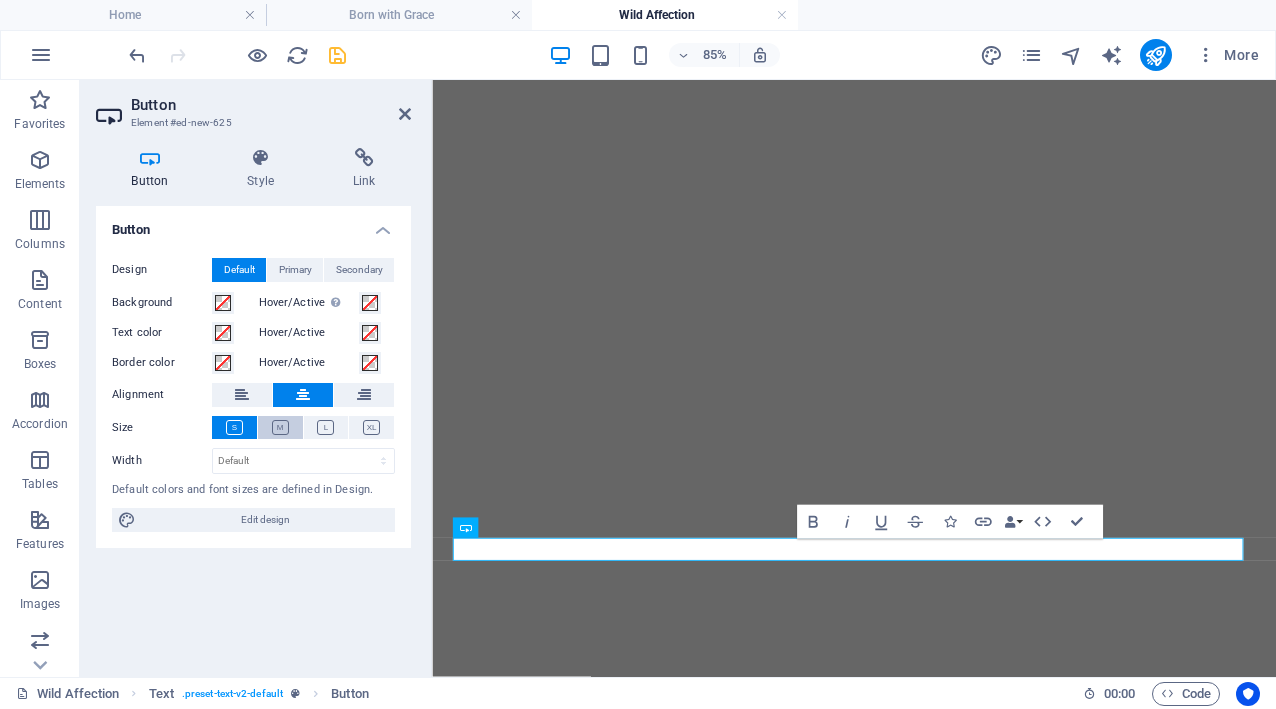 click at bounding box center (280, 427) 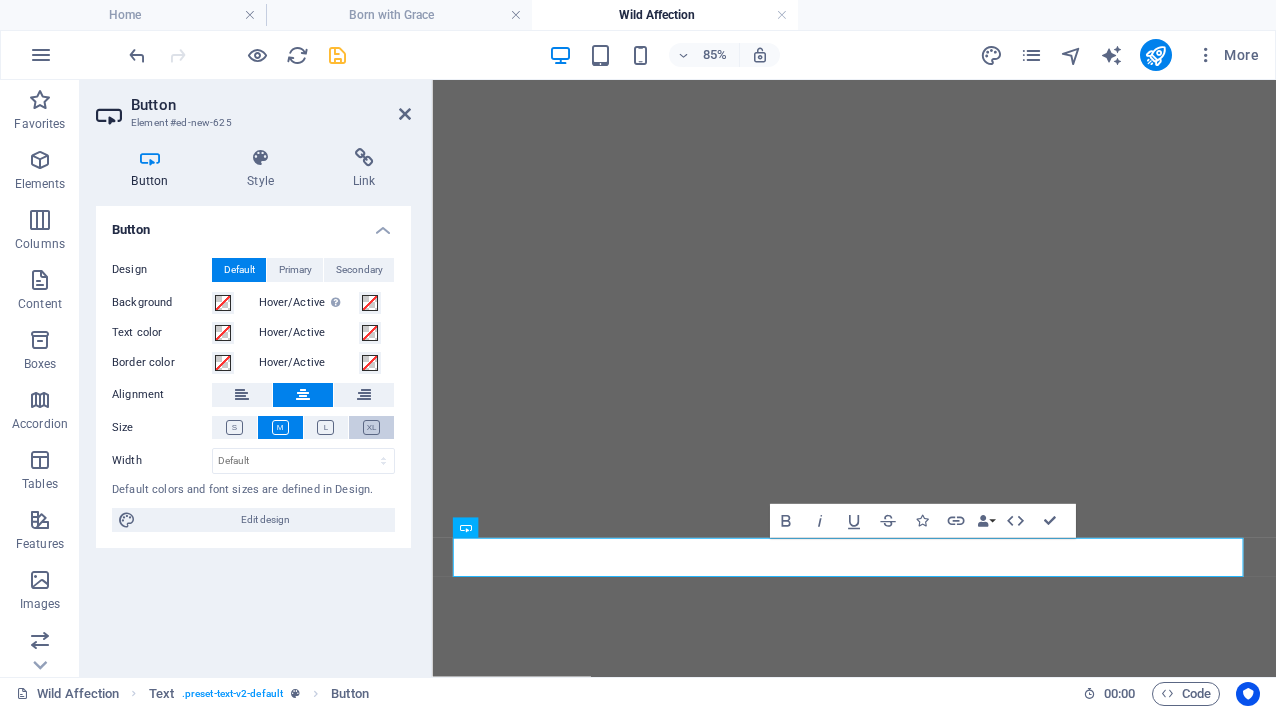 click at bounding box center [371, 427] 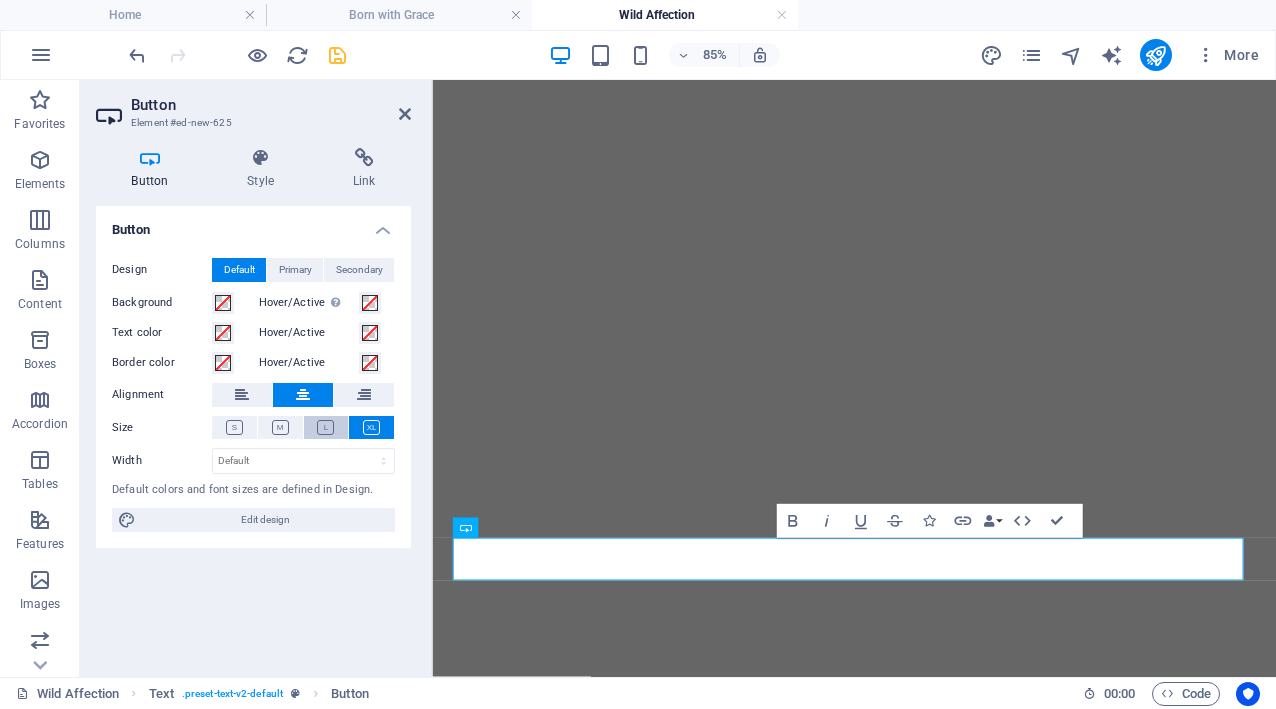 click at bounding box center [325, 427] 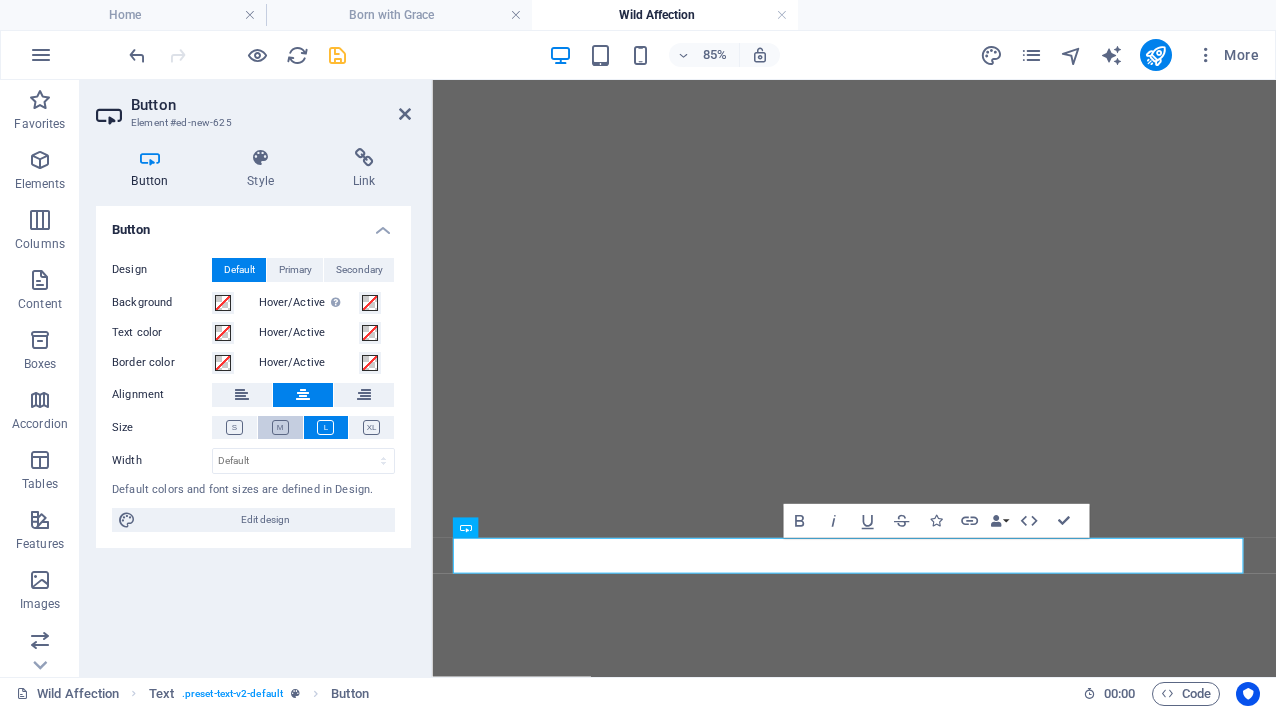 click at bounding box center [280, 427] 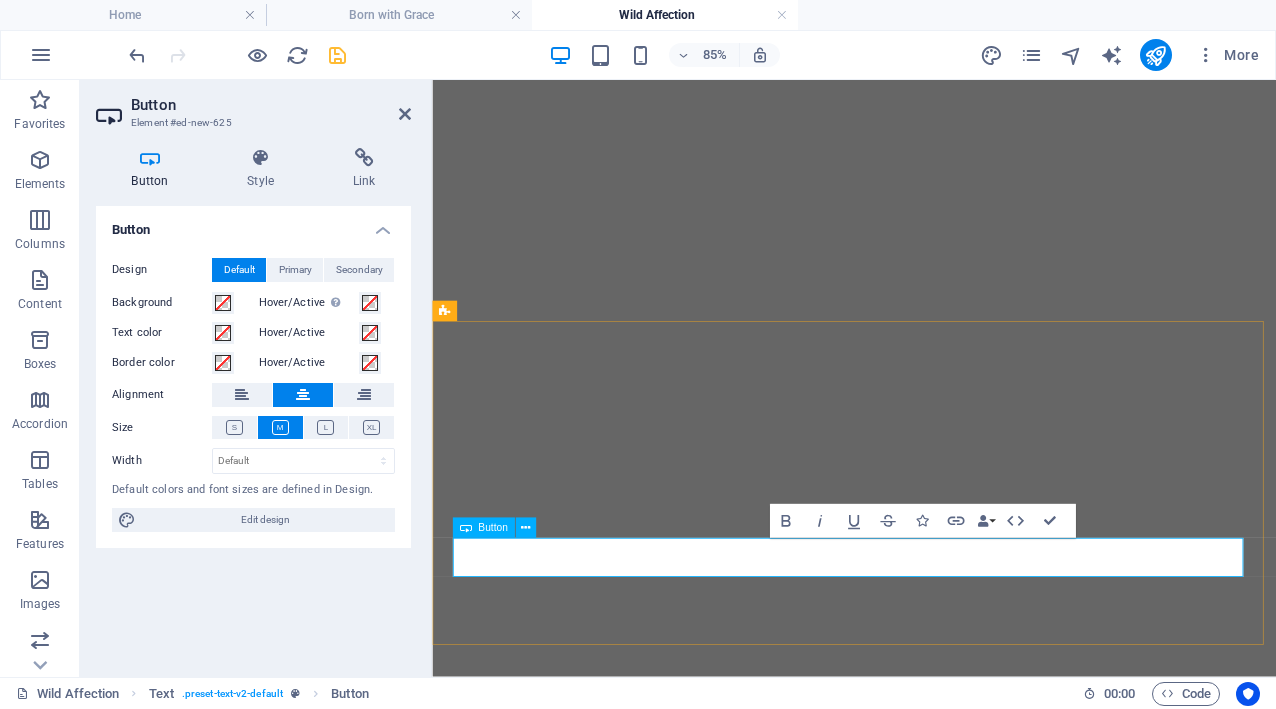 click on "Button label" at bounding box center [928, 4155] 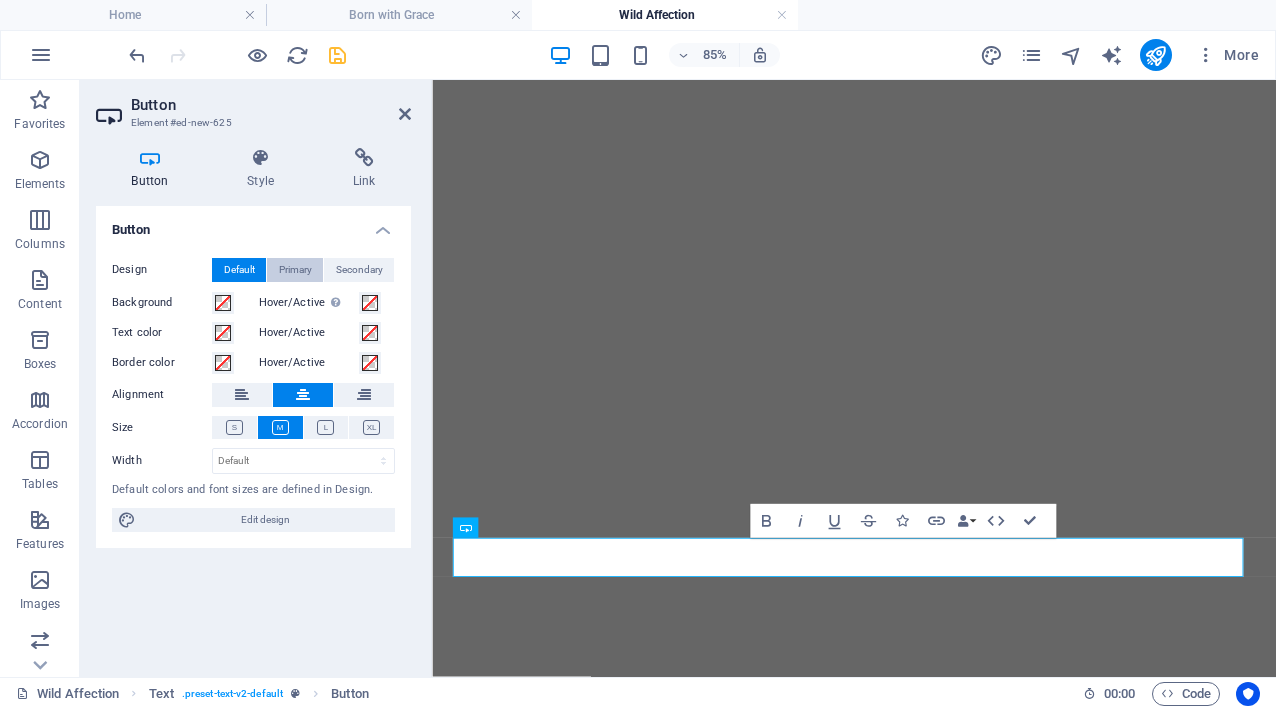 click on "Primary" at bounding box center [295, 270] 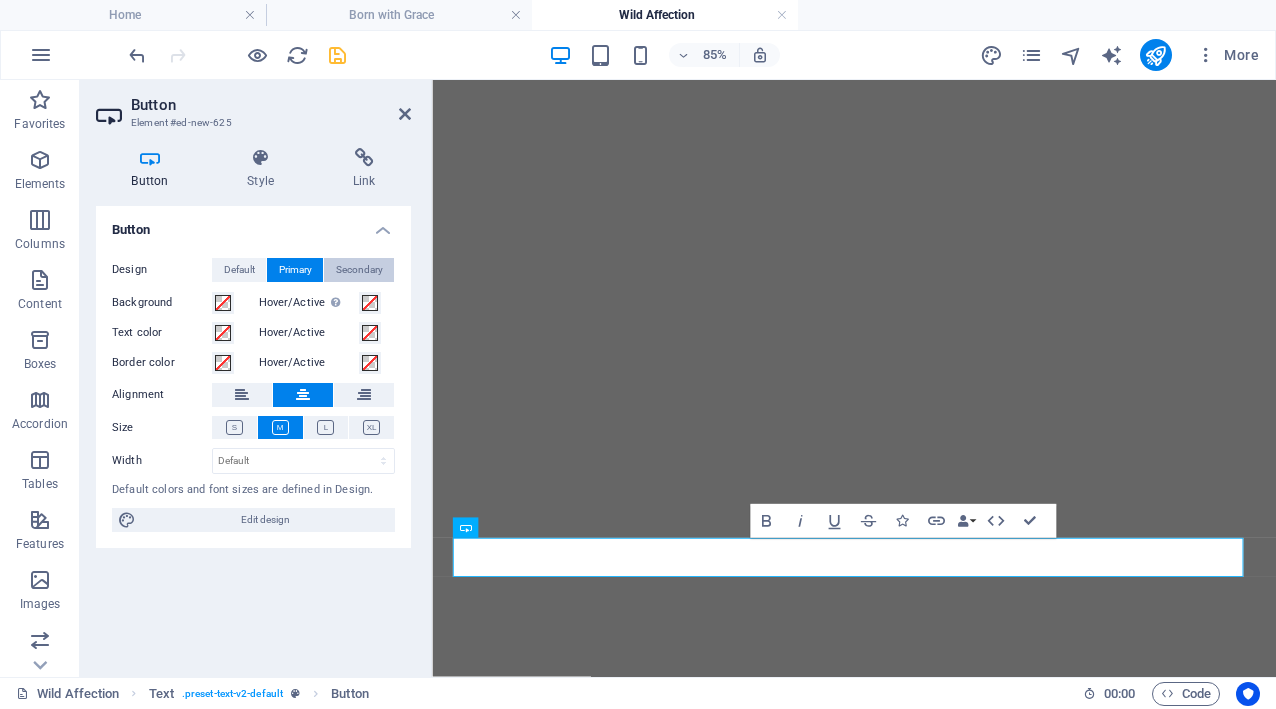 click on "Secondary" at bounding box center [359, 270] 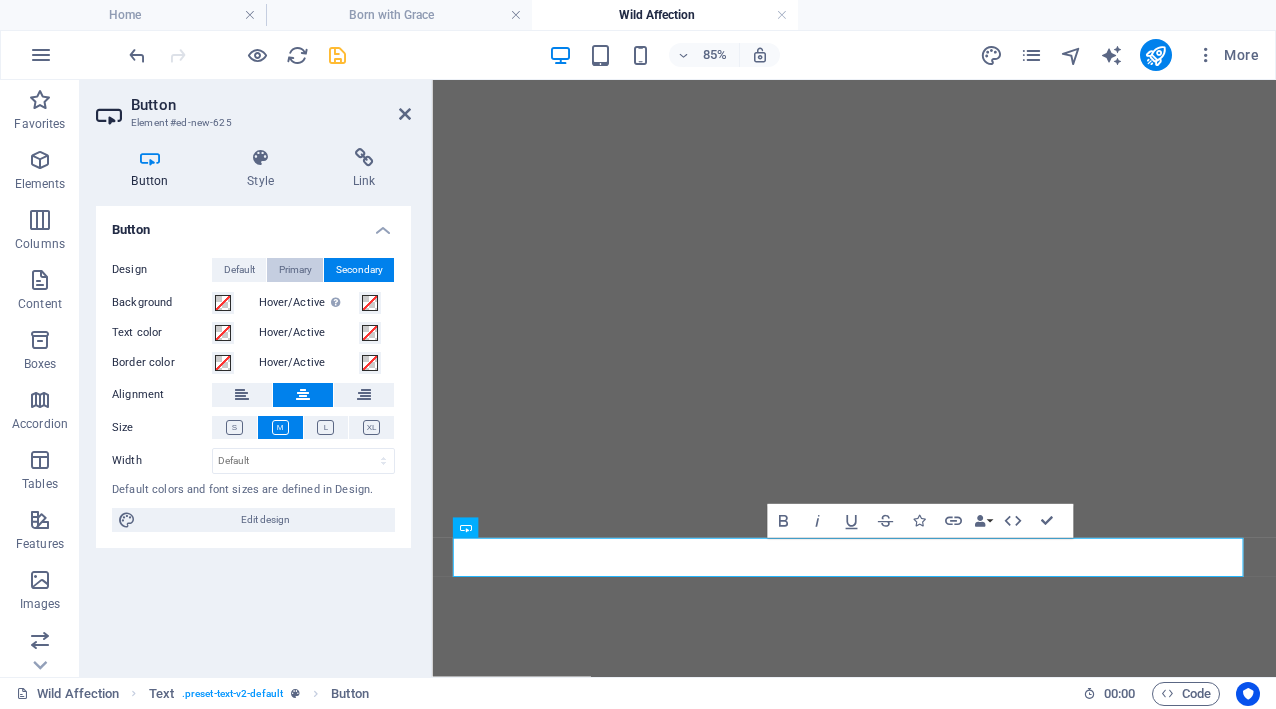 click on "Primary" at bounding box center (295, 270) 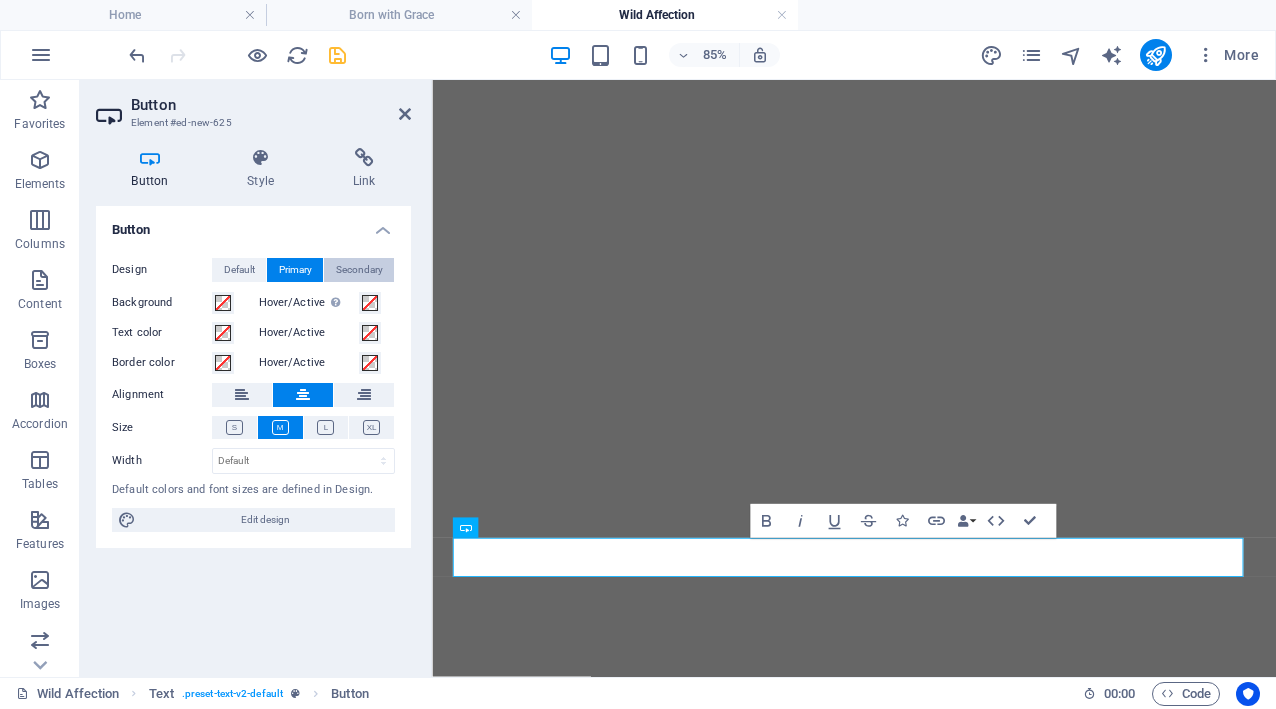 click on "Secondary" at bounding box center (359, 270) 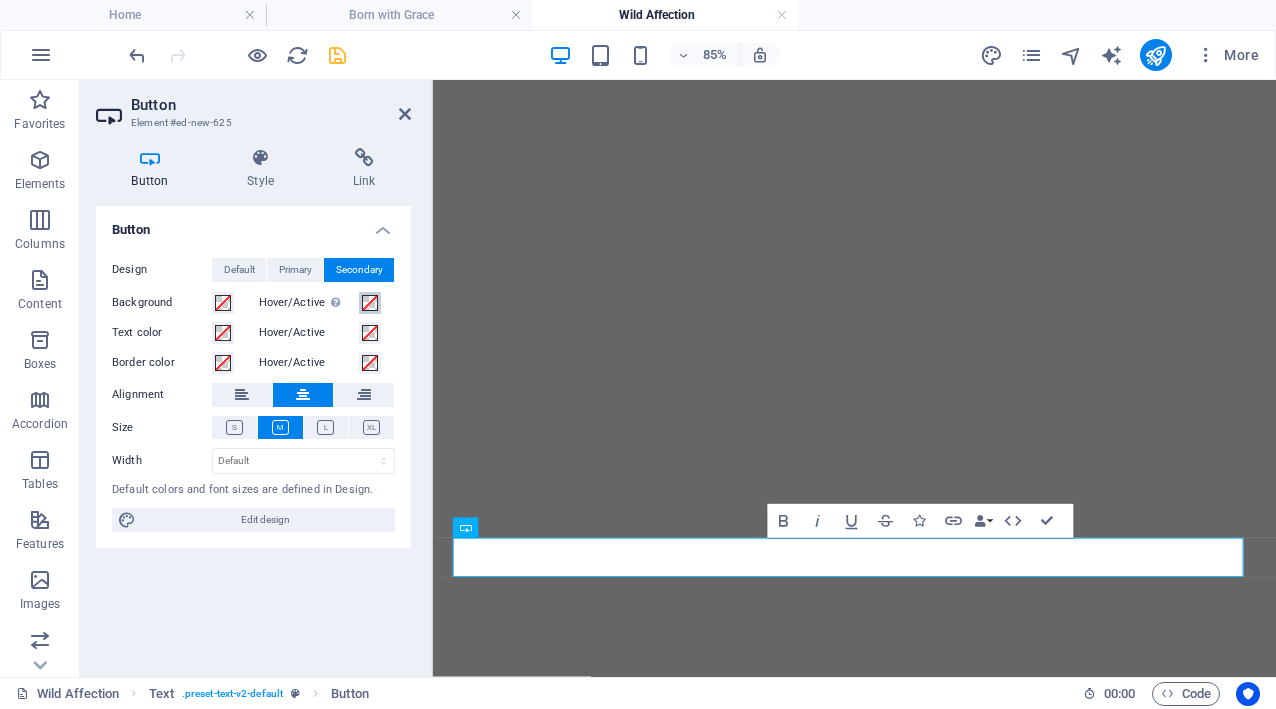 click at bounding box center [370, 303] 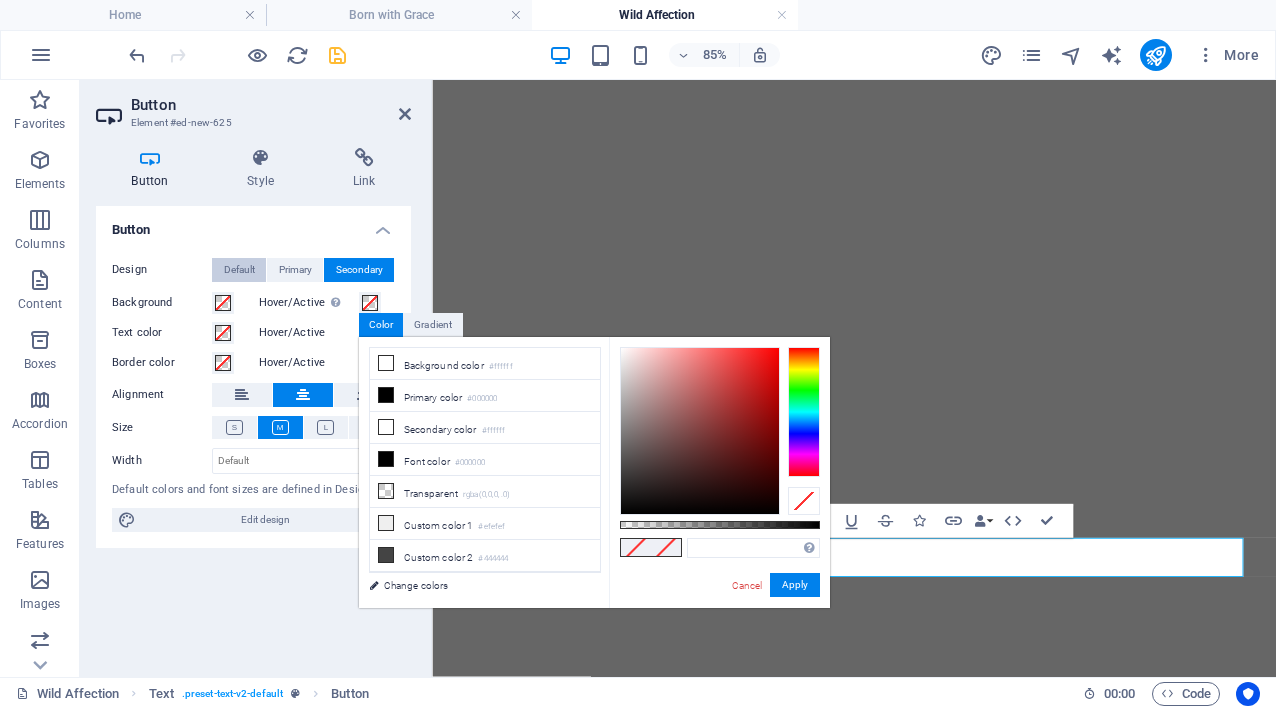 click on "Default" at bounding box center (239, 270) 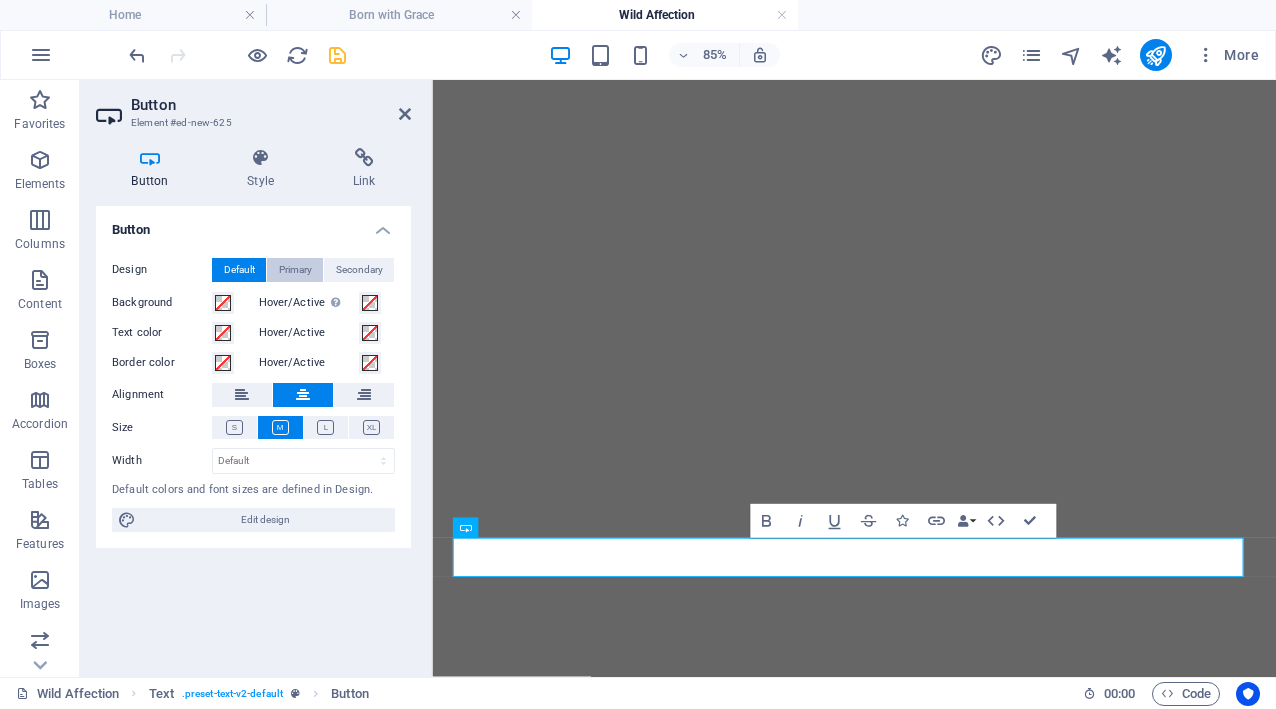 click on "Primary" at bounding box center (295, 270) 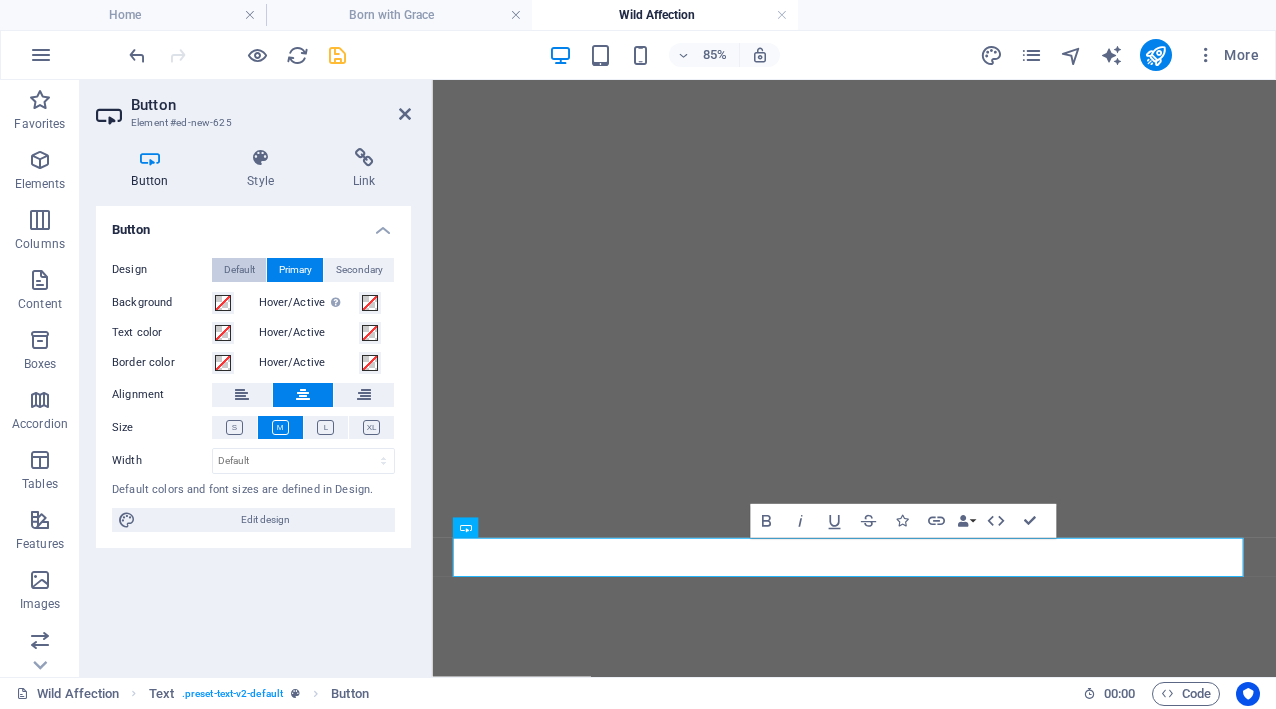 click on "Default" at bounding box center (239, 270) 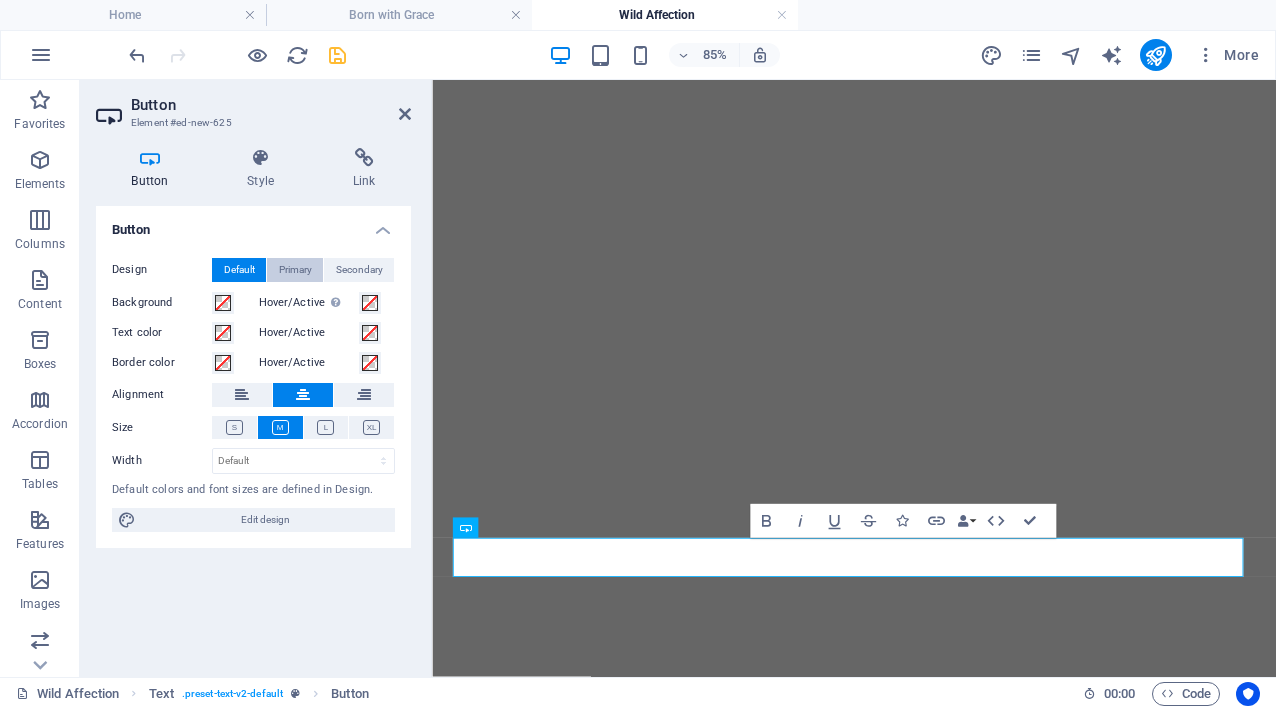 click on "Primary" at bounding box center (295, 270) 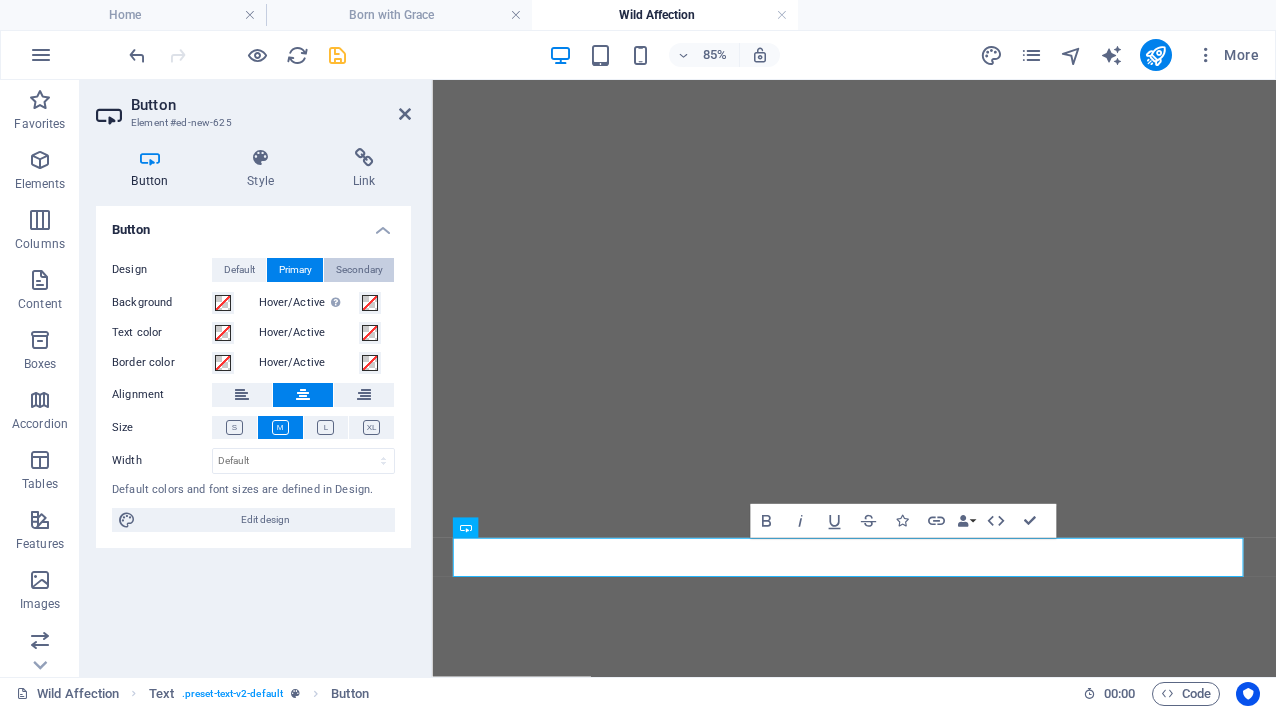 click on "Secondary" at bounding box center (359, 270) 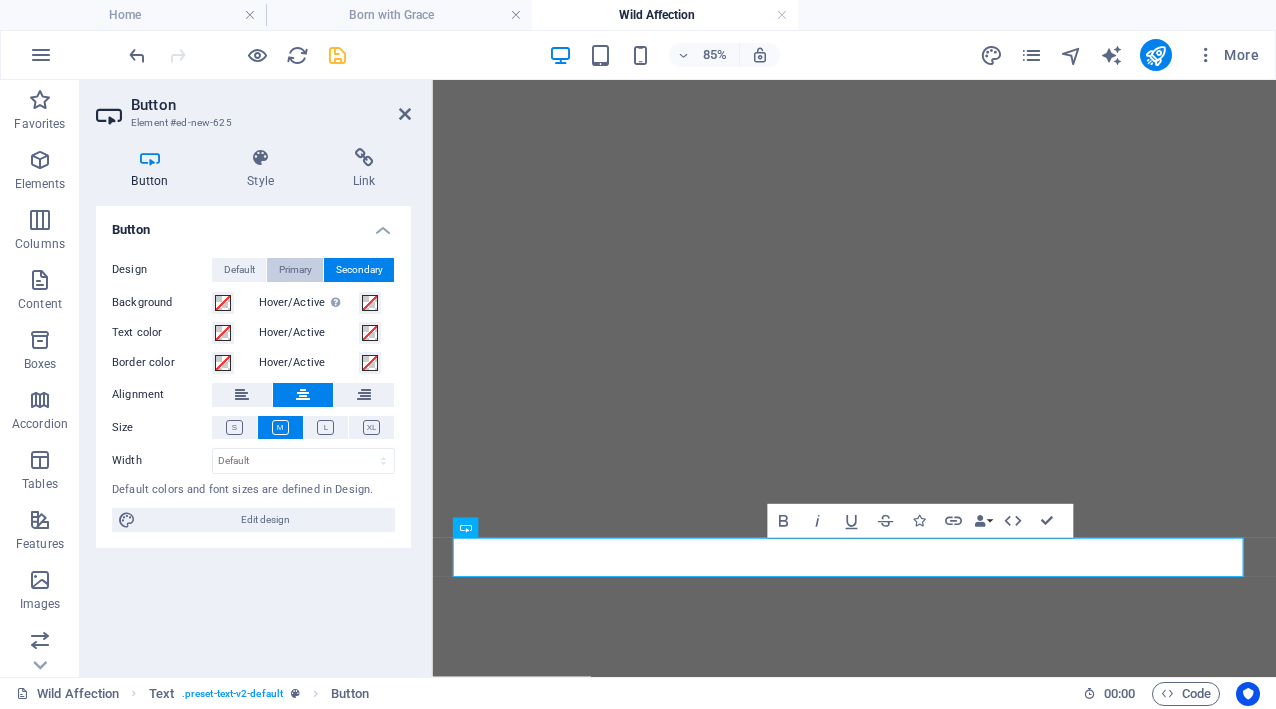 click on "Primary" at bounding box center (295, 270) 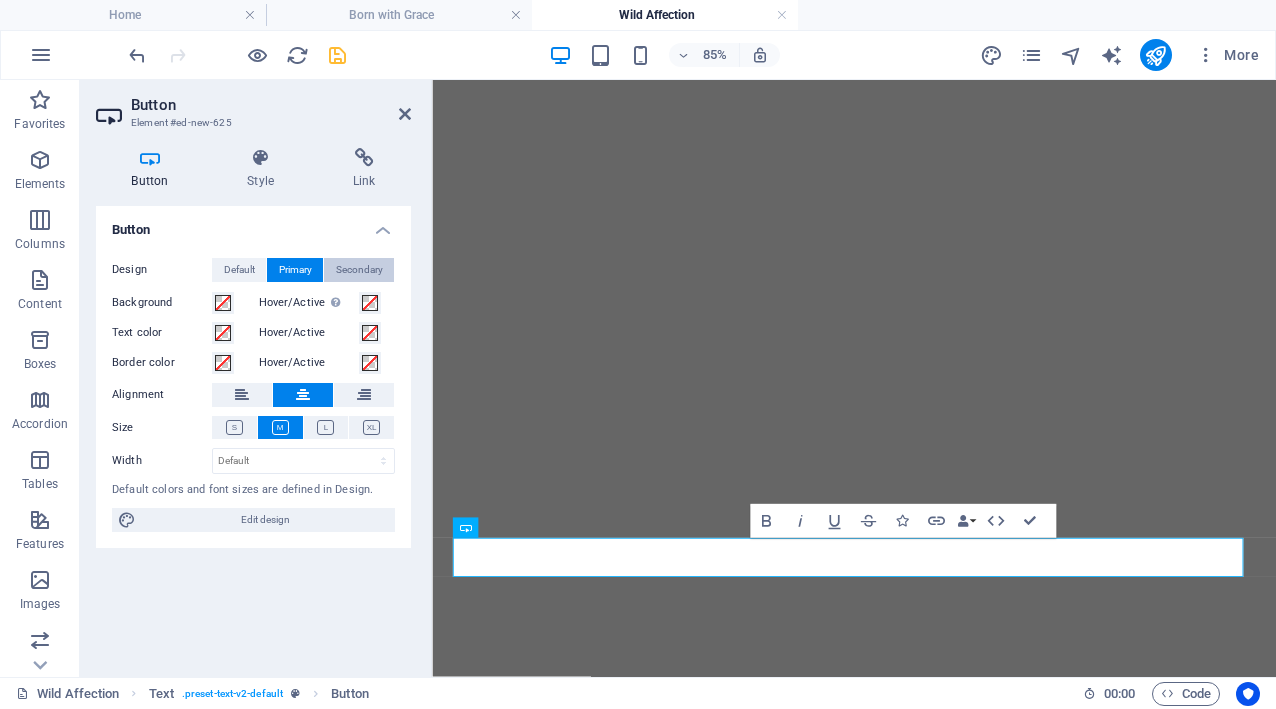 click on "Secondary" at bounding box center (359, 270) 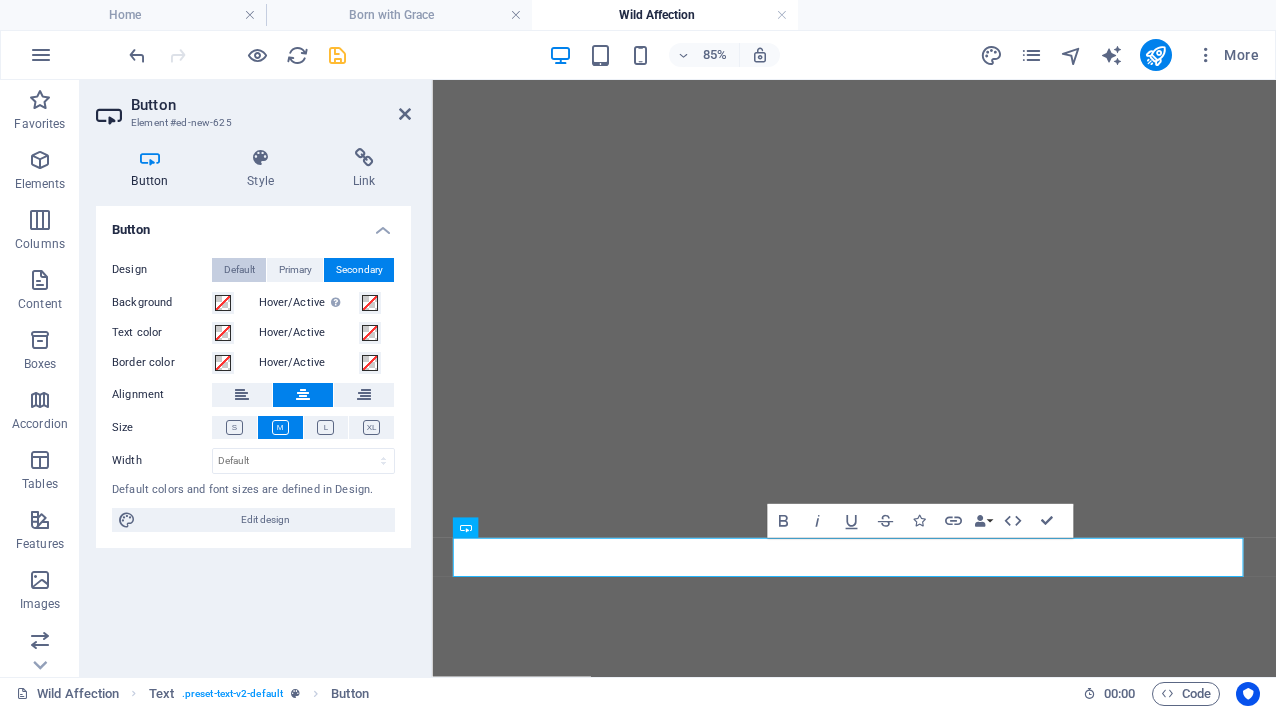 click on "Default" at bounding box center [239, 270] 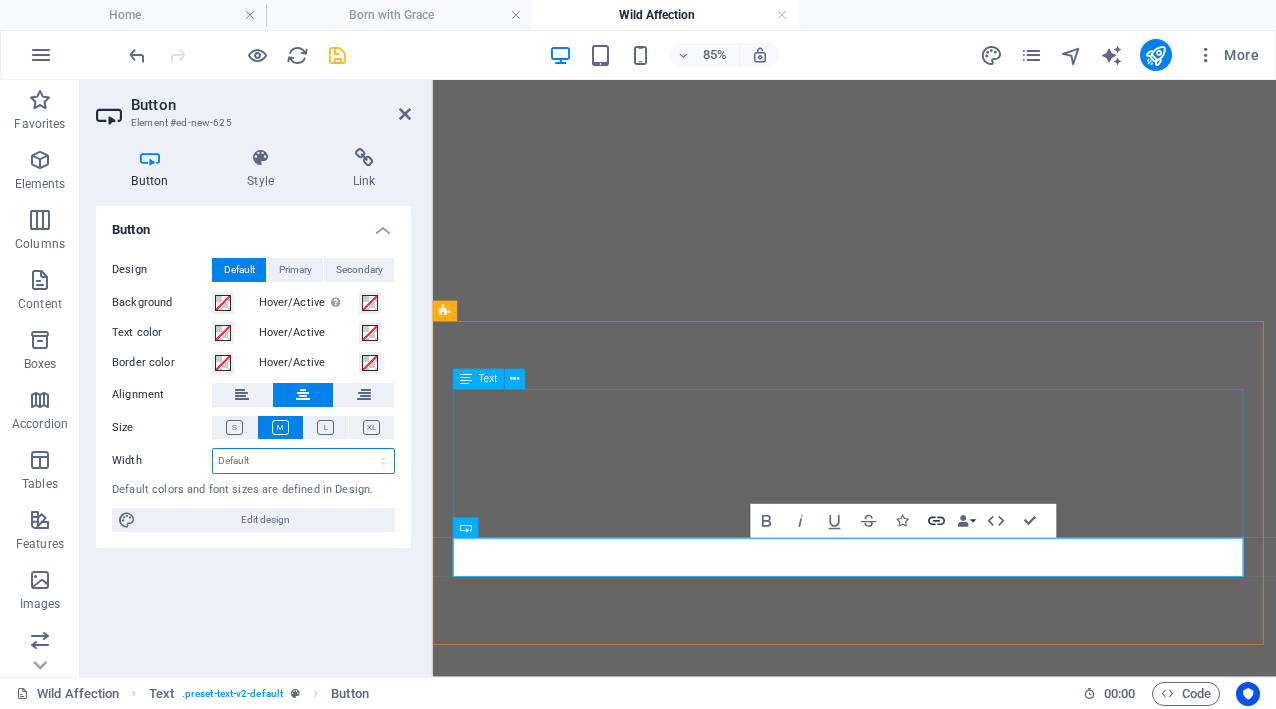 click 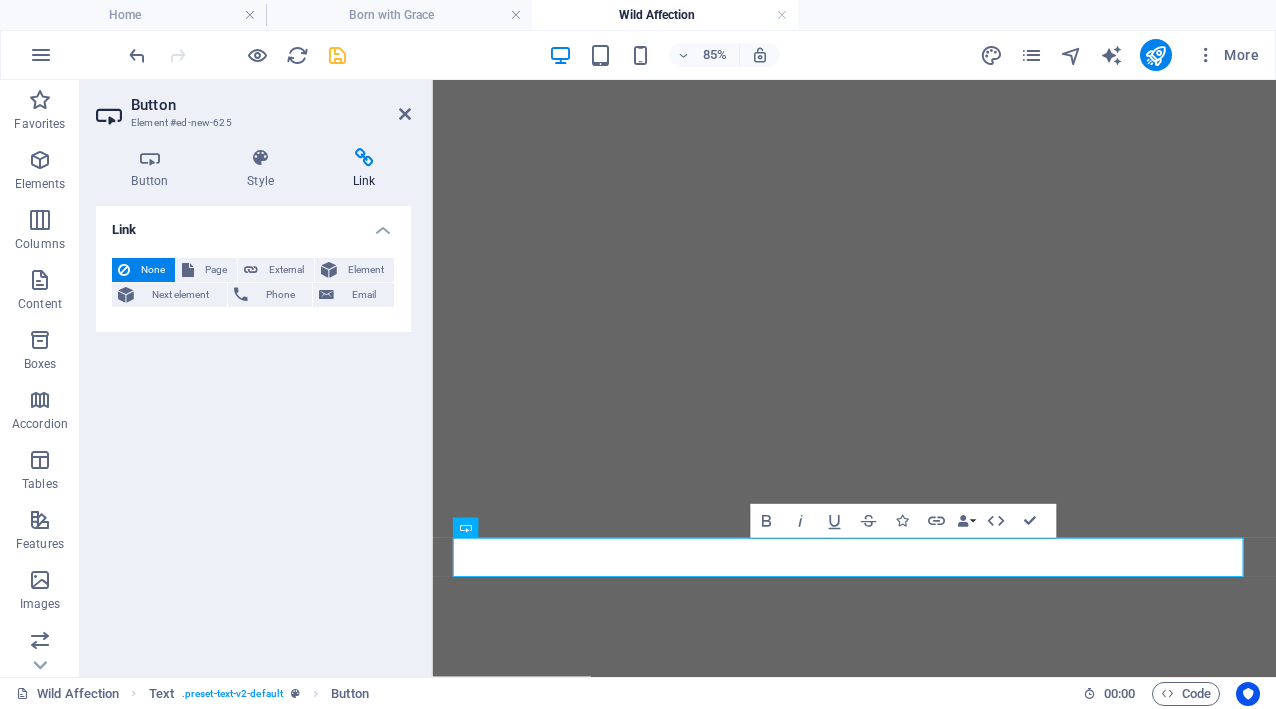 click on "None" at bounding box center [152, 270] 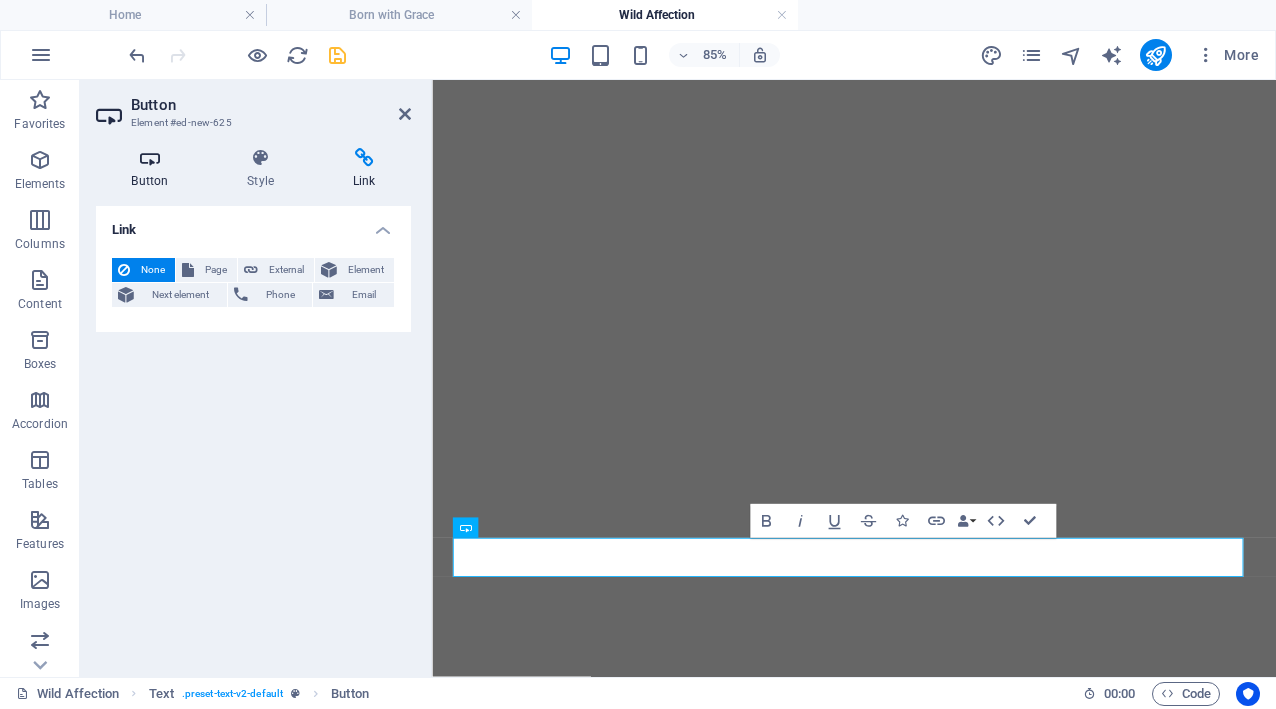 drag, startPoint x: 575, startPoint y: 562, endPoint x: 146, endPoint y: 177, distance: 576.4252 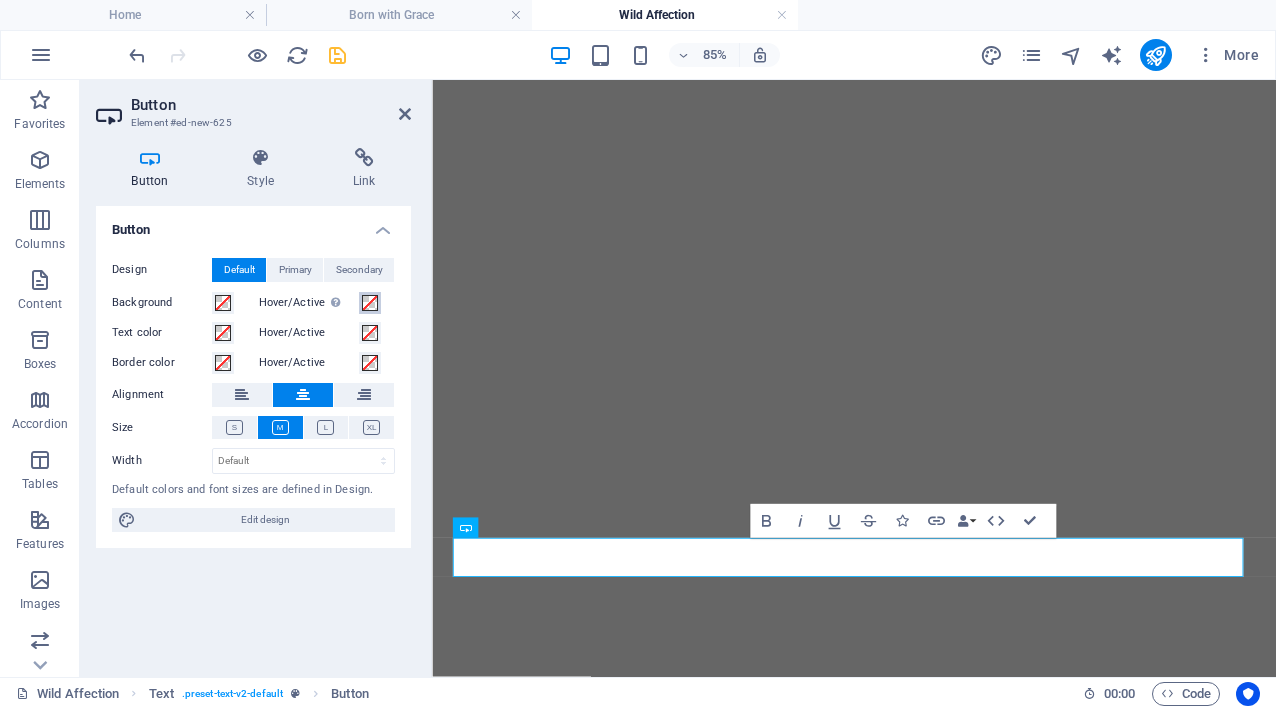 click at bounding box center (370, 303) 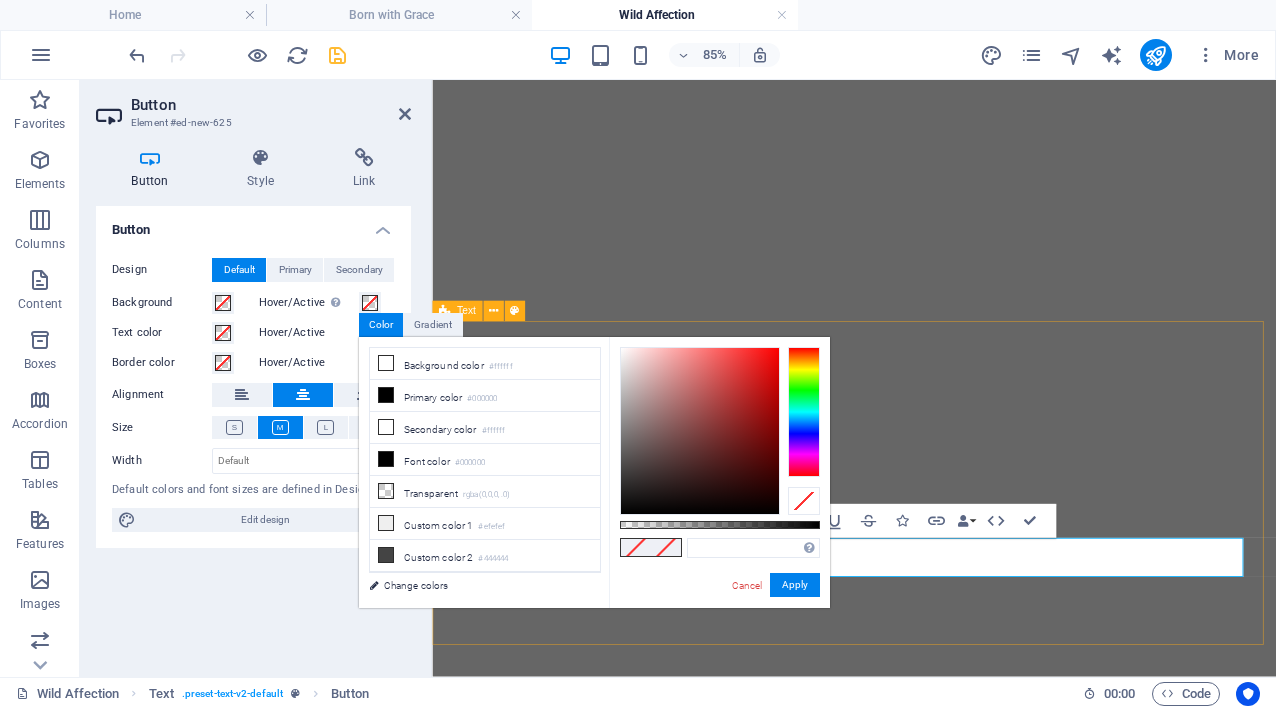 click on "Cancel Apply" at bounding box center [775, 585] 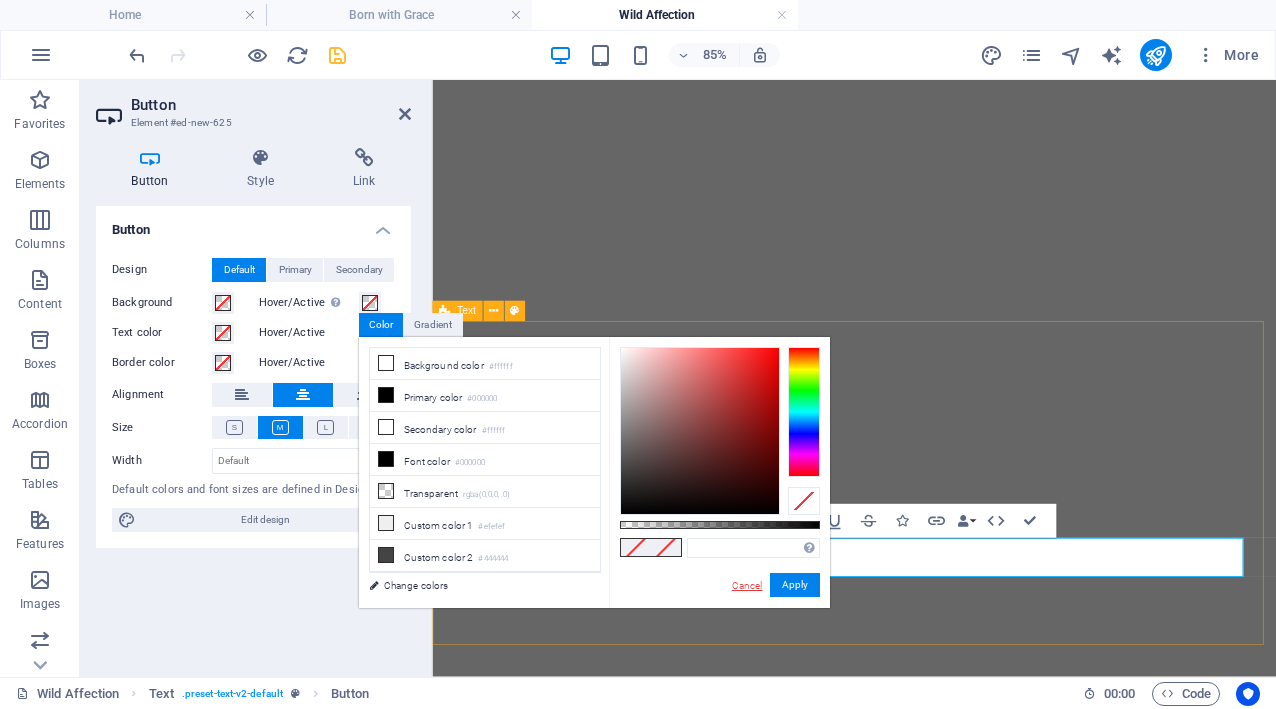 click on "Cancel" at bounding box center [747, 585] 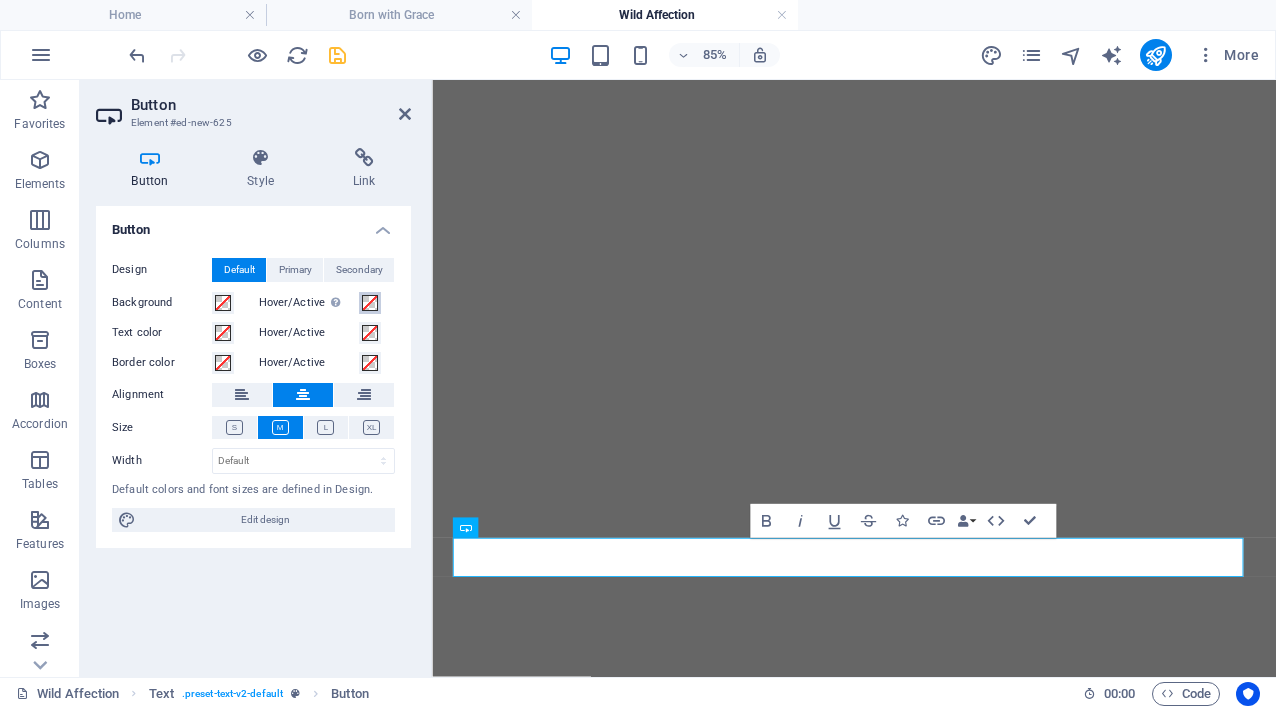 click at bounding box center (370, 303) 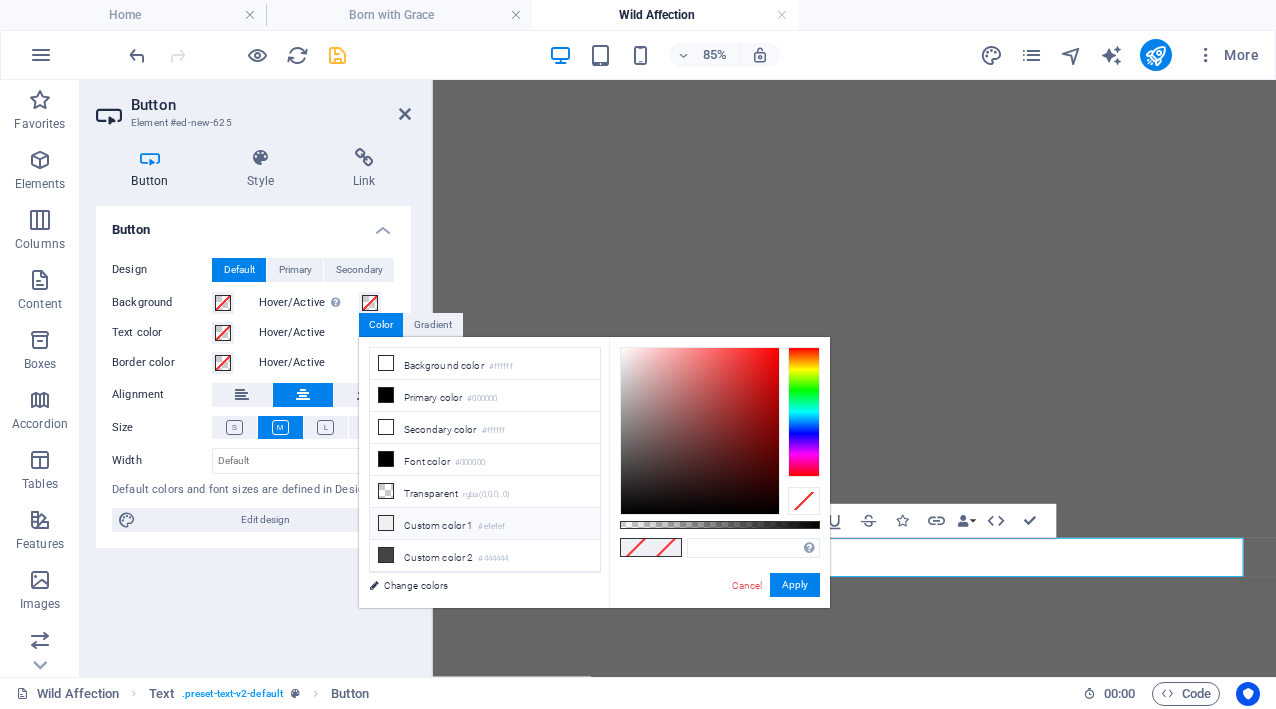 click on "Custom color 1
#[HEX]" at bounding box center (485, 524) 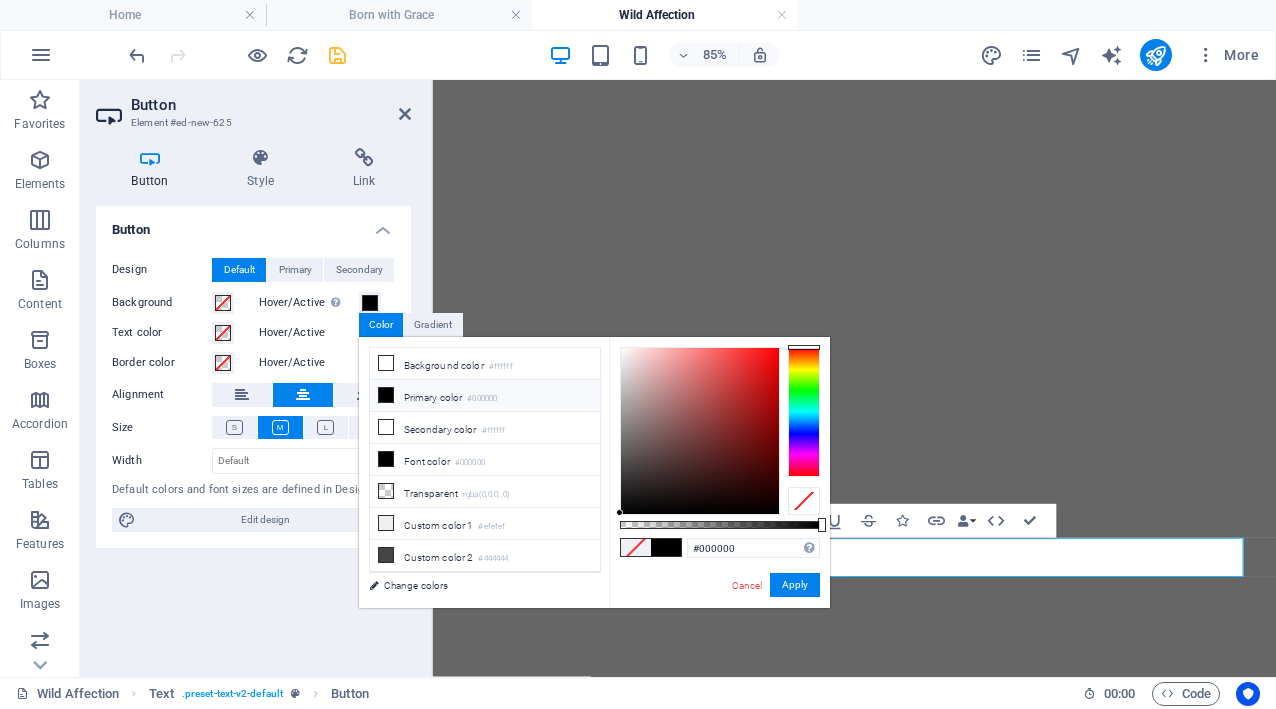 drag, startPoint x: 627, startPoint y: 368, endPoint x: 611, endPoint y: 553, distance: 185.6906 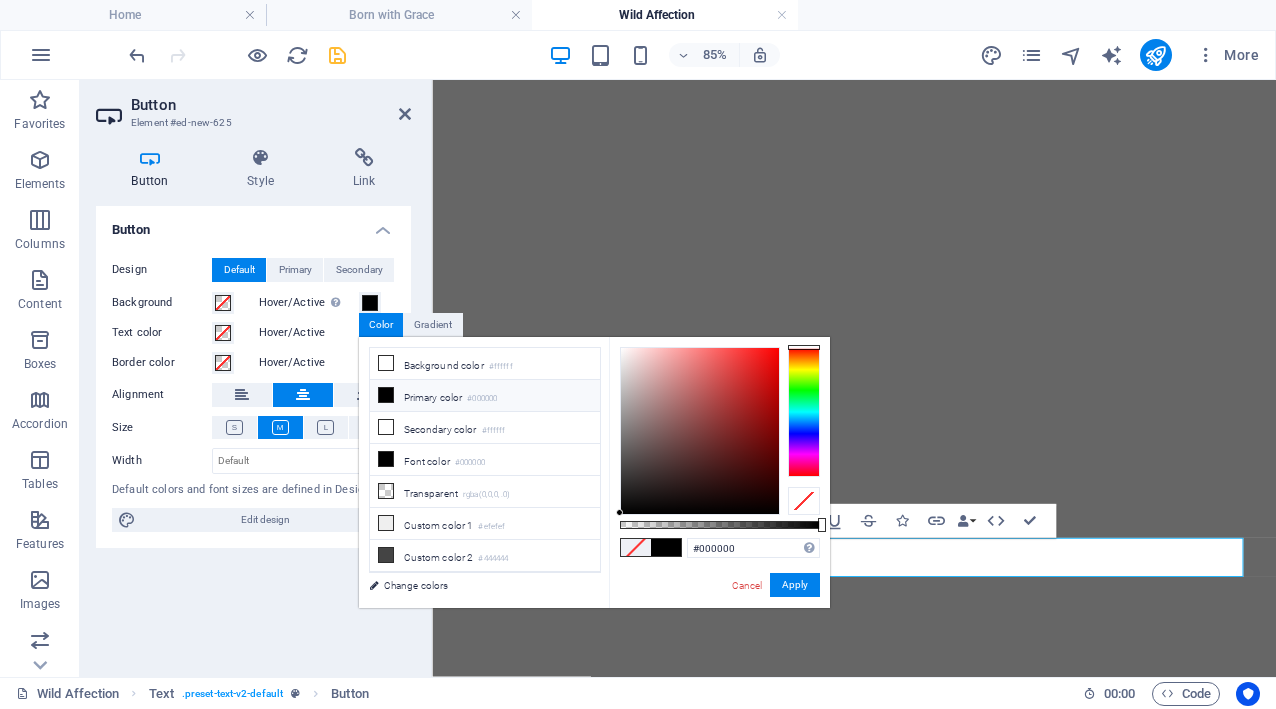 click on "#000000 Supported formats #0852ed rgb(8, 82, 237) rgba(8, 82, 237, 90%) hsv(221,97,93) hsl(221, 93%, 48%) Cancel Apply" at bounding box center [719, 617] 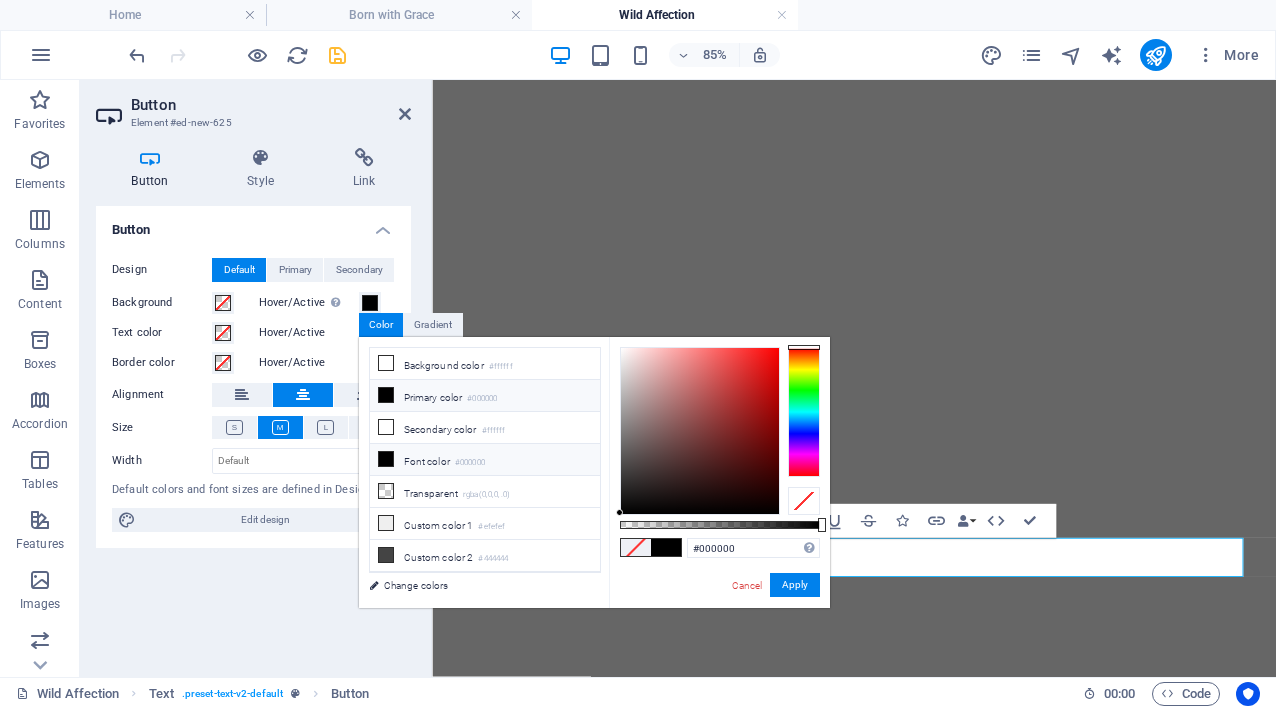 click on "Font color
#000000" at bounding box center [485, 460] 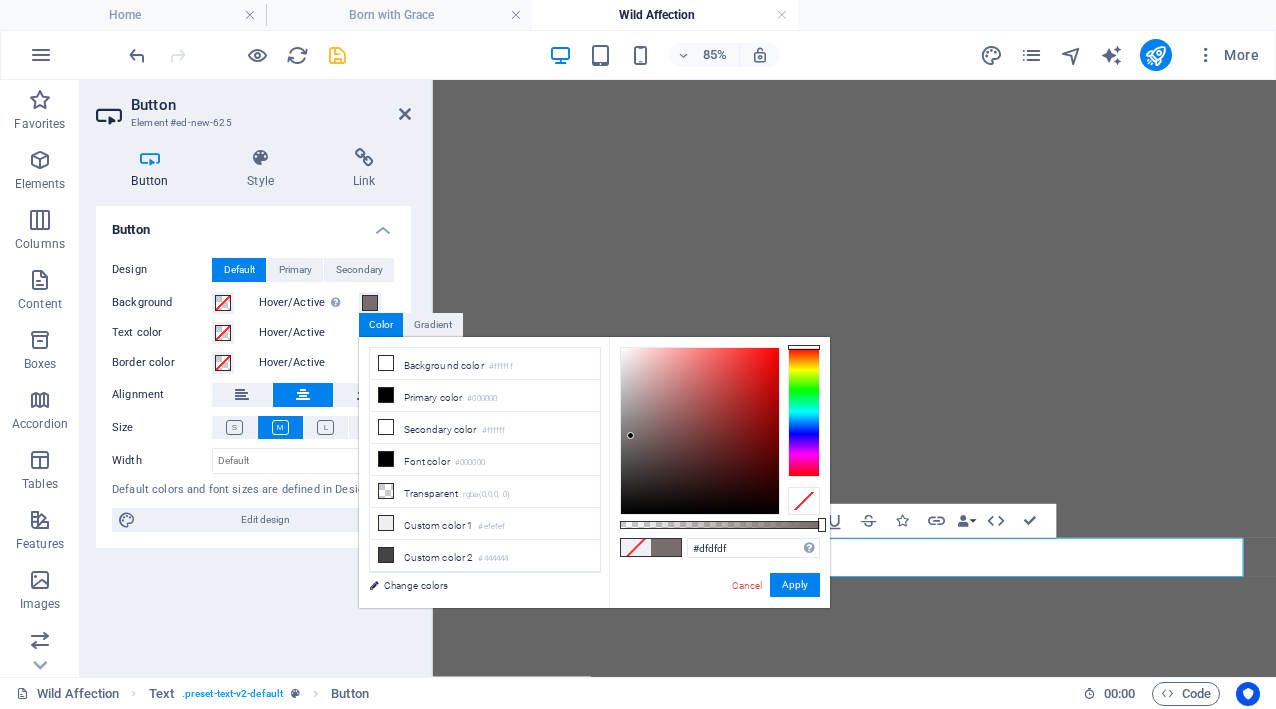type on "#ffffff" 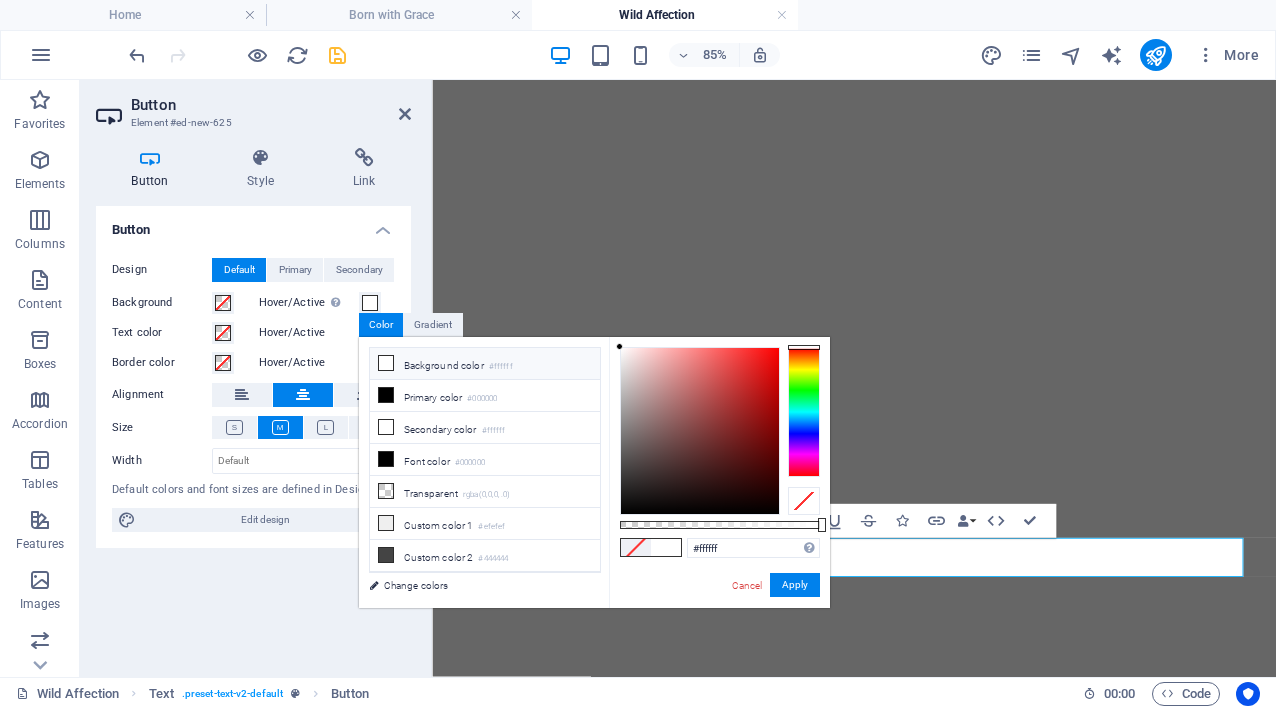 drag, startPoint x: 644, startPoint y: 487, endPoint x: 605, endPoint y: 315, distance: 176.3661 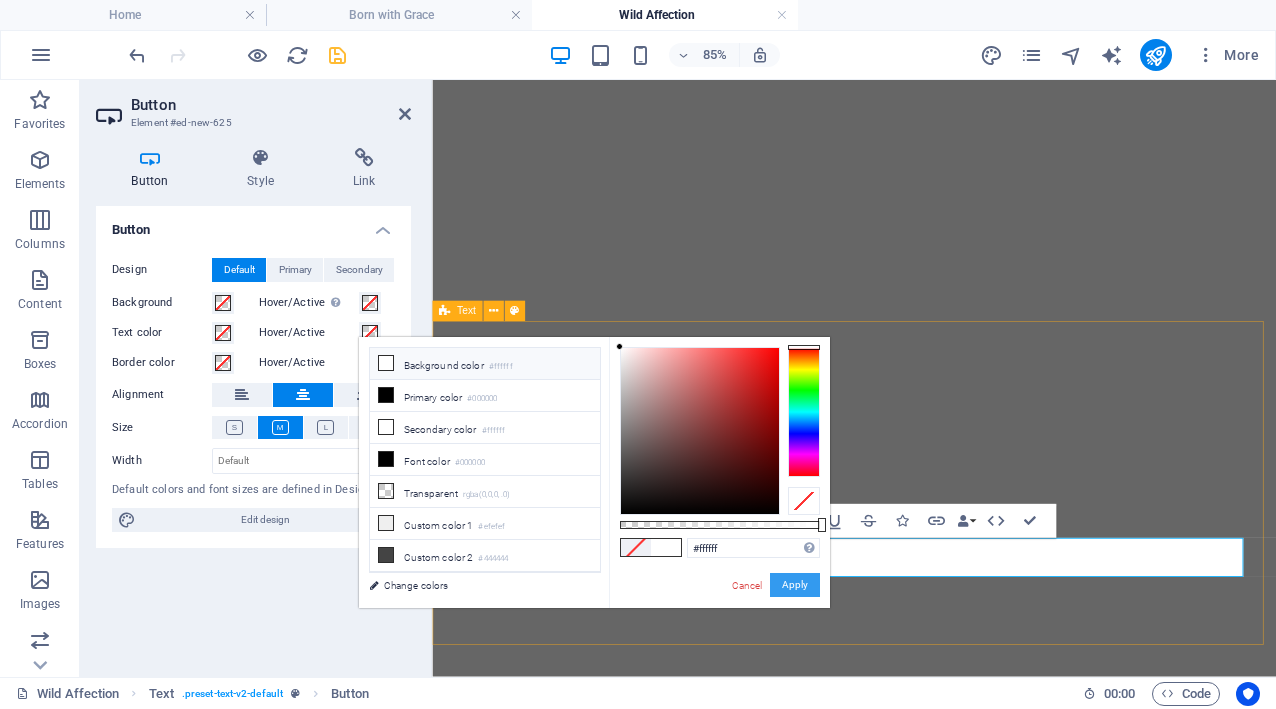 click on "Apply" at bounding box center (795, 585) 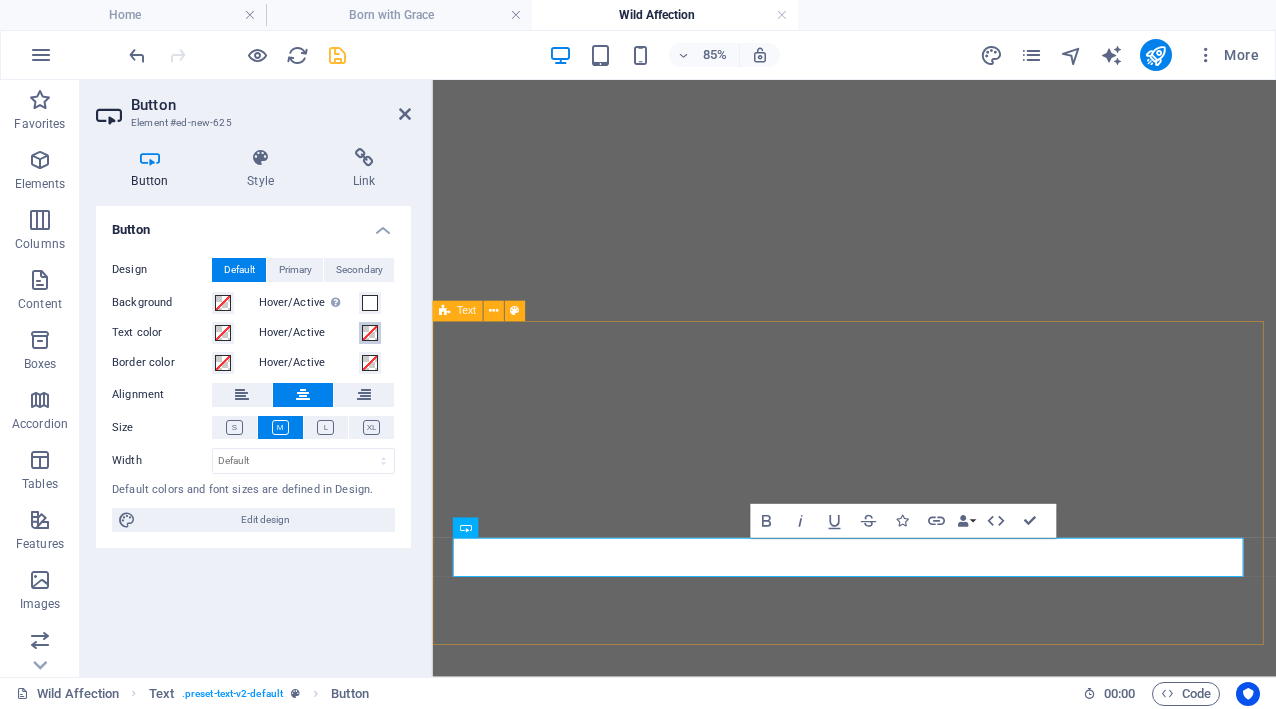 click at bounding box center [370, 333] 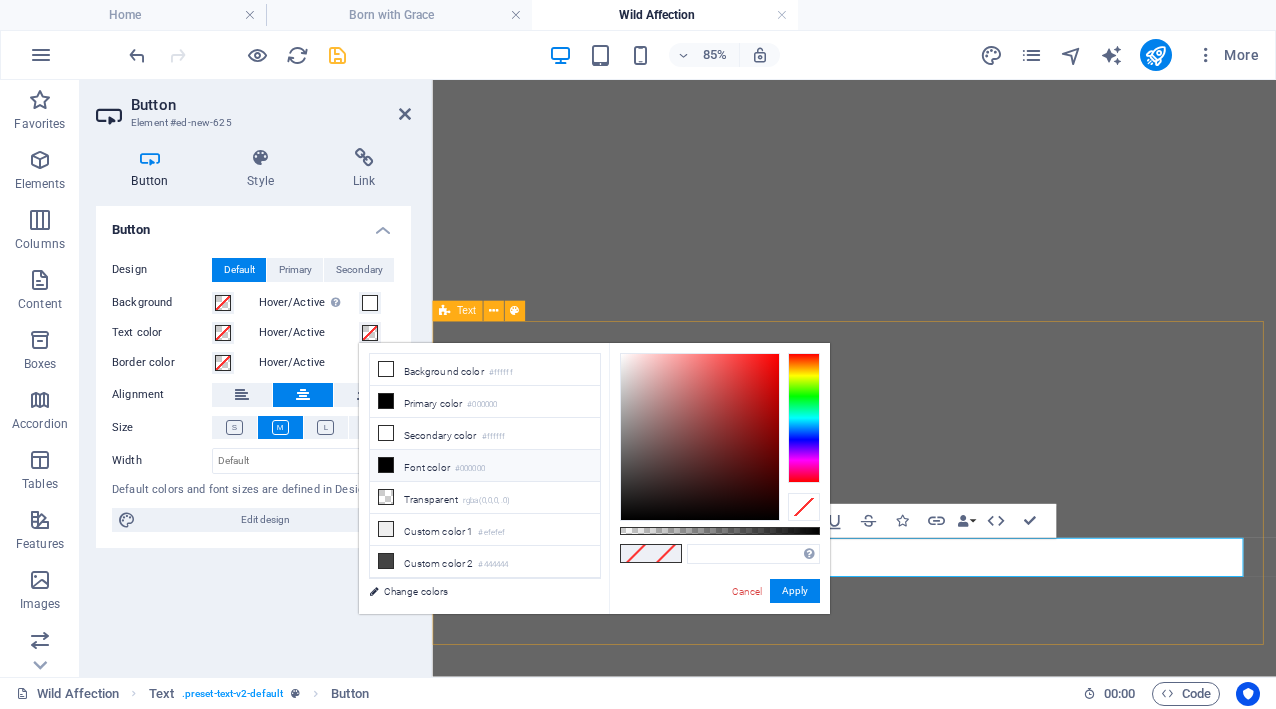 click on "Font color
#000000" at bounding box center [485, 466] 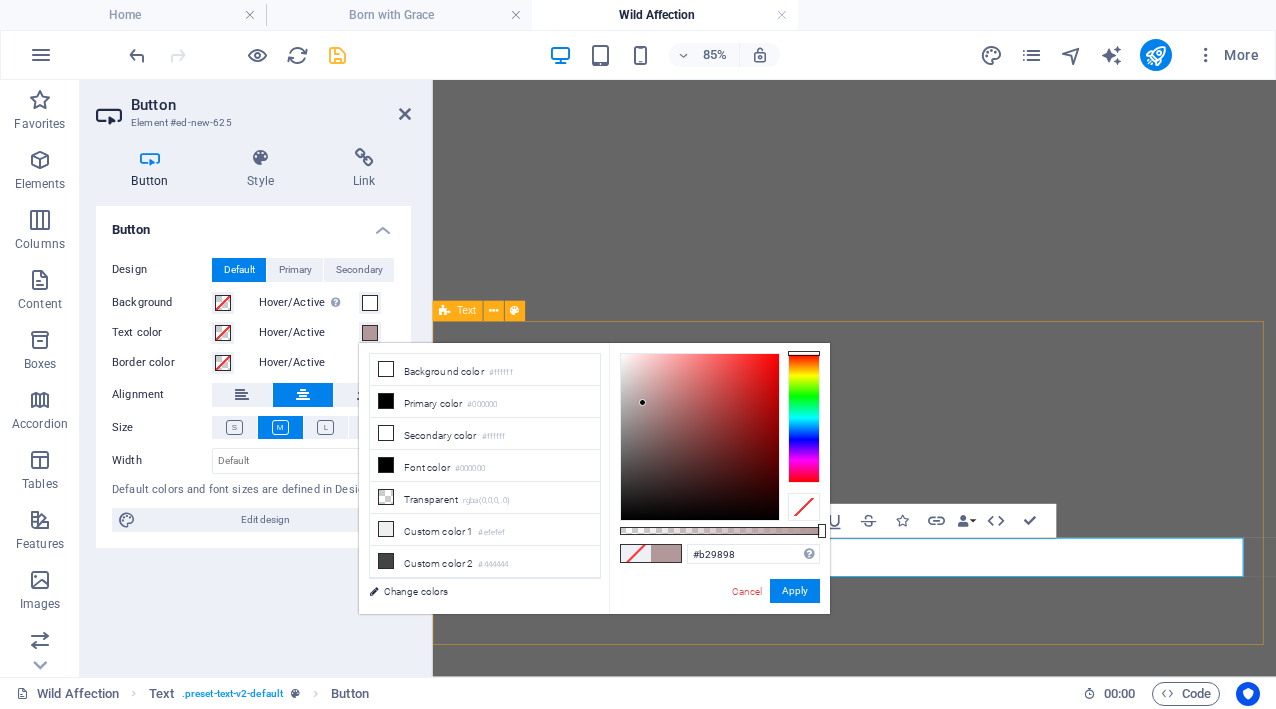 drag, startPoint x: 675, startPoint y: 442, endPoint x: 643, endPoint y: 403, distance: 50.447994 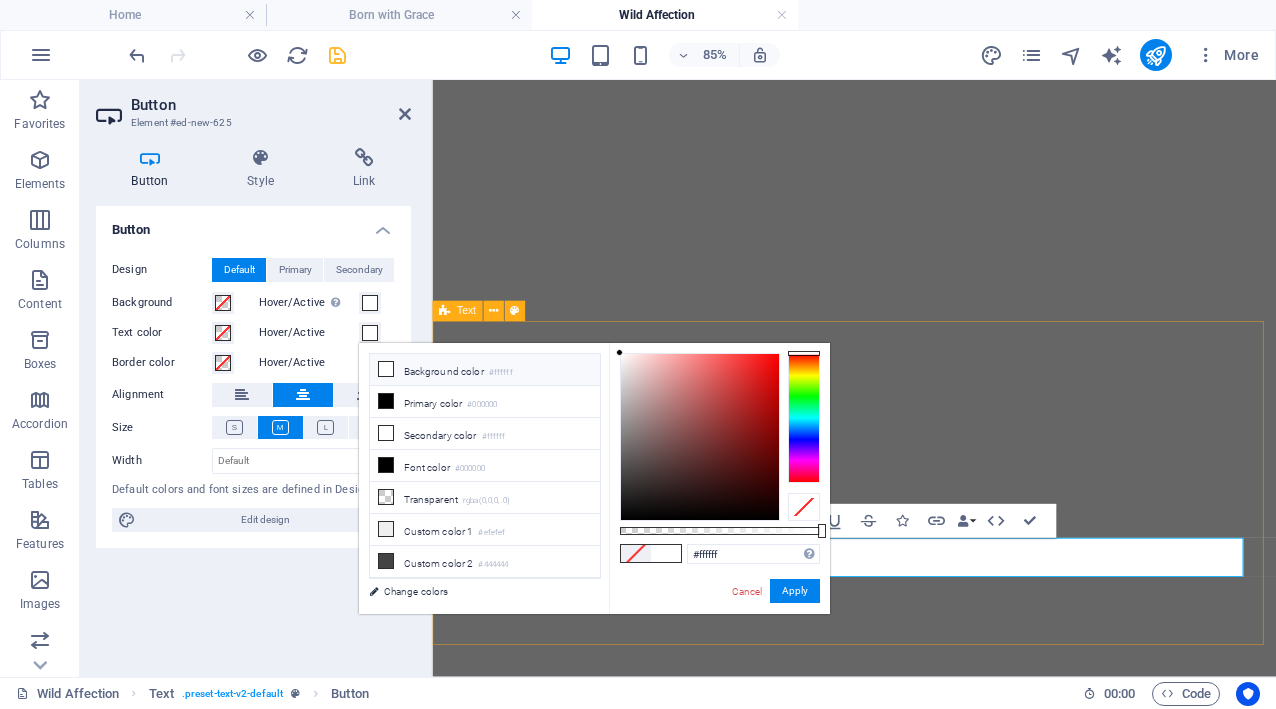 drag, startPoint x: 649, startPoint y: 374, endPoint x: 580, endPoint y: 323, distance: 85.8021 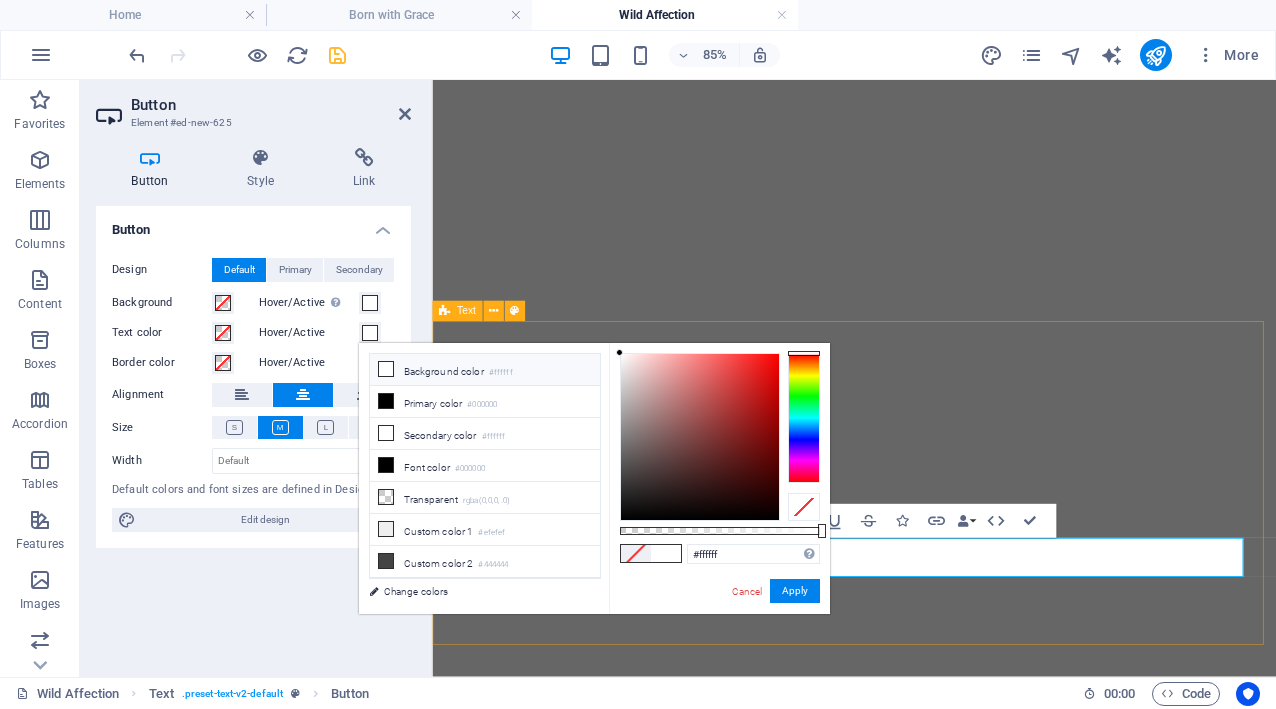 click on "wildline.ro Home Born with Grace Wild Affection Favorites Elements Columns Content Boxes Accordion Tables Features Images Slider Header Footer Forms Marketing Collections
Drag here to replace the existing content. Press “Ctrl” if you want to create a new element.
H2   Banner   Container   Menu   Banner   Menu Bar 50% More Home Text . preset-text-v2-default Button 00 : 00 Code Favorites Elements Columns Content Boxes Accordion Tables Features Images Slider Header Footer Forms Marketing Collections
Drag here to replace the existing content. Press “Ctrl” if you want to create a new element.
H2   Text   Reference   Image Slider   Image slider   Image Slider   Text   Text   Text   Text   Text   Text   Text   Text   Text   Text   Spacer   H3 100% More Born with Grace Text . preset-text-v2-default Button 00 : 00 Code Favorites Elements Columns Content Boxes Accordion" at bounding box center [638, 354] 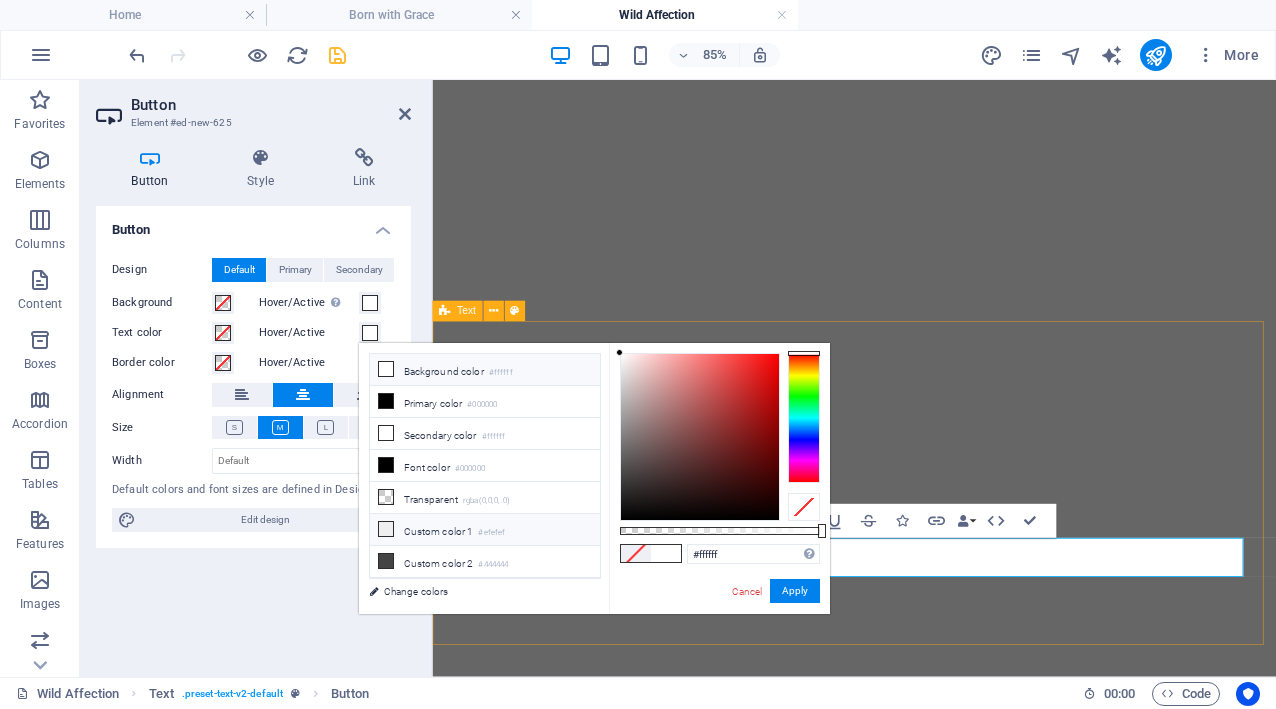 click on "Custom color 1
#[HEX]" at bounding box center [485, 530] 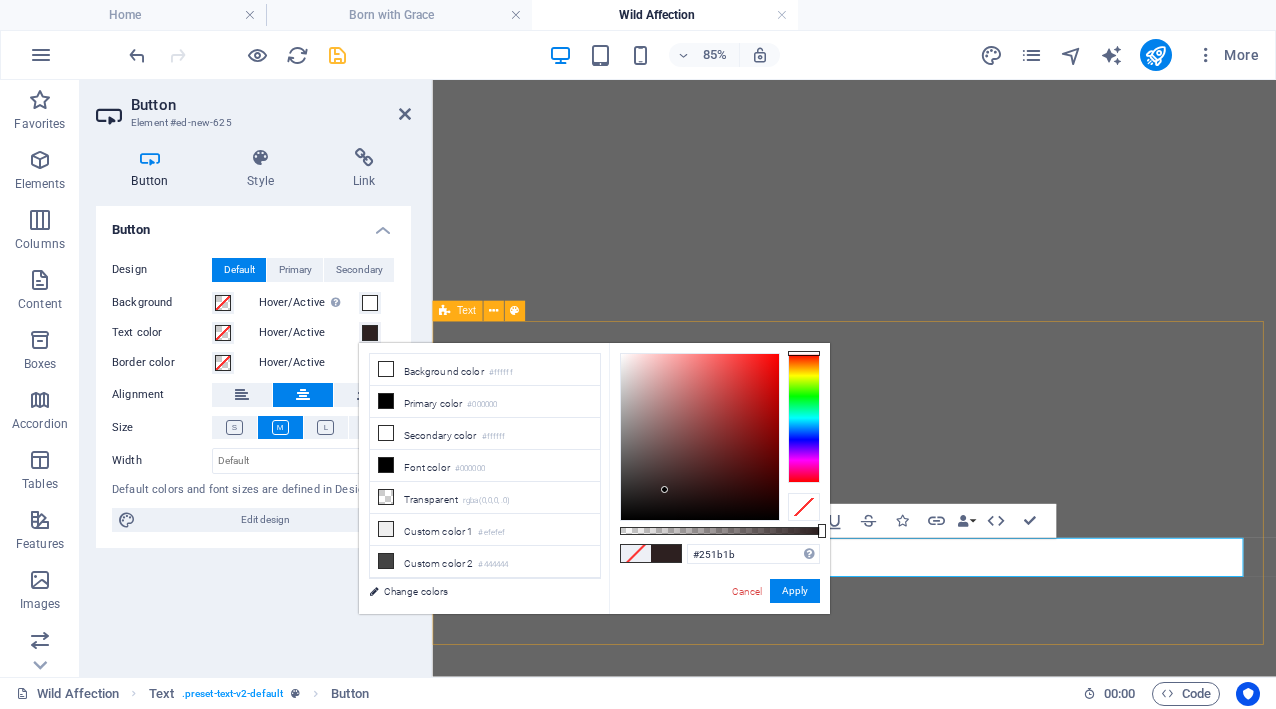 type on "#000000" 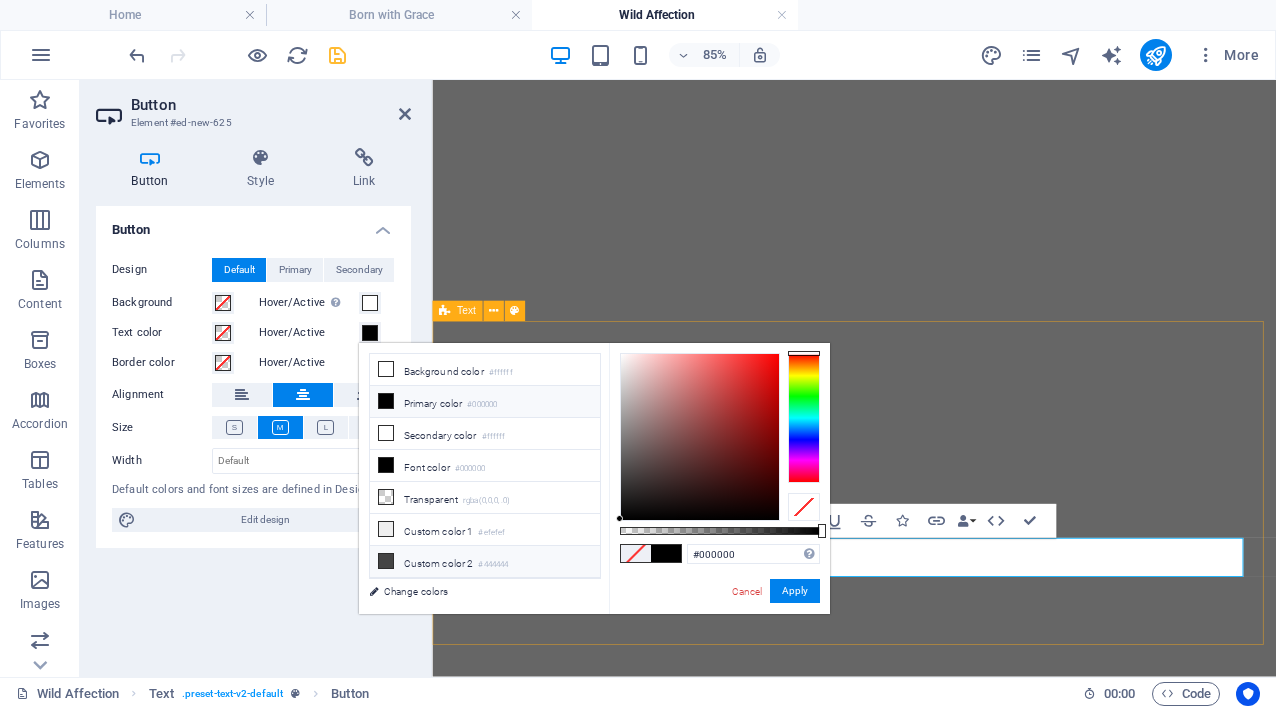 drag, startPoint x: 665, startPoint y: 490, endPoint x: 584, endPoint y: 552, distance: 102.0049 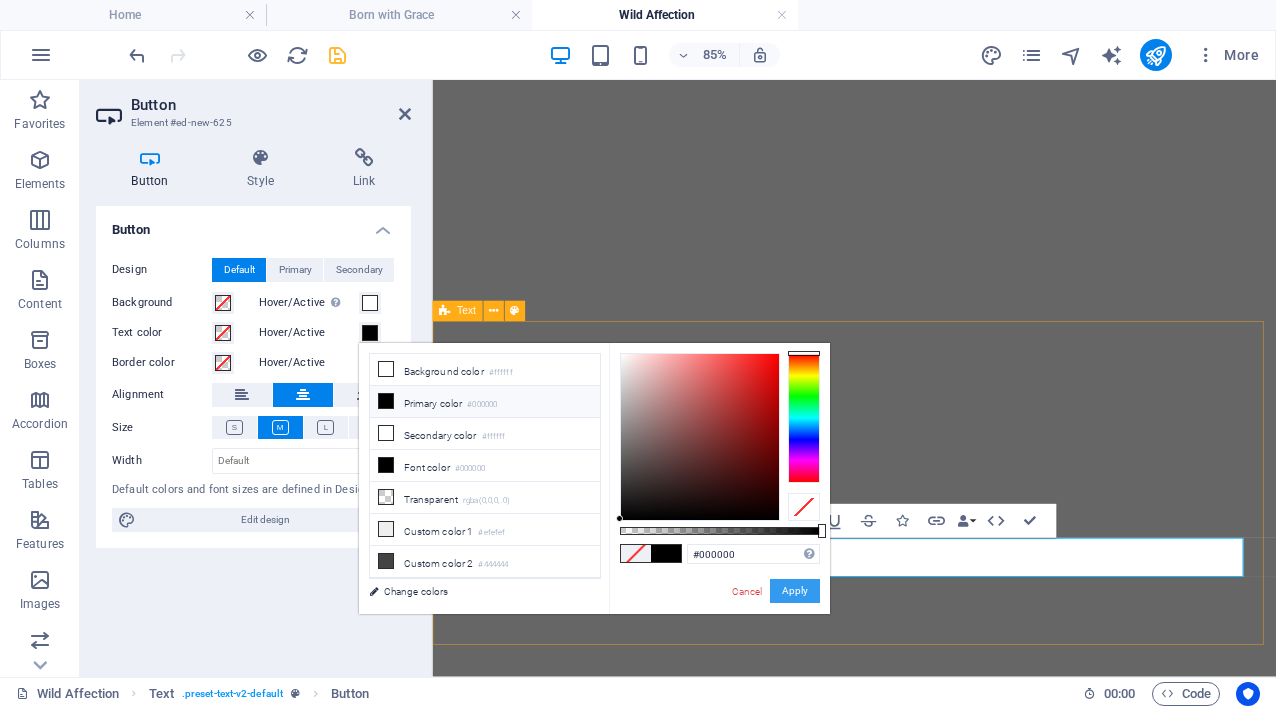 click on "Apply" at bounding box center [795, 591] 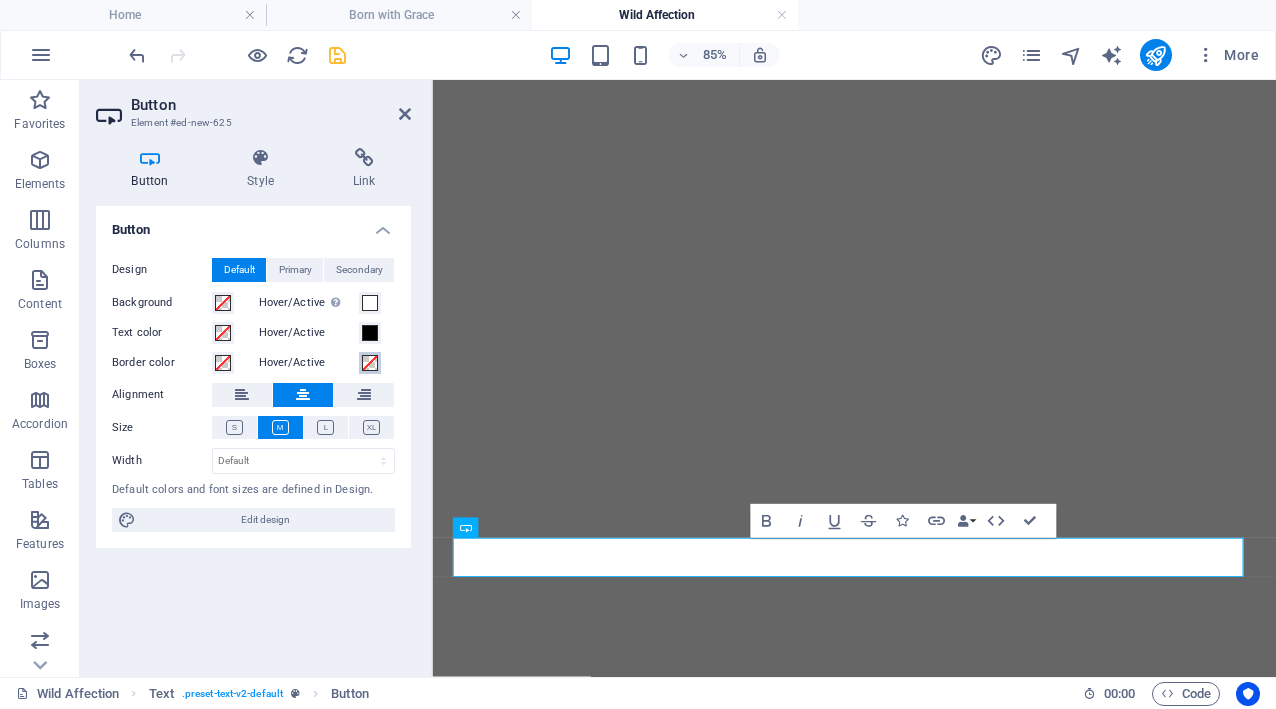 click at bounding box center [370, 363] 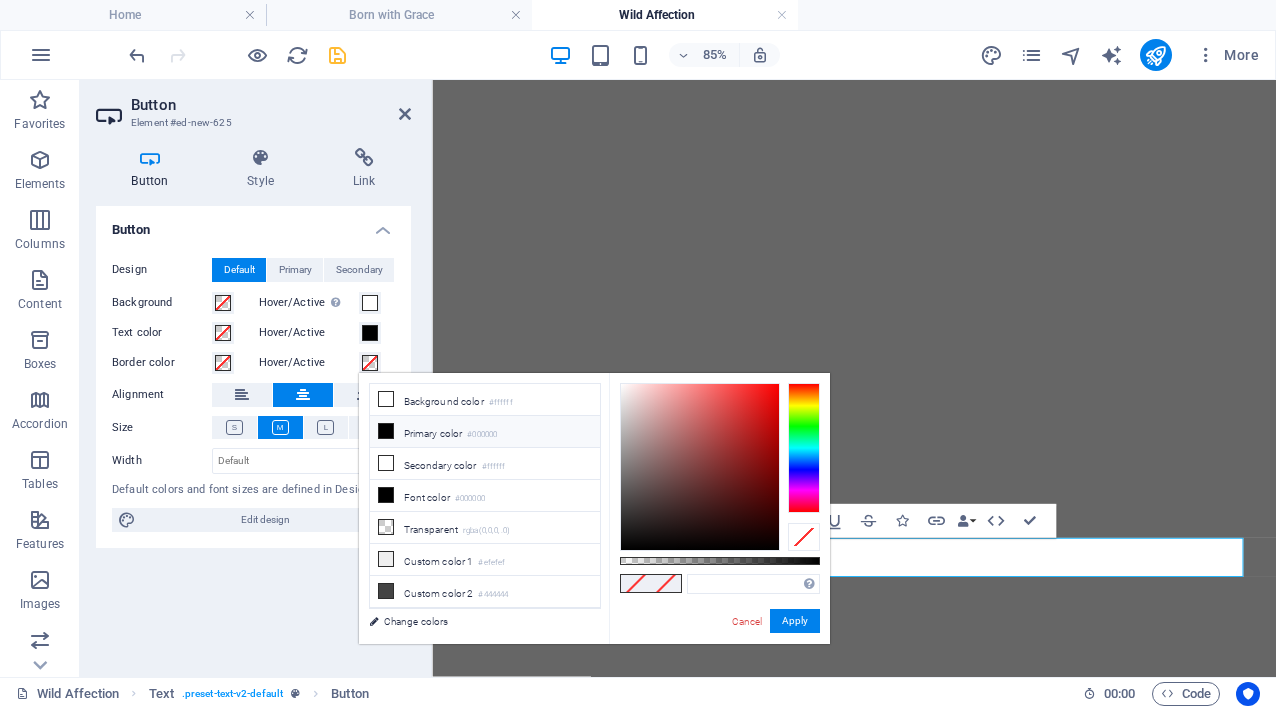 click on "Primary color
#000000" at bounding box center (485, 432) 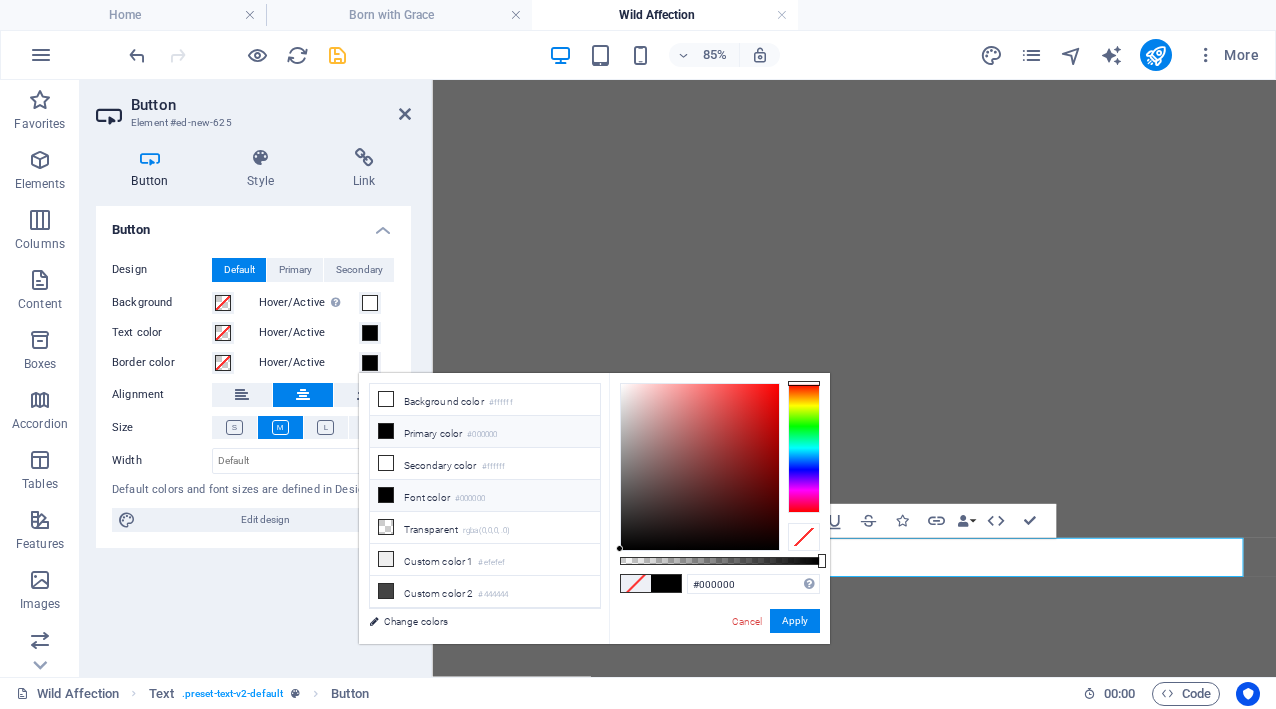 click on "Font color
#000000" at bounding box center (485, 496) 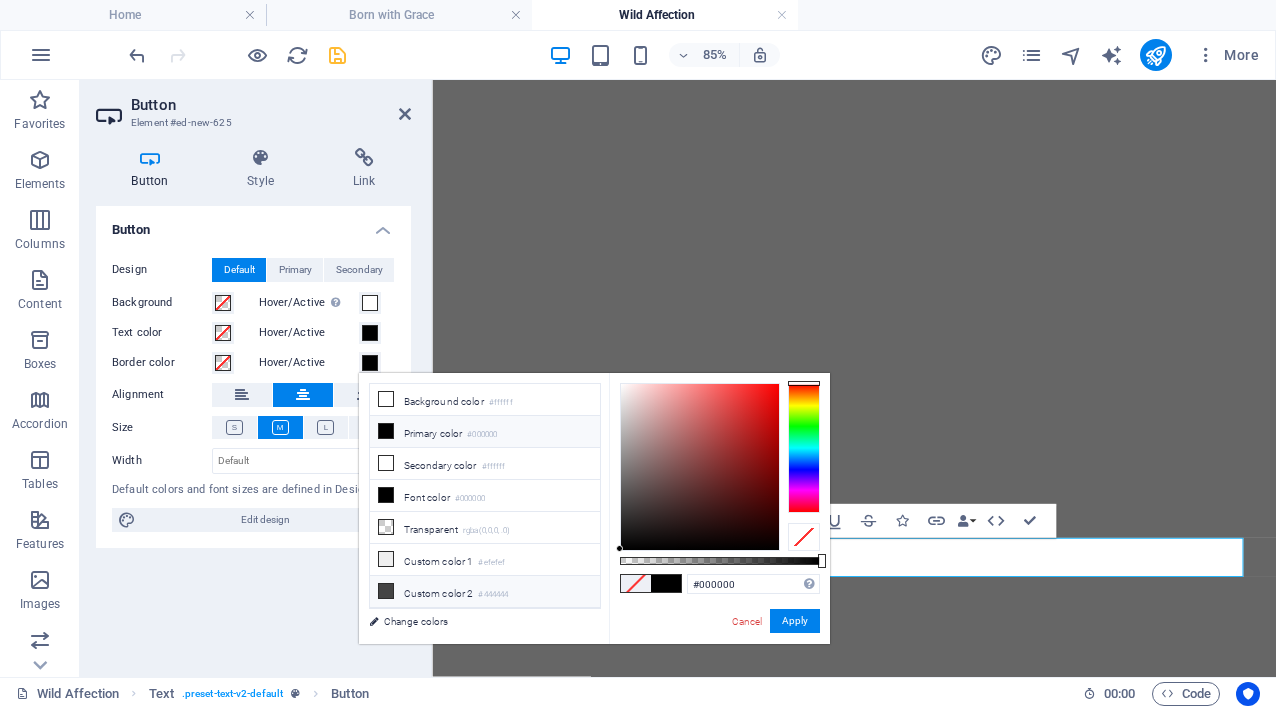 drag, startPoint x: 660, startPoint y: 458, endPoint x: 585, endPoint y: 597, distance: 157.94302 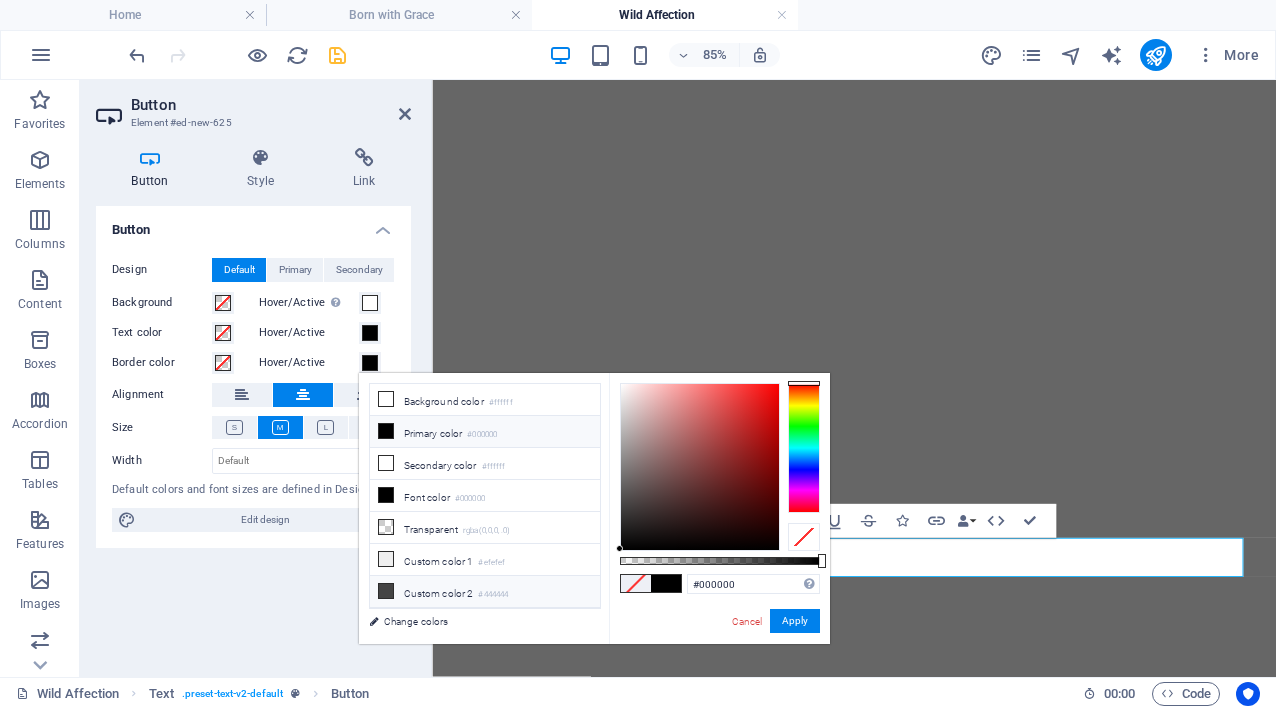 click on "less
Background color
#ffffff
Primary color
#000000
Secondary color
#ffffff
Font color
#000000" at bounding box center (594, 508) 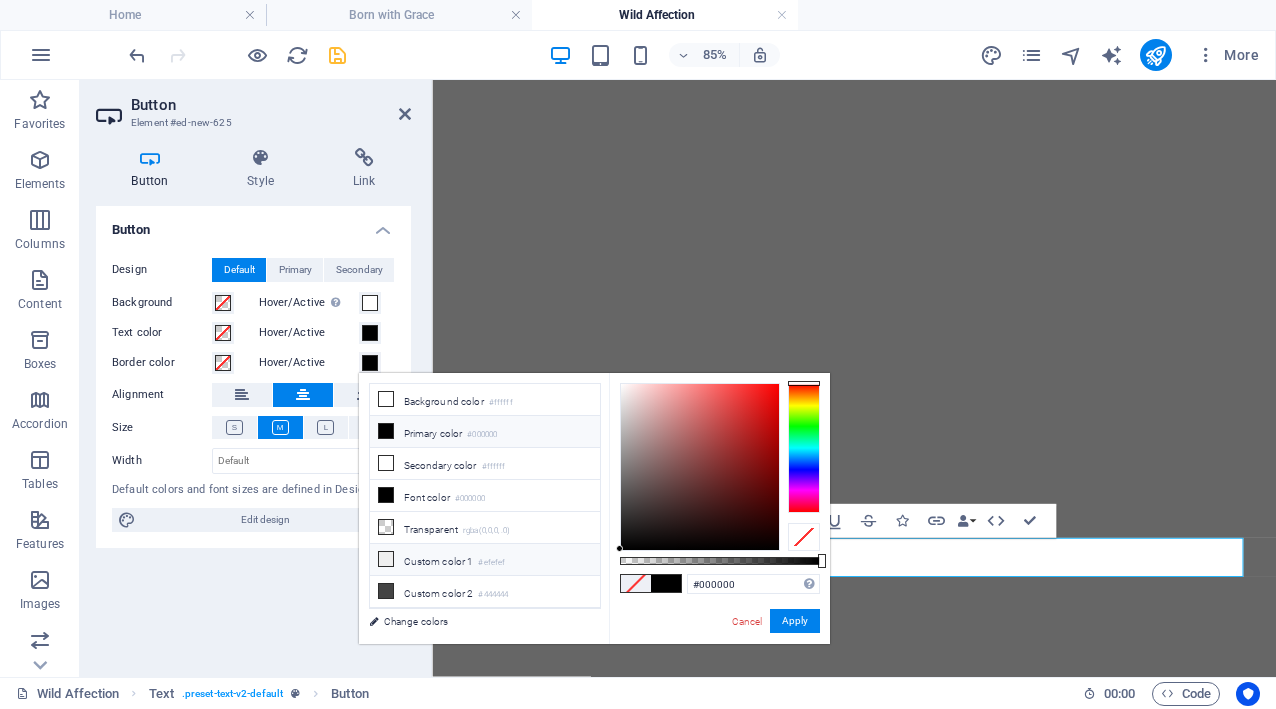 click on "Custom color 1
#[HEX]" at bounding box center [485, 560] 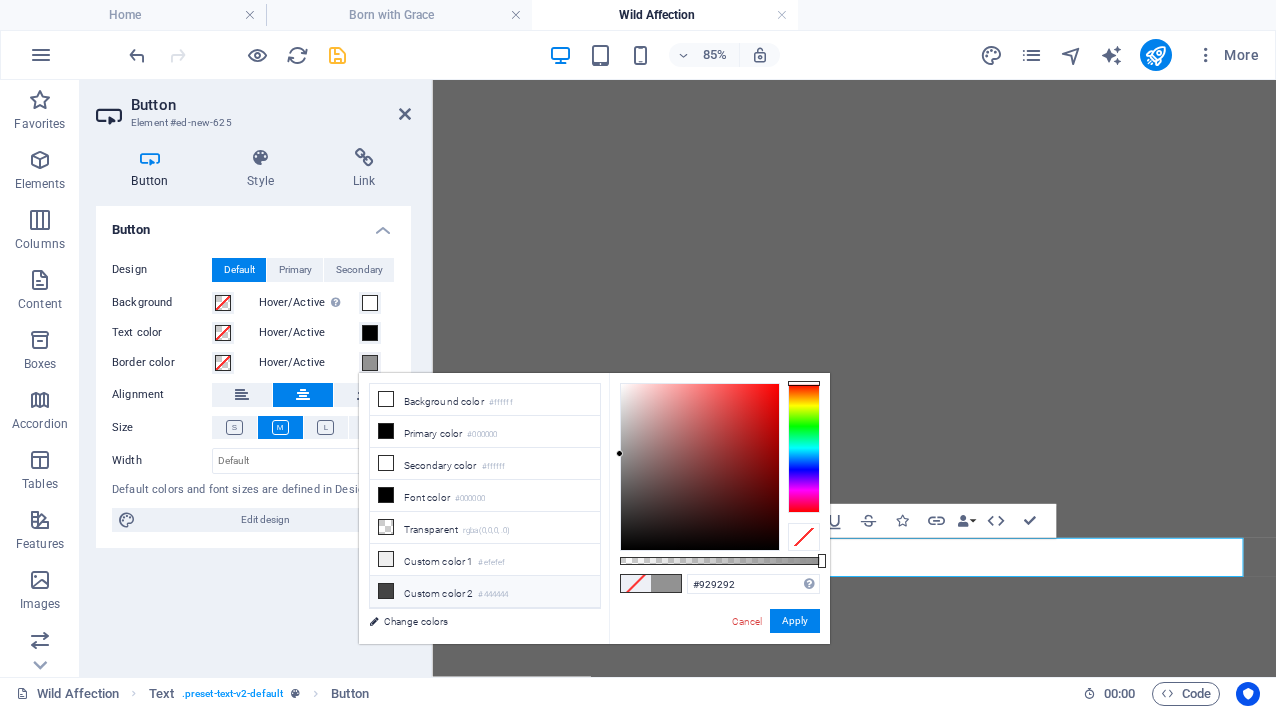 type on "#000000" 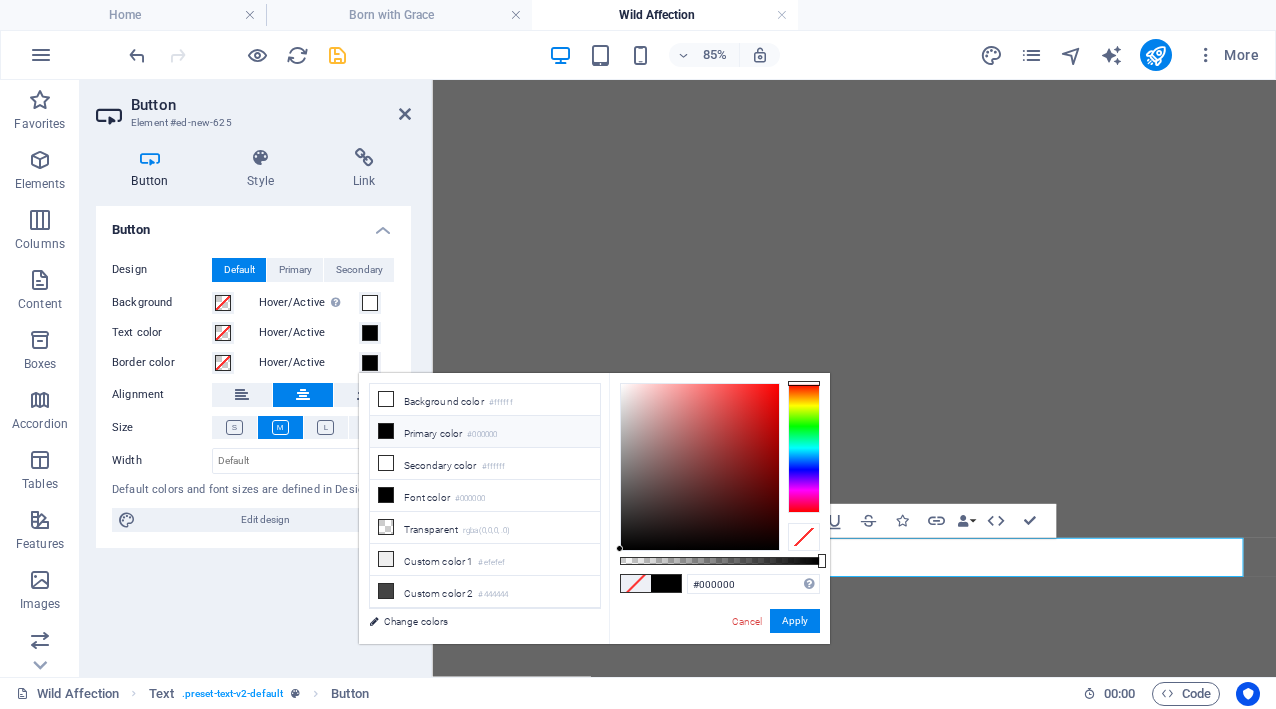 drag, startPoint x: 648, startPoint y: 515, endPoint x: 552, endPoint y: 638, distance: 156.02884 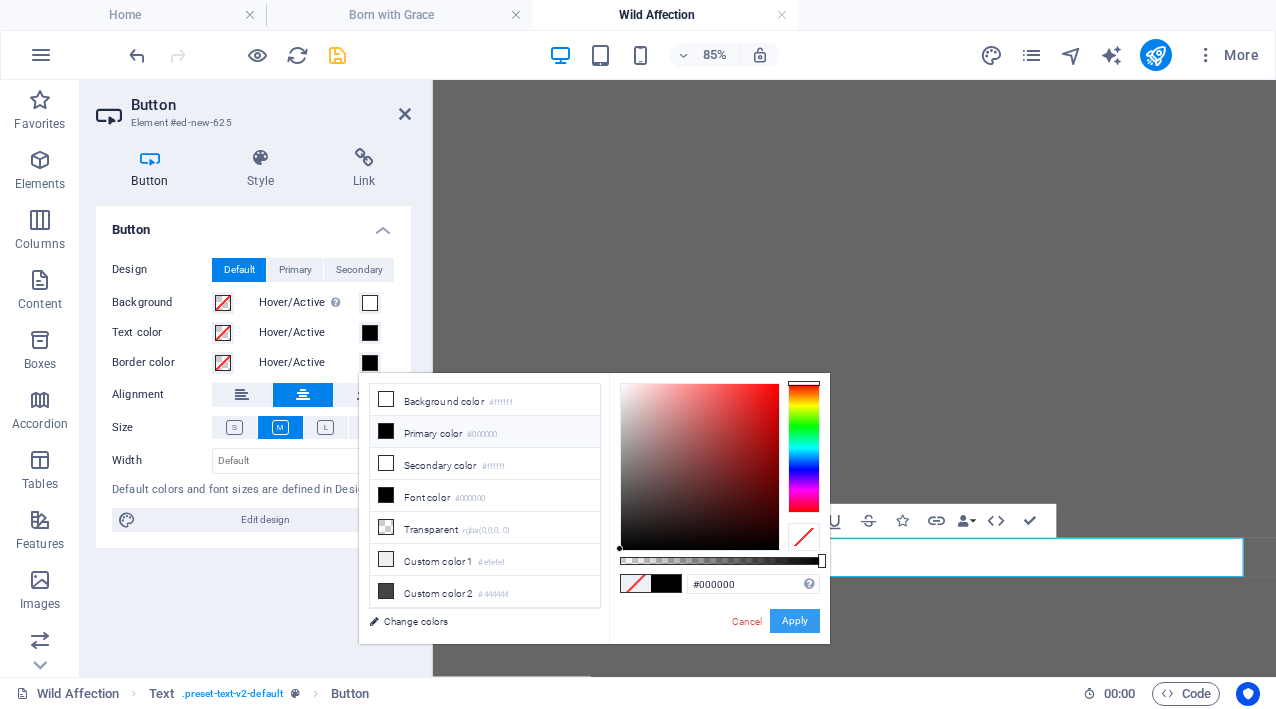 drag, startPoint x: 786, startPoint y: 623, endPoint x: 500, endPoint y: 581, distance: 289.06747 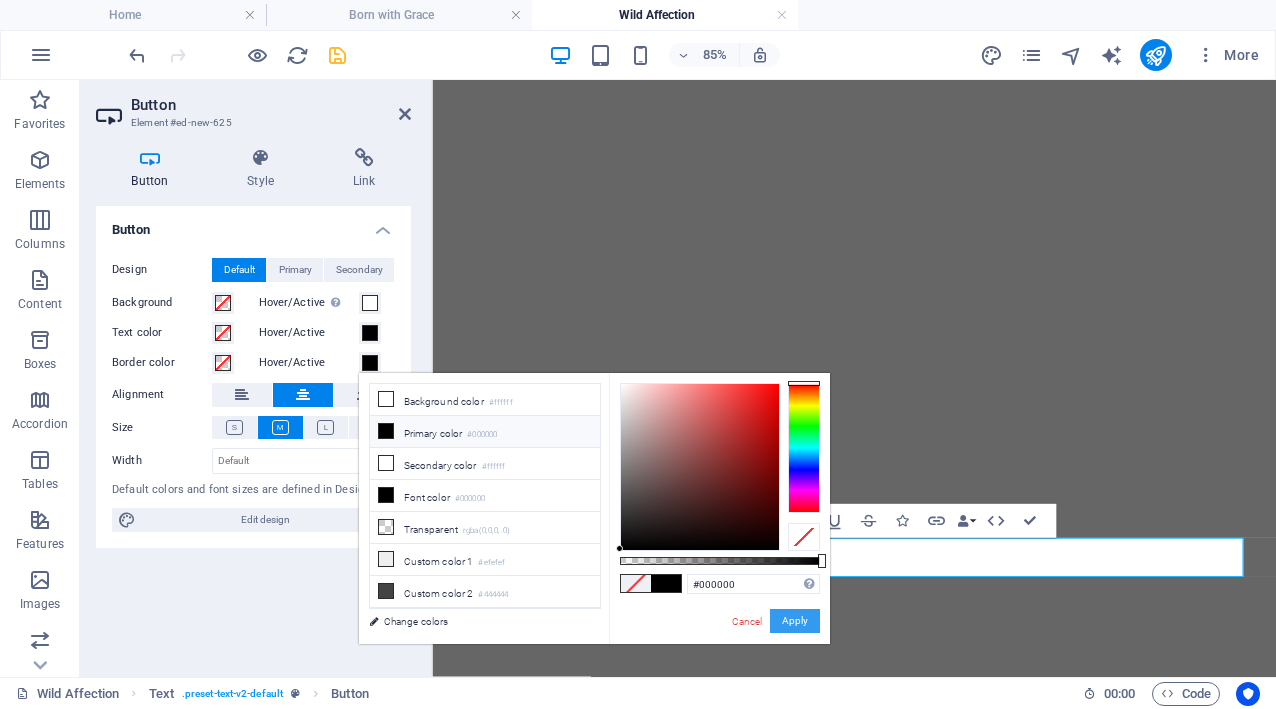 click on "Apply" at bounding box center (795, 621) 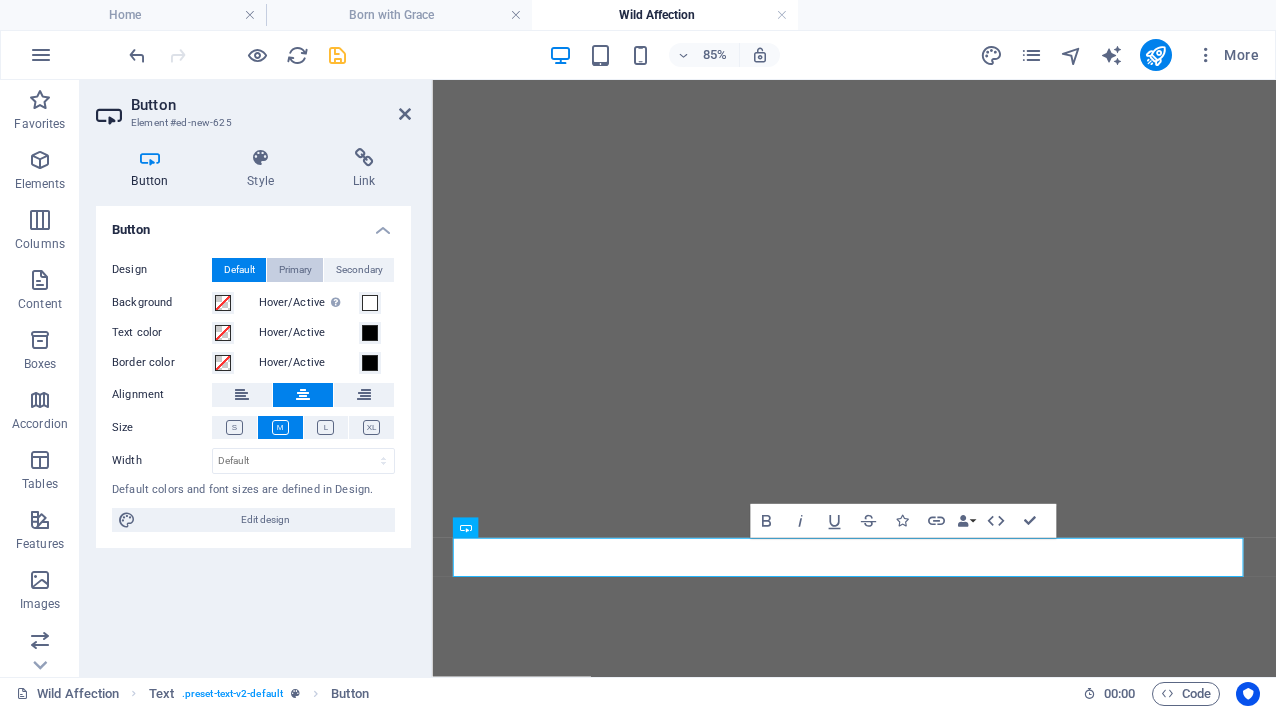 click on "Primary" at bounding box center [295, 270] 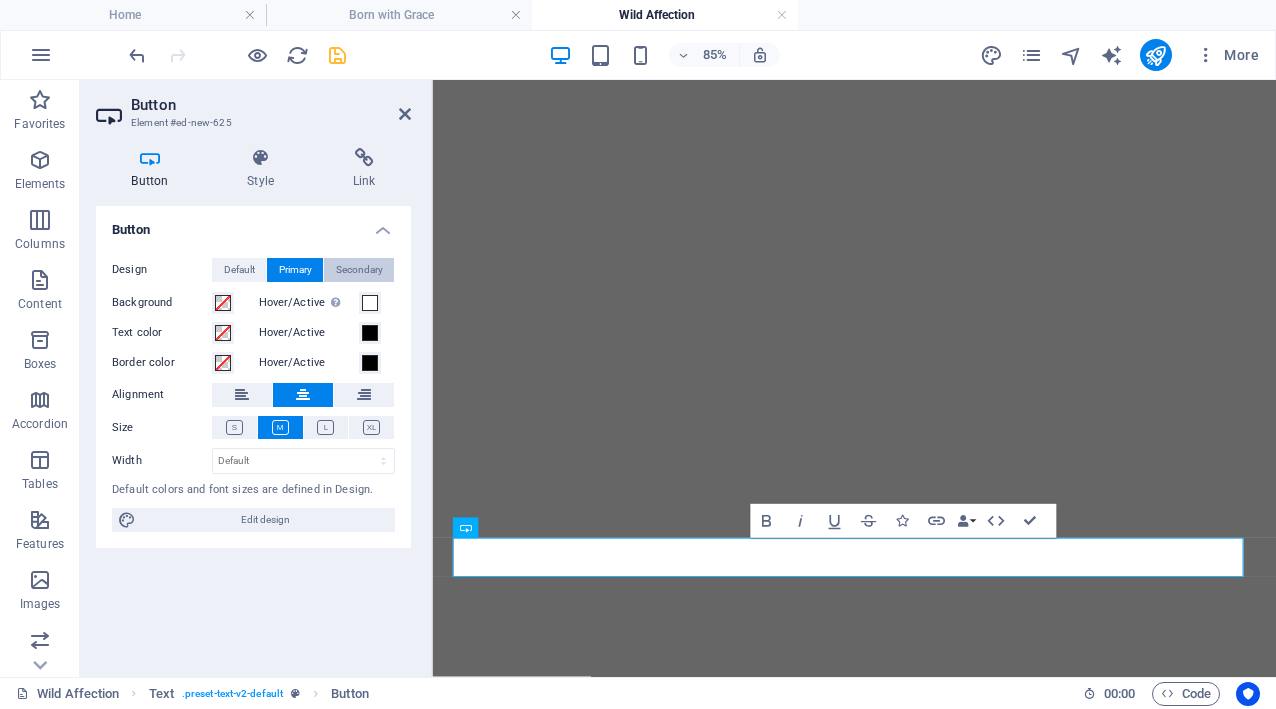 click on "Secondary" at bounding box center (359, 270) 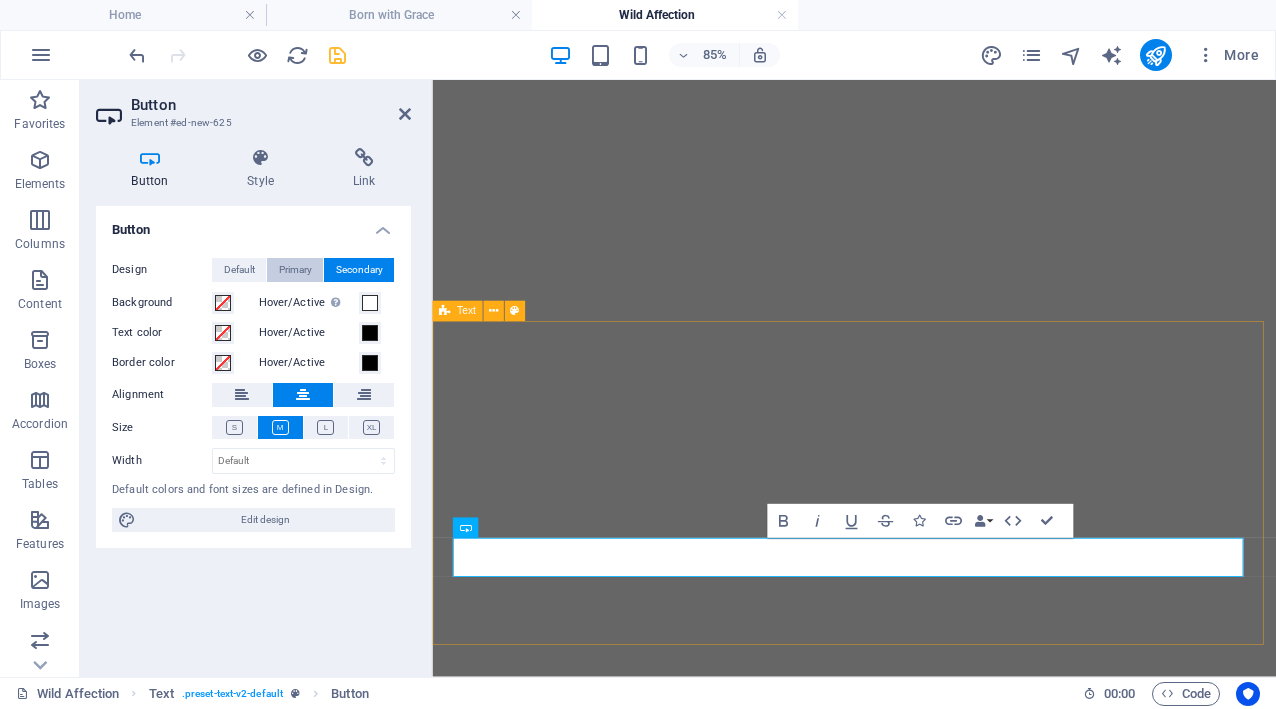 click on "Primary" at bounding box center (295, 270) 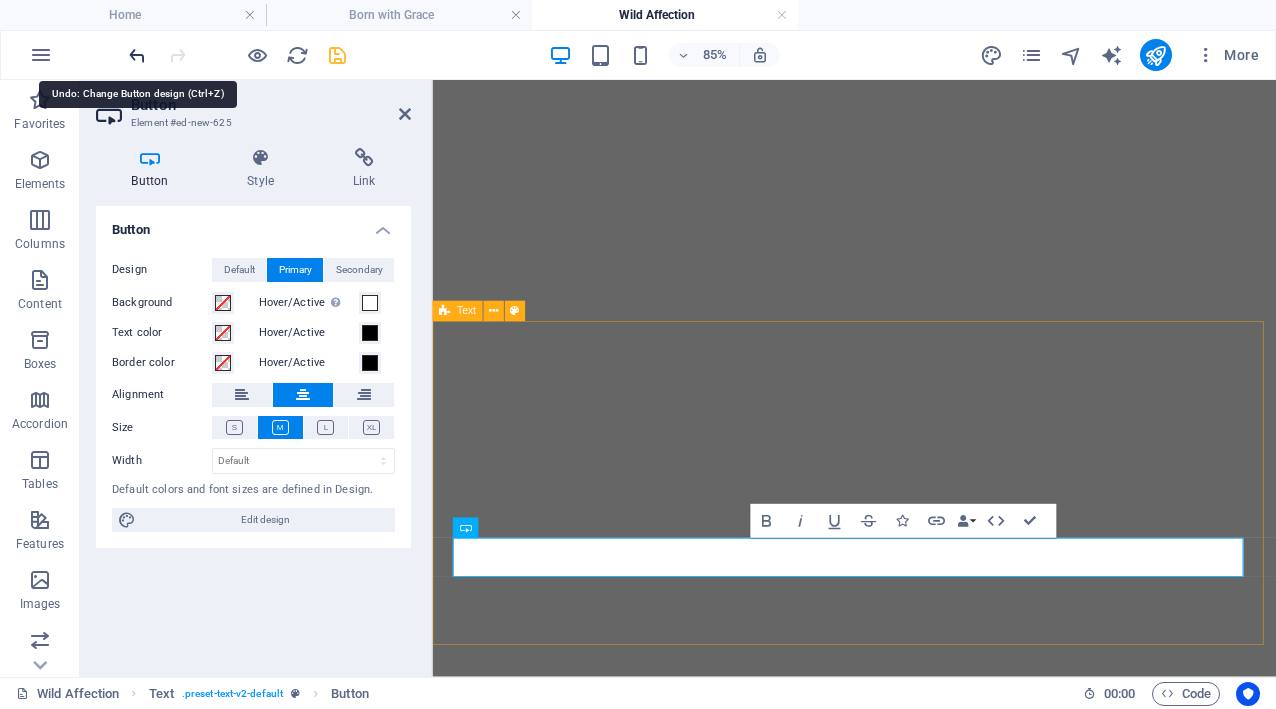 click at bounding box center (137, 55) 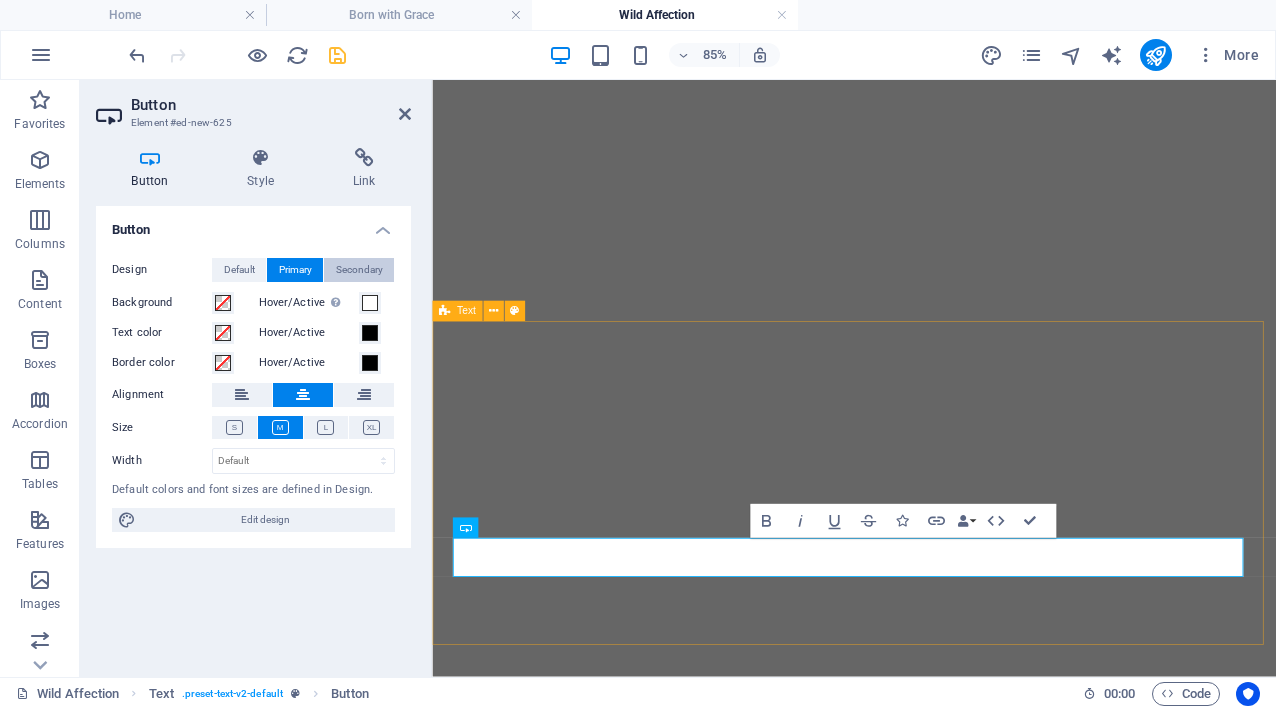 click on "Secondary" at bounding box center (359, 270) 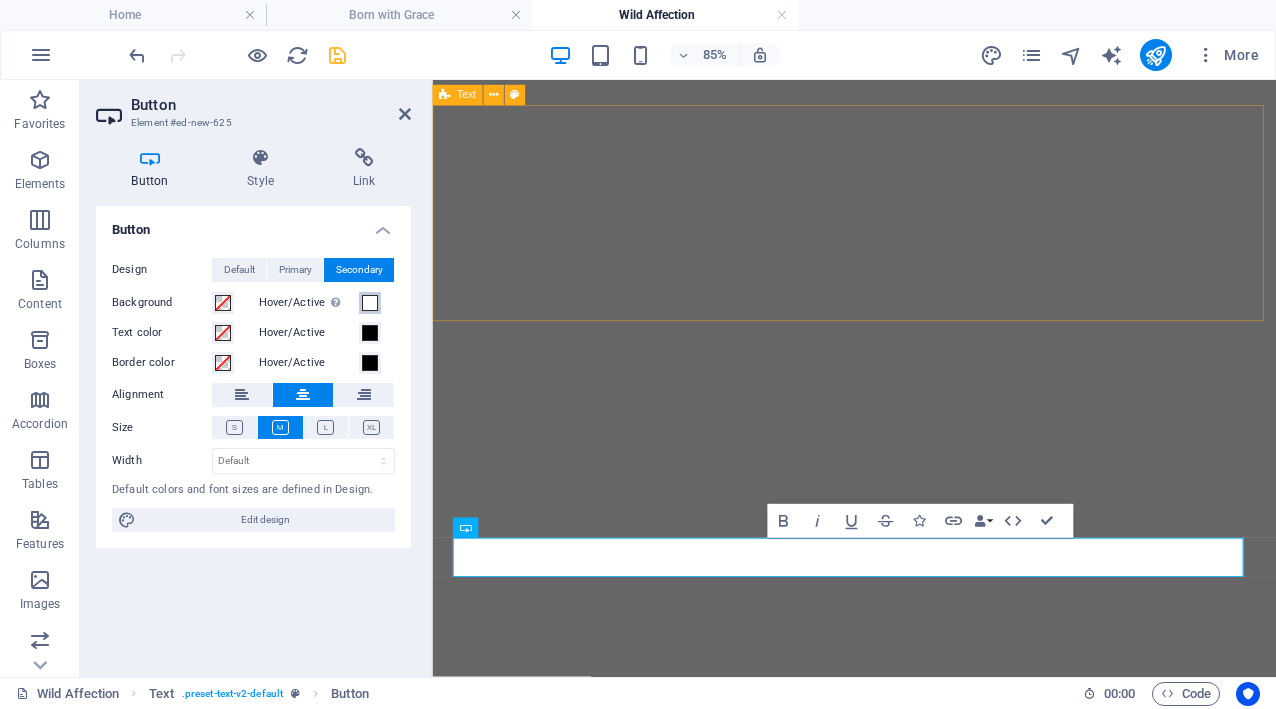 click at bounding box center [370, 303] 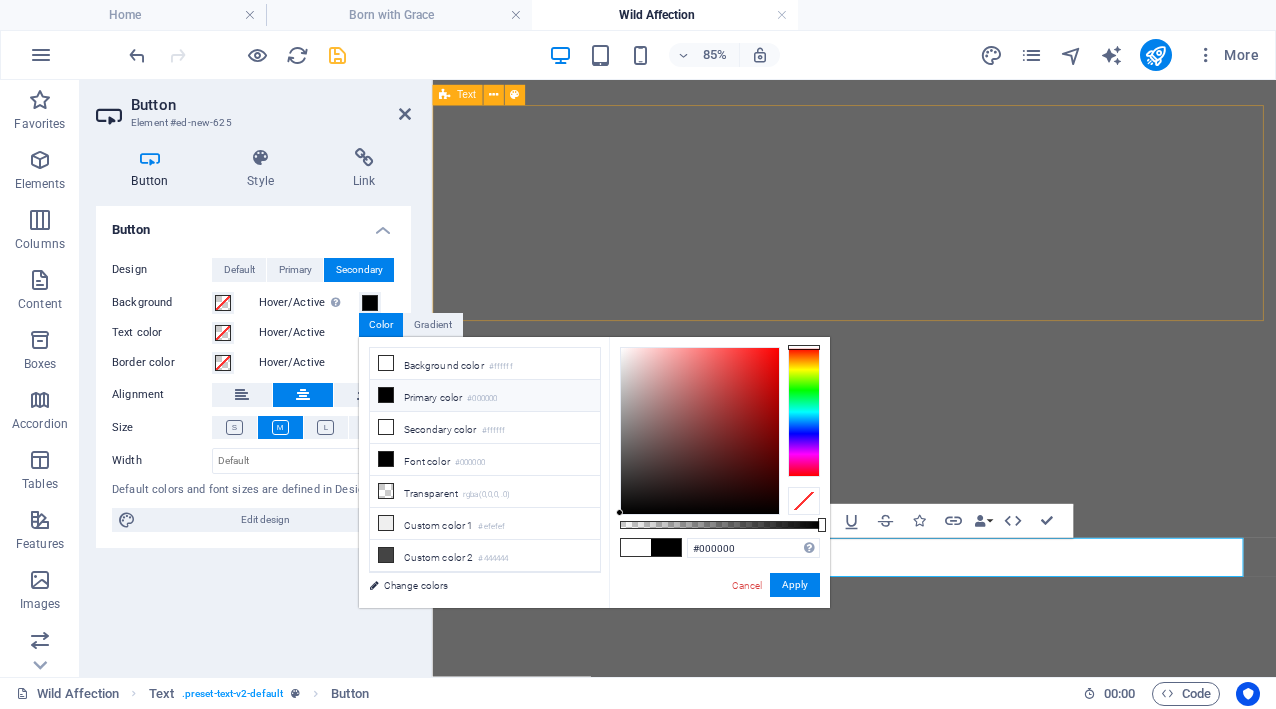 drag, startPoint x: 634, startPoint y: 427, endPoint x: 613, endPoint y: 535, distance: 110.02273 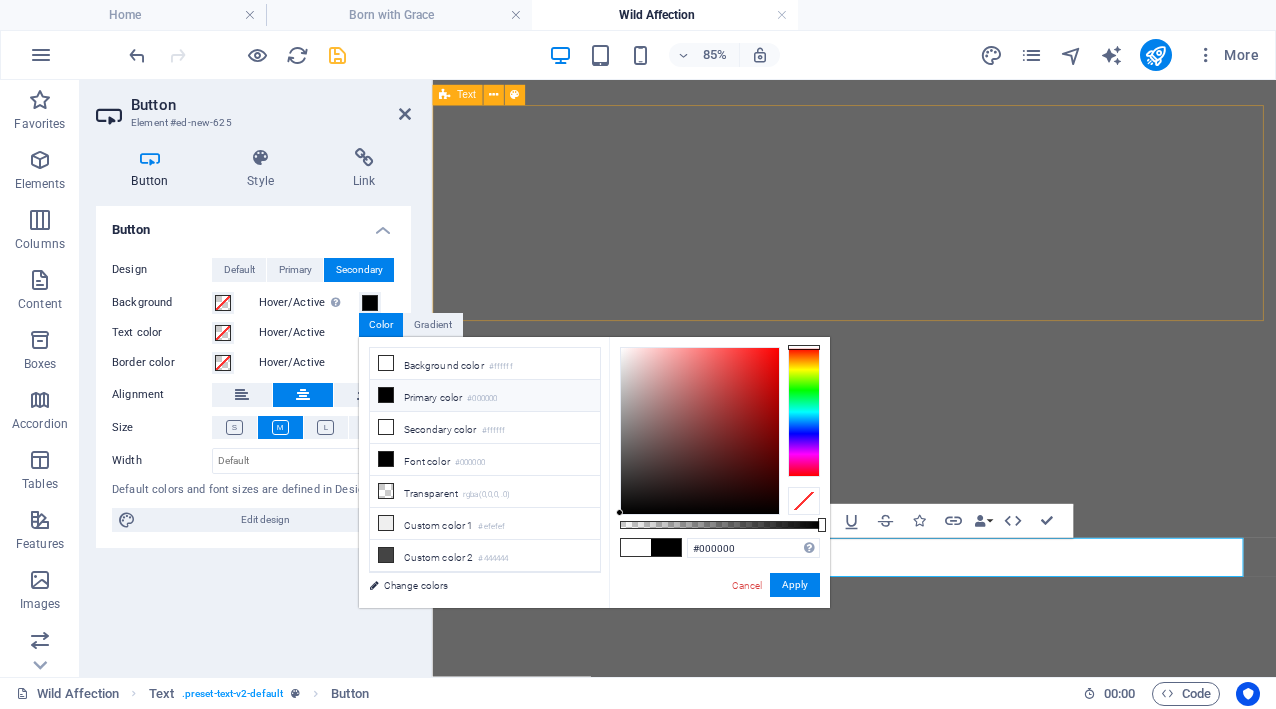 click on "#000000 Supported formats #0852ed rgb(8, 82, 237) rgba(8, 82, 237, 90%) hsv(221,97,93) hsl(221, 93%, 48%) Cancel Apply" at bounding box center [719, 617] 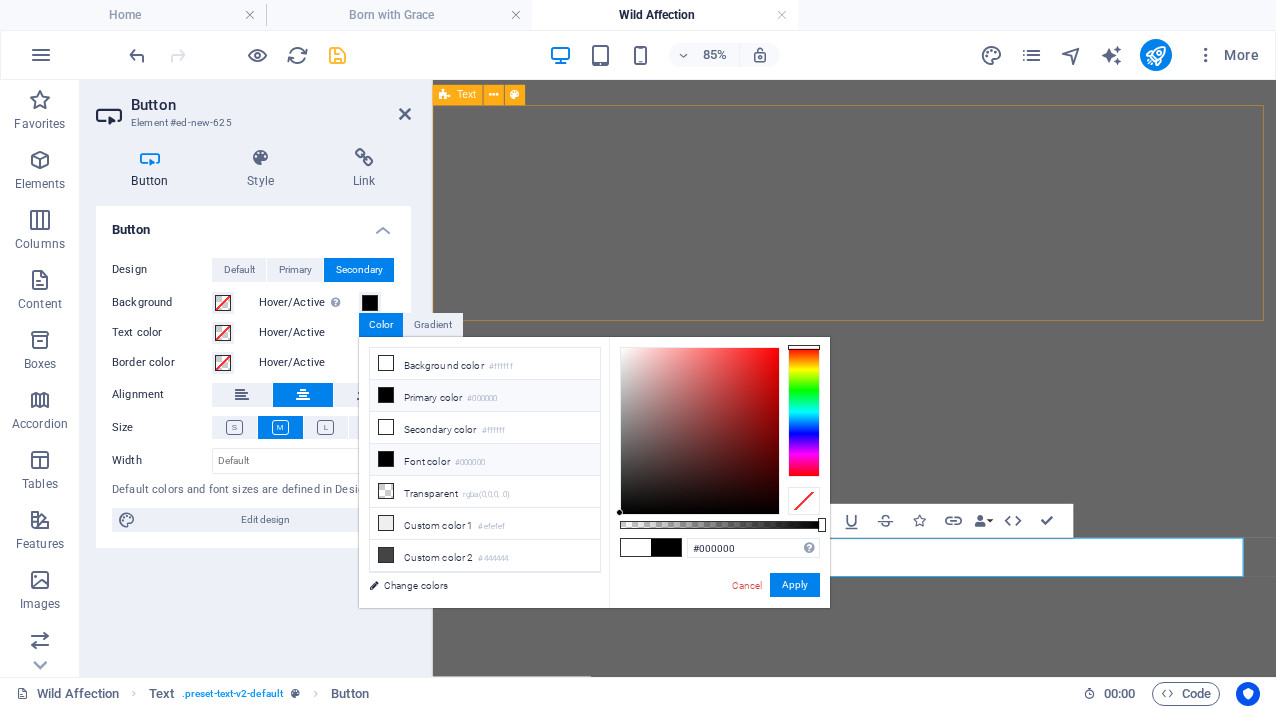click on "Font color
#000000" at bounding box center (485, 460) 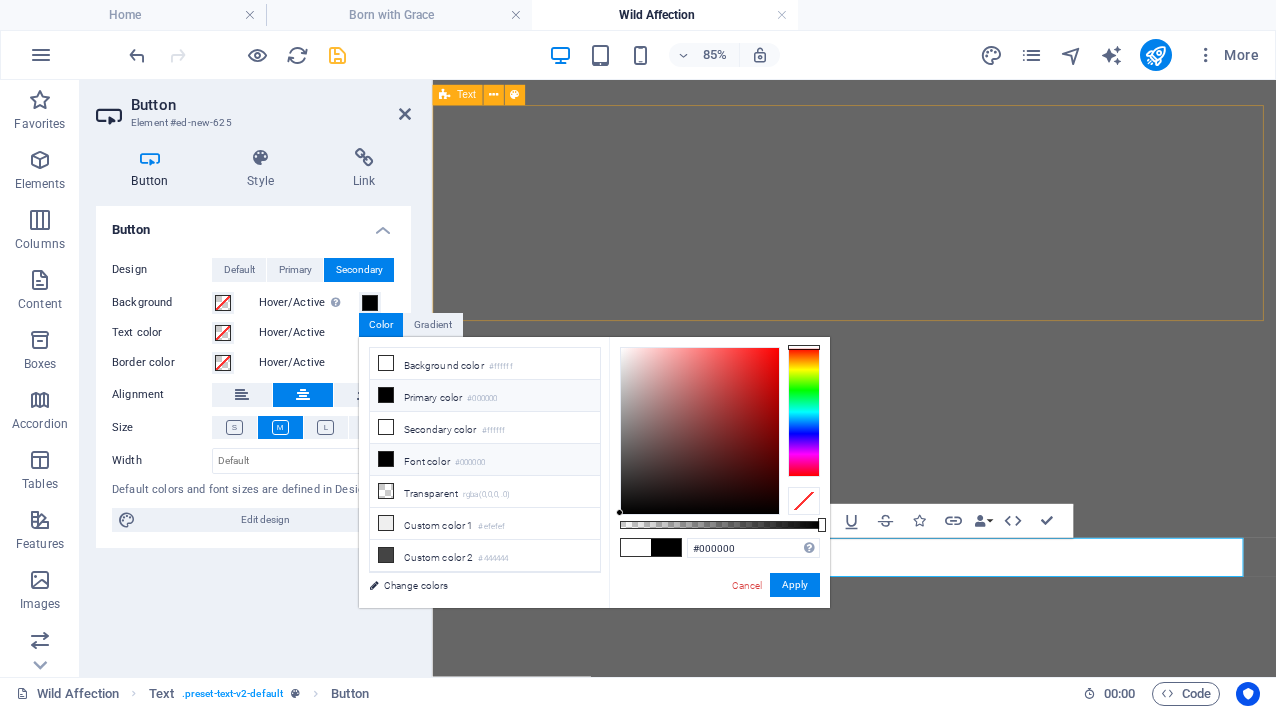 click on "Font color
#000000" at bounding box center (485, 460) 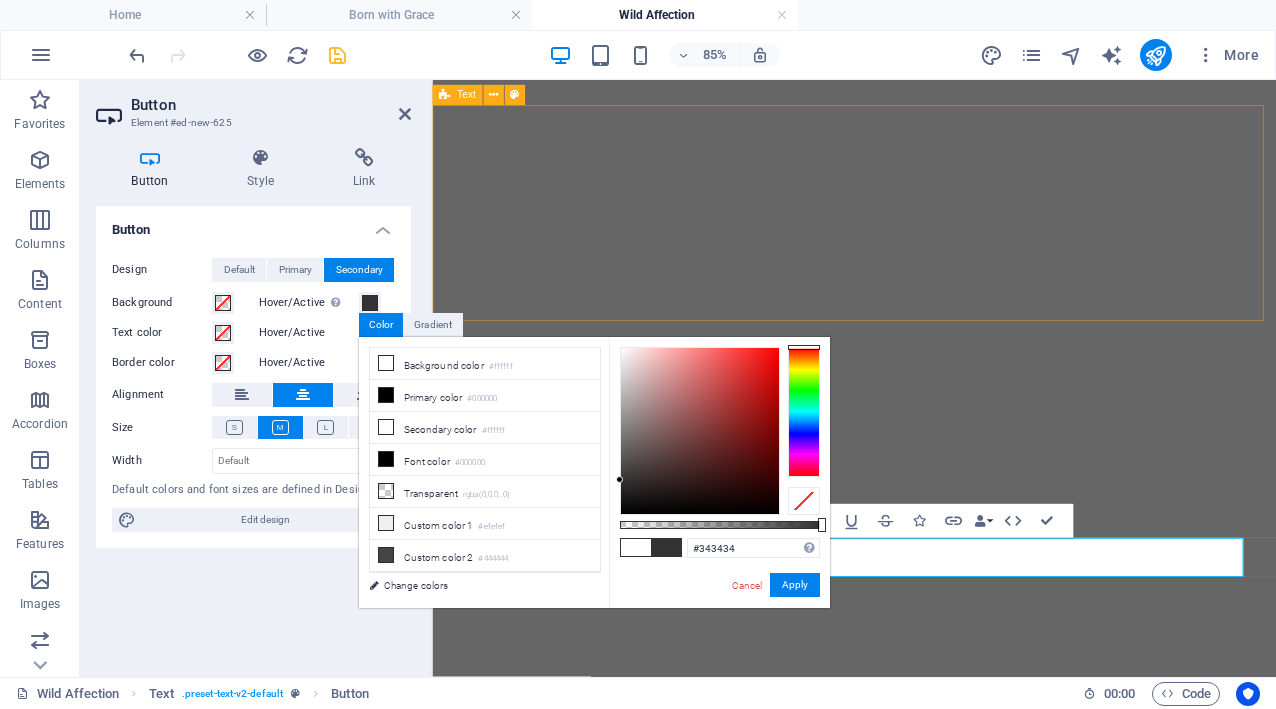 click at bounding box center (700, 431) 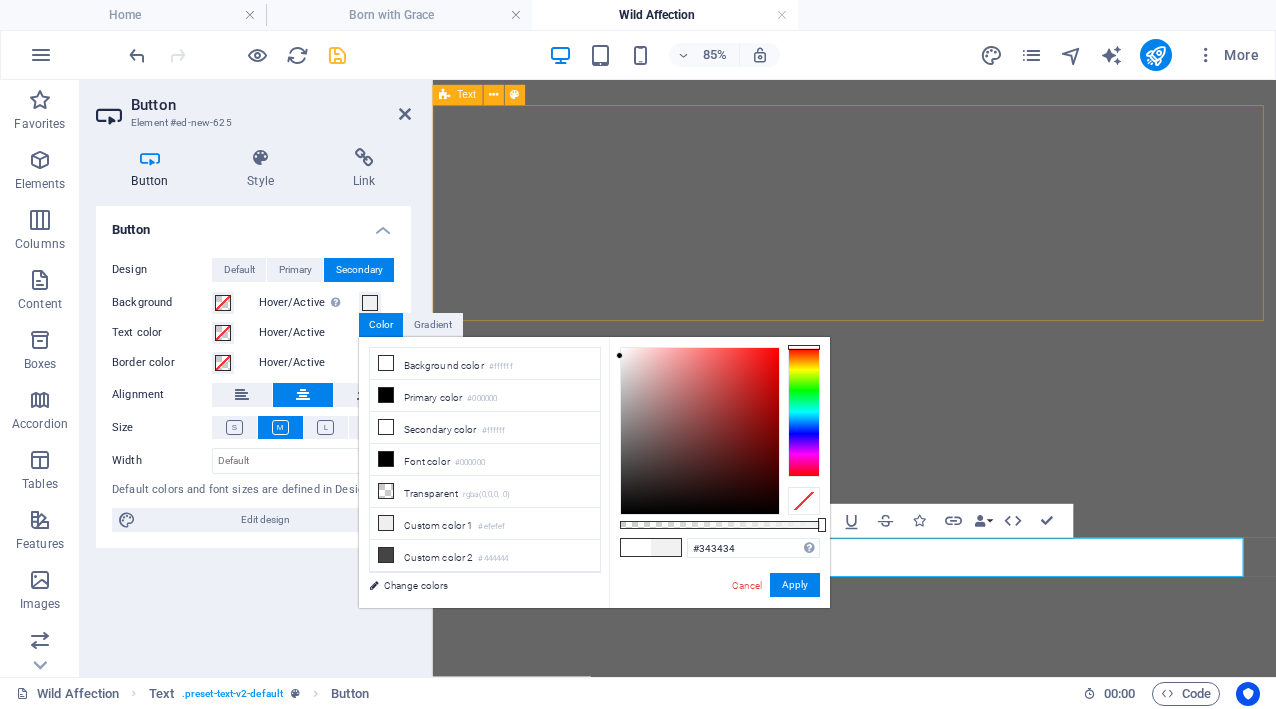 type on "#000000" 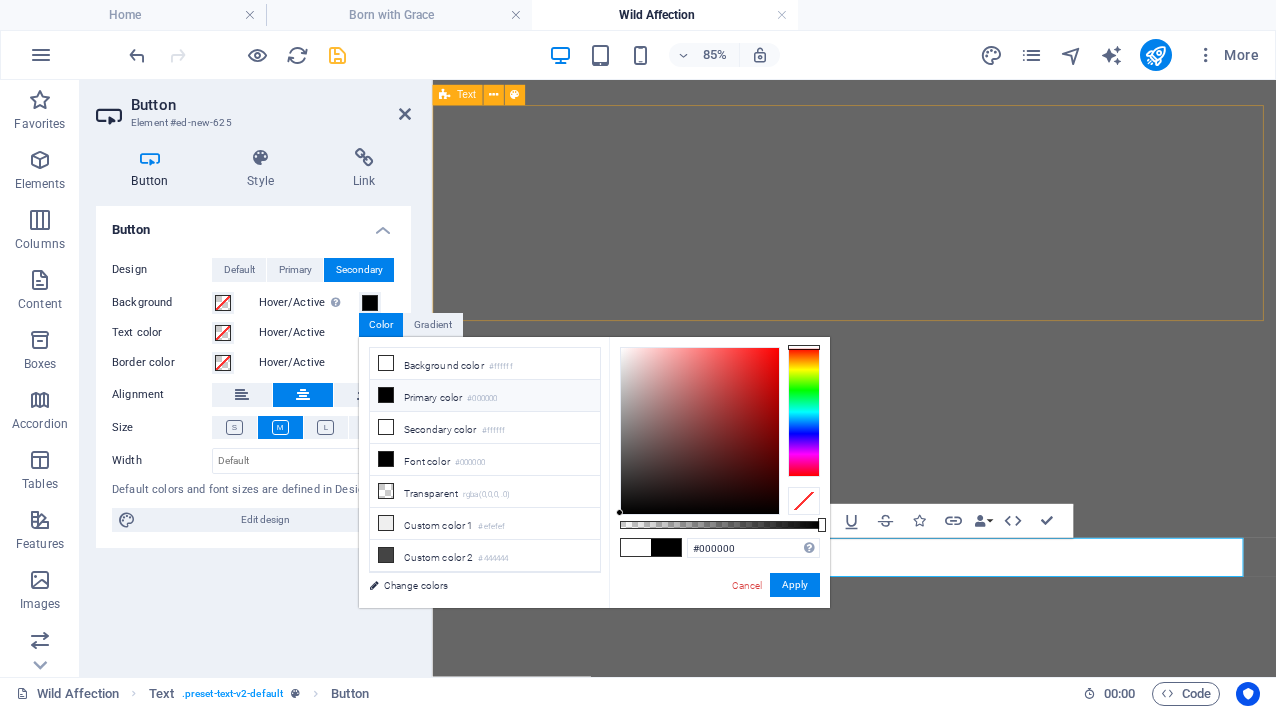 drag, startPoint x: 627, startPoint y: 475, endPoint x: 601, endPoint y: 592, distance: 119.85408 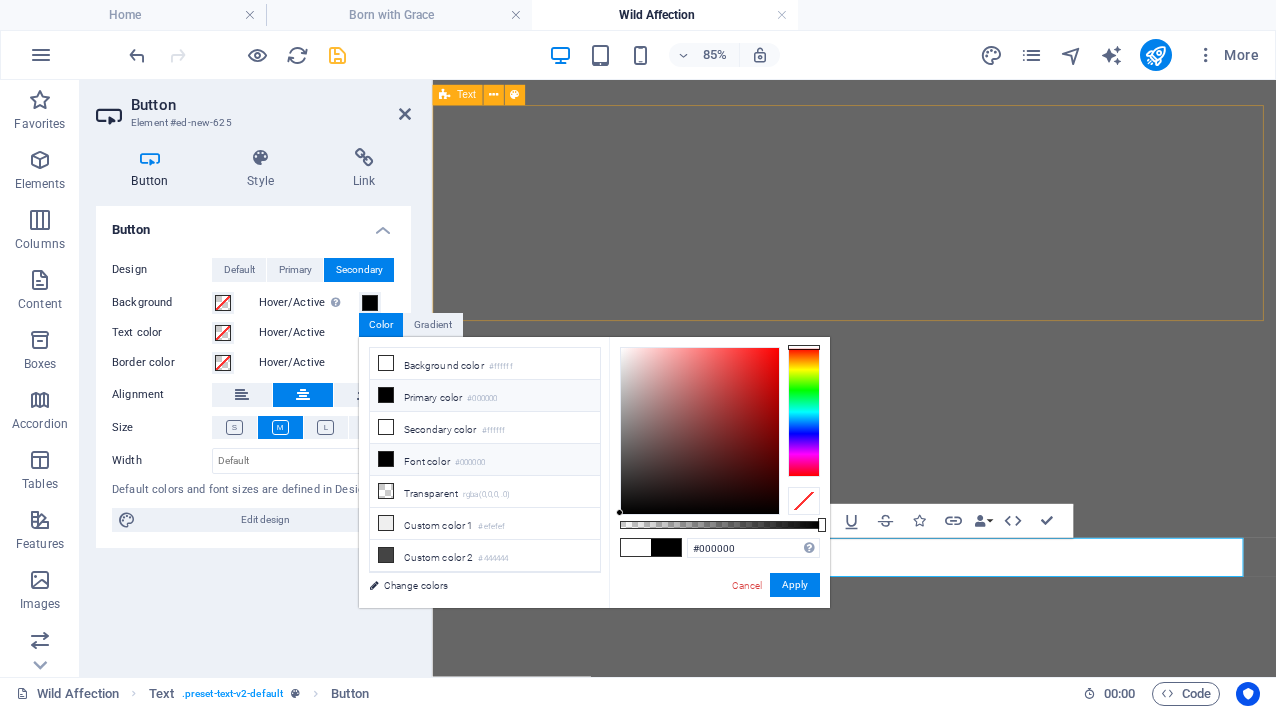 click on "Font color
#000000" at bounding box center (485, 460) 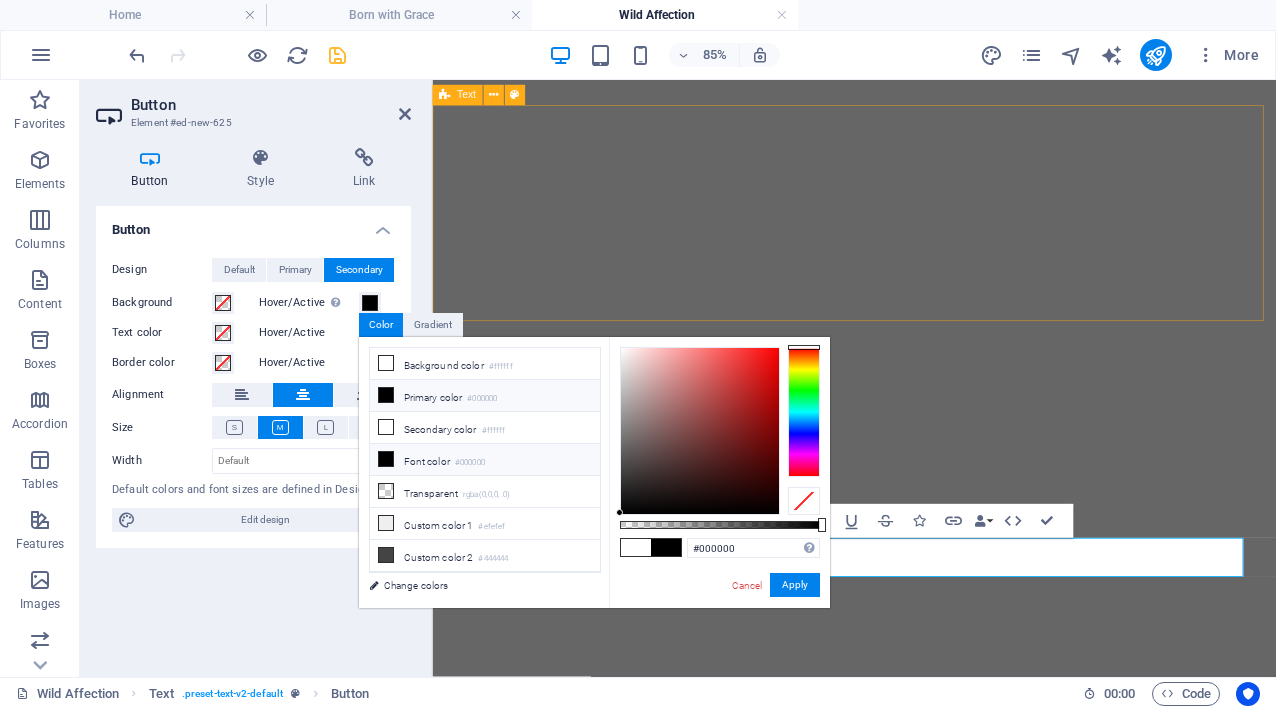 click at bounding box center (386, 459) 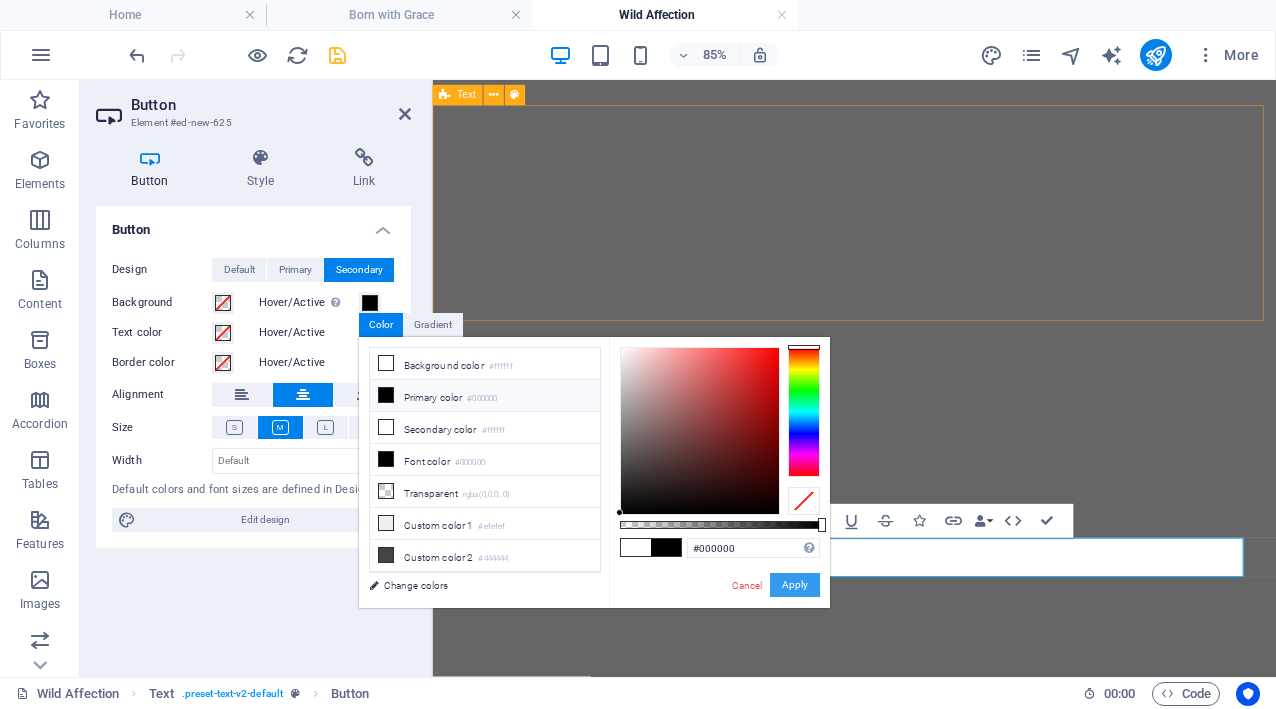 click on "Apply" at bounding box center [795, 585] 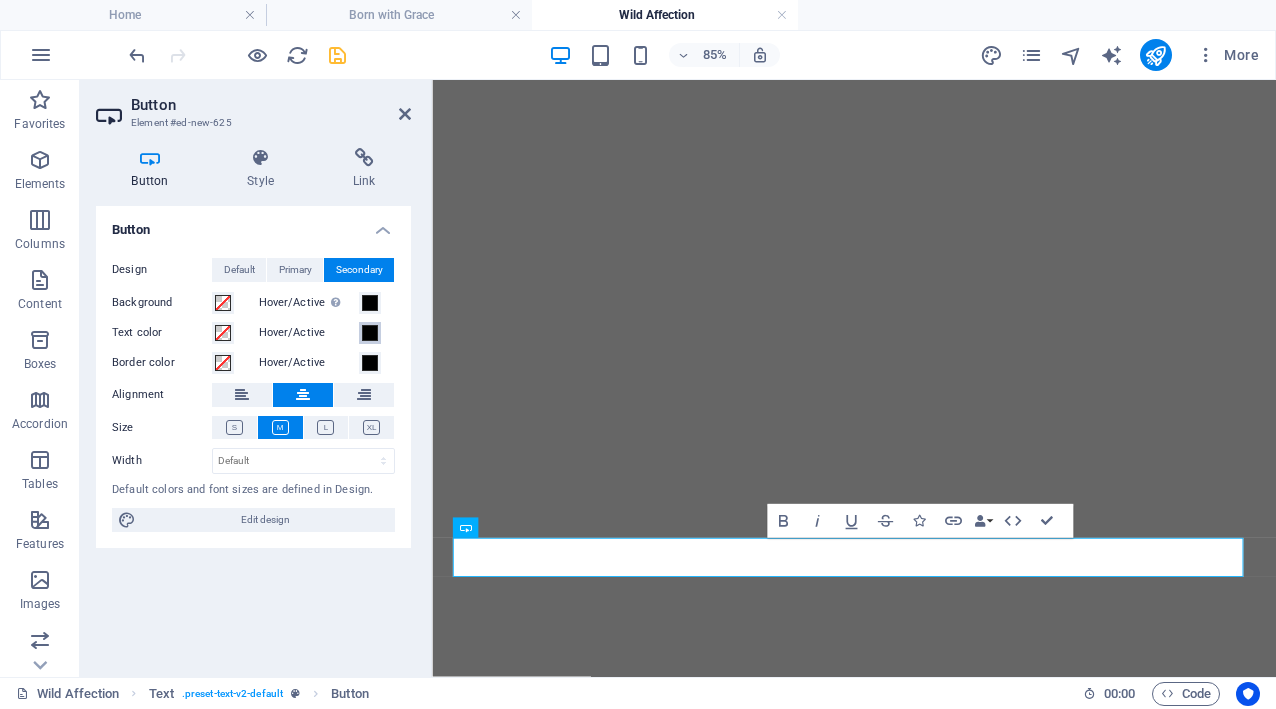 click at bounding box center [370, 333] 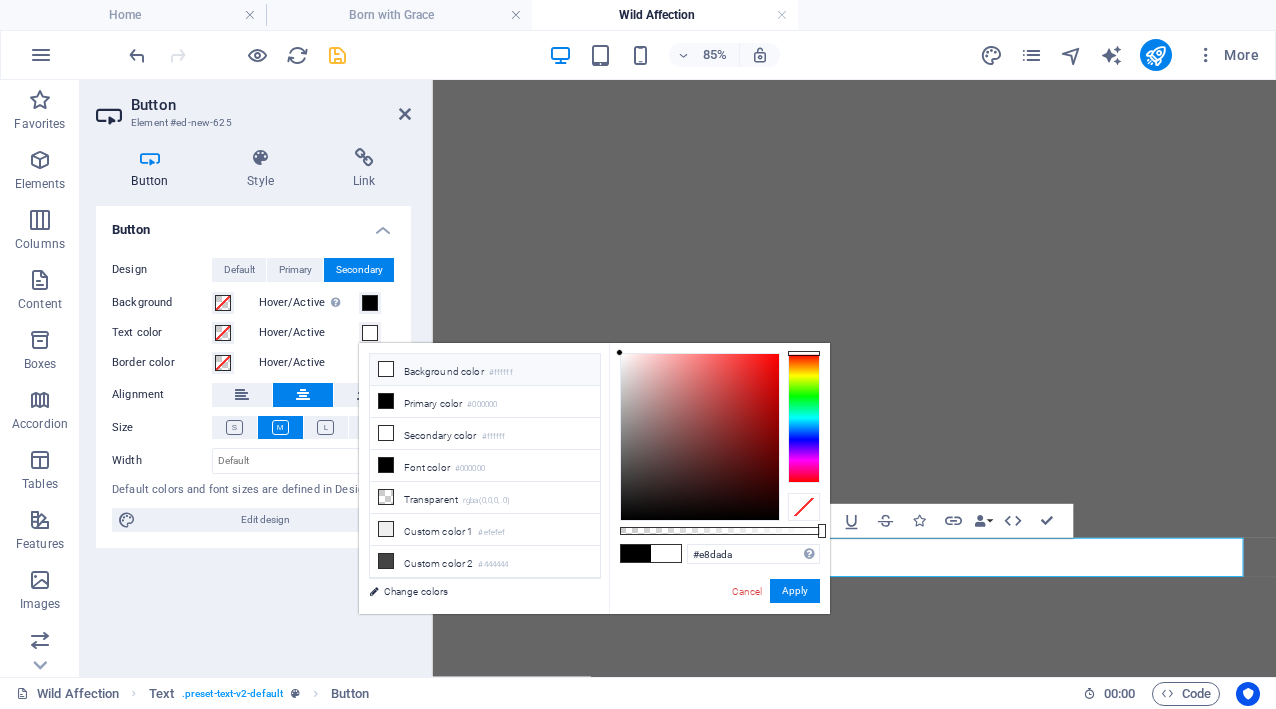 type on "#ffffff" 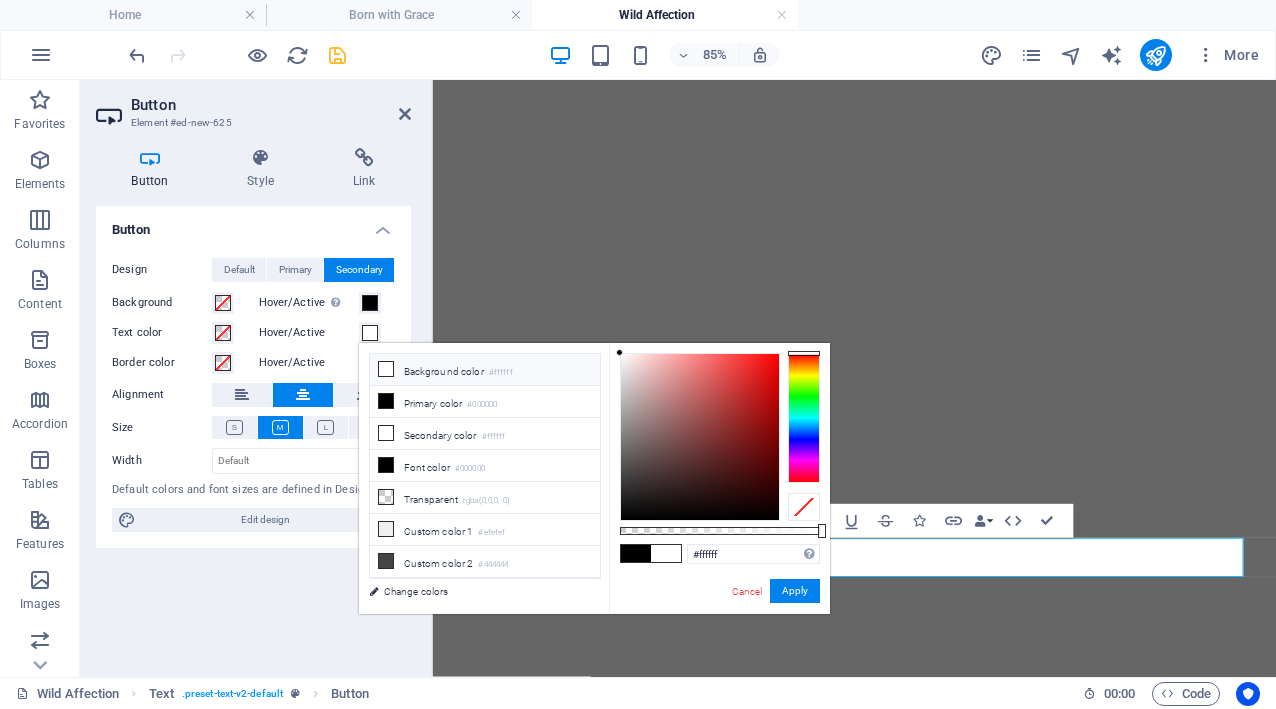 drag, startPoint x: 634, startPoint y: 380, endPoint x: 198, endPoint y: 315, distance: 440.81854 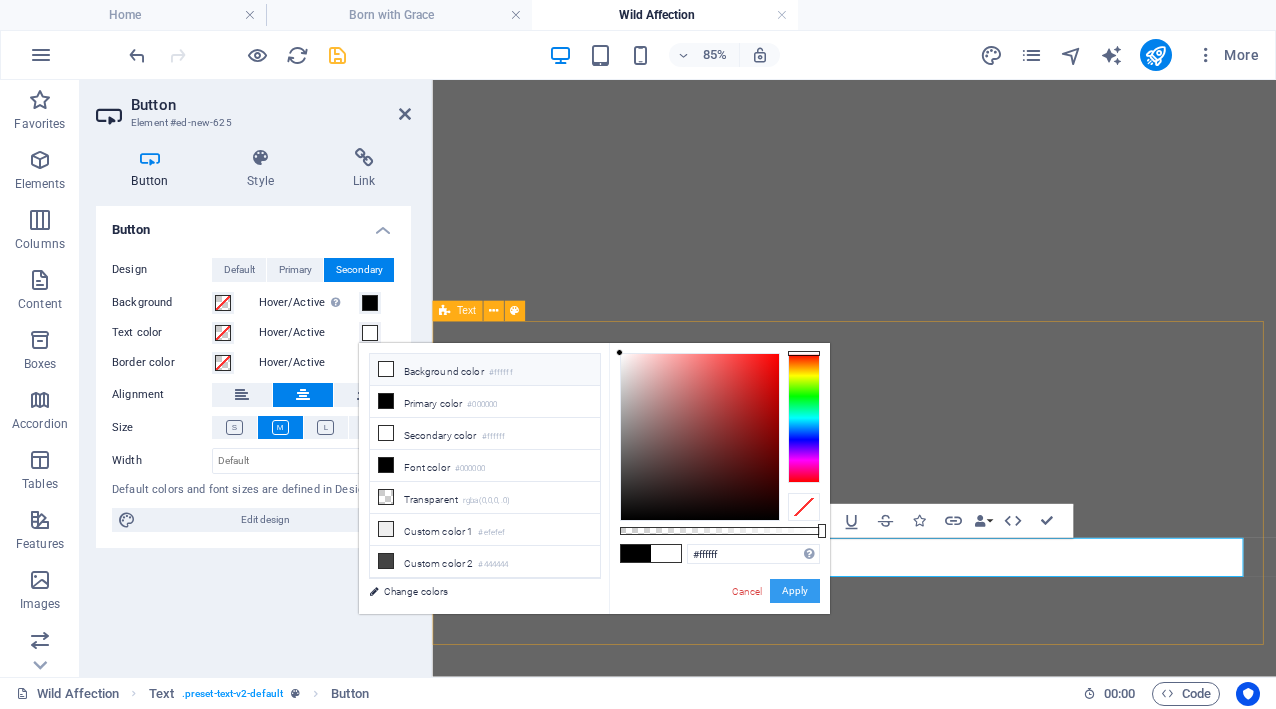 click on "Apply" at bounding box center [795, 591] 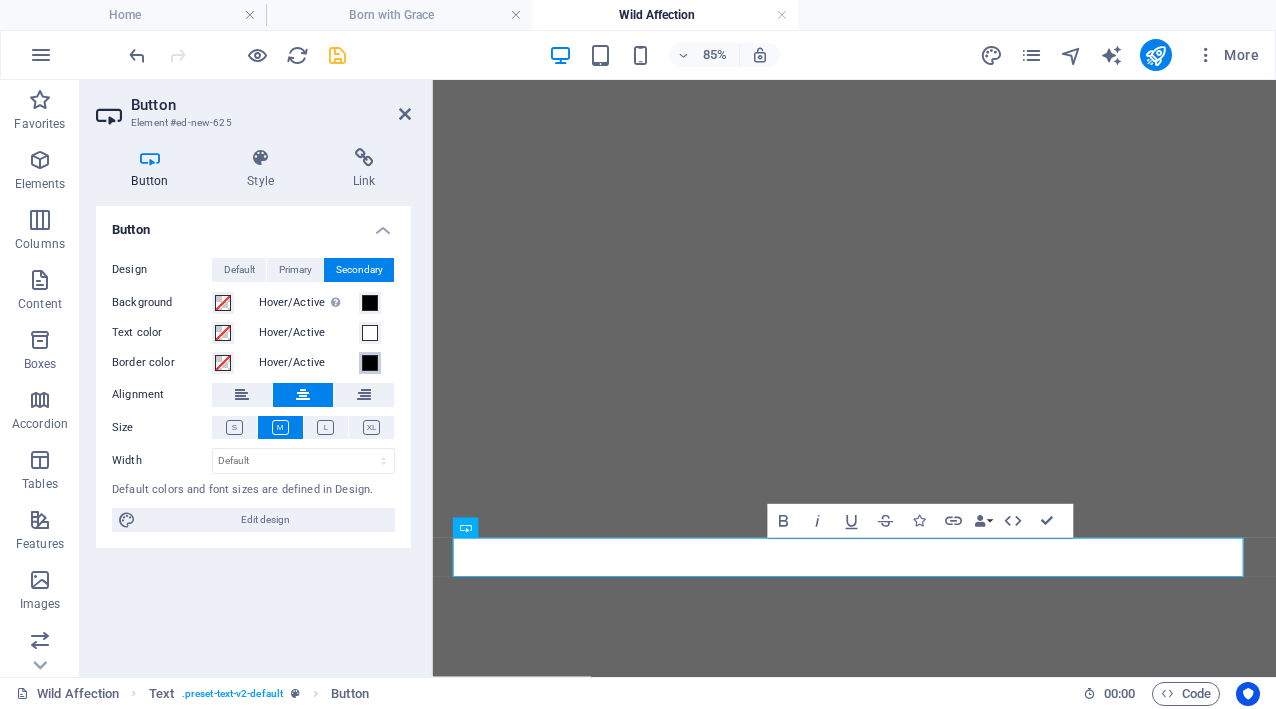 click at bounding box center [370, 363] 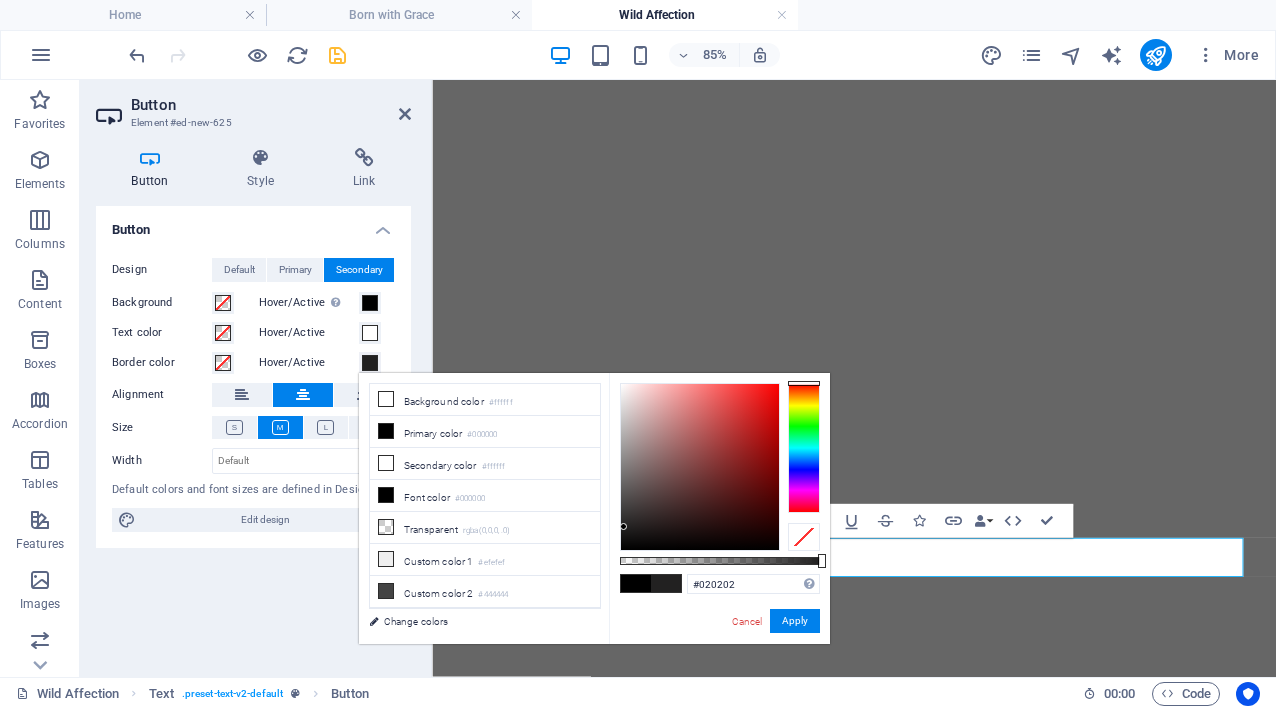 type on "#000000" 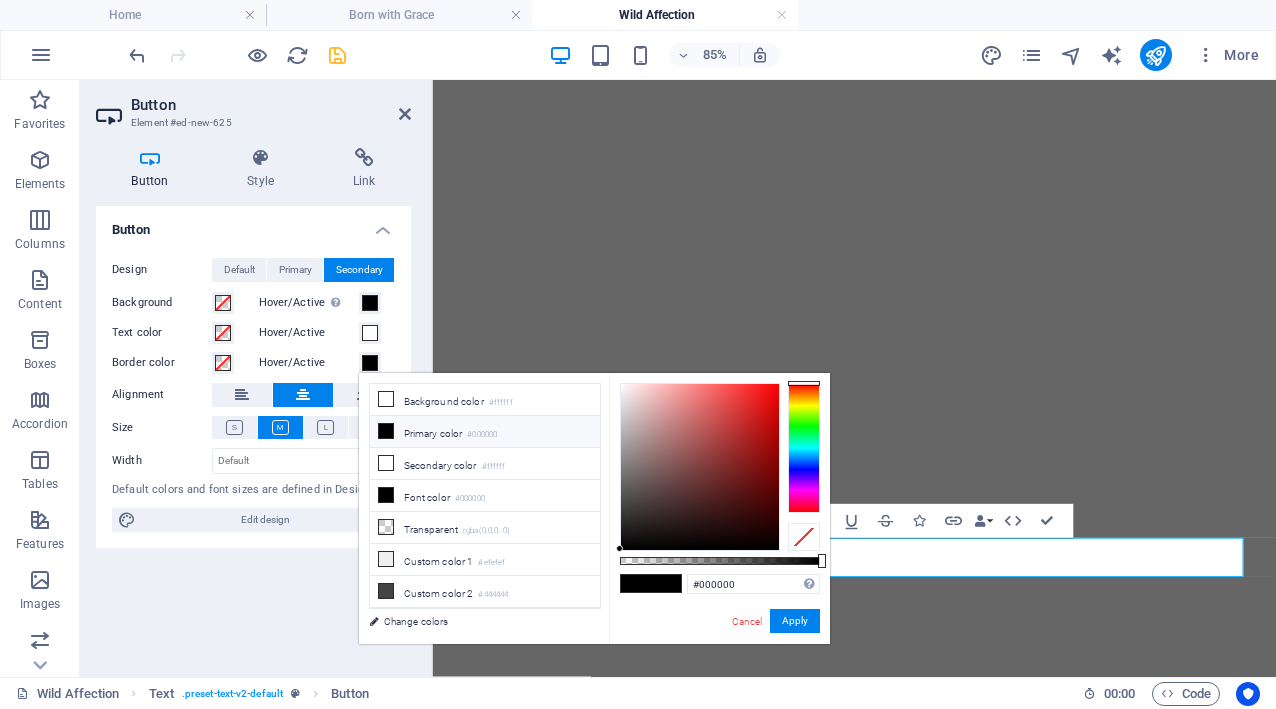 drag, startPoint x: 644, startPoint y: 485, endPoint x: 606, endPoint y: 565, distance: 88.56636 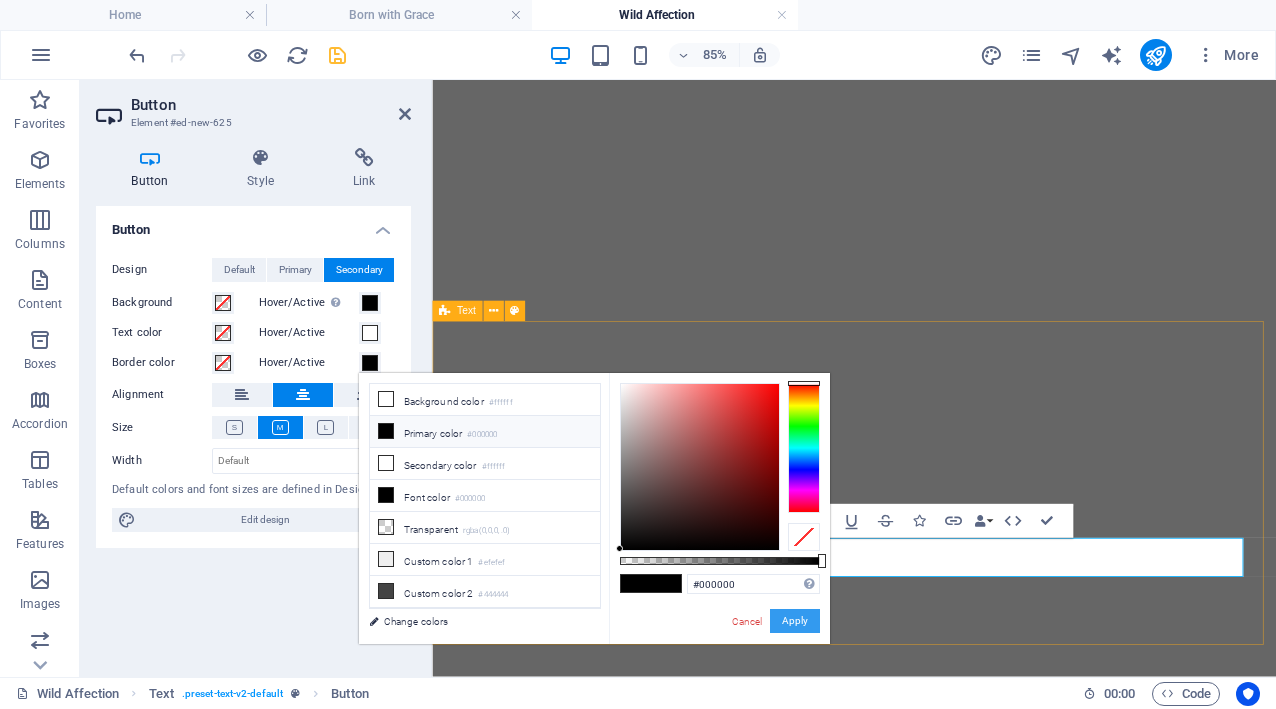 drag, startPoint x: 785, startPoint y: 623, endPoint x: 402, endPoint y: 635, distance: 383.18796 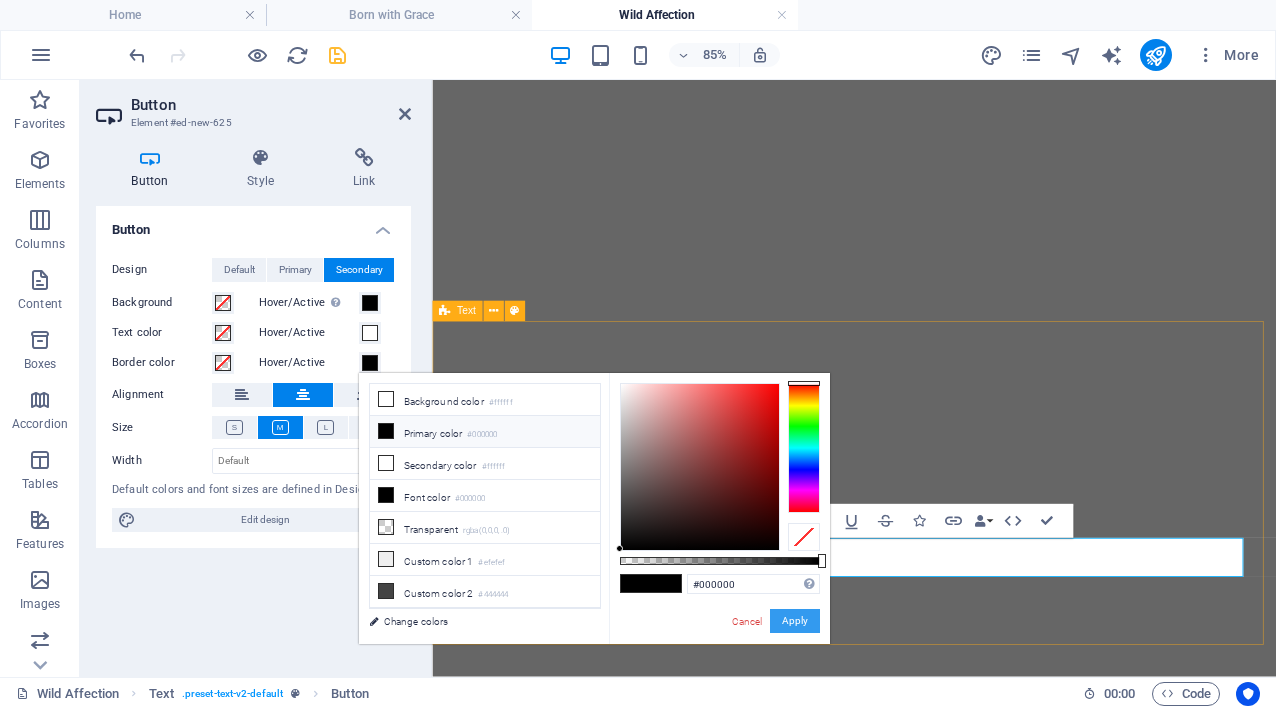 click on "Apply" at bounding box center (795, 621) 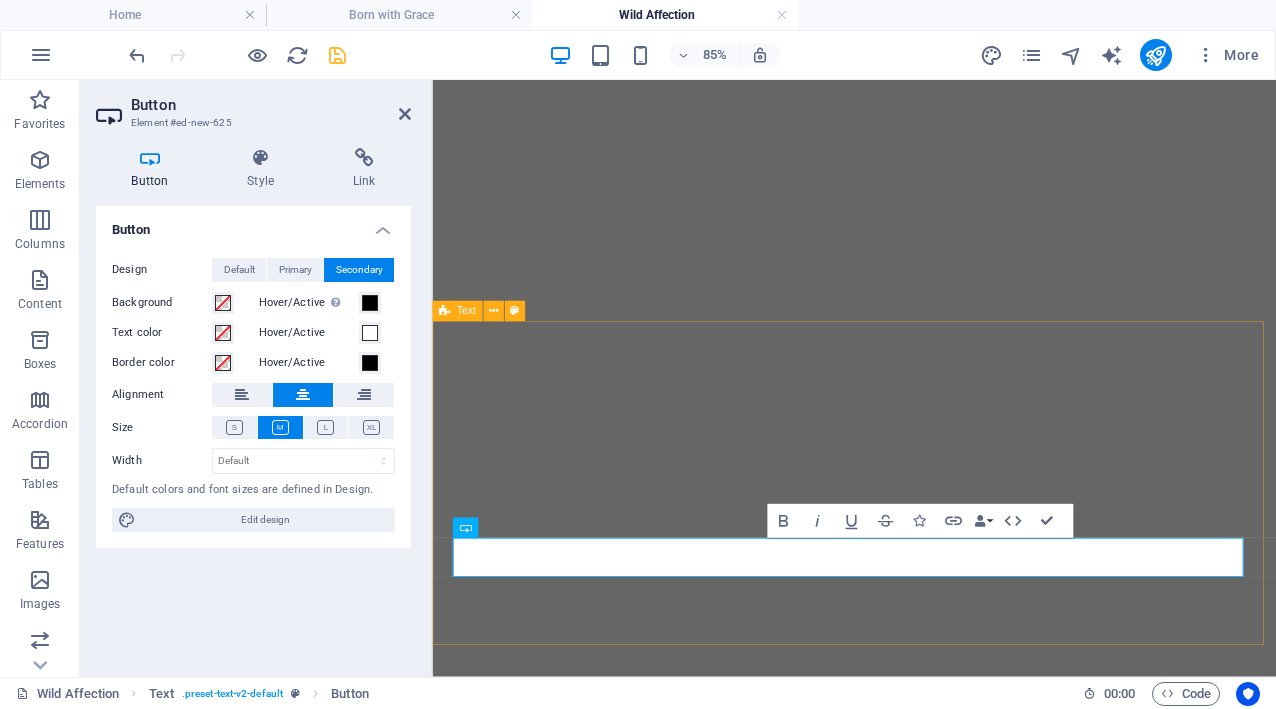 click on "Lorem ipsum dolor sitope amet, consectetur adipisicing elitip. Massumenda, dolore, cum vel modi asperiores consequatur suscipit quidem ducimus eveniet iure expedita consecteture odiogil voluptatum similique fugit voluptates atem accusamus quae quas dolorem tenetur facere tempora maiores adipisci reiciendis accusantium voluptatibus id voluptate tempore dolor harum nisi amet! Nobis, eaque. Aenean commodo ligula eget dolor. Lorem ipsum dolor sit amet, consectetuer adipiscing elit leget odiogil voluptatum similique fugit voluptates dolor. Libero assumenda, dolore, cum vel modi asperiores consequatur. Private Collection" at bounding box center (928, 4103) 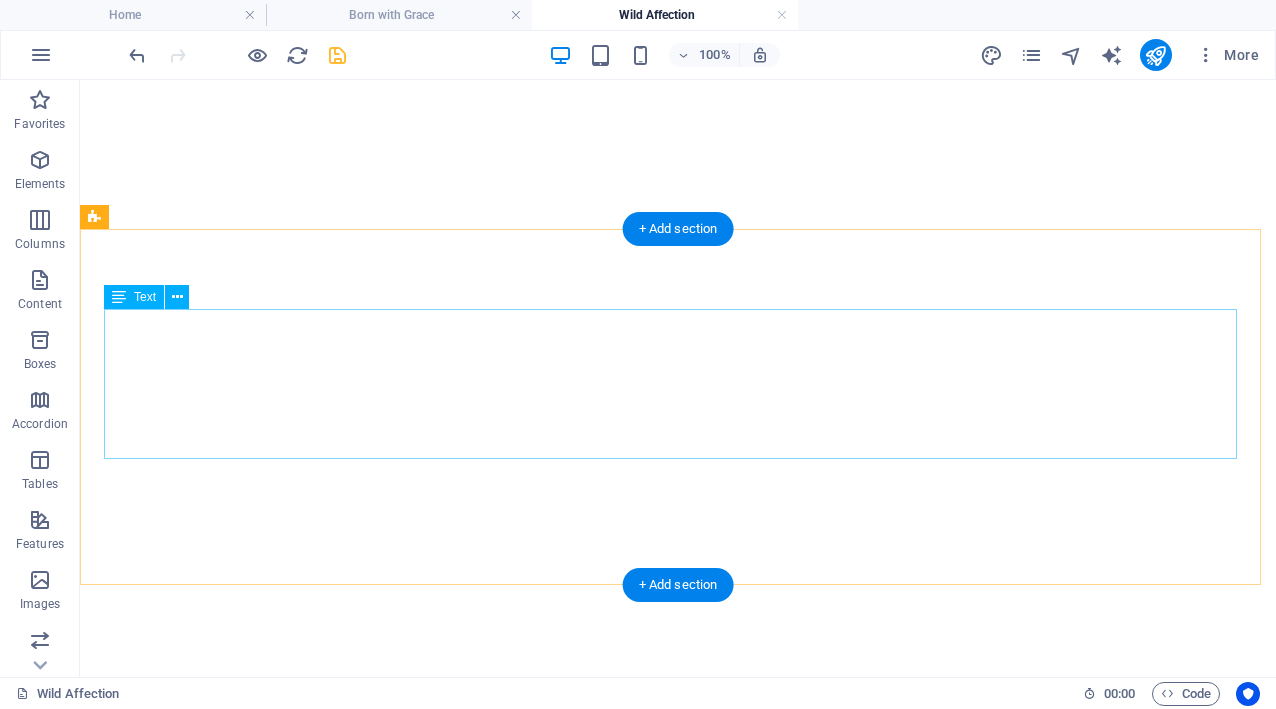 scroll, scrollTop: 2655, scrollLeft: 0, axis: vertical 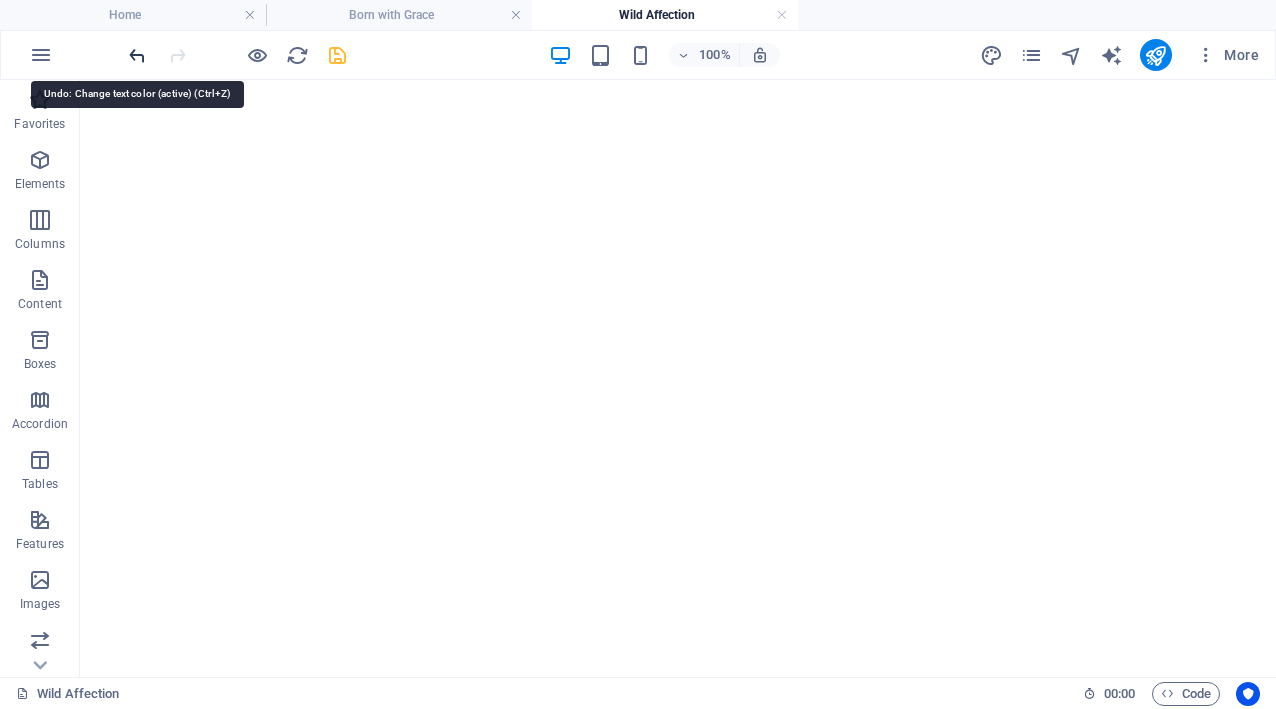 click at bounding box center (137, 55) 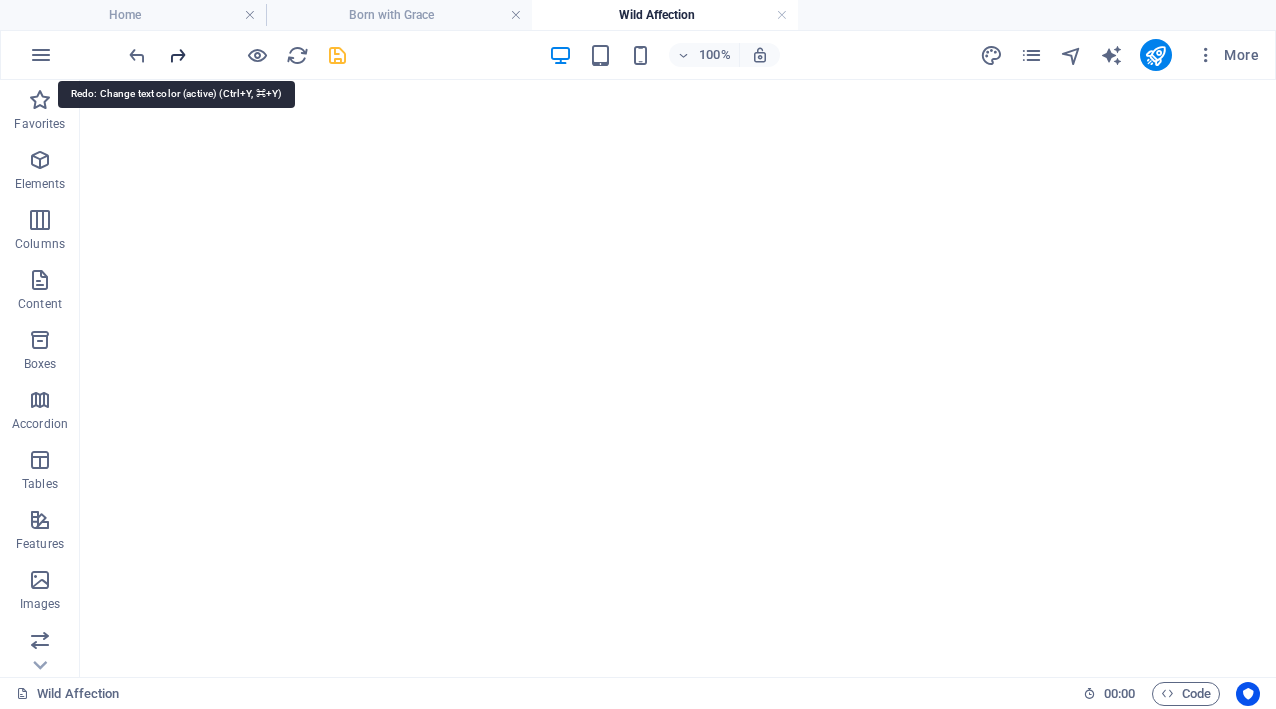 click at bounding box center [177, 55] 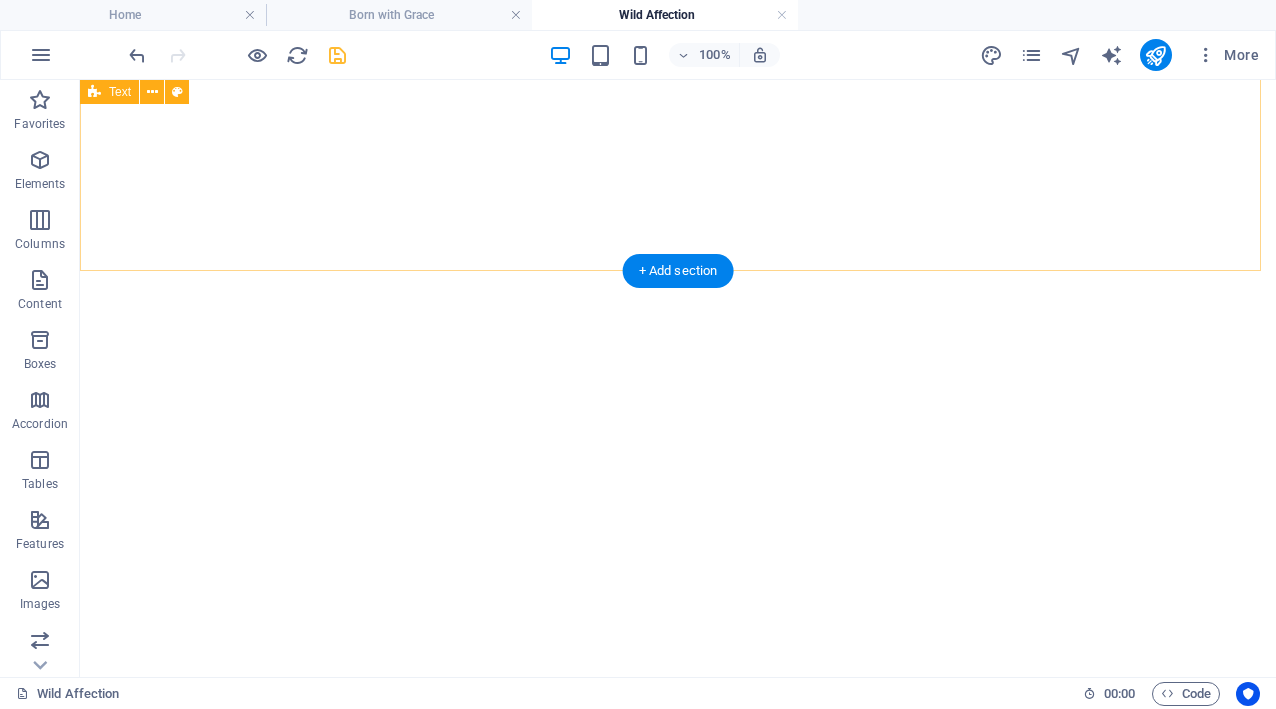 scroll, scrollTop: 2759, scrollLeft: 0, axis: vertical 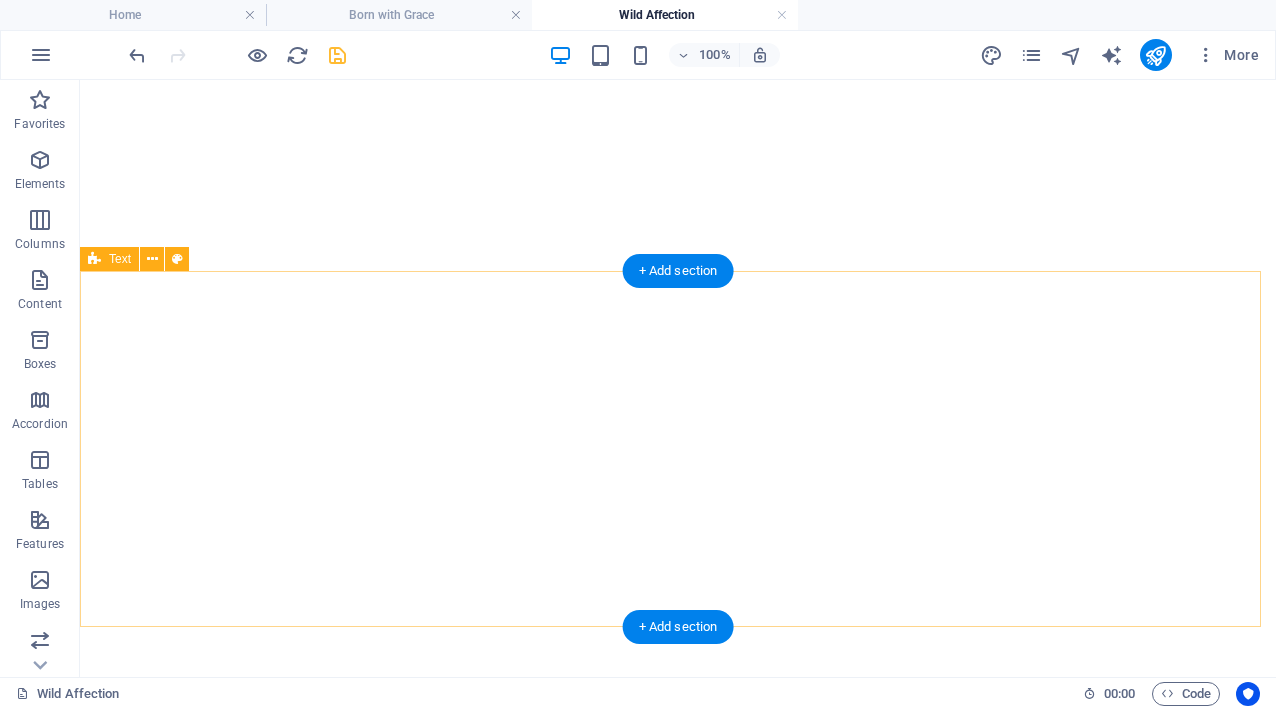 click on "Lorem ipsum dolor sitope amet, consectetur adipisicing elitip. Massumenda, dolore, cum vel modi asperiores consequatur suscipit quidem ducimus eveniet iure expedita consecteture odiogil voluptatum similique fugit voluptates atem accusamus quae quas dolorem tenetur facere tempora maiores adipisci reiciendis accusantium voluptatibus id voluptate tempore dolor harum nisi amet! Nobis, eaque. Aenean commodo ligula eget dolor. Lorem ipsum dolor sit amet, consectetuer adipiscing elit leget odiogil voluptatum similique fugit voluptates dolor. Libero assumenda, dolore, cum vel modi asperiores consequatur. Private Collection" at bounding box center [678, 3802] 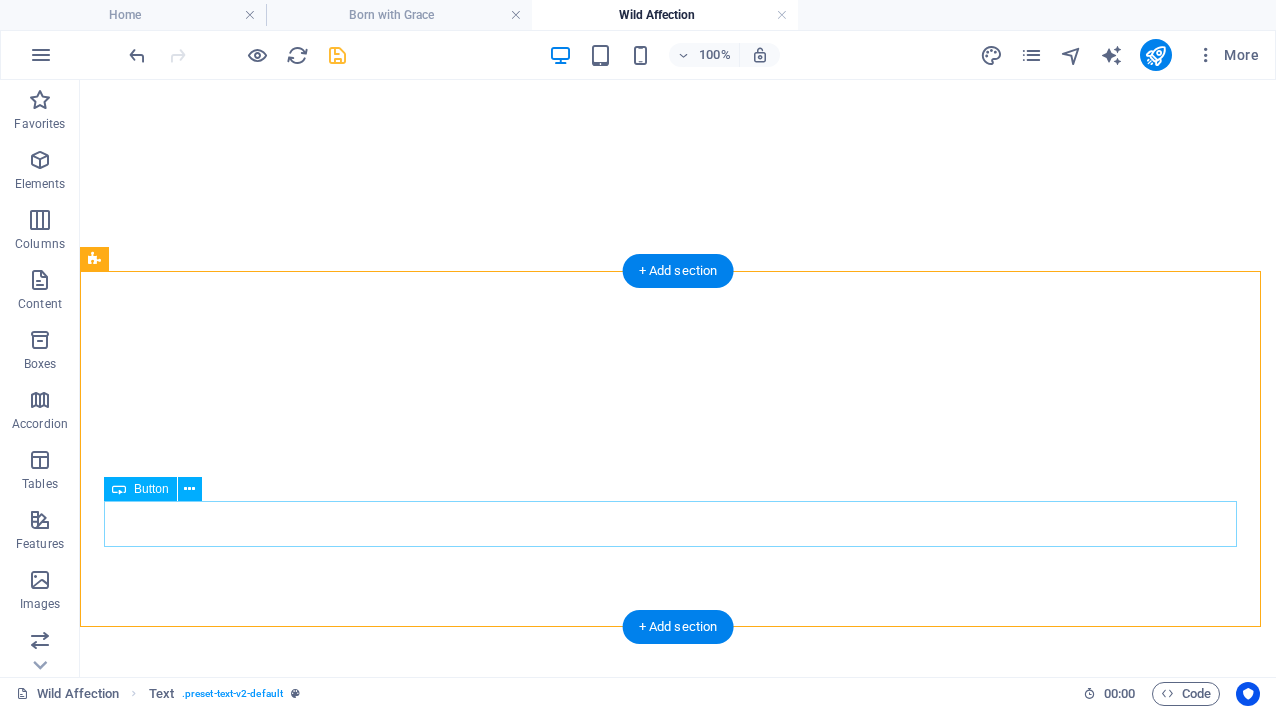 click on "Private Collection" at bounding box center (678, 3846) 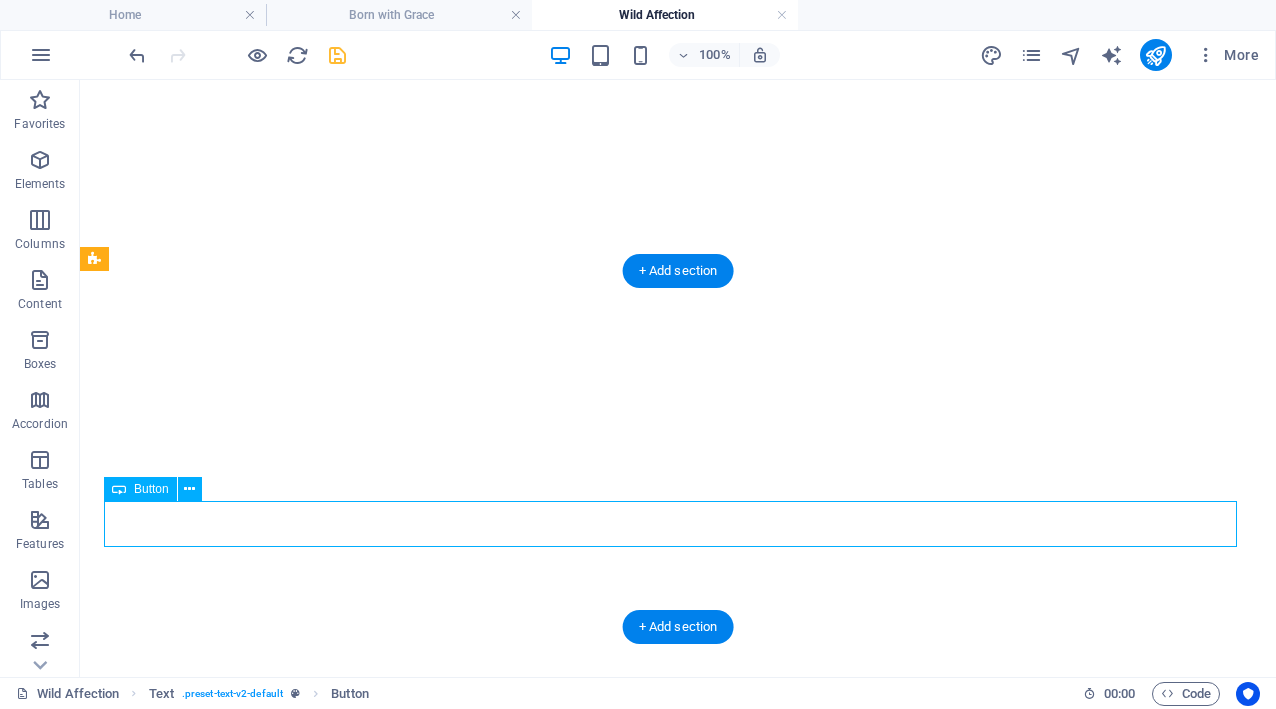 click on "Private Collection" at bounding box center (678, 3846) 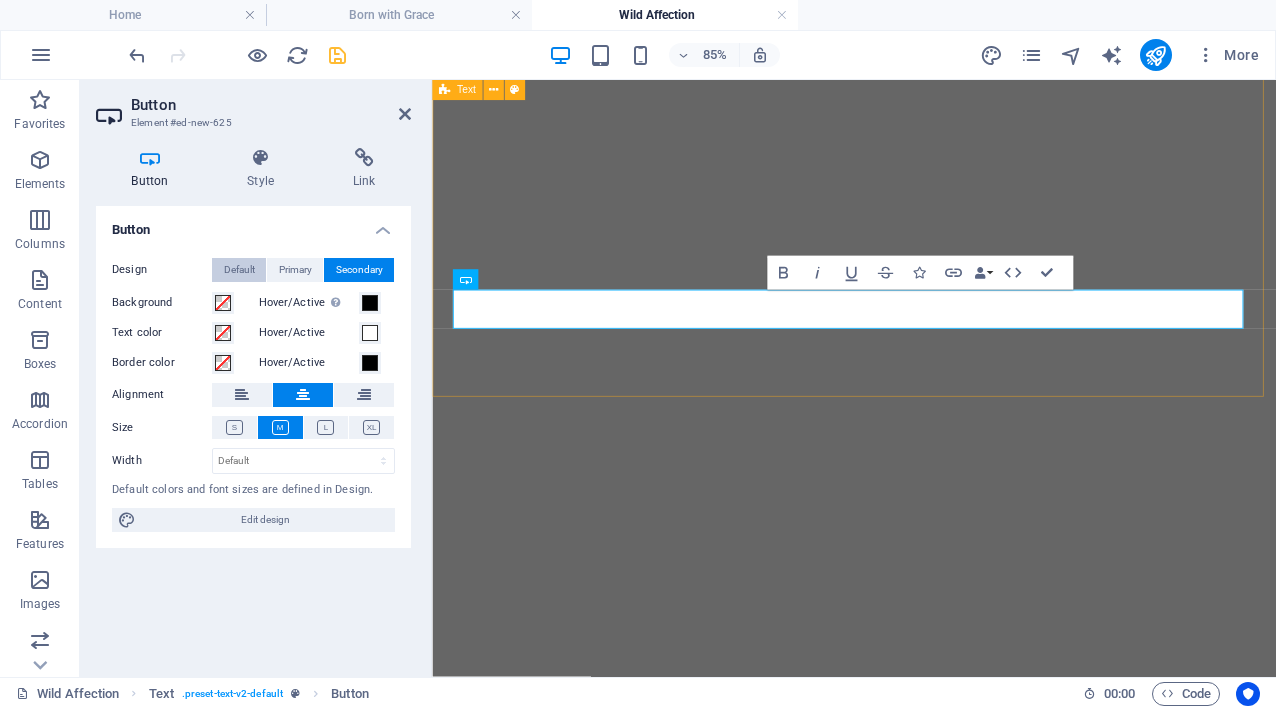 click on "Default" at bounding box center [239, 270] 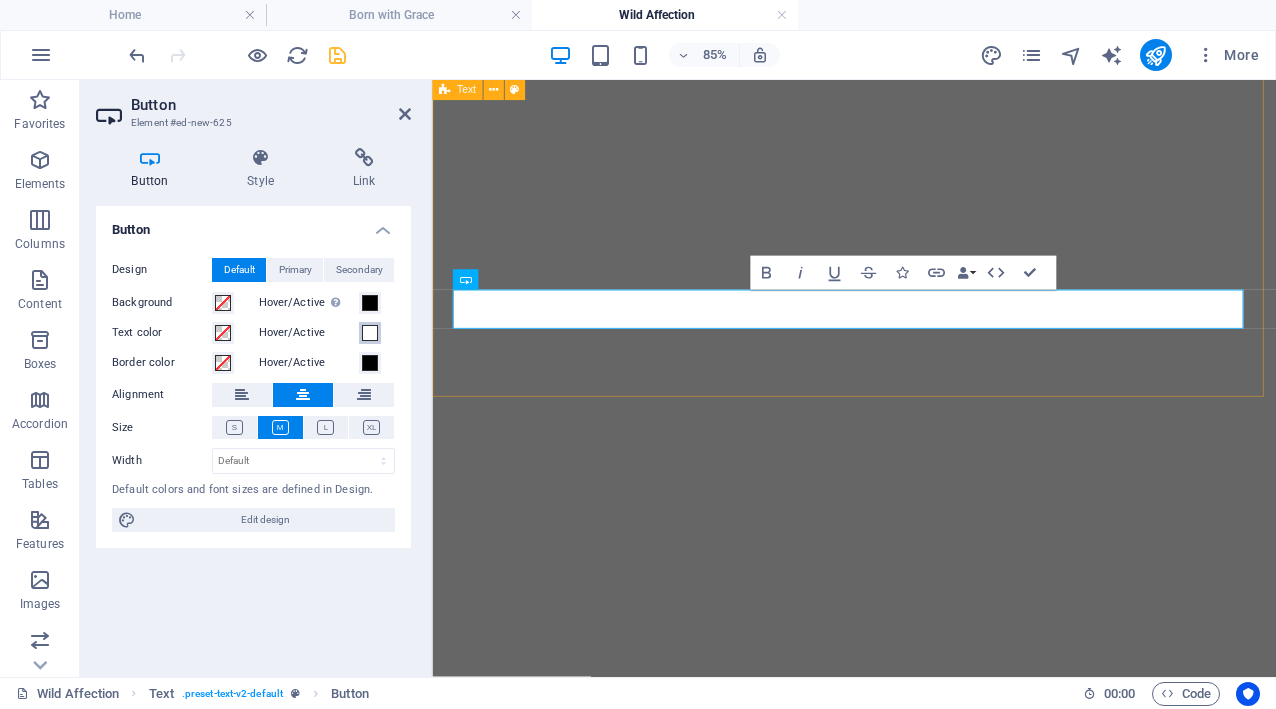 click at bounding box center (370, 333) 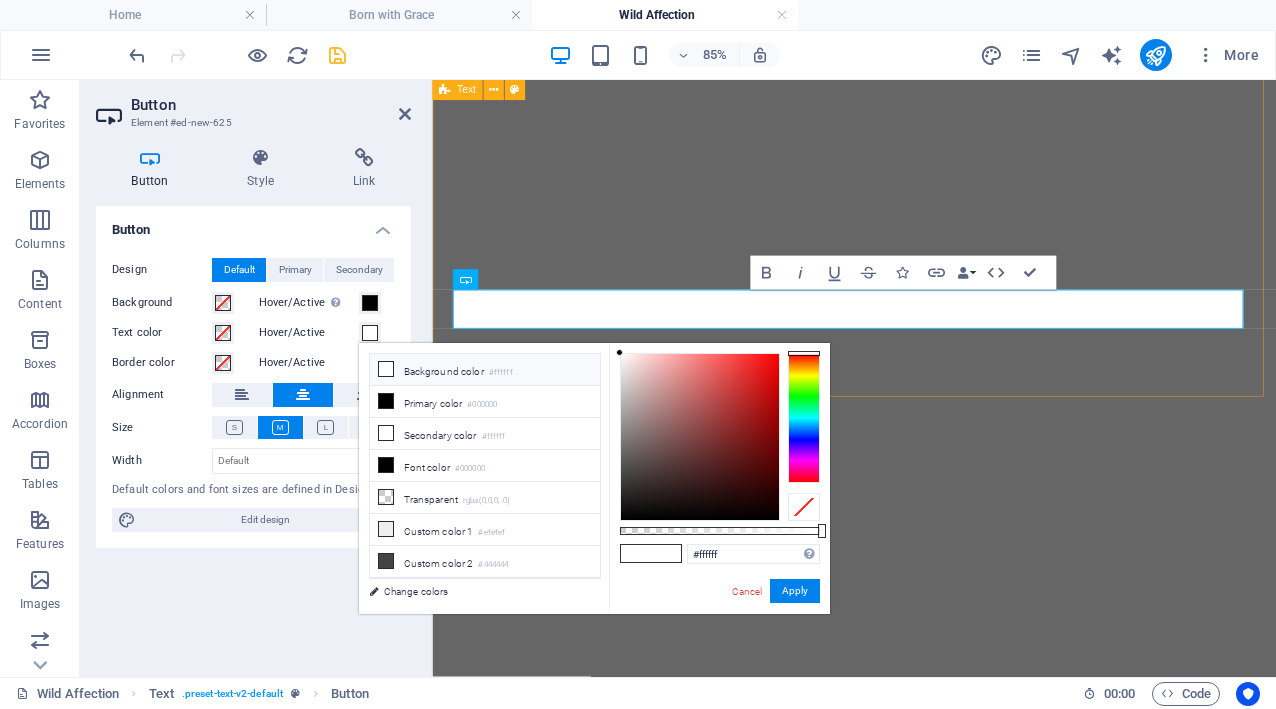 click on "Lorem ipsum dolor sitope amet, consectetur adipisicing elitip. Massumenda, dolore, cum vel modi asperiores consequatur suscipit quidem ducimus eveniet iure expedita consecteture odiogil voluptatum similique fugit voluptates atem accusamus quae quas dolorem tenetur facere tempora maiores adipisci reiciendis accusantium voluptatibus id voluptate tempore dolor harum nisi amet! Nobis, eaque. Aenean commodo ligula eget dolor. Lorem ipsum dolor sit amet, consectetuer adipiscing elit leget odiogil voluptatum similique fugit voluptates dolor. Libero assumenda, dolore, cum vel modi asperiores consequatur. Private Collection" at bounding box center [928, 3811] 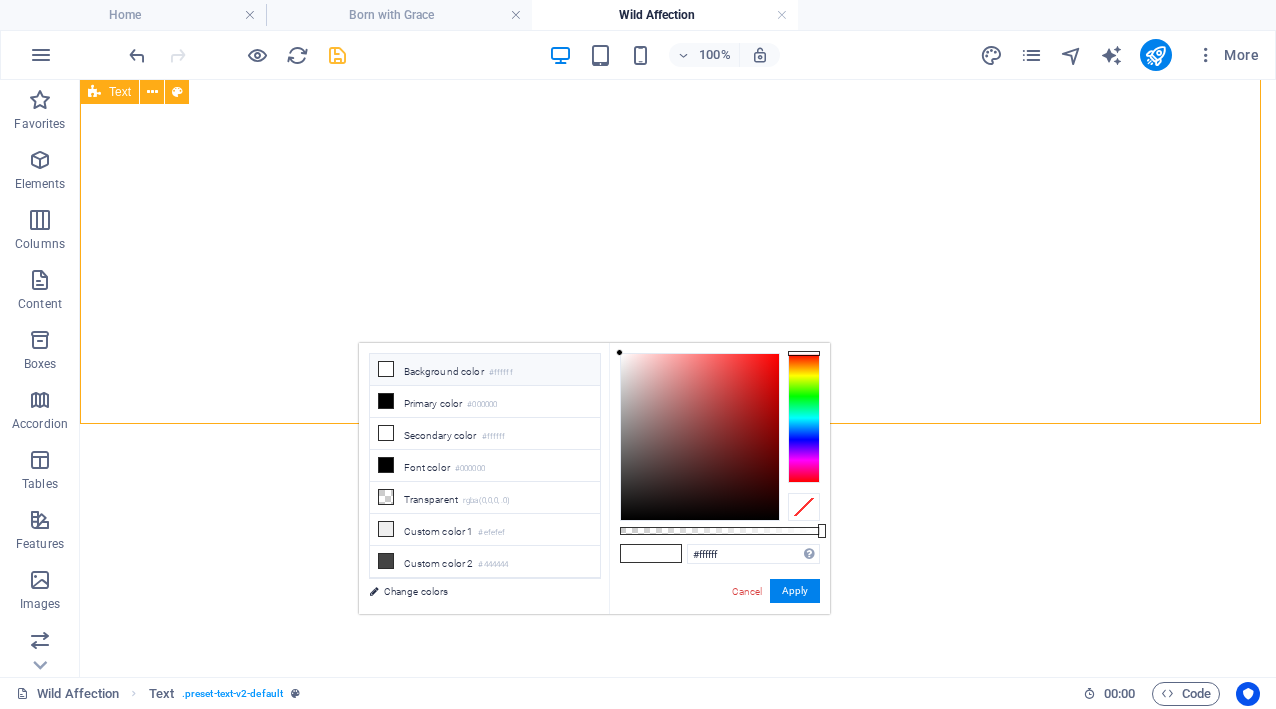 click on "Lorem ipsum dolor sitope amet, consectetur adipisicing elitip. Massumenda, dolore, cum vel modi asperiores consequatur suscipit quidem ducimus eveniet iure expedita consecteture odiogil voluptatum similique fugit voluptates atem accusamus quae quas dolorem tenetur facere tempora maiores adipisci reiciendis accusantium voluptatibus id voluptate tempore dolor harum nisi amet! Nobis, eaque. Aenean commodo ligula eget dolor. Lorem ipsum dolor sit amet, consectetuer adipiscing elit leget odiogil voluptatum similique fugit voluptates dolor. Libero assumenda, dolore, cum vel modi asperiores consequatur." at bounding box center (678, 3785) 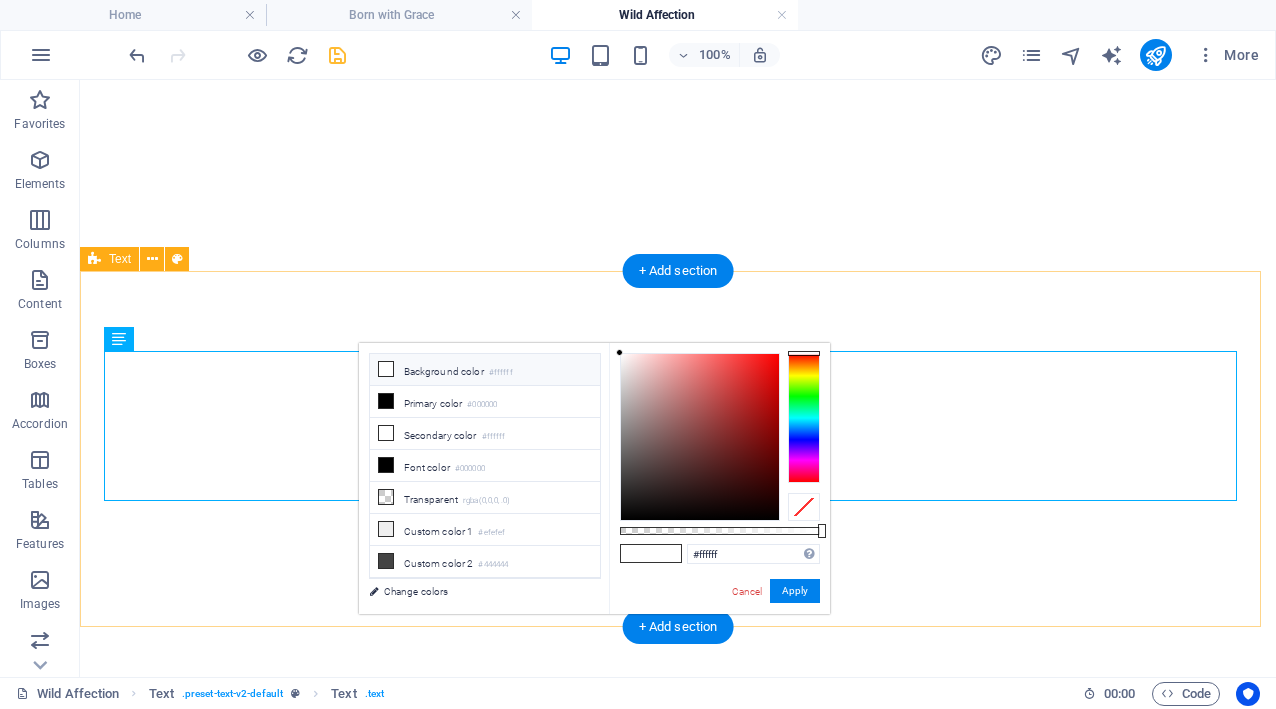click on "Lorem ipsum dolor sitope amet, consectetur adipisicing elitip. Massumenda, dolore, cum vel modi asperiores consequatur suscipit quidem ducimus eveniet iure expedita consecteture odiogil voluptatum similique fugit voluptates atem accusamus quae quas dolorem tenetur facere tempora maiores adipisci reiciendis accusantium voluptatibus id voluptate tempore dolor harum nisi amet! Nobis, eaque. Aenean commodo ligula eget dolor. Lorem ipsum dolor sit amet, consectetuer adipiscing elit leget odiogil voluptatum similique fugit voluptates dolor. Libero assumenda, dolore, cum vel modi asperiores consequatur. Private Collection" at bounding box center (678, 3802) 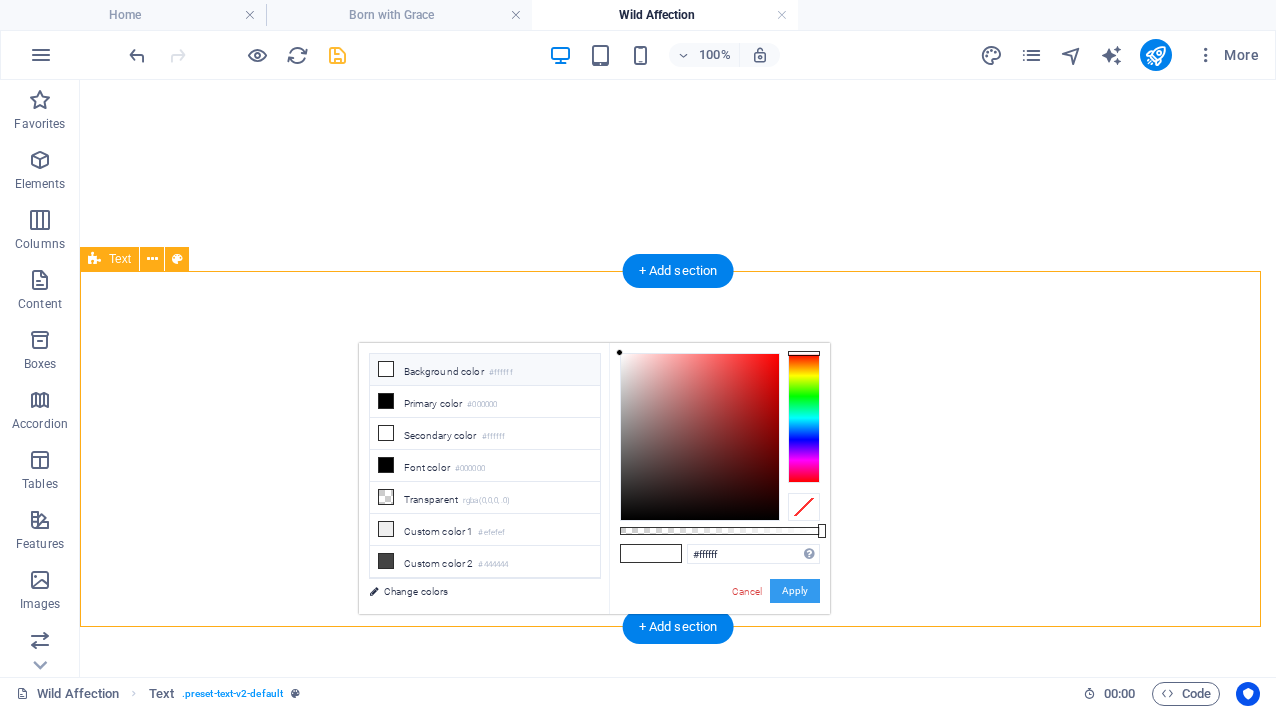 click on "Apply" at bounding box center [795, 591] 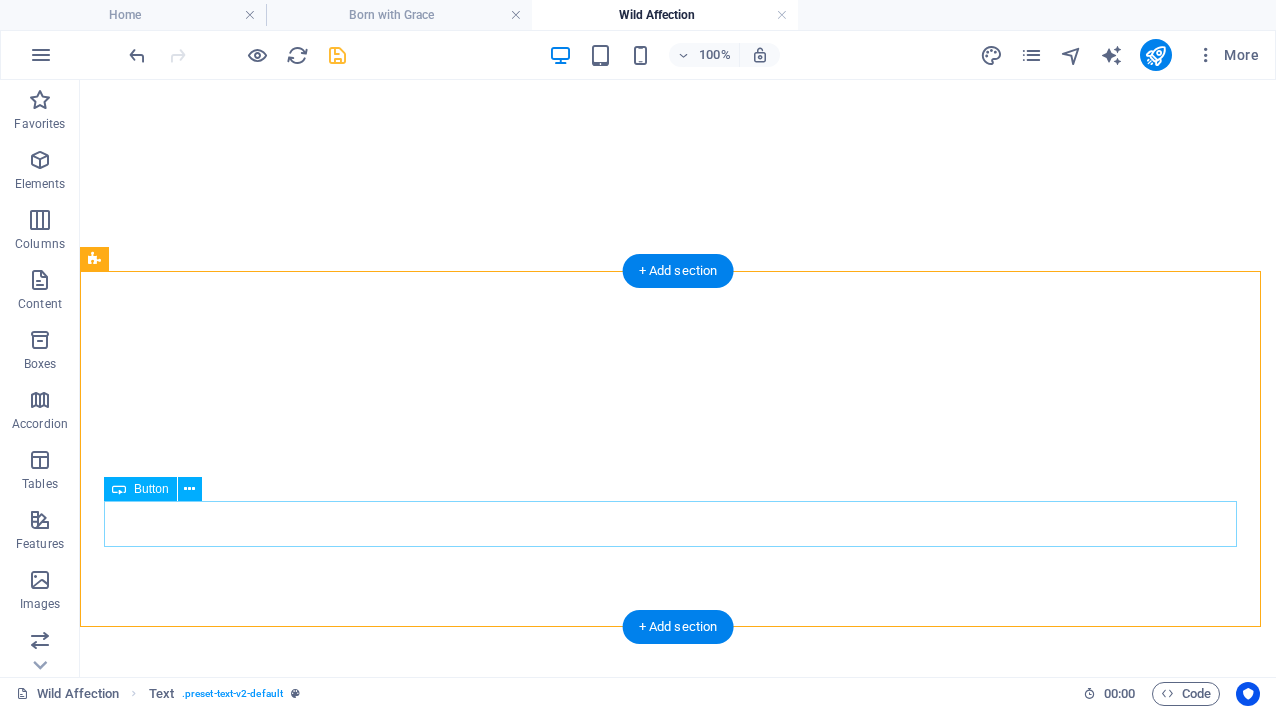 click on "Private Collection" at bounding box center (678, 3846) 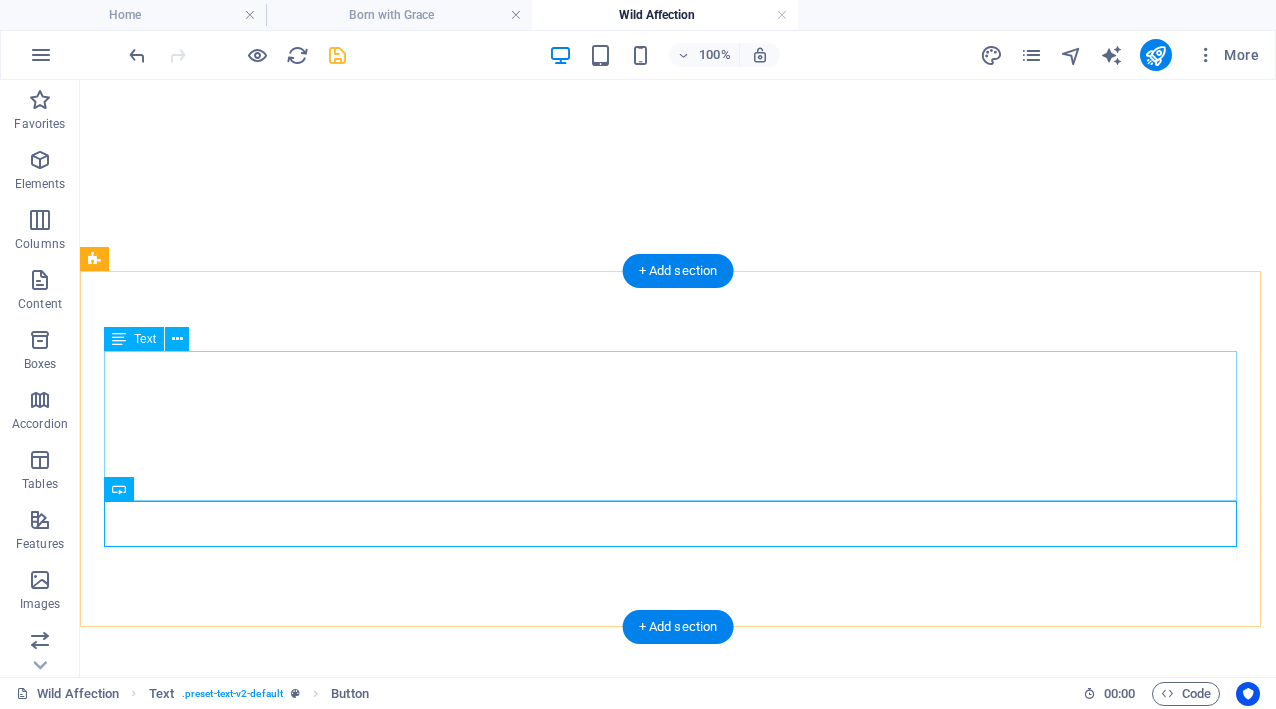 click on "Lorem ipsum dolor sitope amet, consectetur adipisicing elitip. Massumenda, dolore, cum vel modi asperiores consequatur suscipit quidem ducimus eveniet iure expedita consecteture odiogil voluptatum similique fugit voluptates atem accusamus quae quas dolorem tenetur facere tempora maiores adipisci reiciendis accusantium voluptatibus id voluptate tempore dolor harum nisi amet! Nobis, eaque. Aenean commodo ligula eget dolor. Lorem ipsum dolor sit amet, consectetuer adipiscing elit leget odiogil voluptatum similique fugit voluptates dolor. Libero assumenda, dolore, cum vel modi asperiores consequatur." at bounding box center (678, 3785) 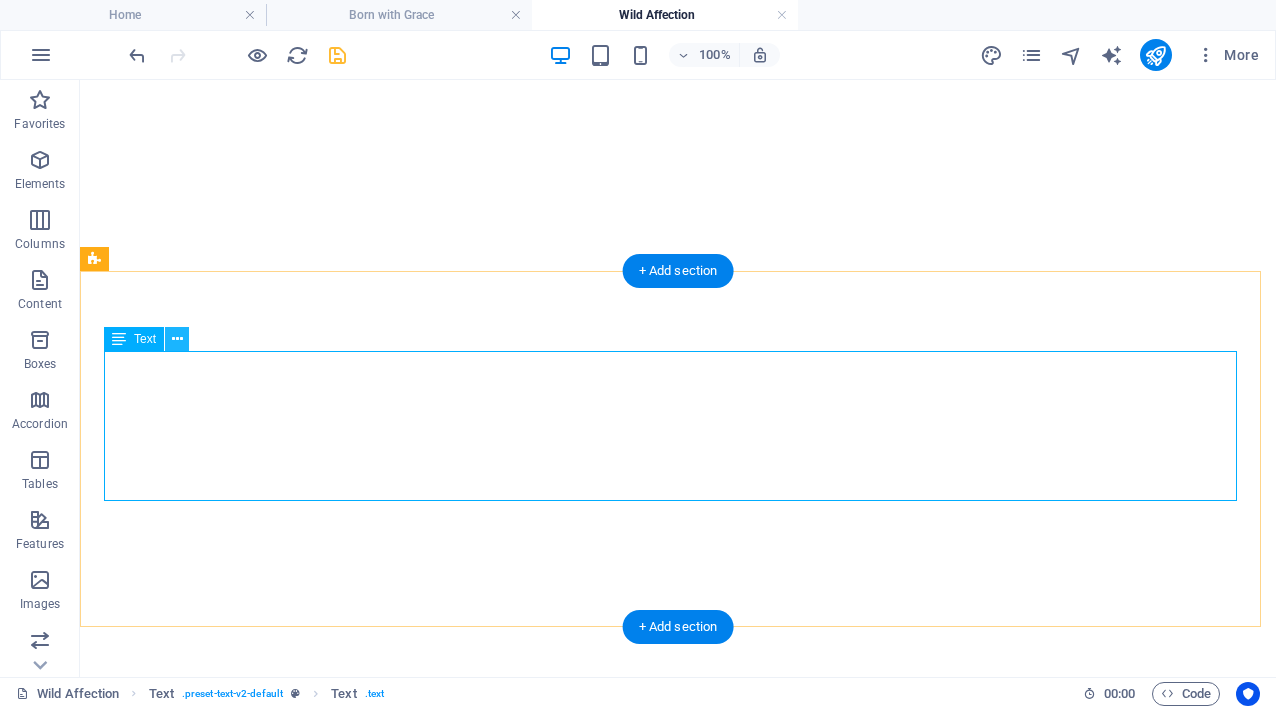 click at bounding box center [177, 339] 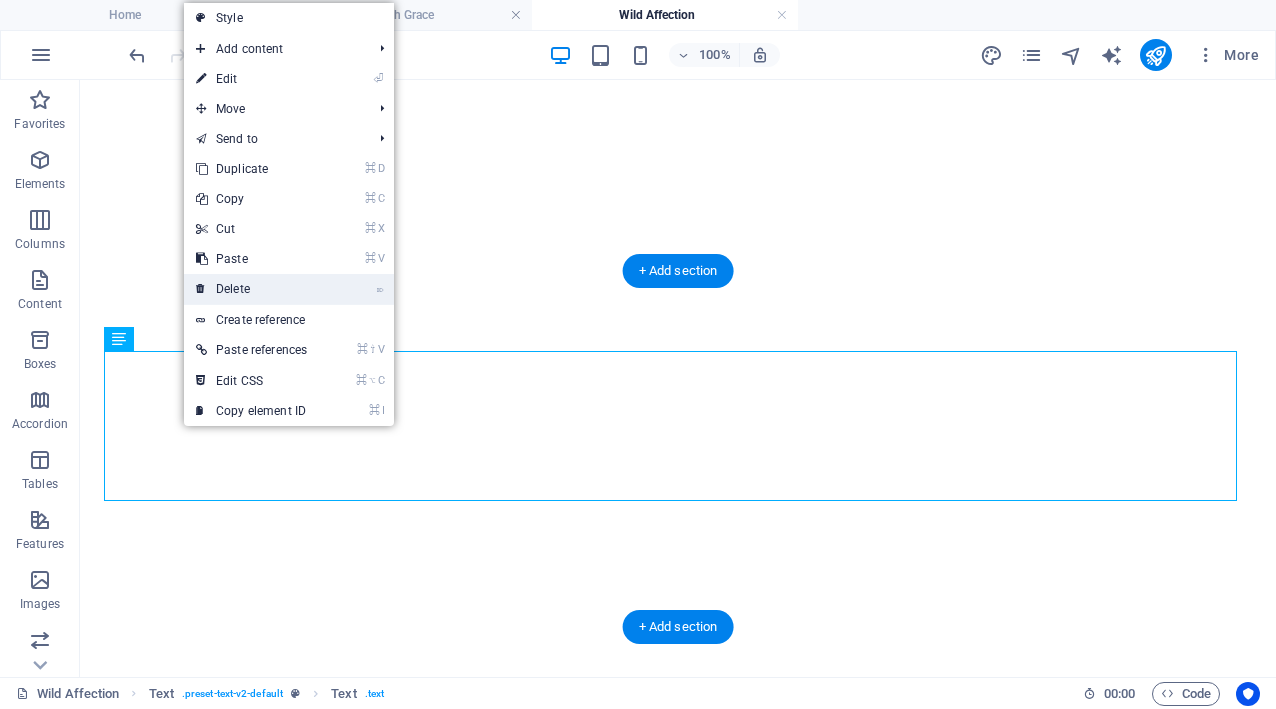click on "⌦  Delete" at bounding box center (251, 289) 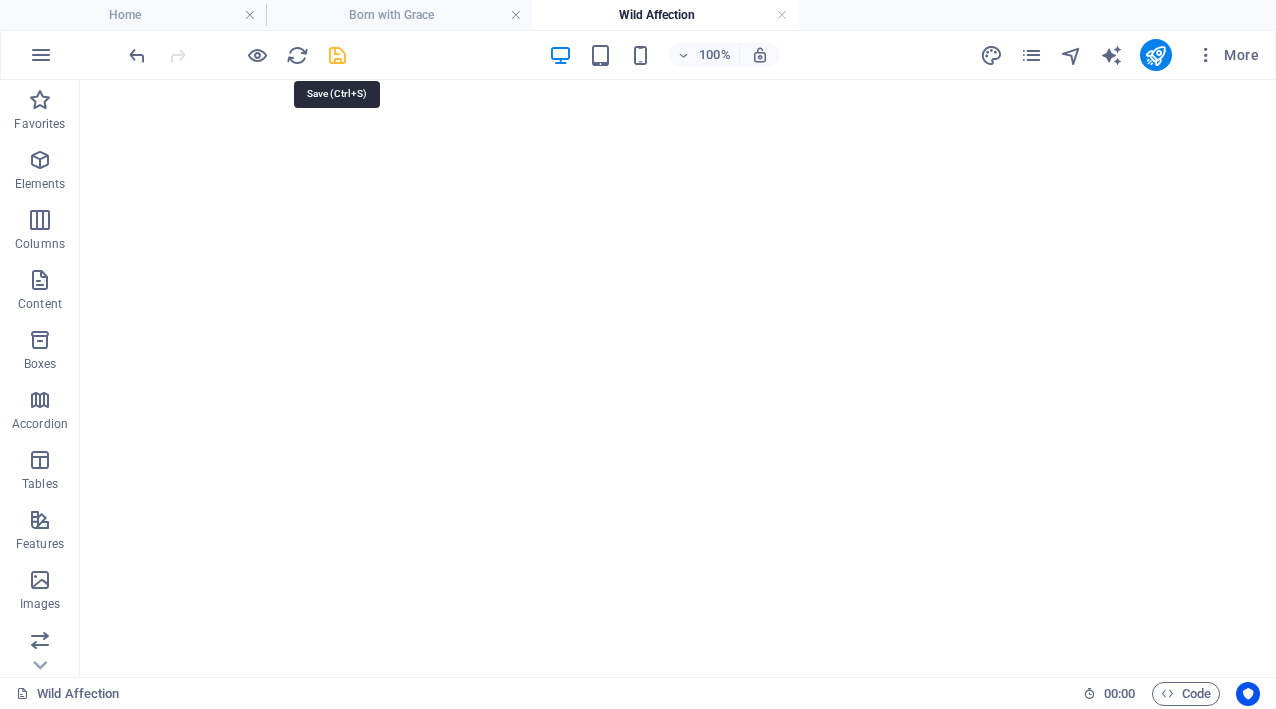 click at bounding box center (337, 55) 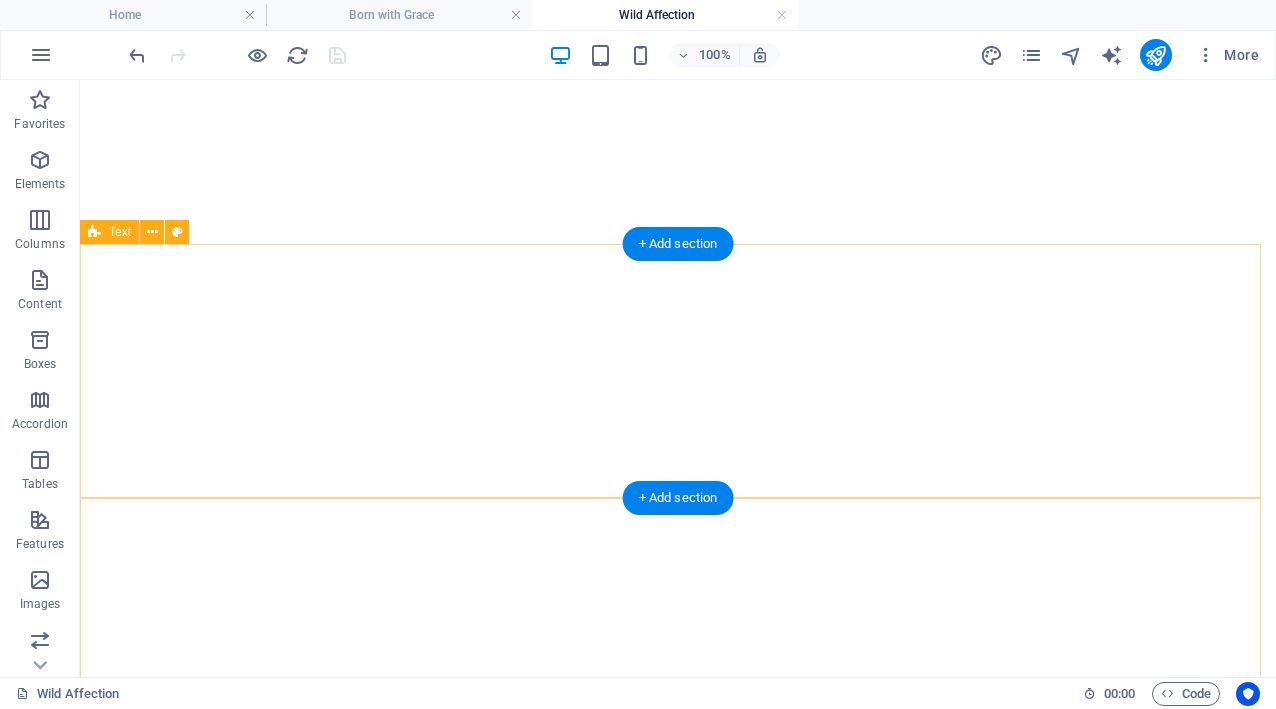scroll, scrollTop: 2532, scrollLeft: 0, axis: vertical 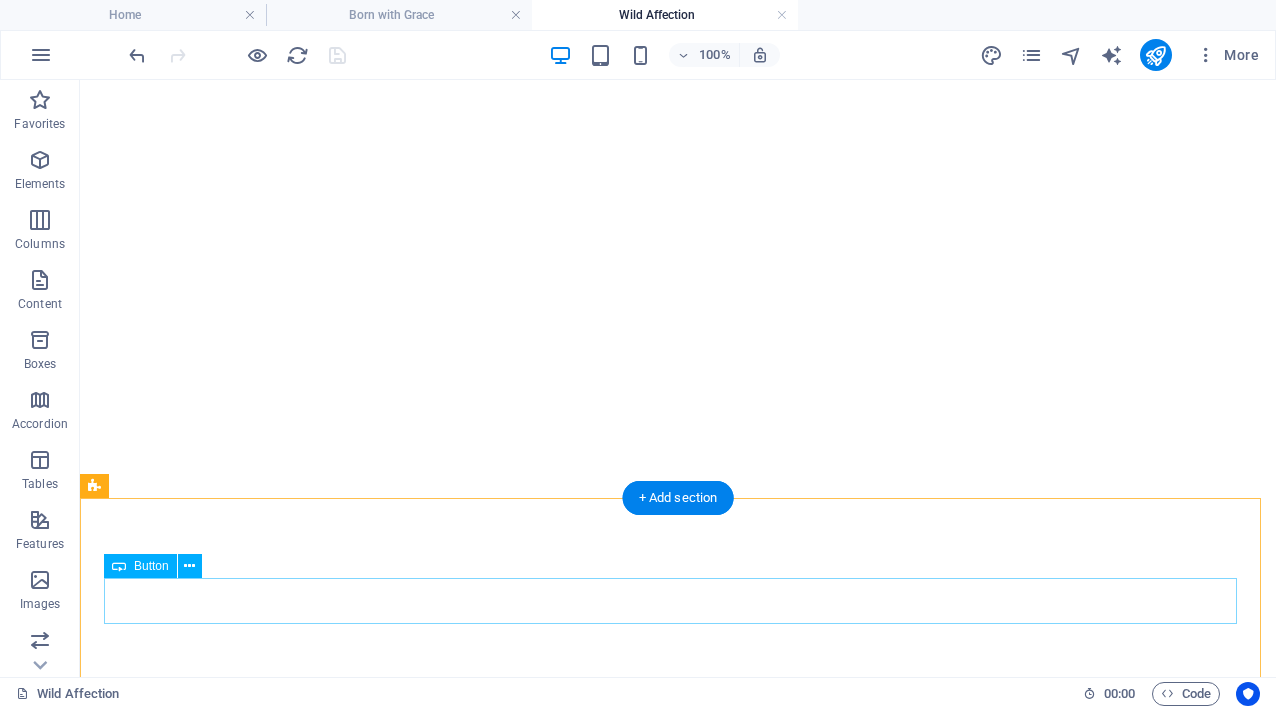 click on "Private Collection" at bounding box center (678, 3985) 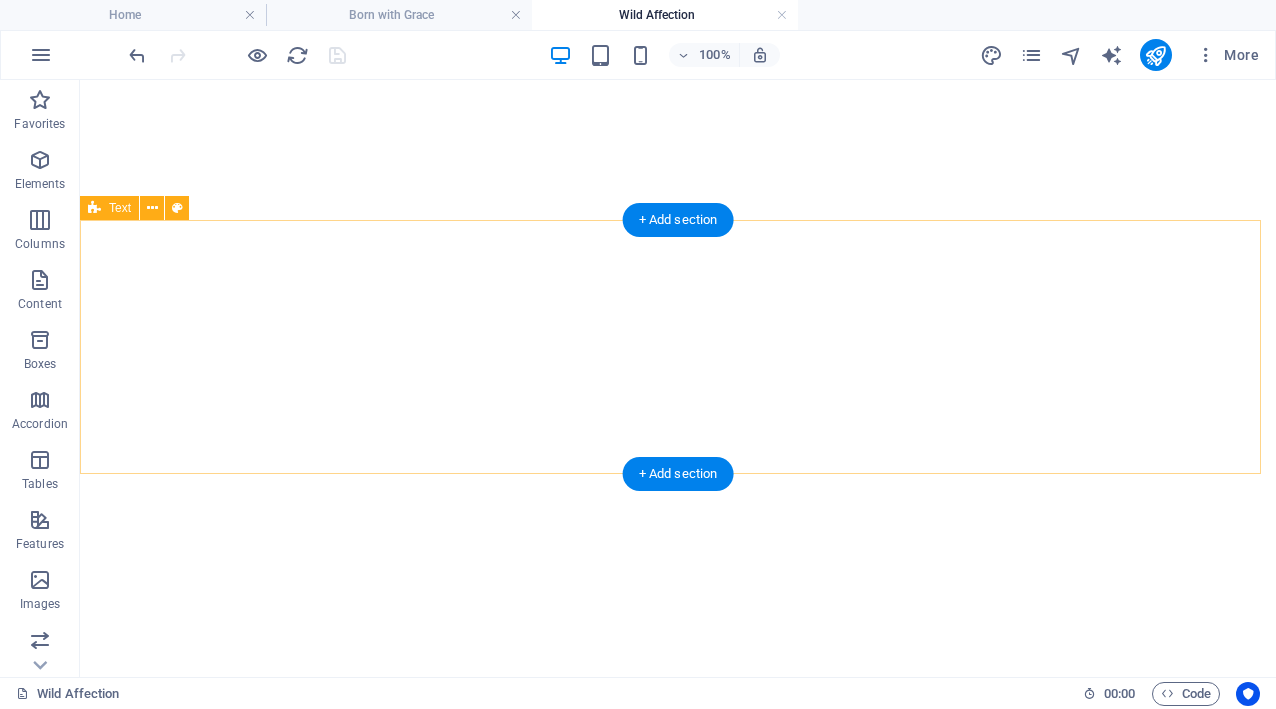 scroll, scrollTop: 2582, scrollLeft: 0, axis: vertical 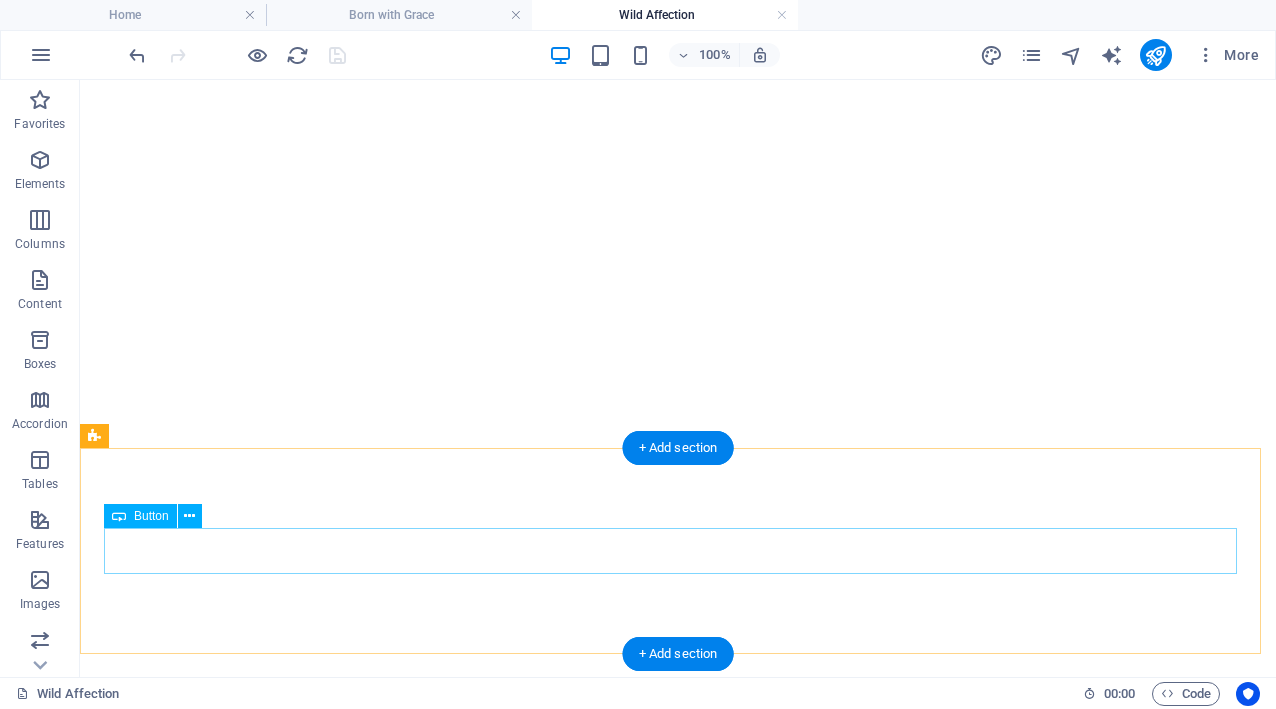 click on "Private Collection" at bounding box center (678, 3935) 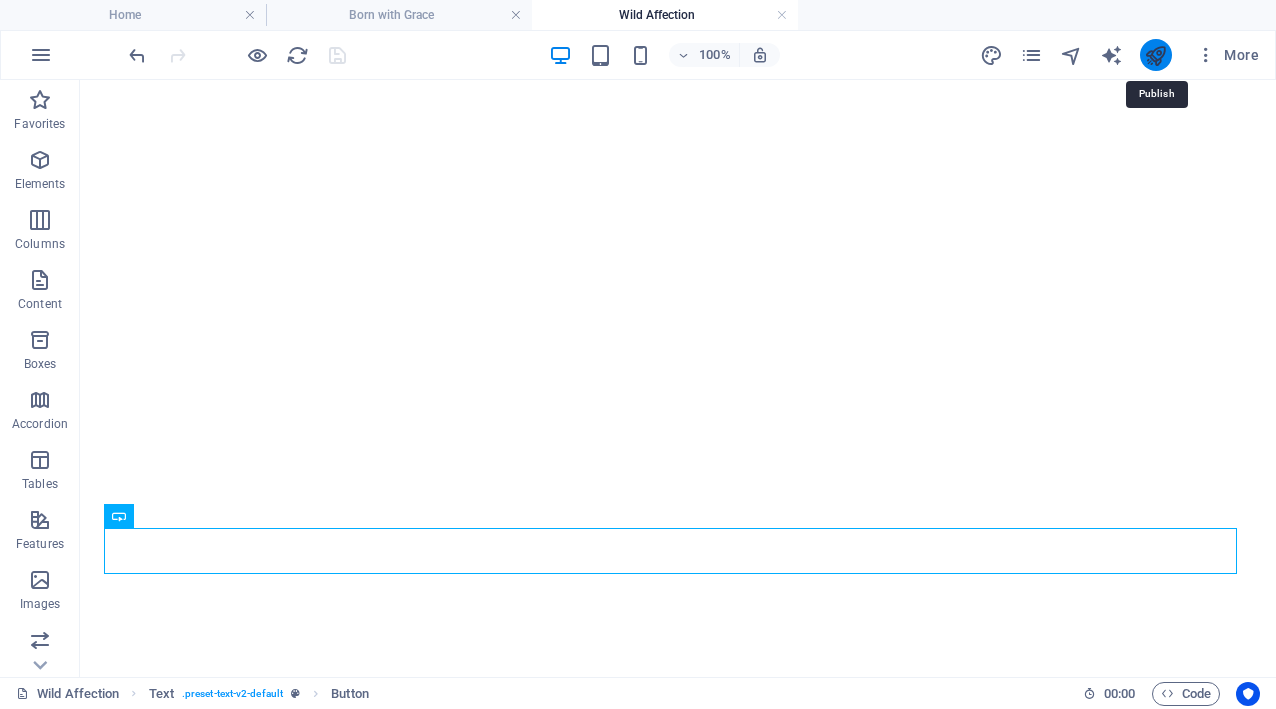 click at bounding box center (1155, 55) 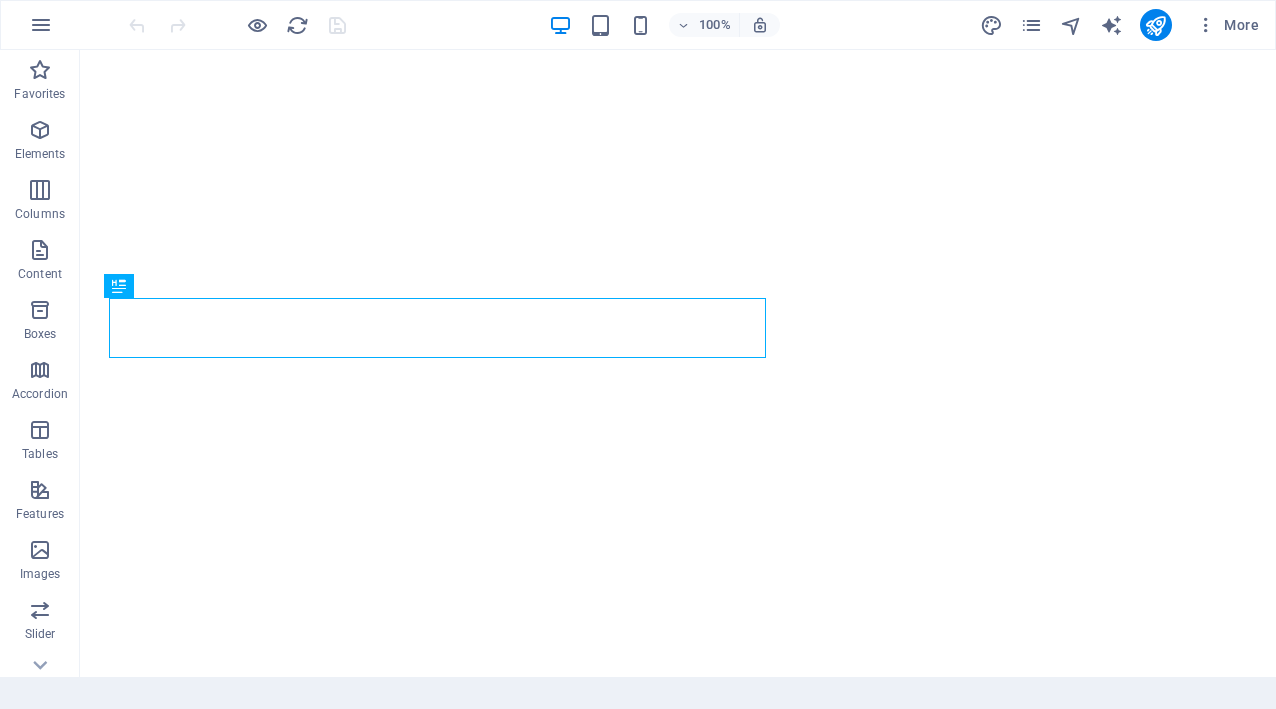 scroll, scrollTop: 0, scrollLeft: 0, axis: both 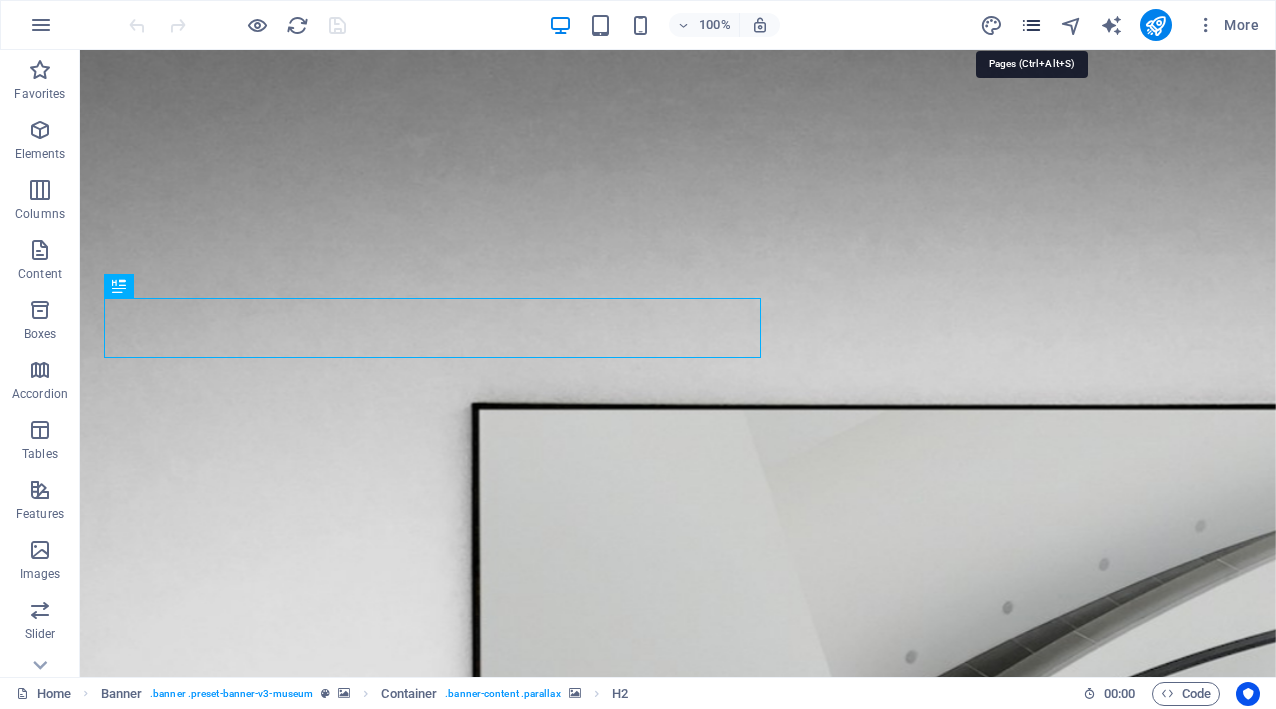 click at bounding box center [1031, 25] 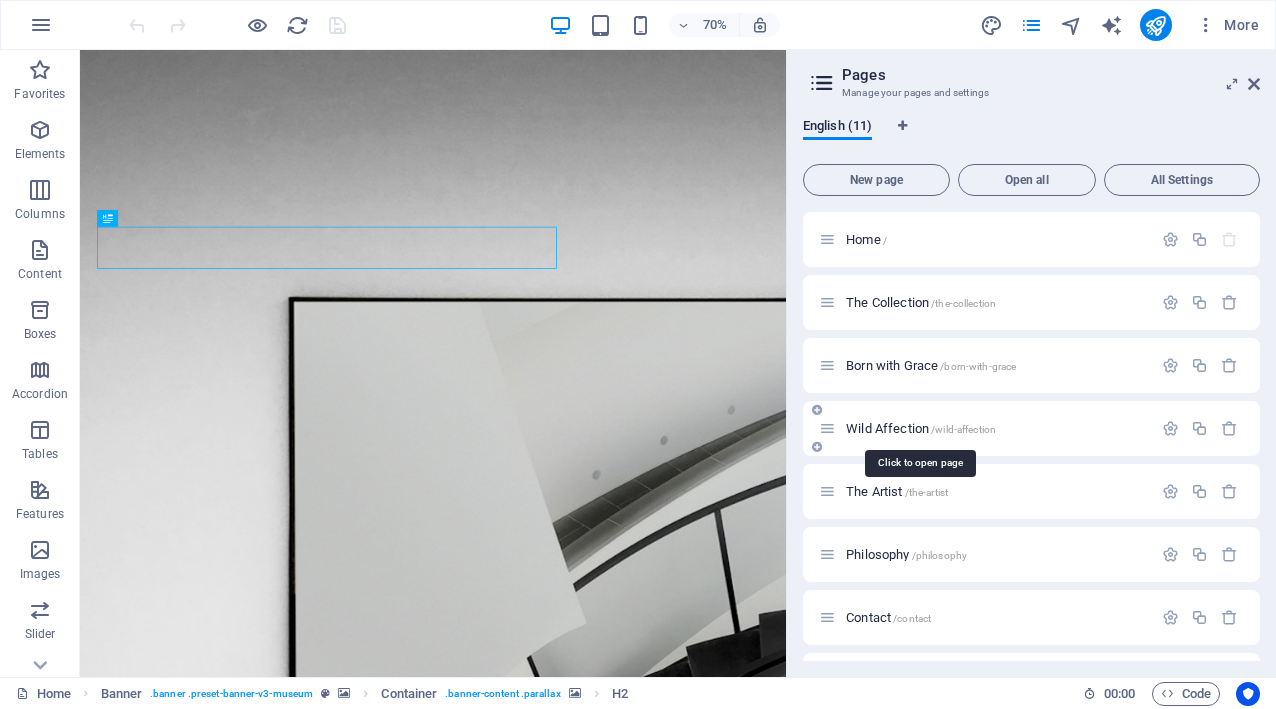 click on "Wild Affection /wild-affection" at bounding box center (921, 428) 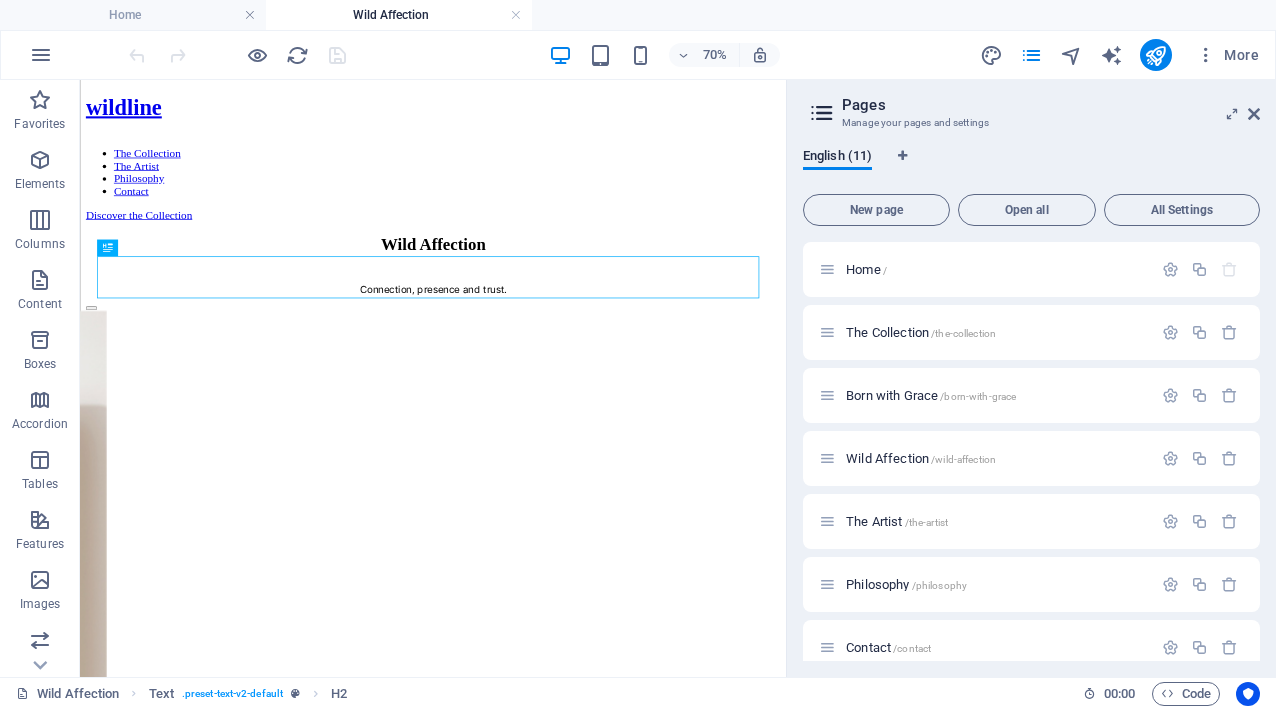 scroll, scrollTop: 0, scrollLeft: 0, axis: both 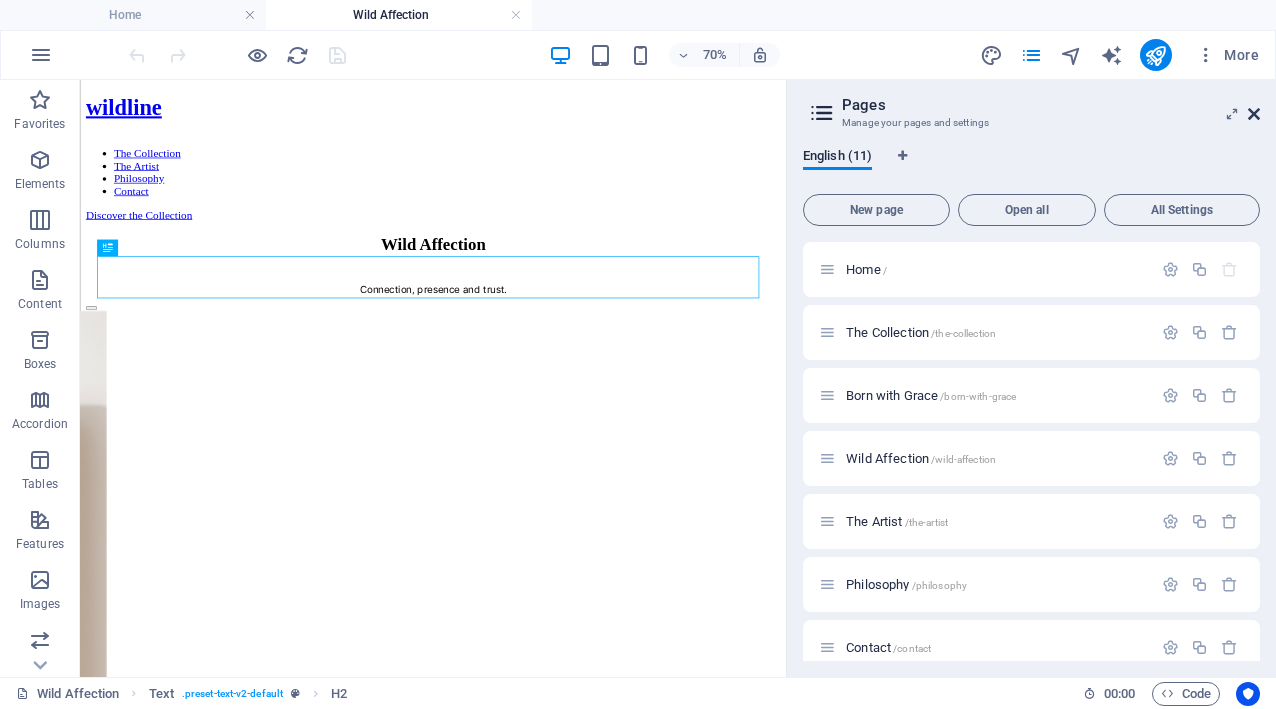 click at bounding box center (1254, 114) 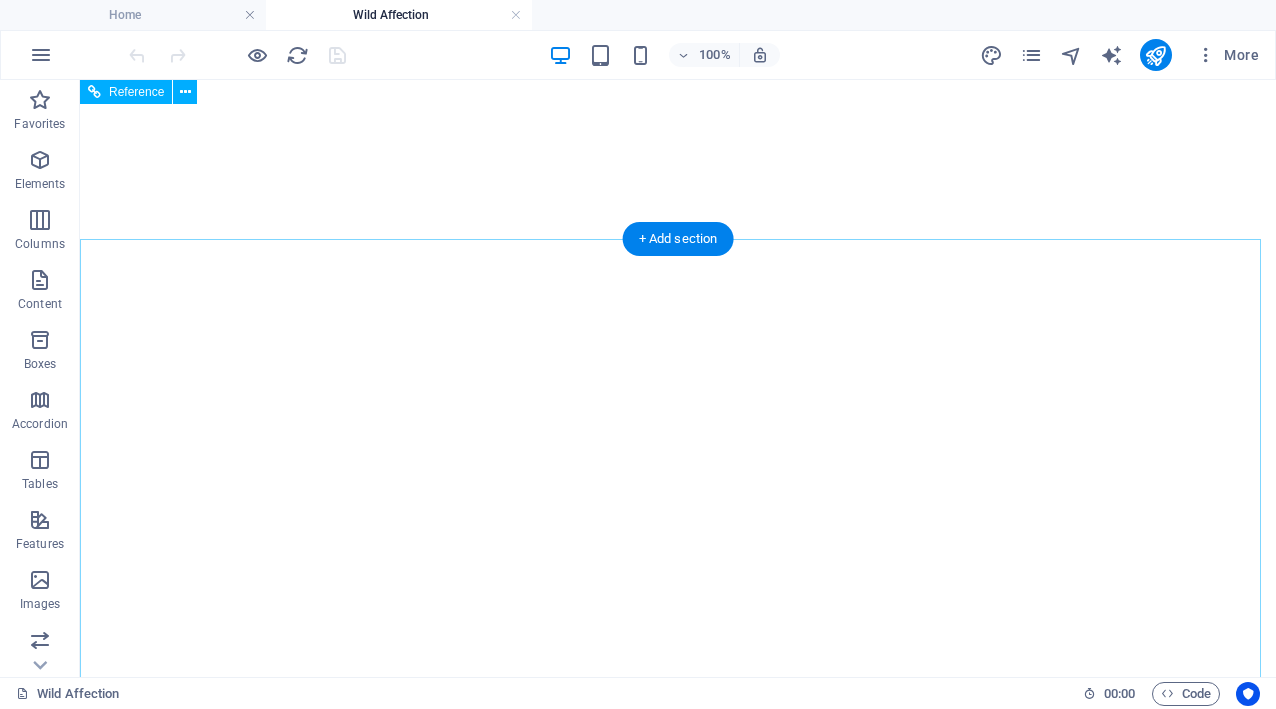scroll, scrollTop: 2554, scrollLeft: 0, axis: vertical 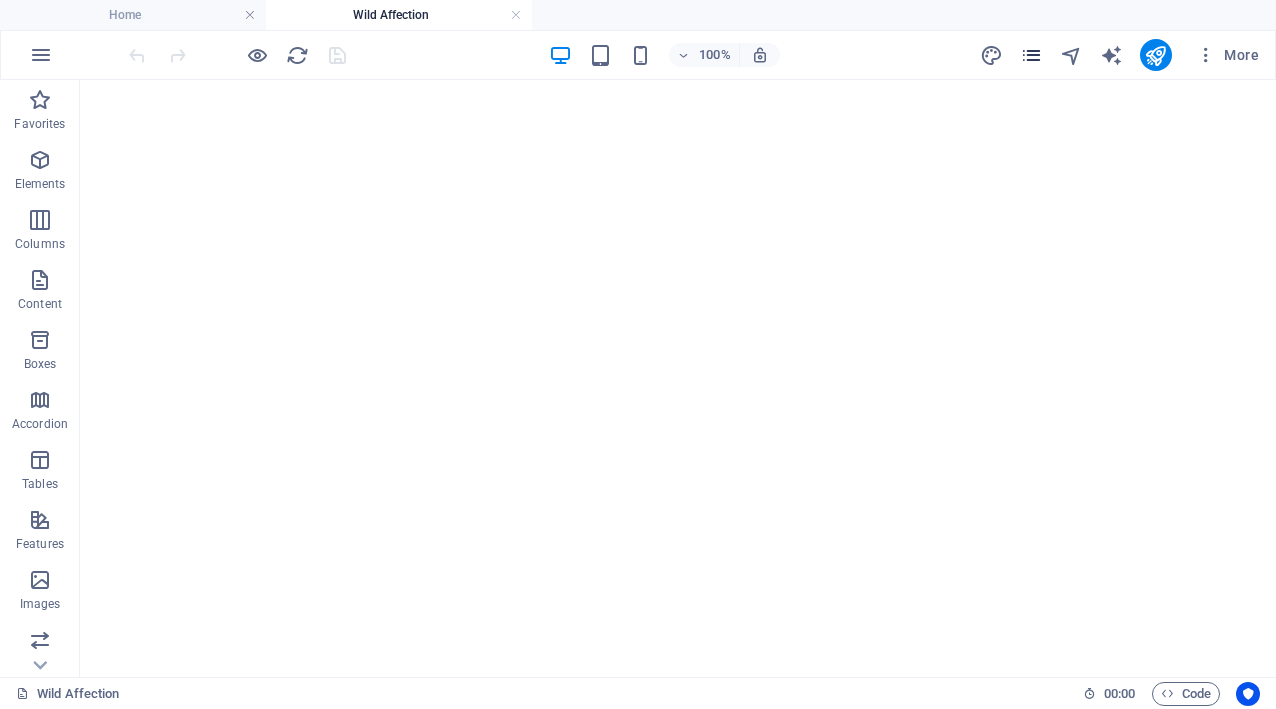 click at bounding box center (1031, 55) 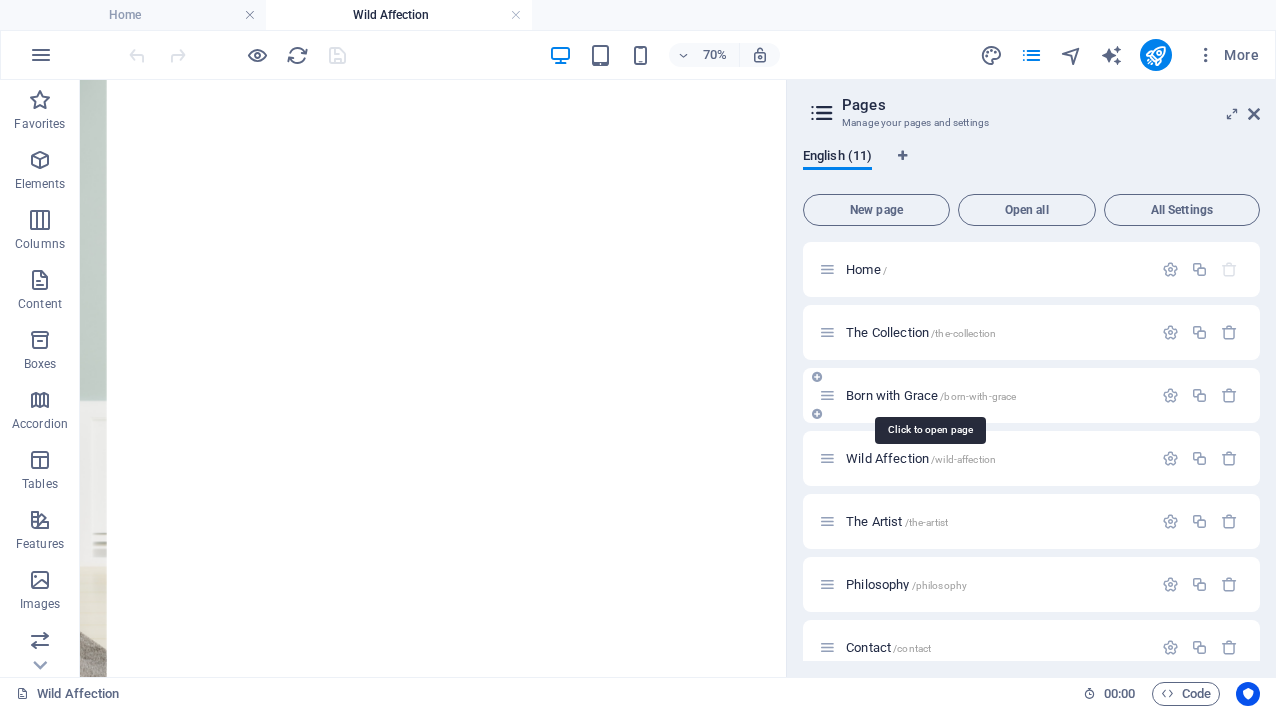 click on "Born with Grace /born-with-grace" at bounding box center (931, 395) 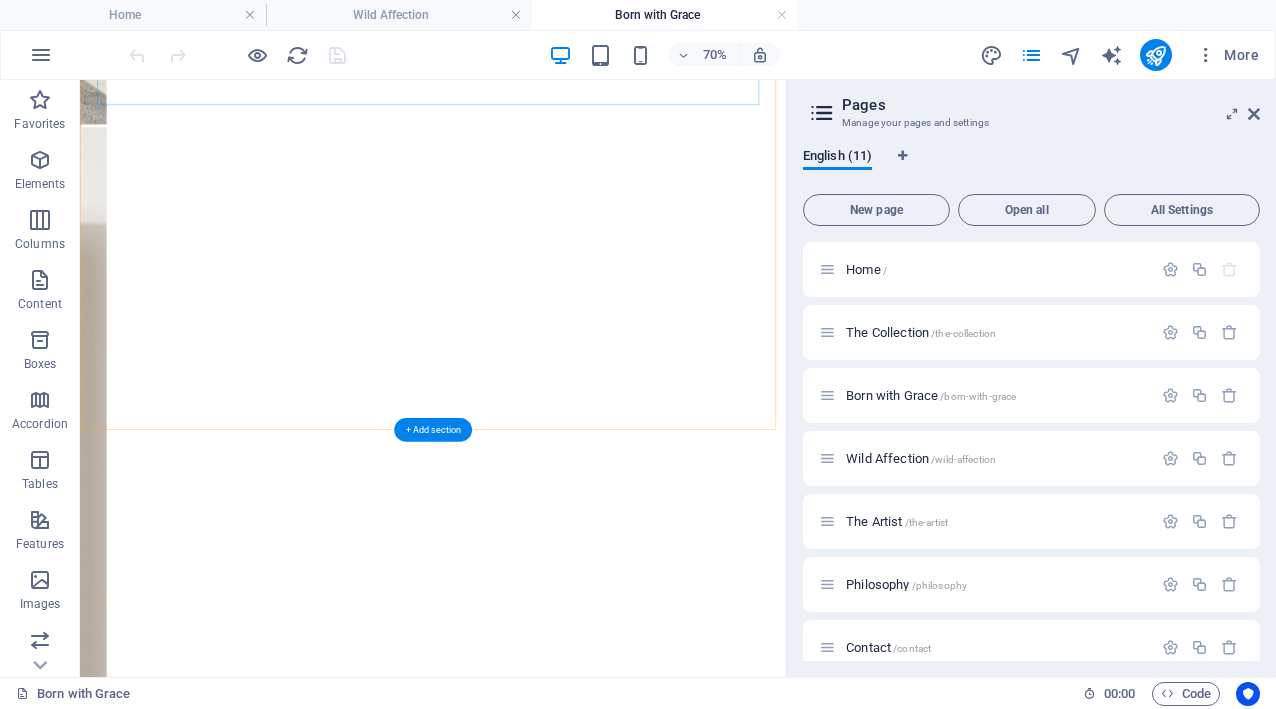 scroll, scrollTop: 3548, scrollLeft: 0, axis: vertical 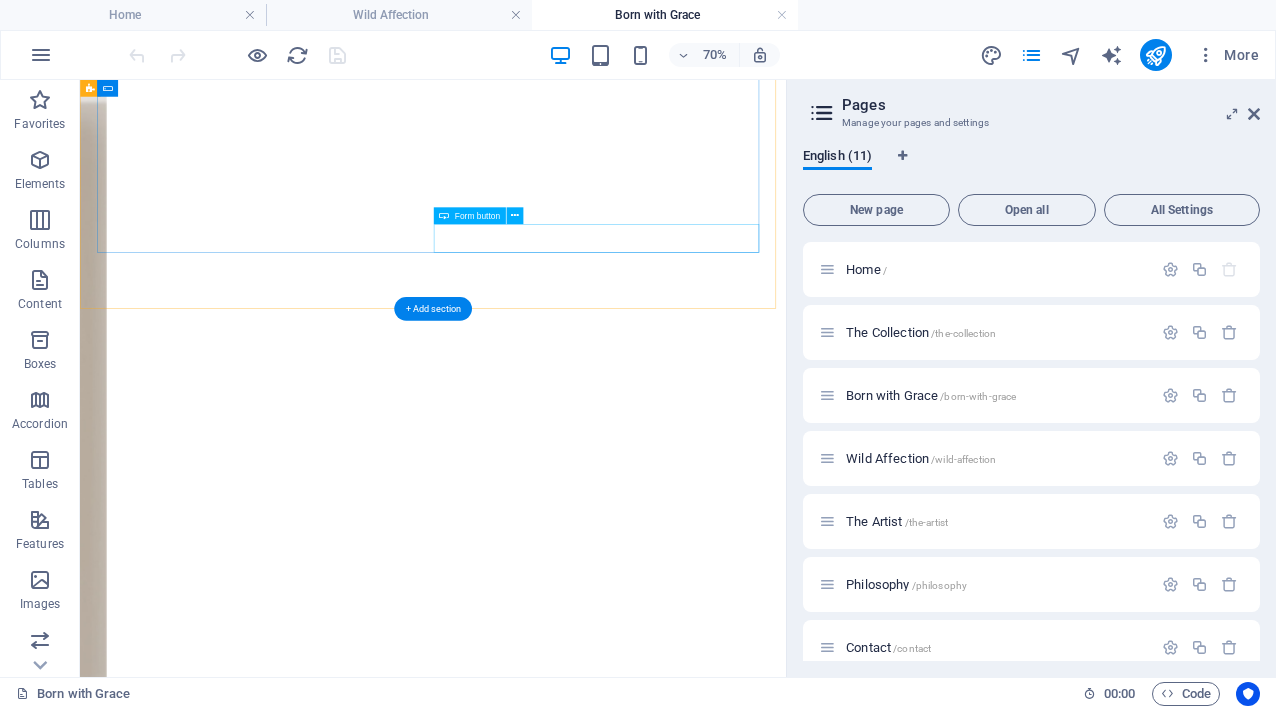 click on "Submit Request" 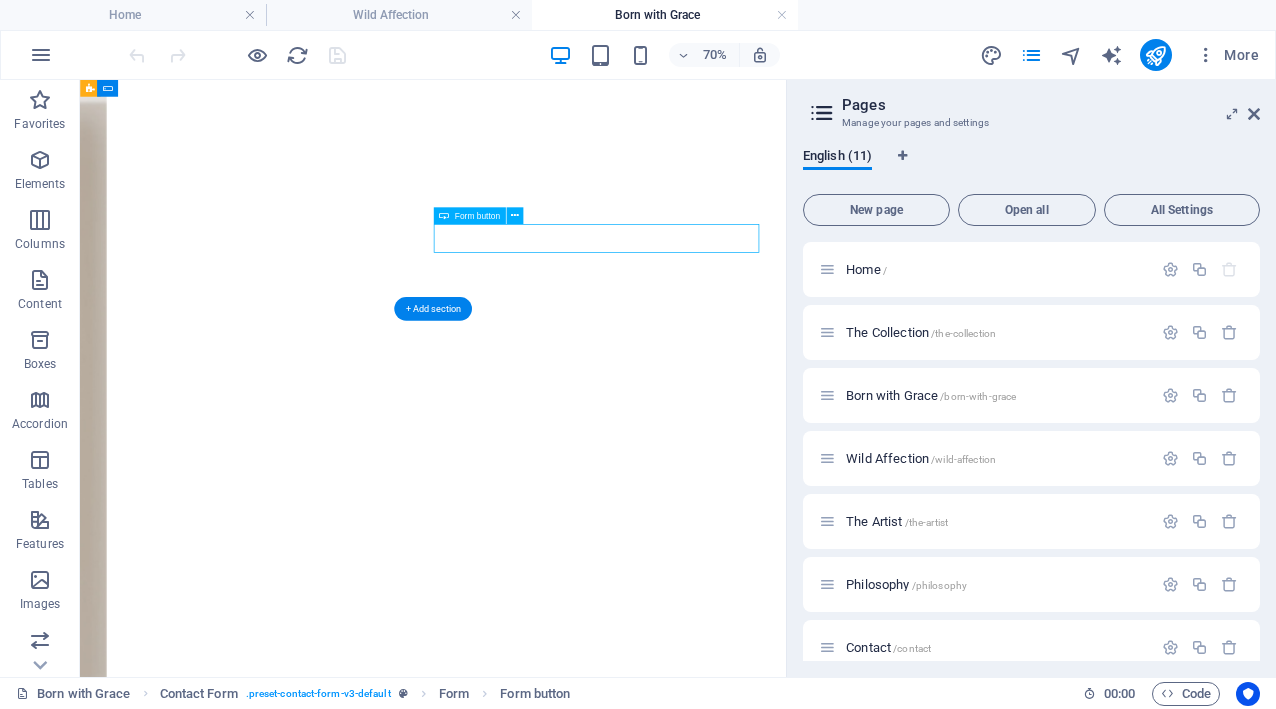 click on "Submit Request" 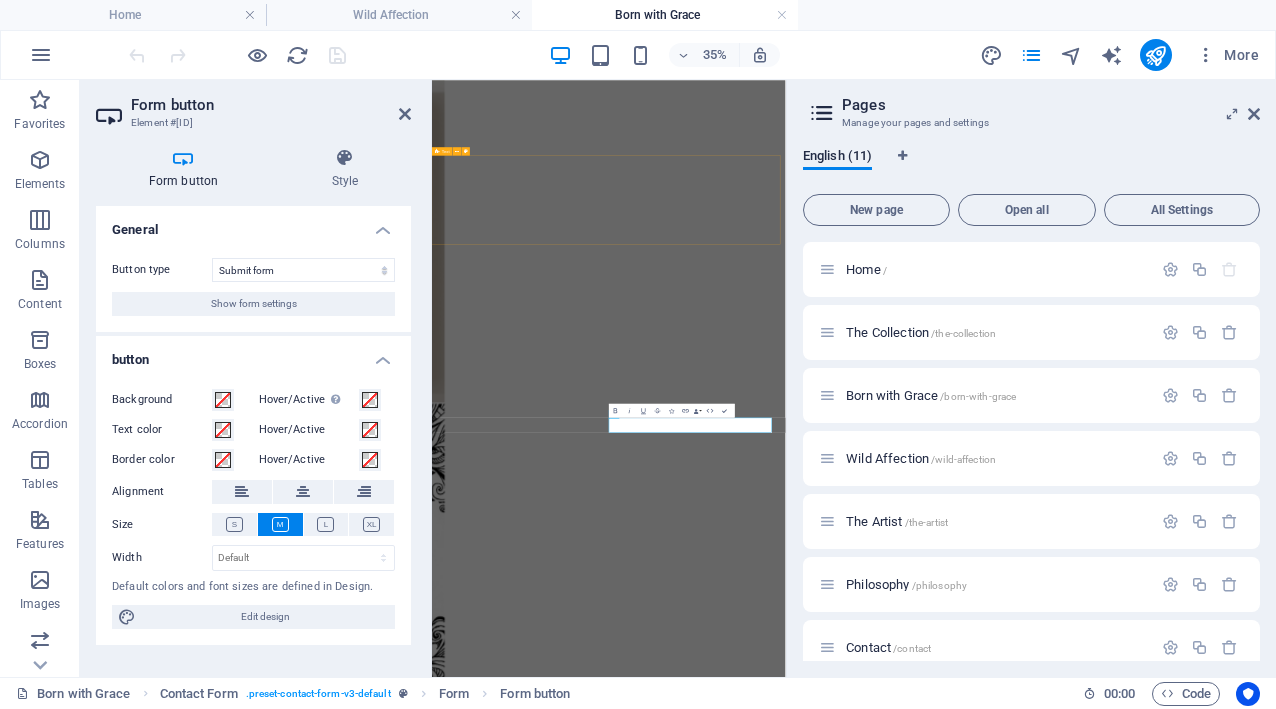 scroll, scrollTop: 2790, scrollLeft: 0, axis: vertical 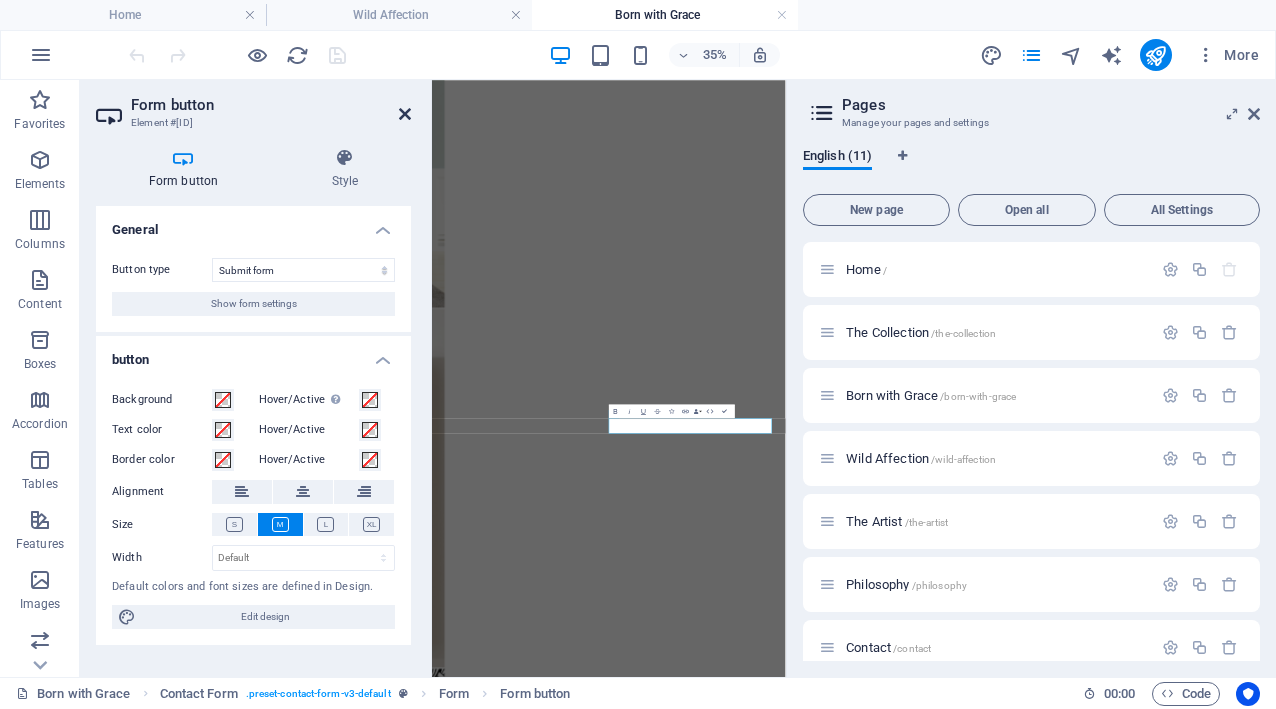 click at bounding box center (405, 114) 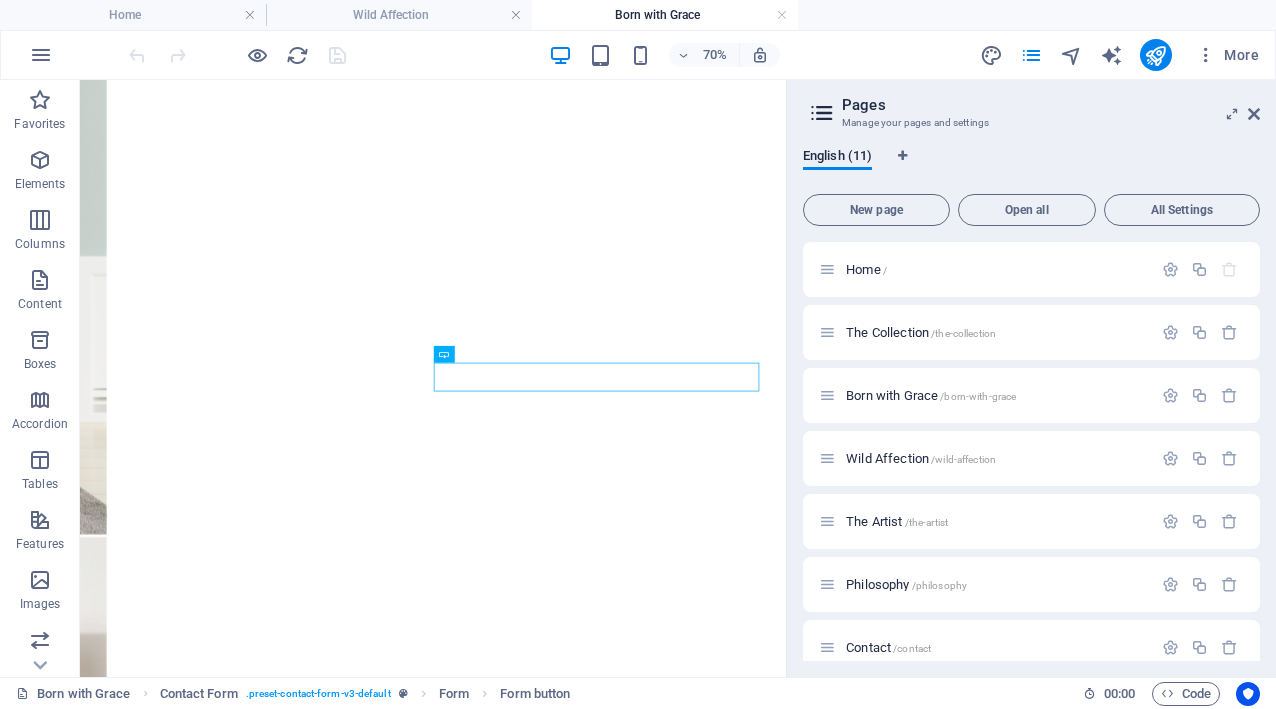 scroll, scrollTop: 3350, scrollLeft: 0, axis: vertical 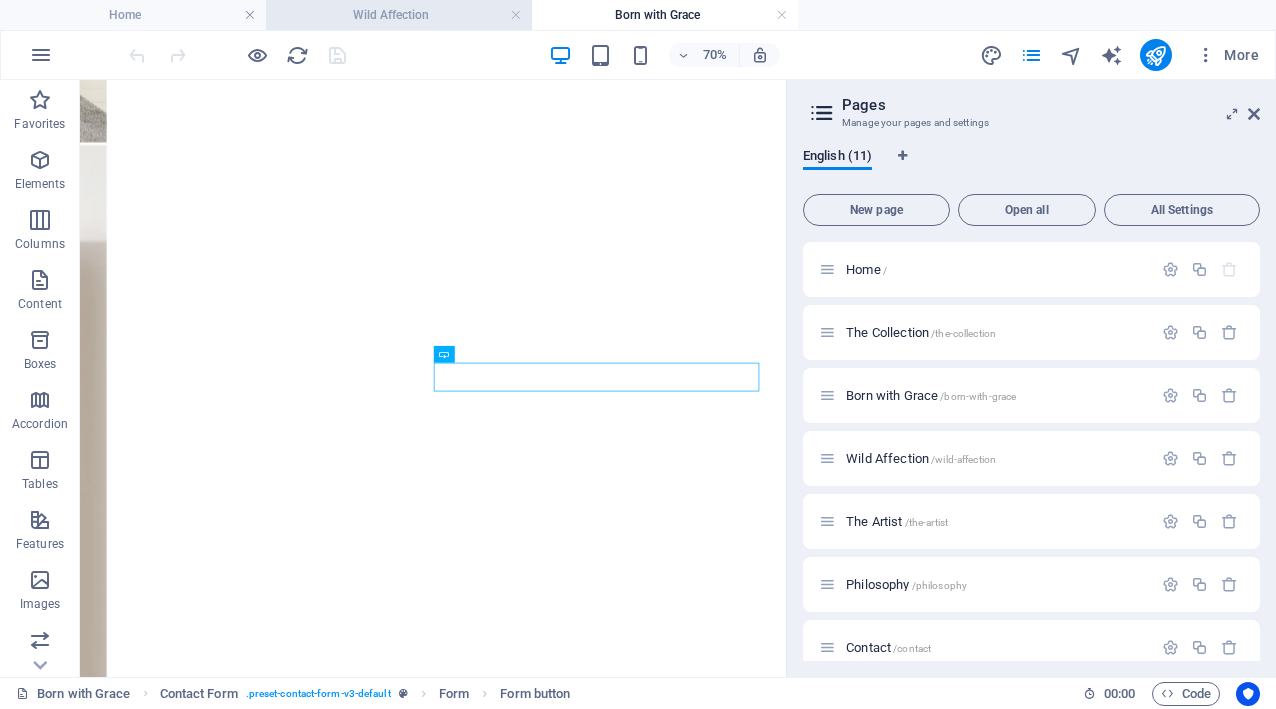 click on "Wild Affection" at bounding box center [399, 15] 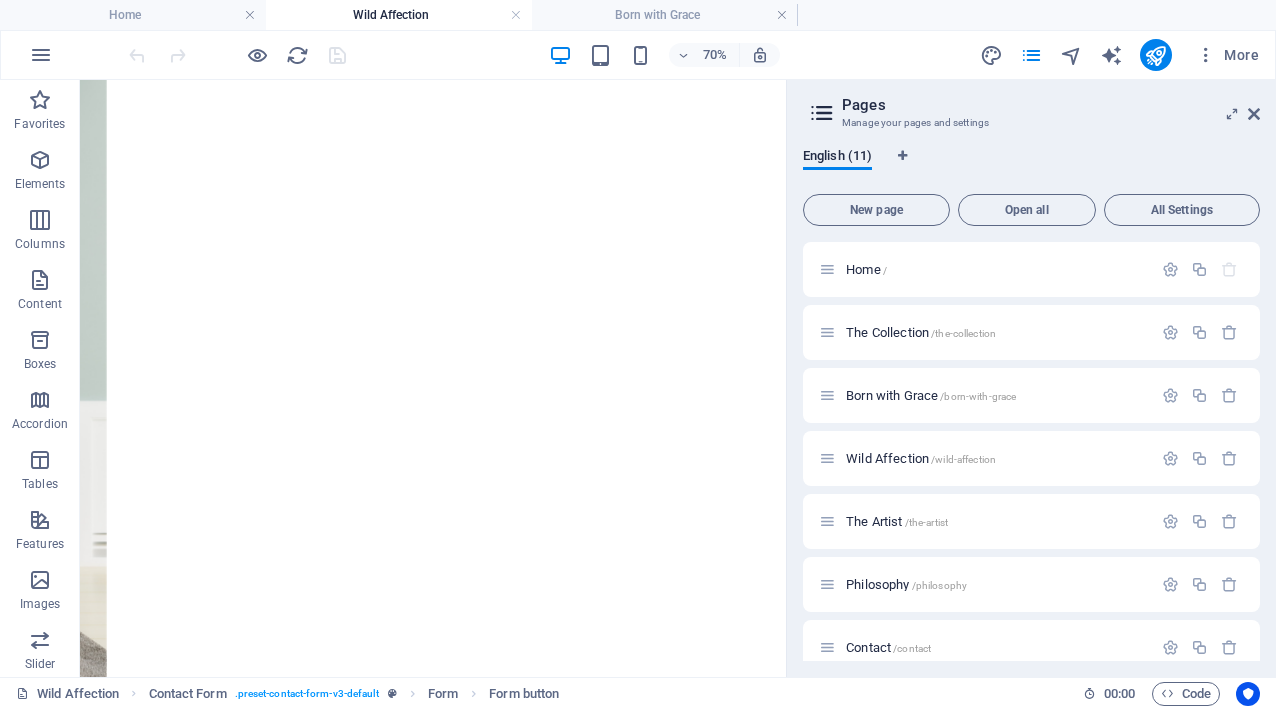 scroll, scrollTop: 2521, scrollLeft: 0, axis: vertical 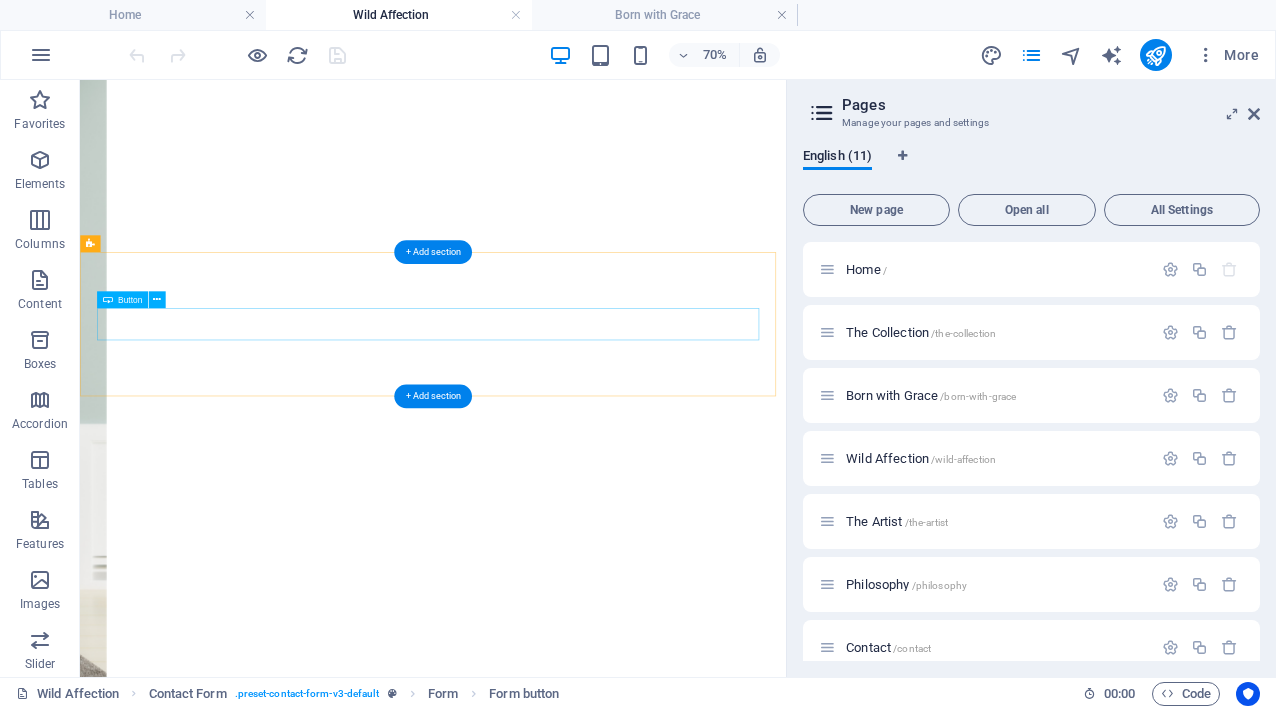 click on "Private Collection" at bounding box center [584, 3996] 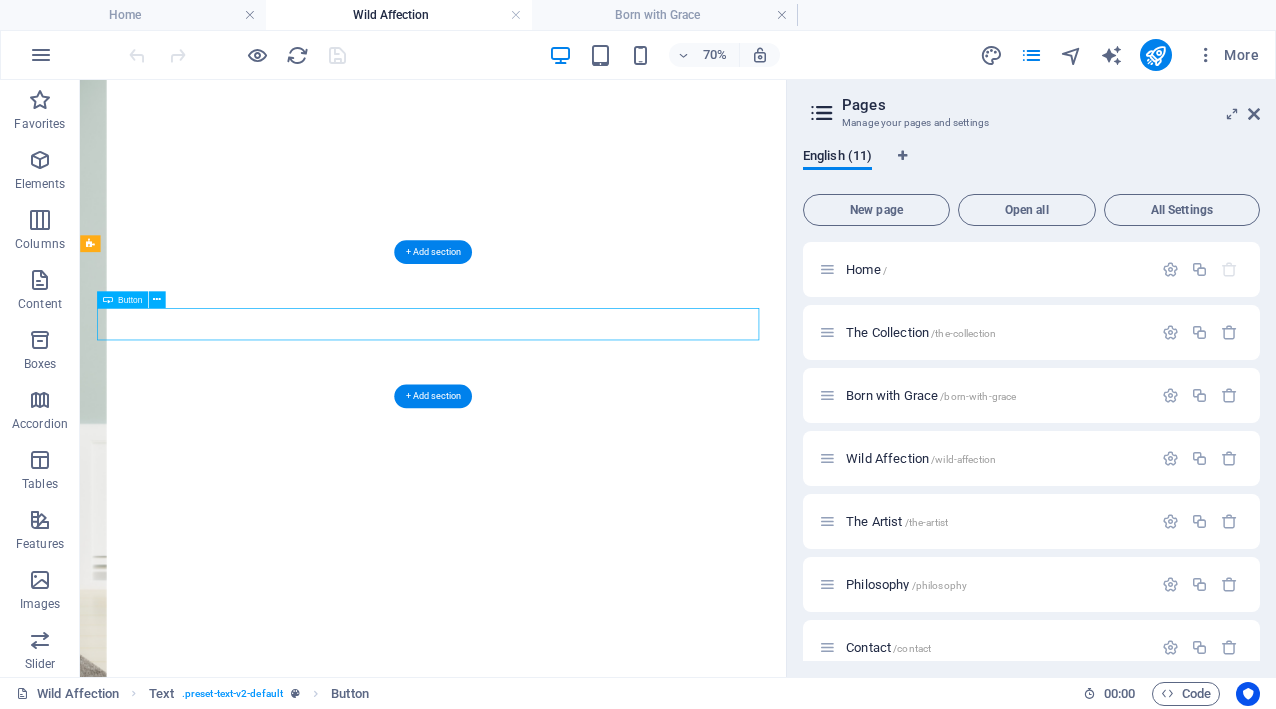 click on "Private Collection" at bounding box center [584, 3996] 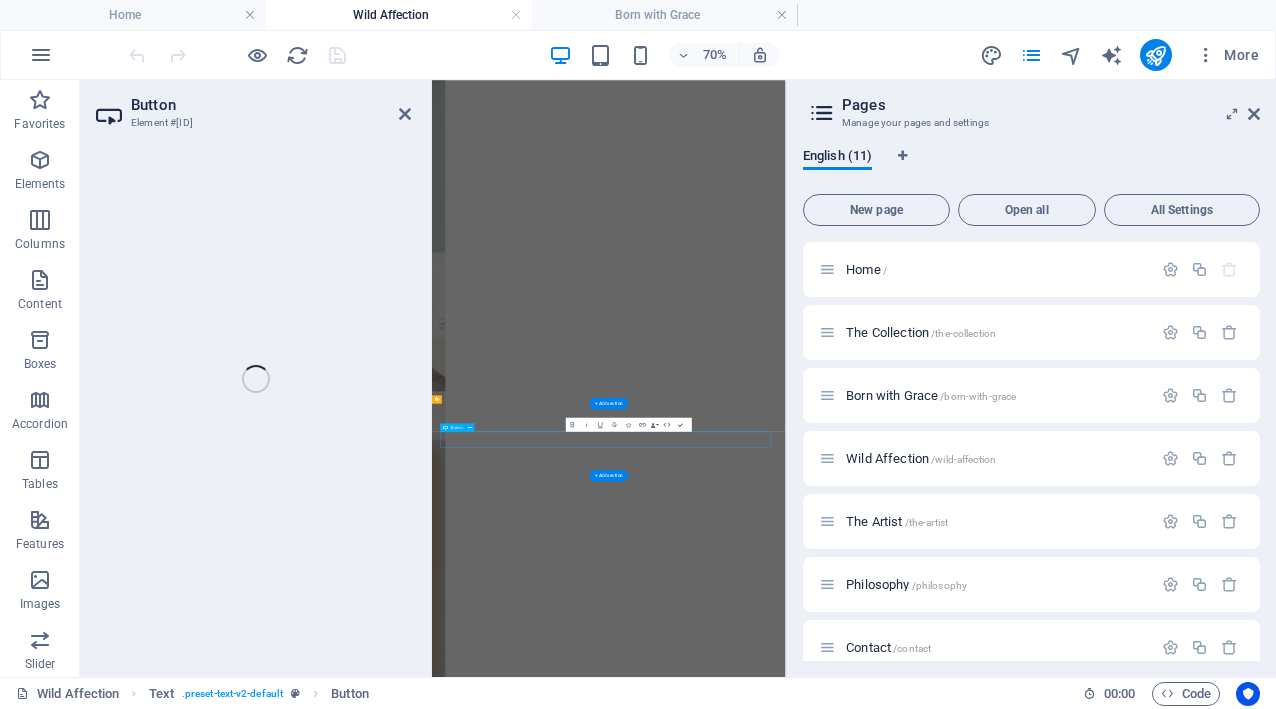 scroll, scrollTop: 1843, scrollLeft: 0, axis: vertical 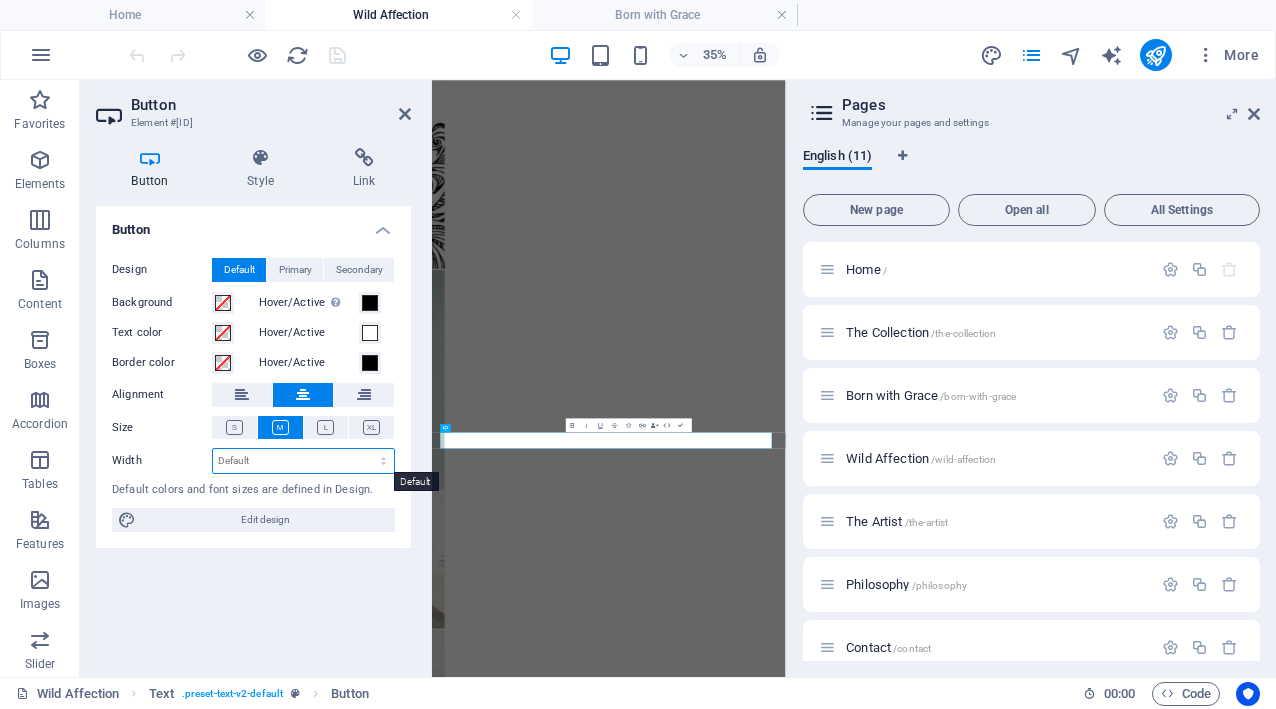 select on "px" 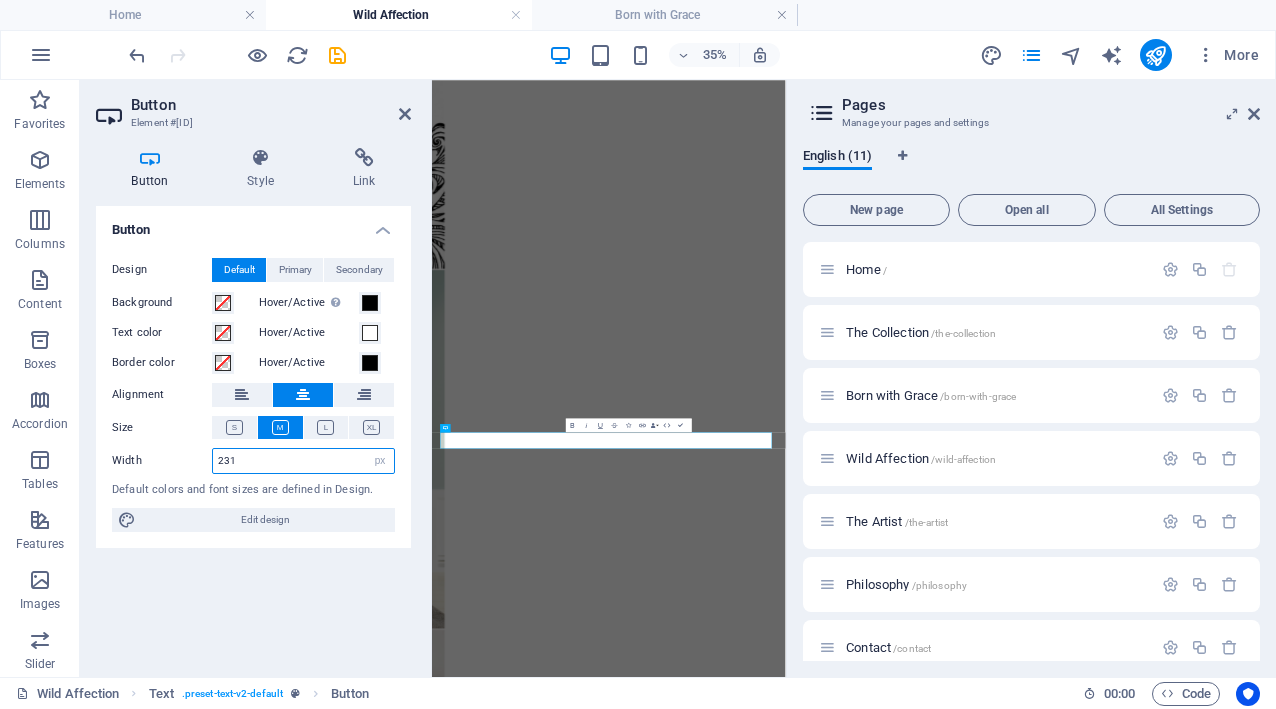 click on "231" at bounding box center [303, 461] 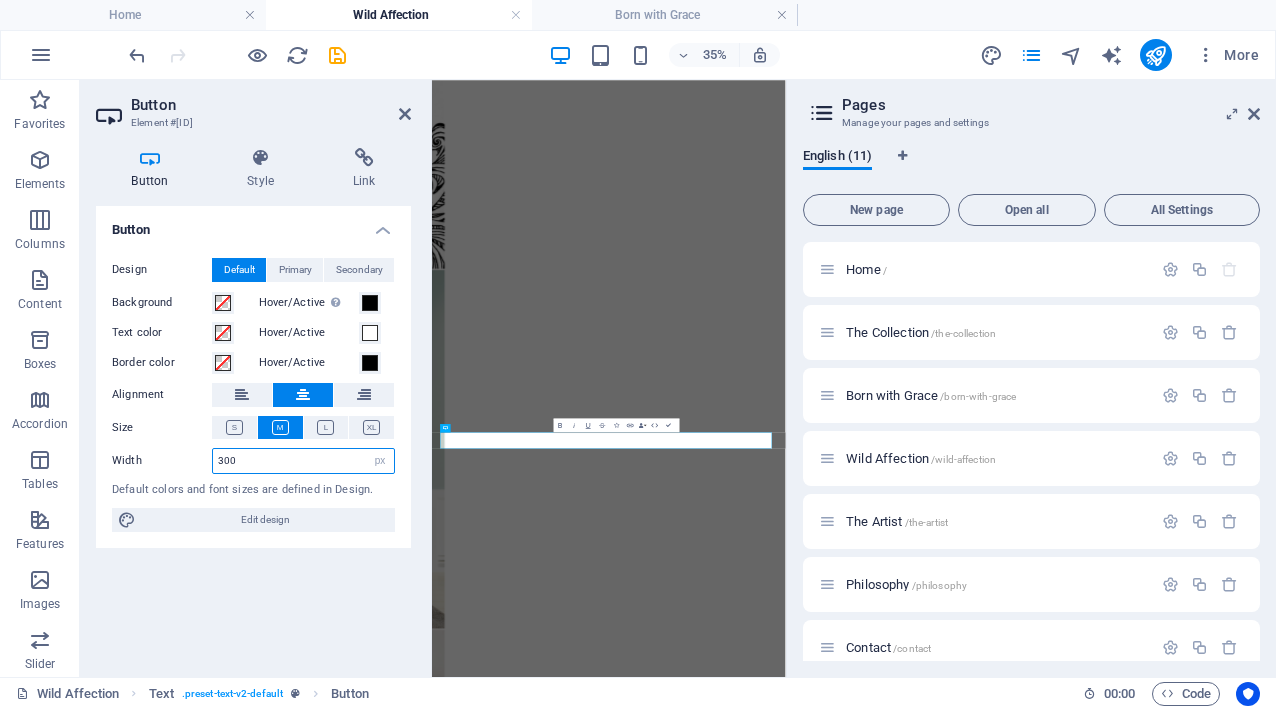drag, startPoint x: 271, startPoint y: 464, endPoint x: 212, endPoint y: 462, distance: 59.03389 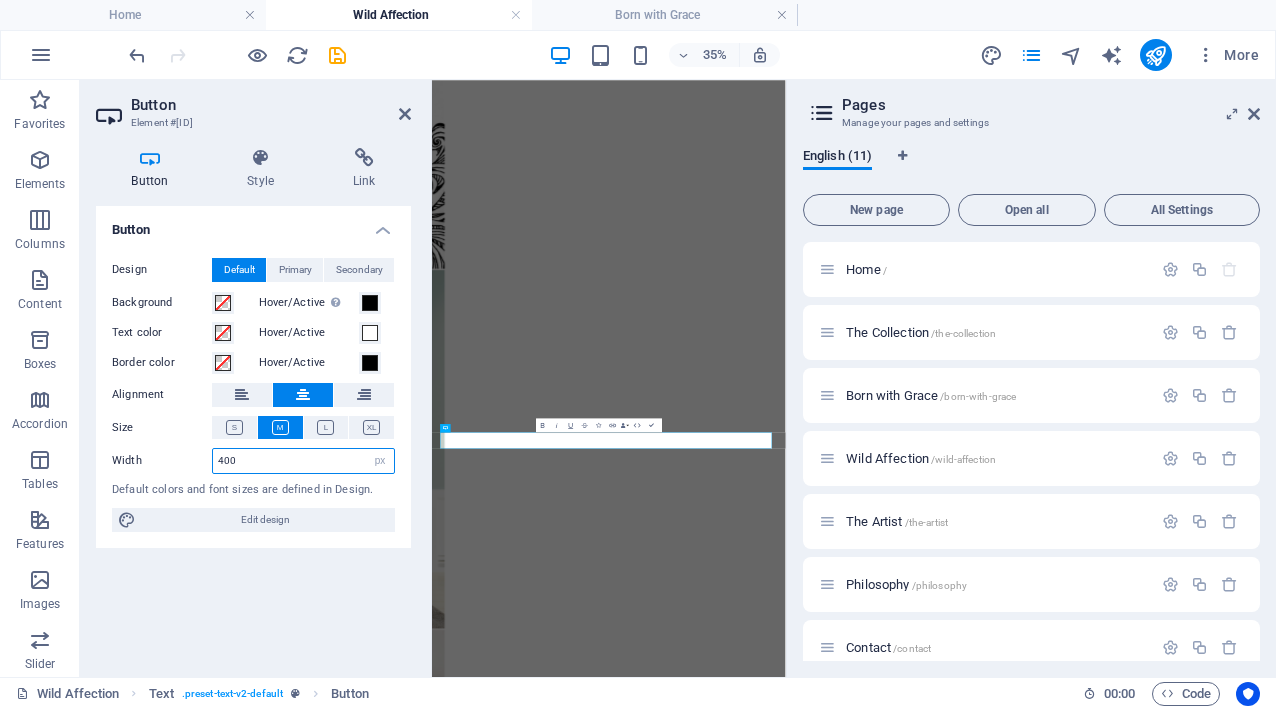 type on "400" 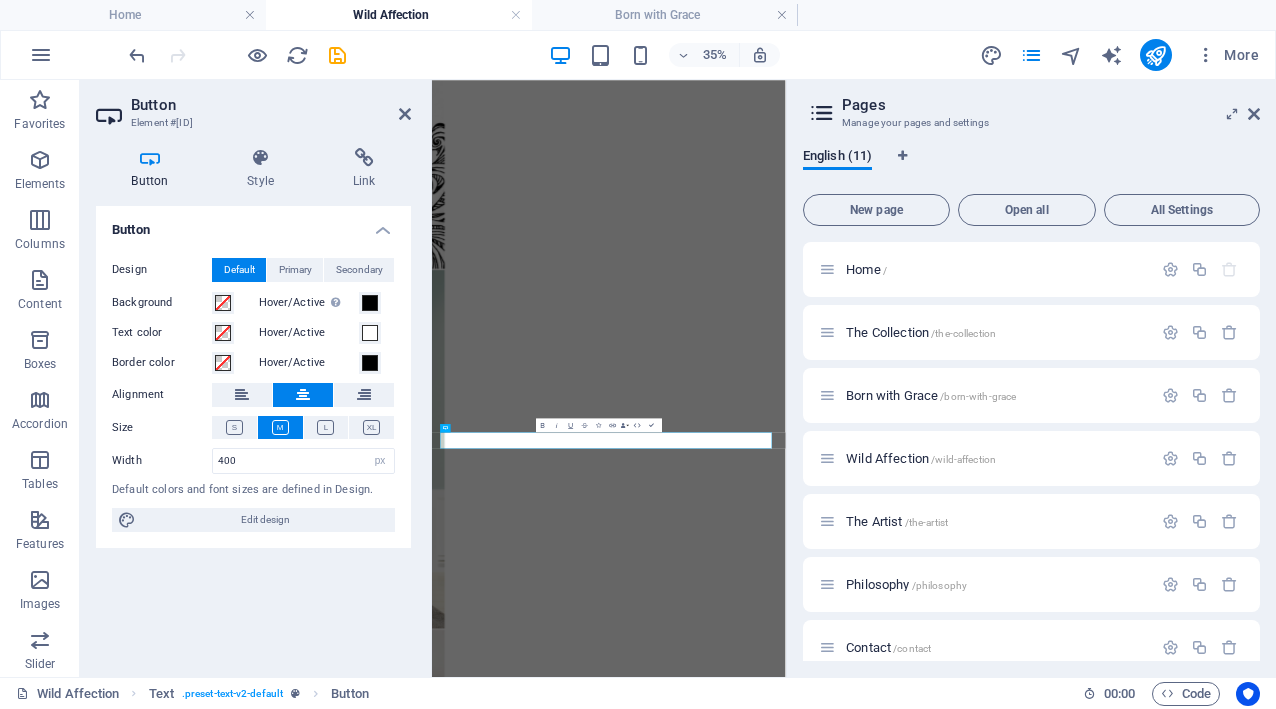 click on "Button" at bounding box center [253, 224] 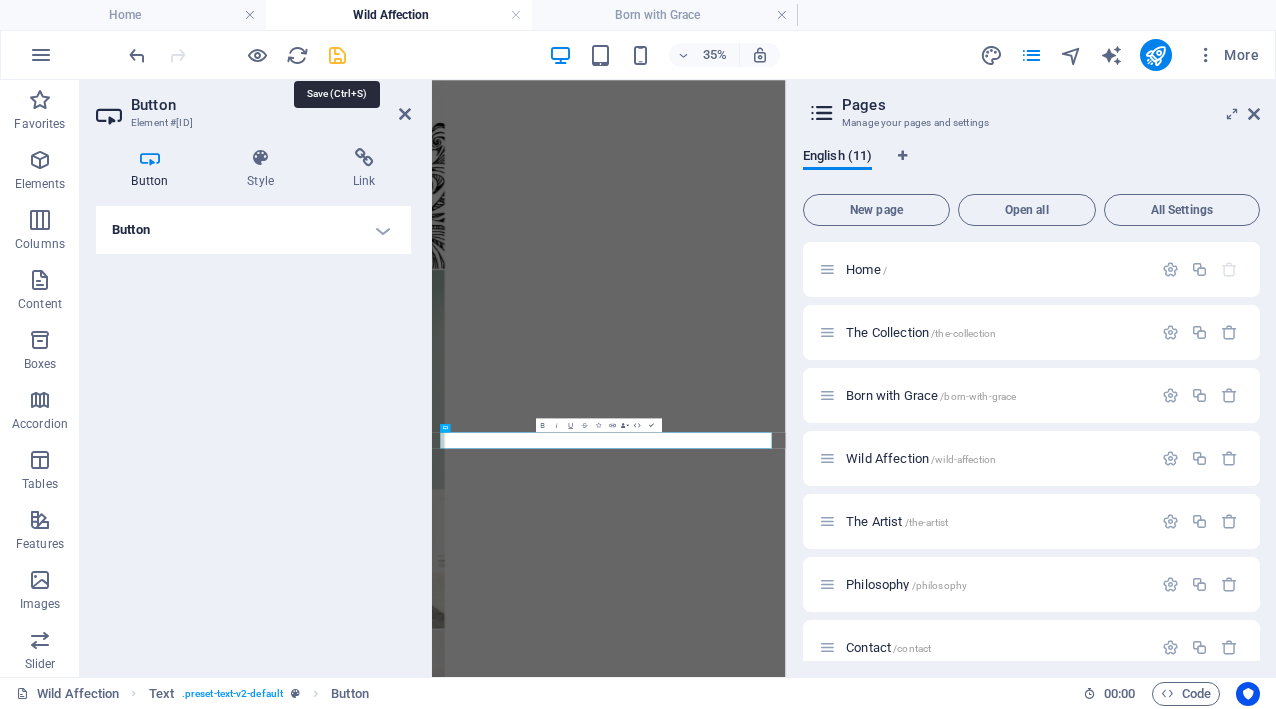 click at bounding box center (337, 55) 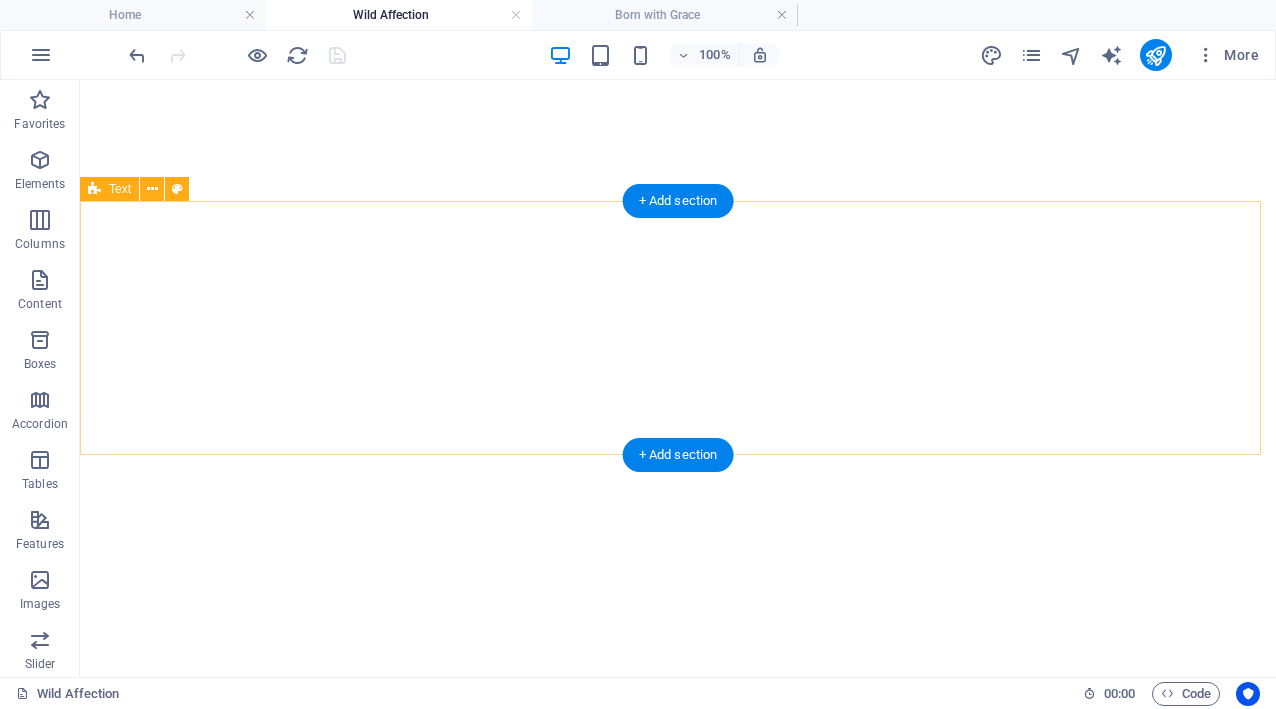 scroll, scrollTop: 2575, scrollLeft: 0, axis: vertical 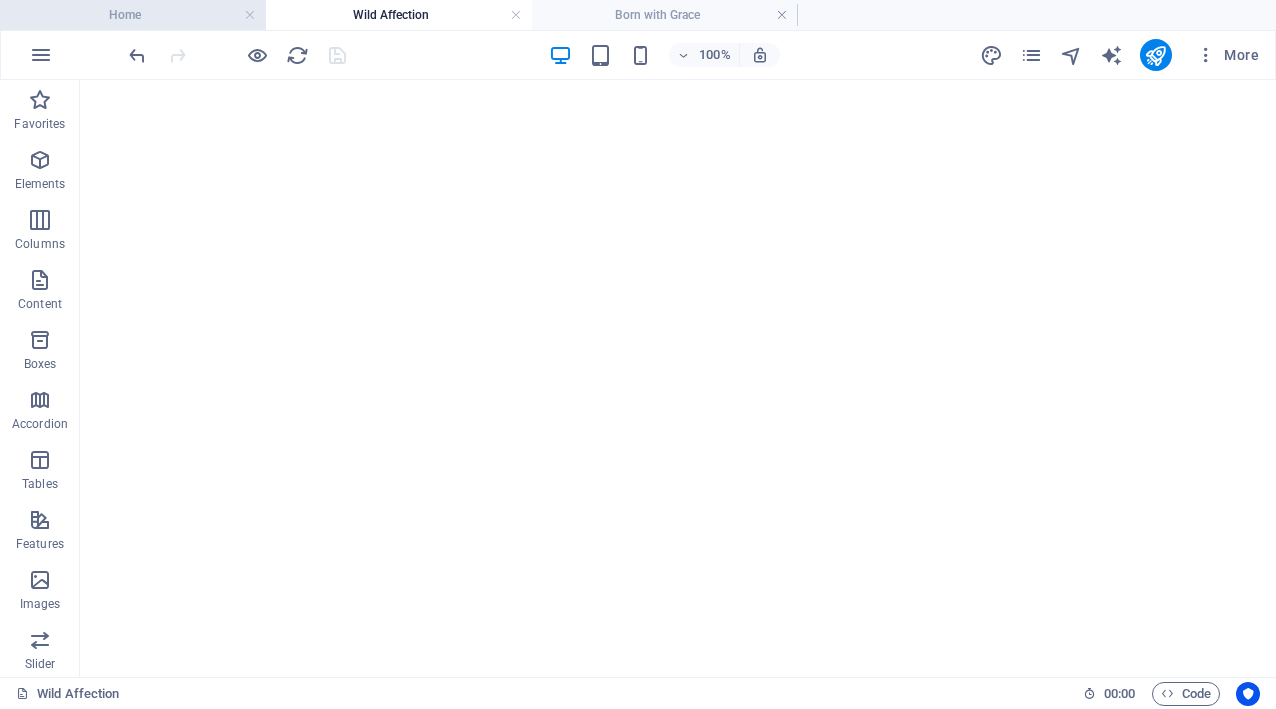 click on "Home" at bounding box center (133, 15) 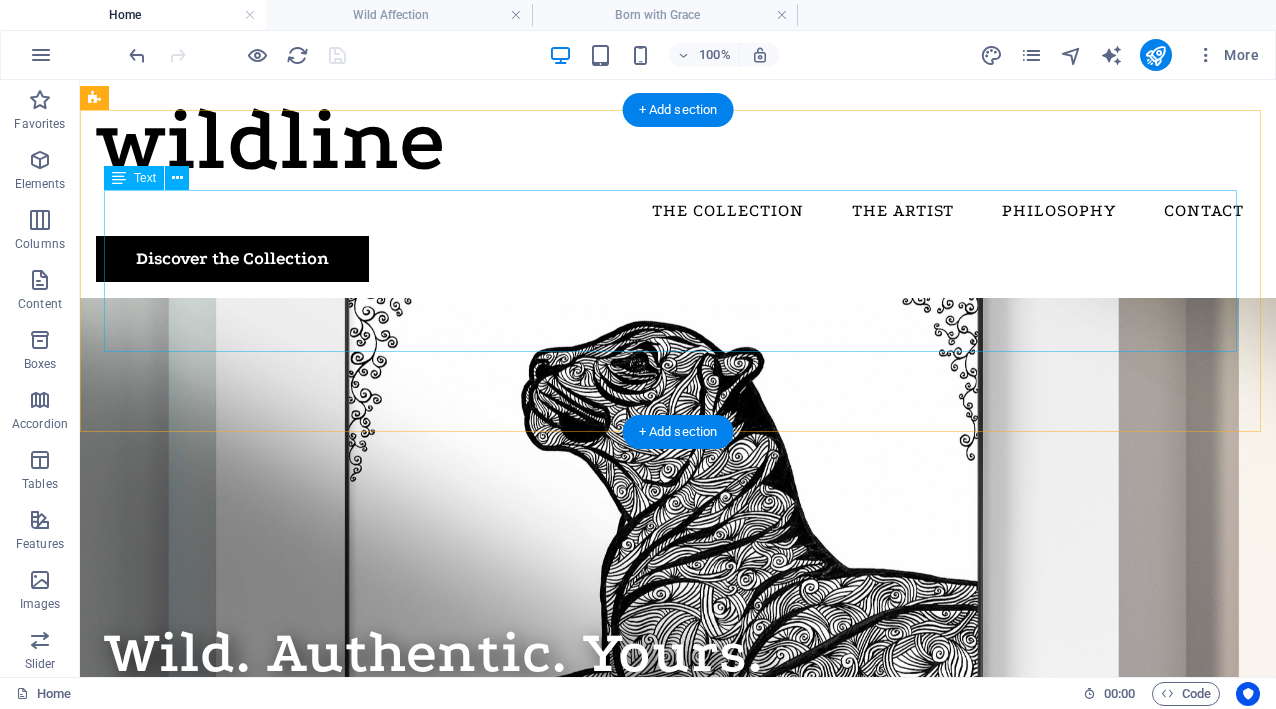 scroll, scrollTop: 2084, scrollLeft: 0, axis: vertical 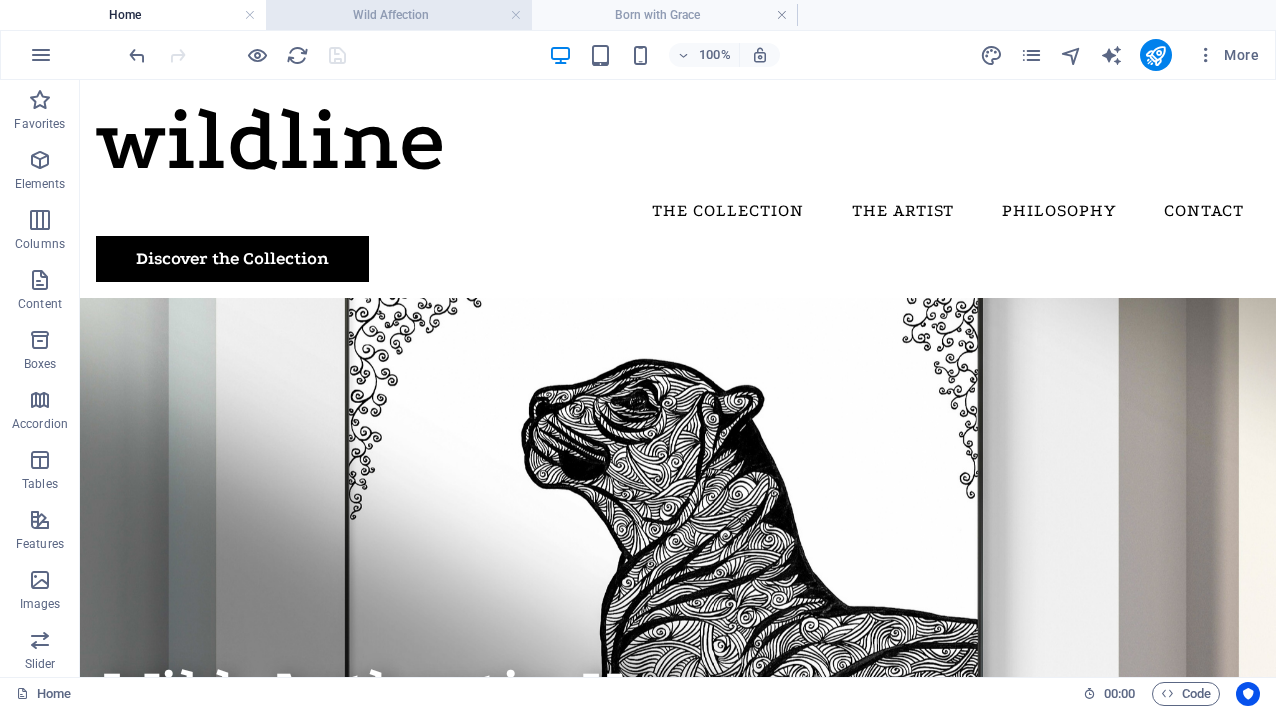 click on "Wild Affection" at bounding box center (399, 15) 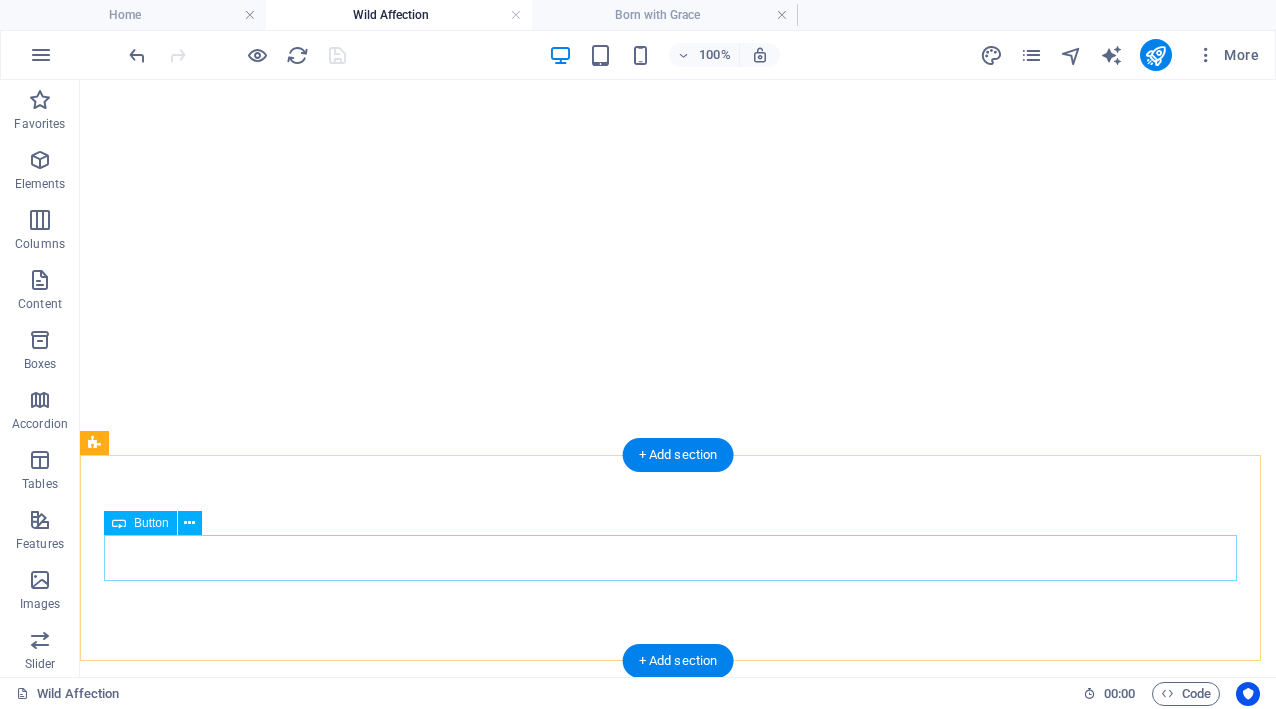 click on "Private Collection" at bounding box center (678, 3942) 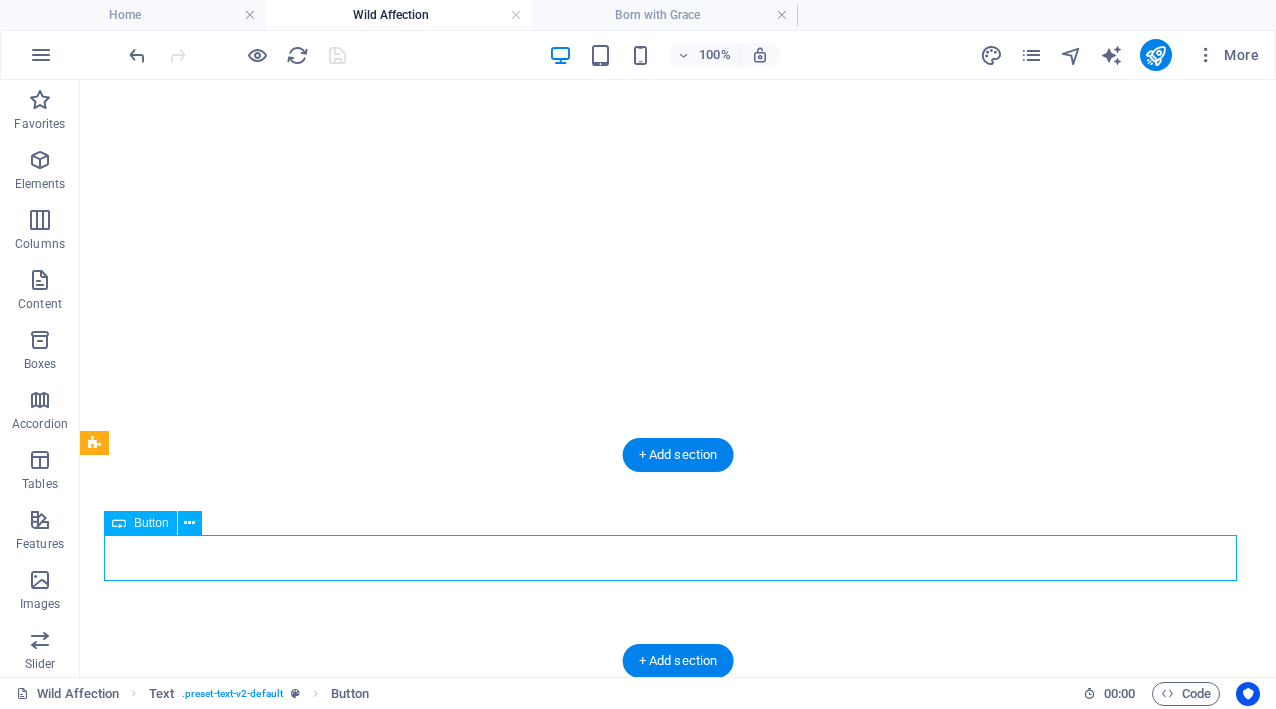 click on "Private Collection" at bounding box center (678, 3942) 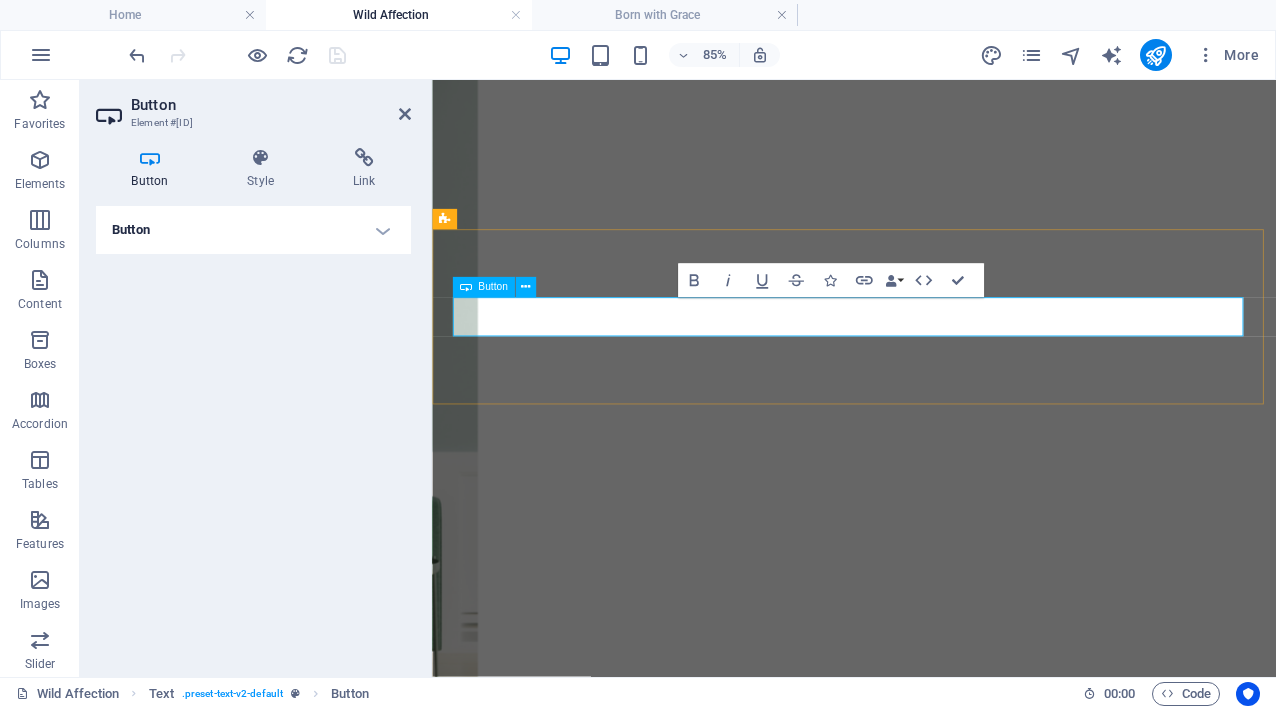 click on "Private Collection" at bounding box center [929, 3941] 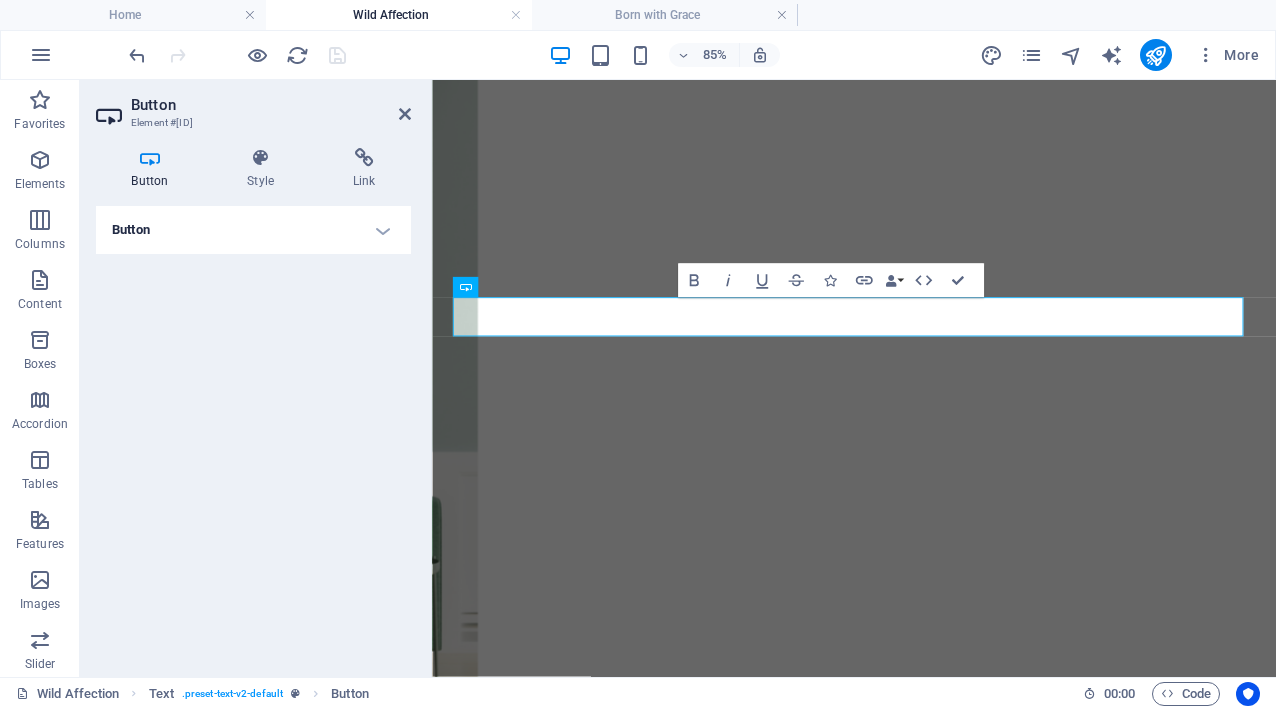 click on "Button" at bounding box center (253, 230) 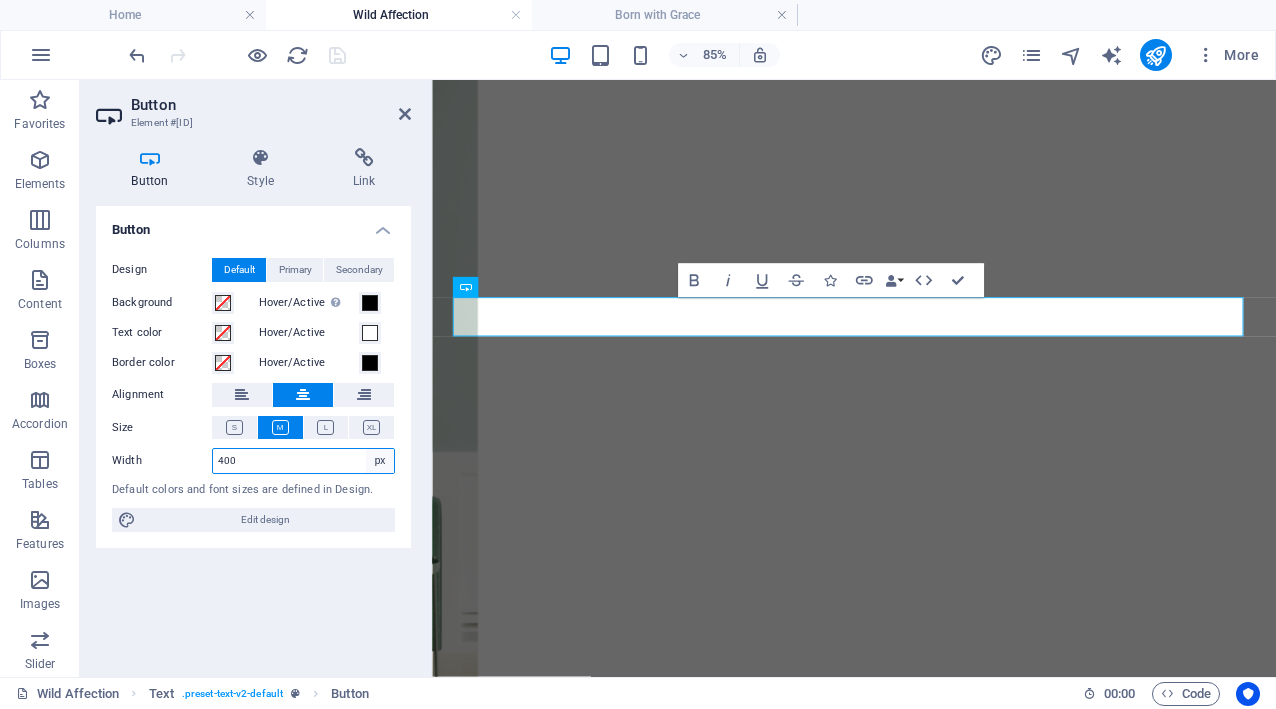 select on "default" 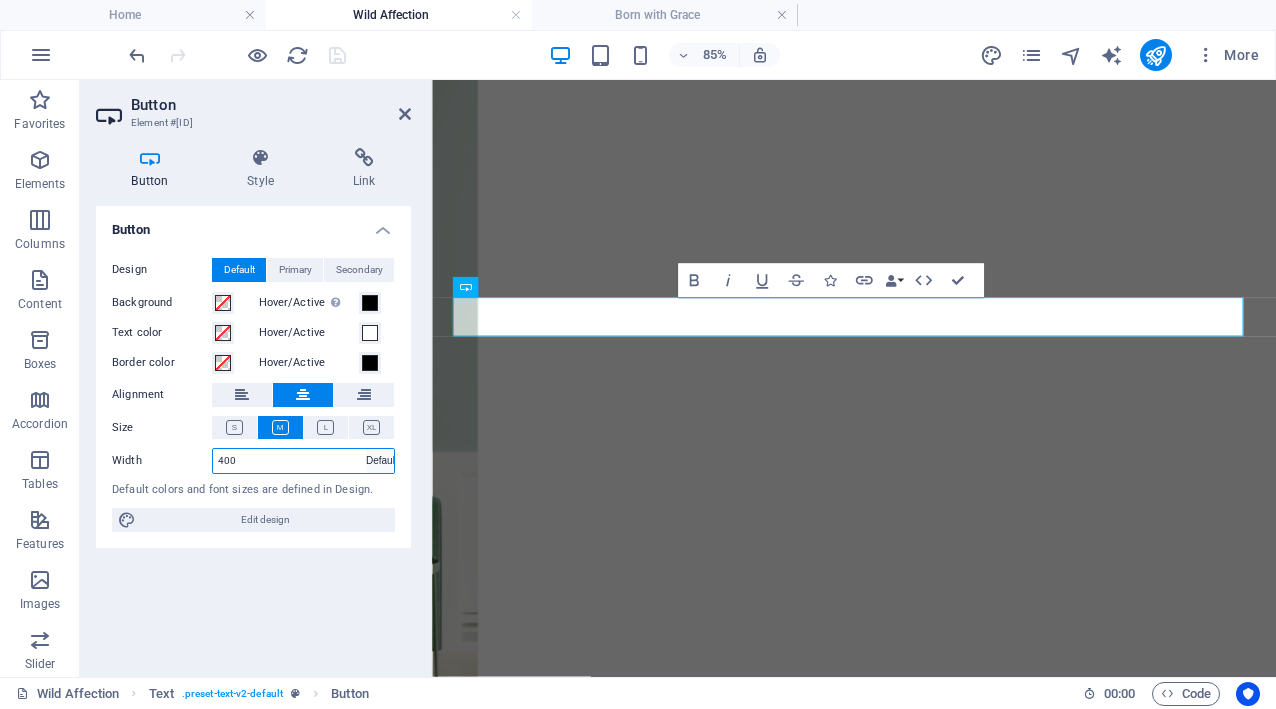 type 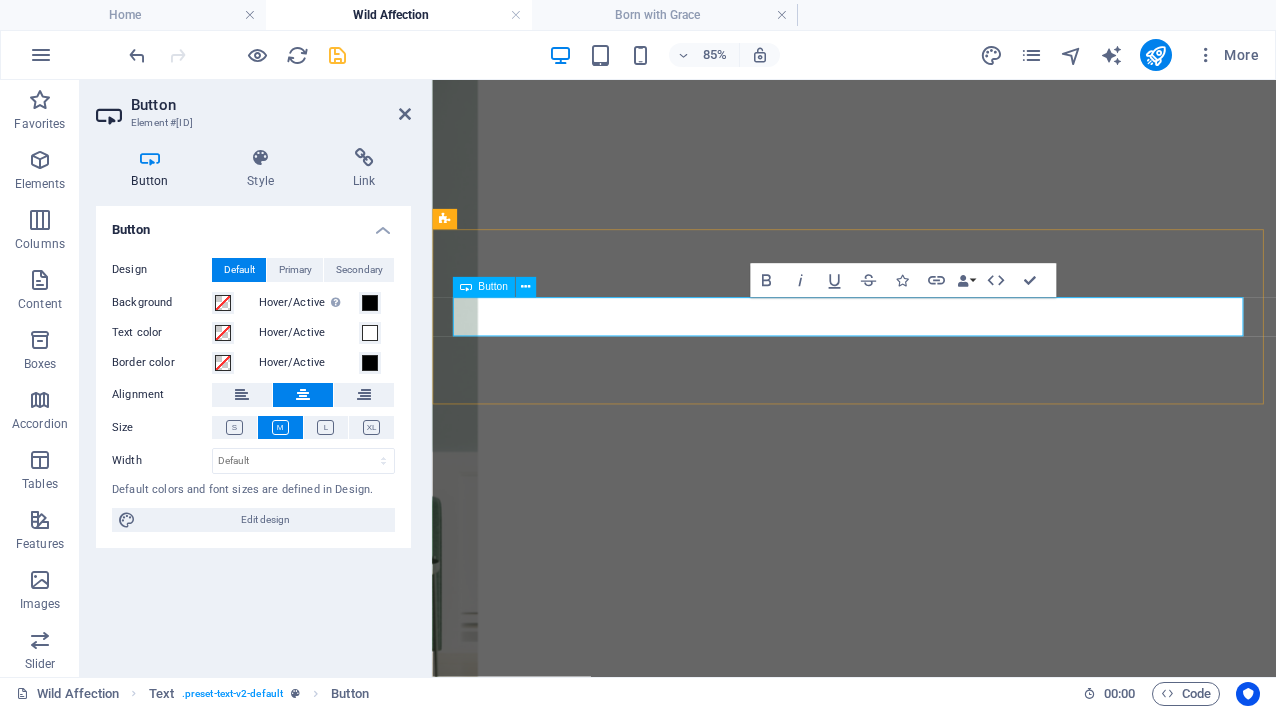 click on "Private Collection" at bounding box center [928, 3942] 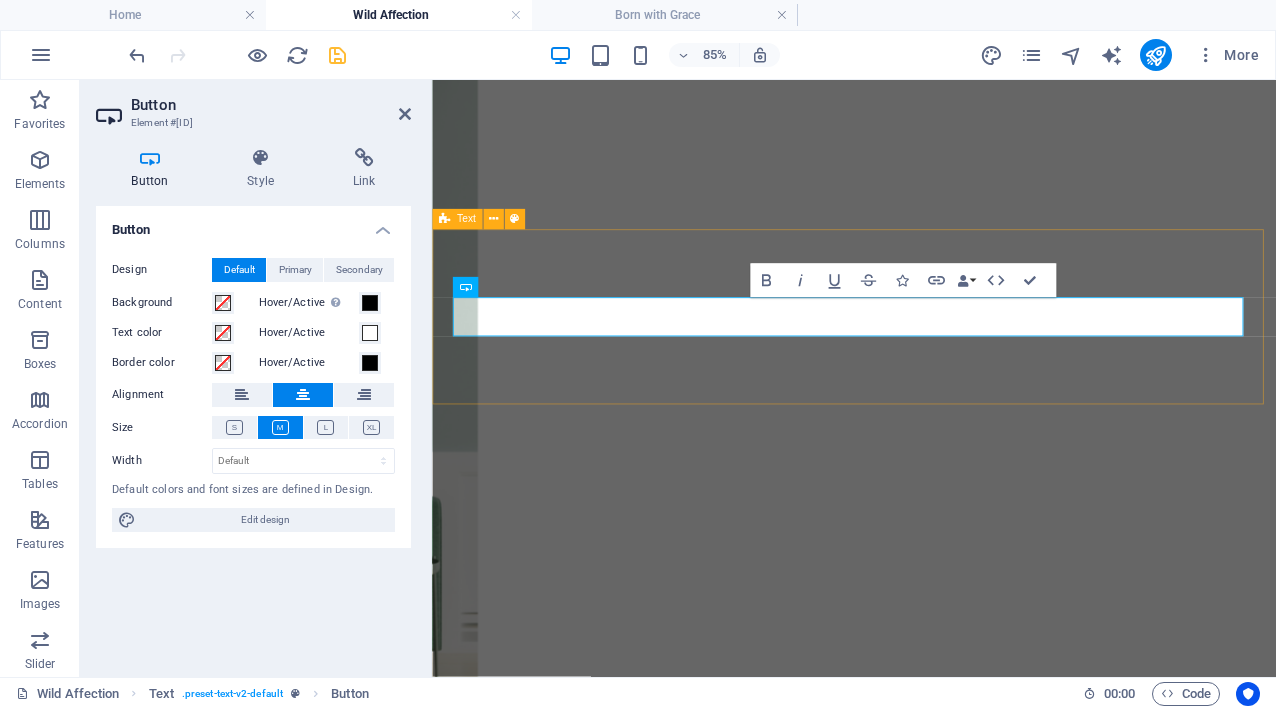 click on "Private Collection" at bounding box center [928, 3942] 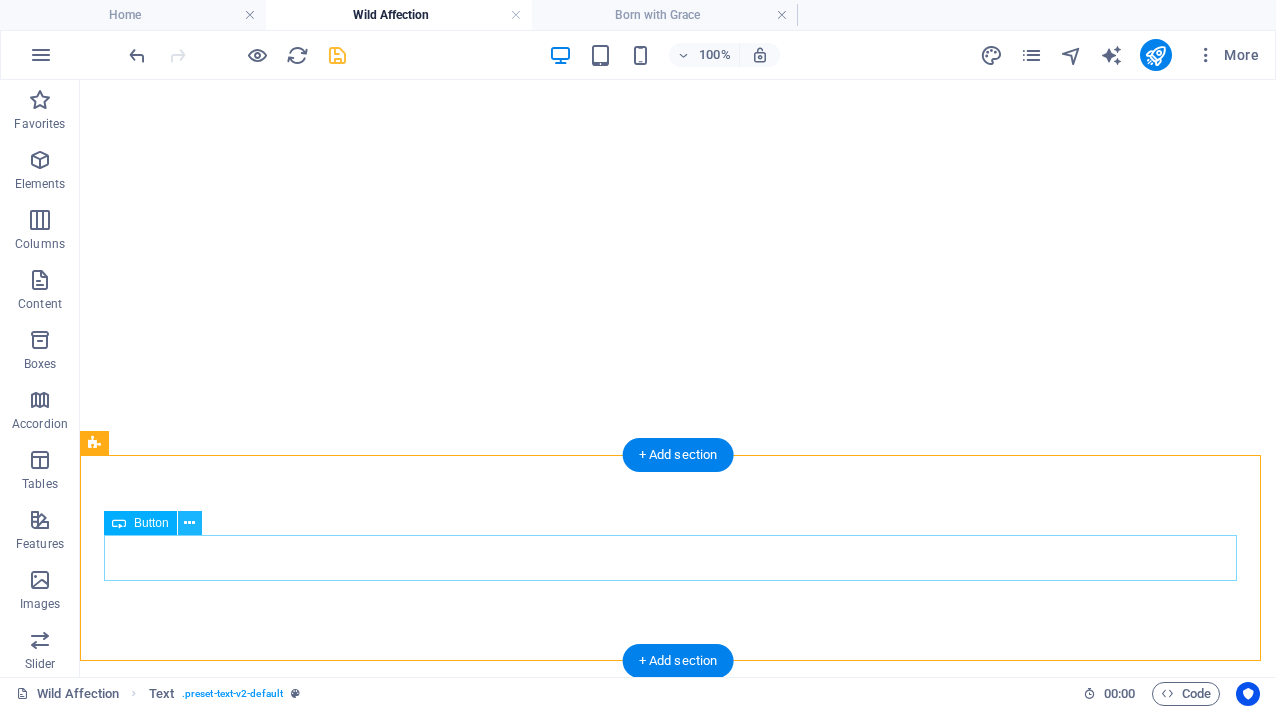 click at bounding box center [189, 523] 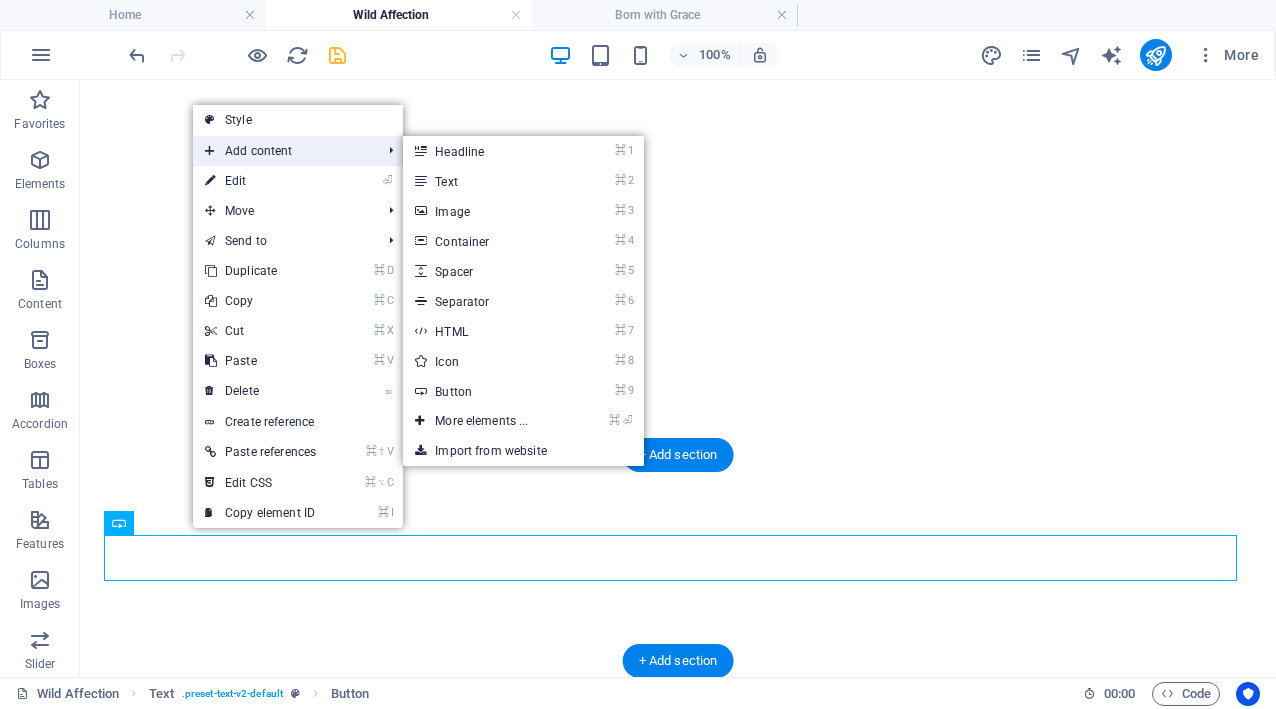click on "Add content" at bounding box center [283, 151] 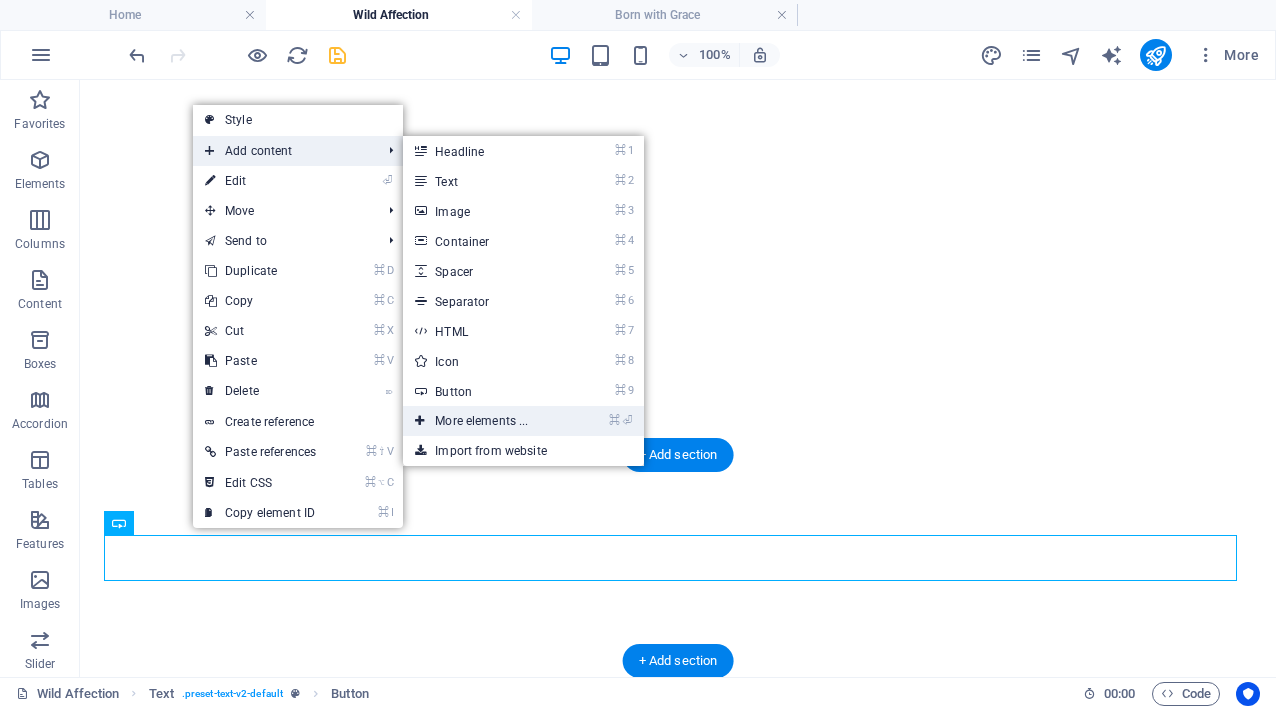 drag, startPoint x: 512, startPoint y: 415, endPoint x: 2, endPoint y: 400, distance: 510.22055 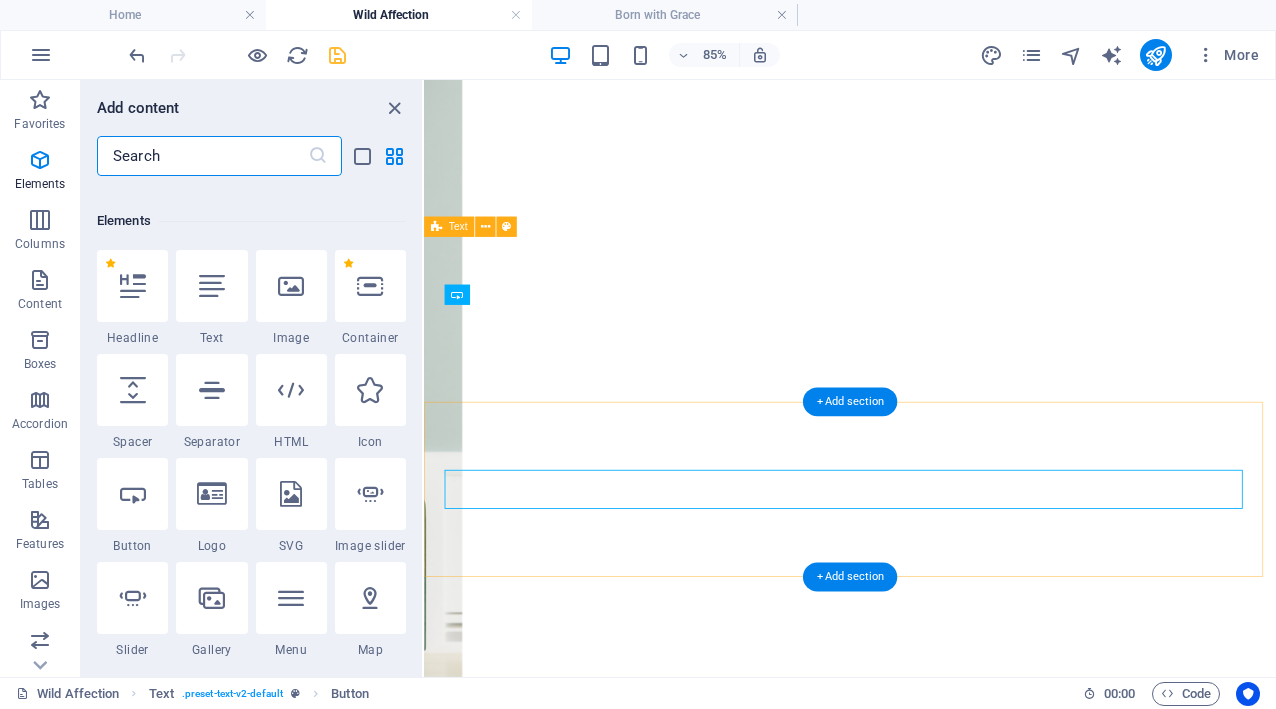 scroll, scrollTop: 213, scrollLeft: 0, axis: vertical 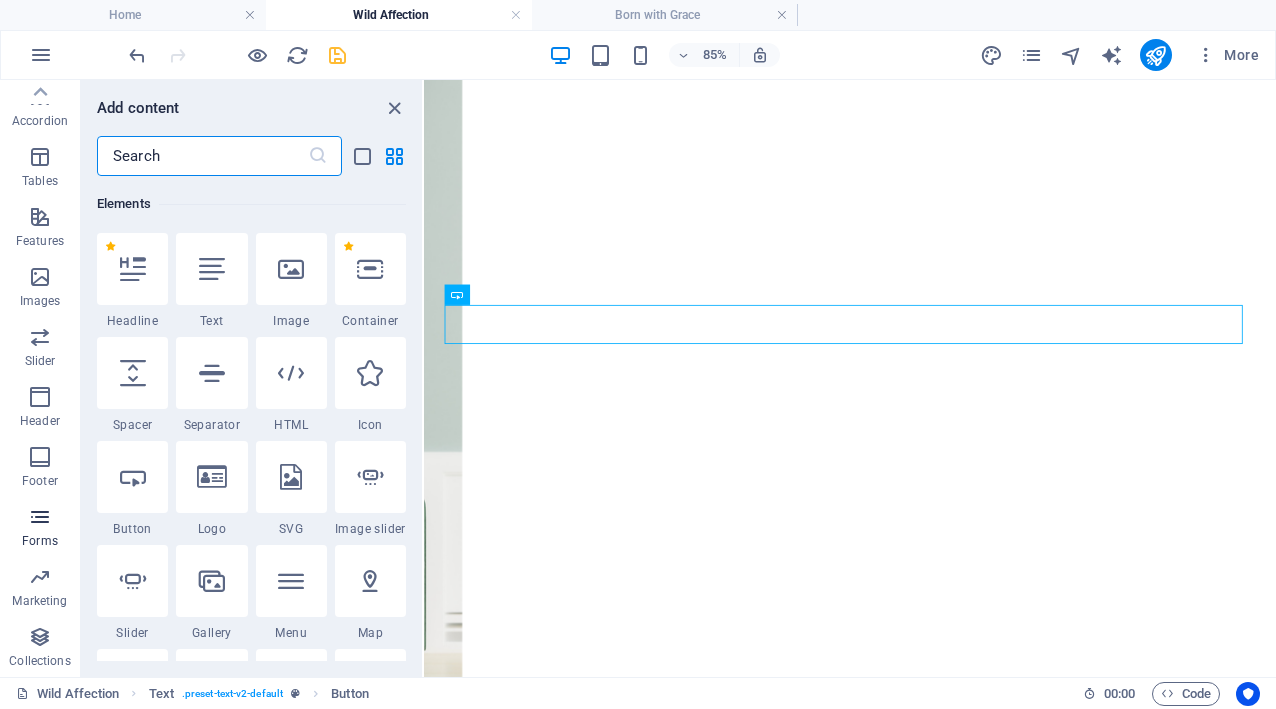 click on "Forms" at bounding box center [40, 527] 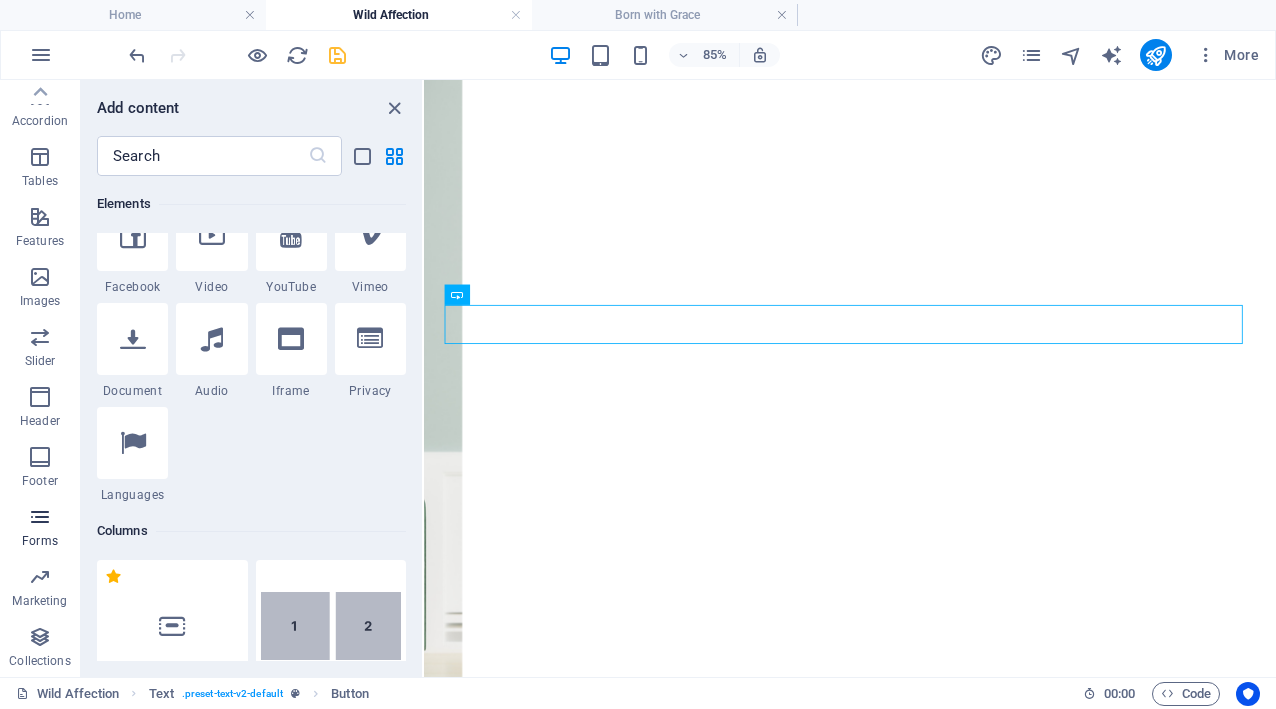 scroll, scrollTop: 14600, scrollLeft: 0, axis: vertical 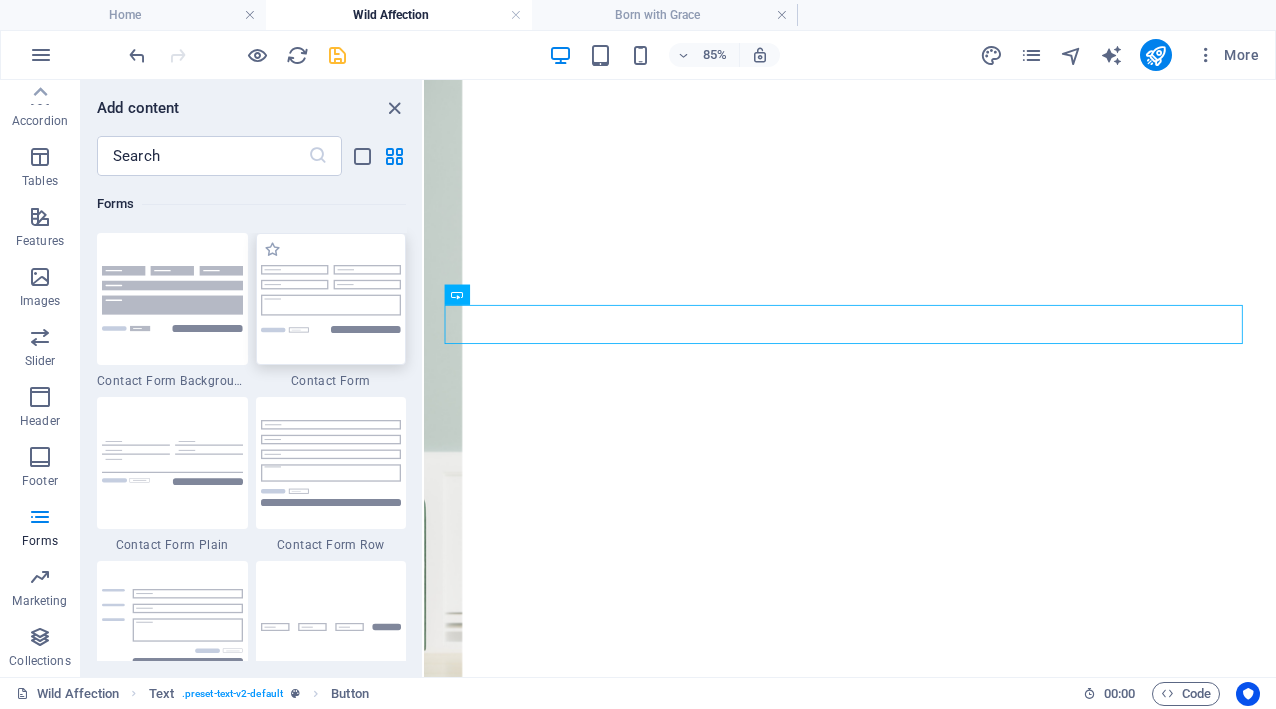 click at bounding box center (331, 299) 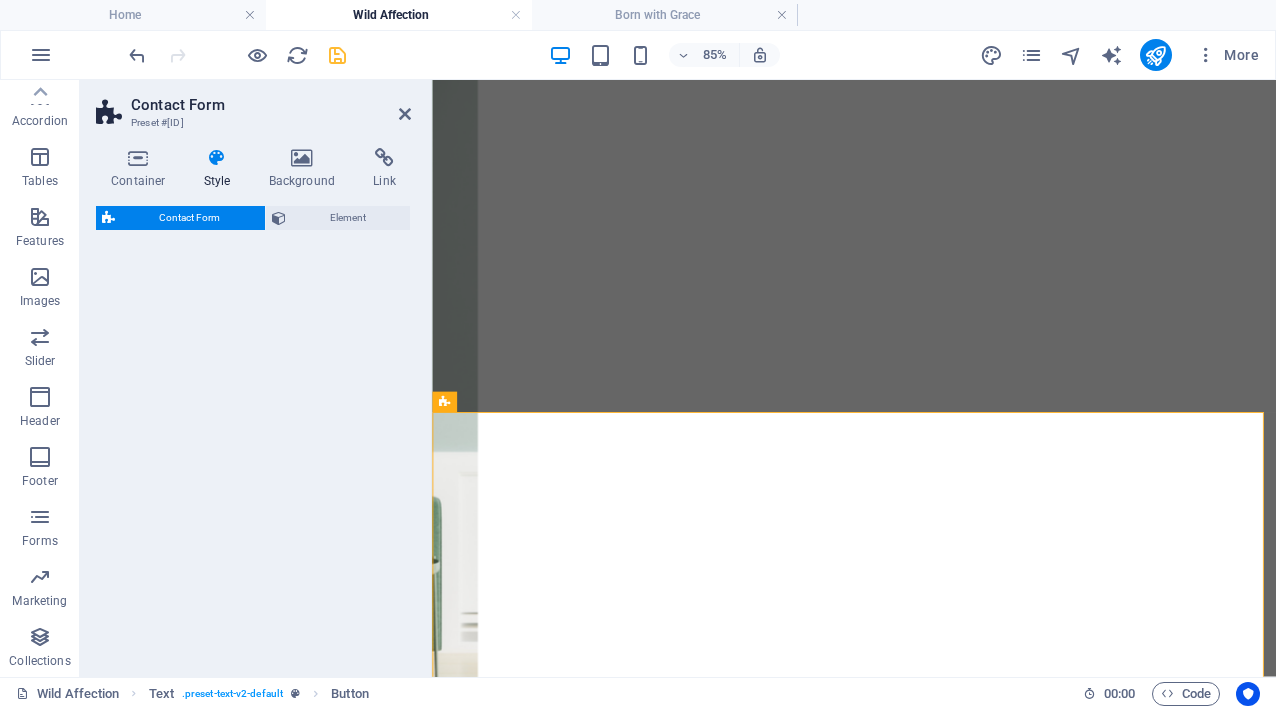 select on "rem" 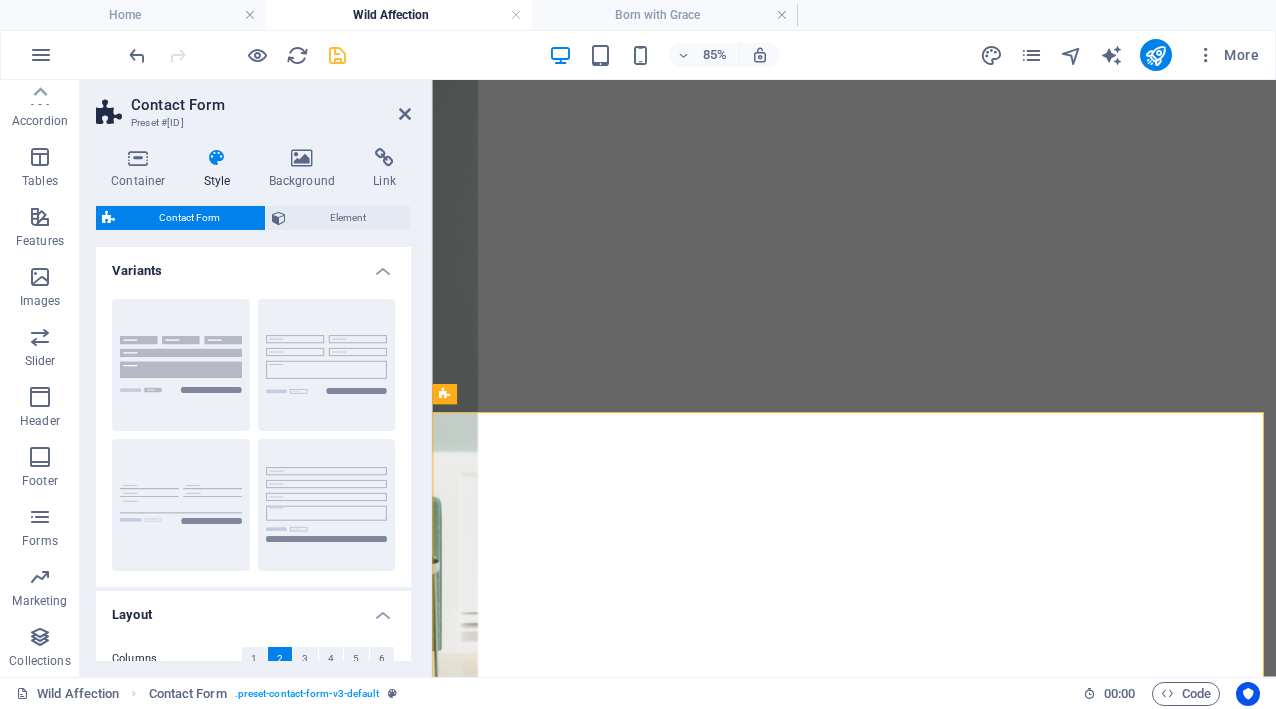 click on "Contact Form Preset #ed-new-304
Container Style Background Link Size Height Default px rem % vh vw Min. height None px rem % vh vw Width Default px rem % em vh vw Min. width None px rem % vh vw Content width Default Custom width Width Default px rem % em vh vw Min. width None px rem % vh vw Default padding Custom spacing Default content width and padding can be changed under Design. Edit design Layout (Flexbox) Alignment Determines the flex direction. Default Main axis Determine how elements should behave along the main axis inside this container (justify content). Default Side axis Control the vertical direction of the element inside of the container (align items). Default Wrap Default On Off Fill Controls the distances and direction of elements on the y-axis across several lines (align content). Default Accessibility ARIA helps assistive technologies (like screen readers) to understand the role, state, and behavior of web elements Role The ARIA role defines the purpose of an element.  None" at bounding box center (256, 378) 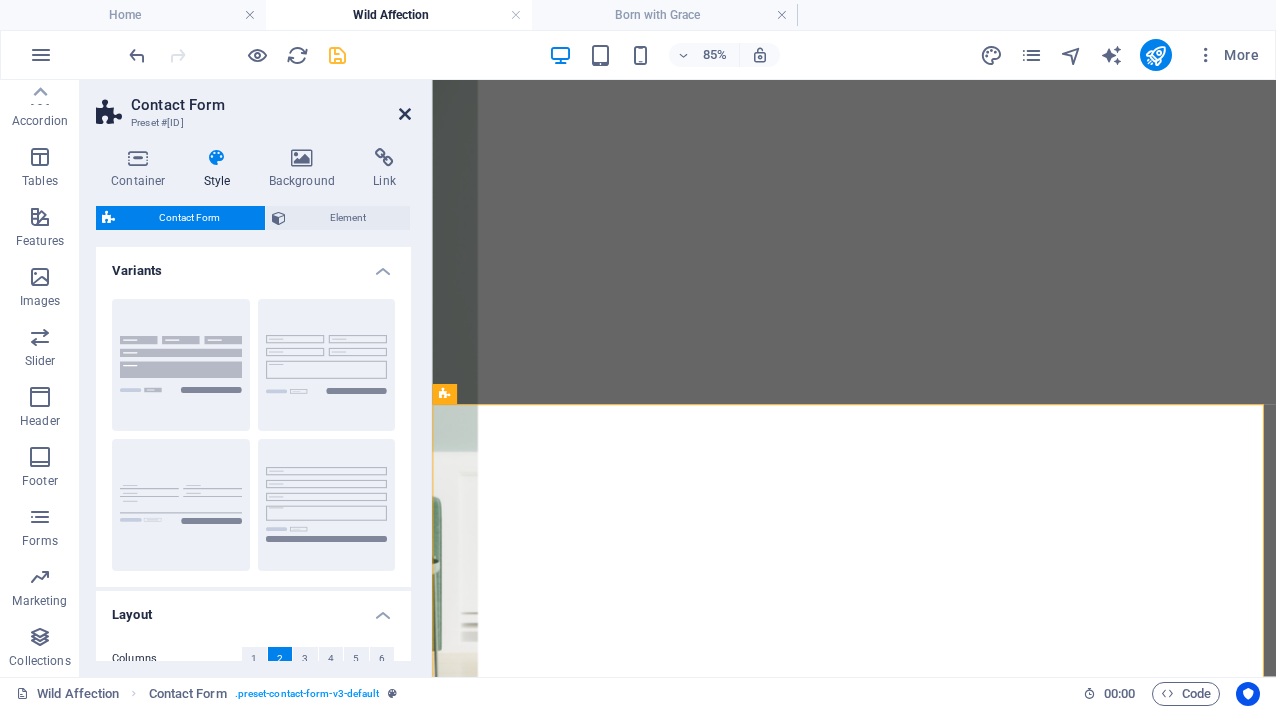 drag, startPoint x: 408, startPoint y: 117, endPoint x: 339, endPoint y: 42, distance: 101.91173 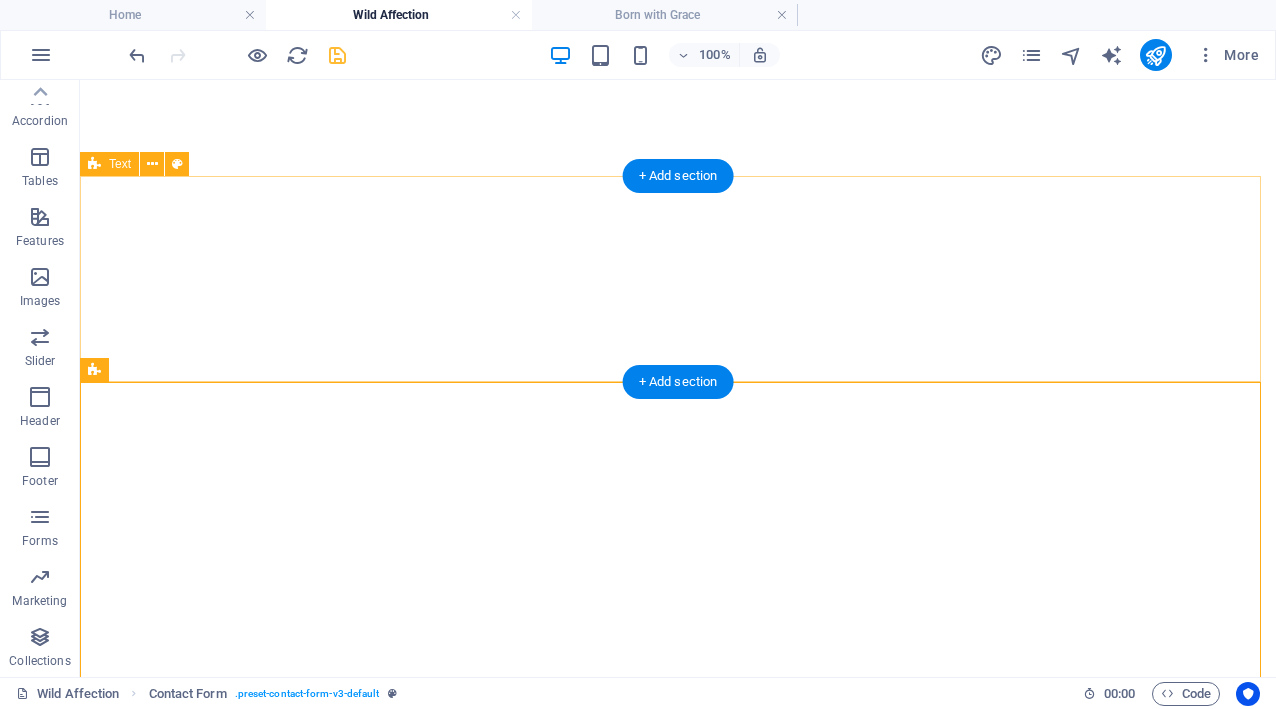 scroll, scrollTop: 2883, scrollLeft: 0, axis: vertical 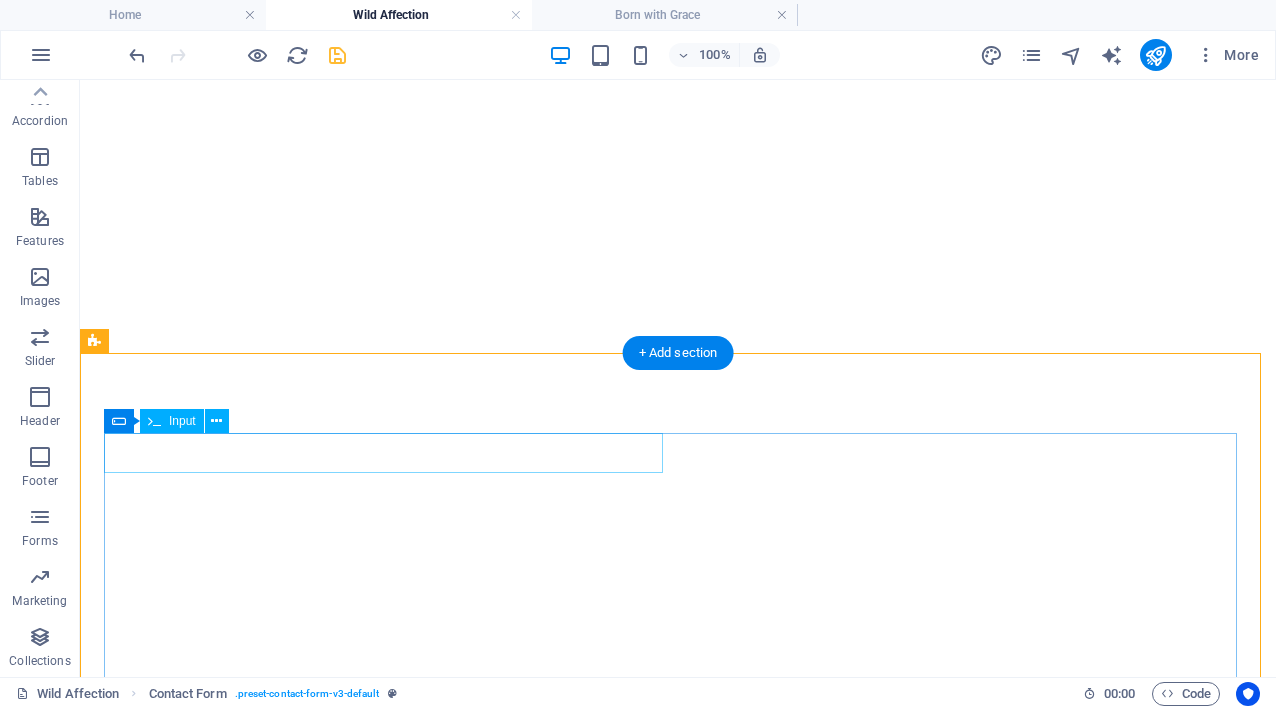 click at bounding box center [678, 3653] 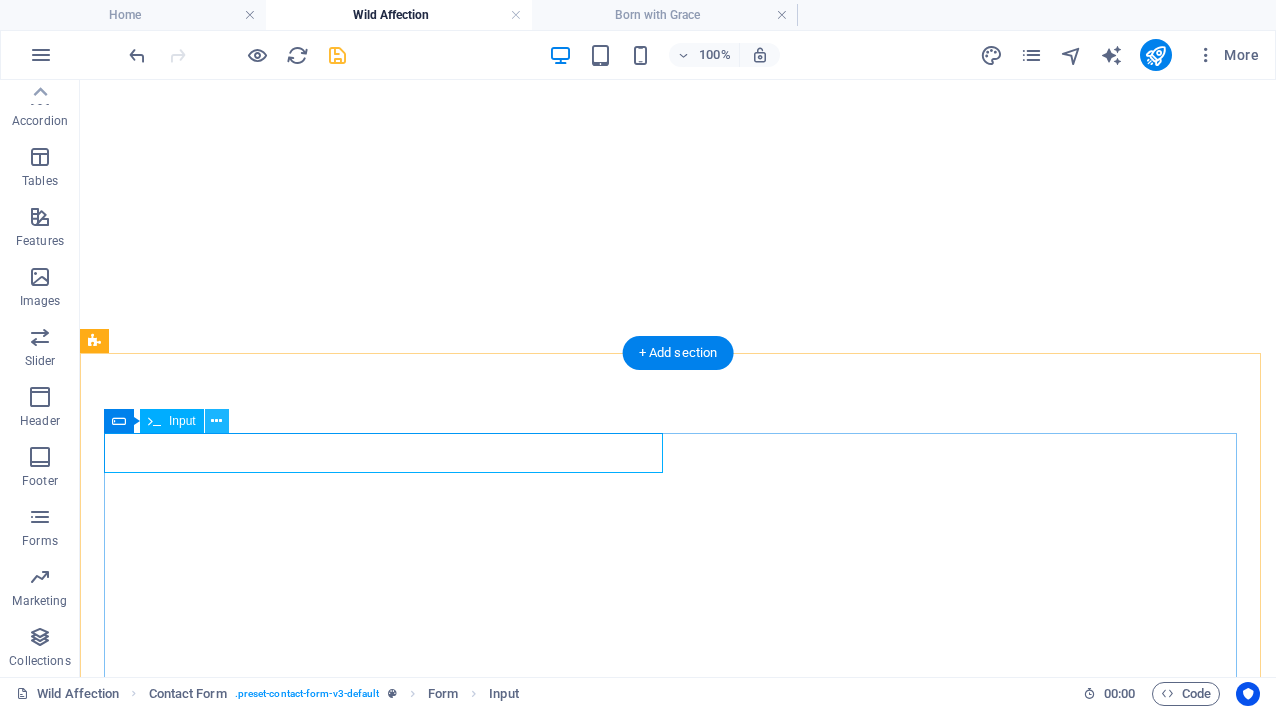 click at bounding box center [217, 421] 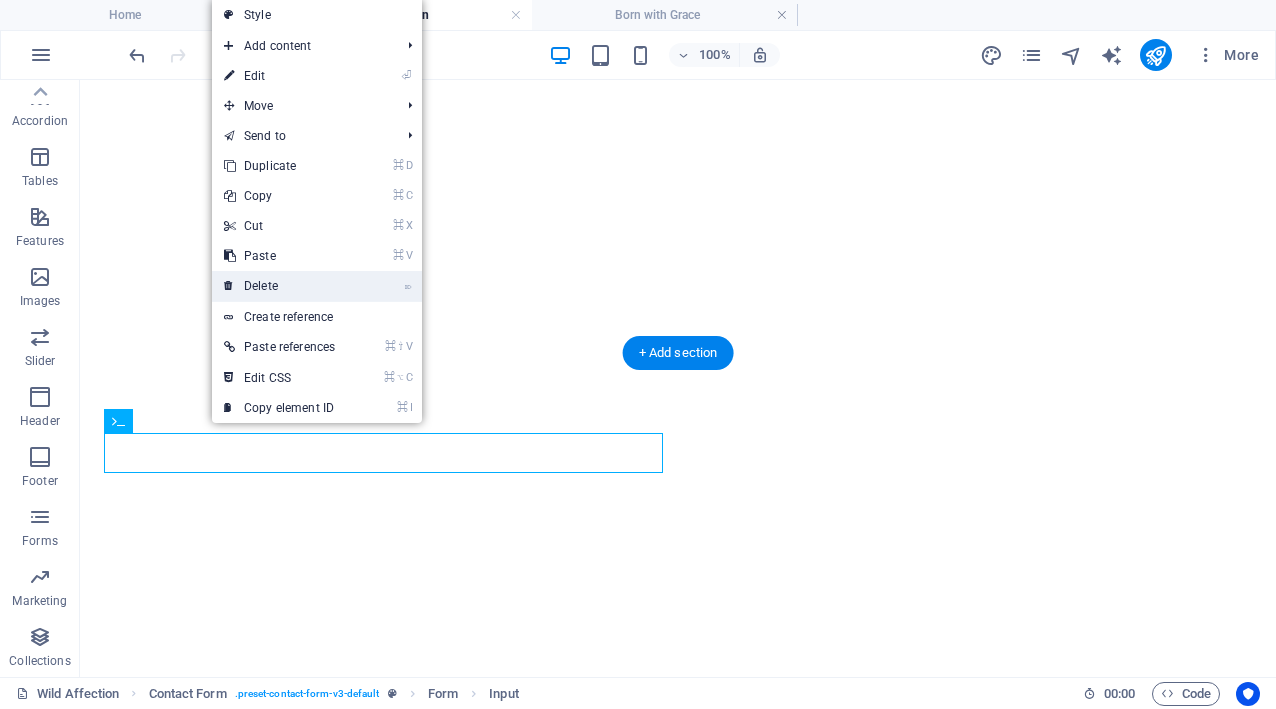 click on "⌦  Delete" at bounding box center [279, 286] 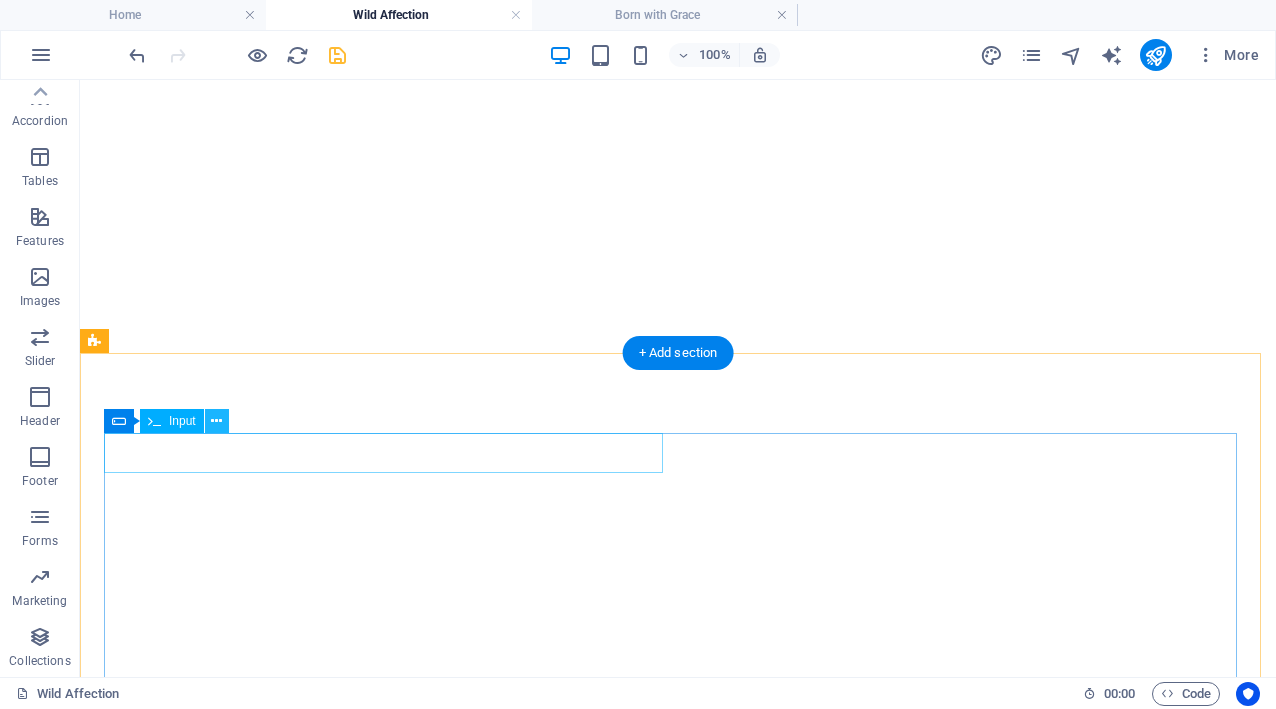 click at bounding box center (216, 421) 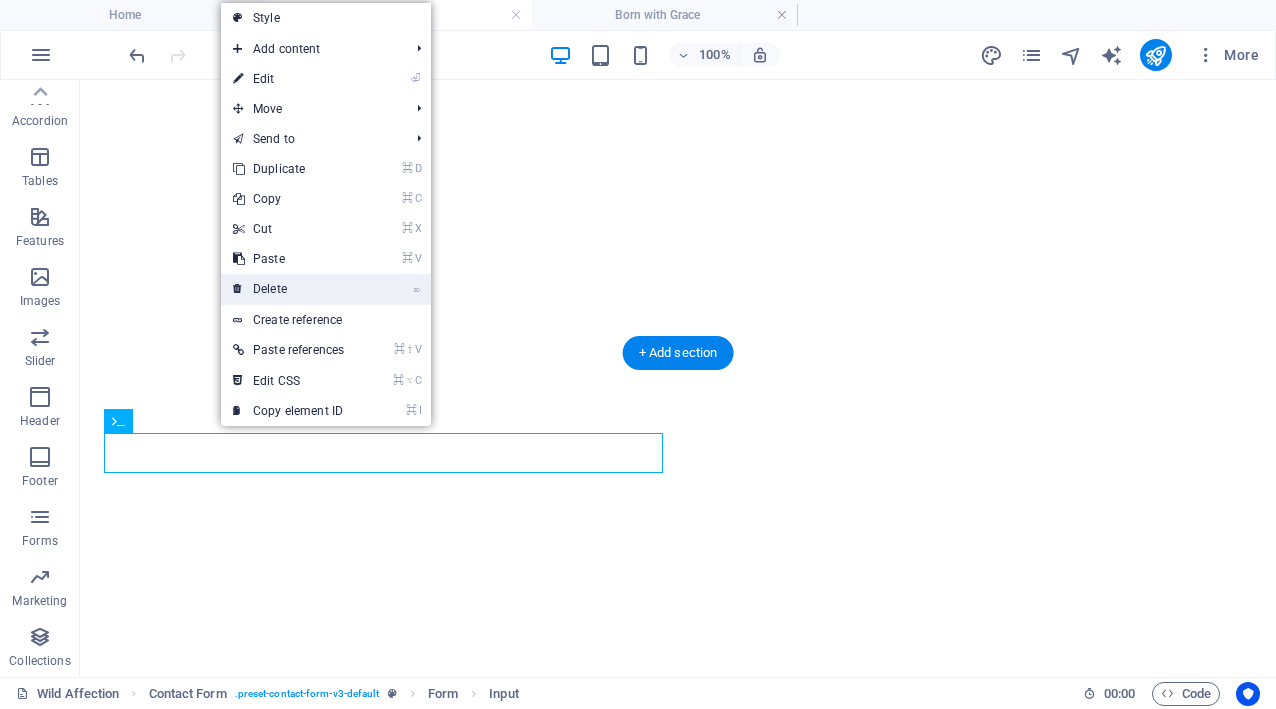 click on "⌦  Delete" at bounding box center (288, 289) 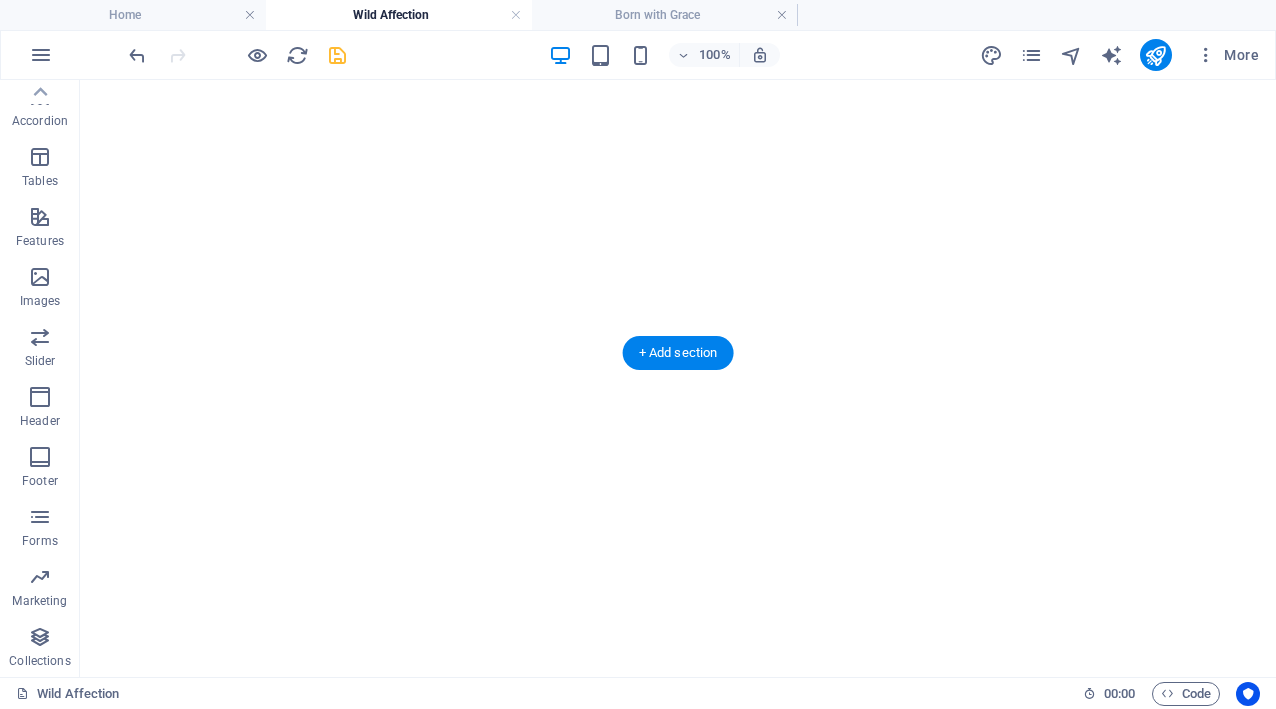 click at bounding box center (678, 3653) 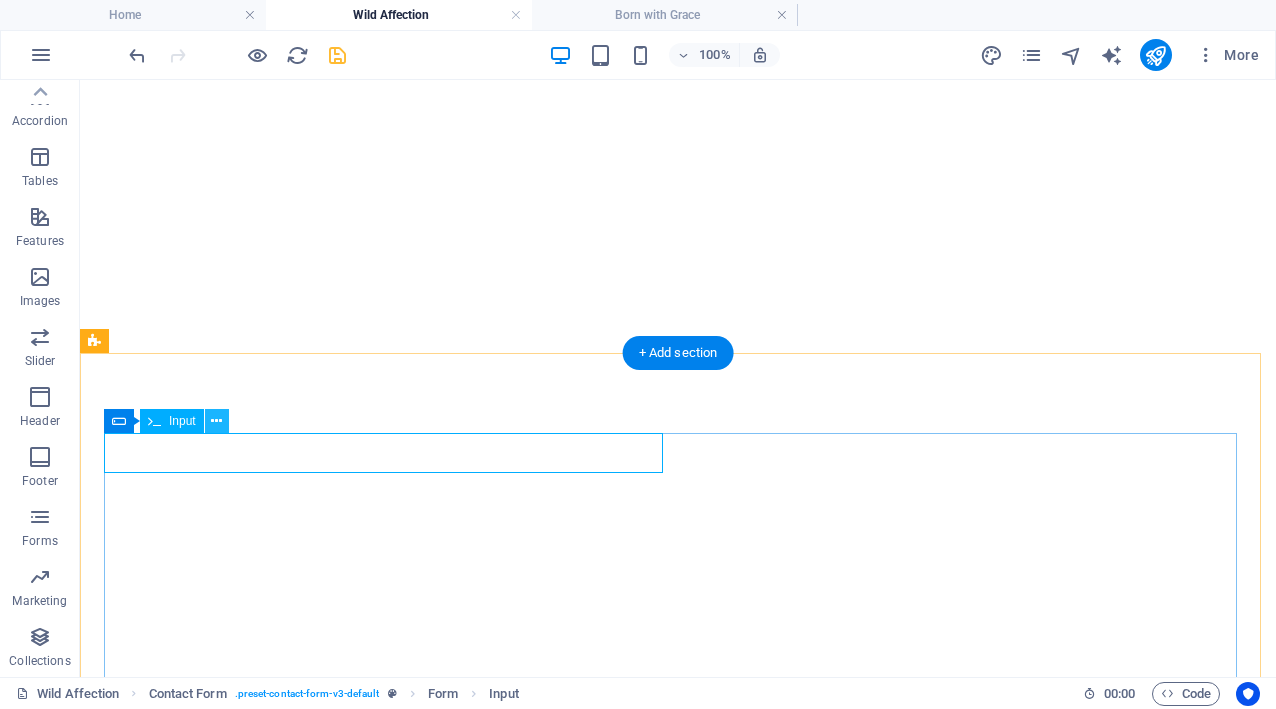 click at bounding box center (216, 421) 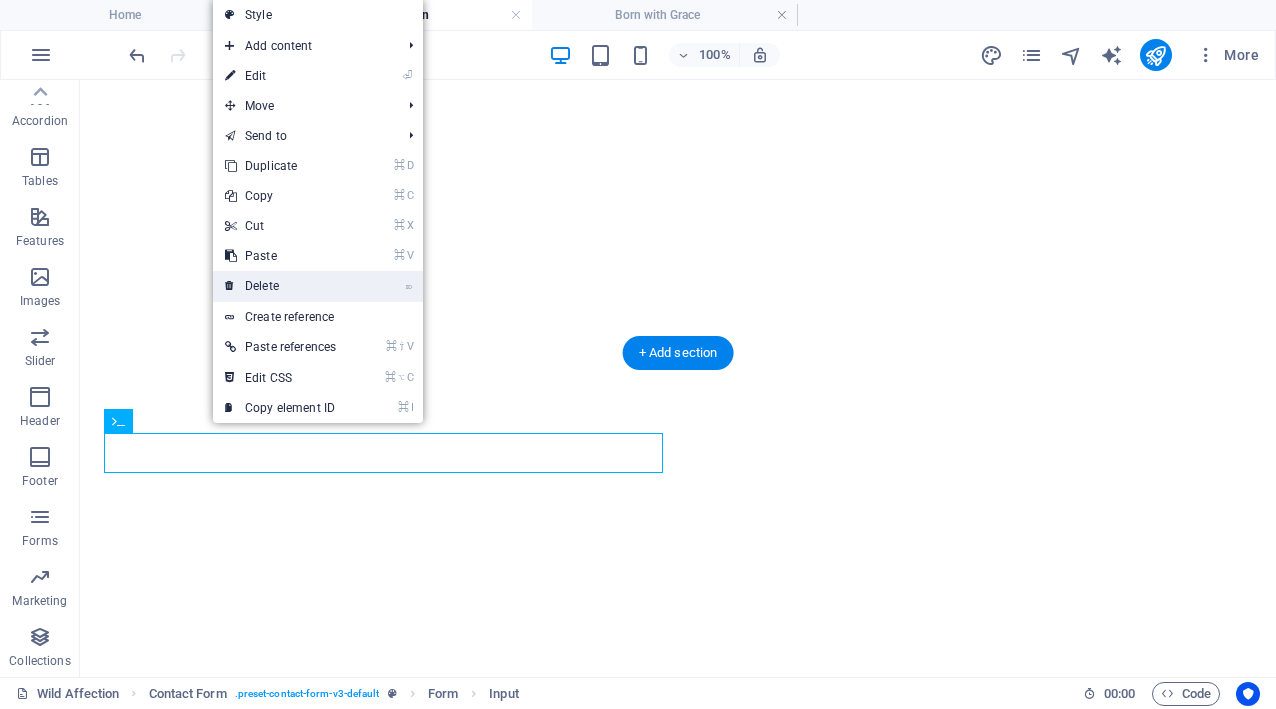 click on "⌦  Delete" at bounding box center (280, 286) 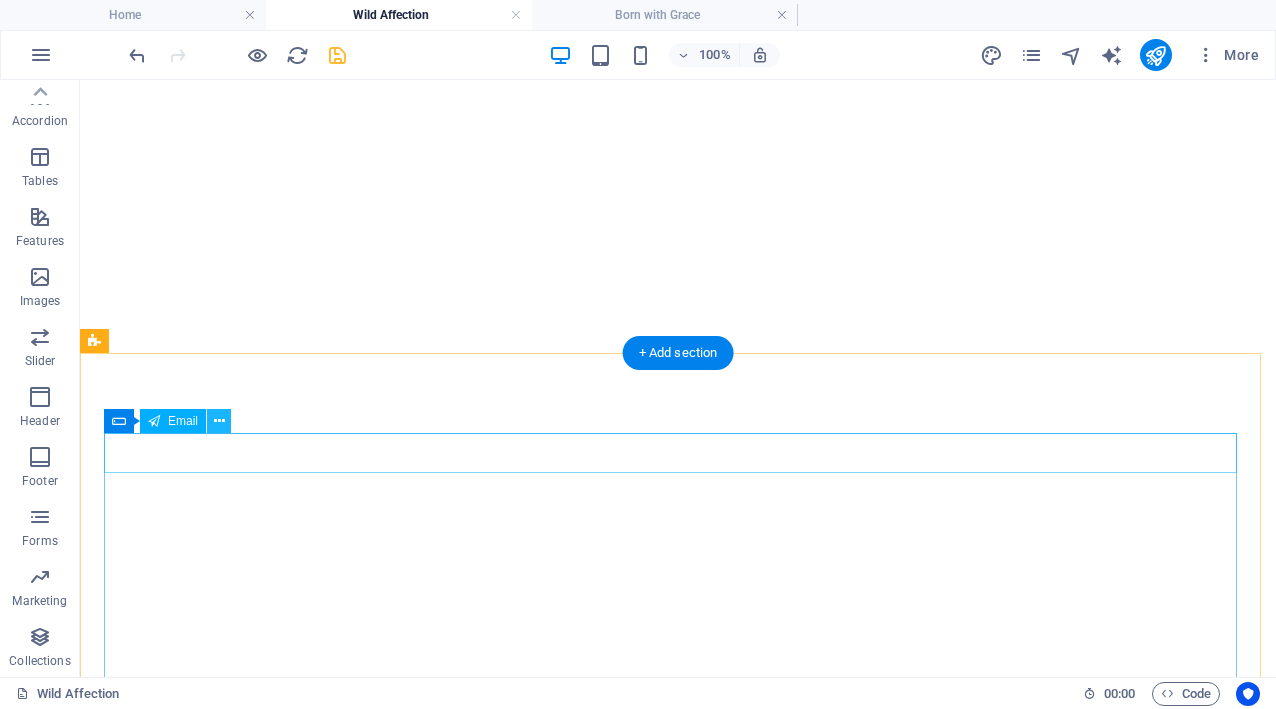 click at bounding box center [219, 421] 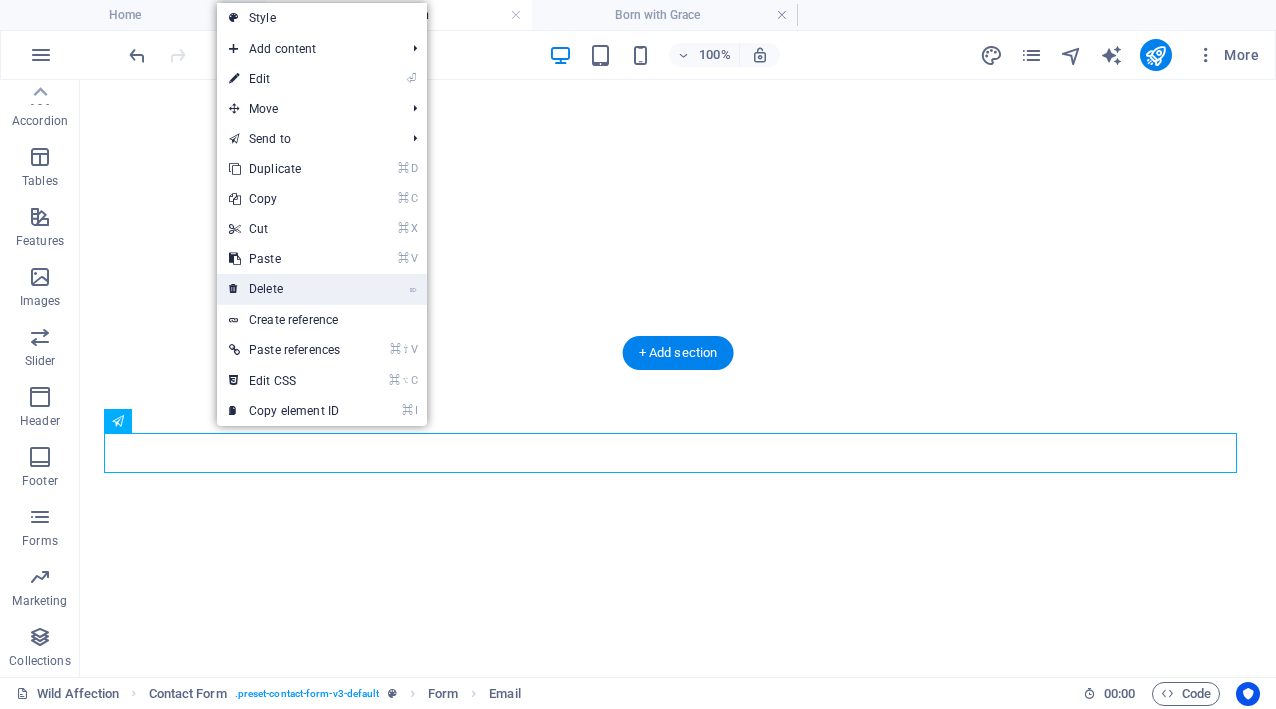 drag, startPoint x: 284, startPoint y: 298, endPoint x: 203, endPoint y: 223, distance: 110.39022 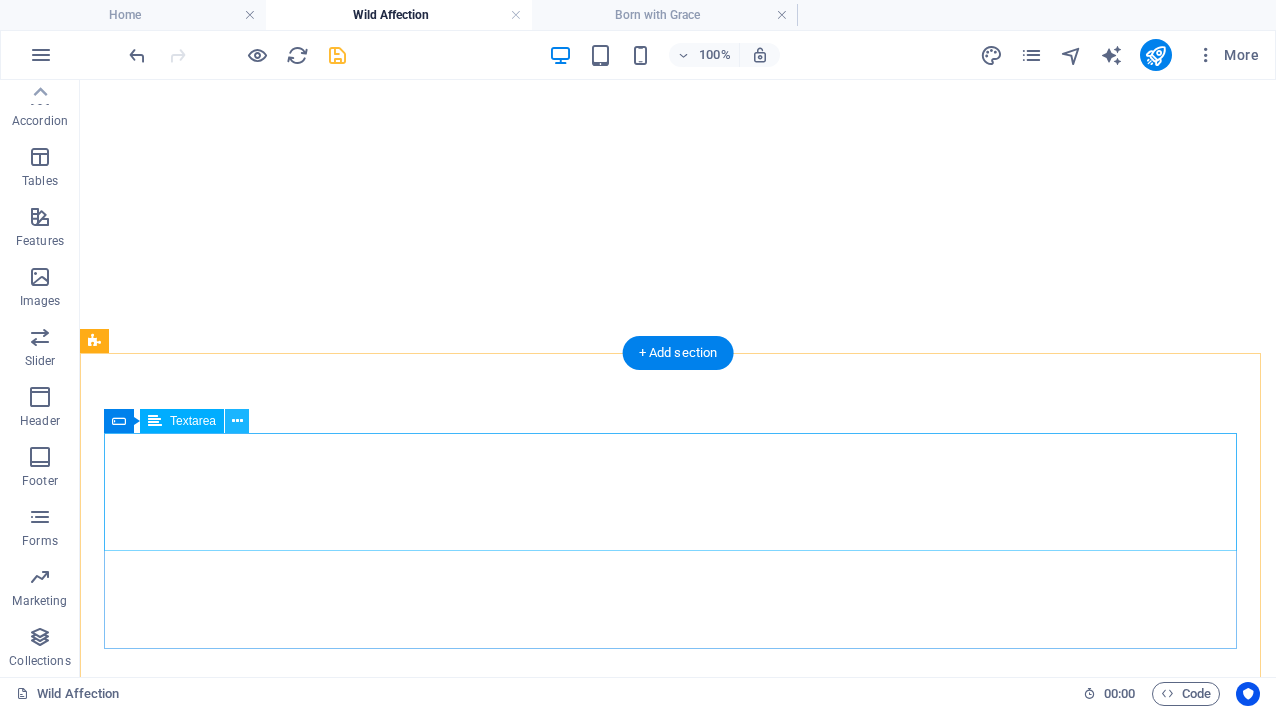 click at bounding box center [237, 421] 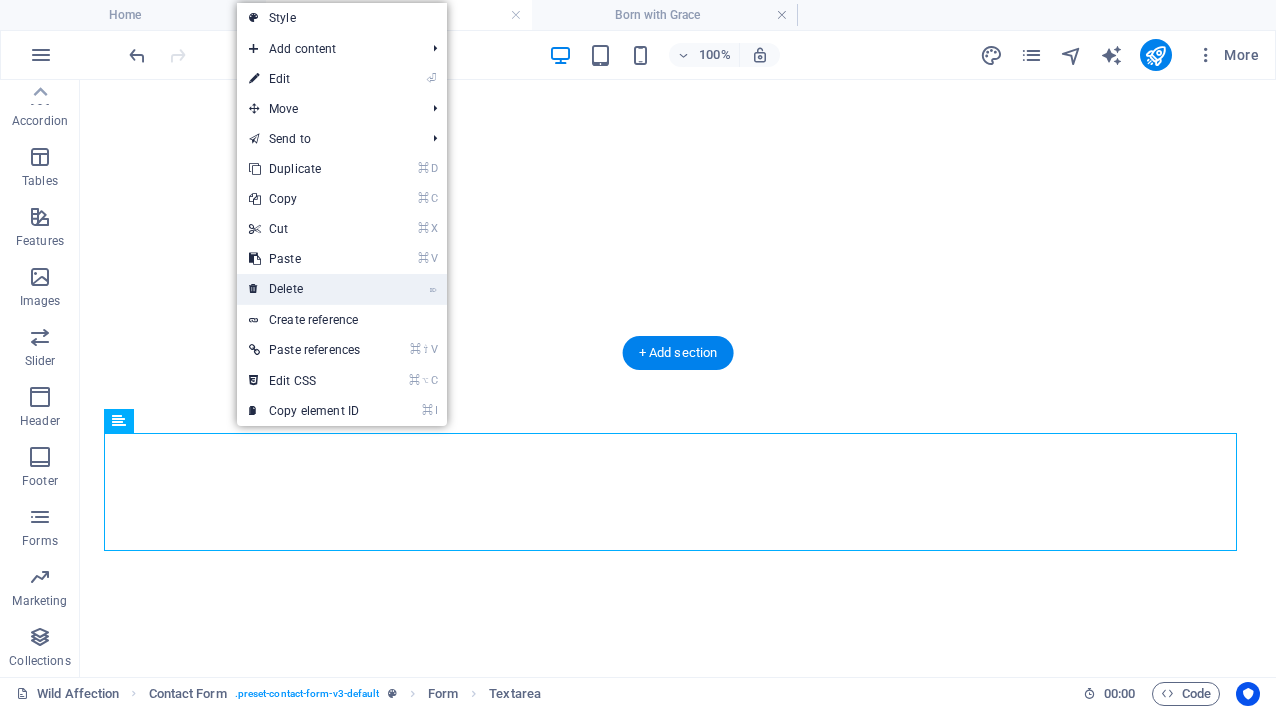 click on "⌦  Delete" at bounding box center [304, 289] 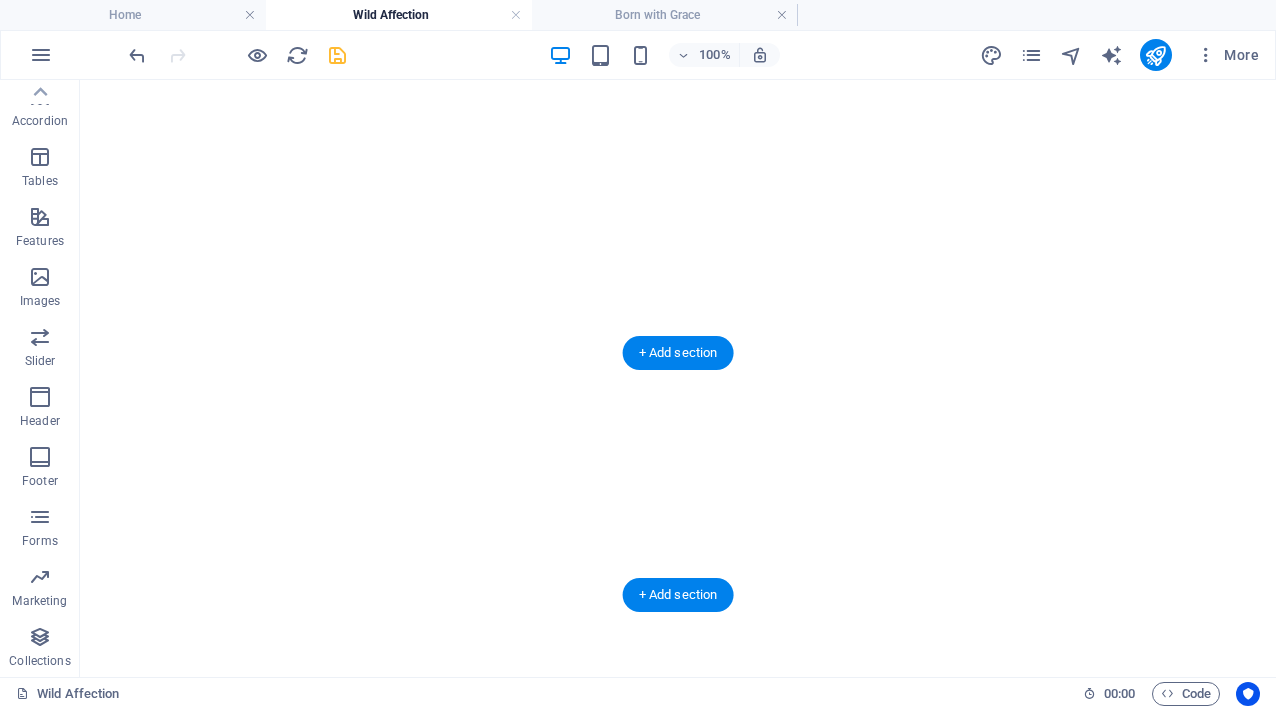 click on "{{ 'content.forms.privacy'|trans }}" at bounding box center [678, 3686] 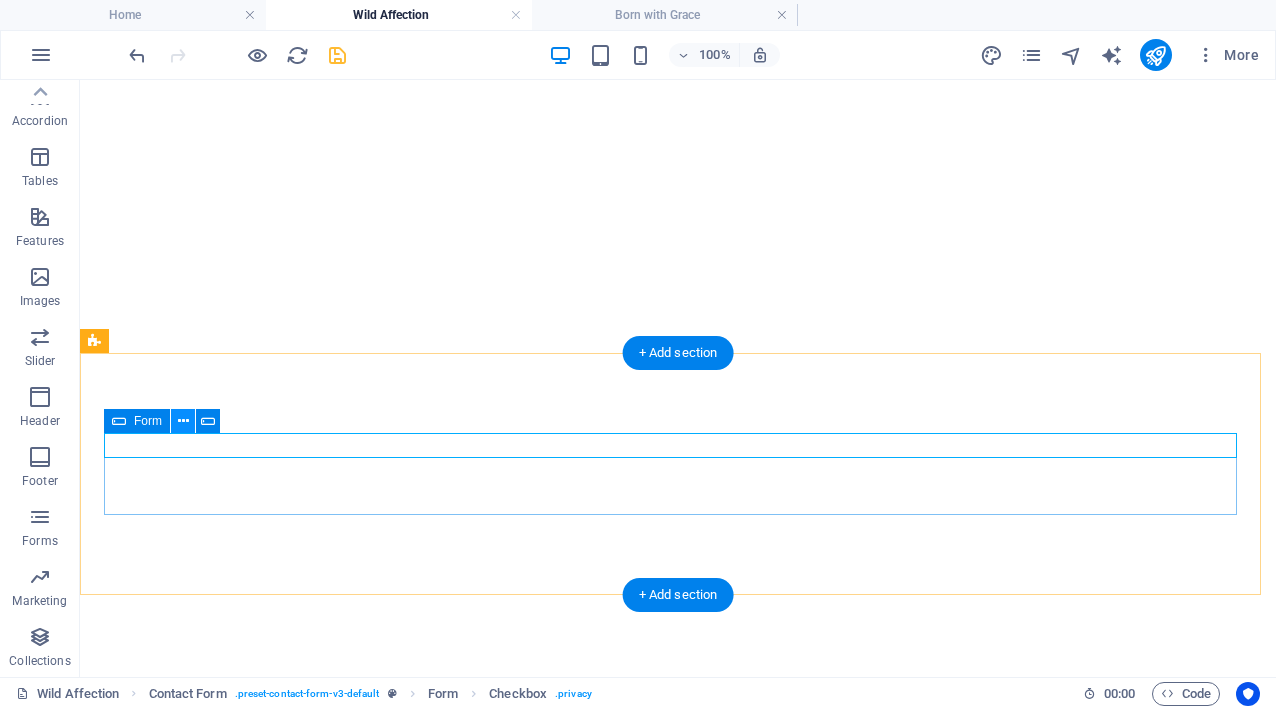 click at bounding box center (183, 421) 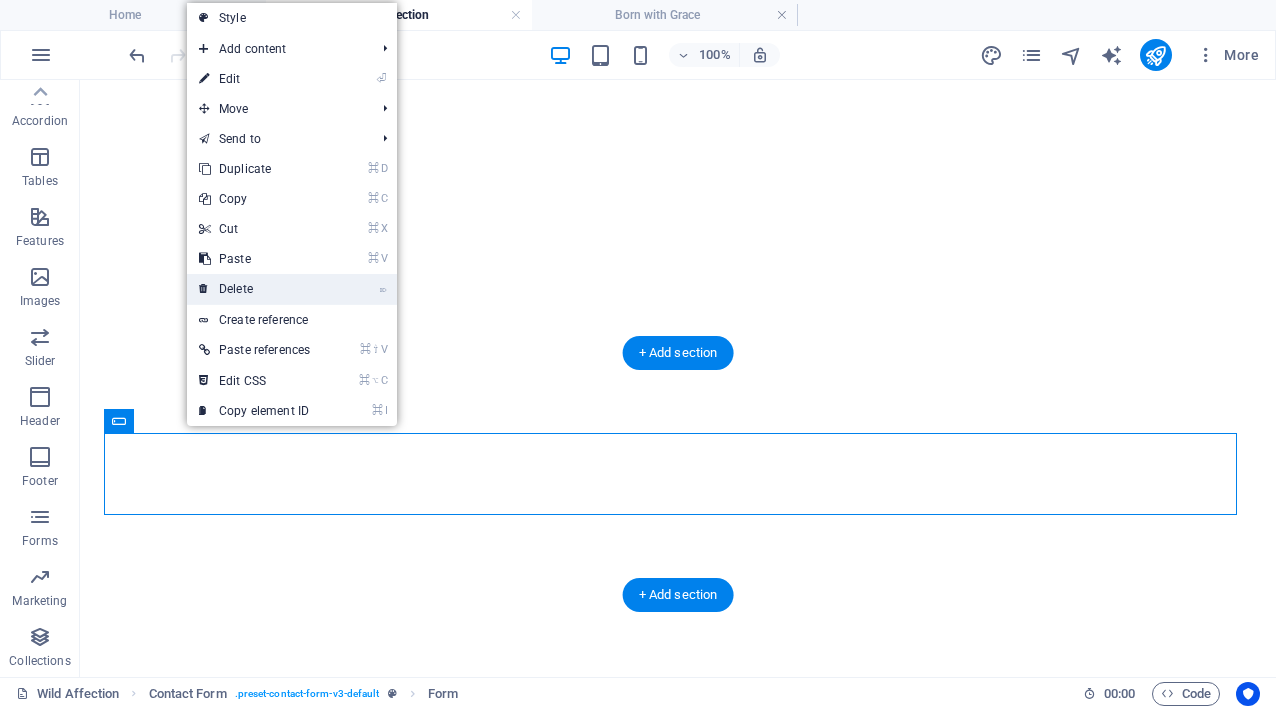 click on "⌦  Delete" at bounding box center (254, 289) 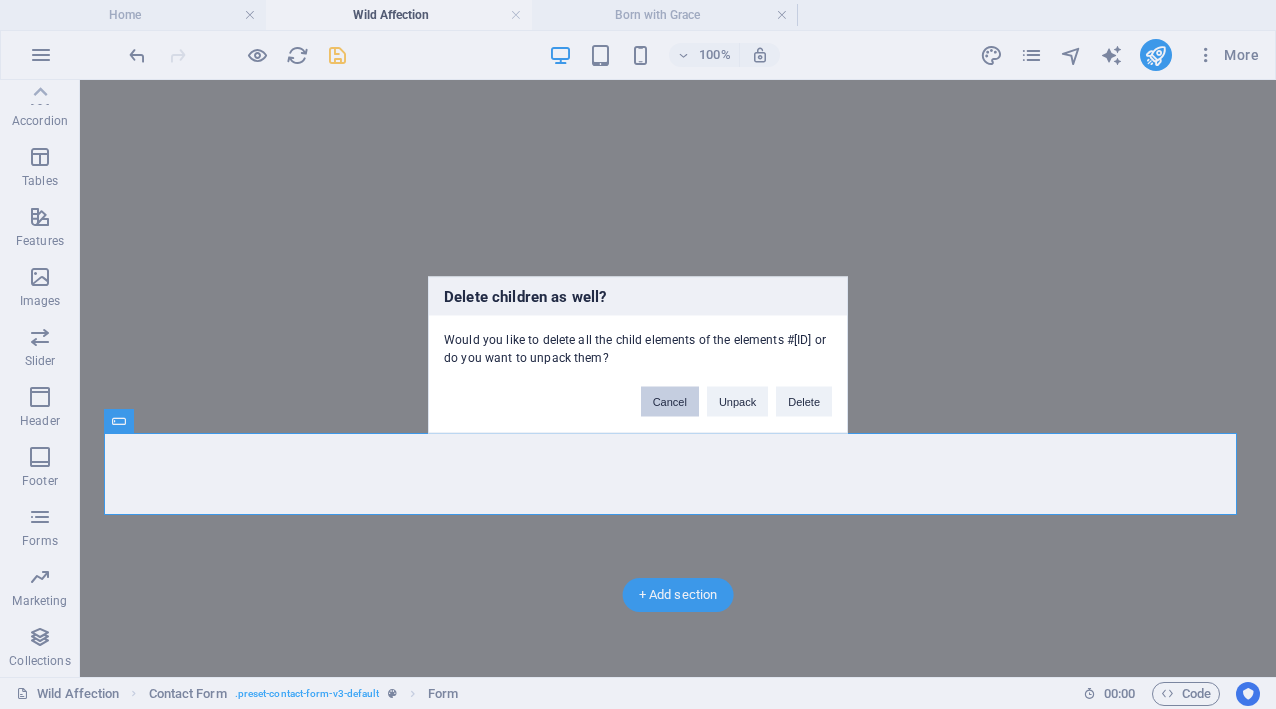 drag, startPoint x: 673, startPoint y: 401, endPoint x: 497, endPoint y: 341, distance: 185.94623 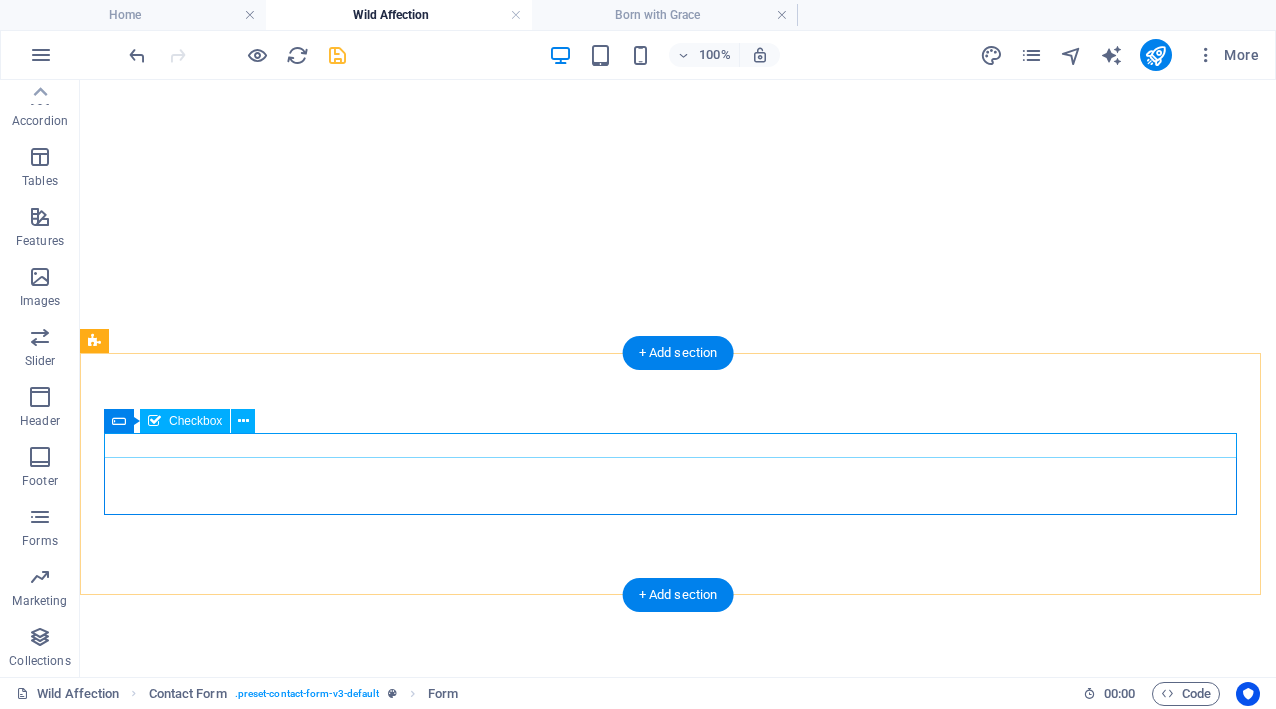 click on "{{ 'content.forms.privacy'|trans }}" at bounding box center [678, 3686] 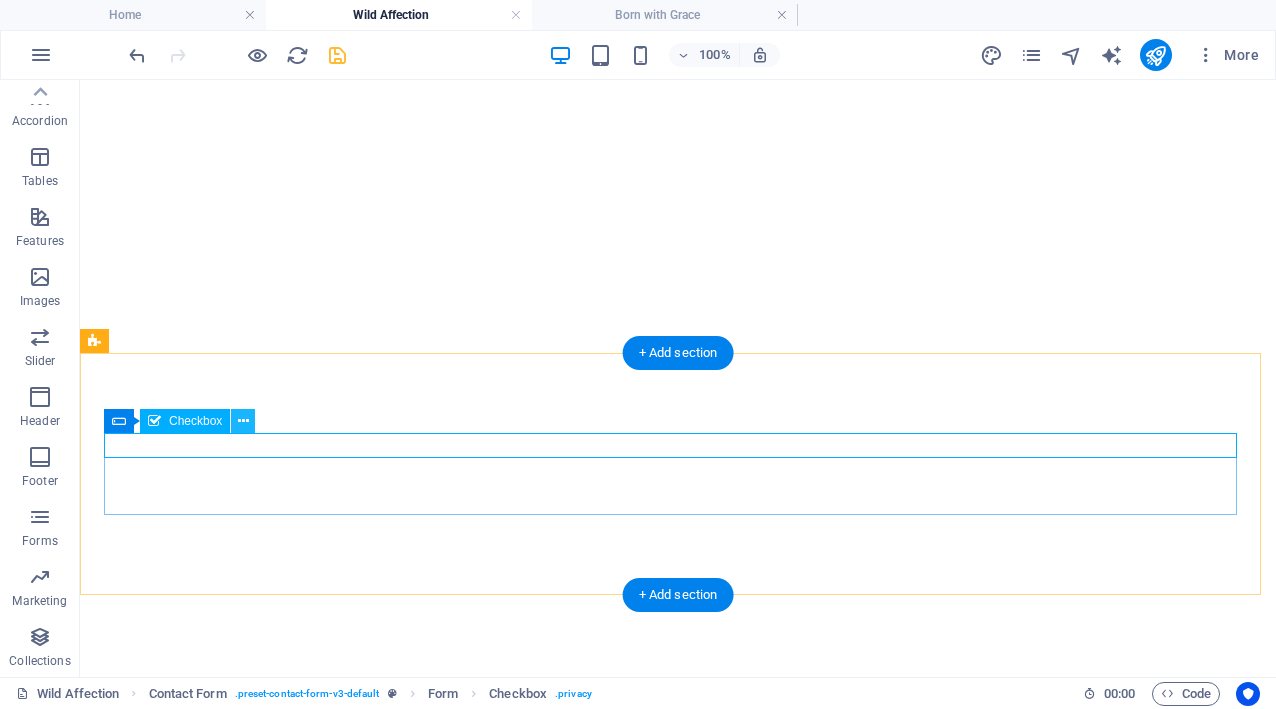 click at bounding box center (243, 421) 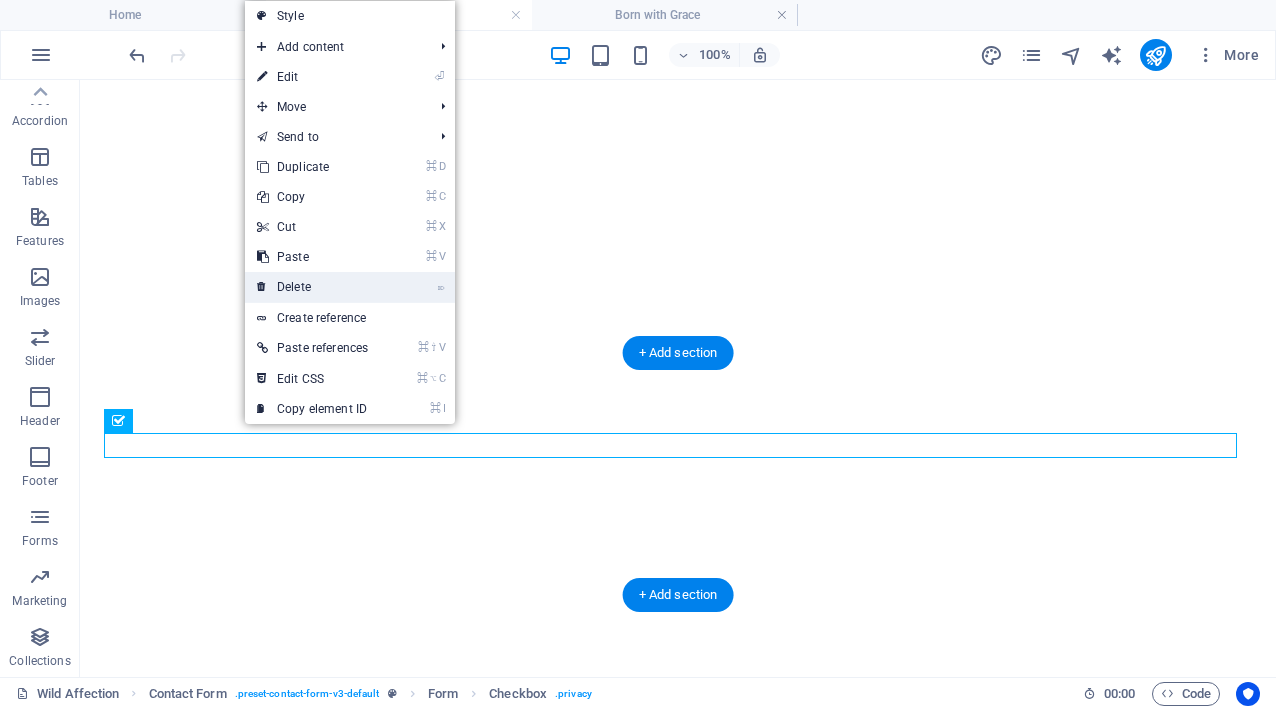 click on "⌦  Delete" at bounding box center [312, 287] 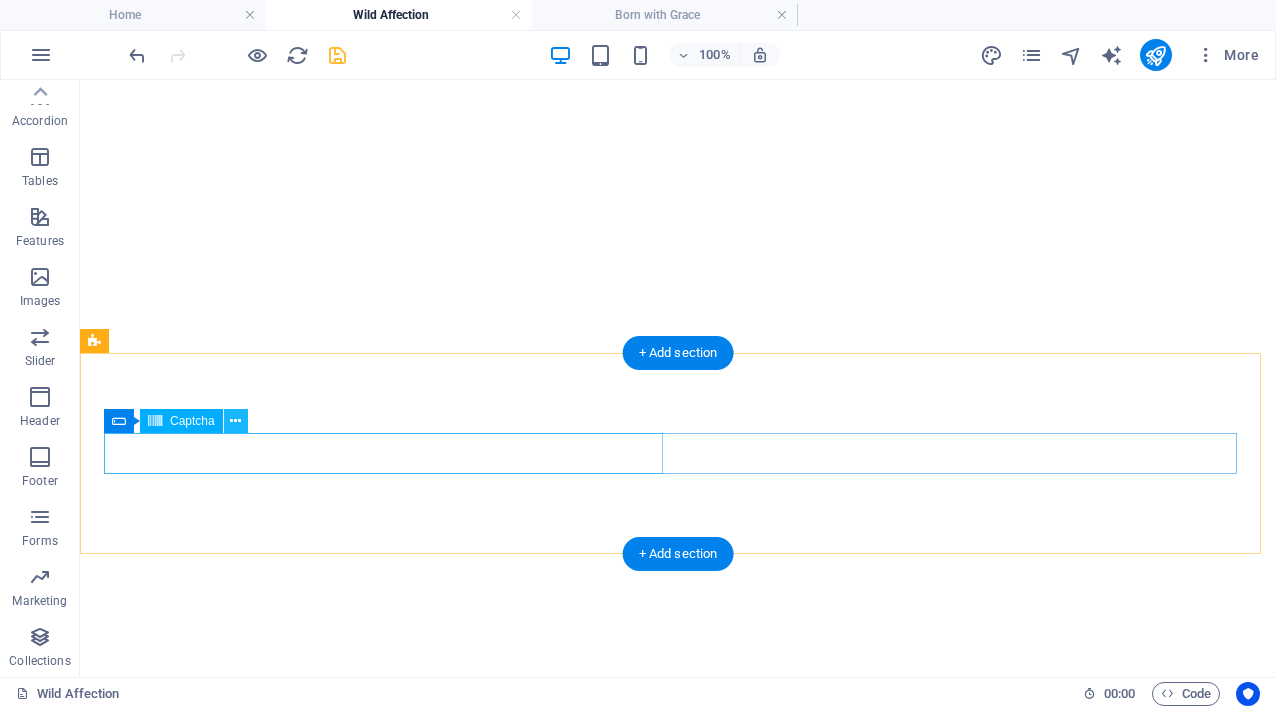 click at bounding box center (235, 421) 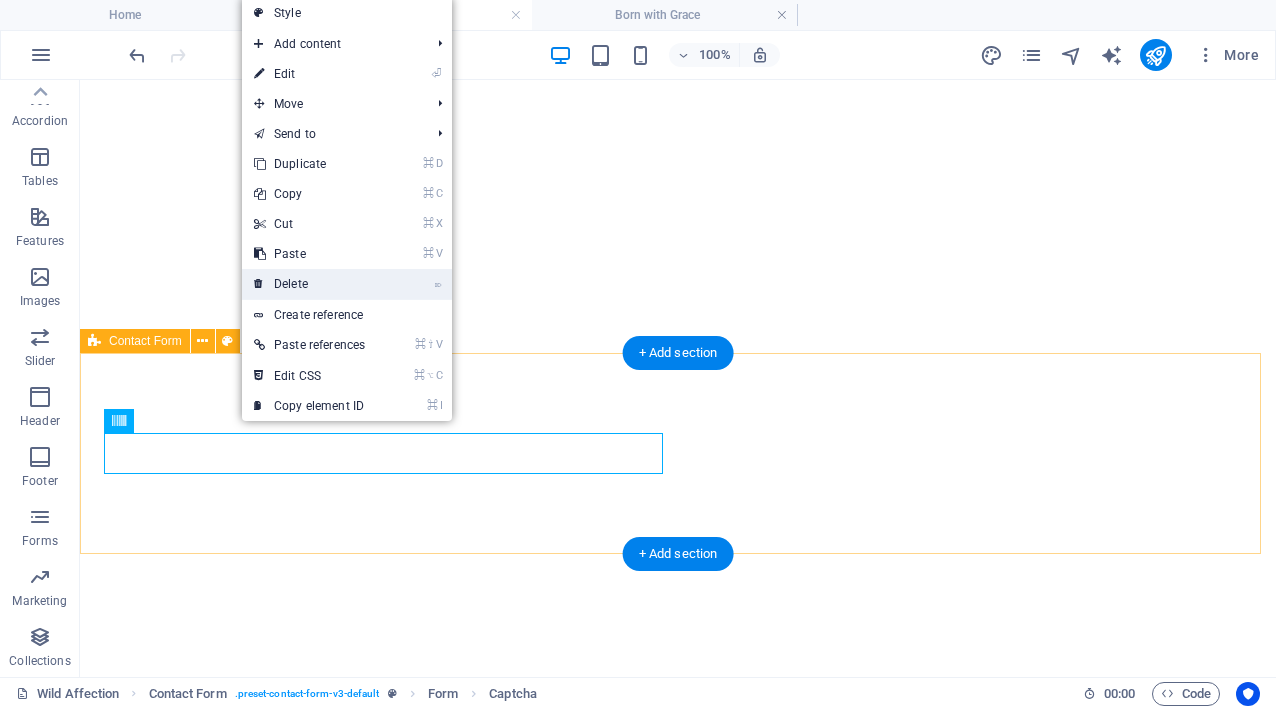 click on "⌦  Delete" at bounding box center (309, 284) 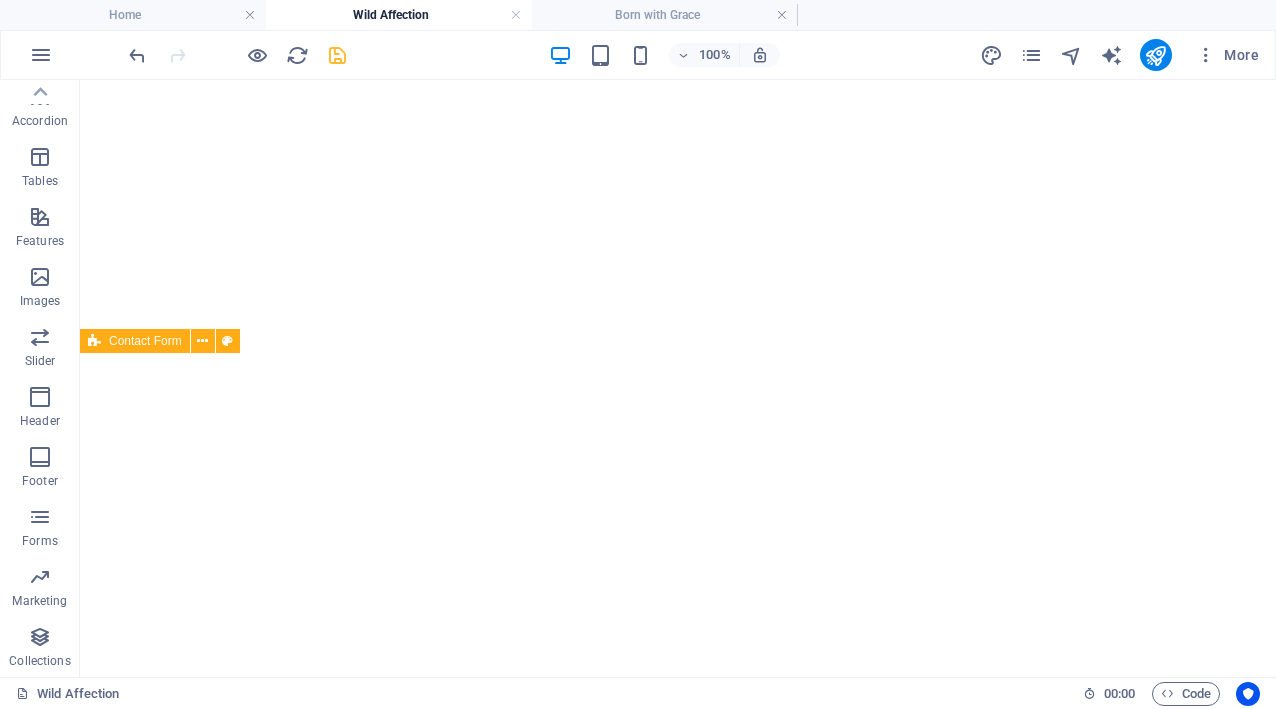 click on "Submit" at bounding box center (678, 3653) 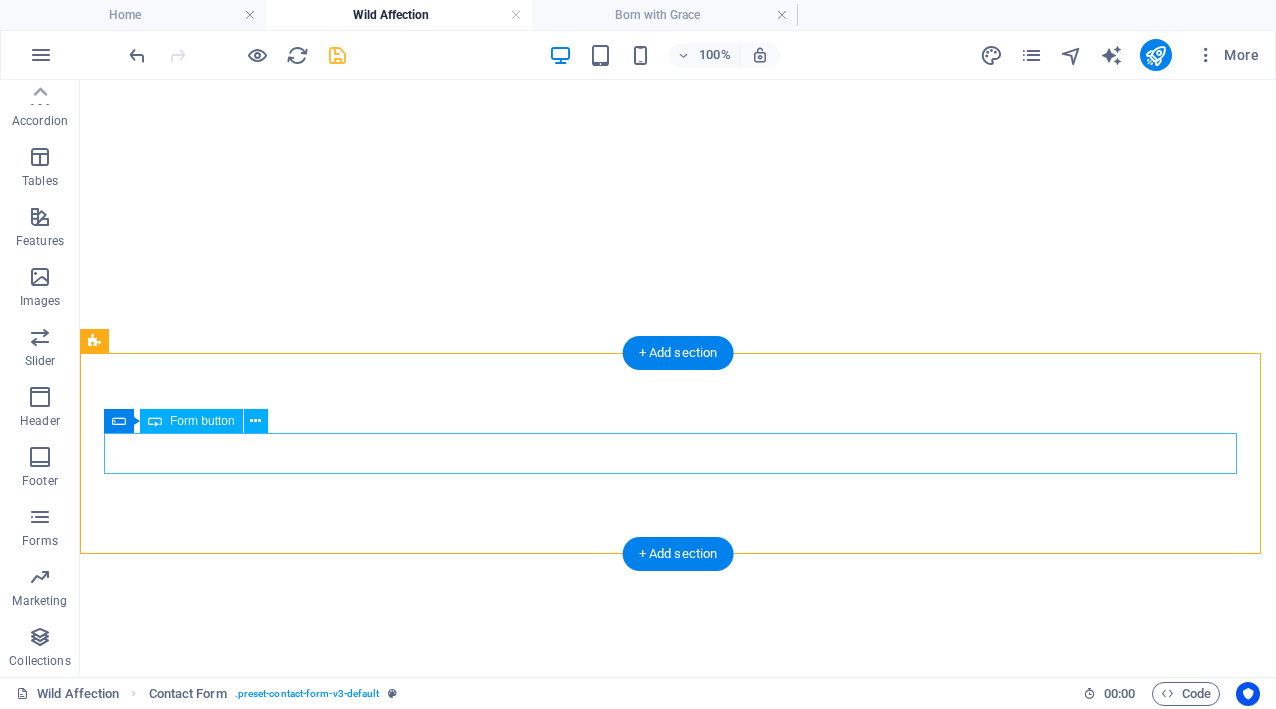 click on "Submit" at bounding box center (678, 3653) 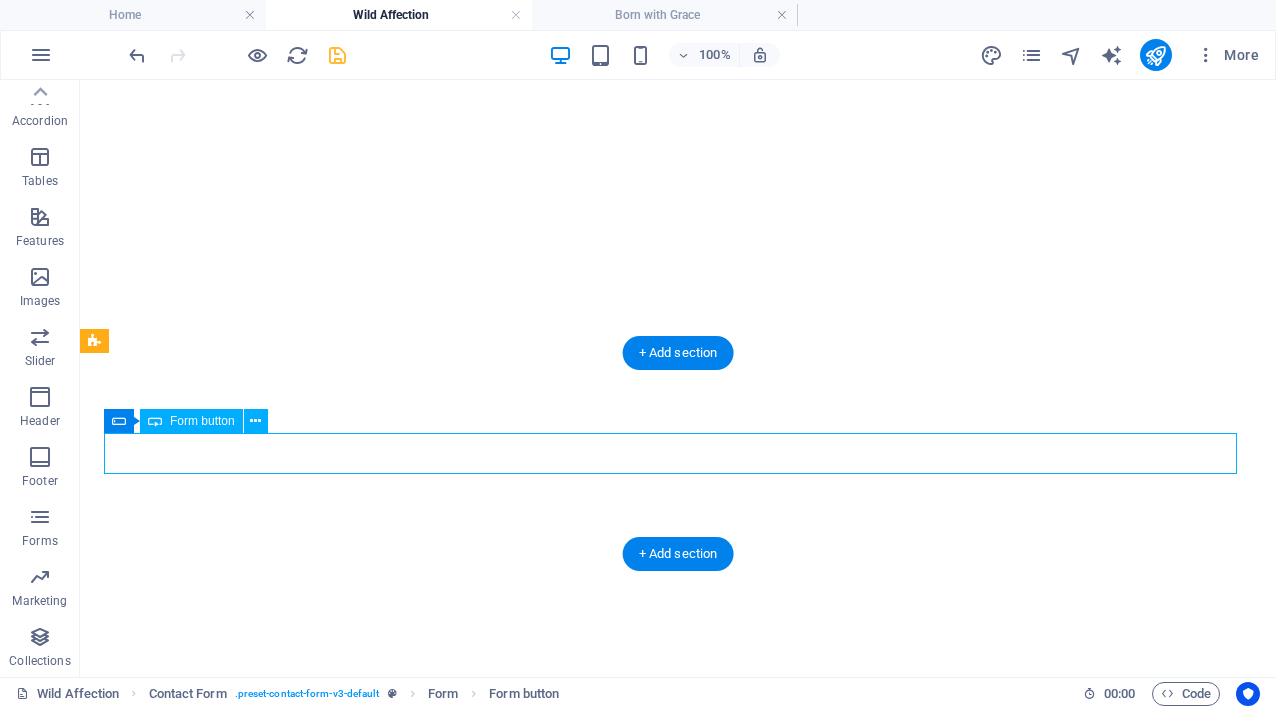 click on "Submit" at bounding box center [678, 3653] 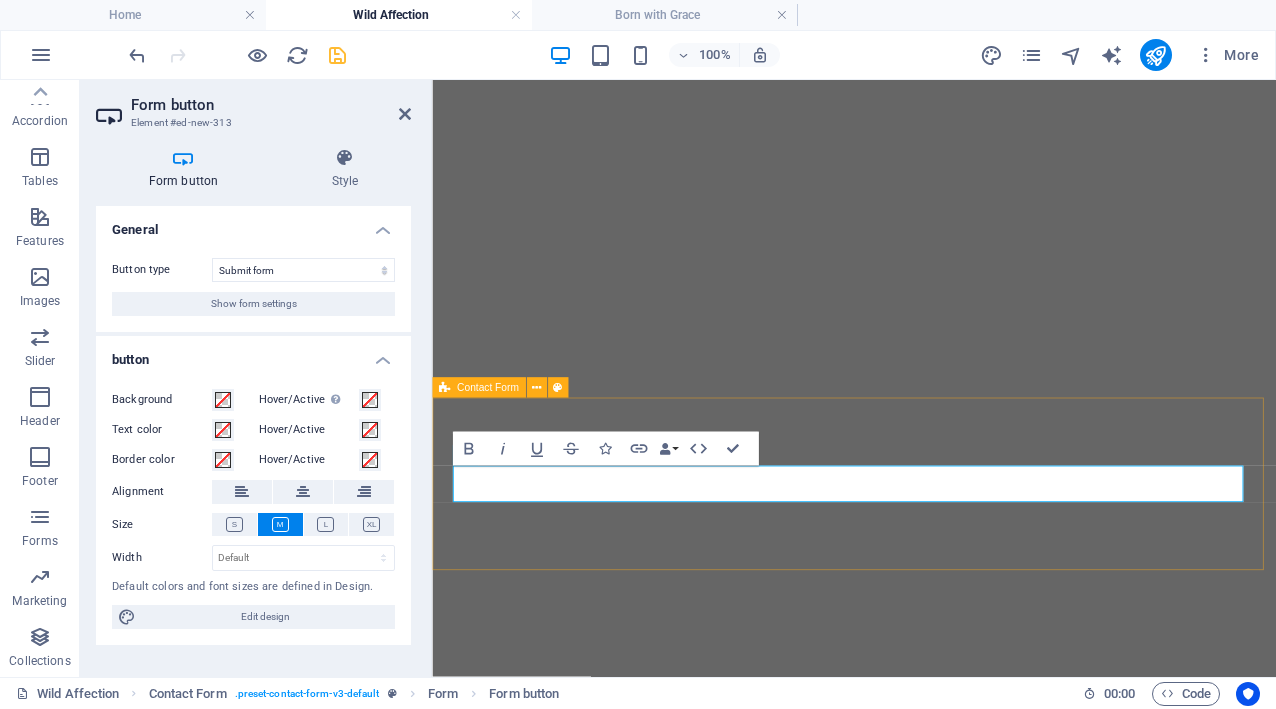 scroll, scrollTop: 2786, scrollLeft: 0, axis: vertical 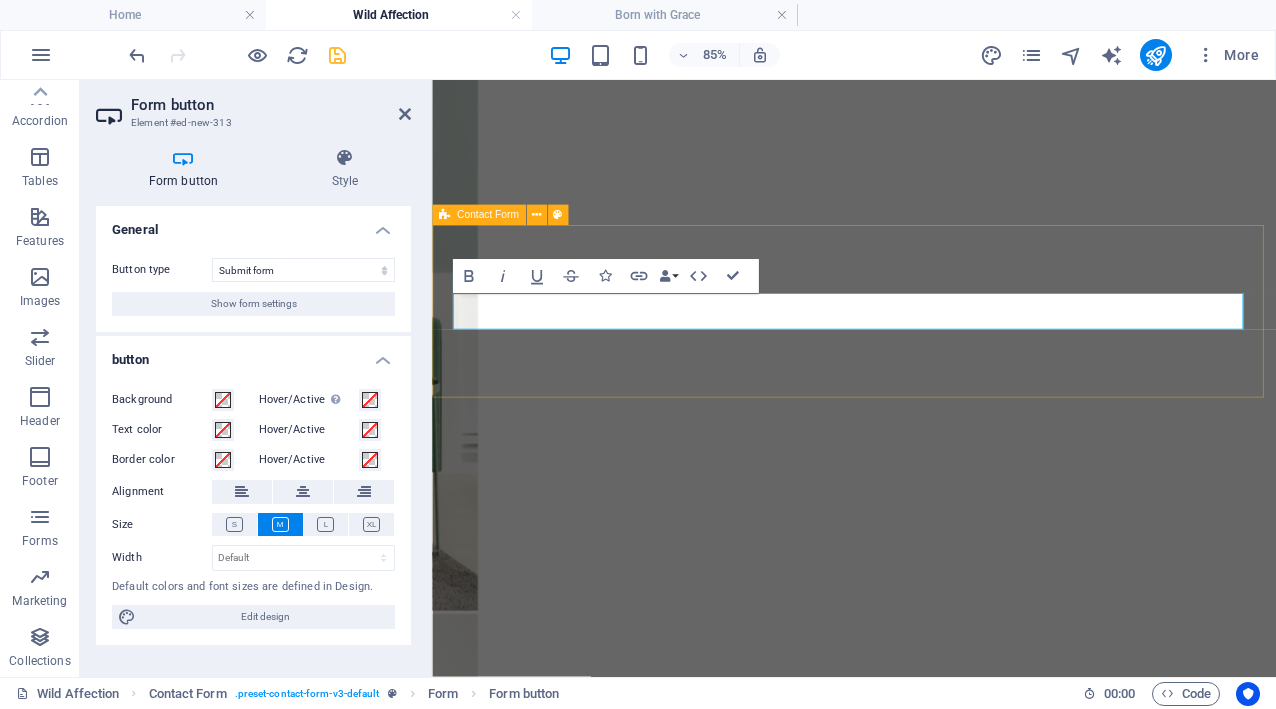 type 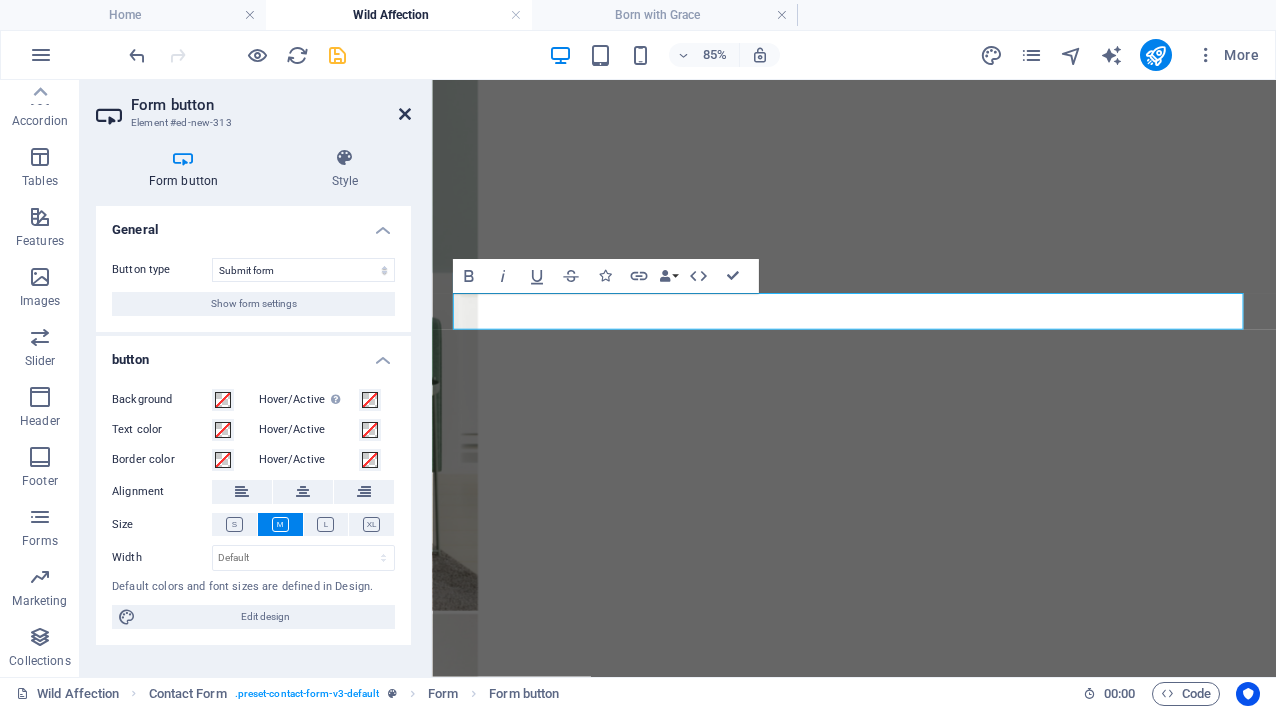 click at bounding box center [405, 114] 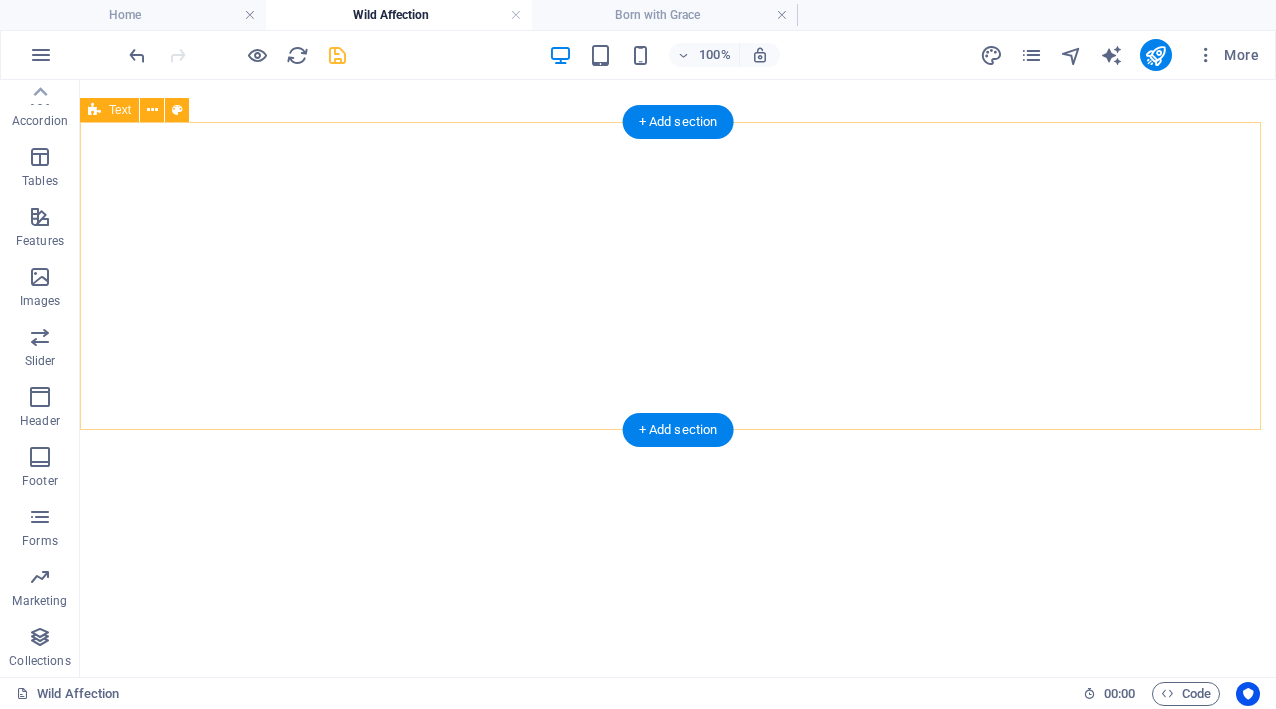 scroll, scrollTop: 2676, scrollLeft: 0, axis: vertical 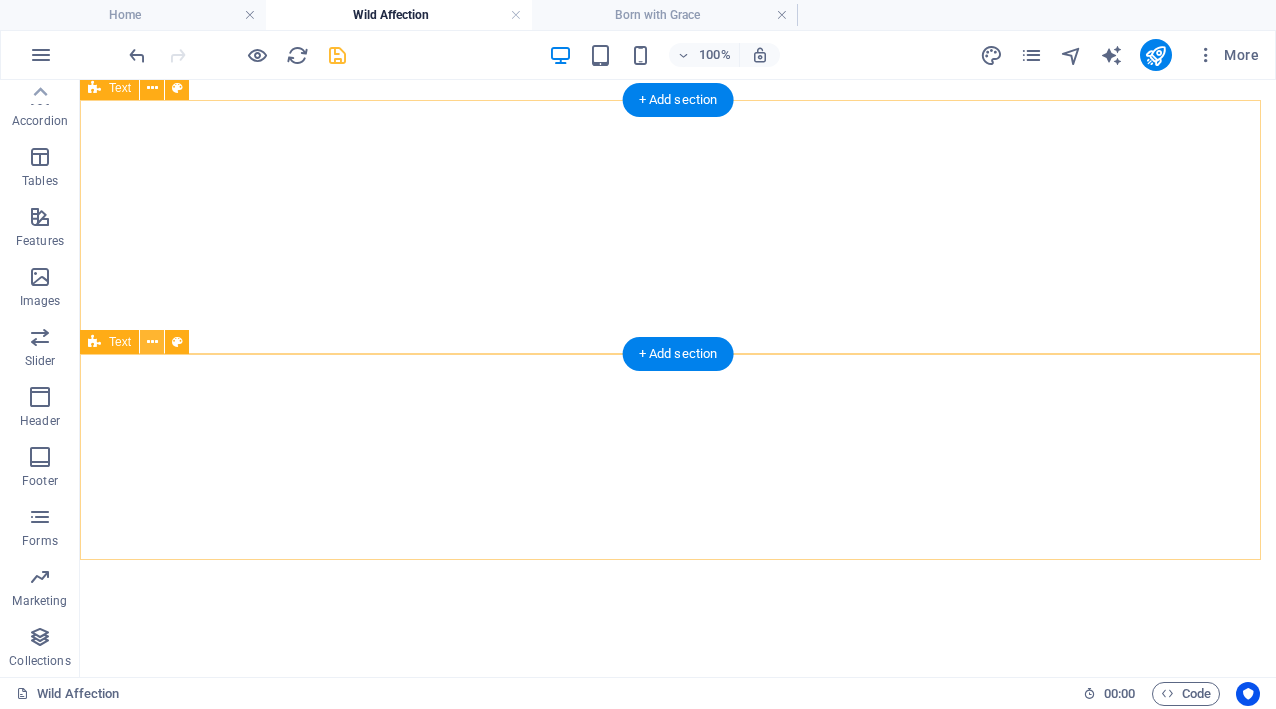 click at bounding box center (152, 342) 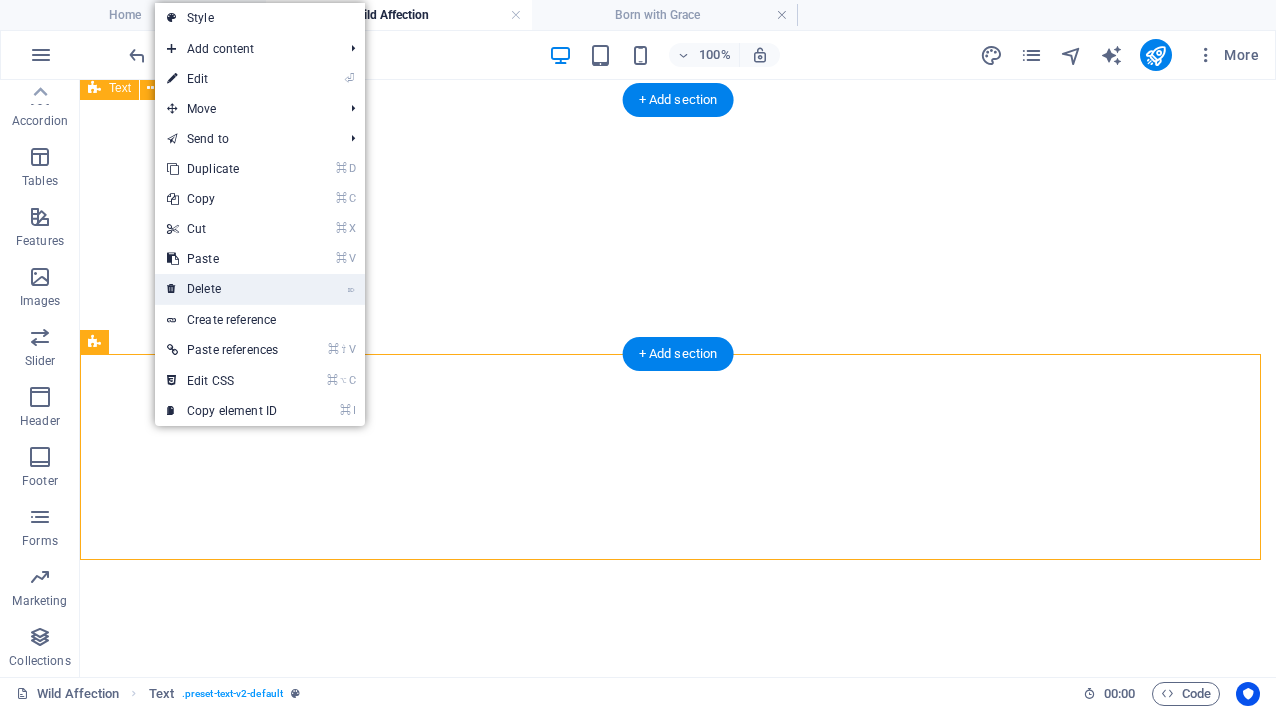 click on "⌦  Delete" at bounding box center (222, 289) 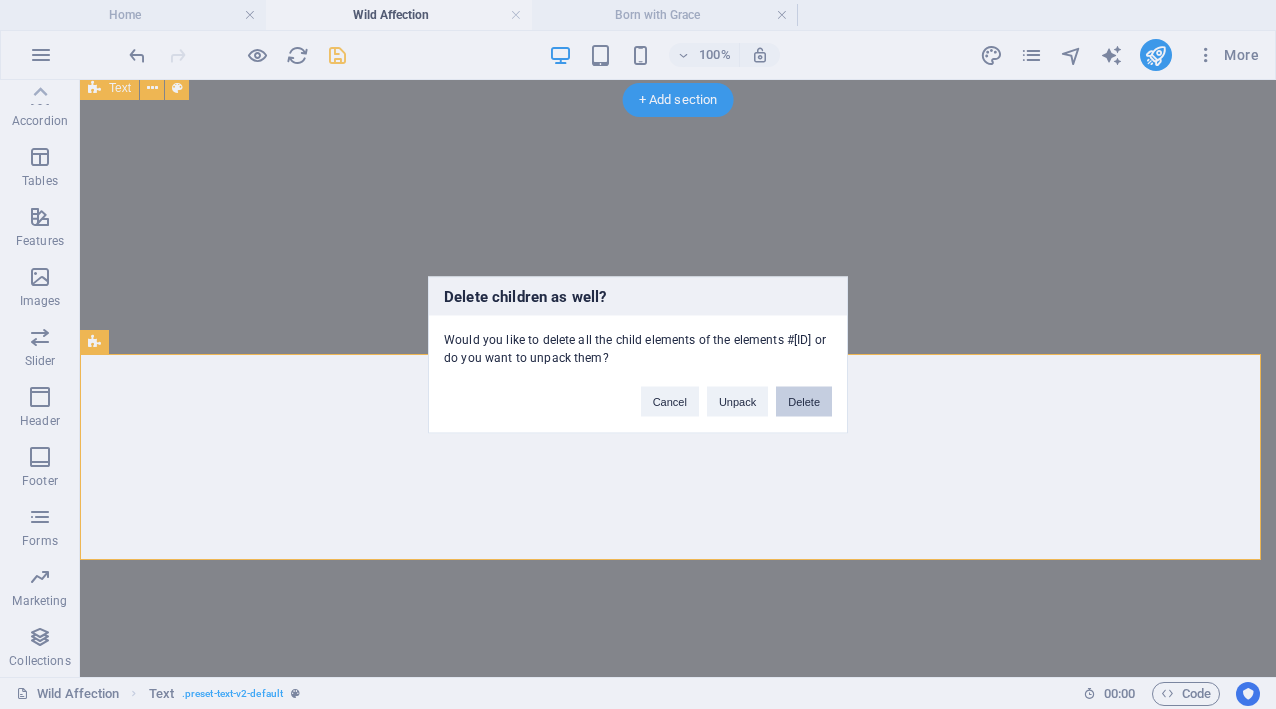 click on "Delete" at bounding box center [804, 401] 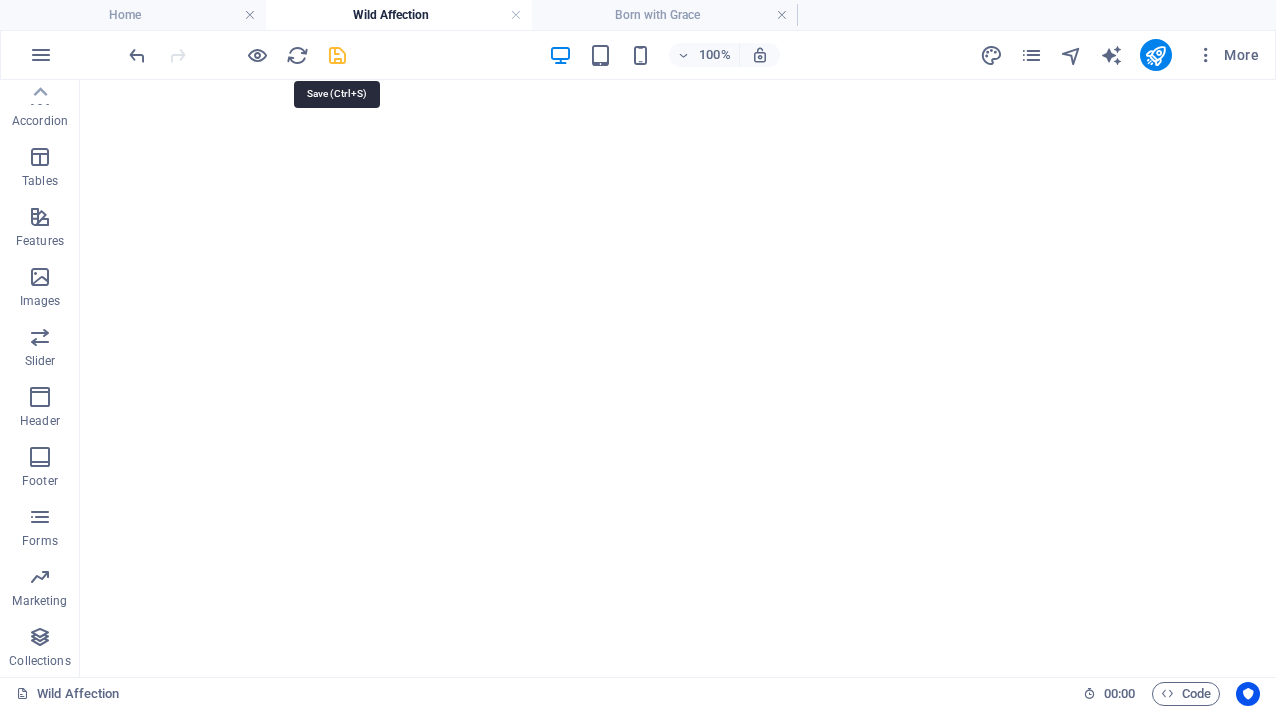 click at bounding box center [337, 55] 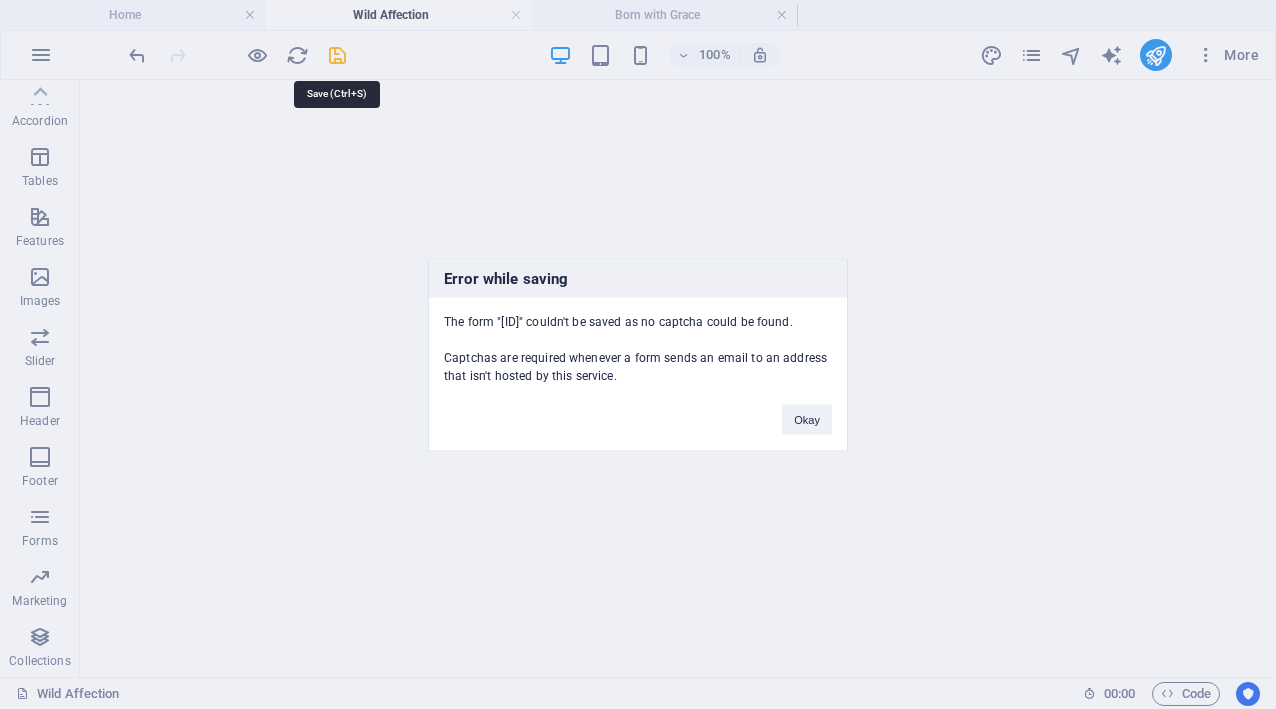 scroll, scrollTop: 3022, scrollLeft: 0, axis: vertical 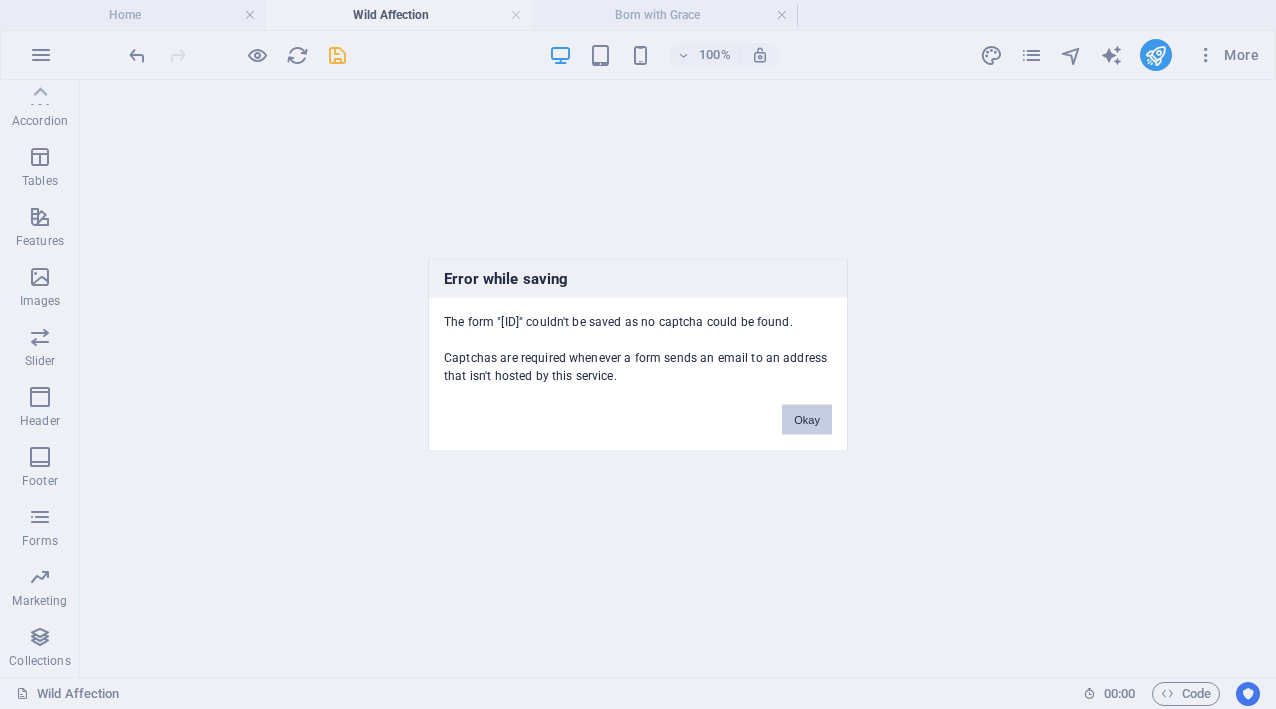 click on "Okay" at bounding box center (807, 419) 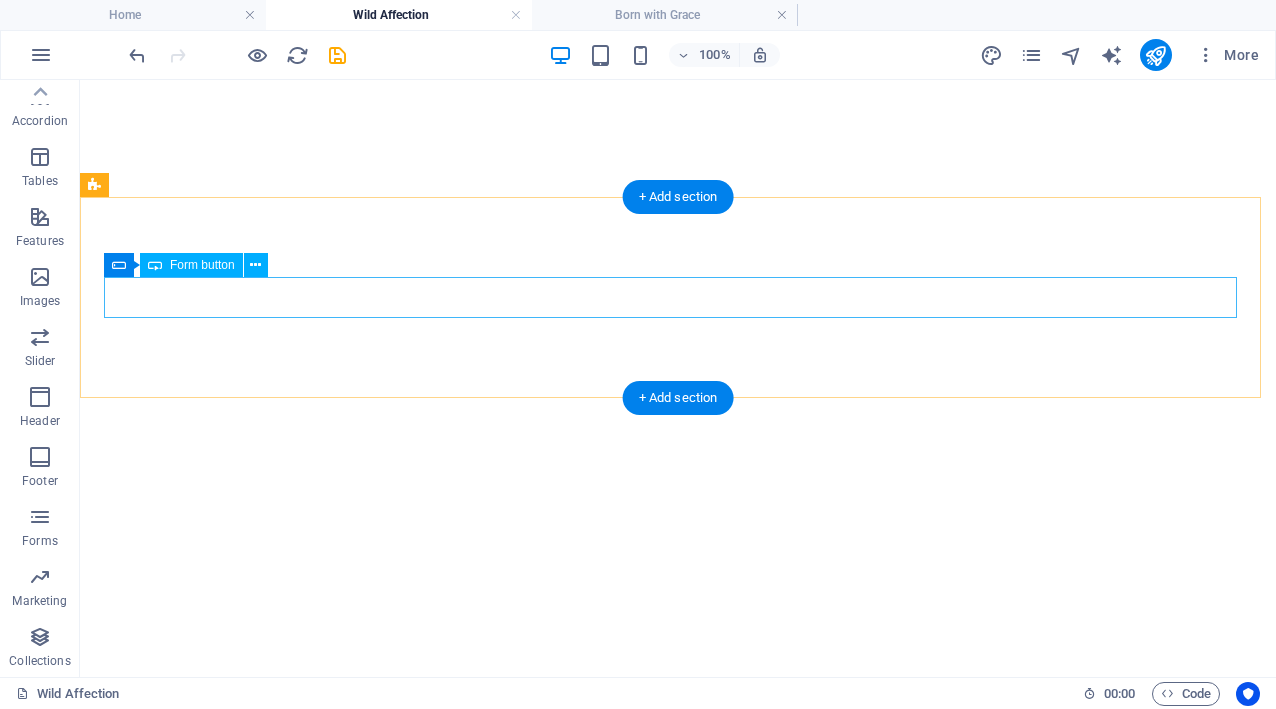 scroll, scrollTop: 2796, scrollLeft: 0, axis: vertical 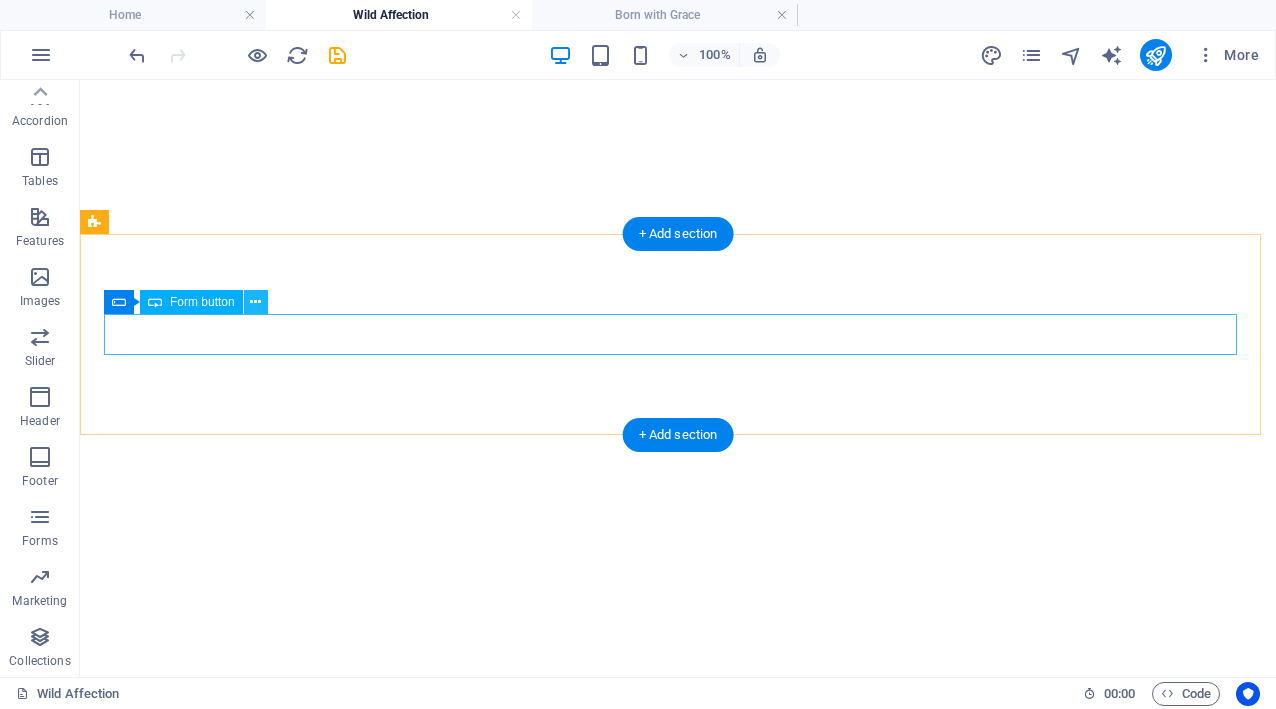 click at bounding box center [255, 302] 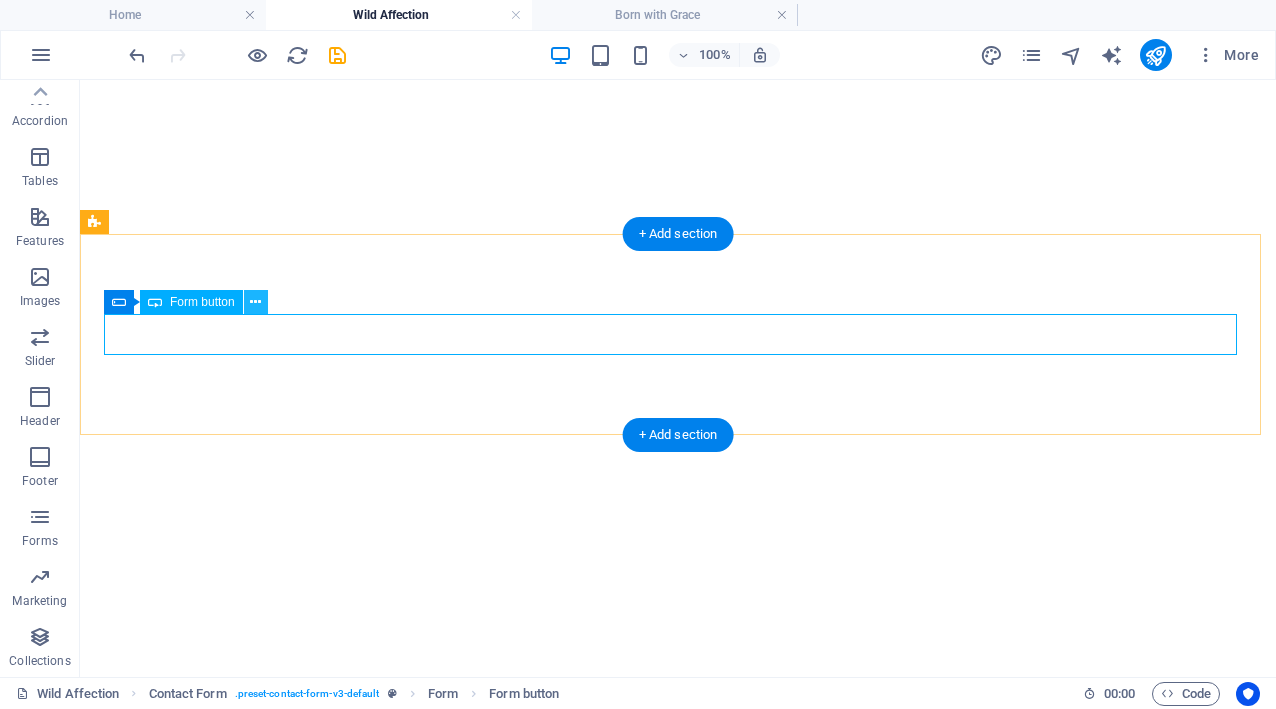 click at bounding box center (255, 302) 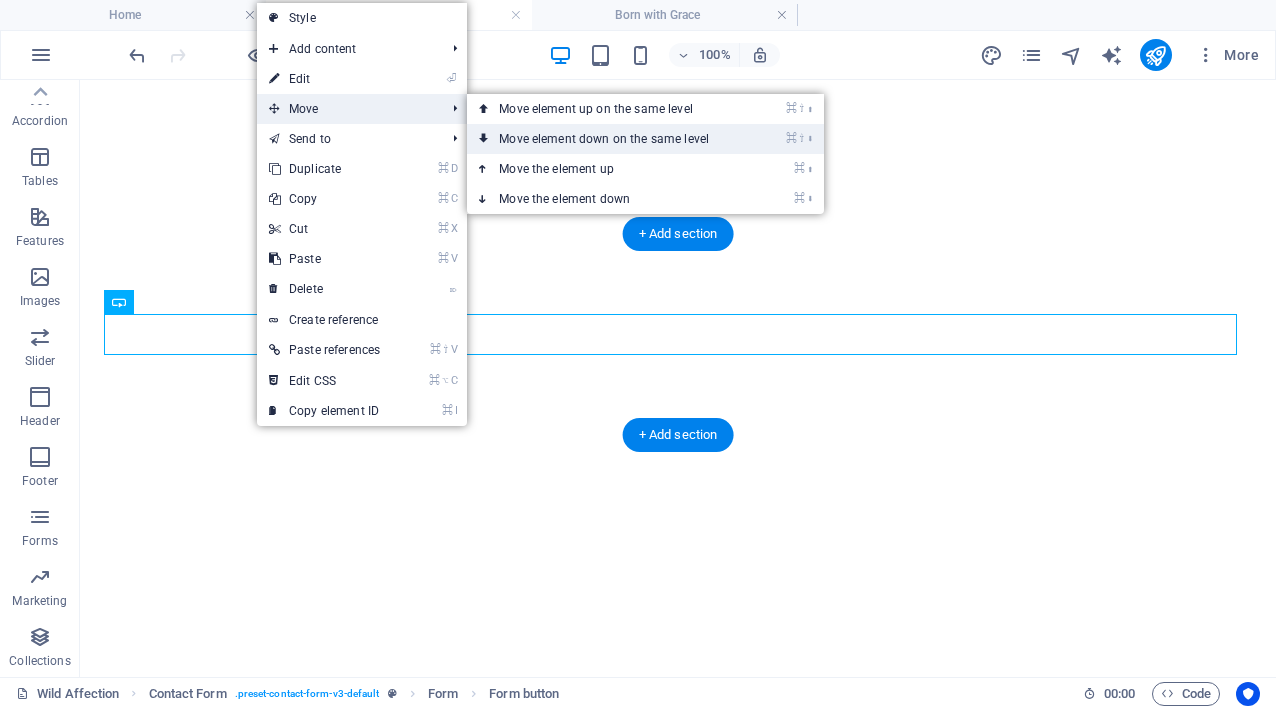 click on "⌘ ⇧ ⬇  Move element down on the same level" at bounding box center (608, 139) 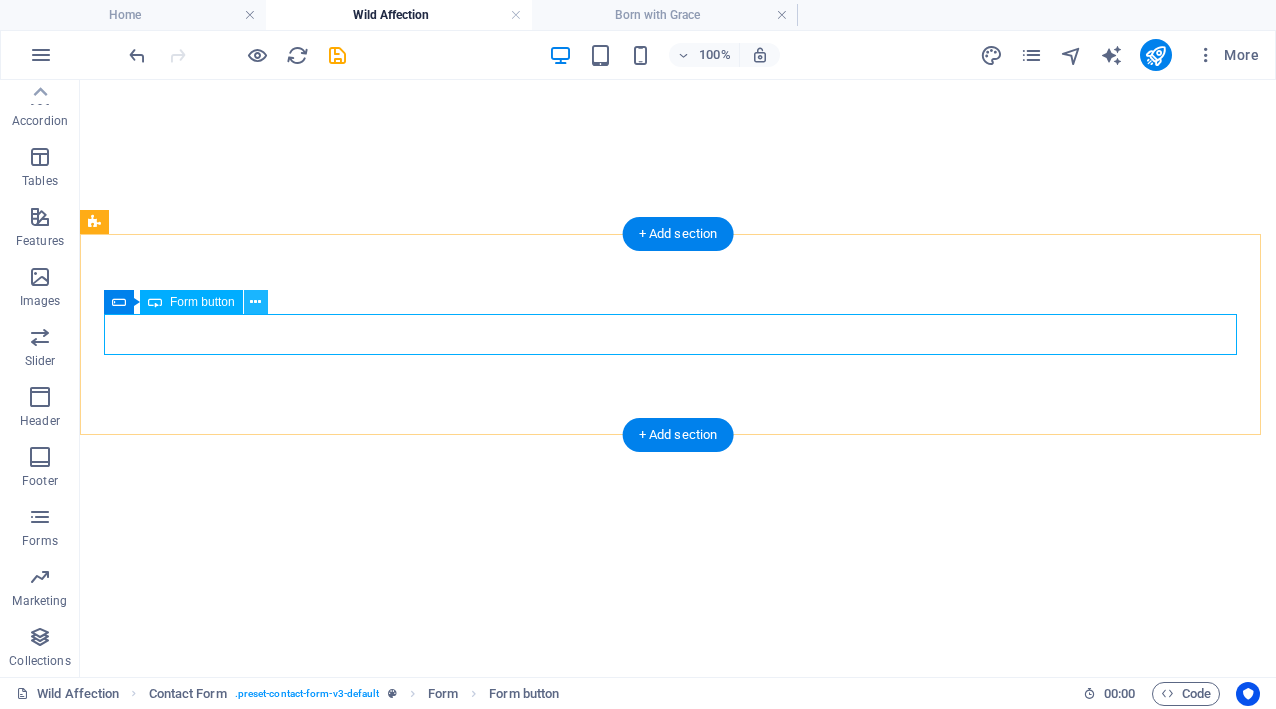 click at bounding box center (255, 302) 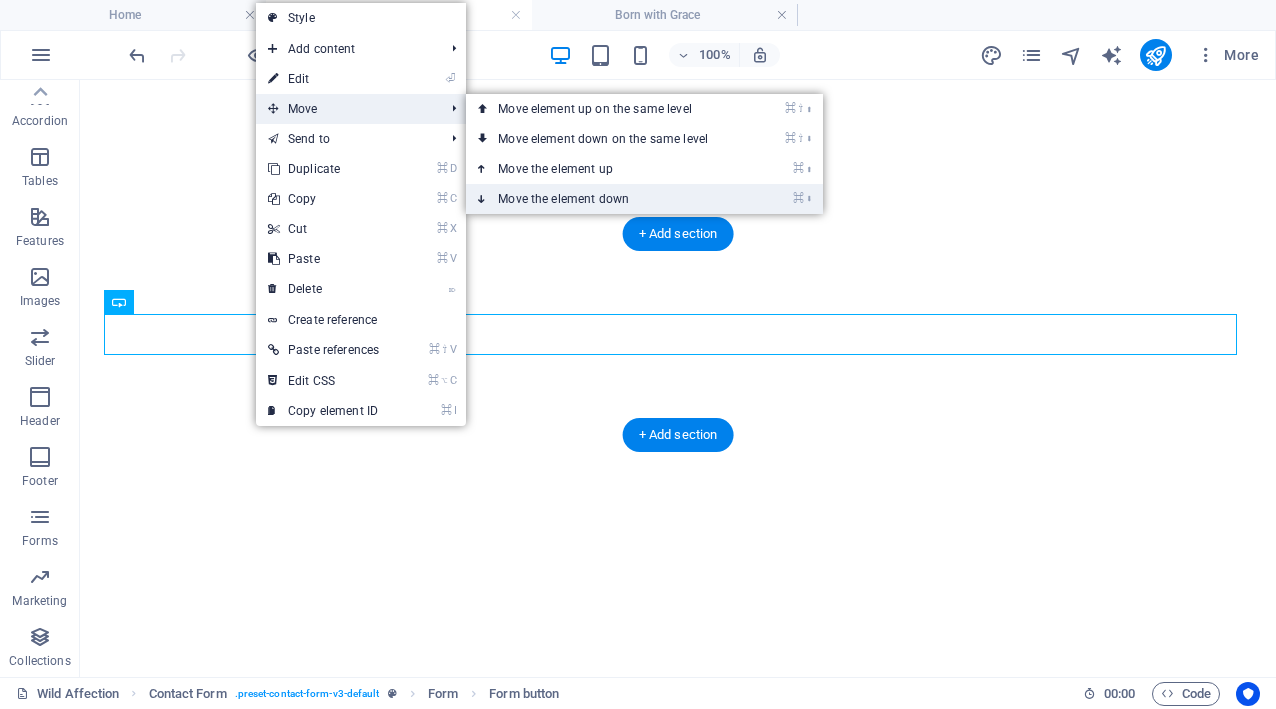 click on "⌘ ⬇  Move the element down" at bounding box center [607, 199] 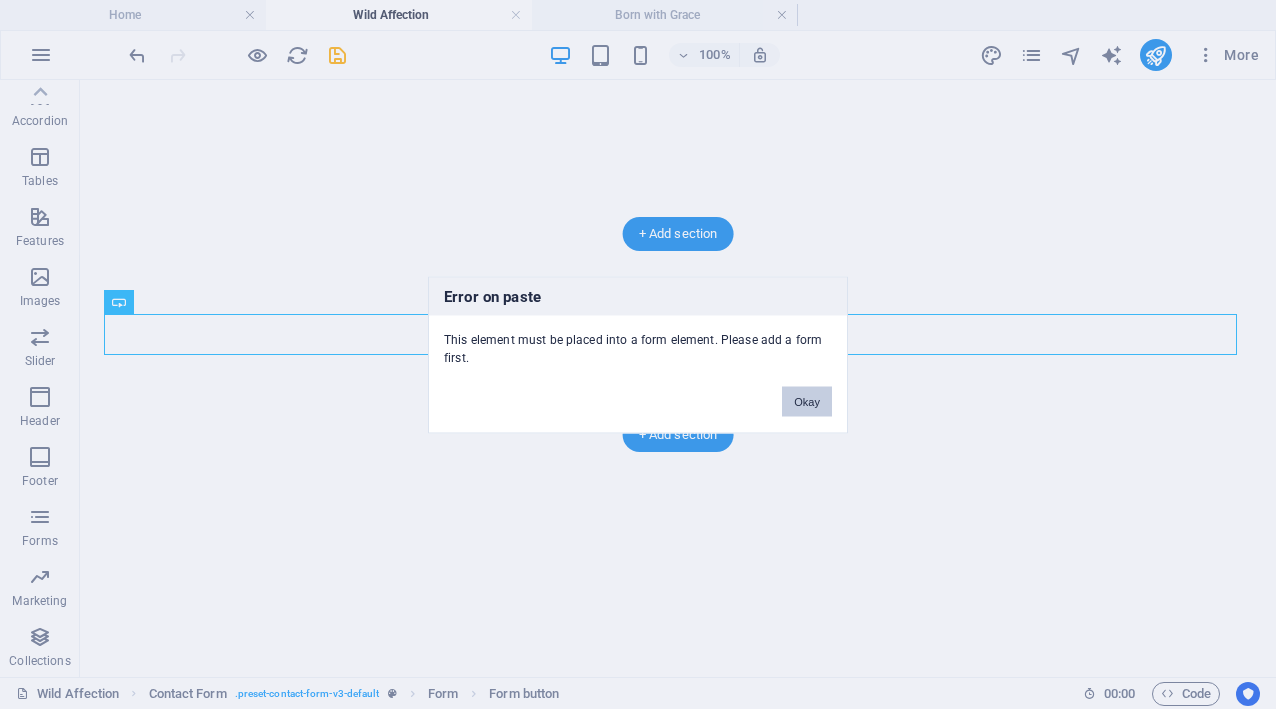 click on "Okay" at bounding box center (807, 401) 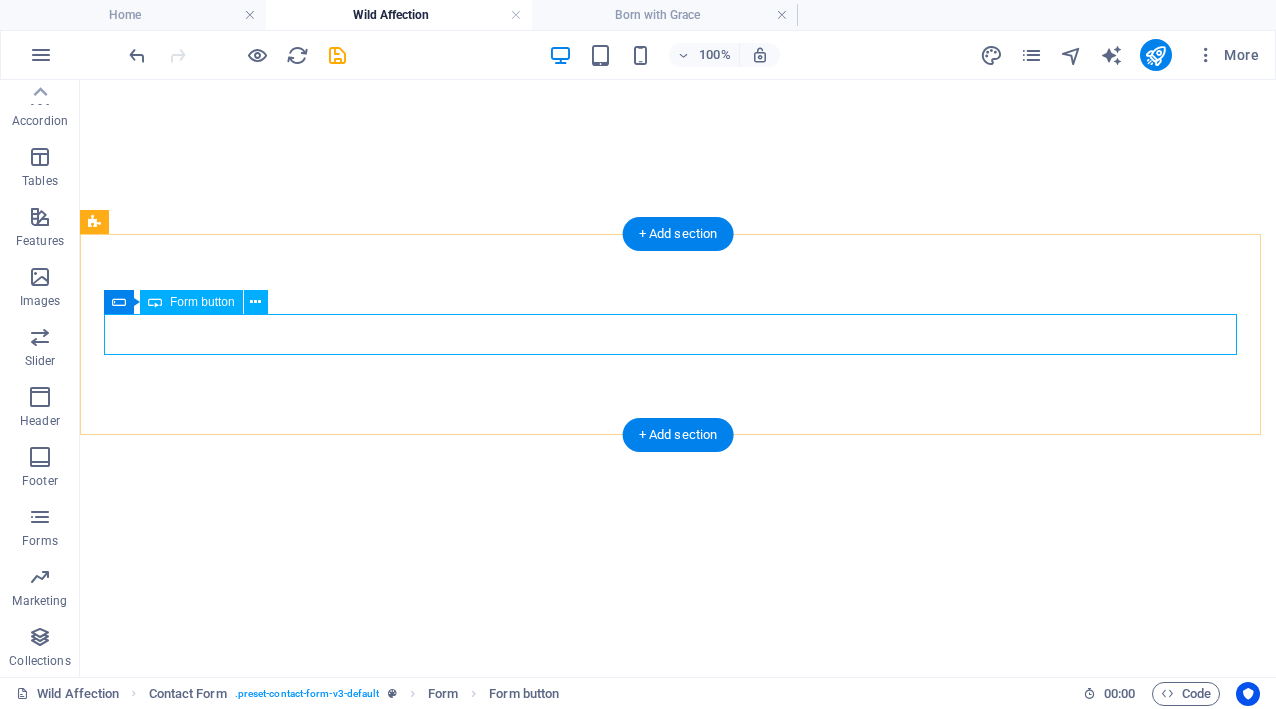 click on "Private Collection" at bounding box center [678, 3722] 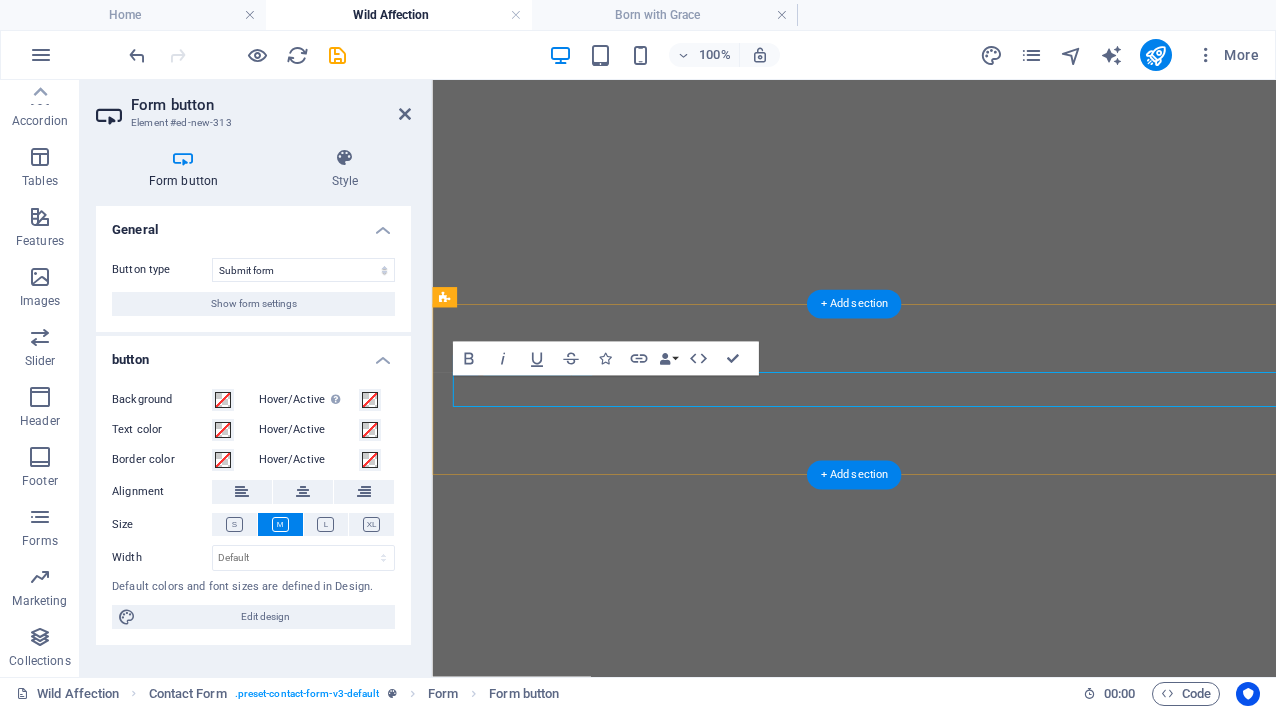 scroll, scrollTop: 2686, scrollLeft: 0, axis: vertical 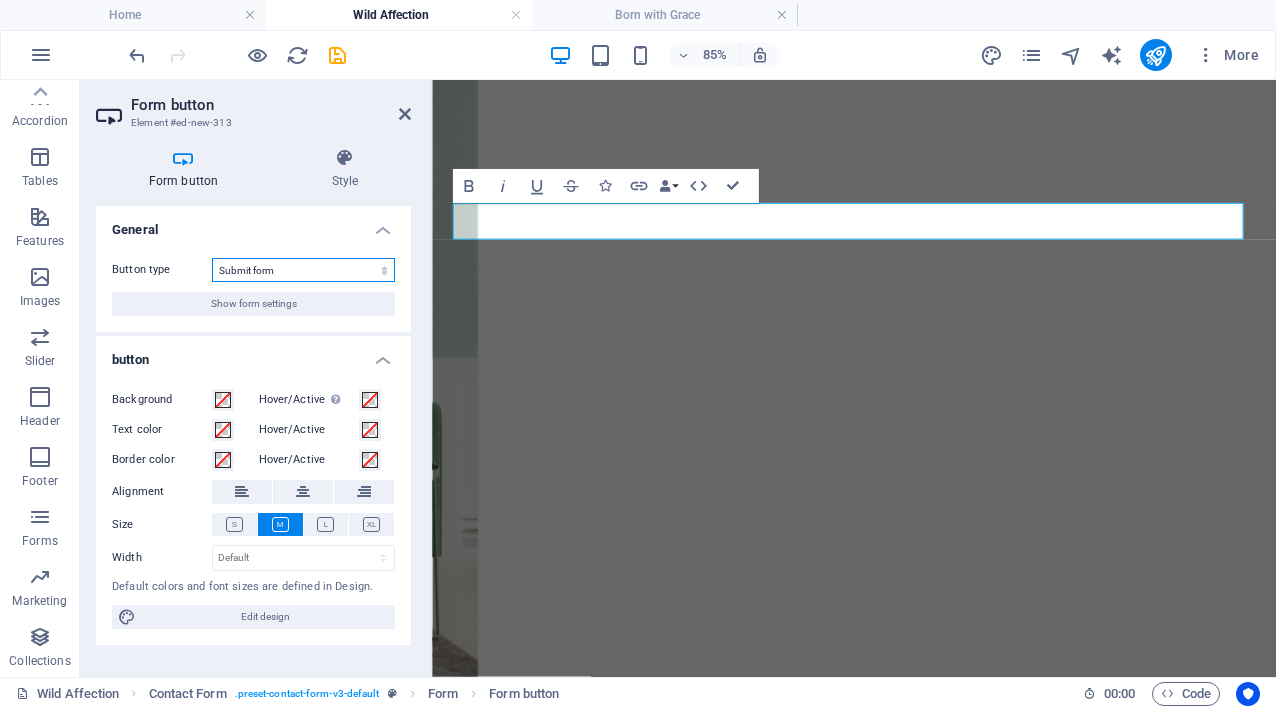 select on "button" 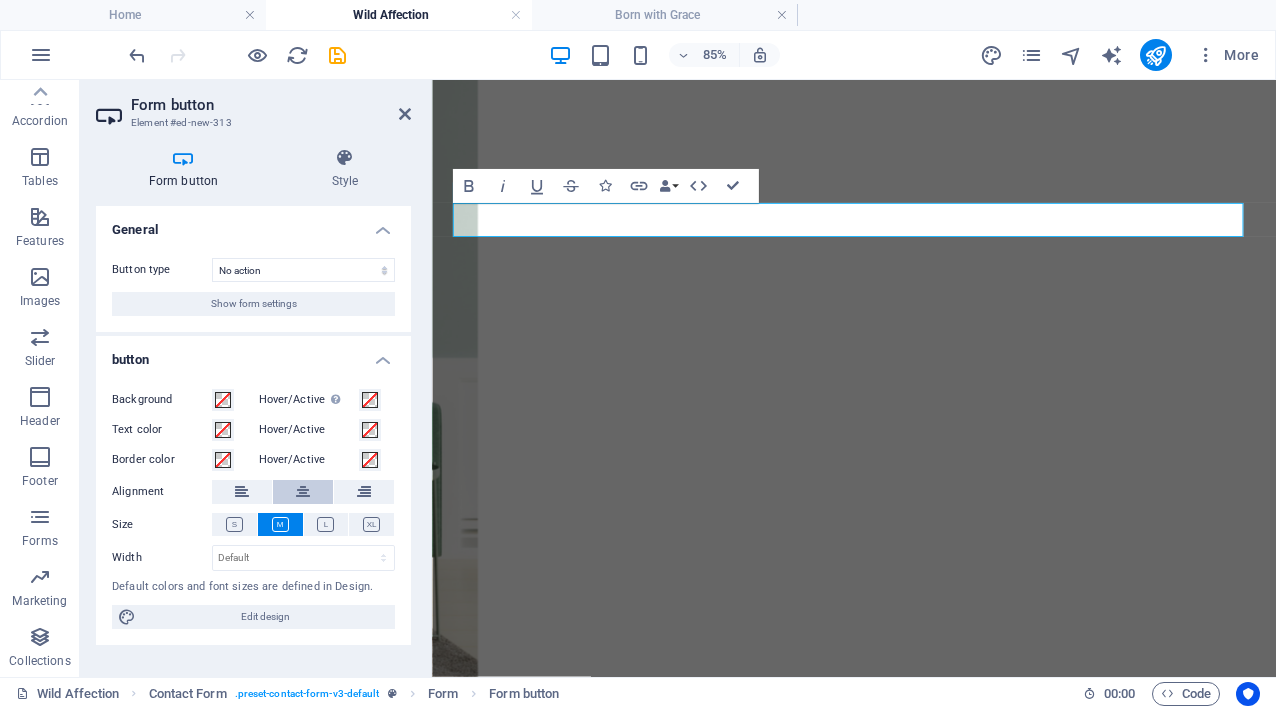 click at bounding box center [303, 492] 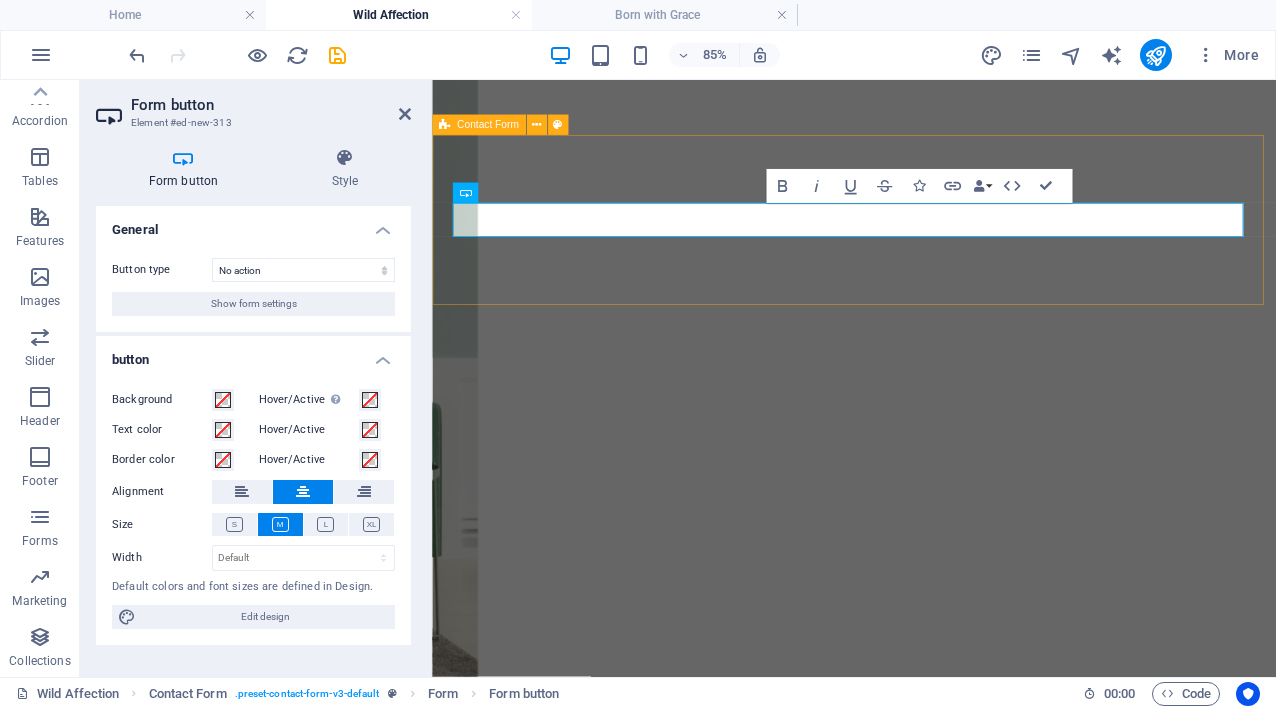 click on "Private Collection" at bounding box center (928, 3832) 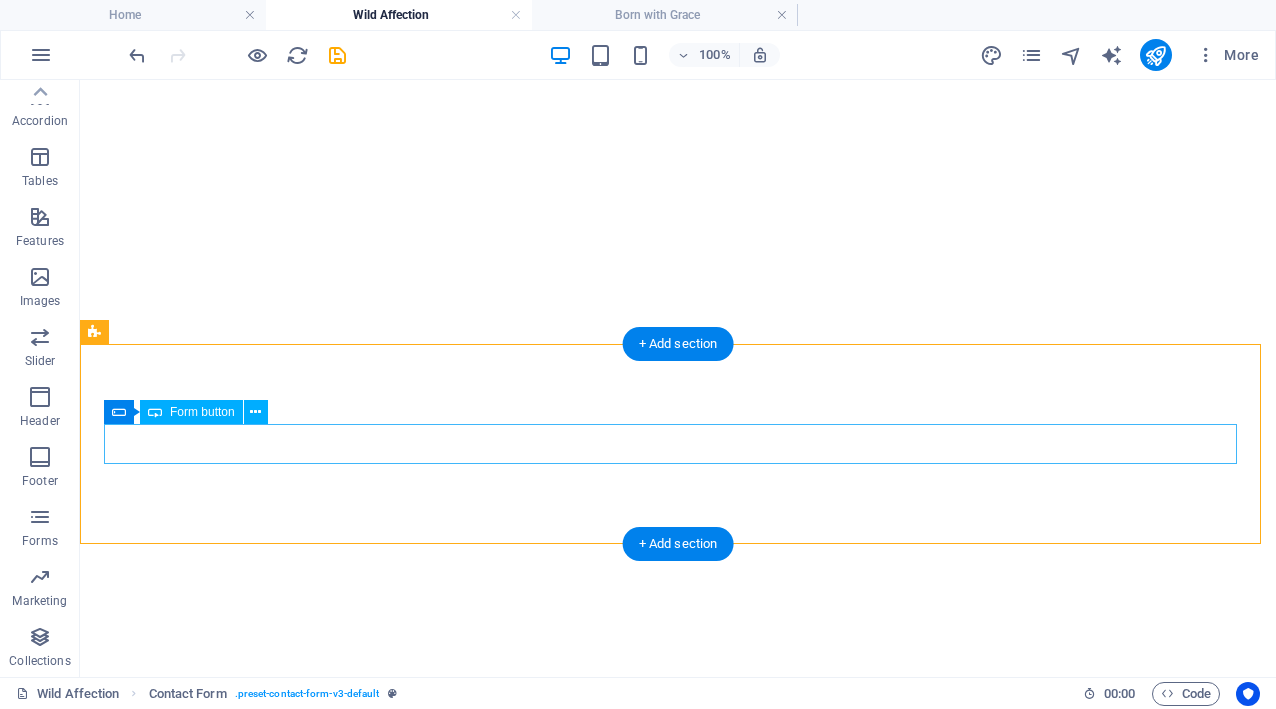 click on "Private Collection" at bounding box center (678, 3832) 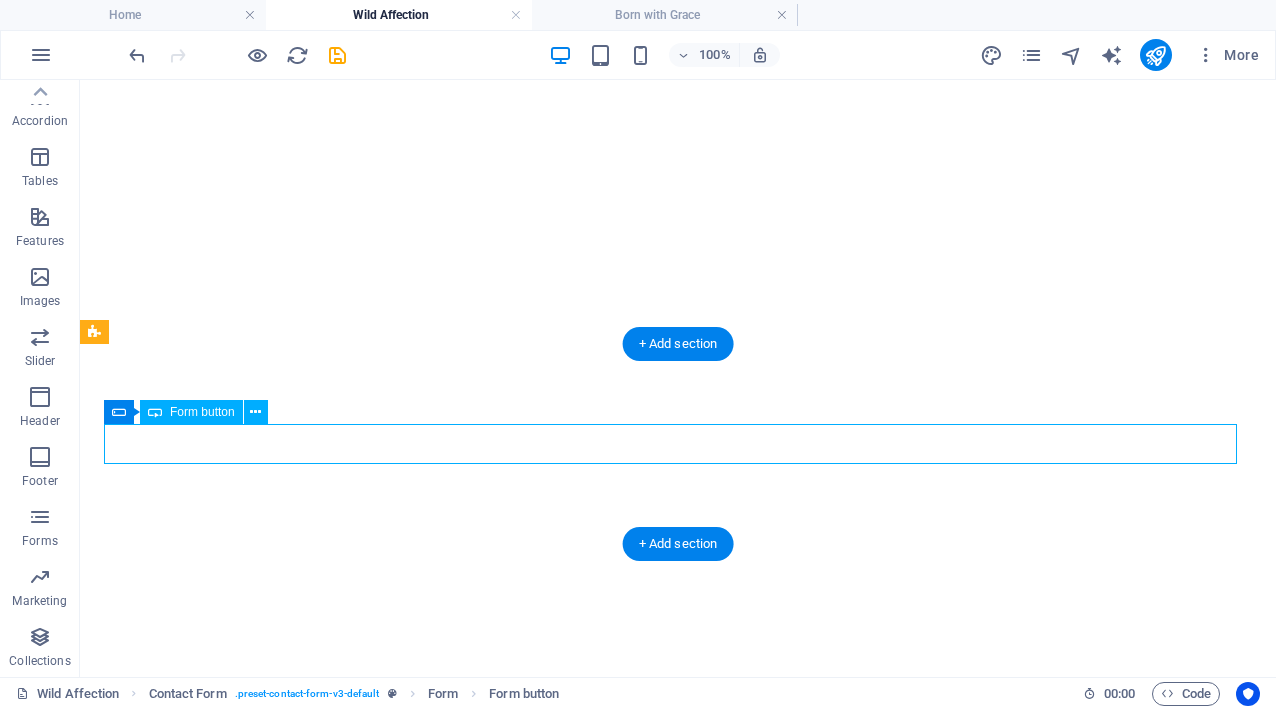 click on "Private Collection" at bounding box center [678, 3832] 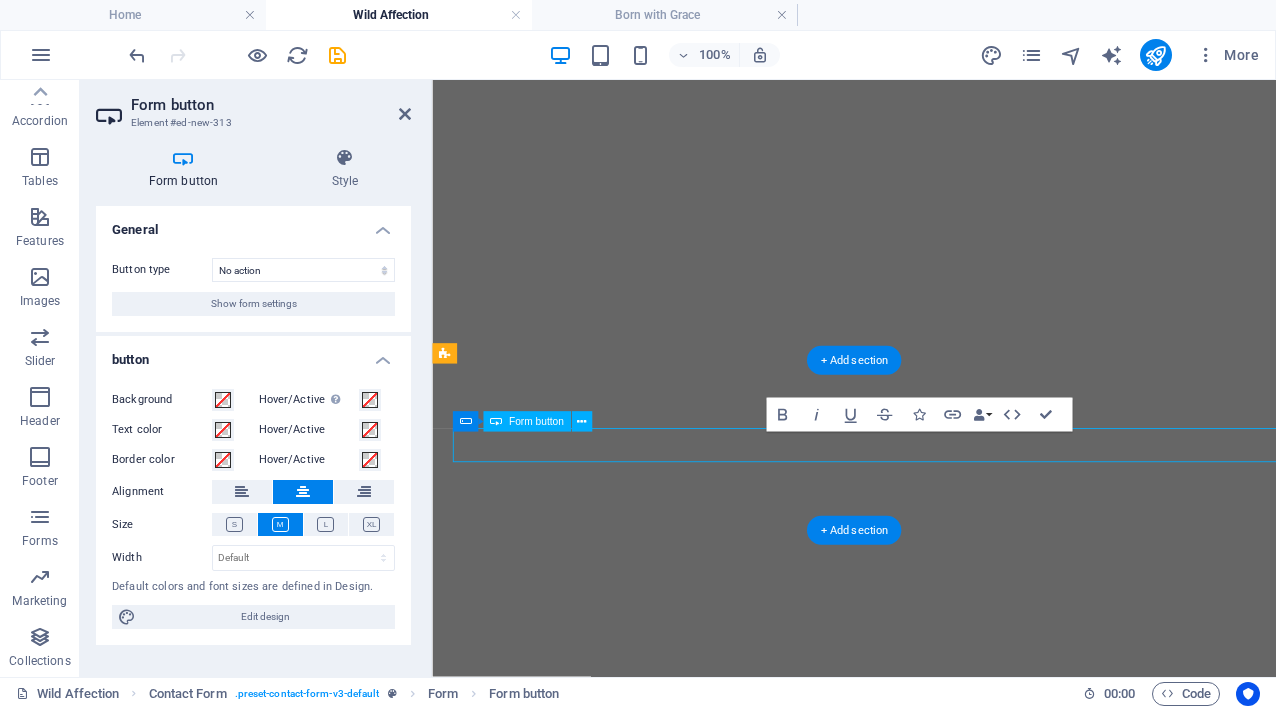 scroll, scrollTop: 2620, scrollLeft: 0, axis: vertical 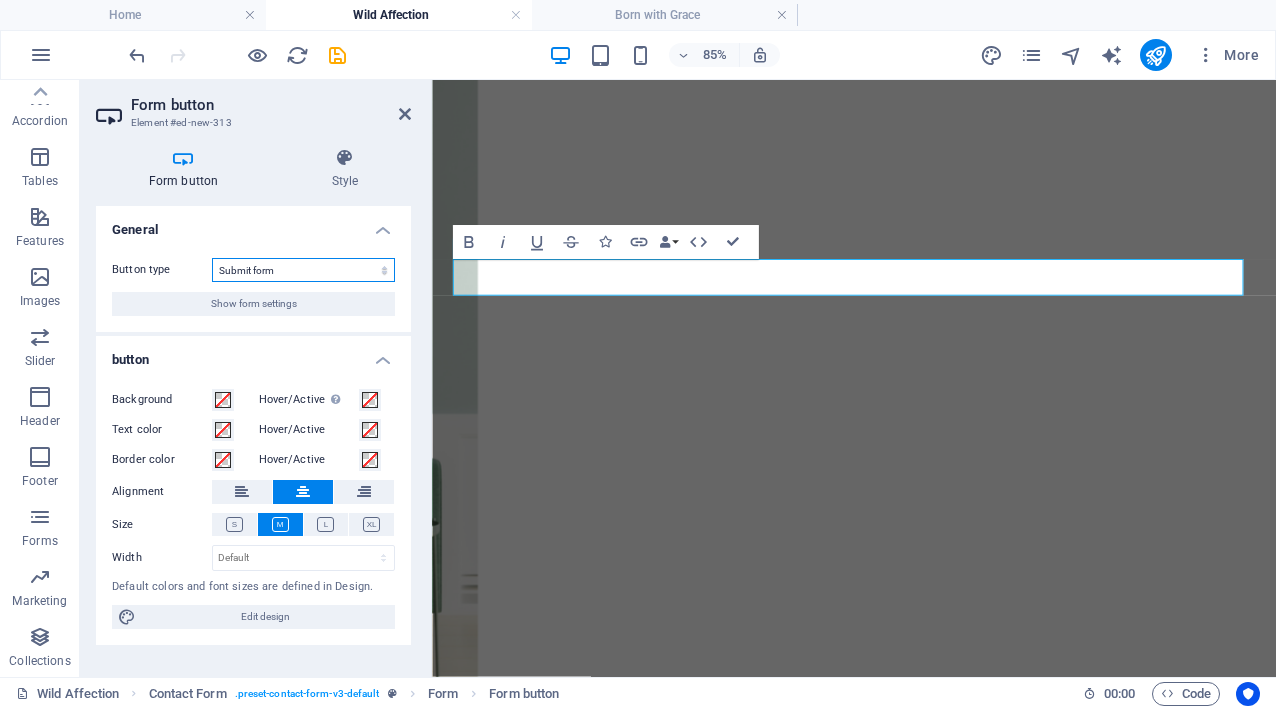 select on "button" 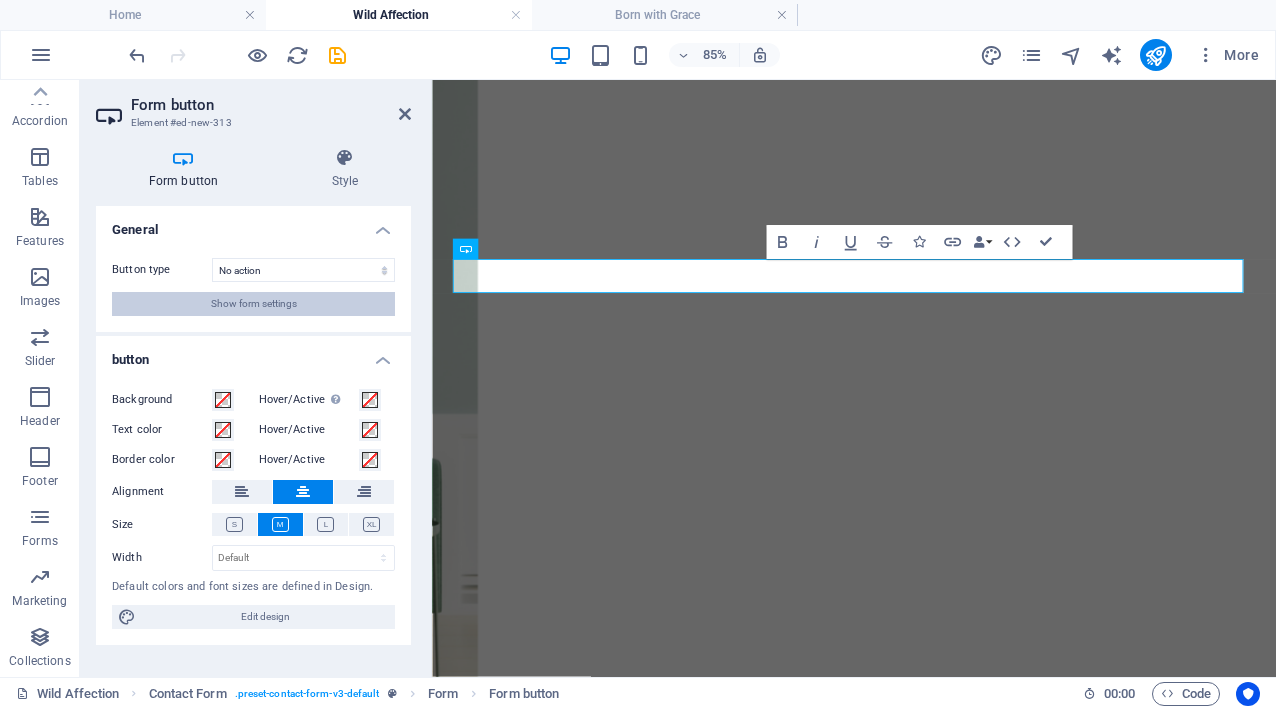 click on "Show form settings" at bounding box center (253, 304) 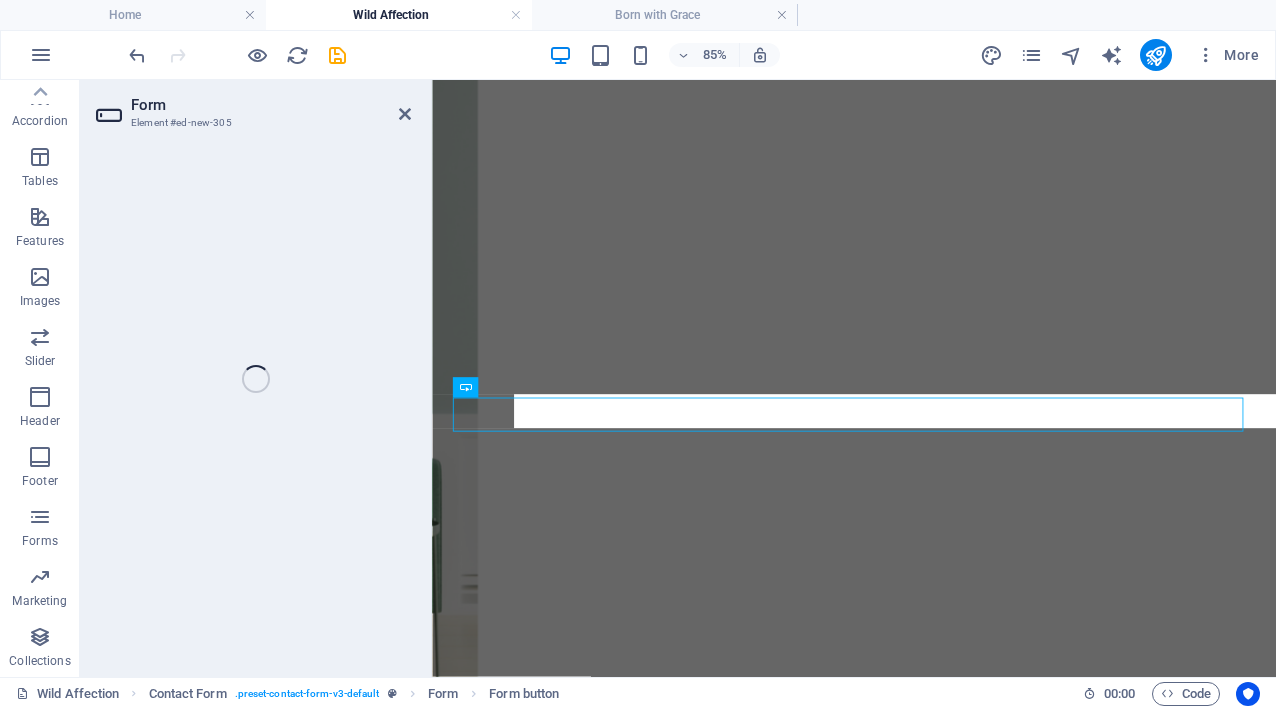 scroll, scrollTop: 2457, scrollLeft: 0, axis: vertical 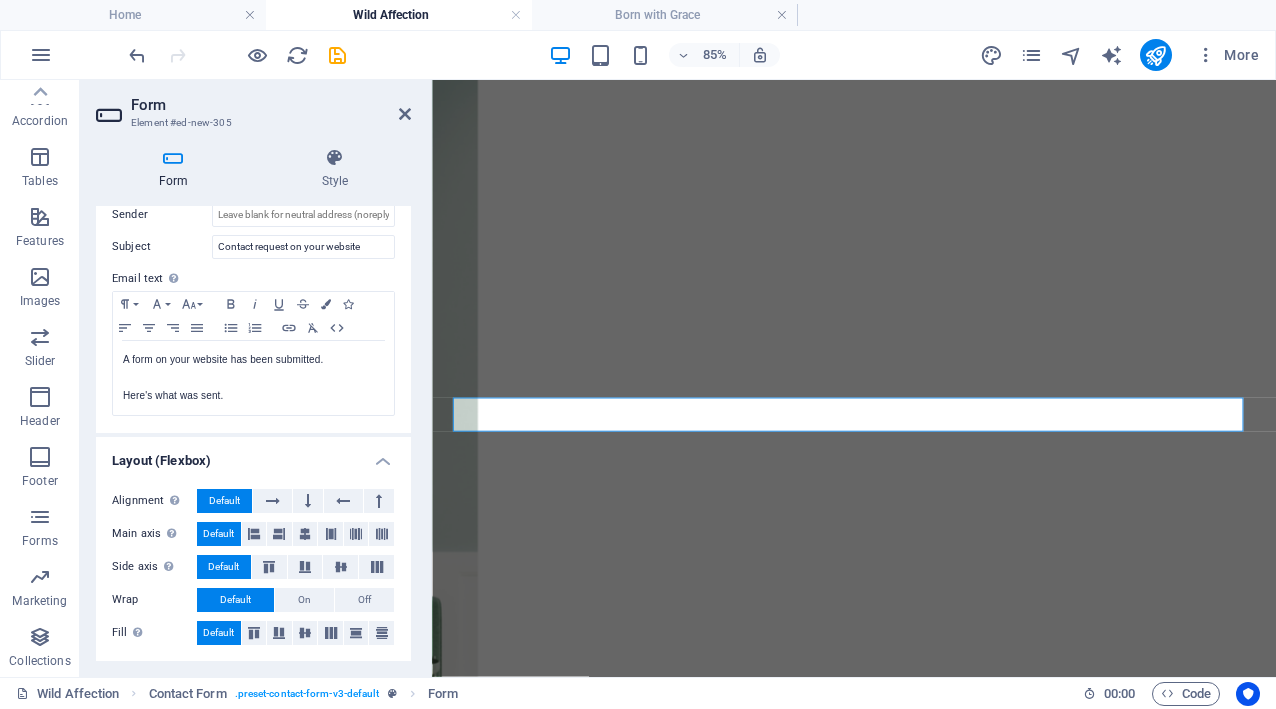 click at bounding box center (173, 158) 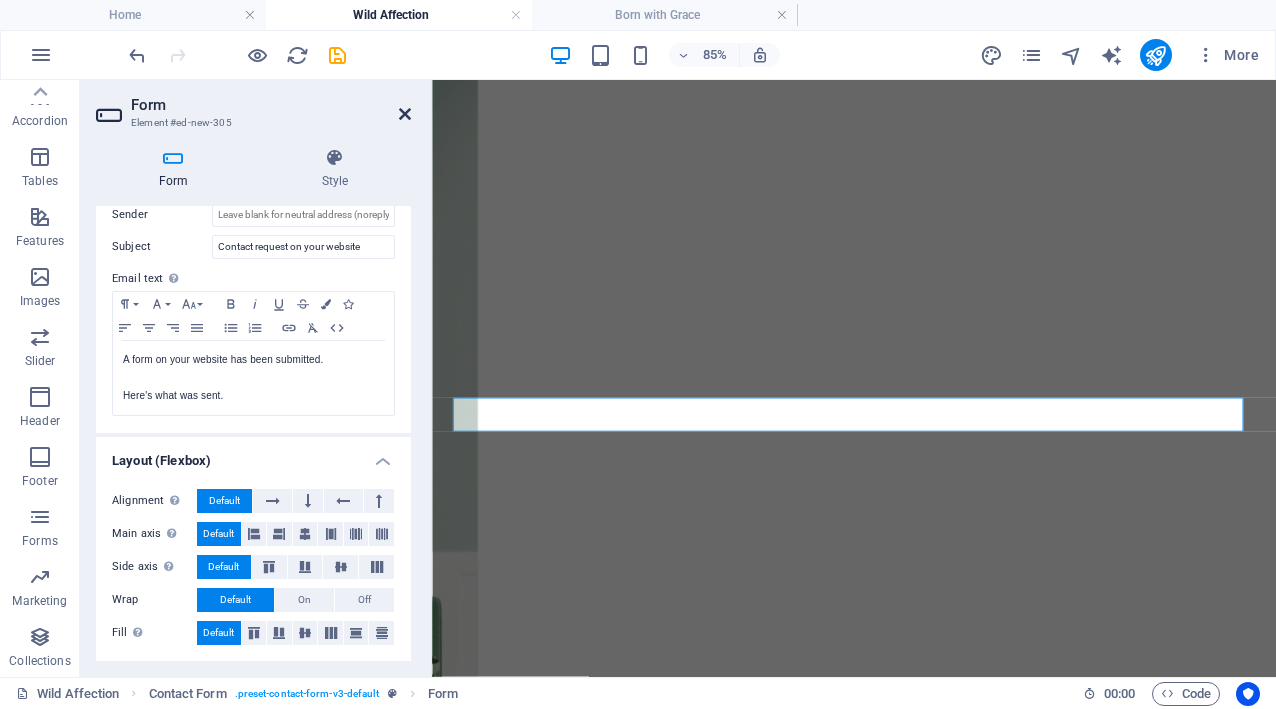 click at bounding box center (405, 114) 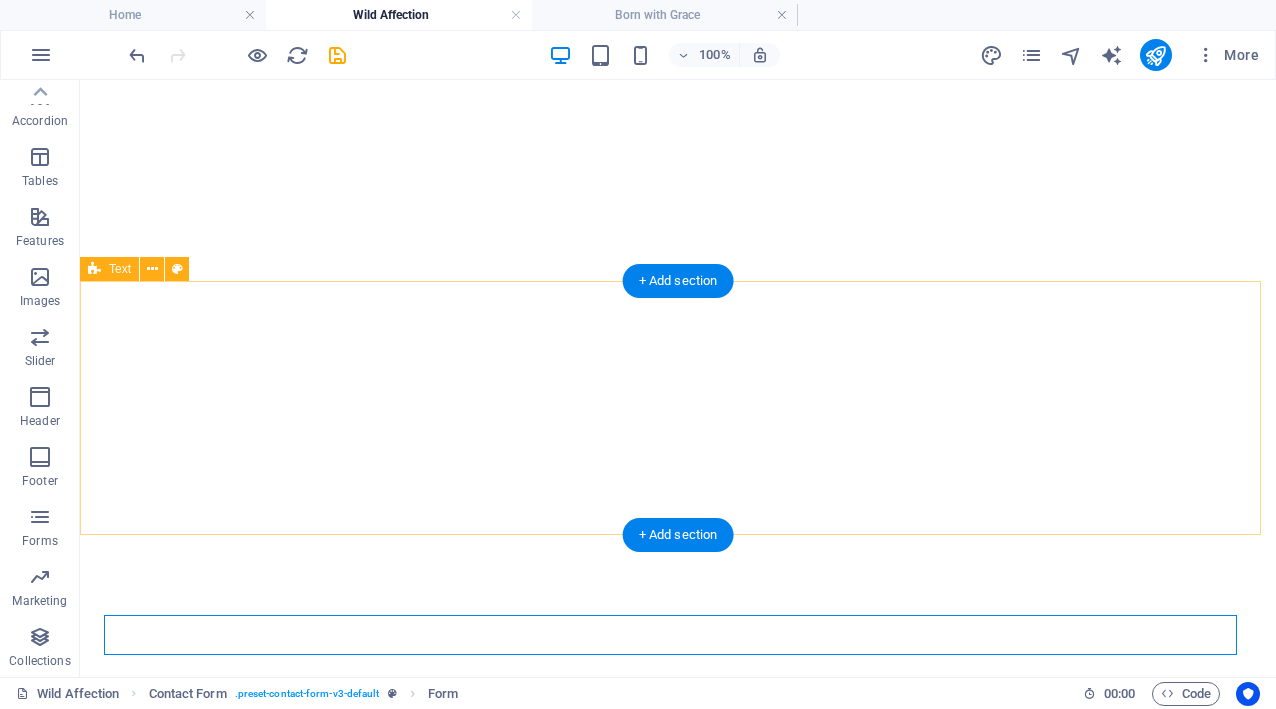 scroll, scrollTop: 2930, scrollLeft: 0, axis: vertical 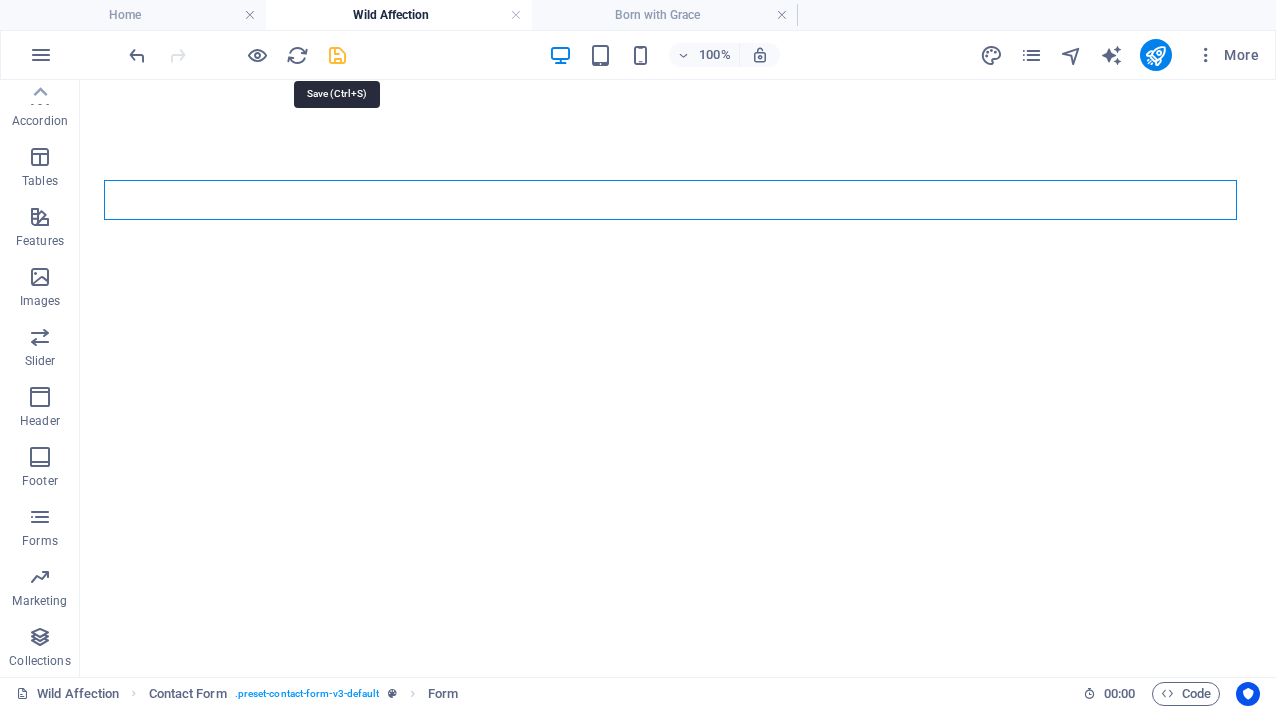 click at bounding box center [337, 55] 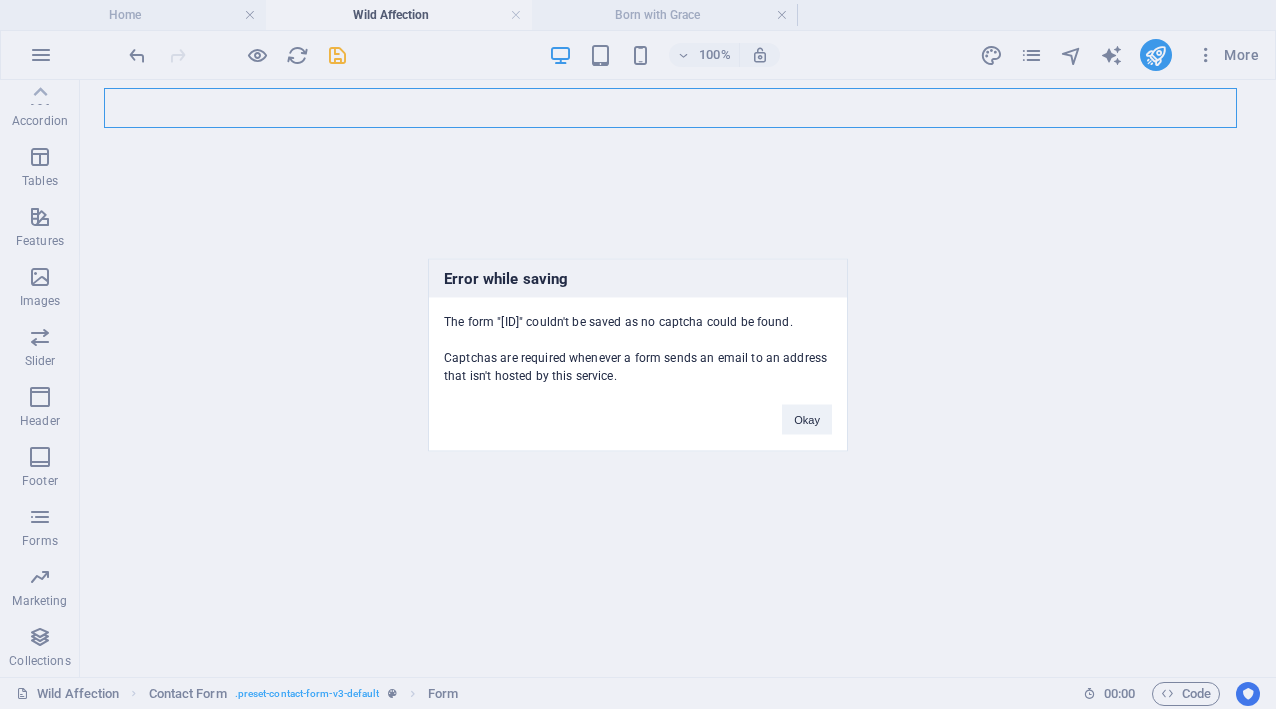 scroll, scrollTop: 3022, scrollLeft: 0, axis: vertical 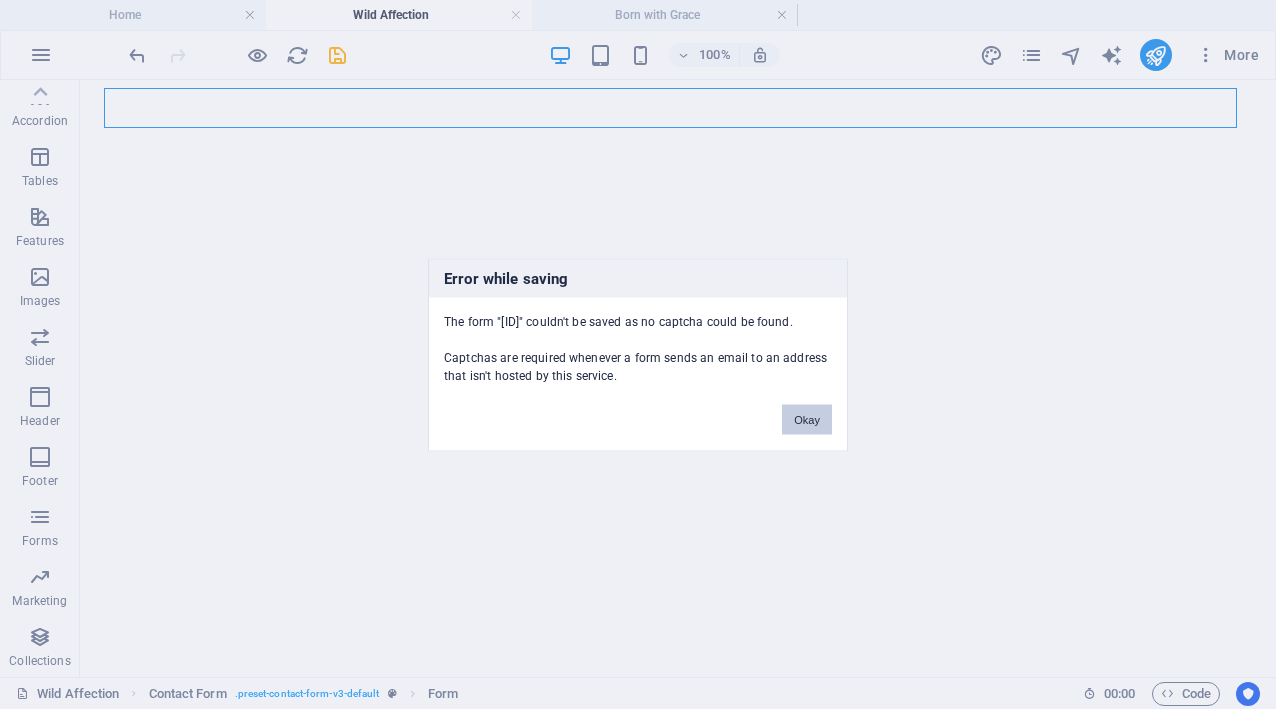click on "Okay" at bounding box center (807, 419) 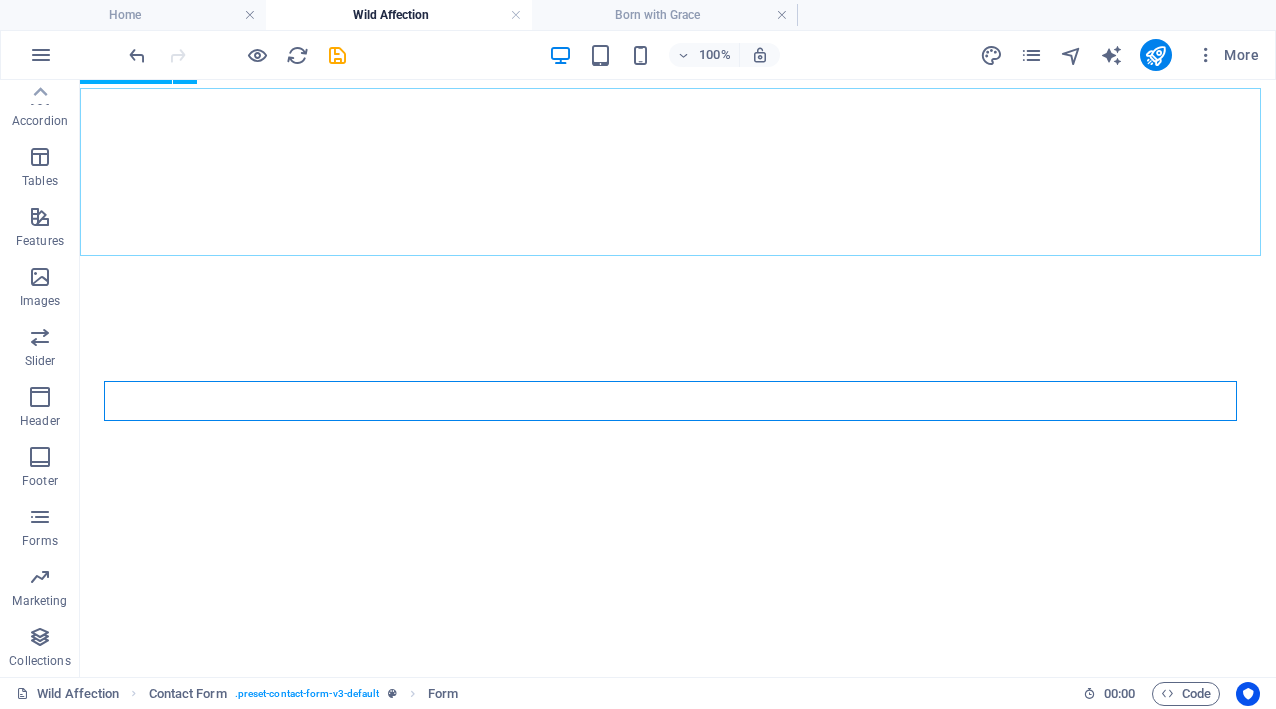 scroll, scrollTop: 2729, scrollLeft: 0, axis: vertical 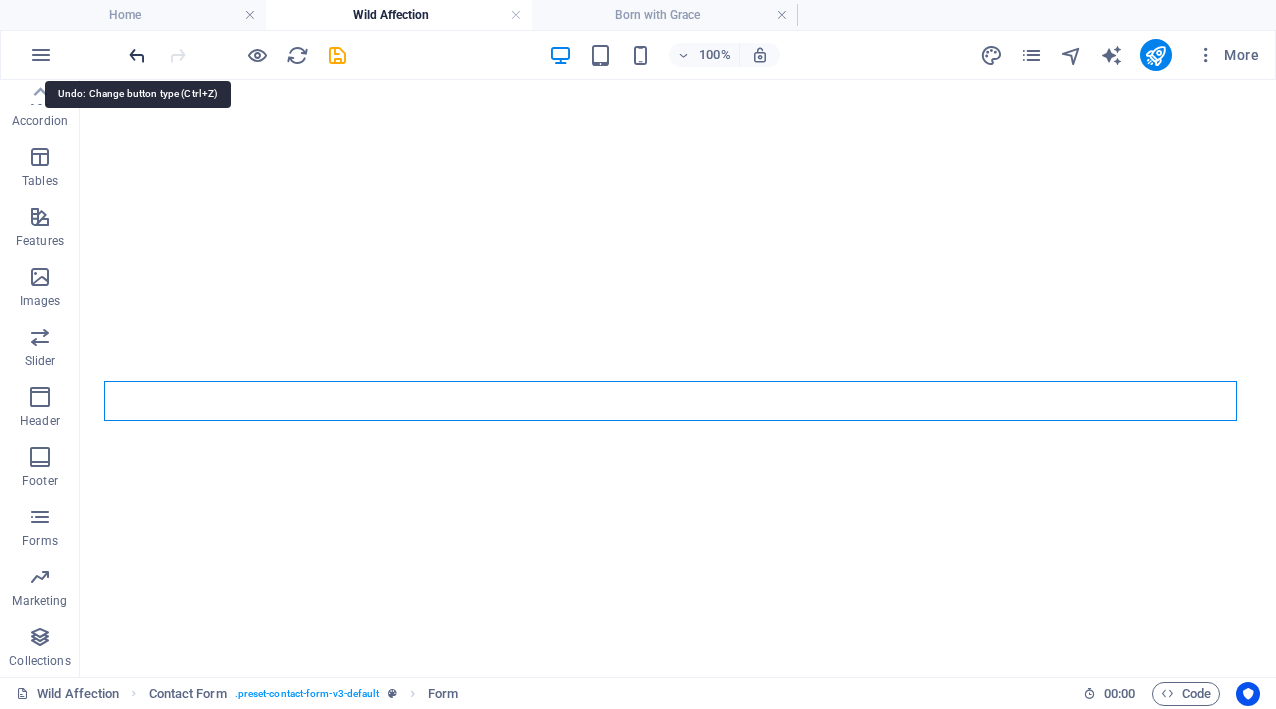 click at bounding box center [137, 55] 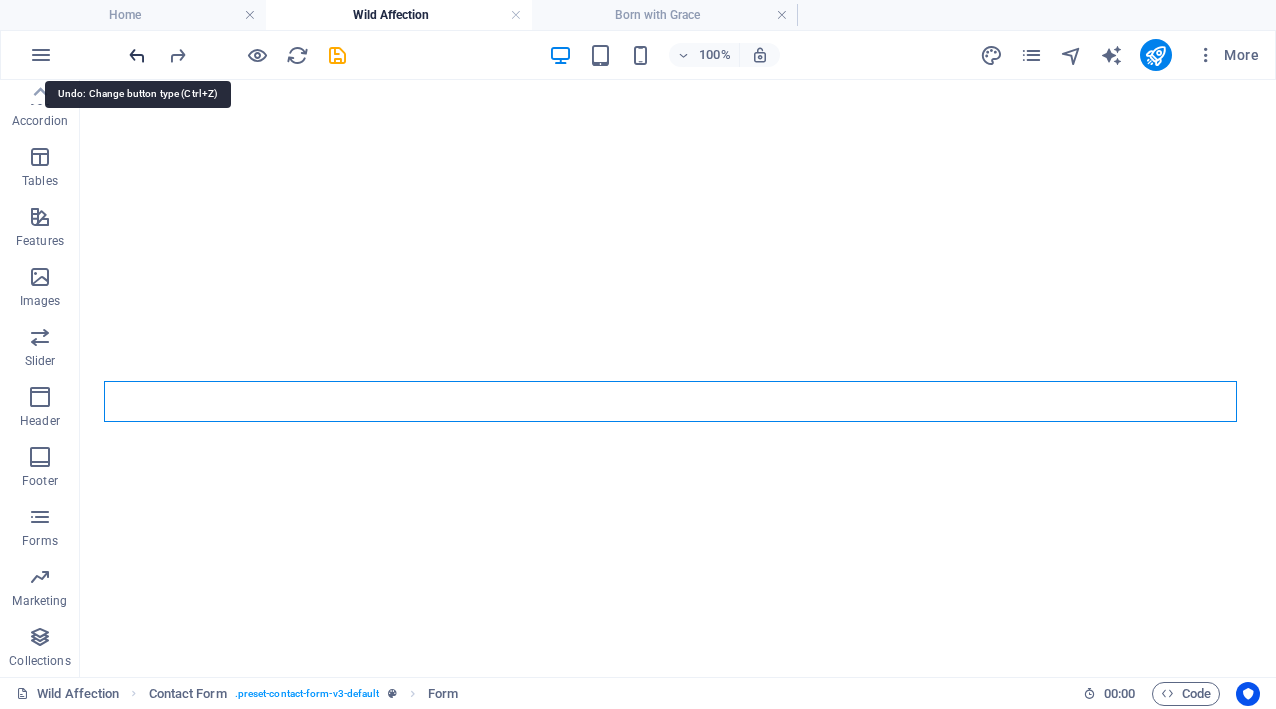 click at bounding box center [137, 55] 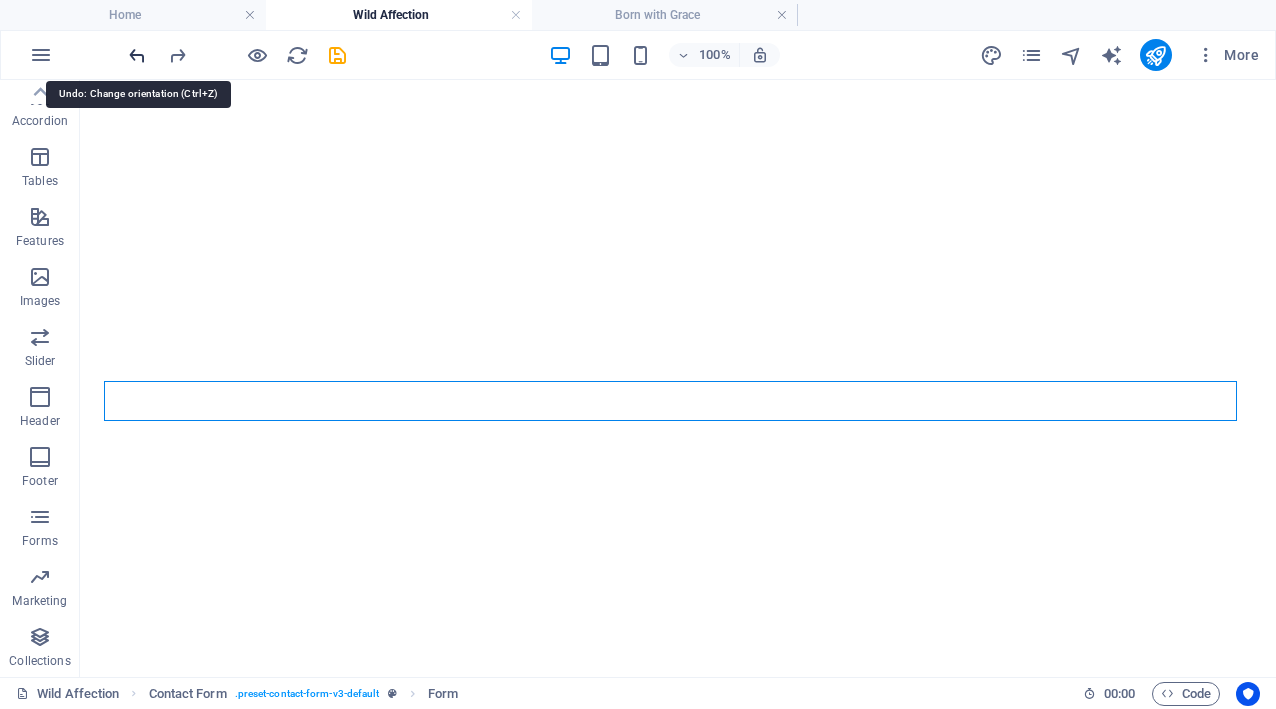 click at bounding box center (137, 55) 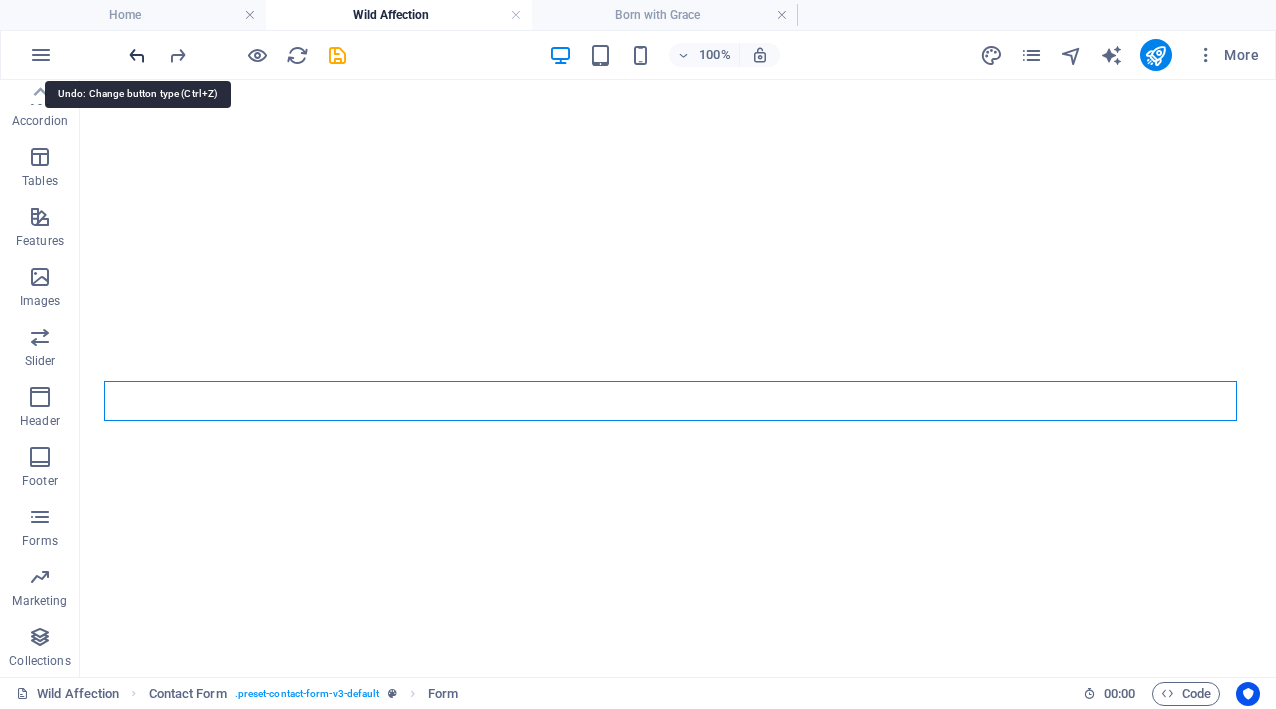 click at bounding box center (137, 55) 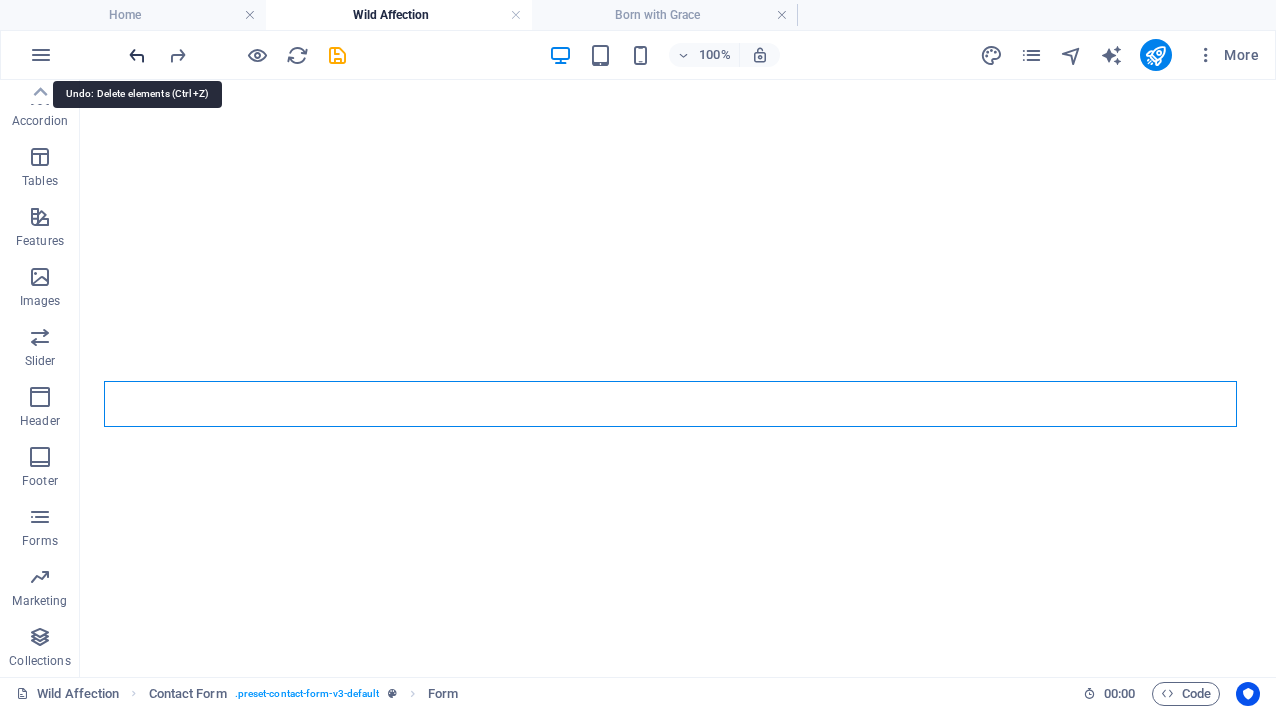 click at bounding box center (137, 55) 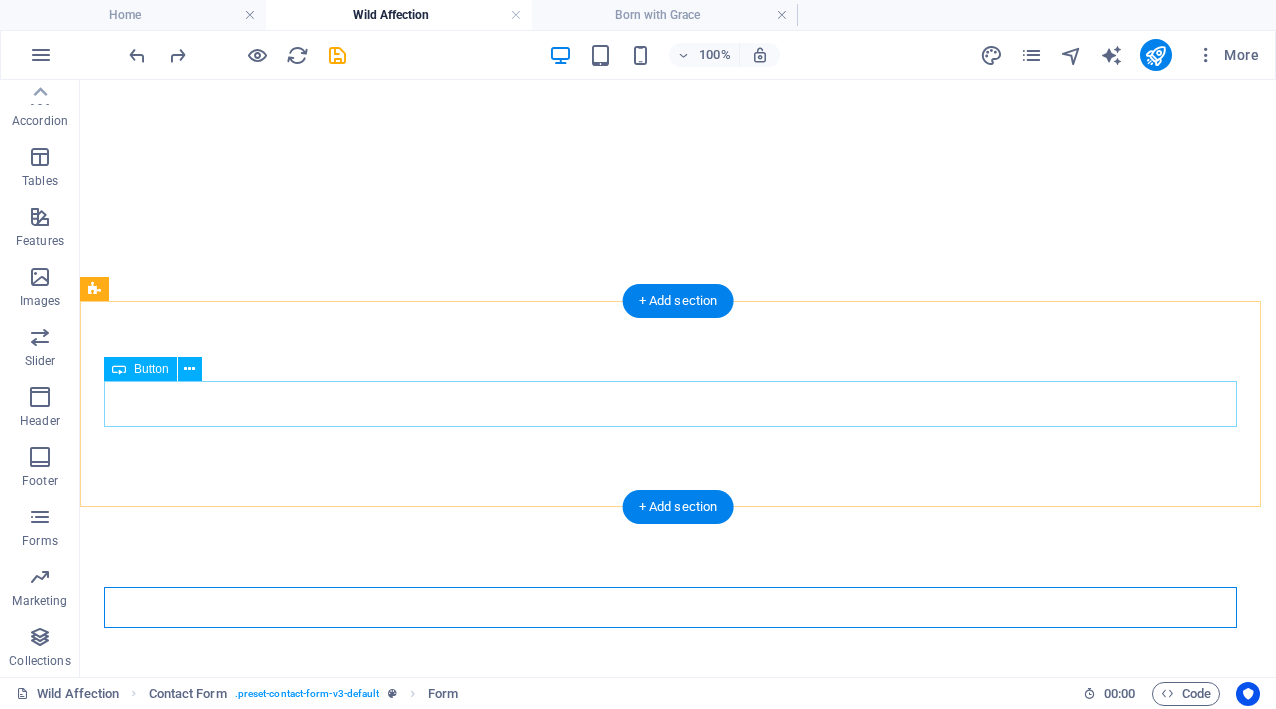 click on "Private Collection" at bounding box center [678, 3788] 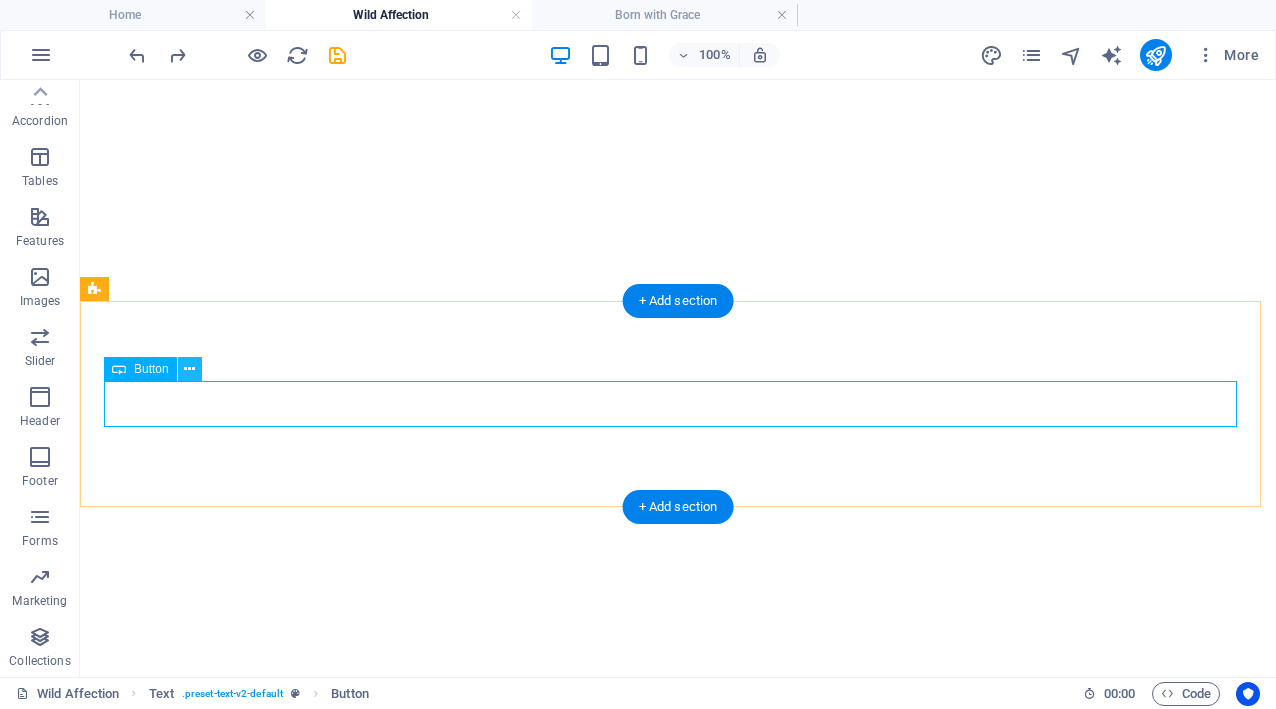click at bounding box center (189, 369) 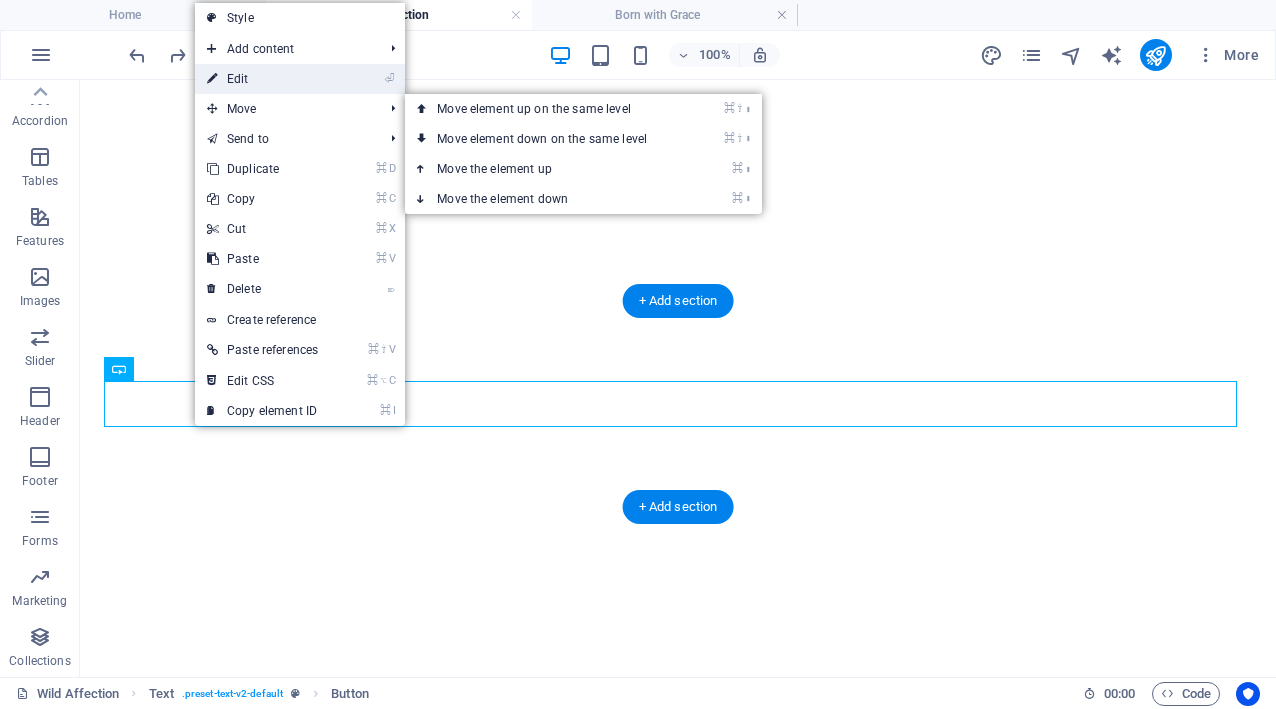 click on "⏎  Edit" at bounding box center [262, 79] 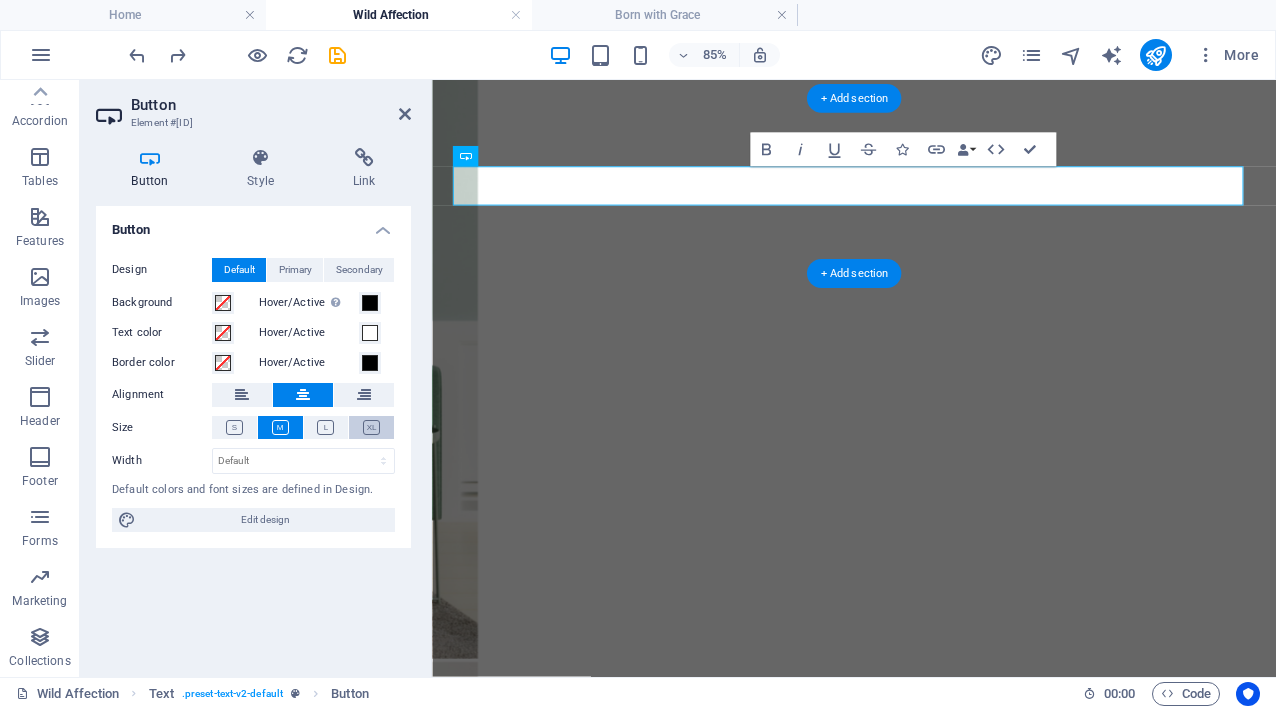 click at bounding box center [371, 427] 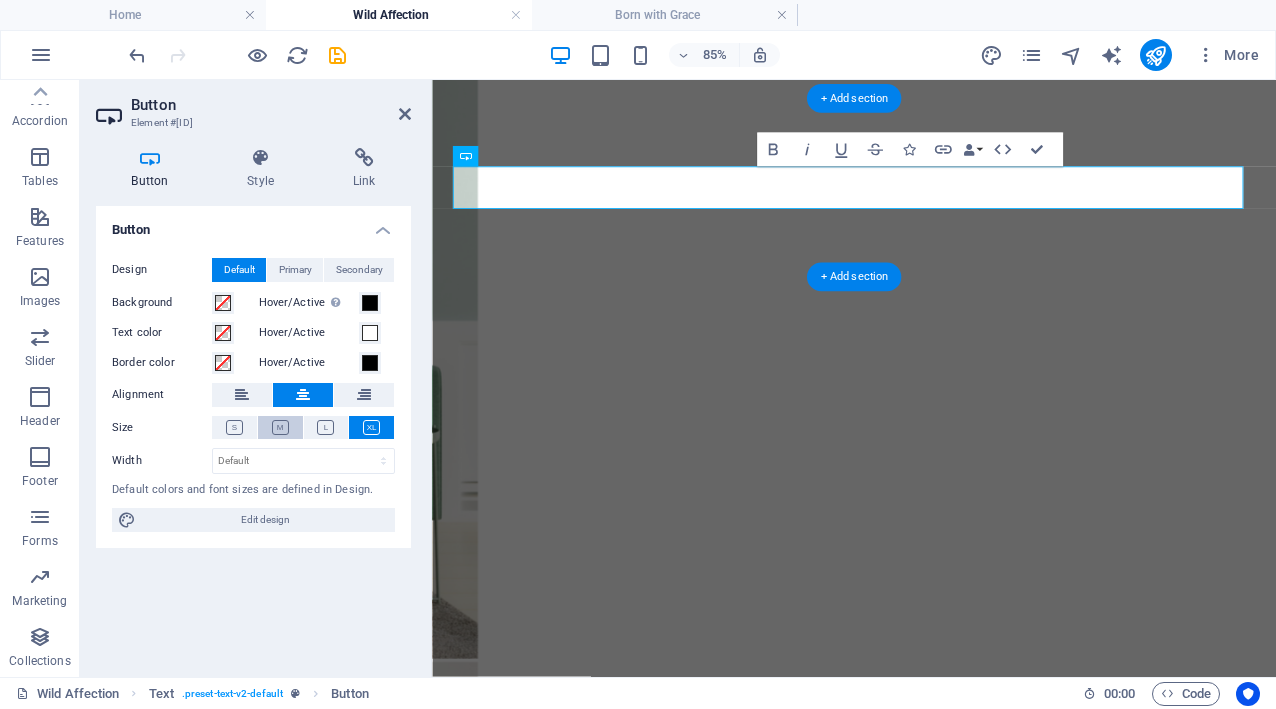 click at bounding box center (280, 427) 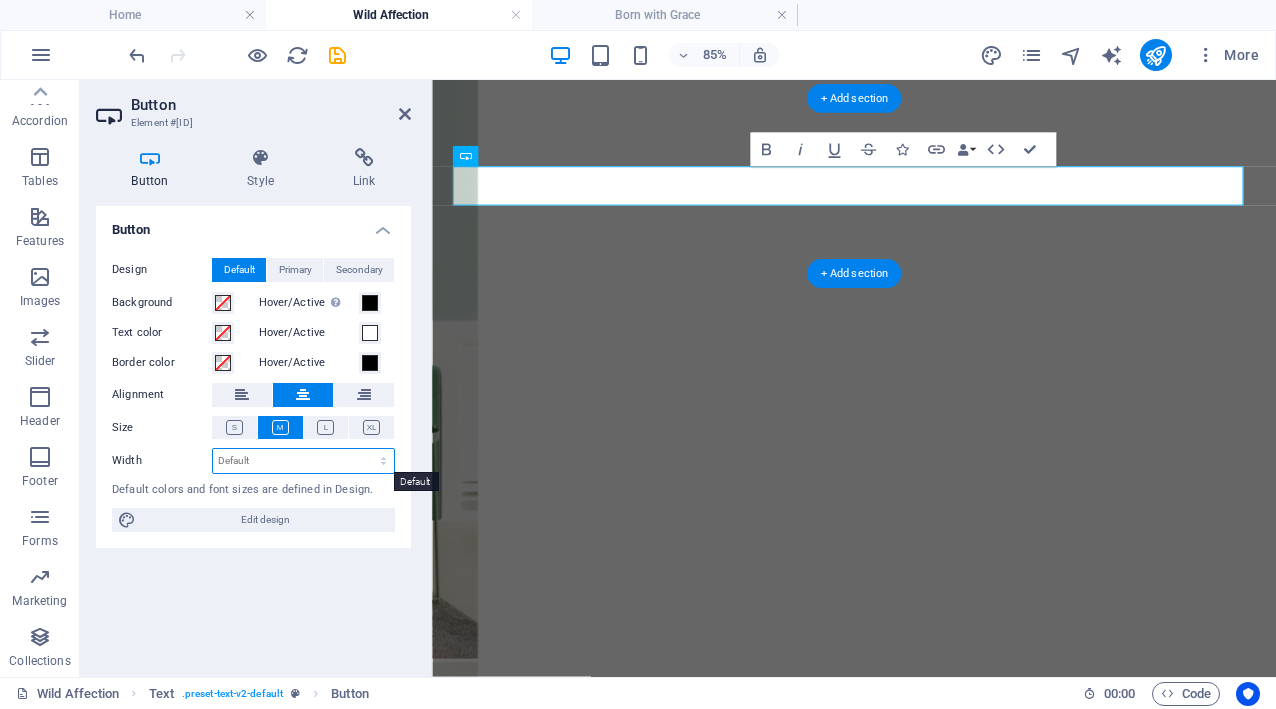select on "%" 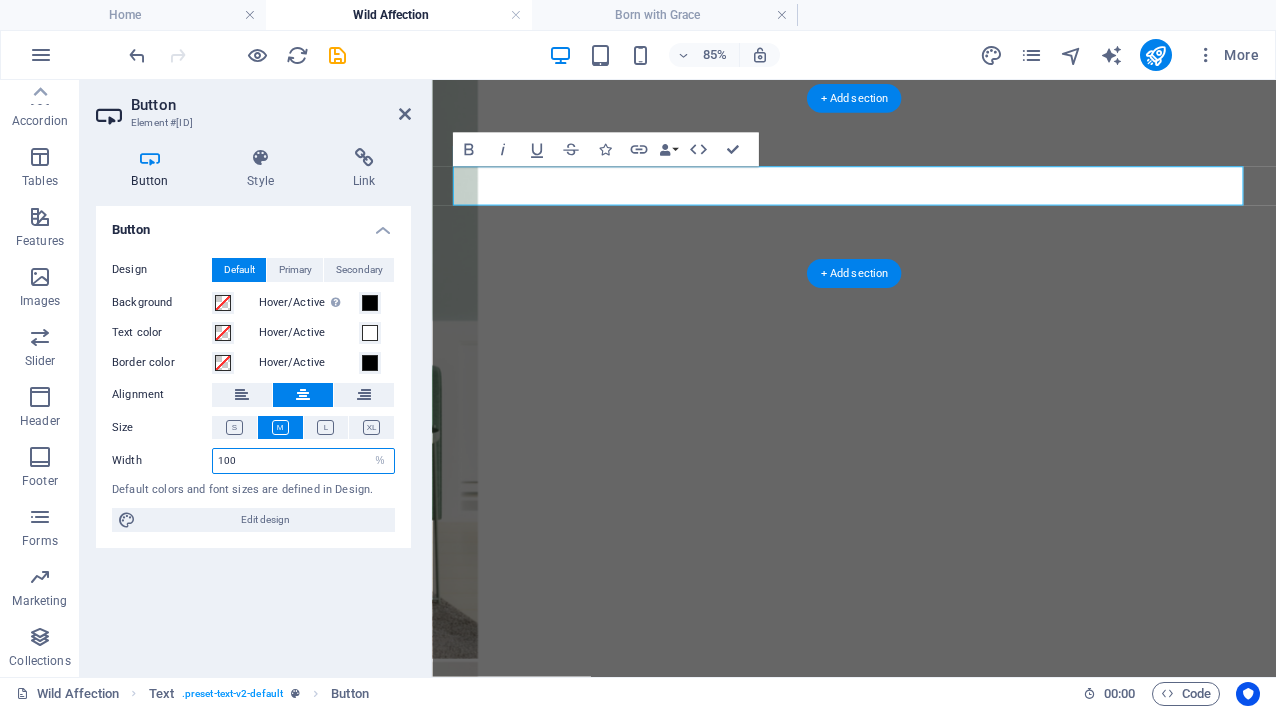 type on "100" 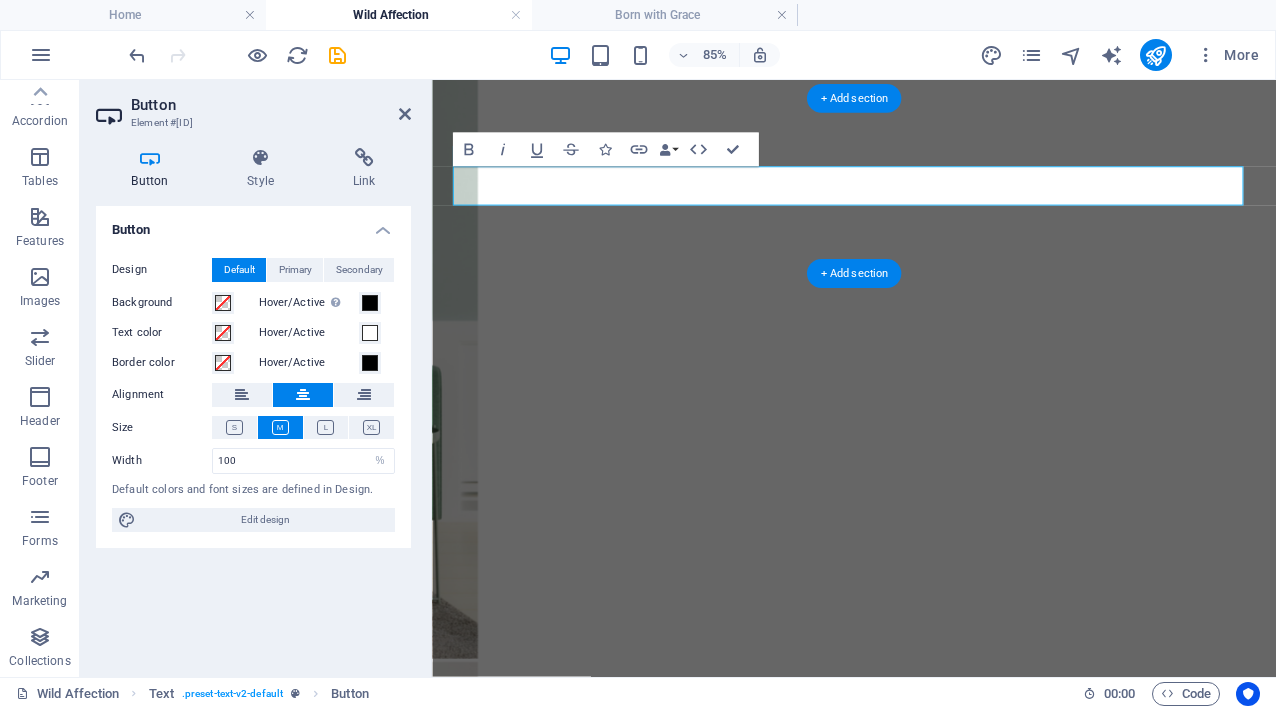 click on "Width" at bounding box center [162, 460] 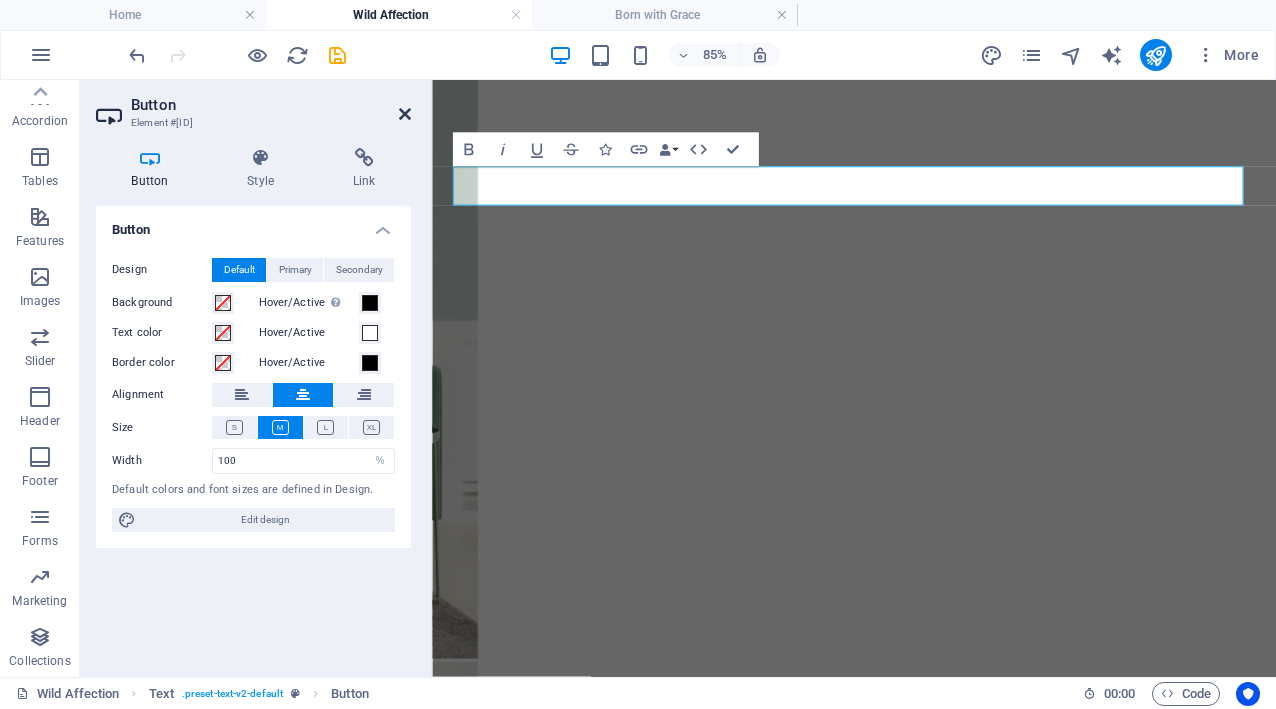 click at bounding box center (405, 114) 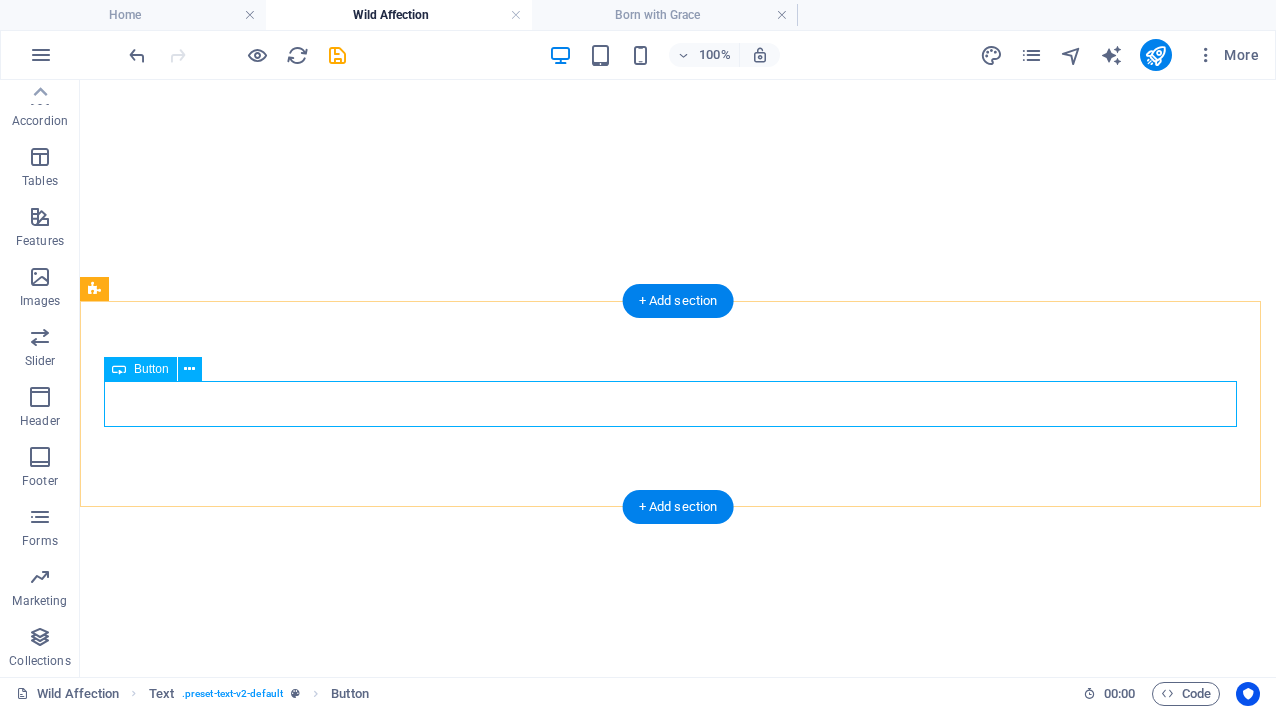click on "Private Collection" at bounding box center [678, 3788] 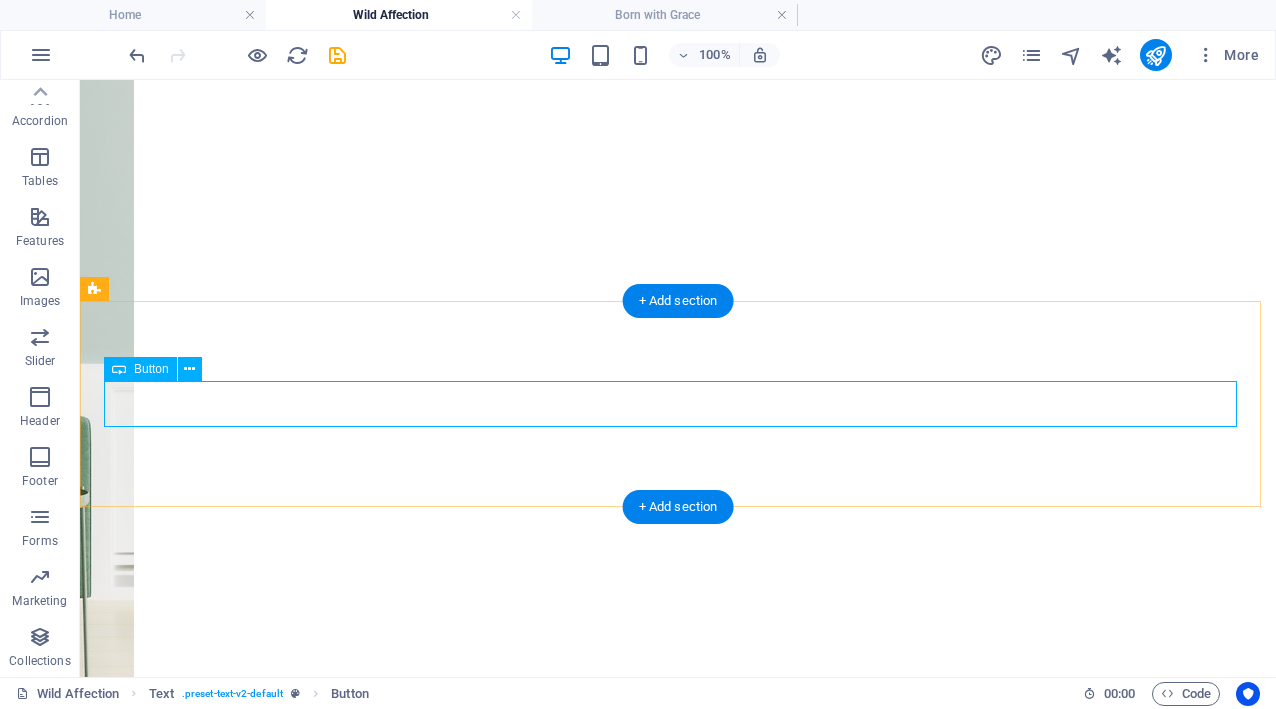 select on "%" 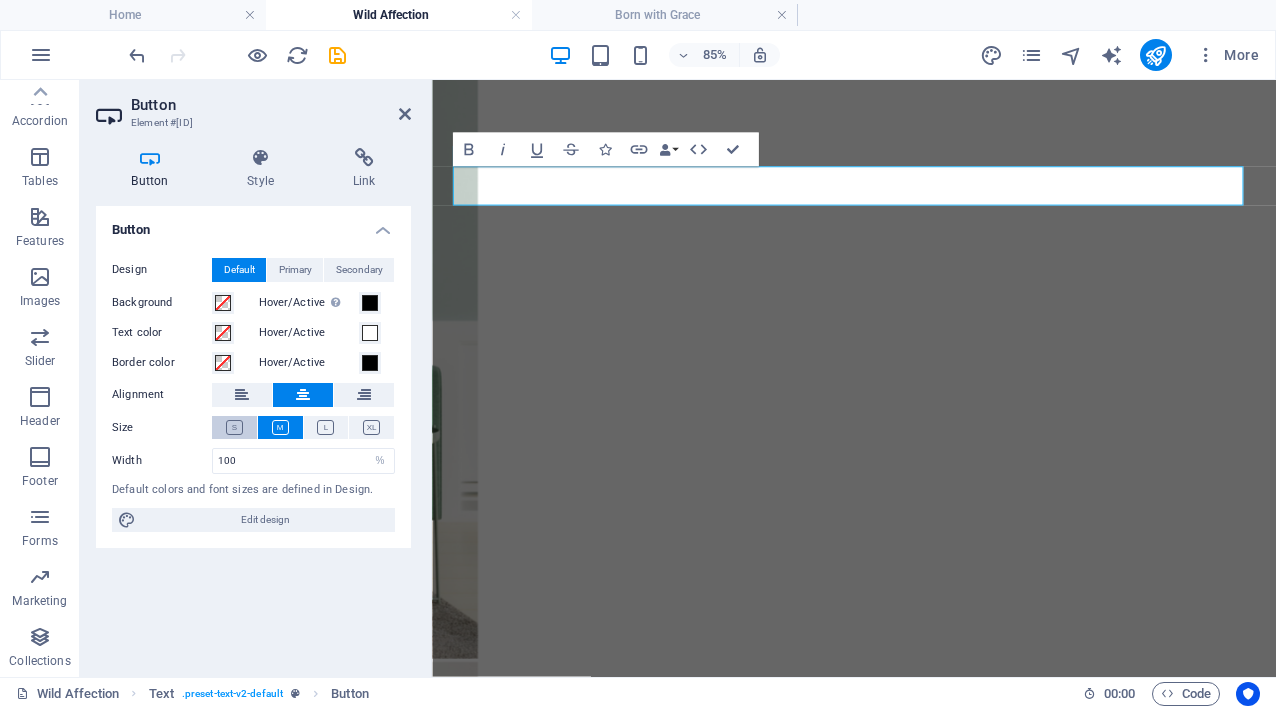 click at bounding box center (234, 427) 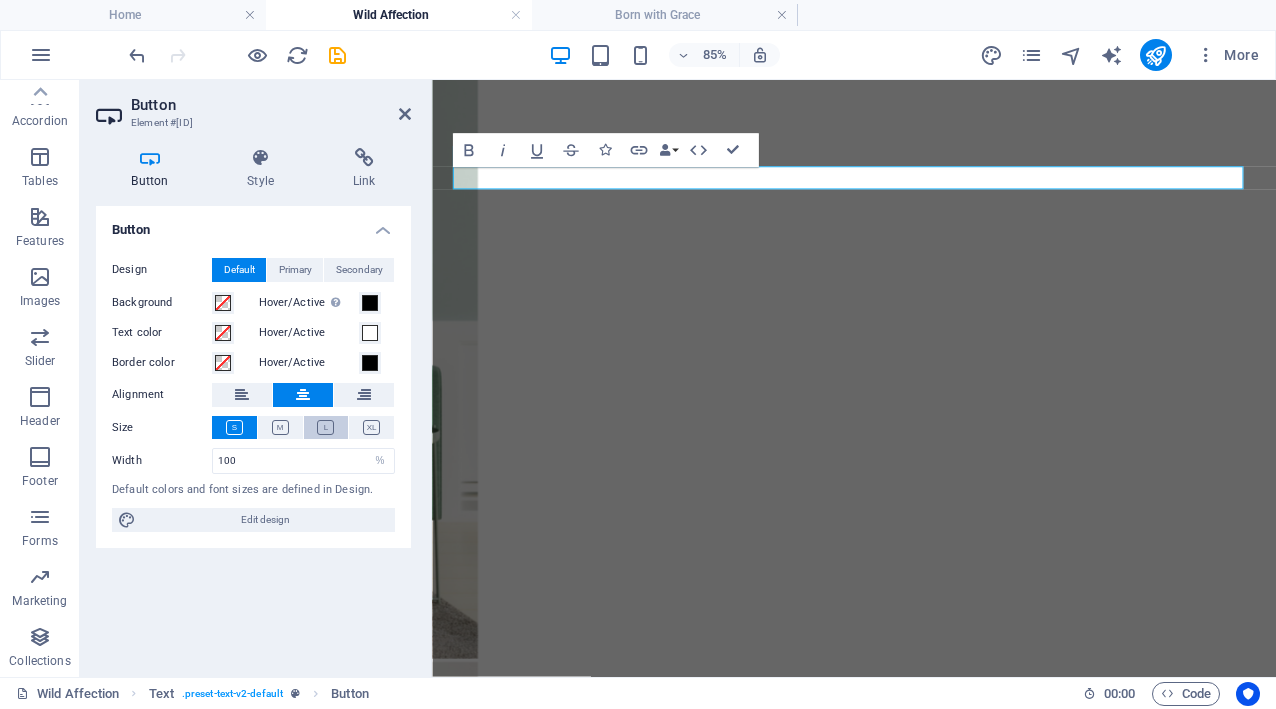 click at bounding box center (326, 427) 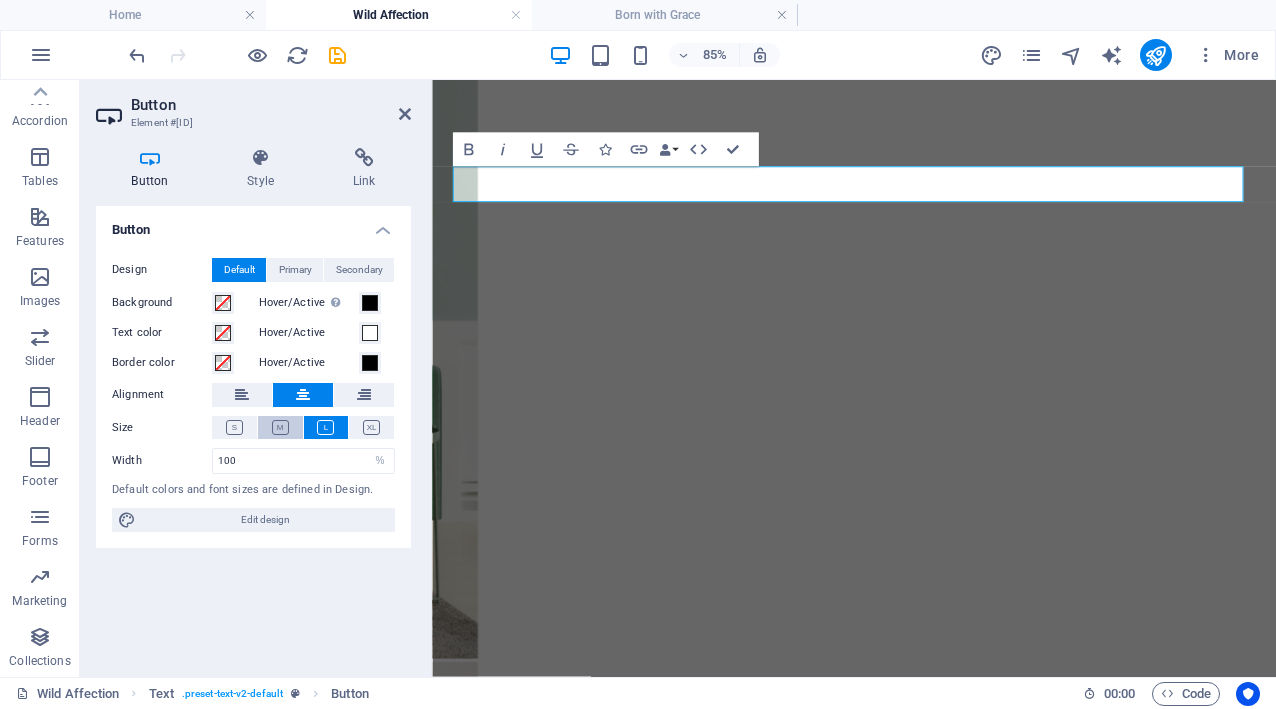 click at bounding box center (280, 427) 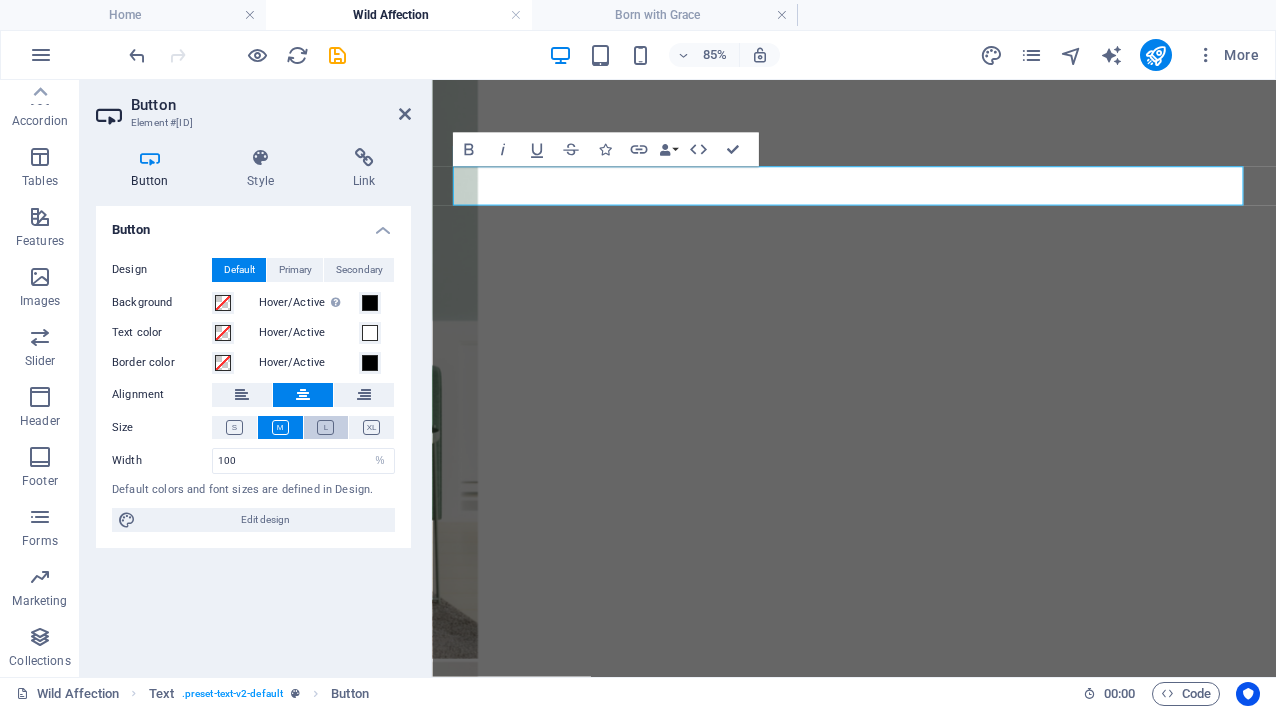 click at bounding box center [325, 427] 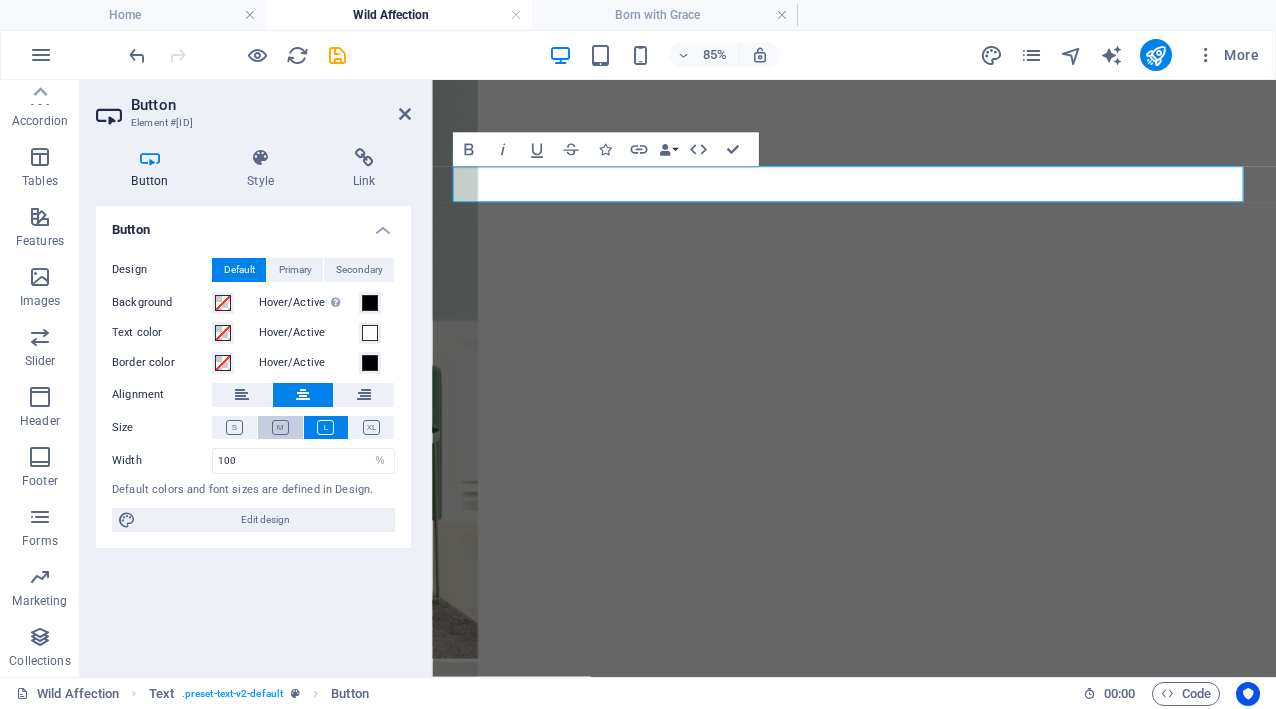 click at bounding box center (280, 427) 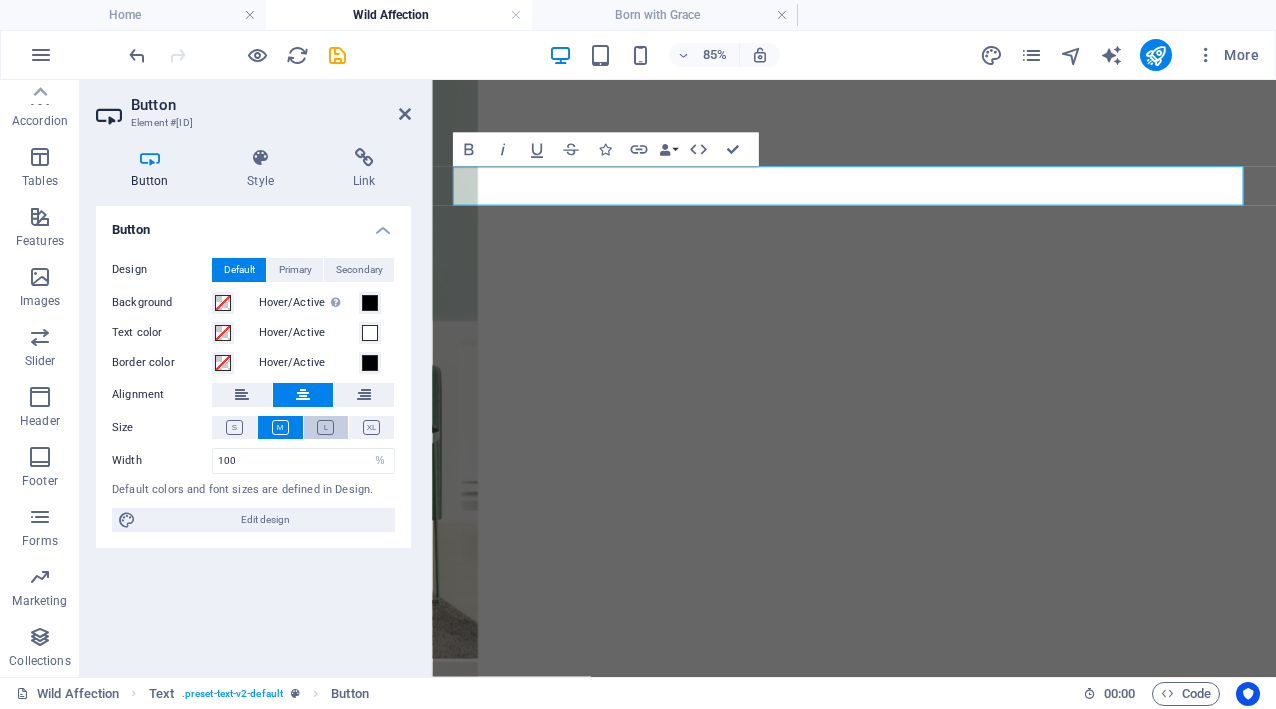 click at bounding box center (325, 427) 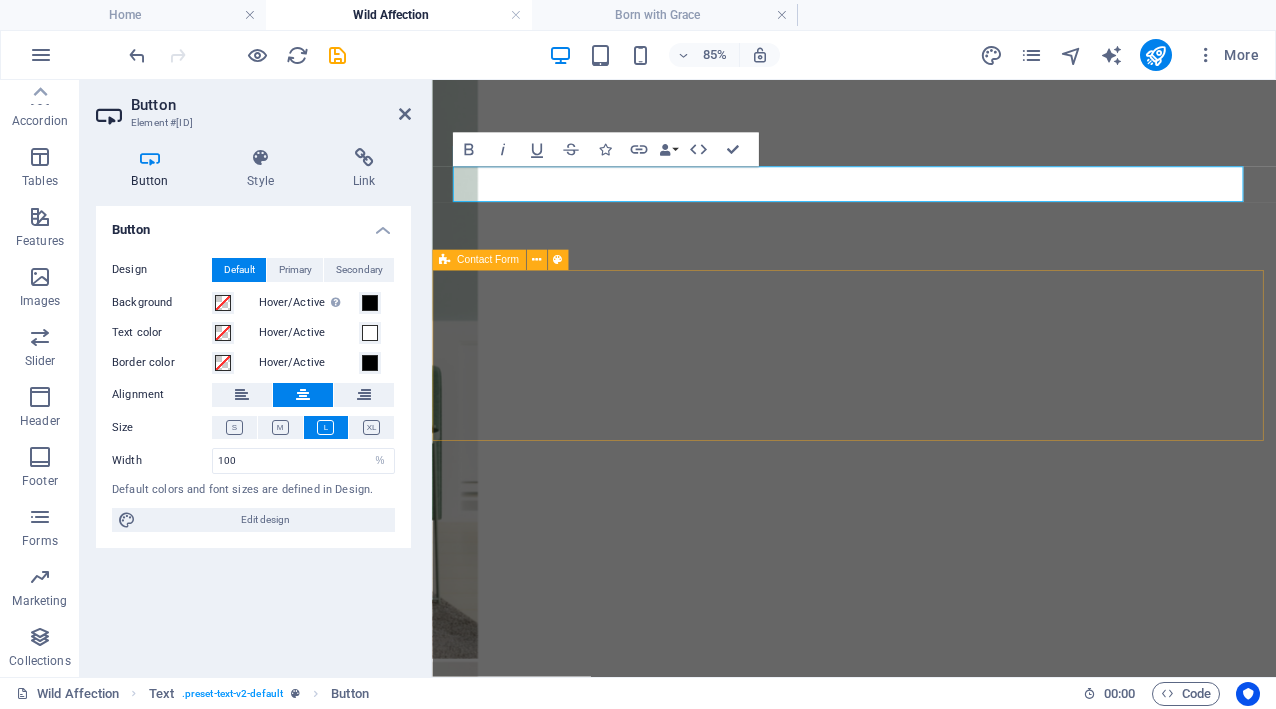 click on "Private Collection" at bounding box center [928, 3807] 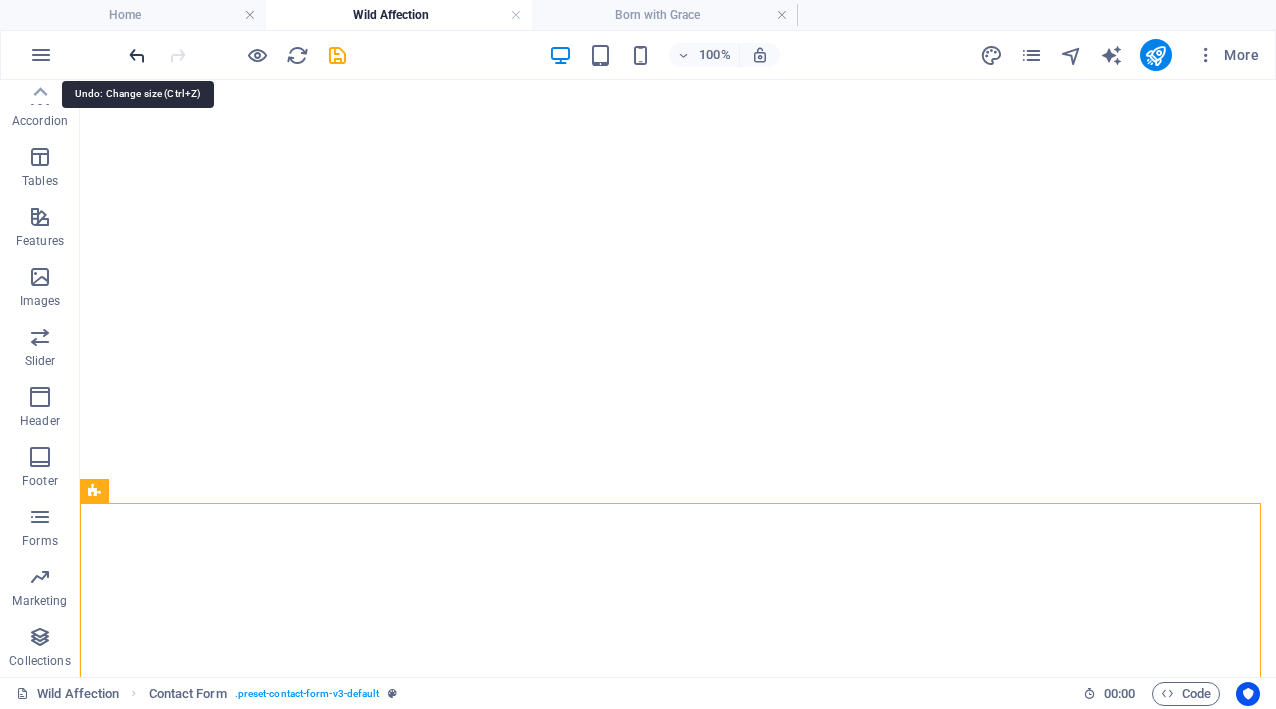 click at bounding box center [137, 55] 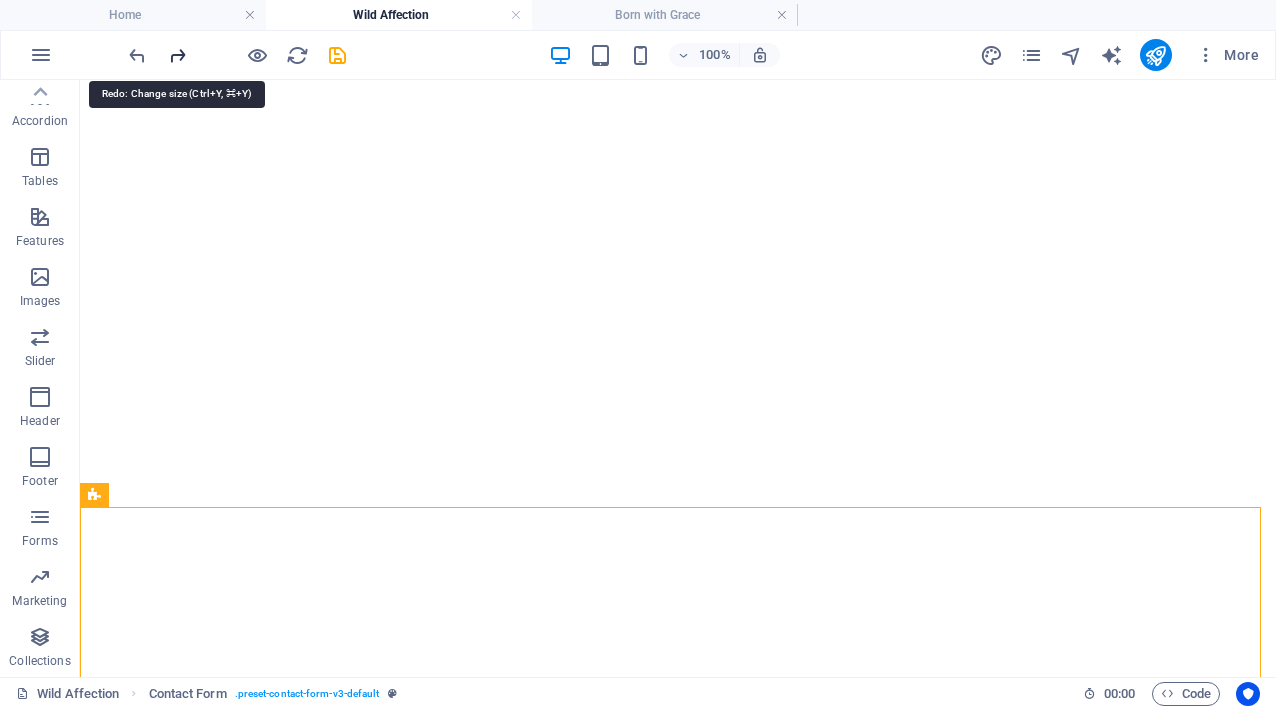click at bounding box center [177, 55] 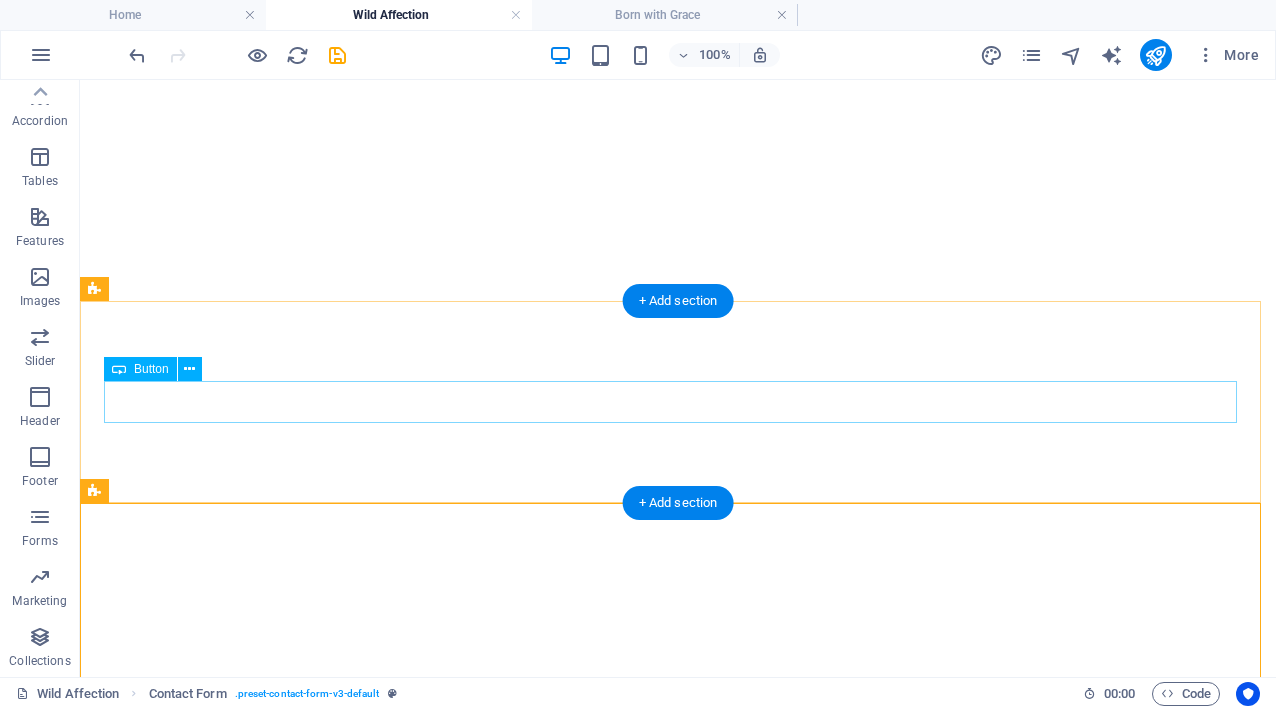 click on "Private Collection" at bounding box center [678, 3788] 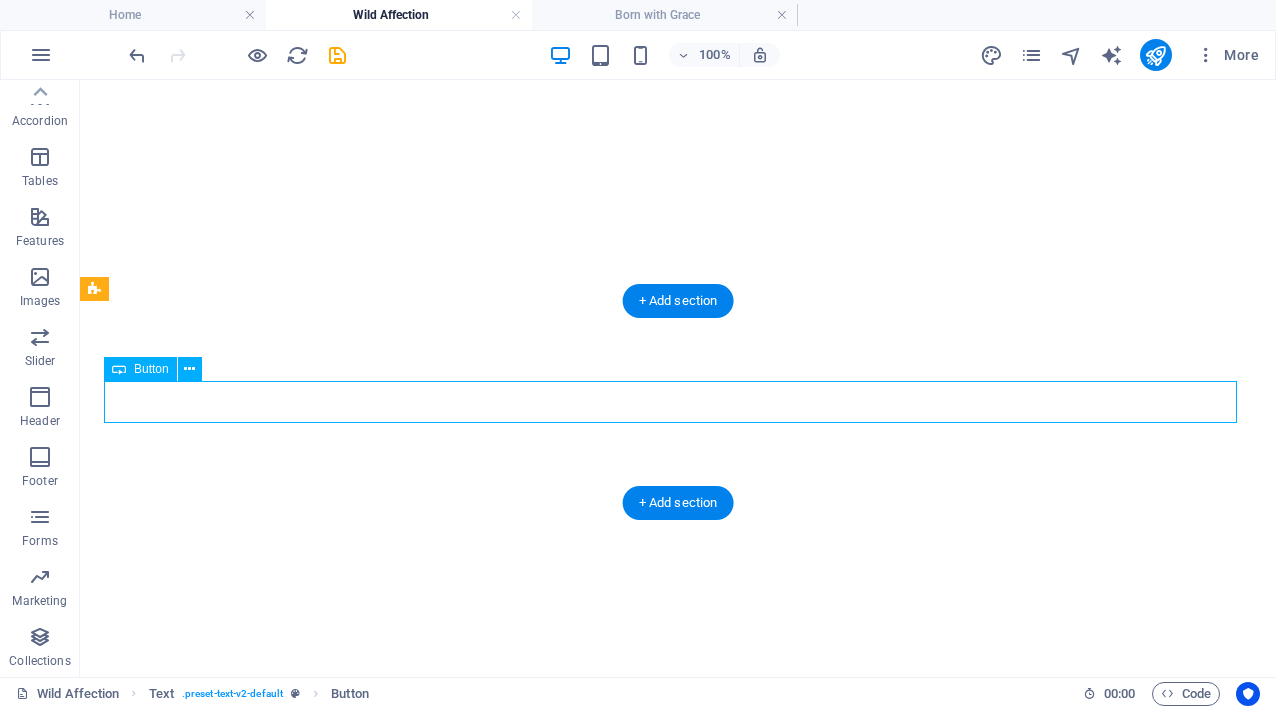 click on "Private Collection" at bounding box center [678, 3788] 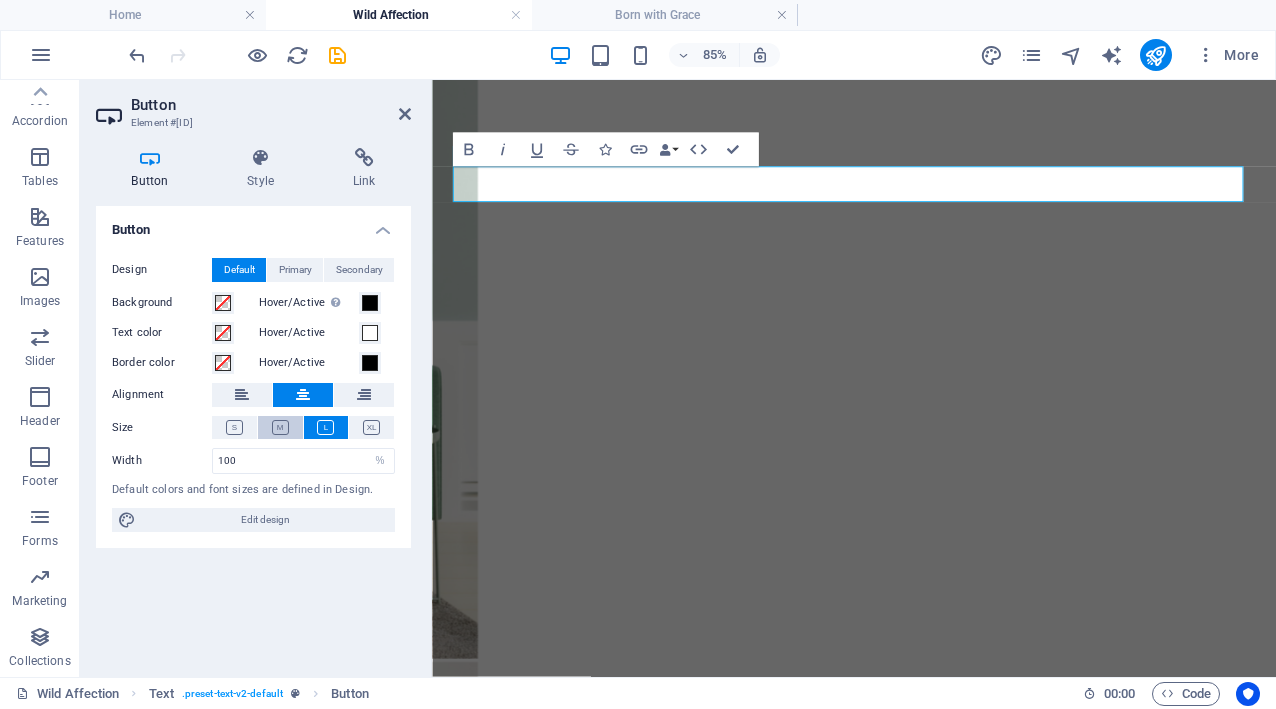 click at bounding box center (280, 427) 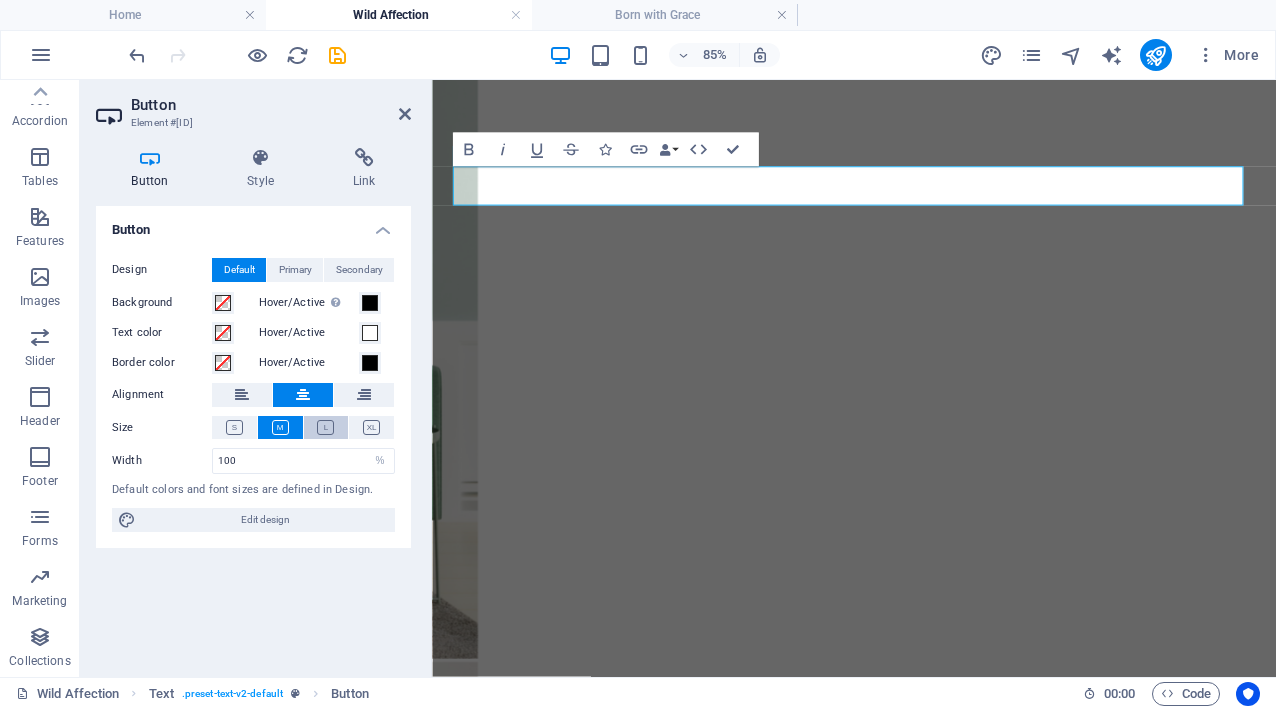 click at bounding box center (325, 427) 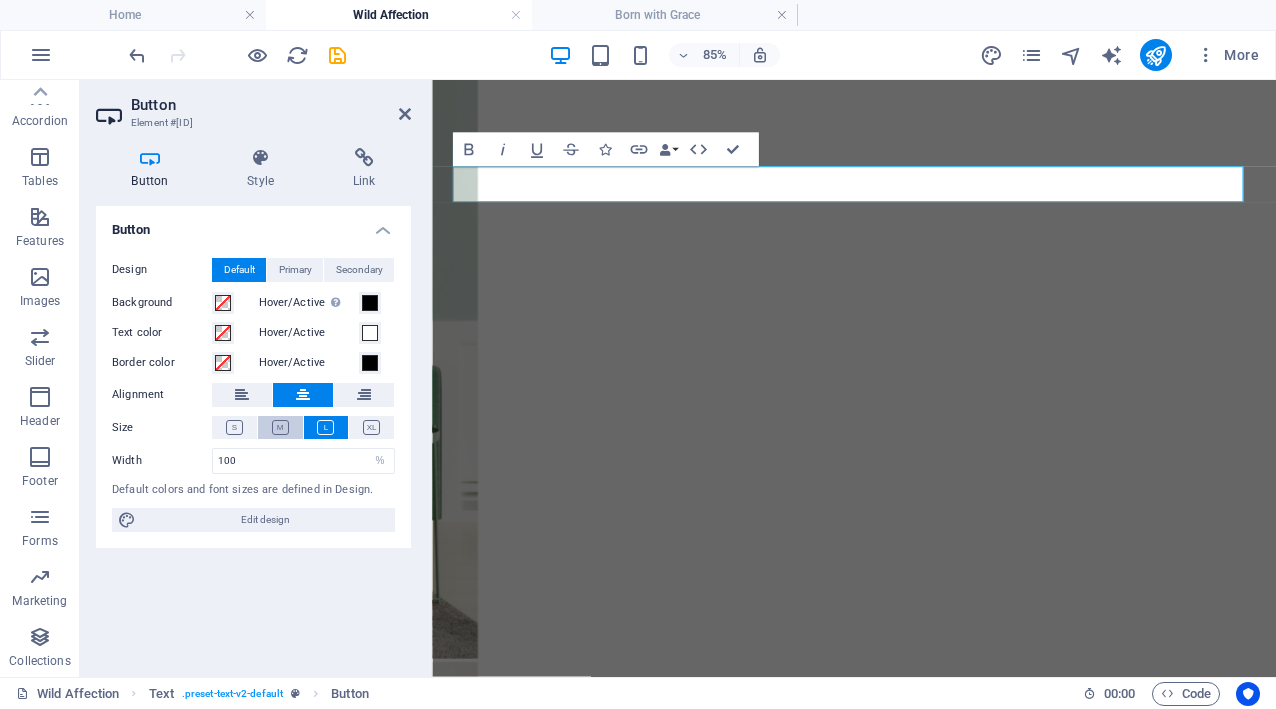 click at bounding box center [280, 427] 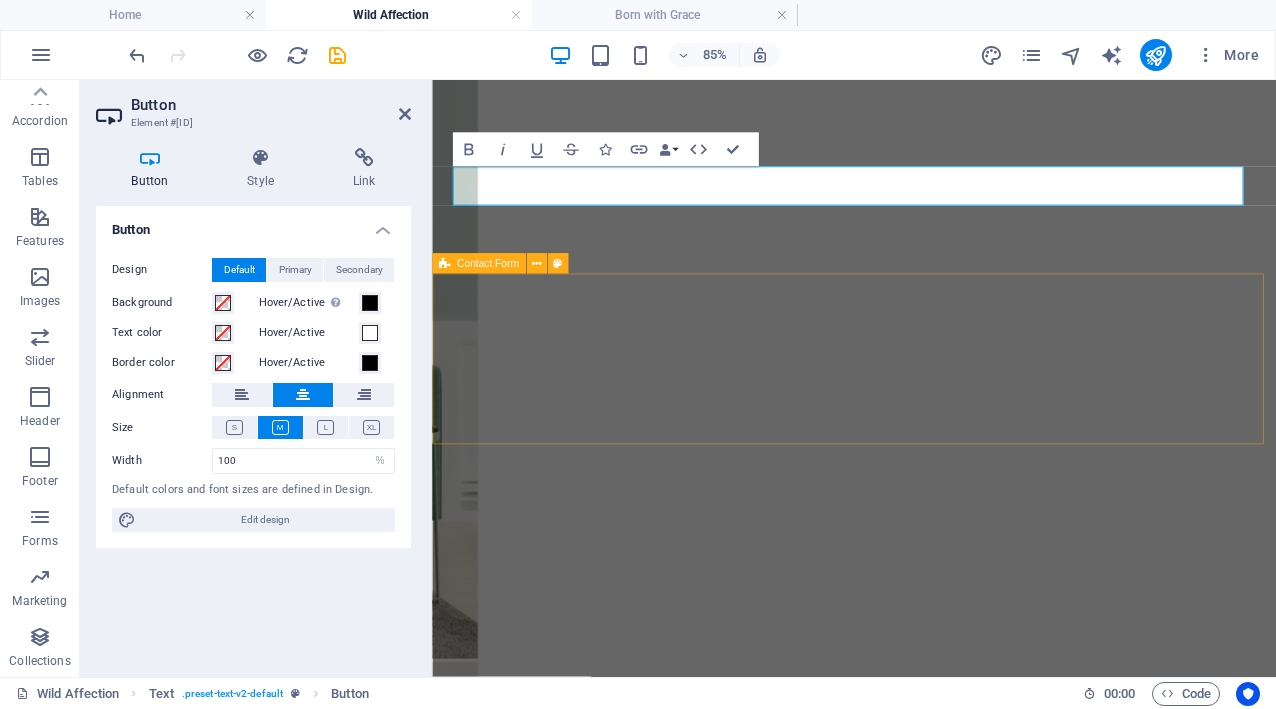 click on "Contact Form" at bounding box center (478, 263) 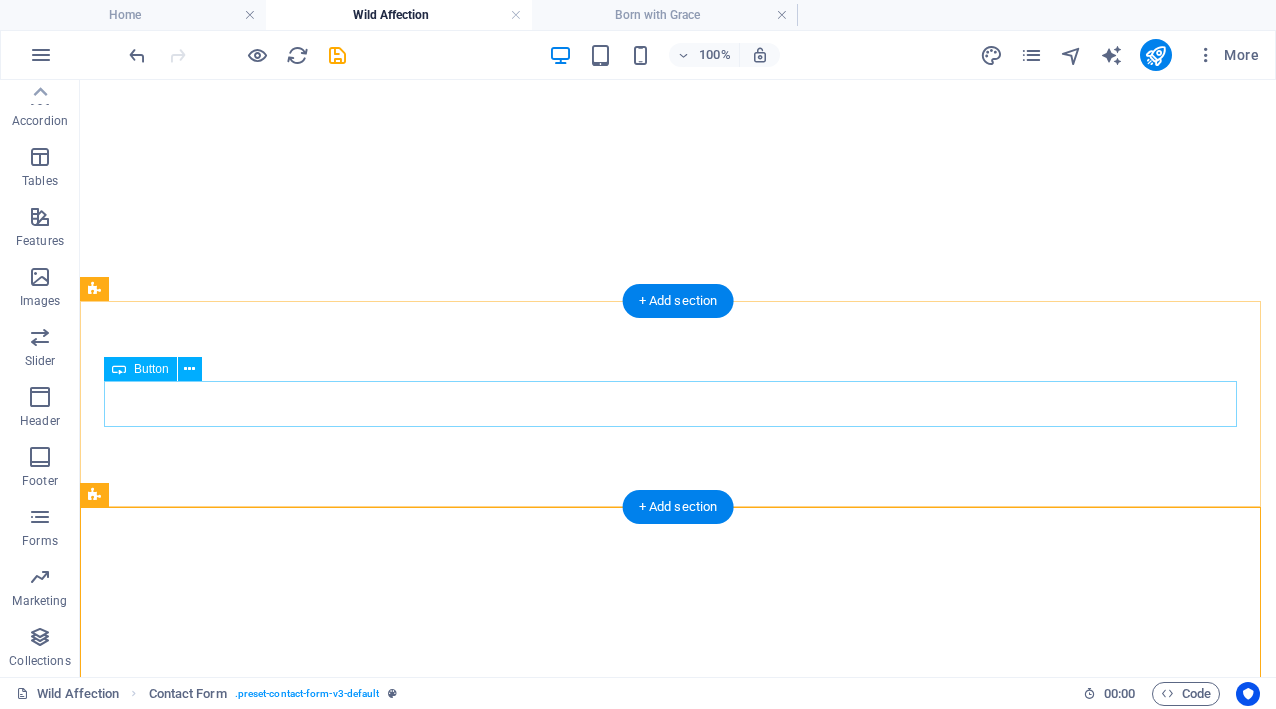 click on "Private Collection" at bounding box center (678, 3788) 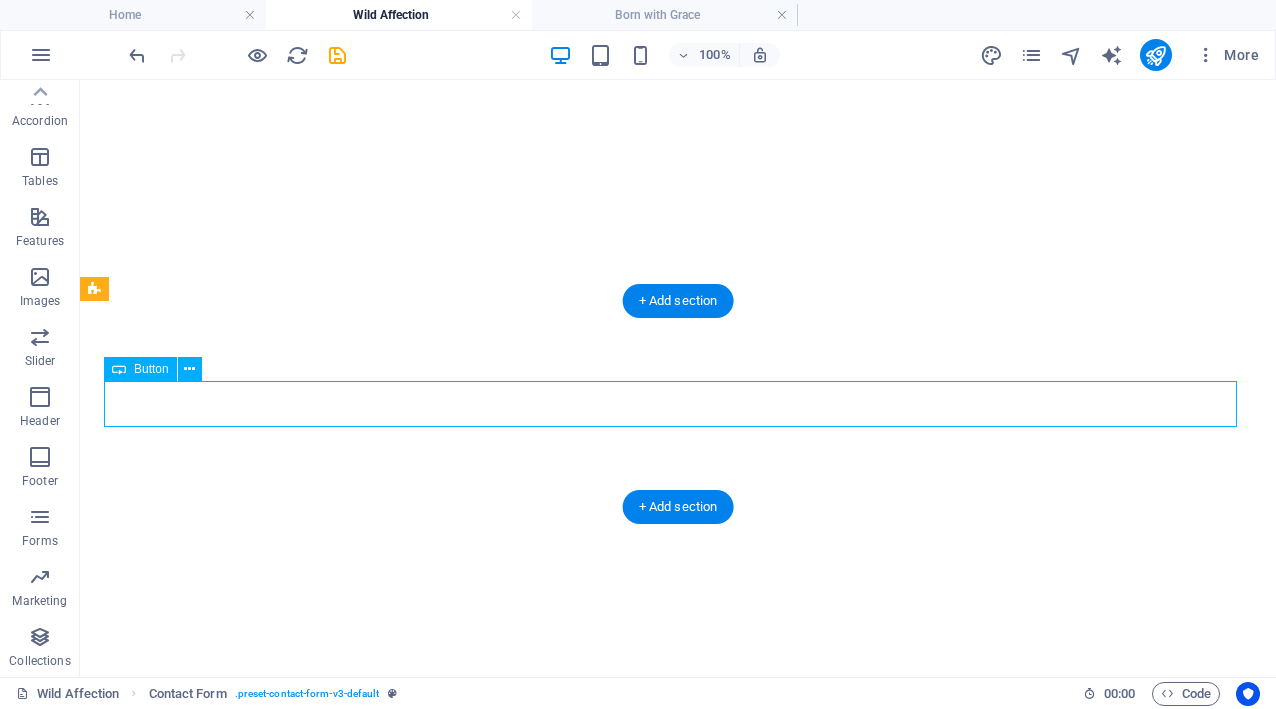 click on "Private Collection" at bounding box center (678, 3788) 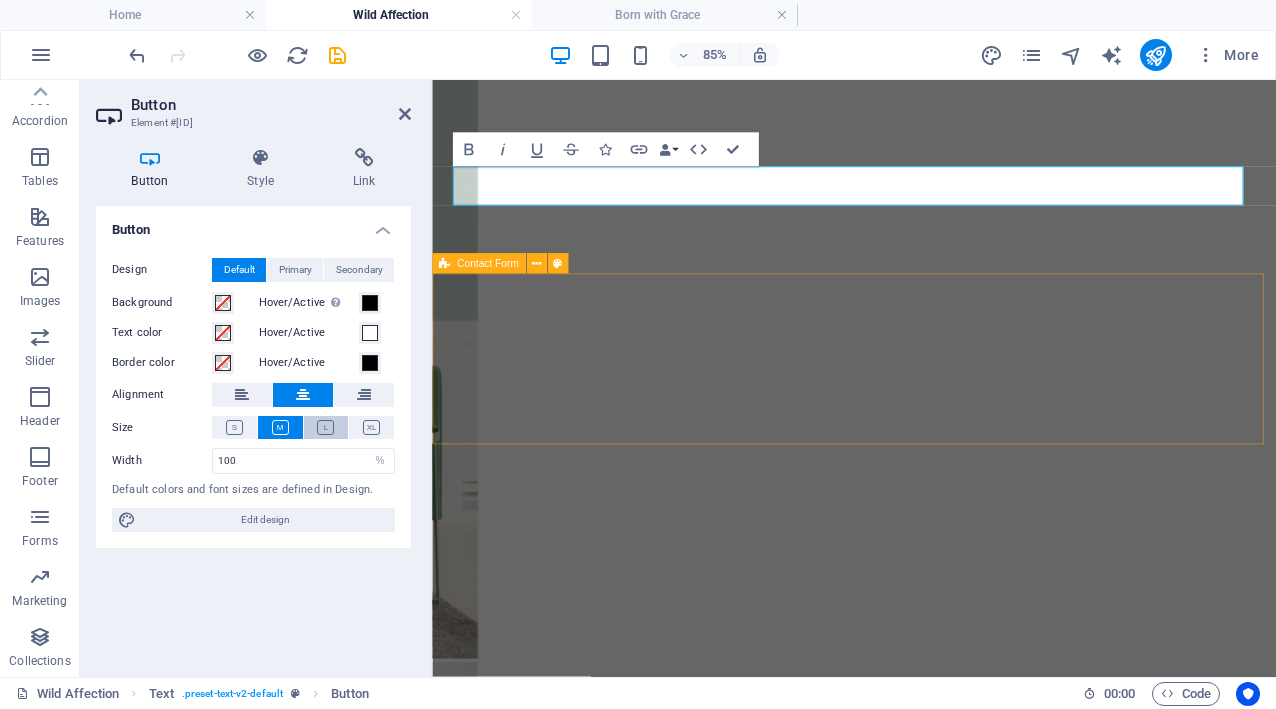 click at bounding box center [325, 427] 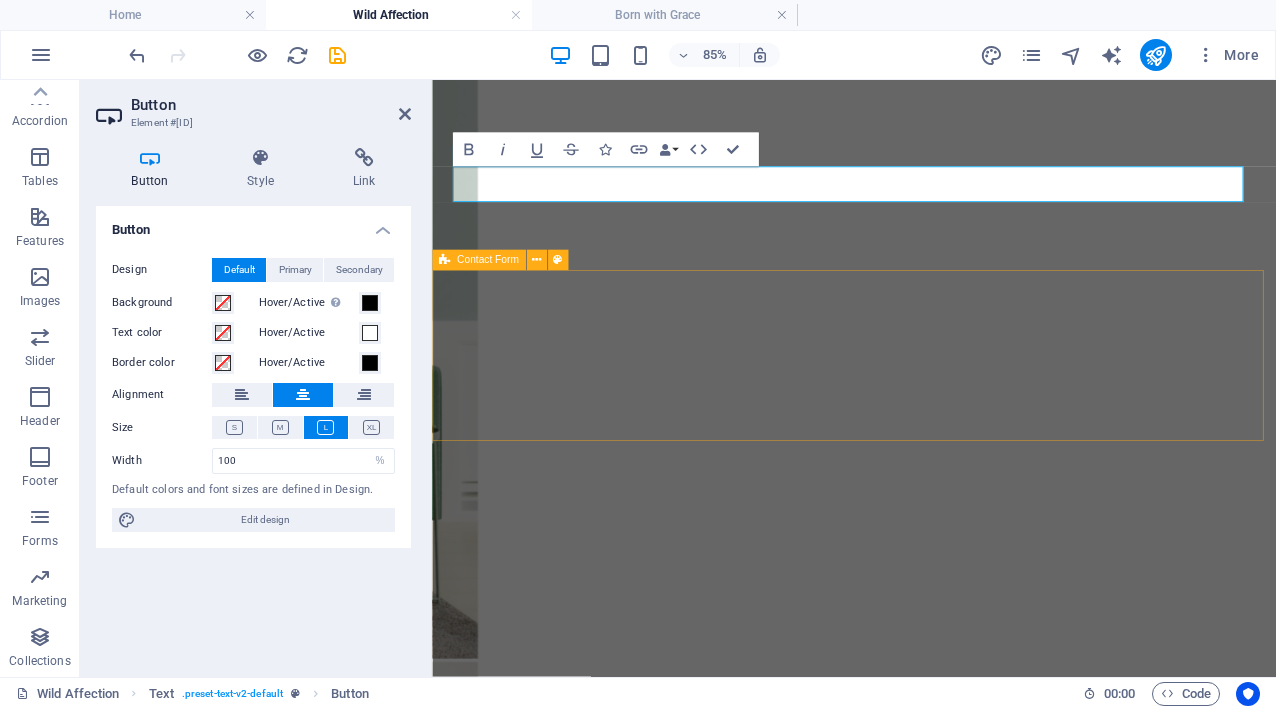click on "Private Collection" at bounding box center (928, 3788) 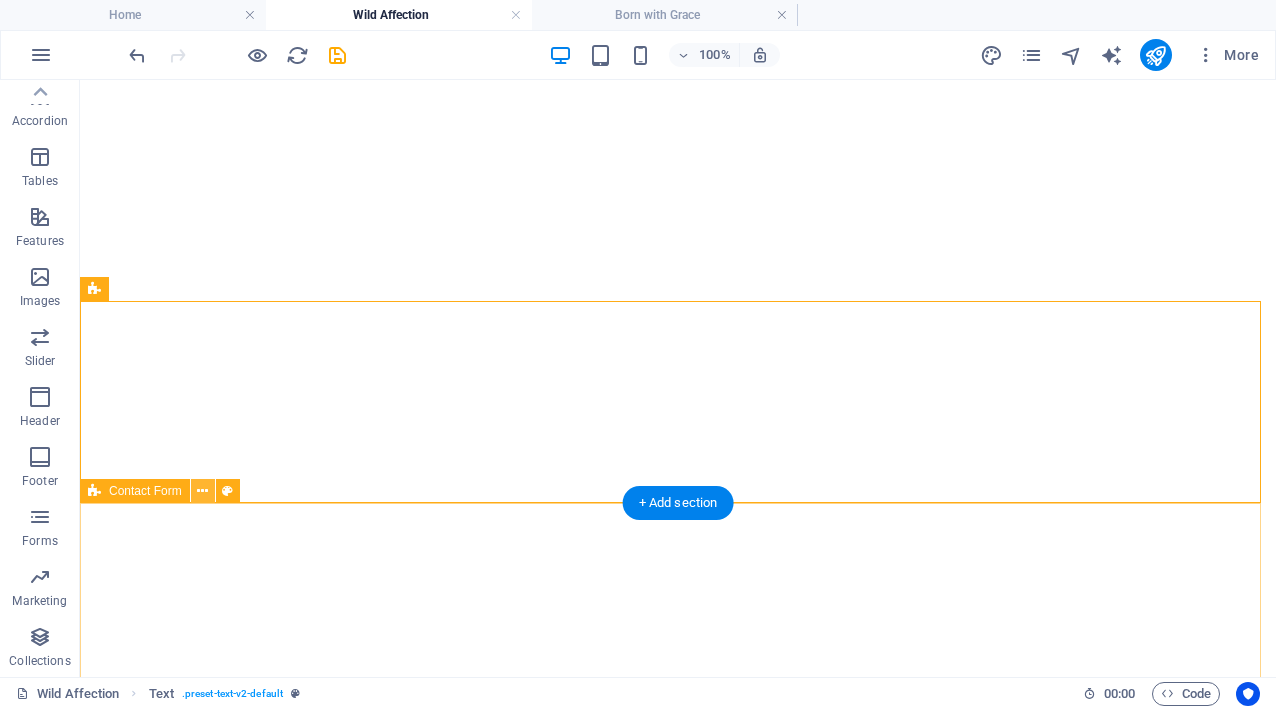 click at bounding box center [202, 491] 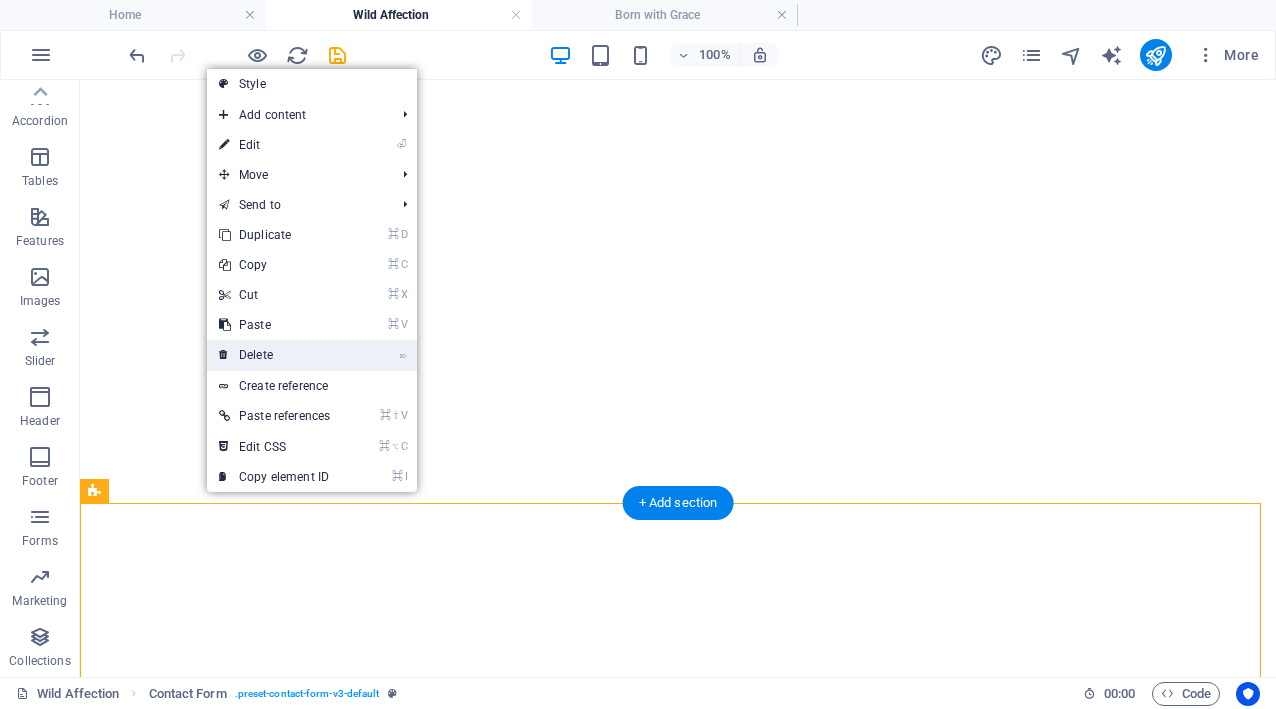 click on "⌦  Delete" at bounding box center [274, 355] 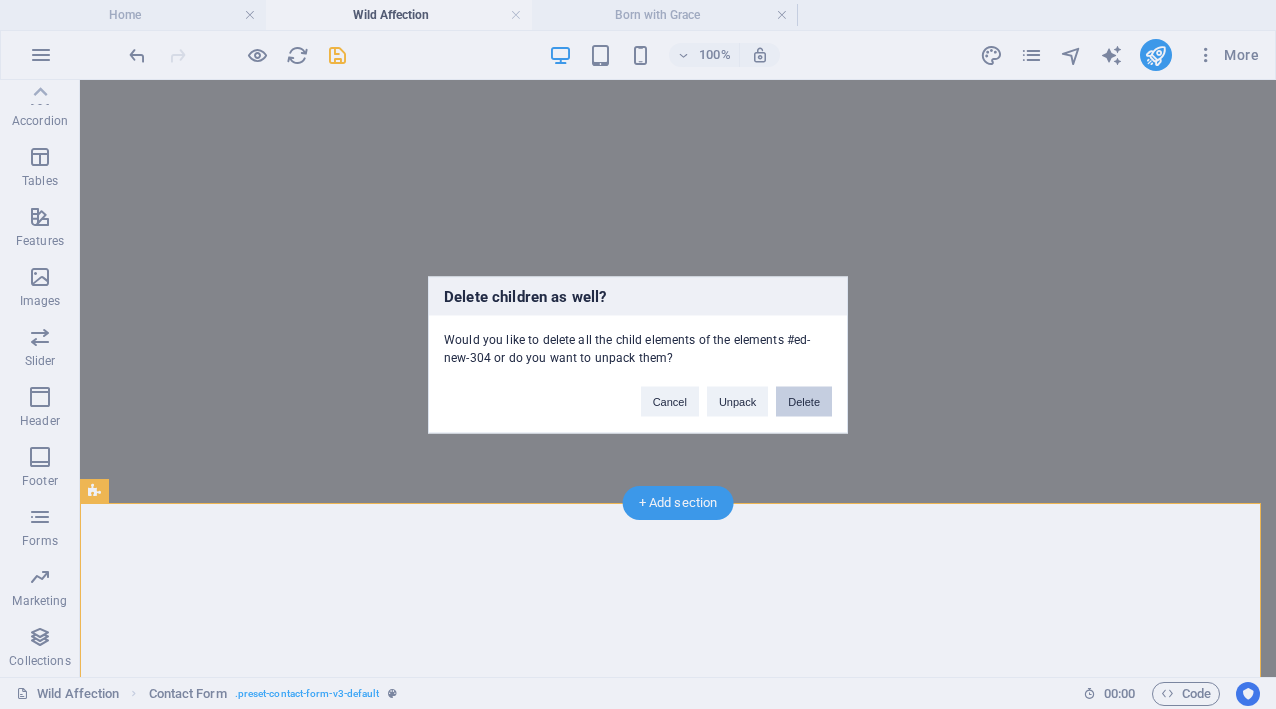 click on "Delete" at bounding box center [804, 401] 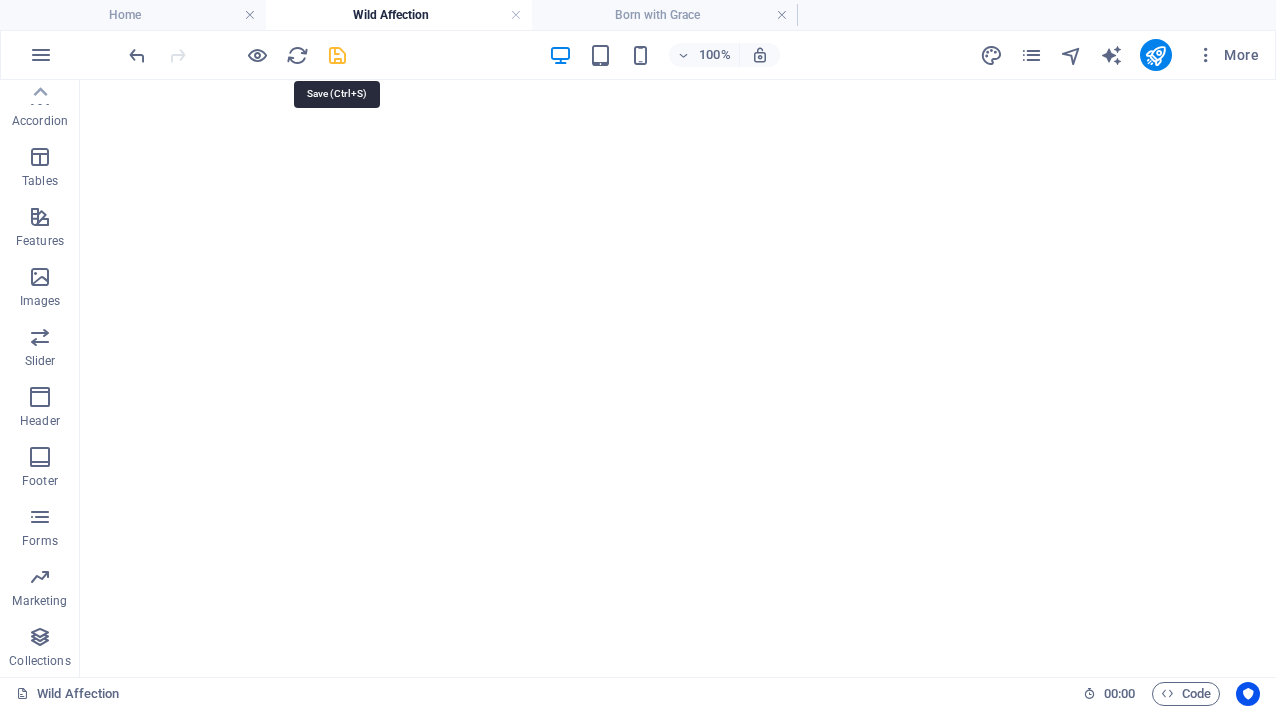 click at bounding box center [337, 55] 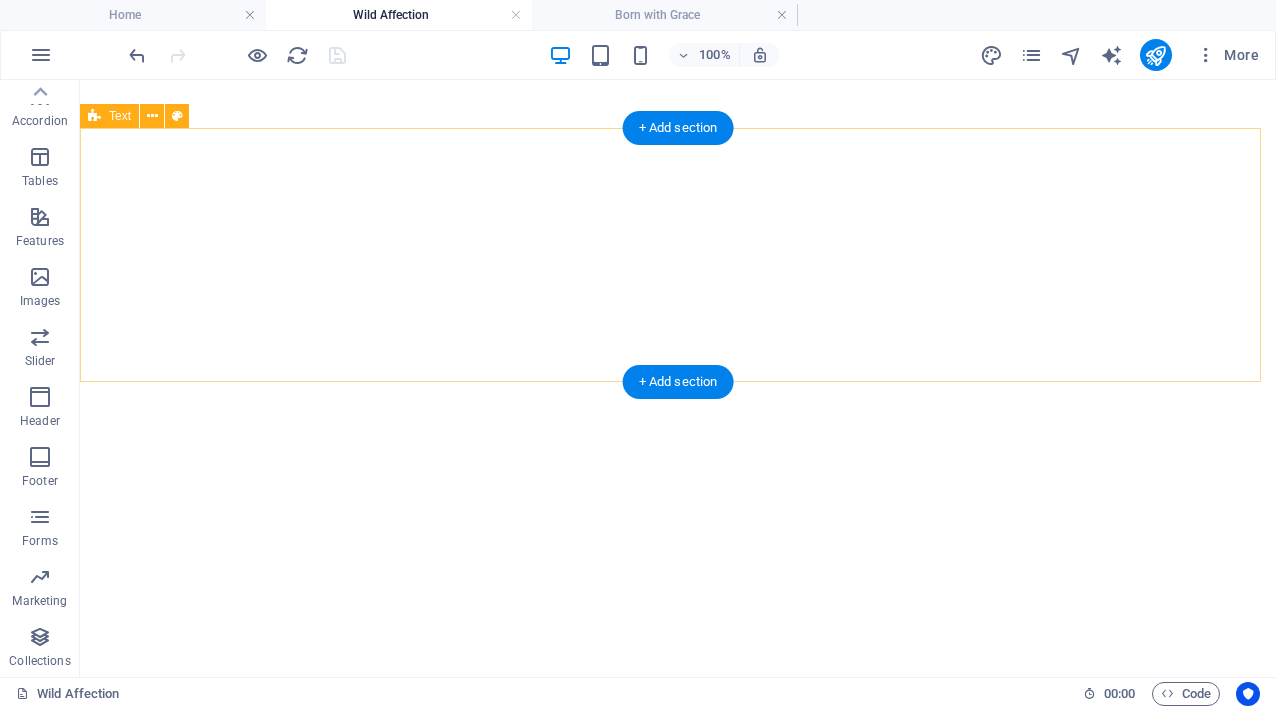 scroll, scrollTop: 2664, scrollLeft: 0, axis: vertical 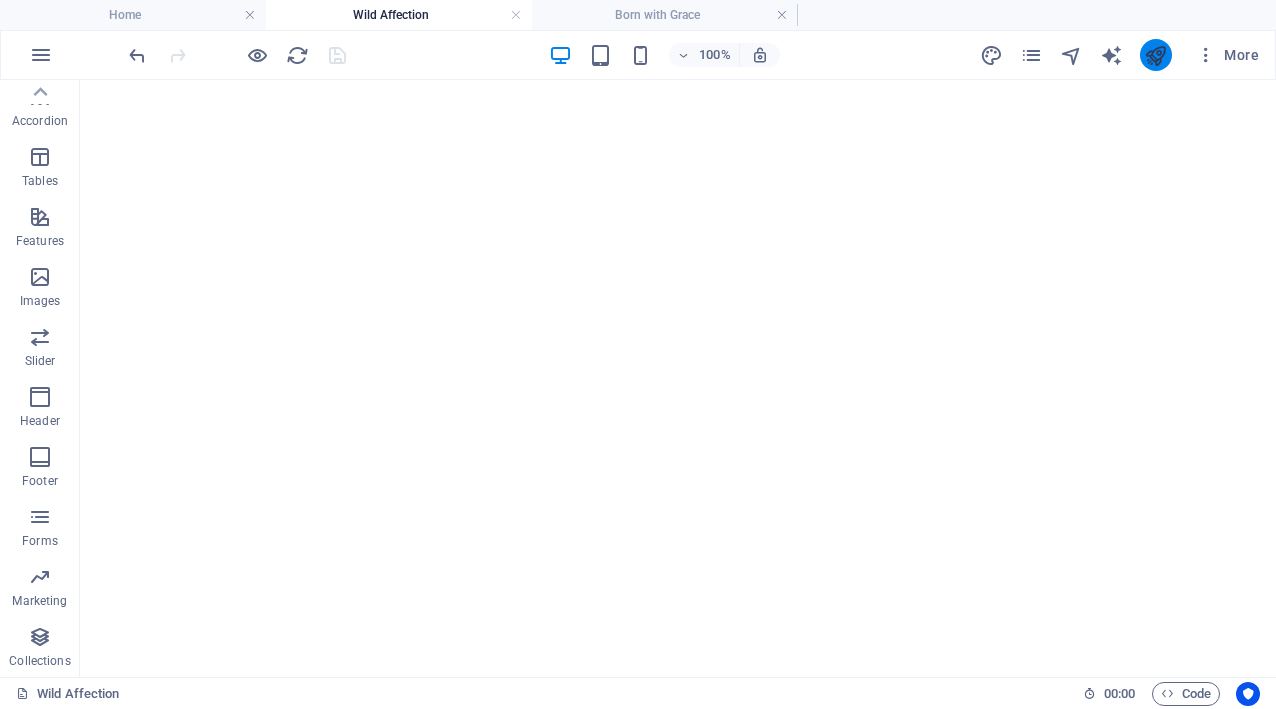 click at bounding box center [1155, 55] 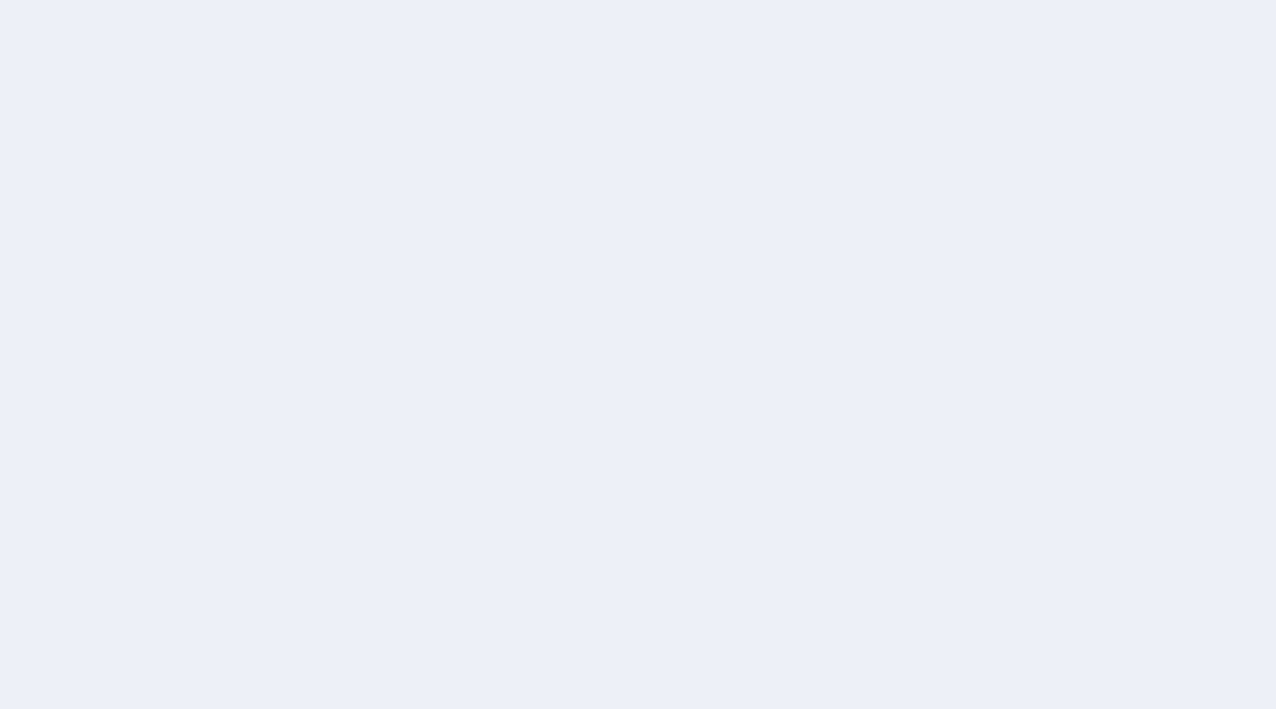 scroll, scrollTop: 0, scrollLeft: 0, axis: both 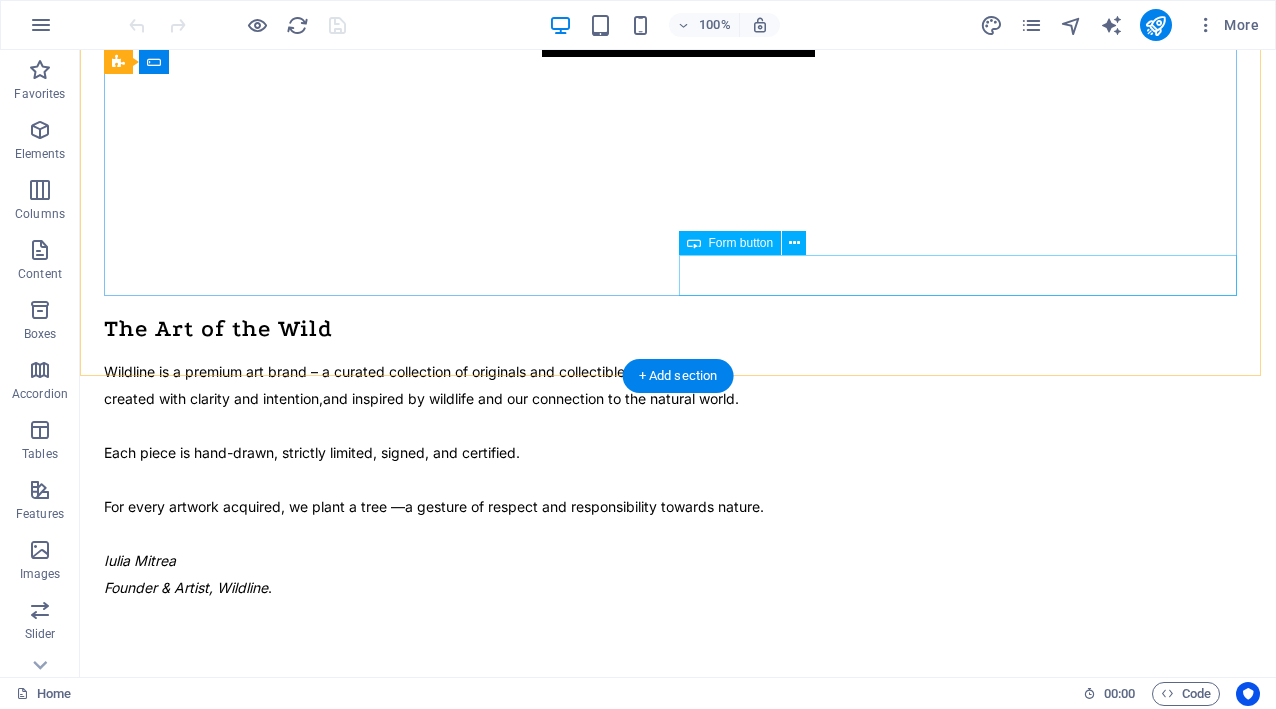 click on "Sent message" 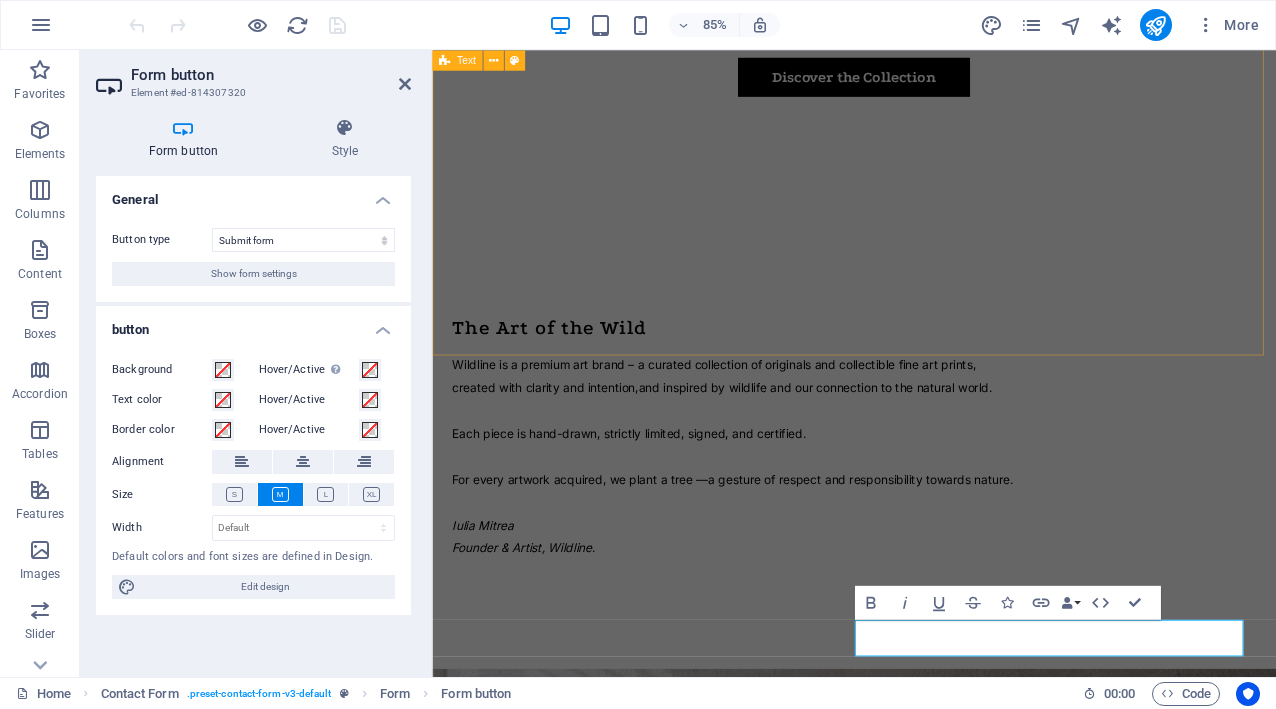 scroll, scrollTop: 3305, scrollLeft: 0, axis: vertical 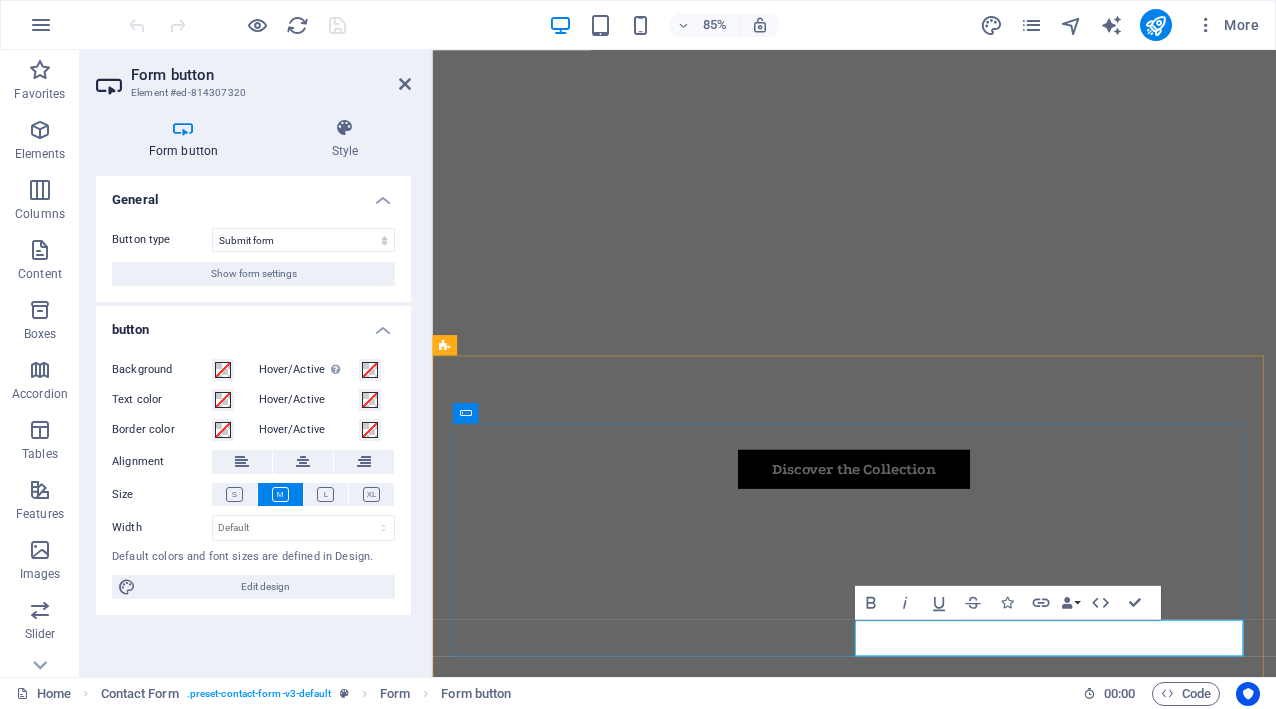 click on "Sent message" 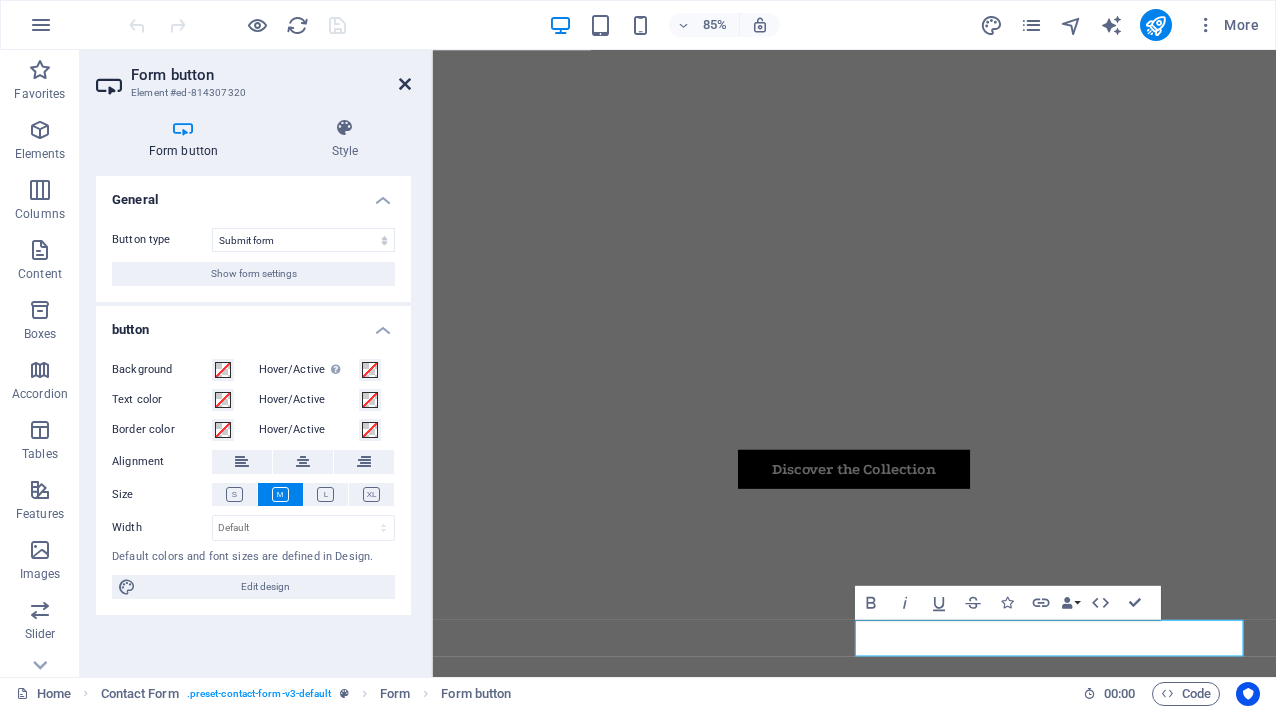 click at bounding box center [405, 84] 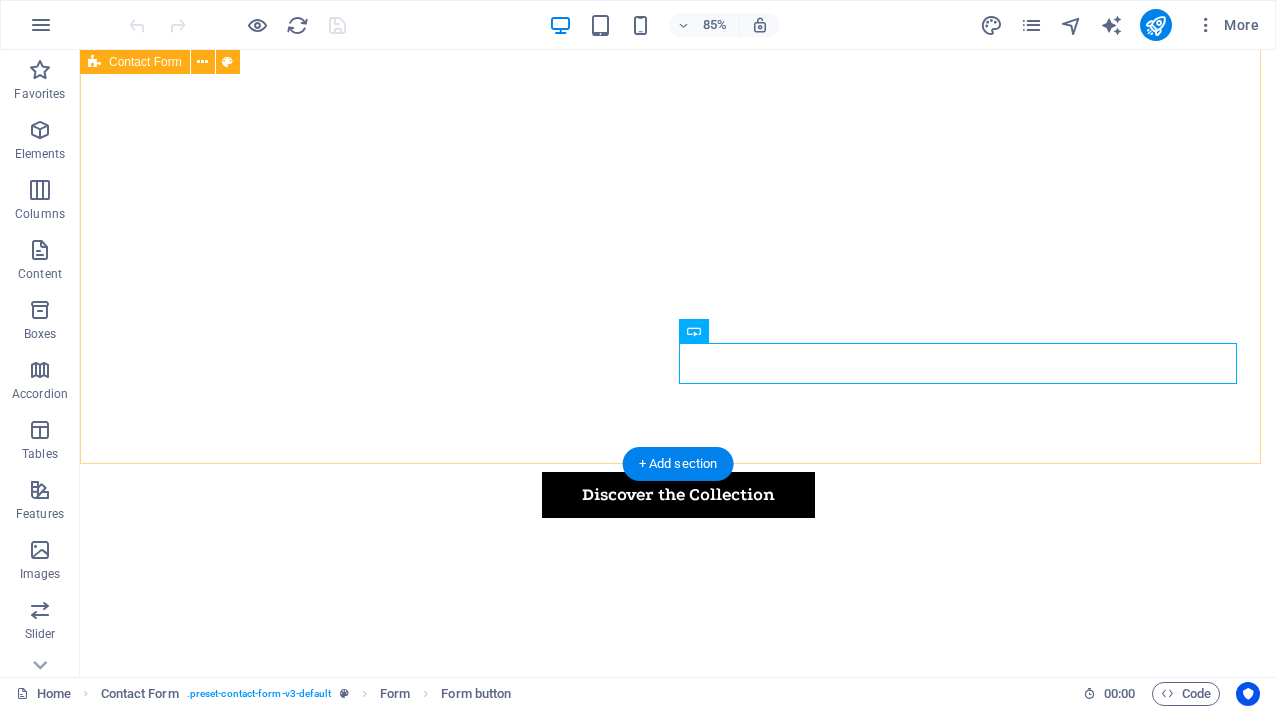 scroll, scrollTop: 3678, scrollLeft: 0, axis: vertical 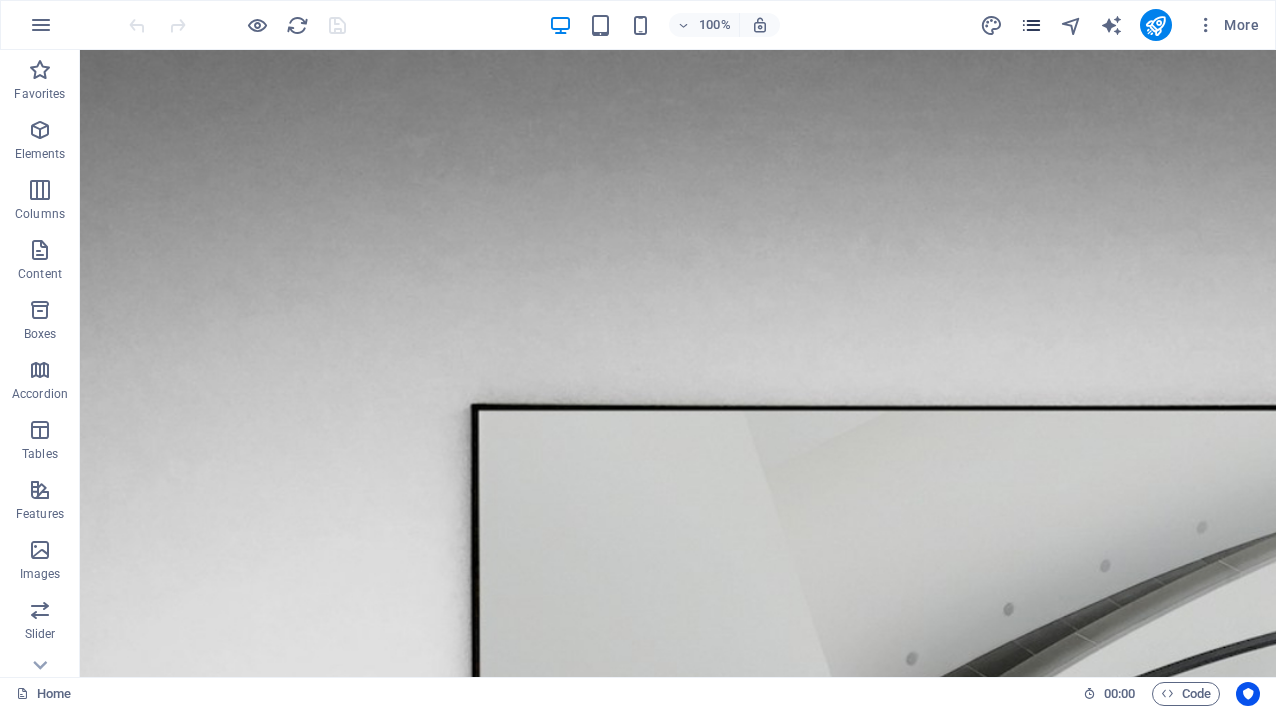 click at bounding box center [1031, 25] 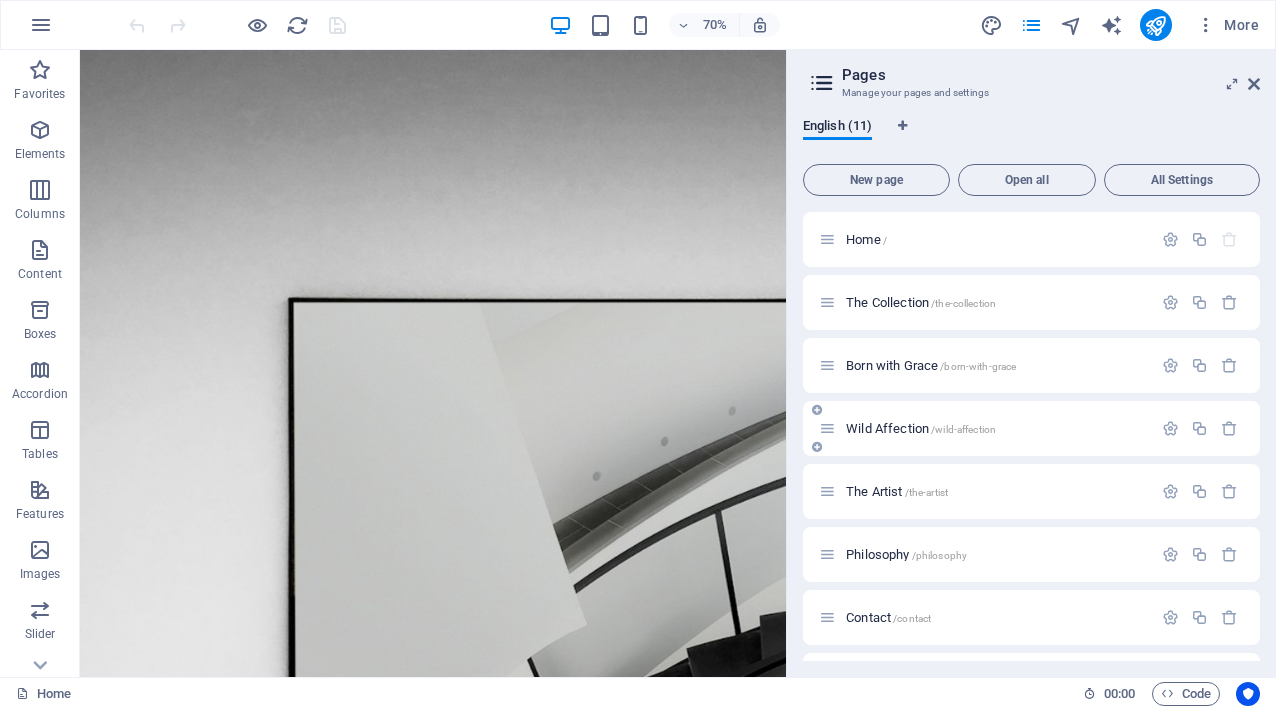 click on "Wild Affection /wild-affection" at bounding box center (985, 428) 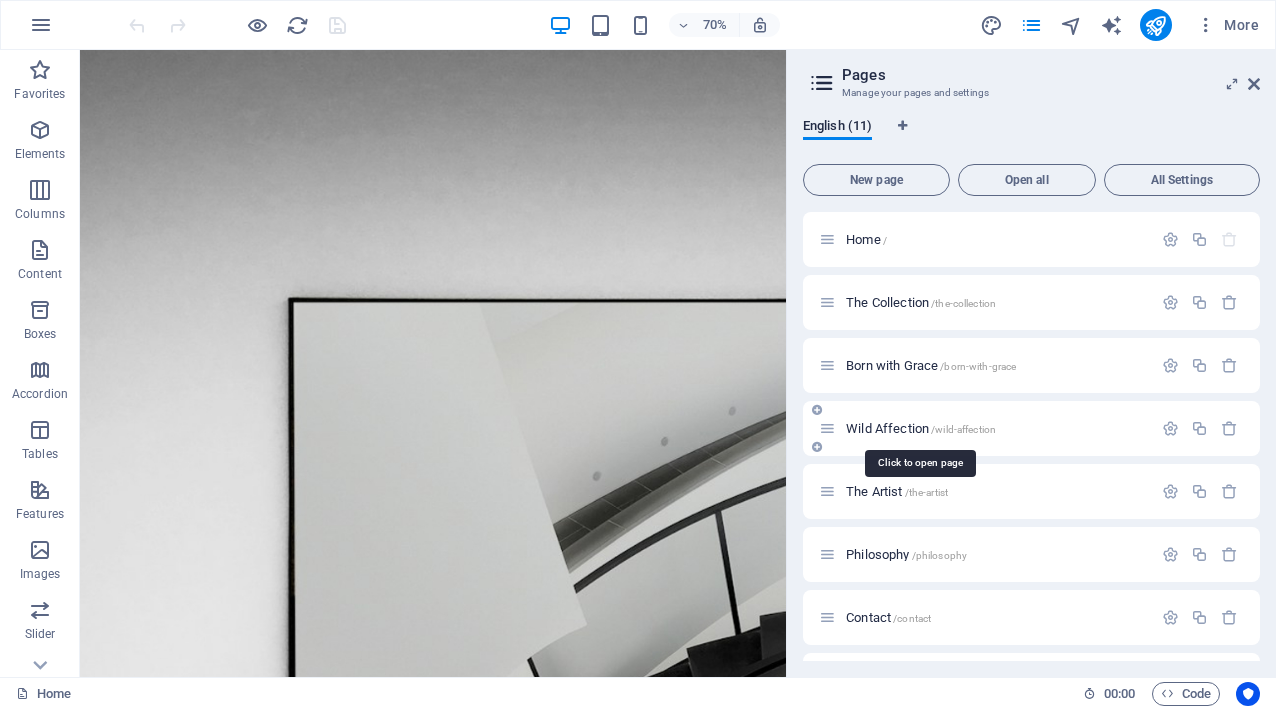 click on "Wild Affection /wild-affection" at bounding box center (921, 428) 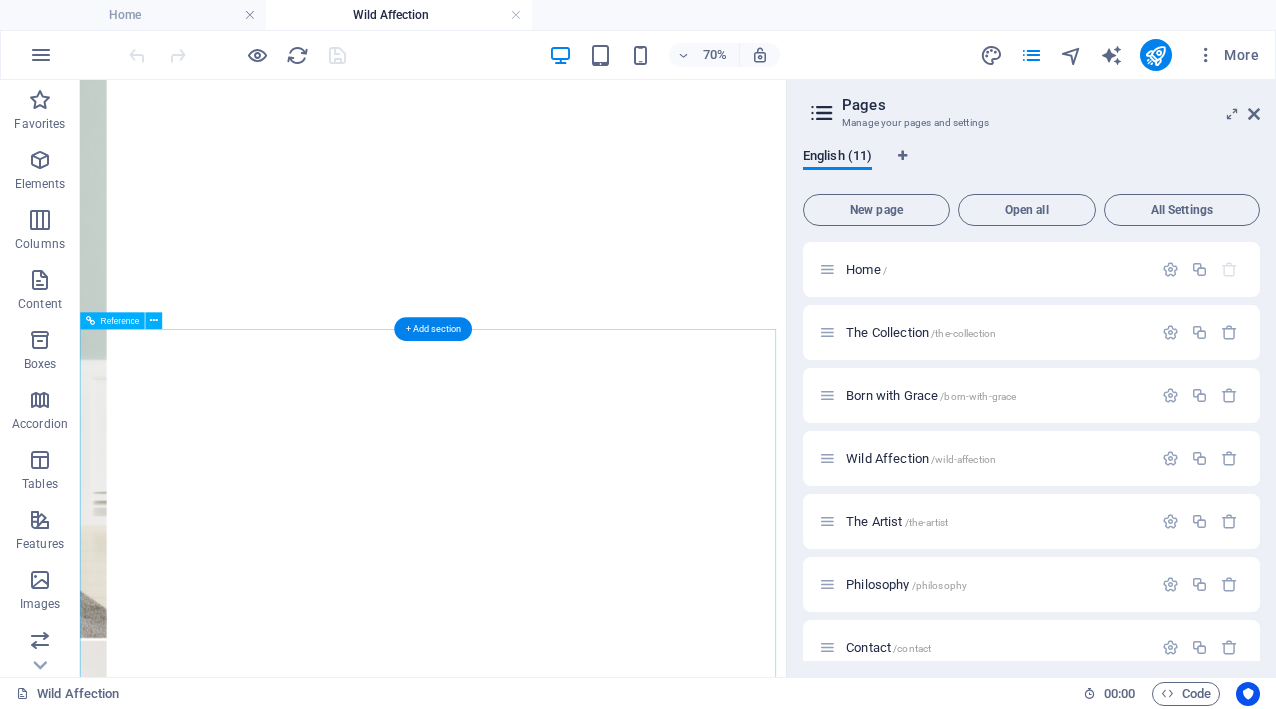 scroll, scrollTop: 2581, scrollLeft: 0, axis: vertical 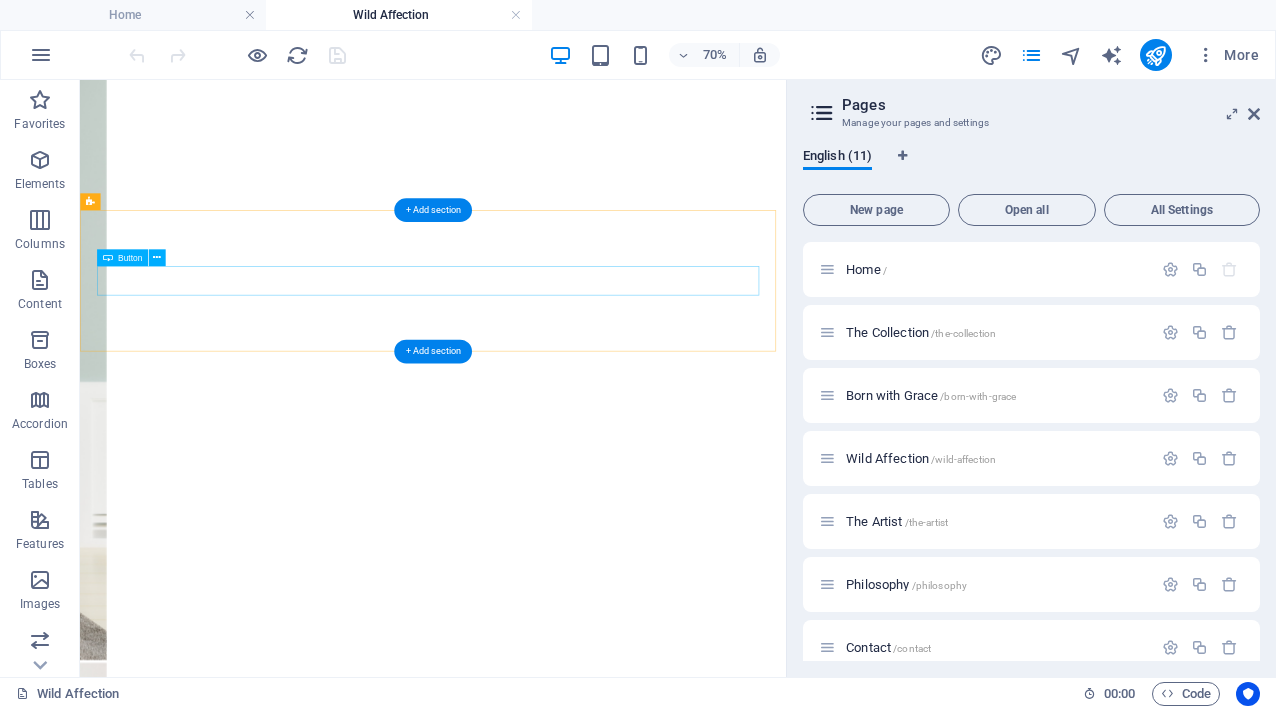 click on "Private Collection" at bounding box center (584, 3936) 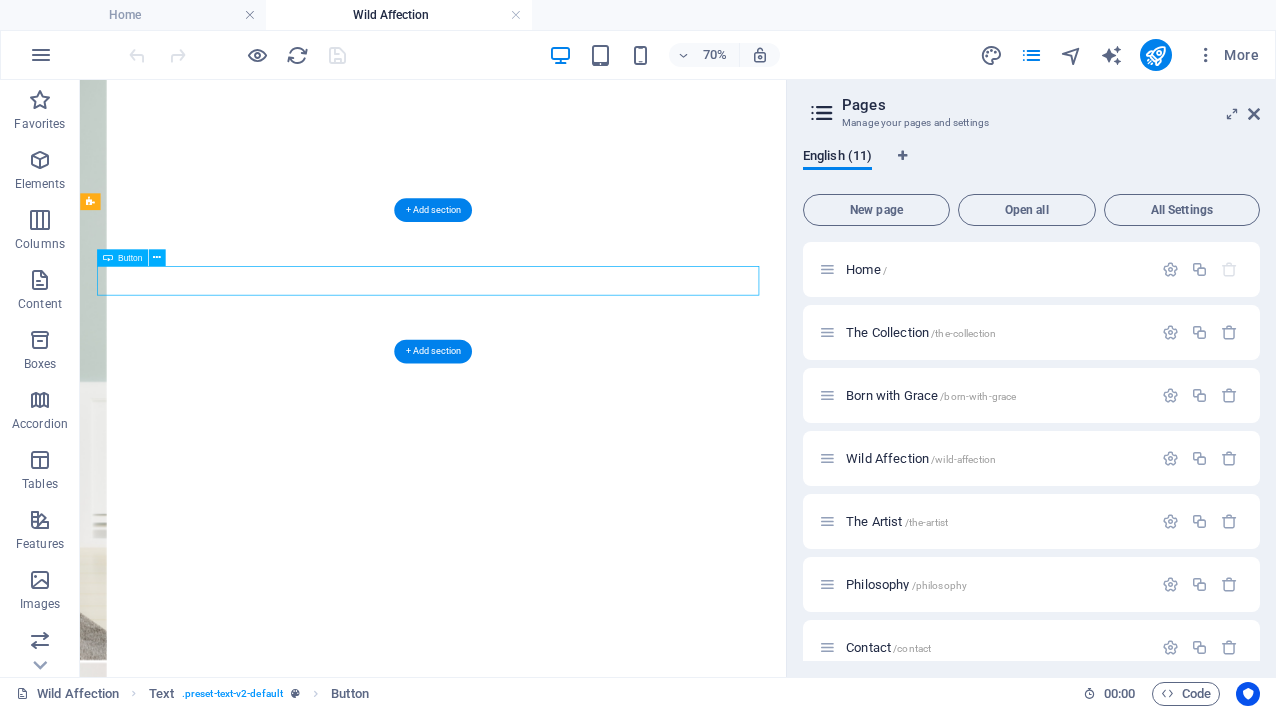 click on "Private Collection" at bounding box center [584, 3936] 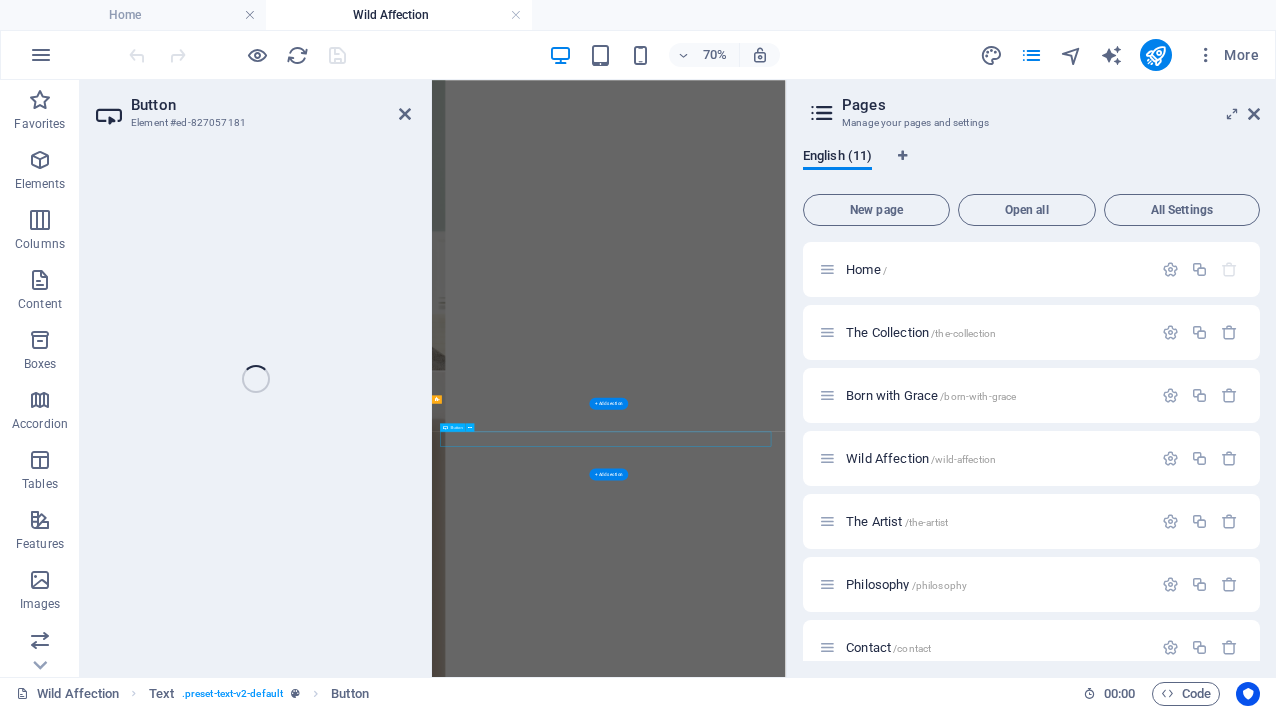 scroll, scrollTop: 1843, scrollLeft: 0, axis: vertical 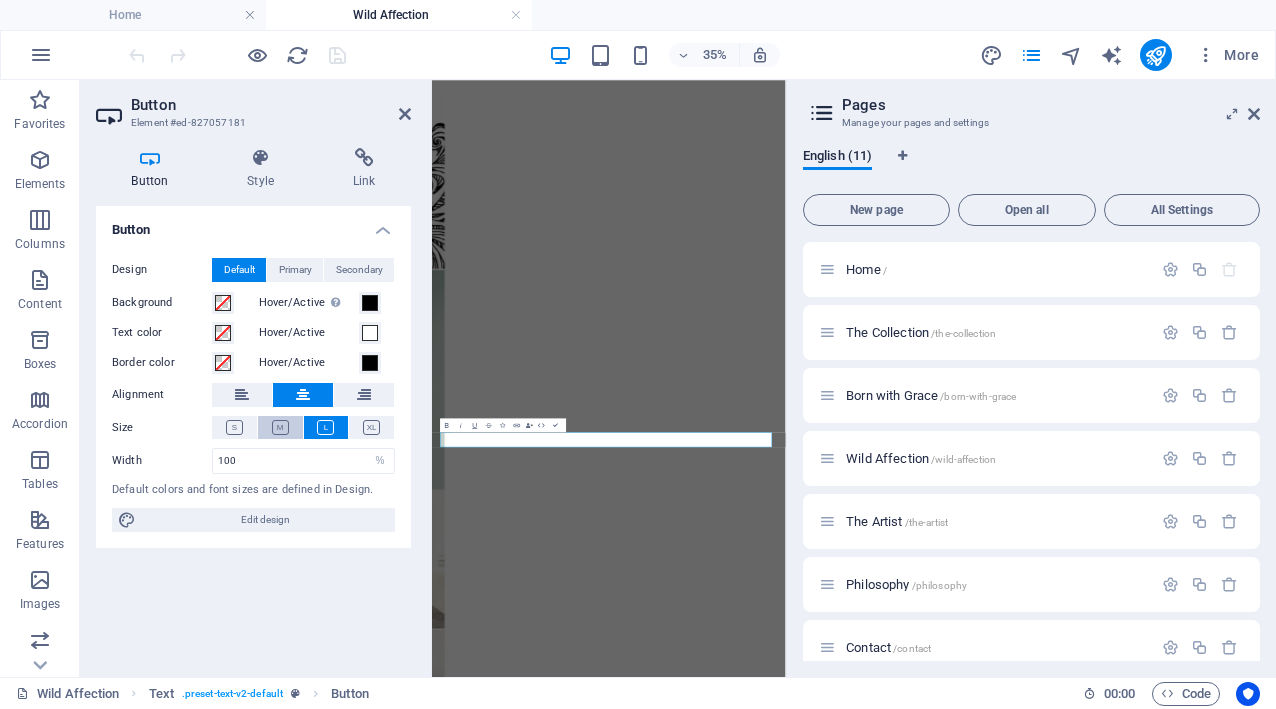 click at bounding box center [280, 427] 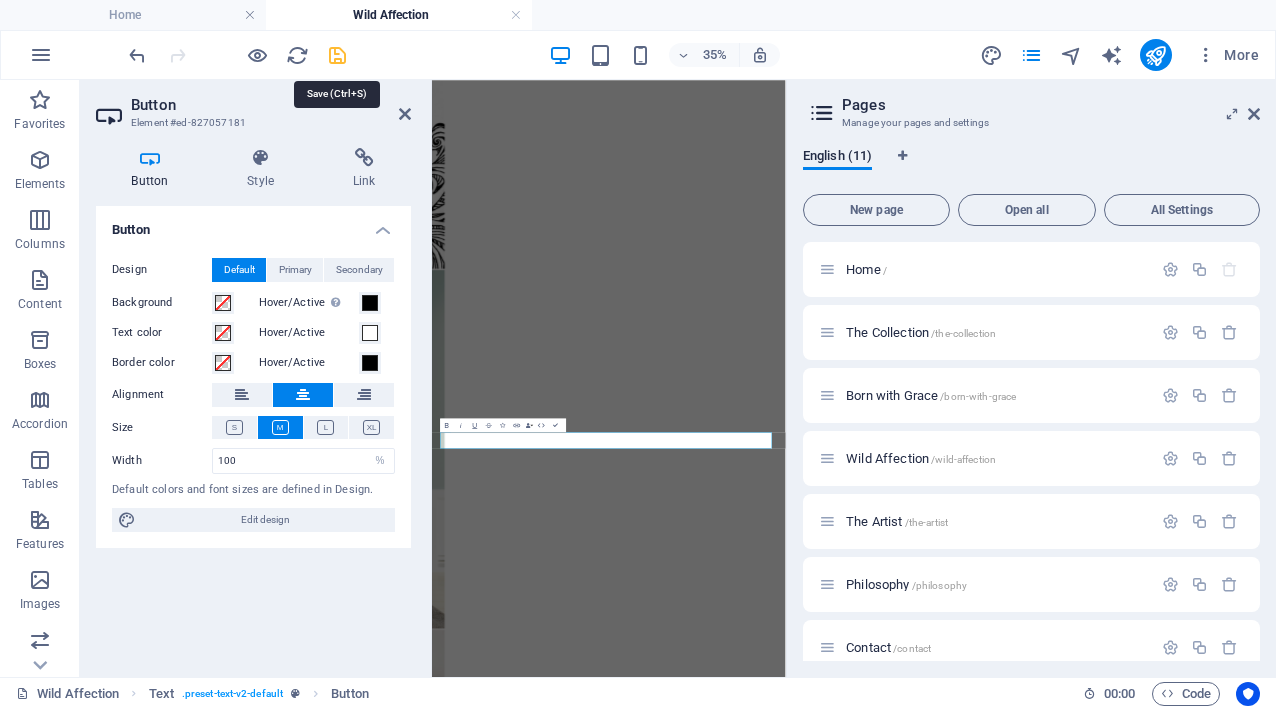 click at bounding box center (337, 55) 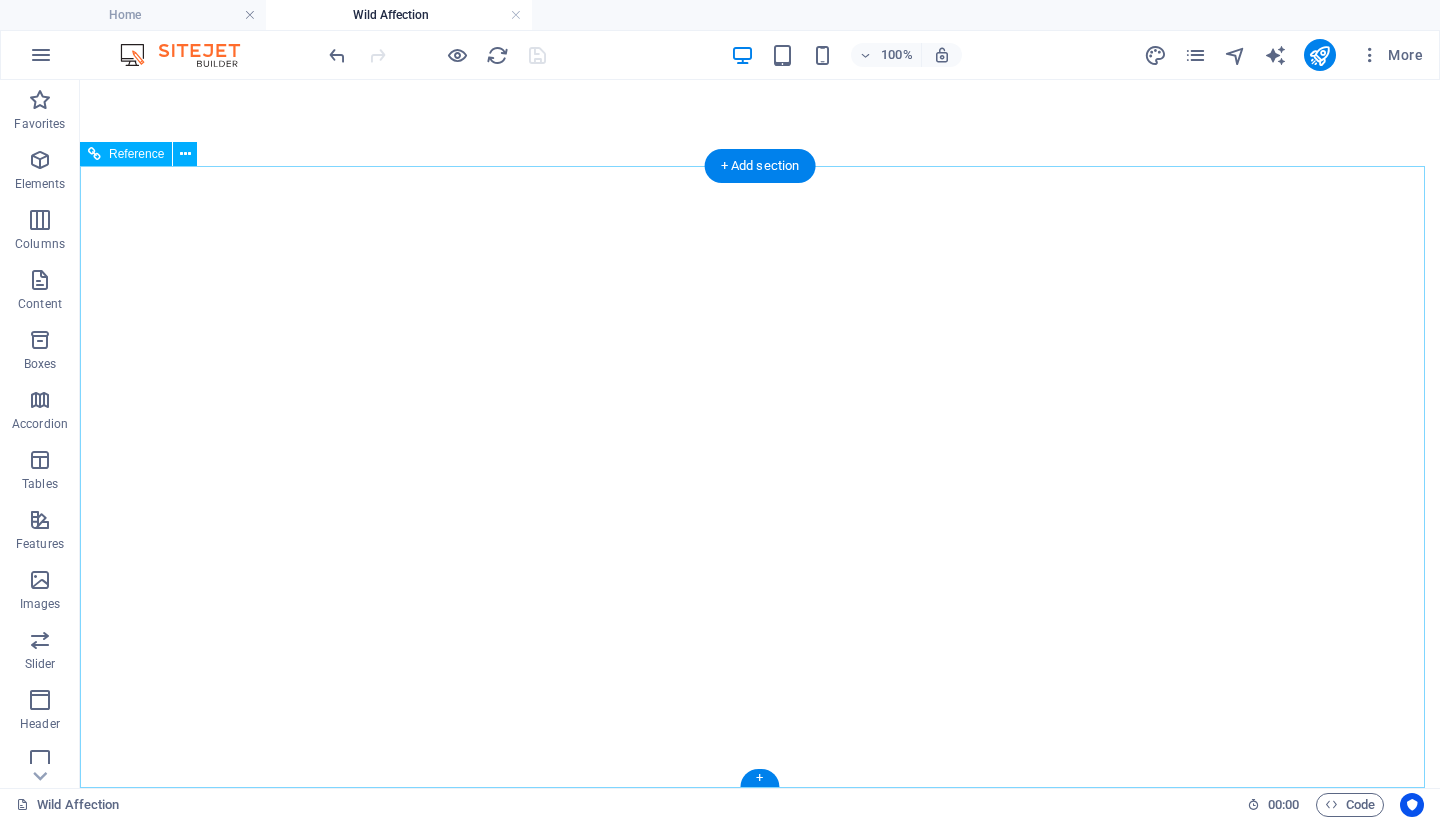 scroll, scrollTop: 2710, scrollLeft: 0, axis: vertical 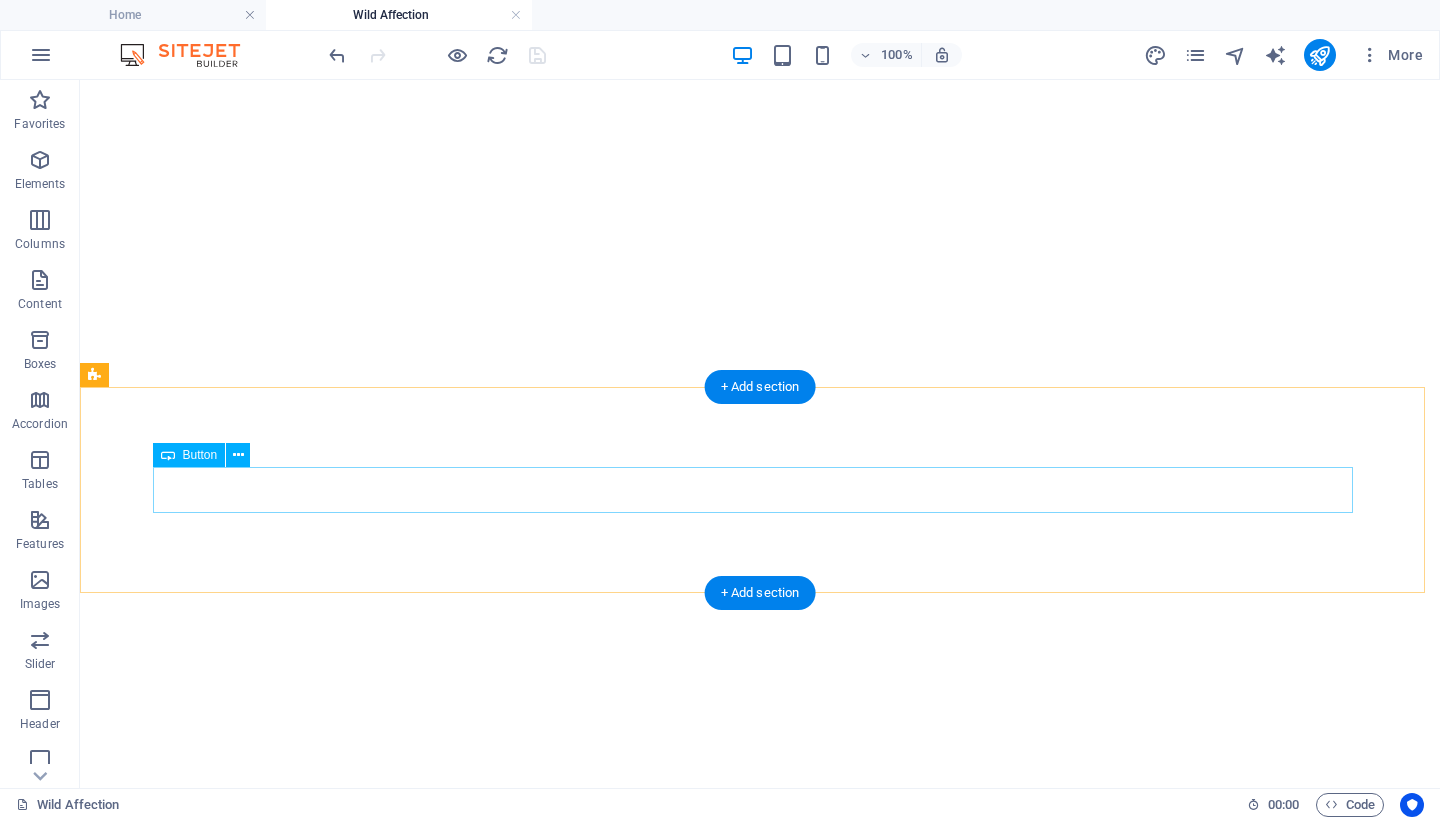 click on "Private Collection" at bounding box center [760, 3807] 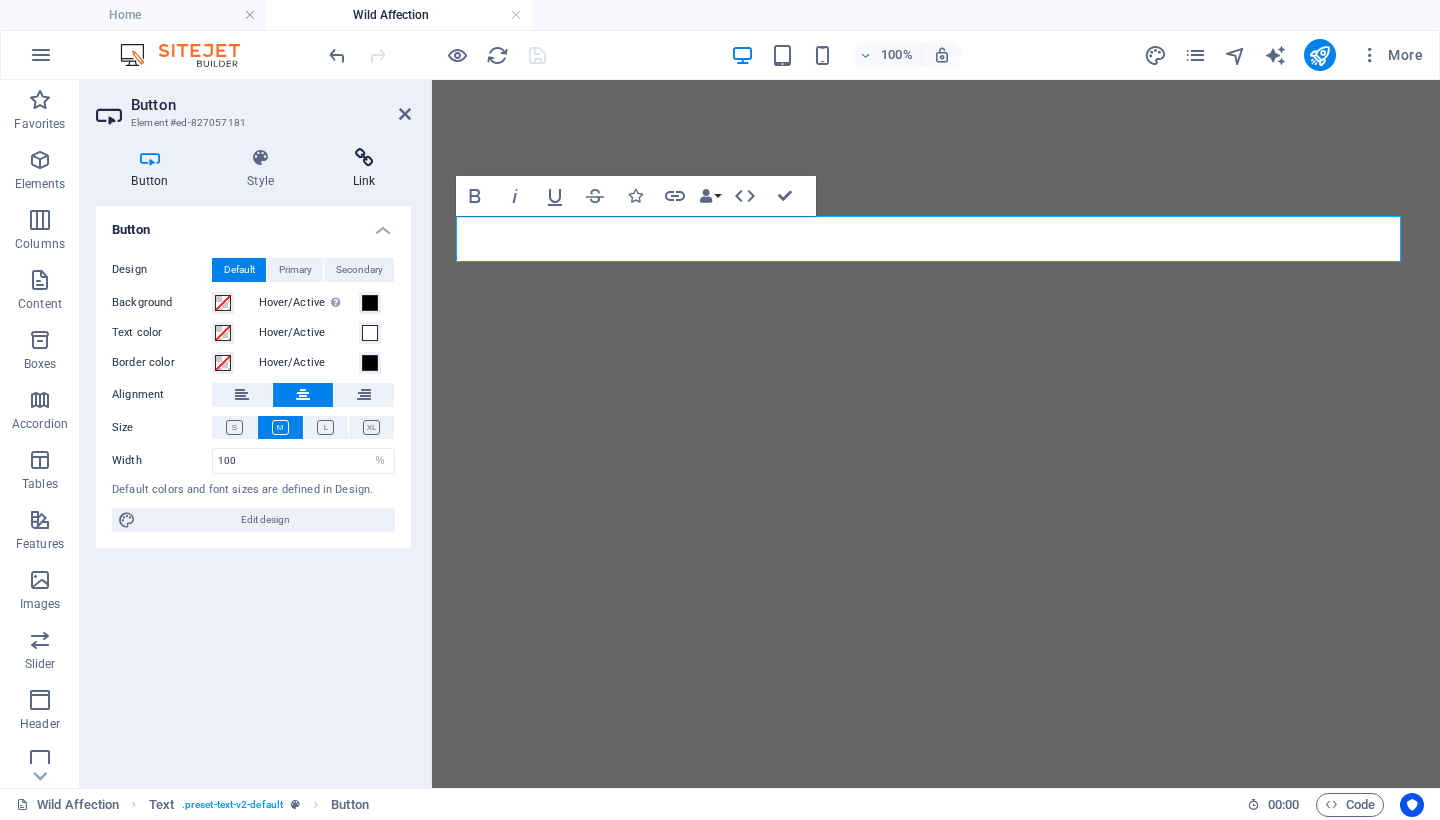 click on "Link" at bounding box center (364, 169) 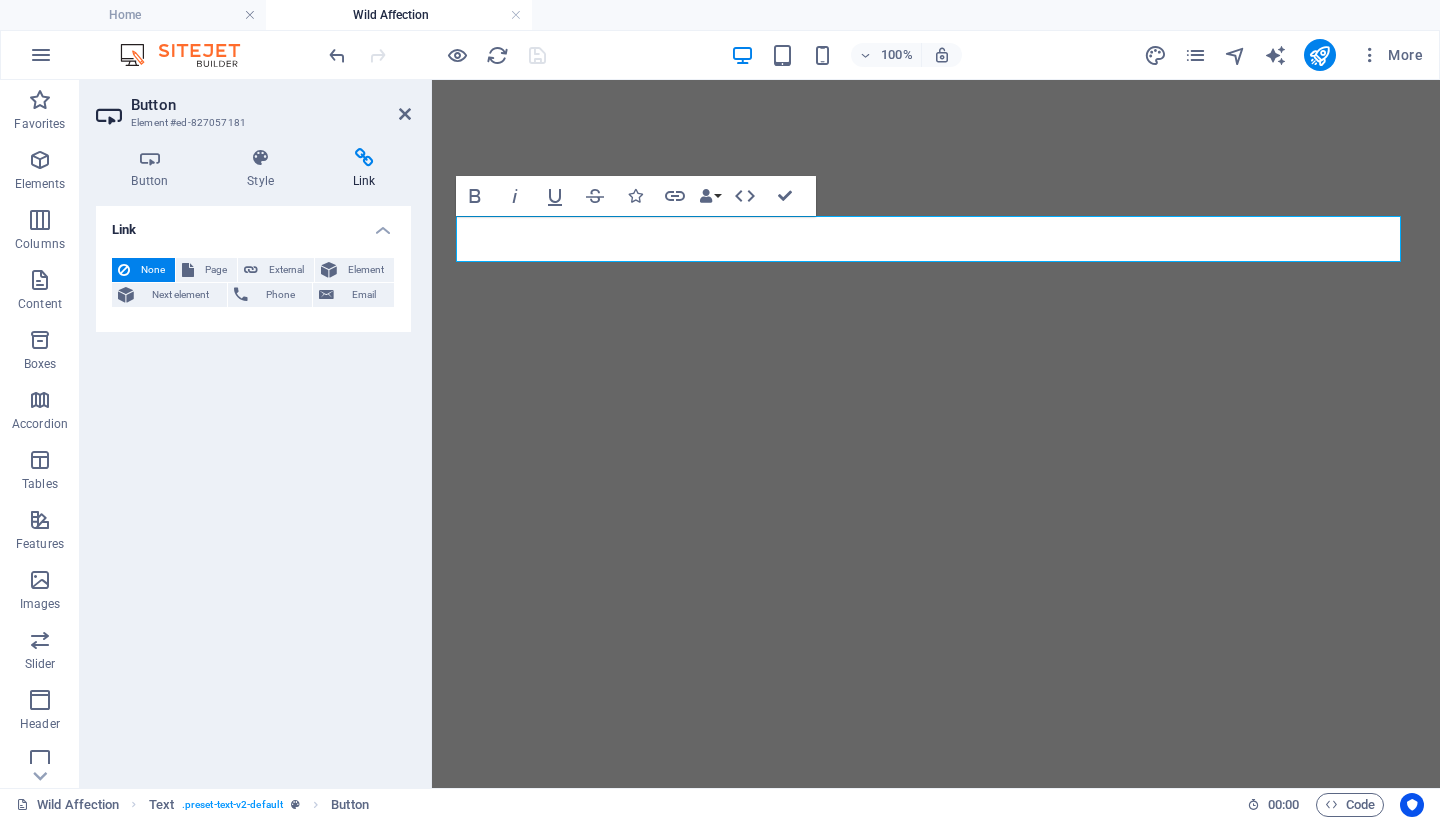 click on "None" at bounding box center [152, 270] 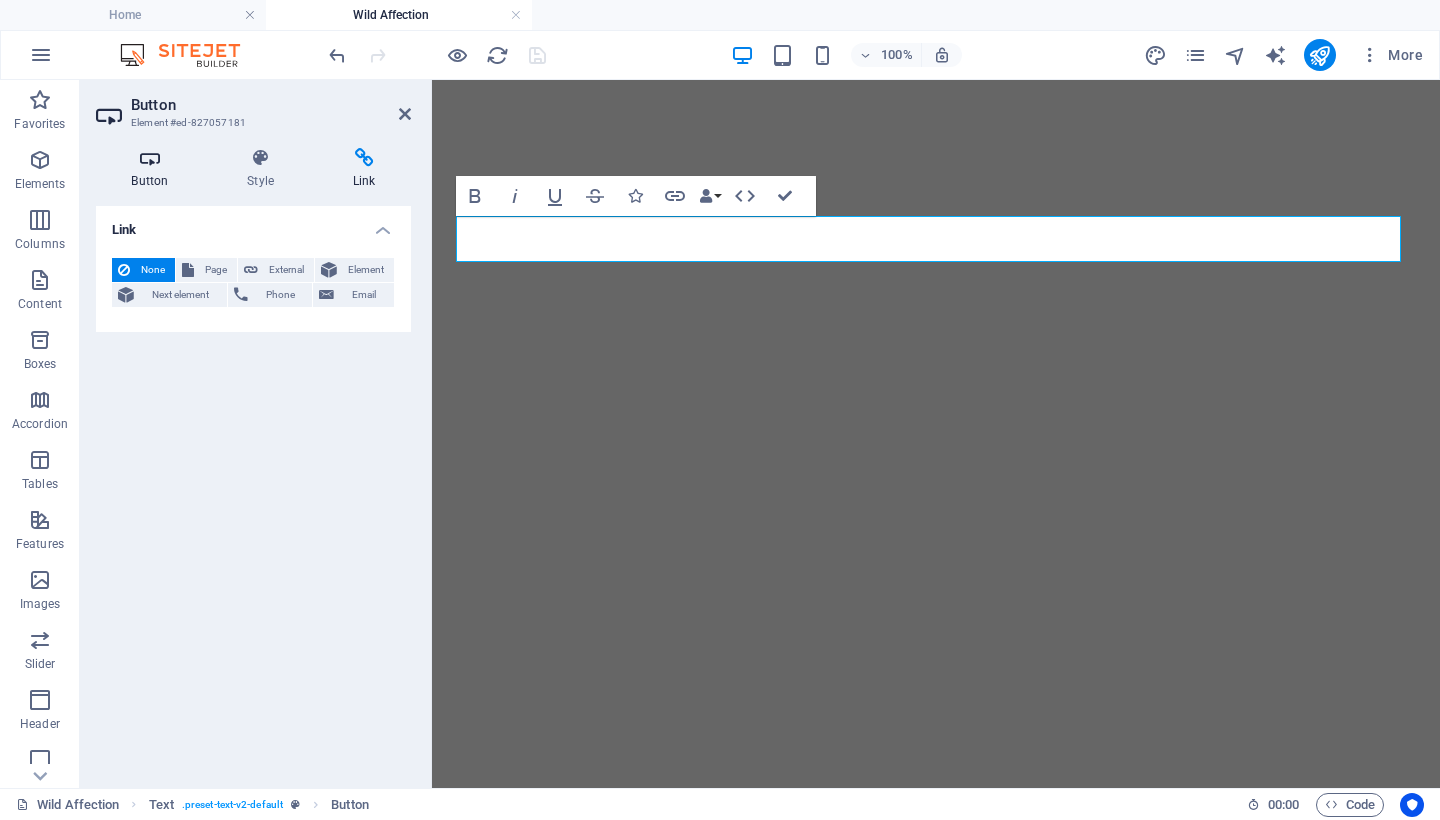 click at bounding box center [150, 158] 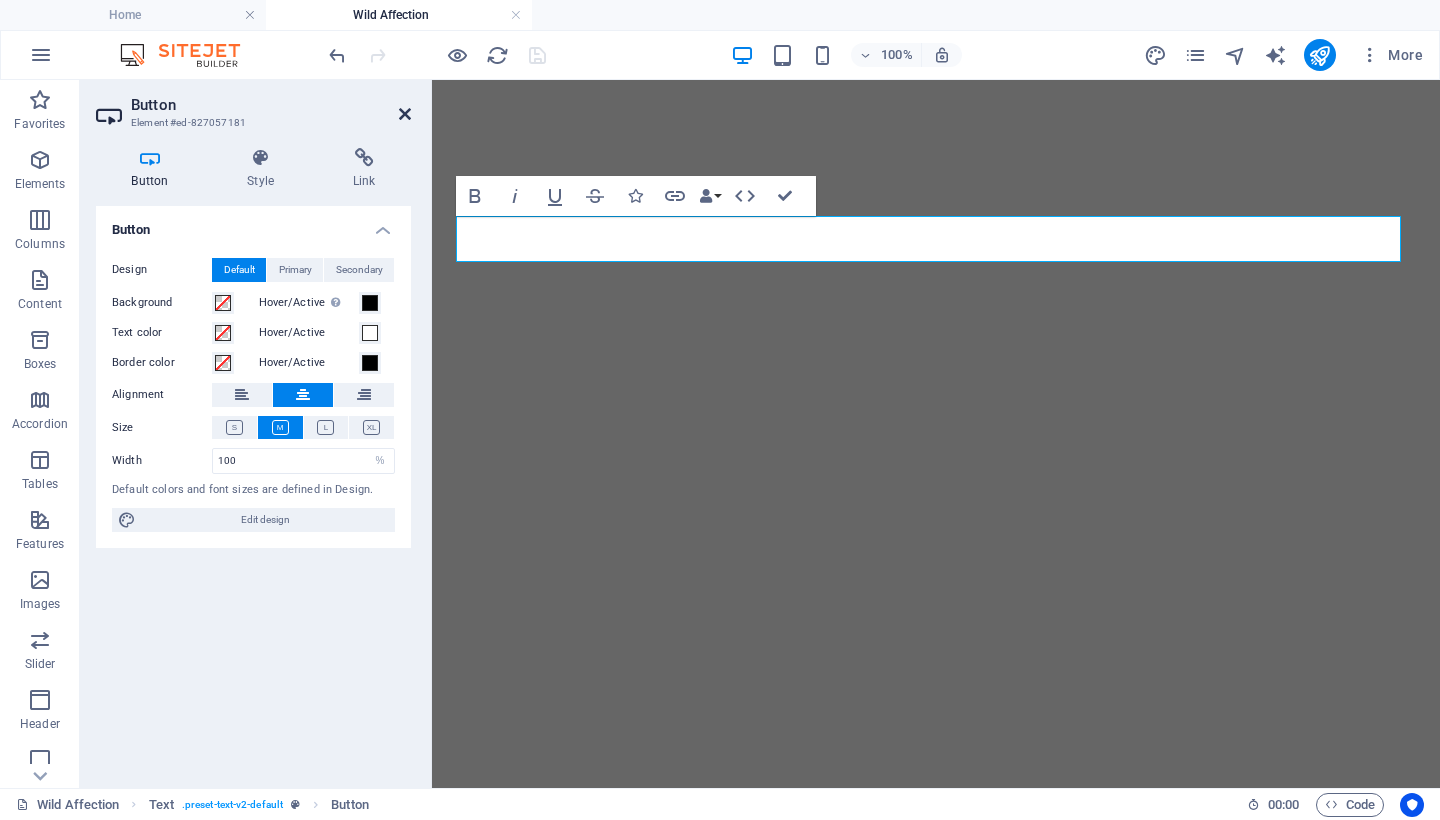 click at bounding box center [405, 114] 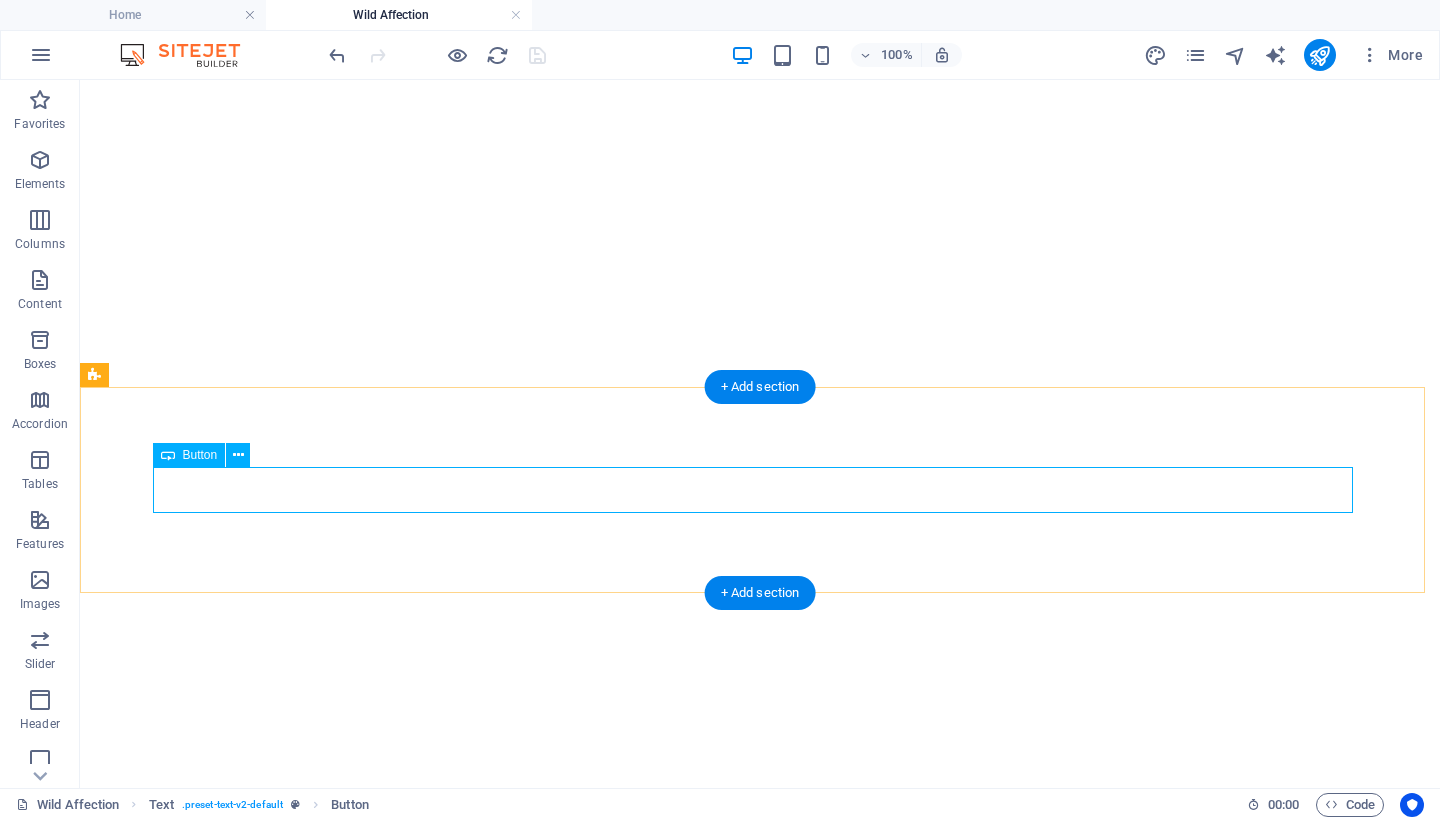click on "Private Collection" at bounding box center (760, 3807) 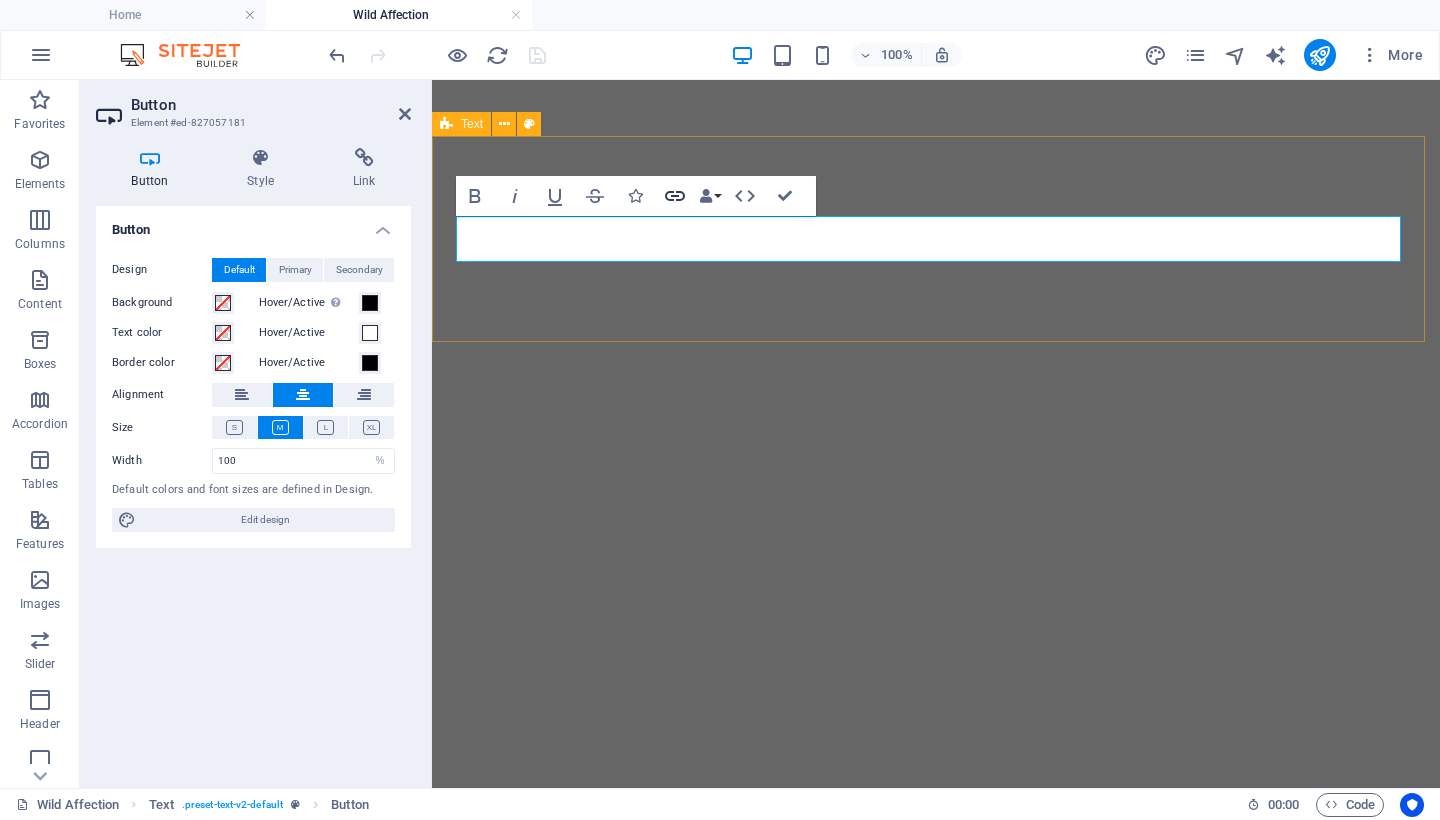 click 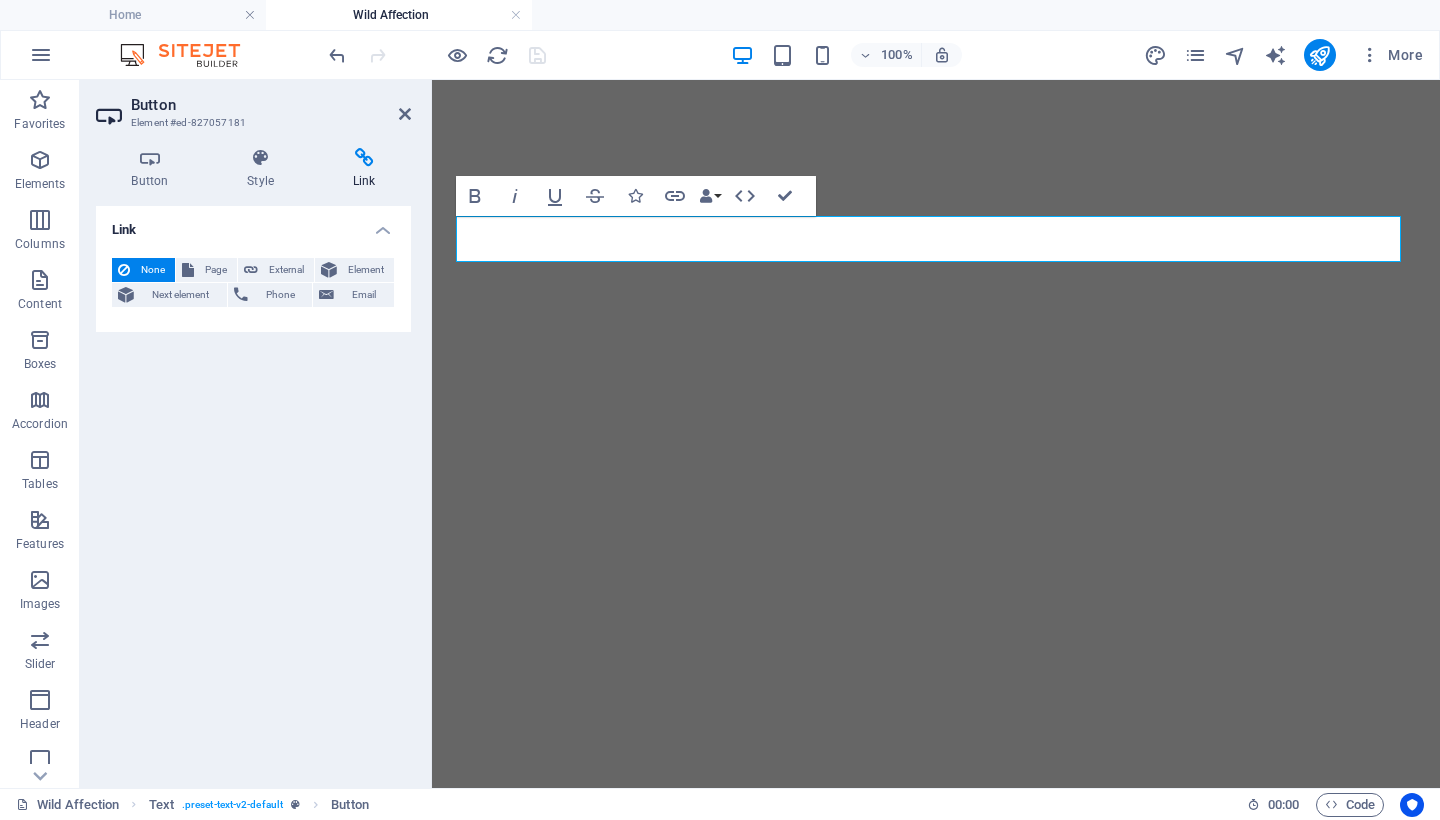 click on "None" at bounding box center [152, 270] 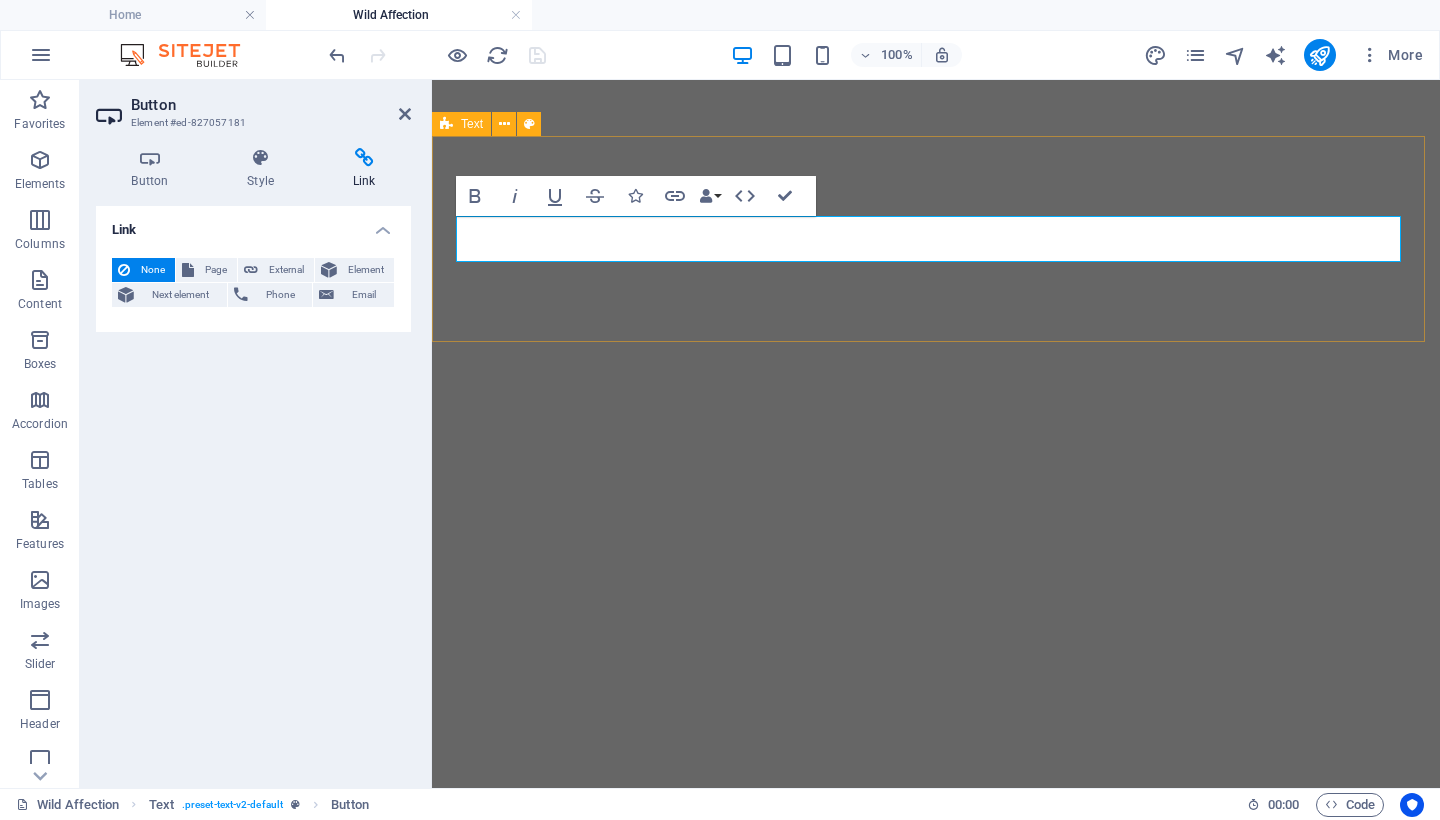 click on "Private Collection" at bounding box center [936, 3807] 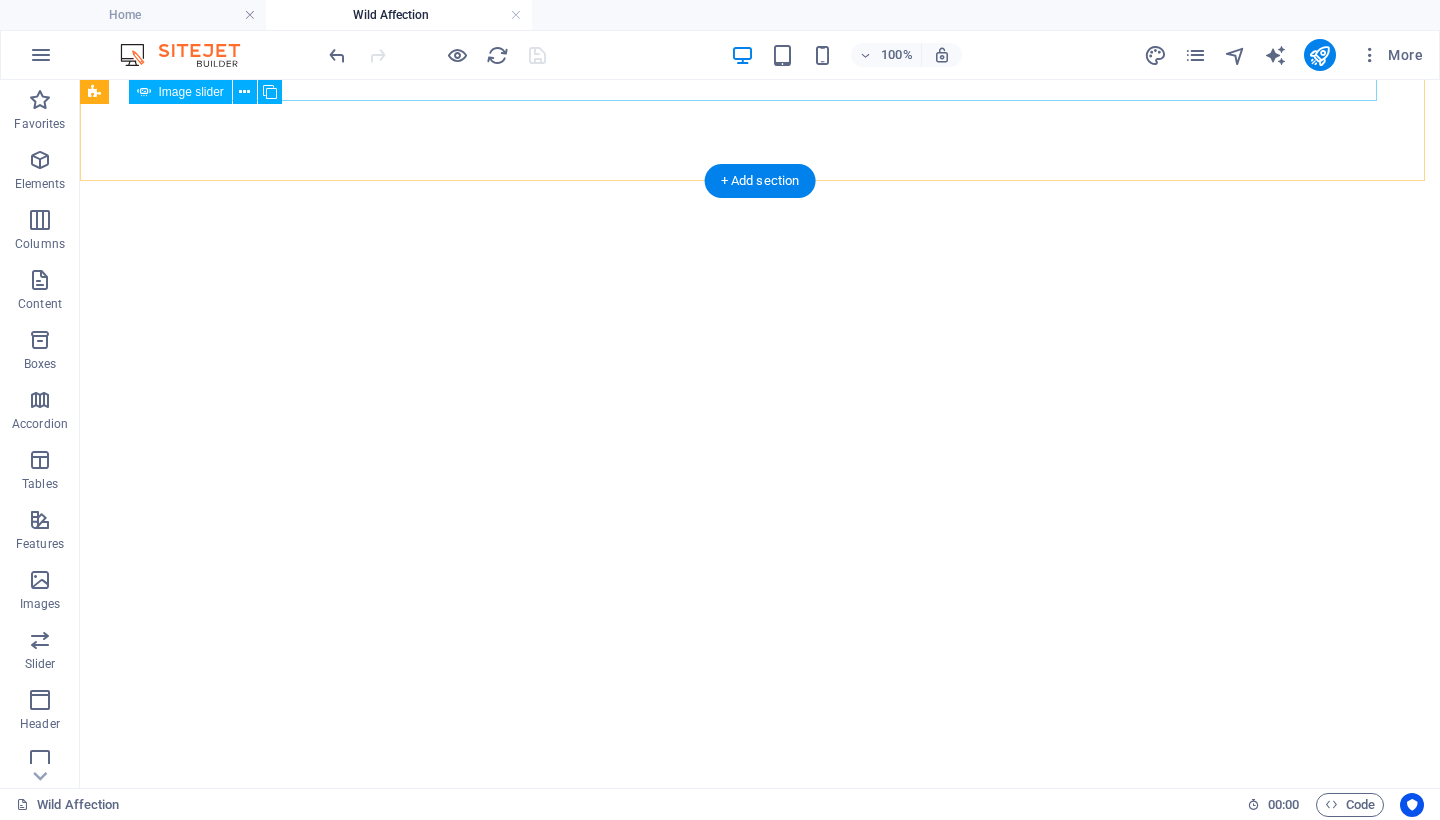 scroll, scrollTop: 1350, scrollLeft: 0, axis: vertical 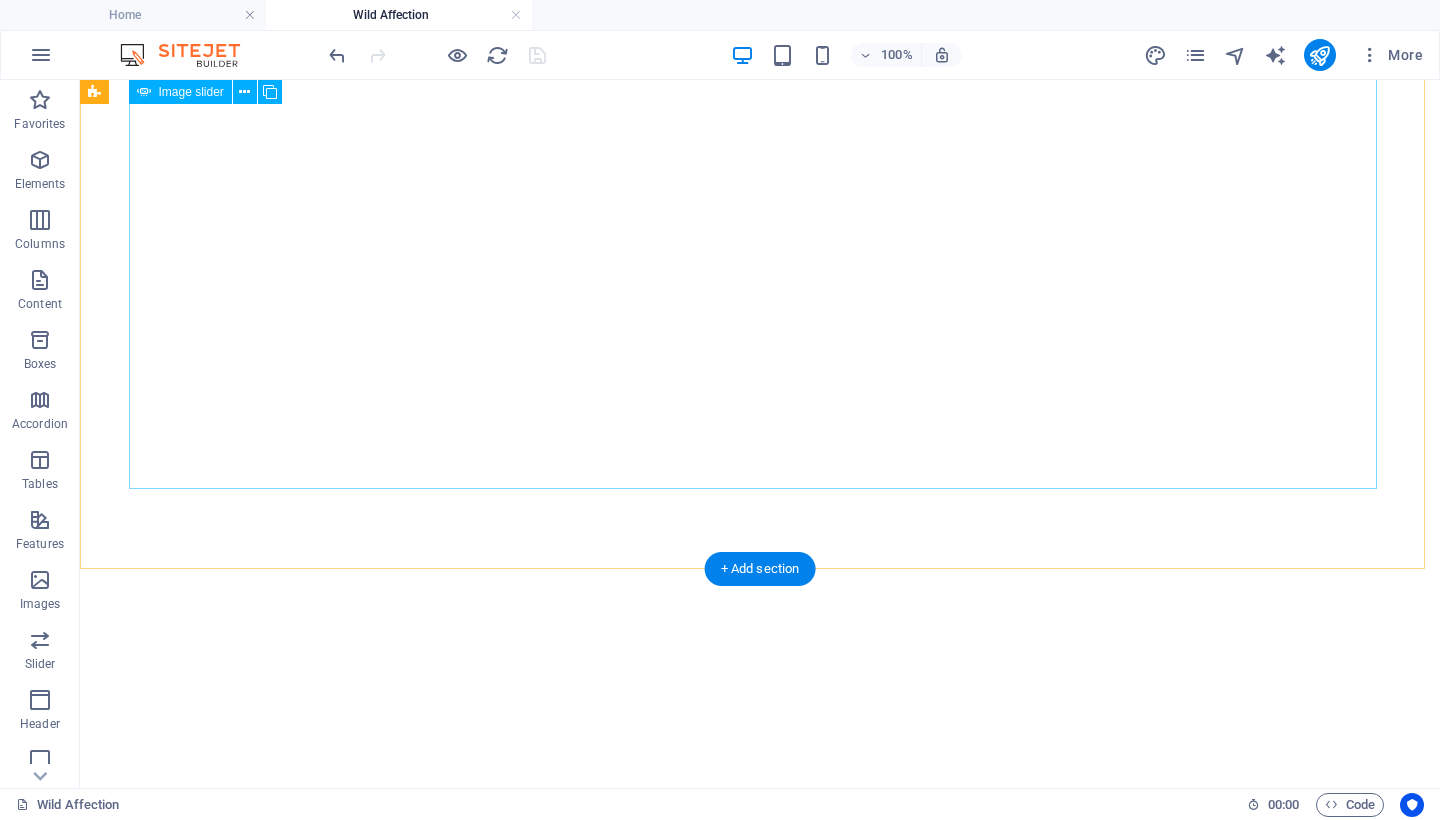 click at bounding box center [-1896, 1628] 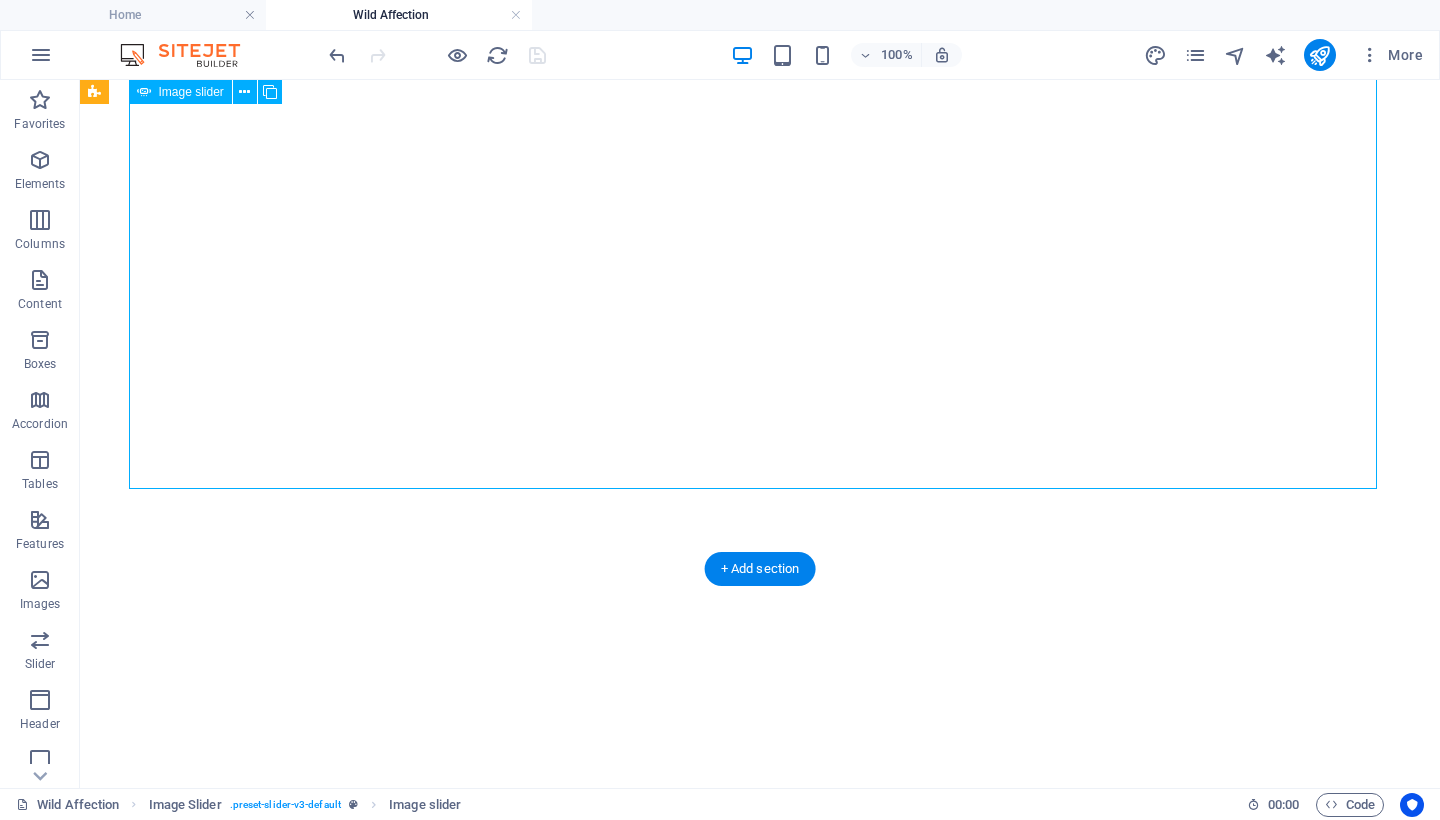 click at bounding box center (-1896, 1628) 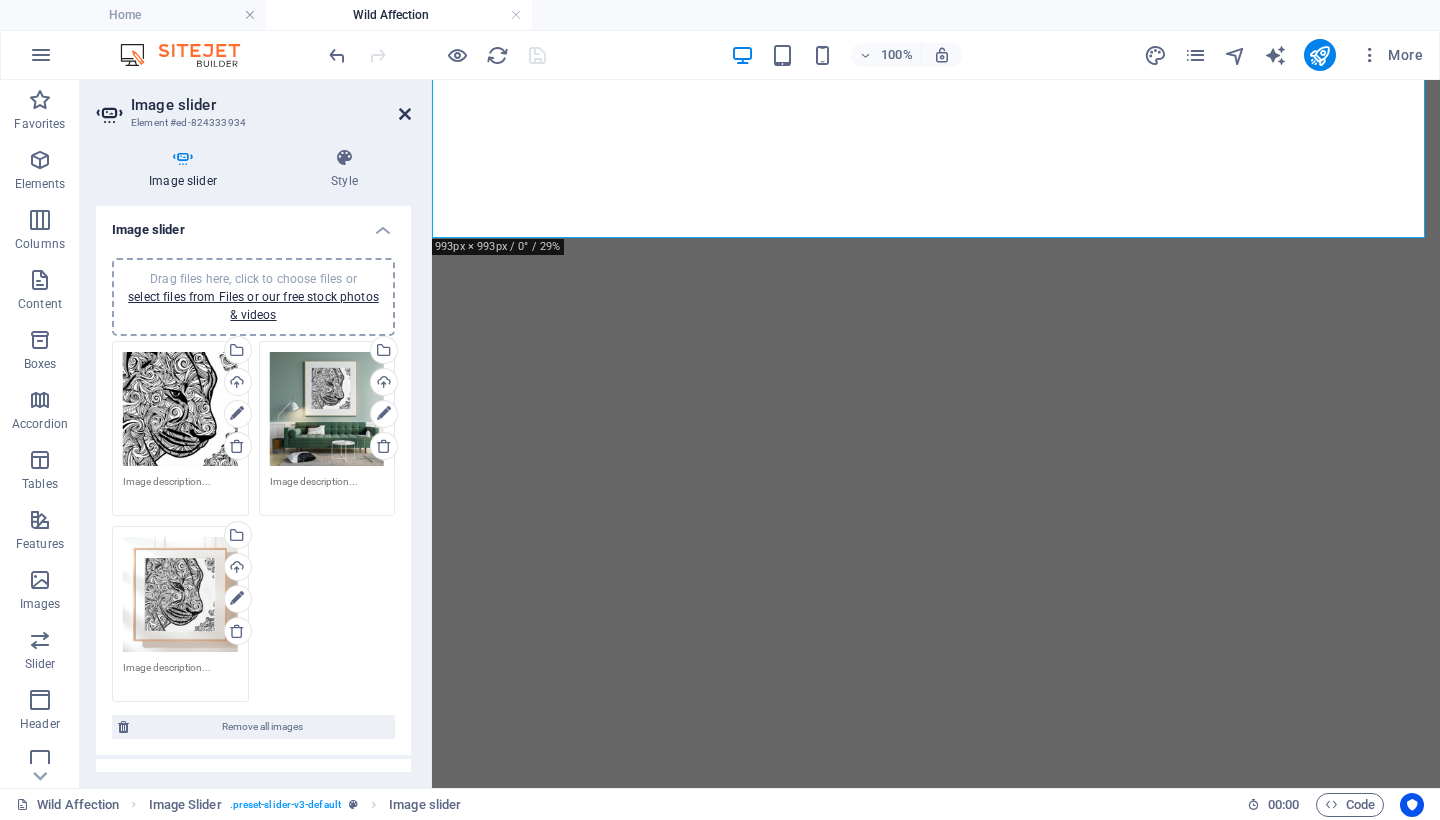 click at bounding box center (405, 114) 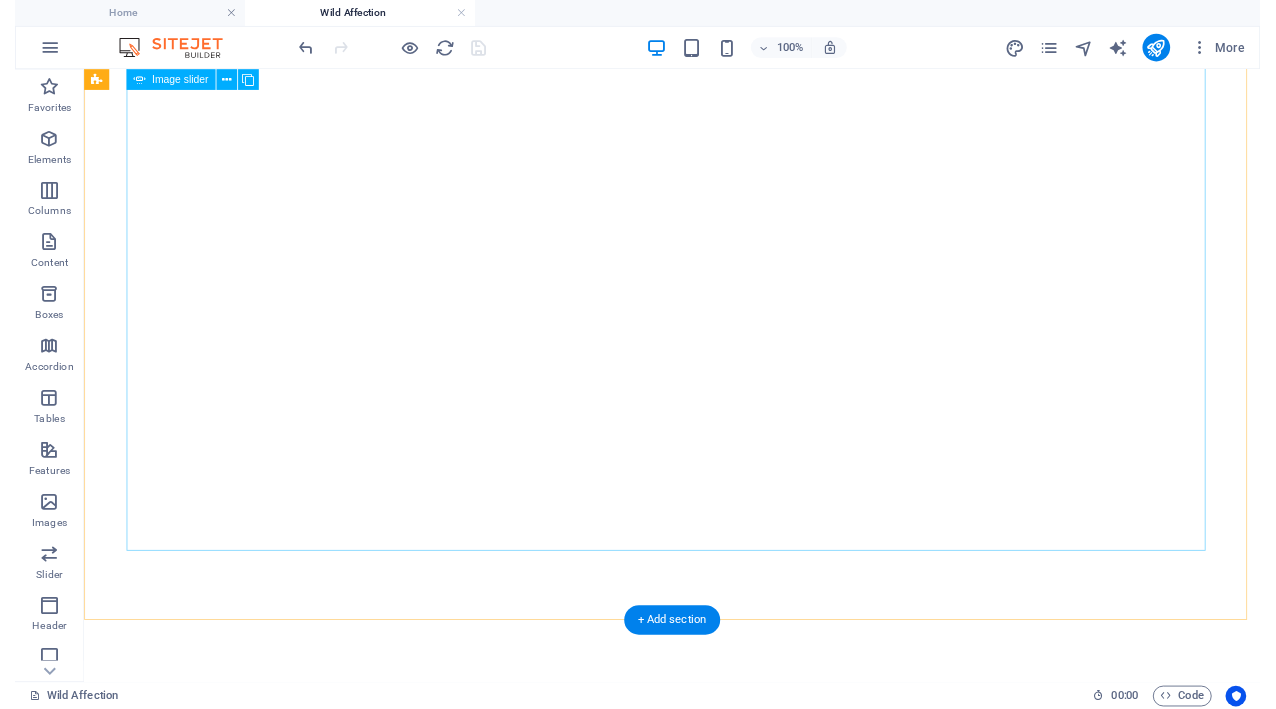 scroll, scrollTop: 0, scrollLeft: 0, axis: both 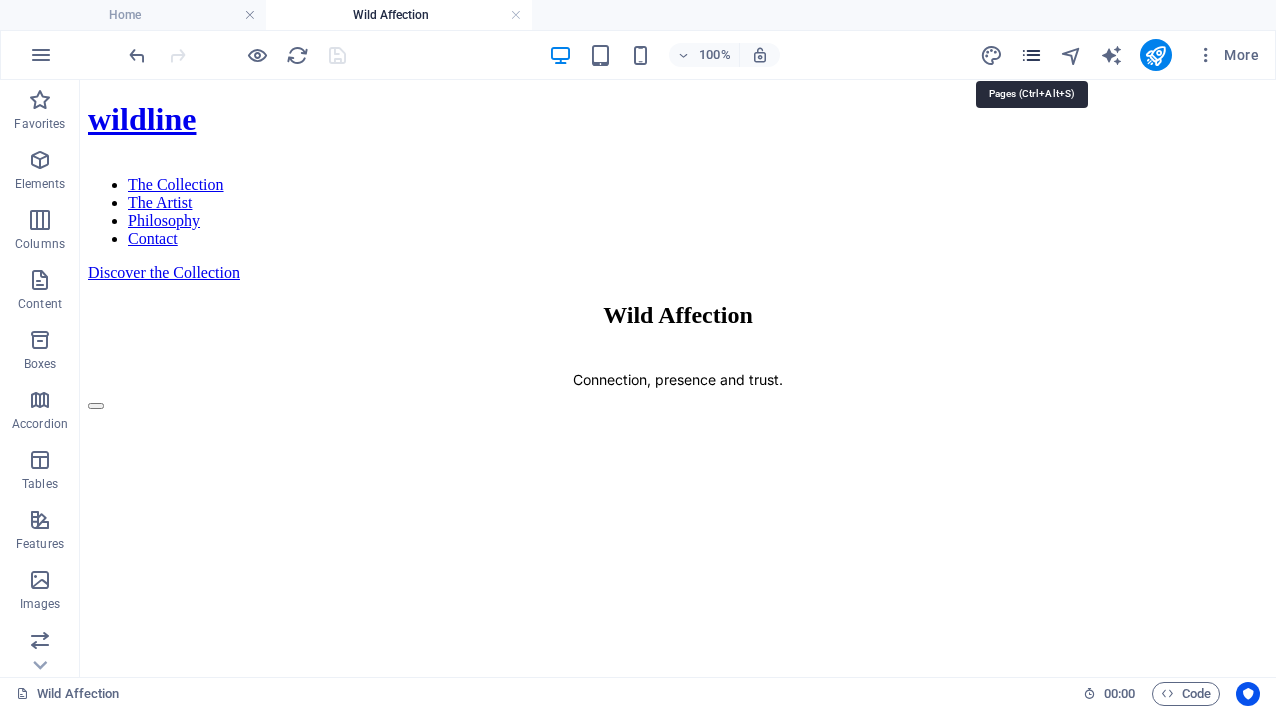 click at bounding box center (1031, 55) 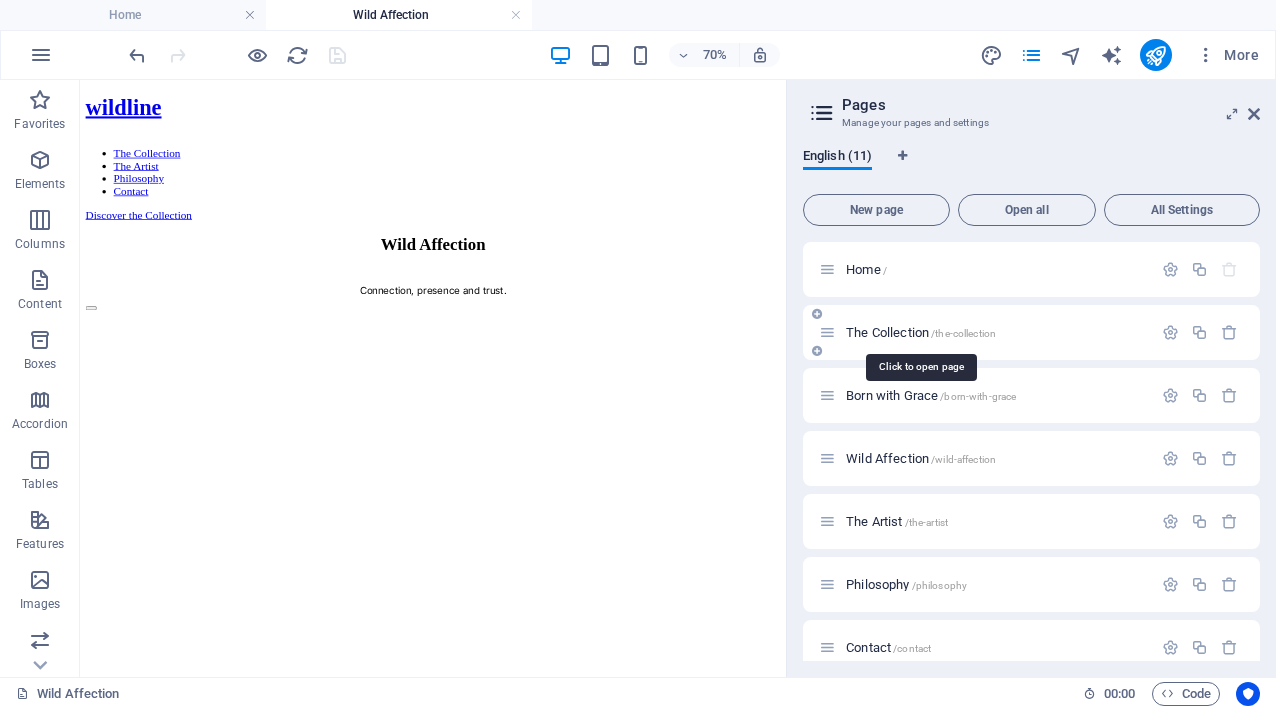 click on "The Collection /the-collection" at bounding box center (921, 332) 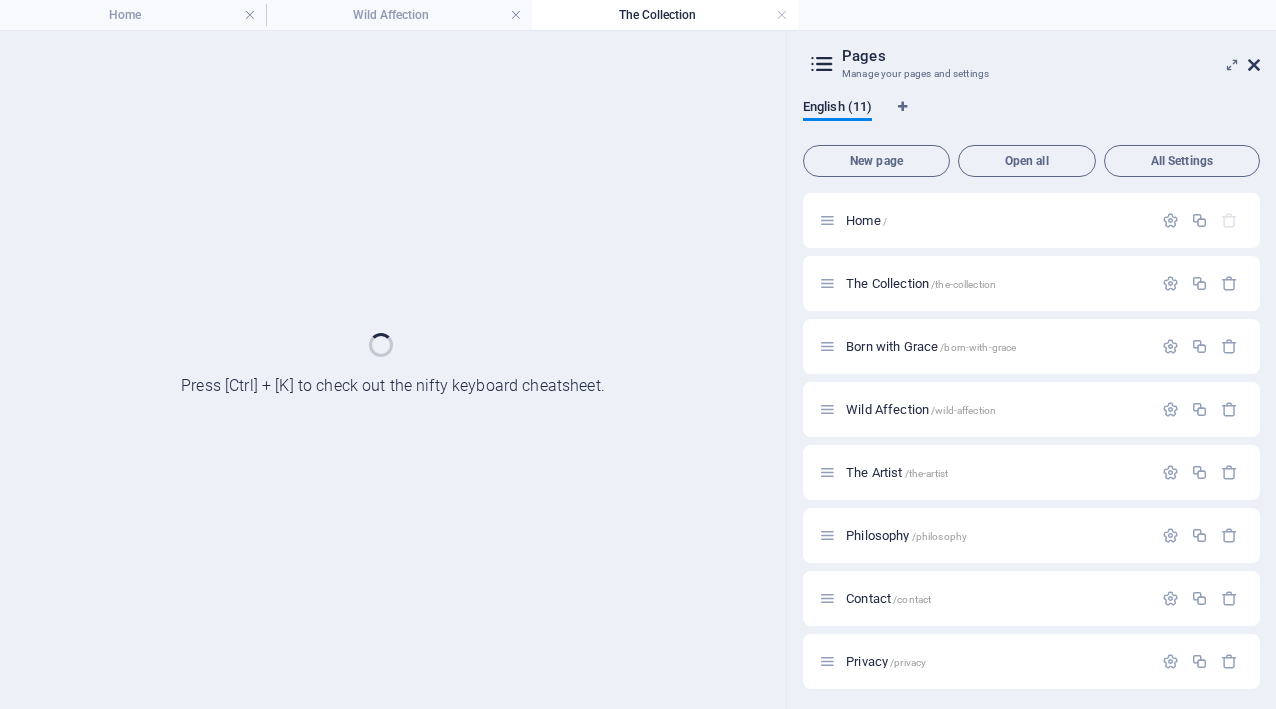 click at bounding box center [1254, 65] 